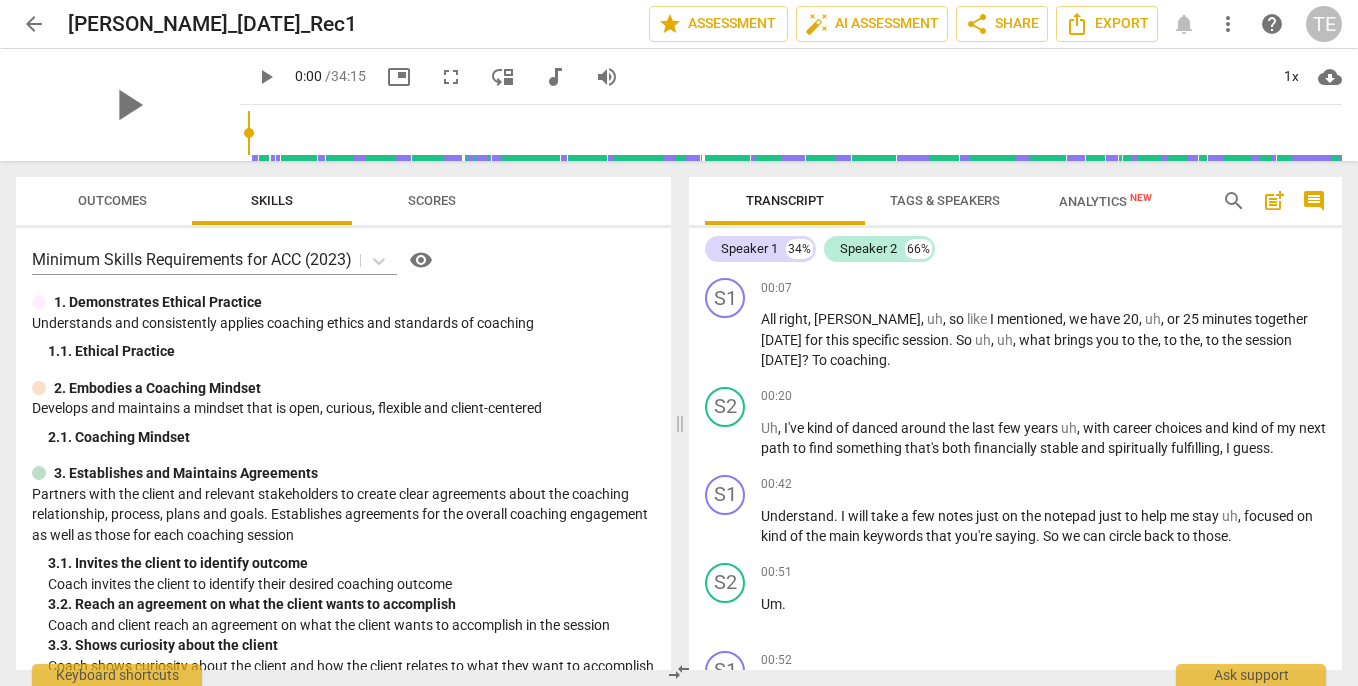 scroll, scrollTop: 0, scrollLeft: 0, axis: both 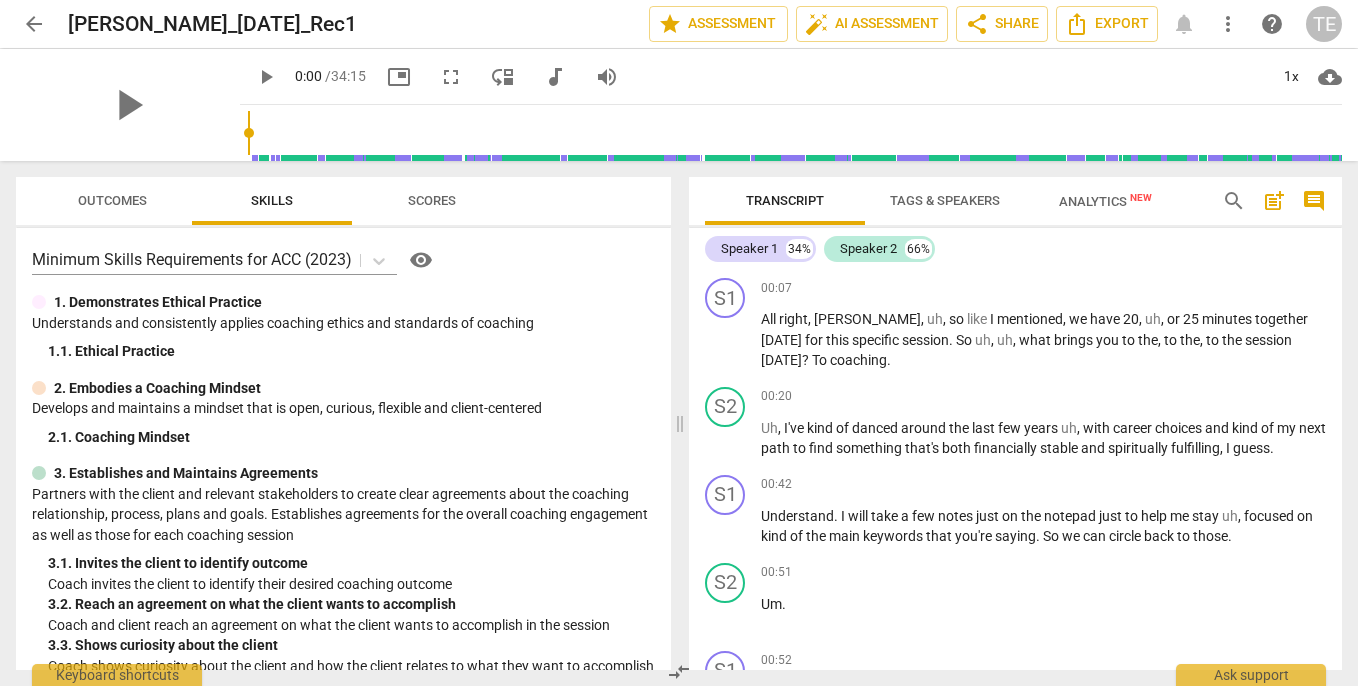 click on "Tags & Speakers" at bounding box center [945, 200] 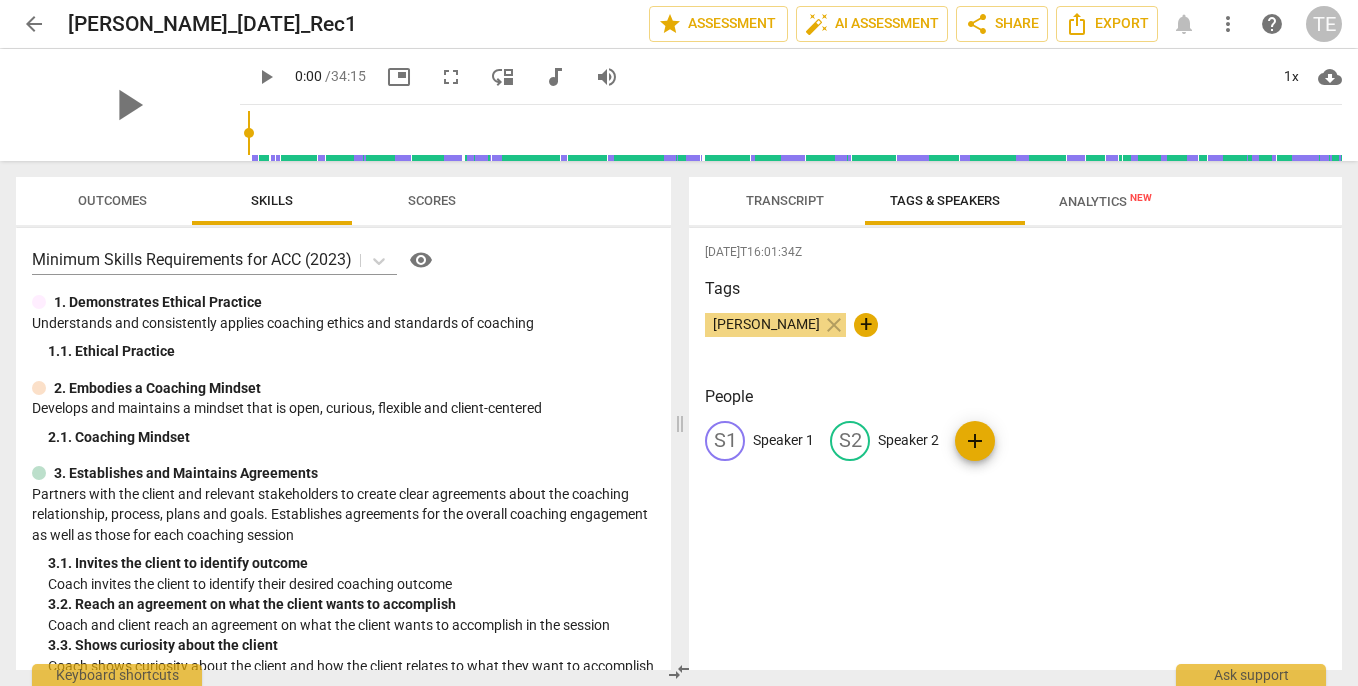 click on "Speaker 1" at bounding box center (783, 440) 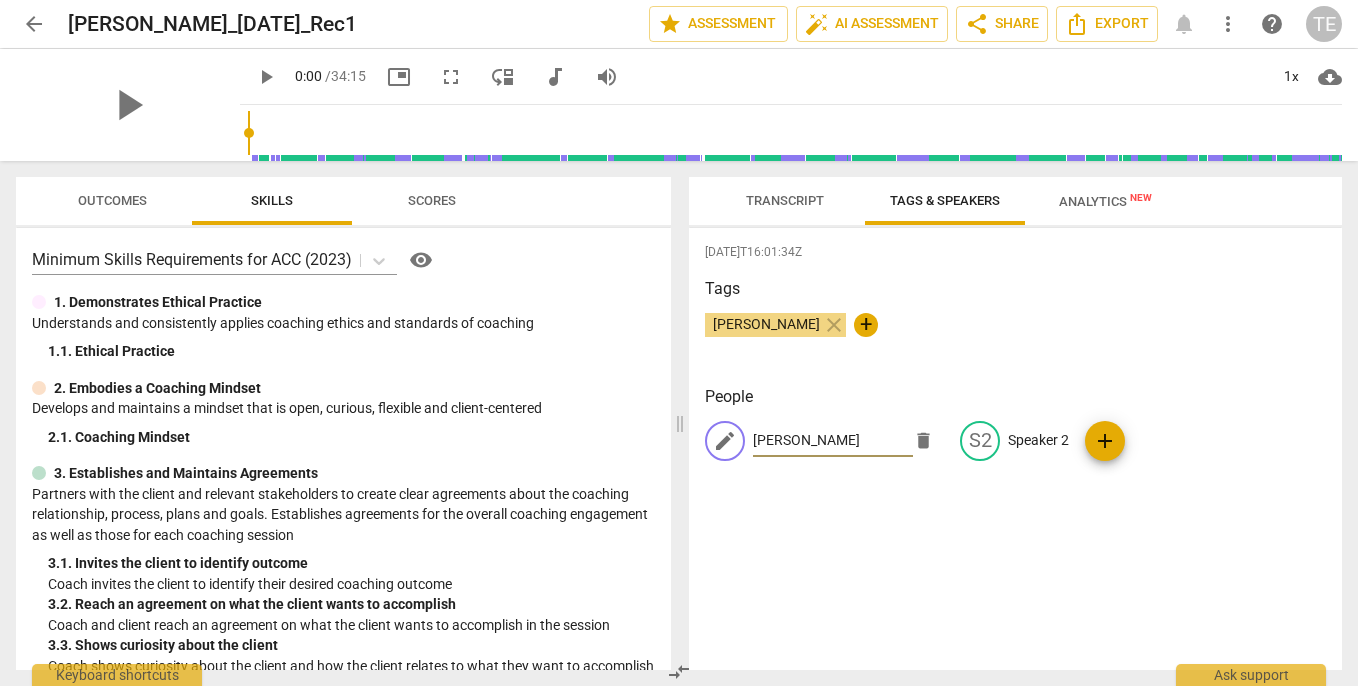 type on "[PERSON_NAME]" 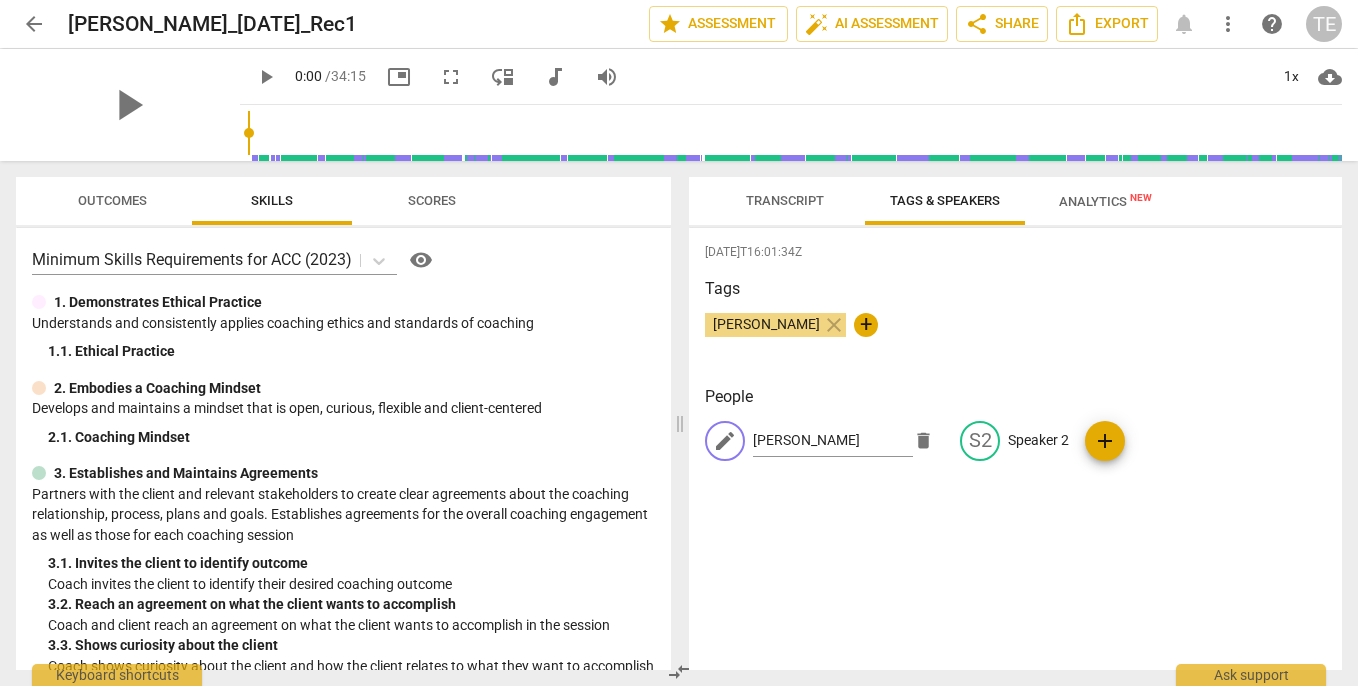 type 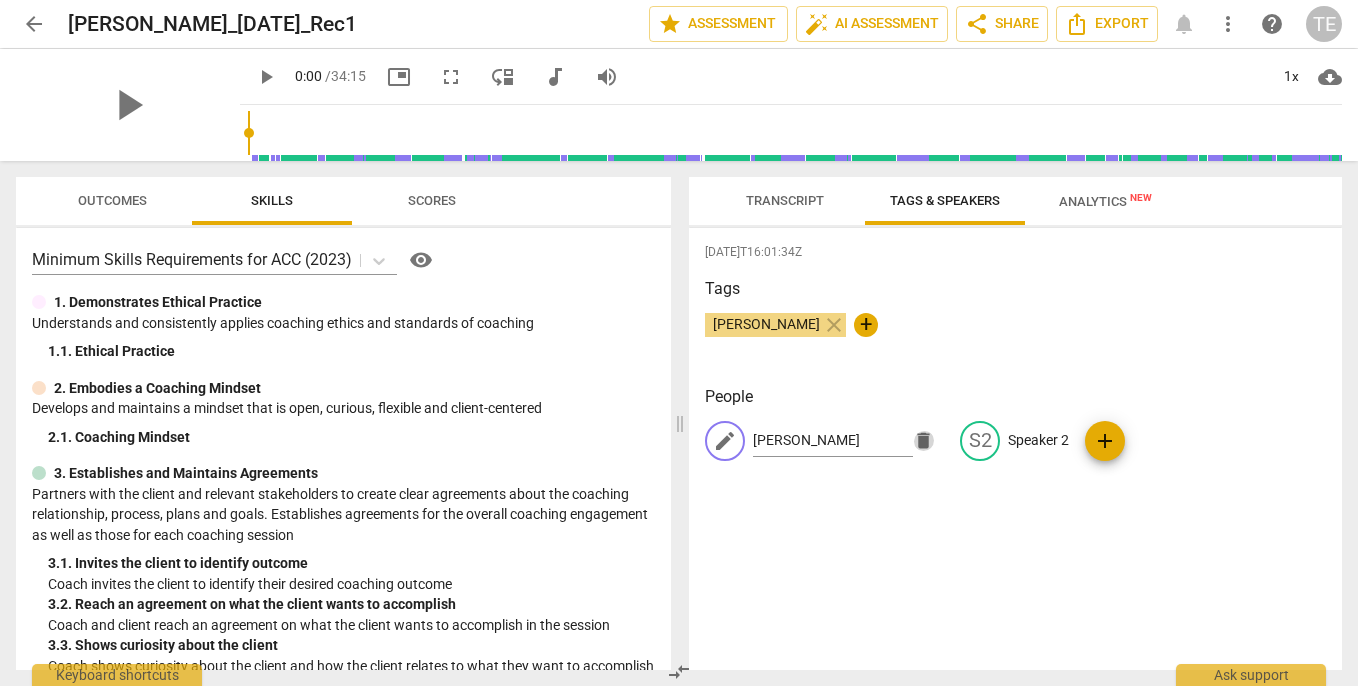 type 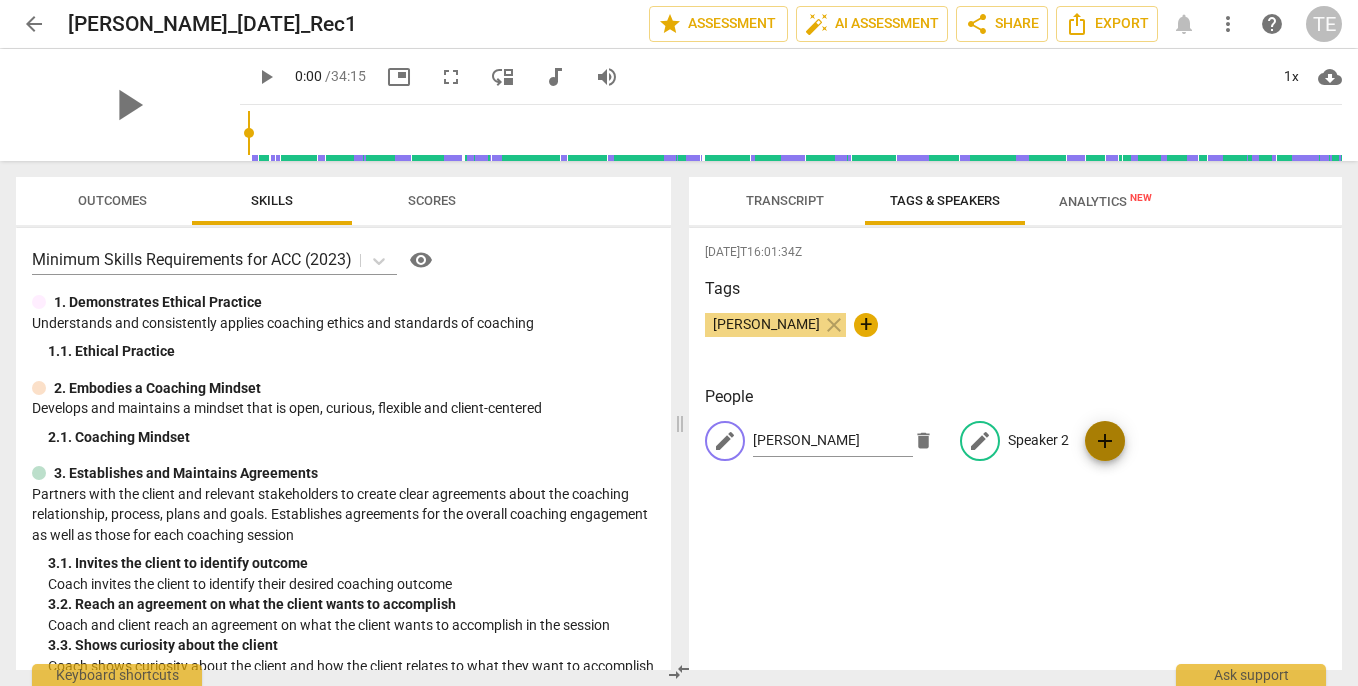 click on "edit Speaker 2" at bounding box center (1014, 441) 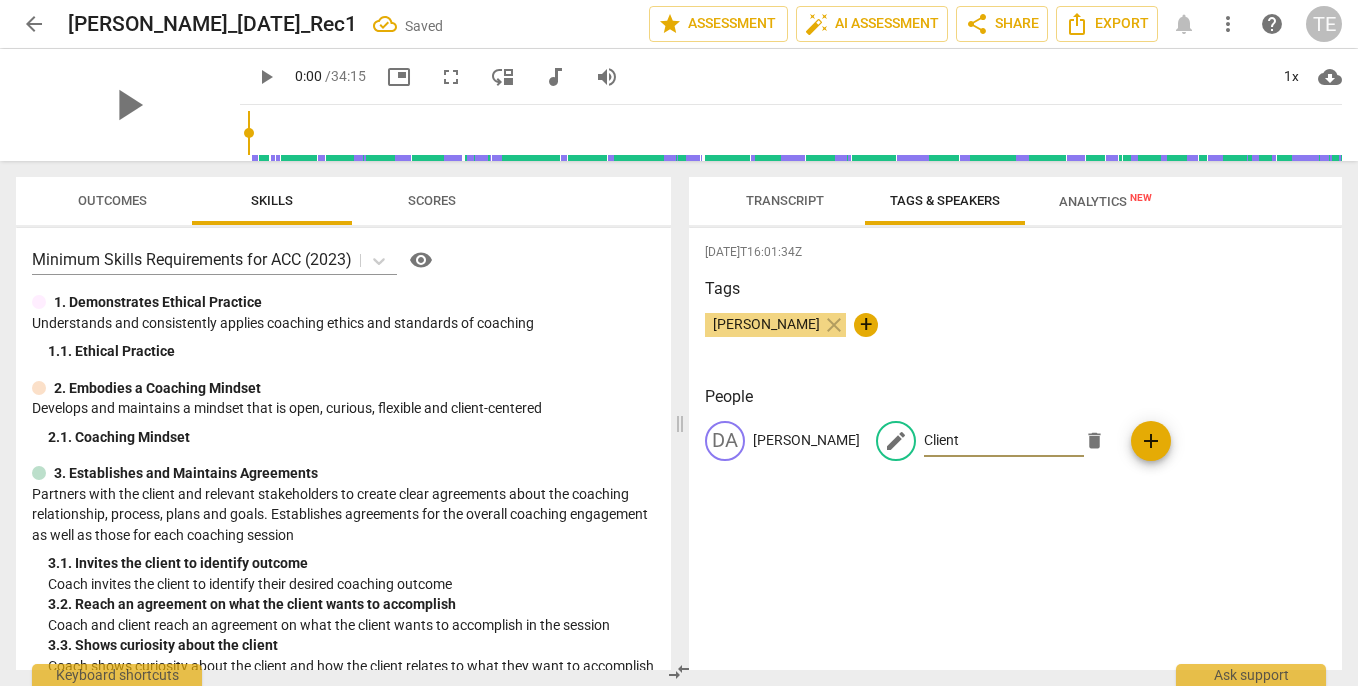 type on "Client" 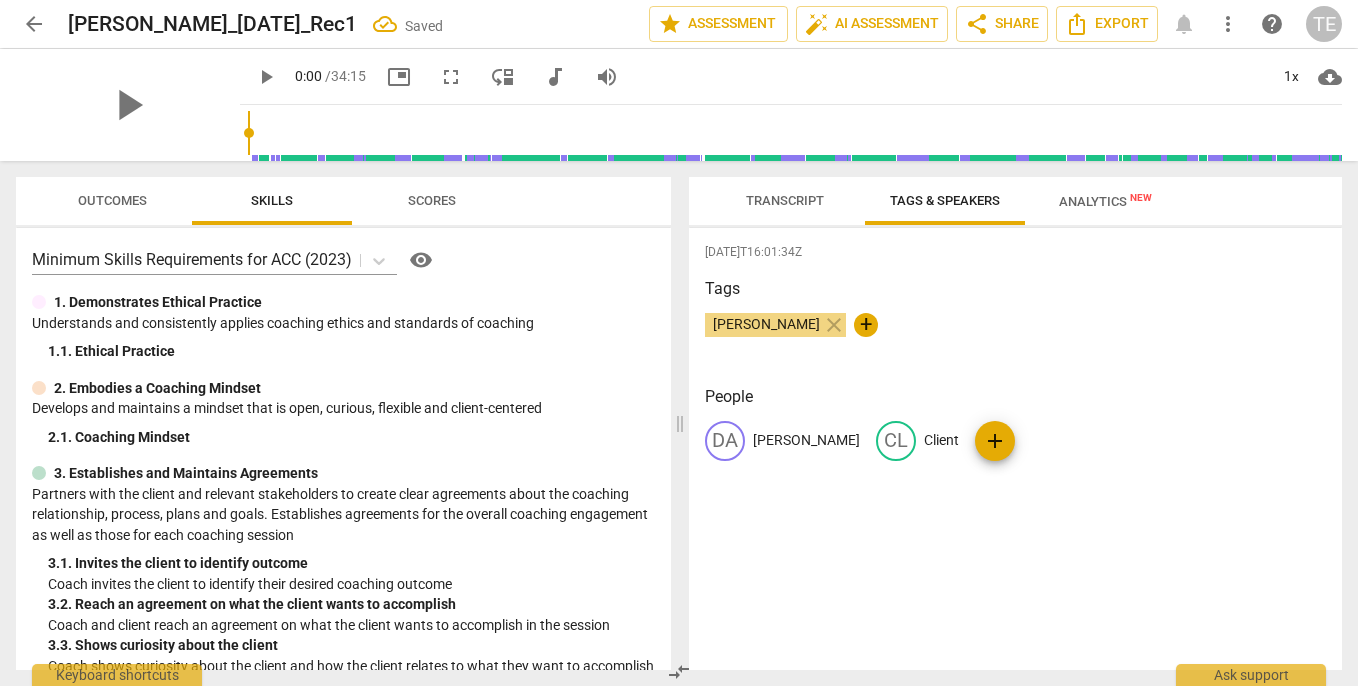 click on "Transcript" at bounding box center (785, 200) 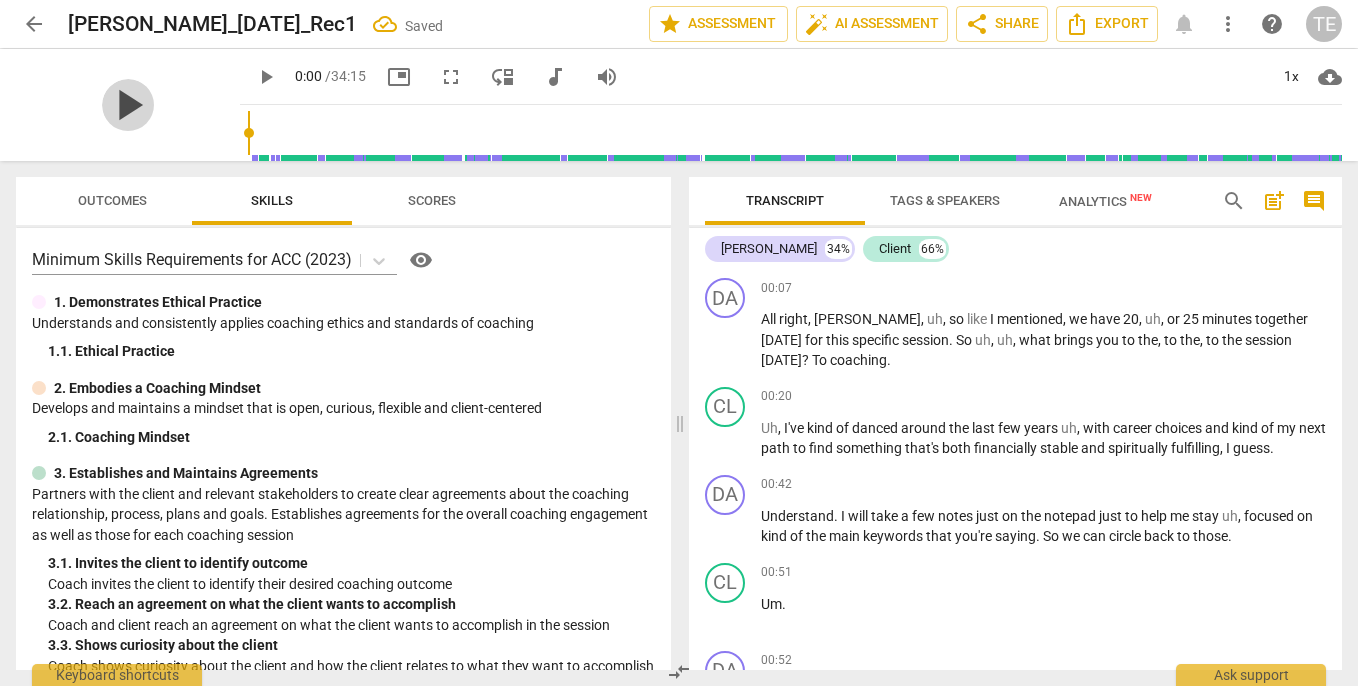 click on "play_arrow" at bounding box center [128, 105] 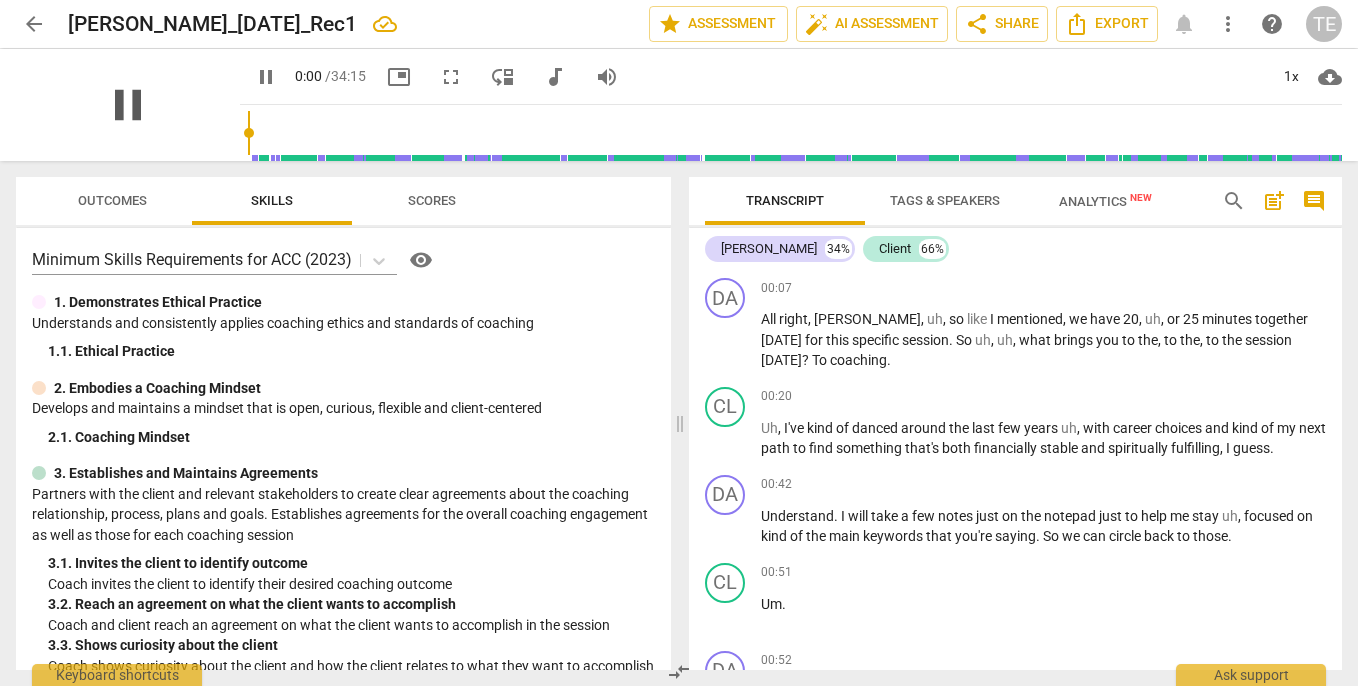 click on "pause" at bounding box center (128, 105) 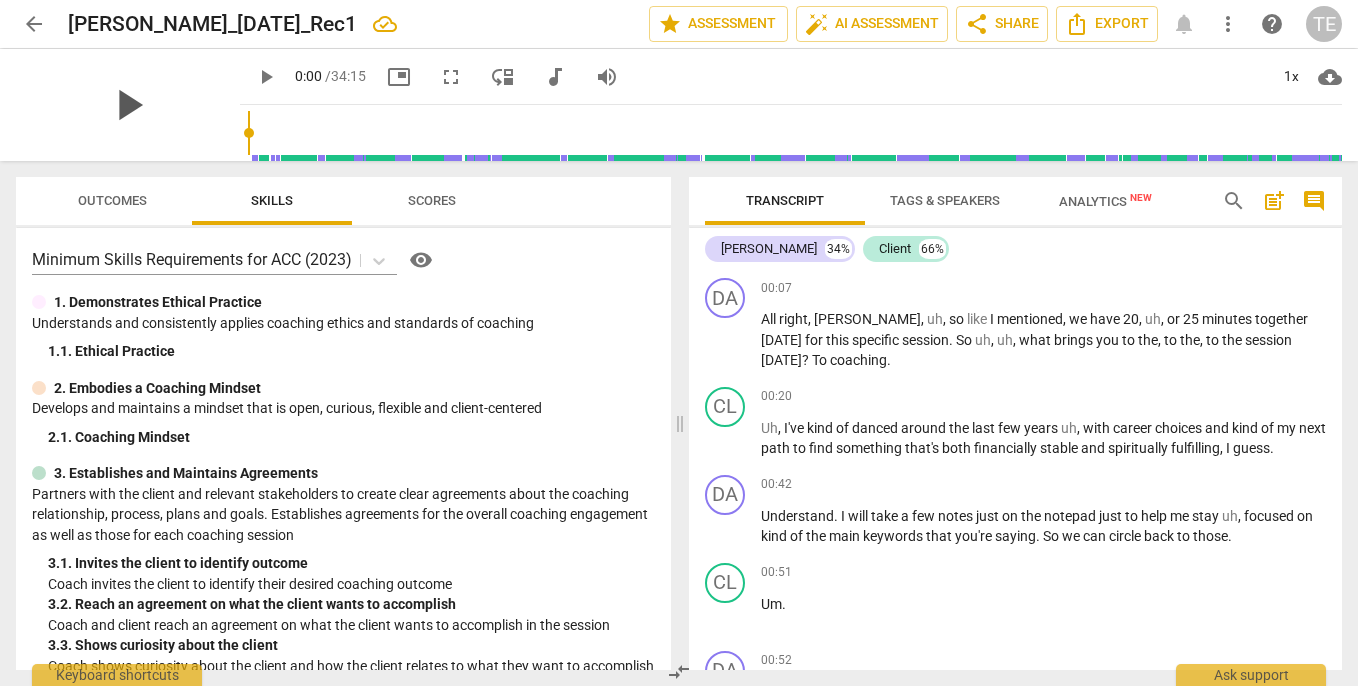 click on "play_arrow" at bounding box center (128, 105) 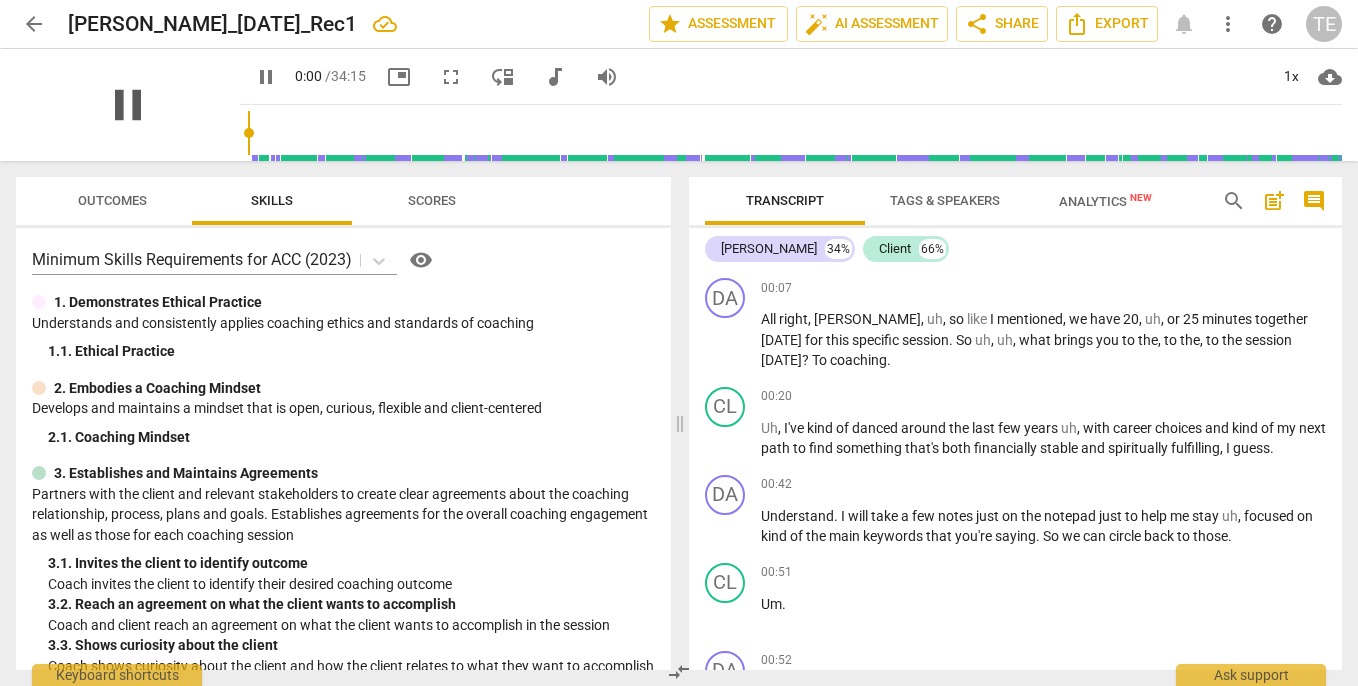 click on "pause" at bounding box center (128, 105) 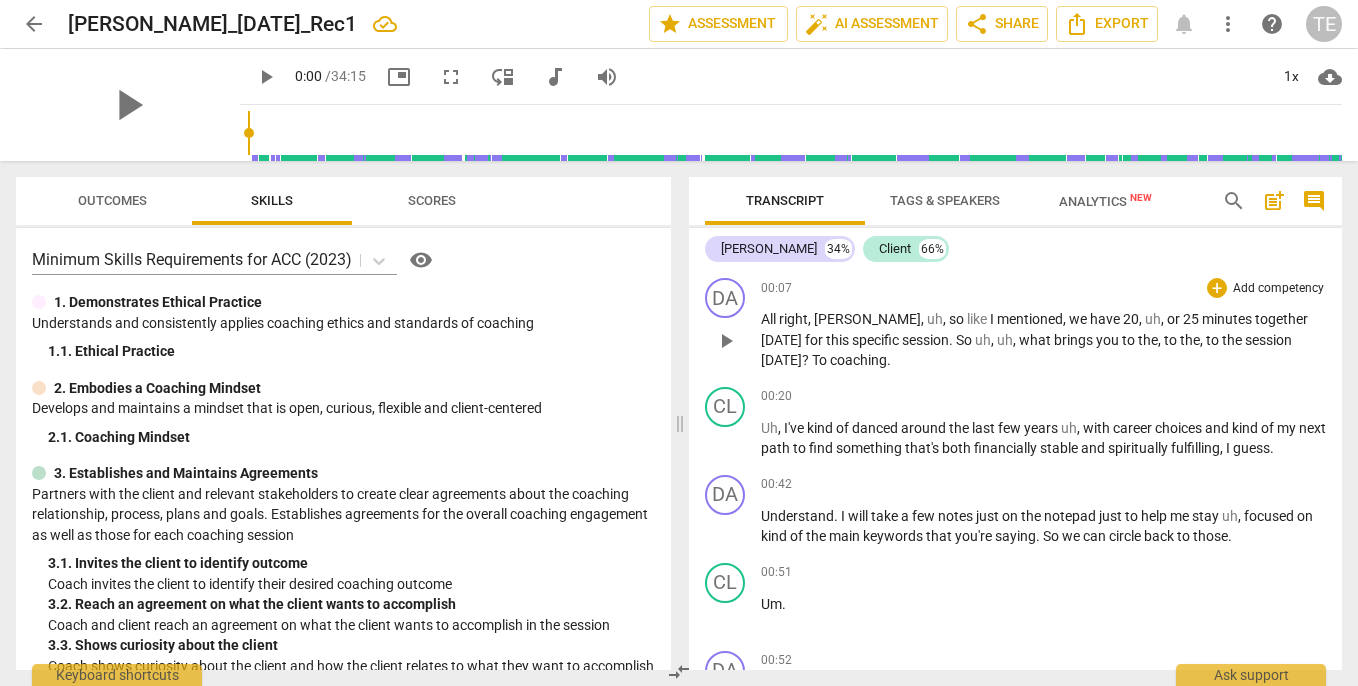 click on "play_arrow" at bounding box center [726, 341] 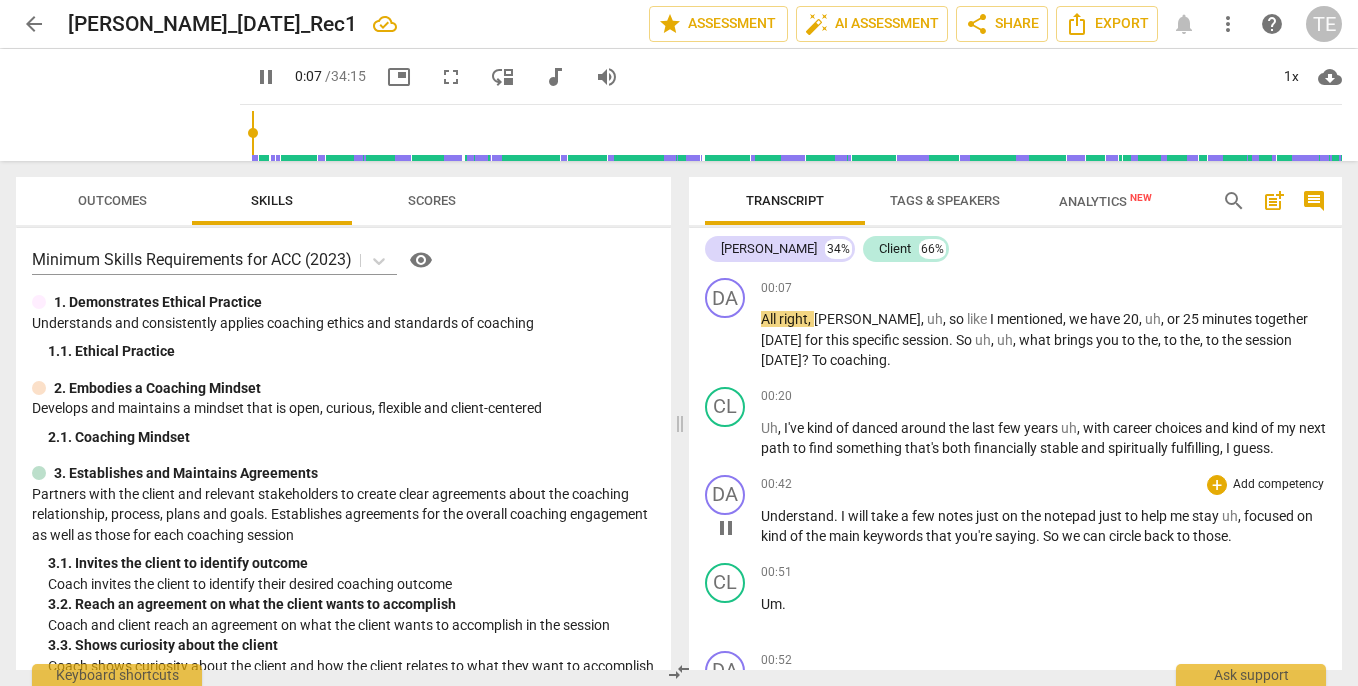 click on "pause" at bounding box center (726, 528) 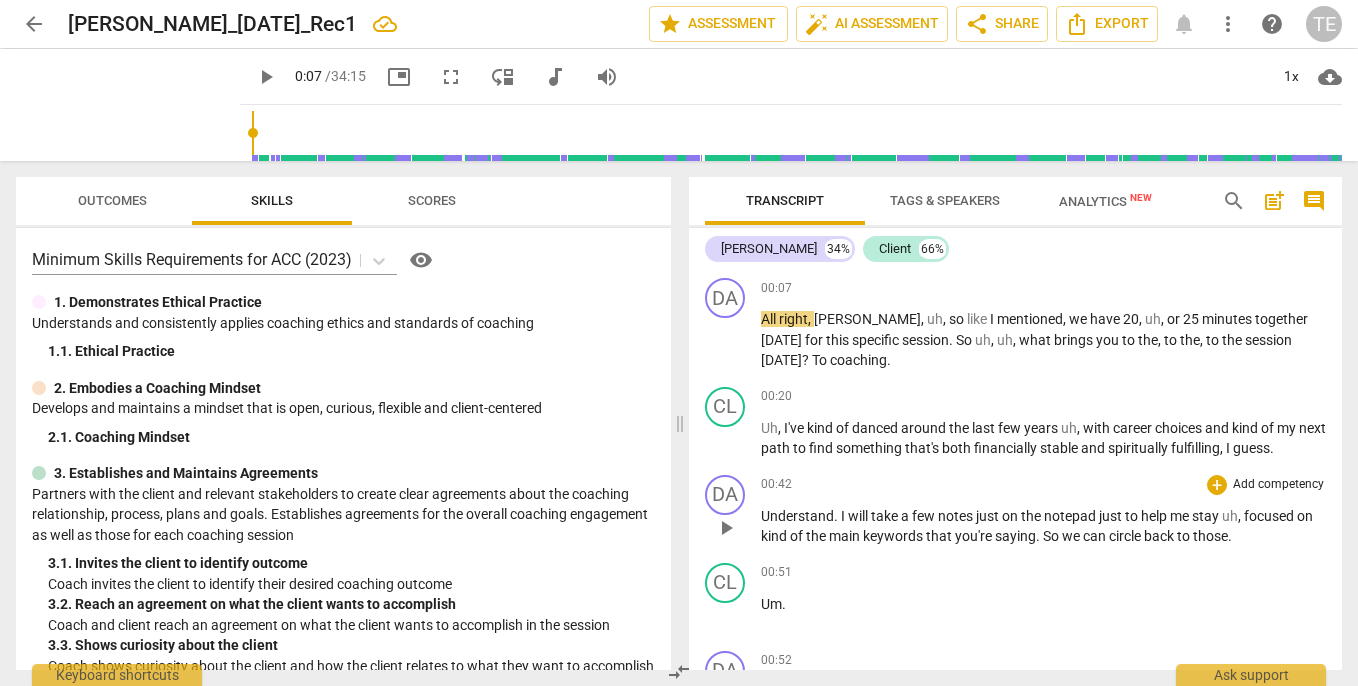 click on "play_arrow" at bounding box center (726, 528) 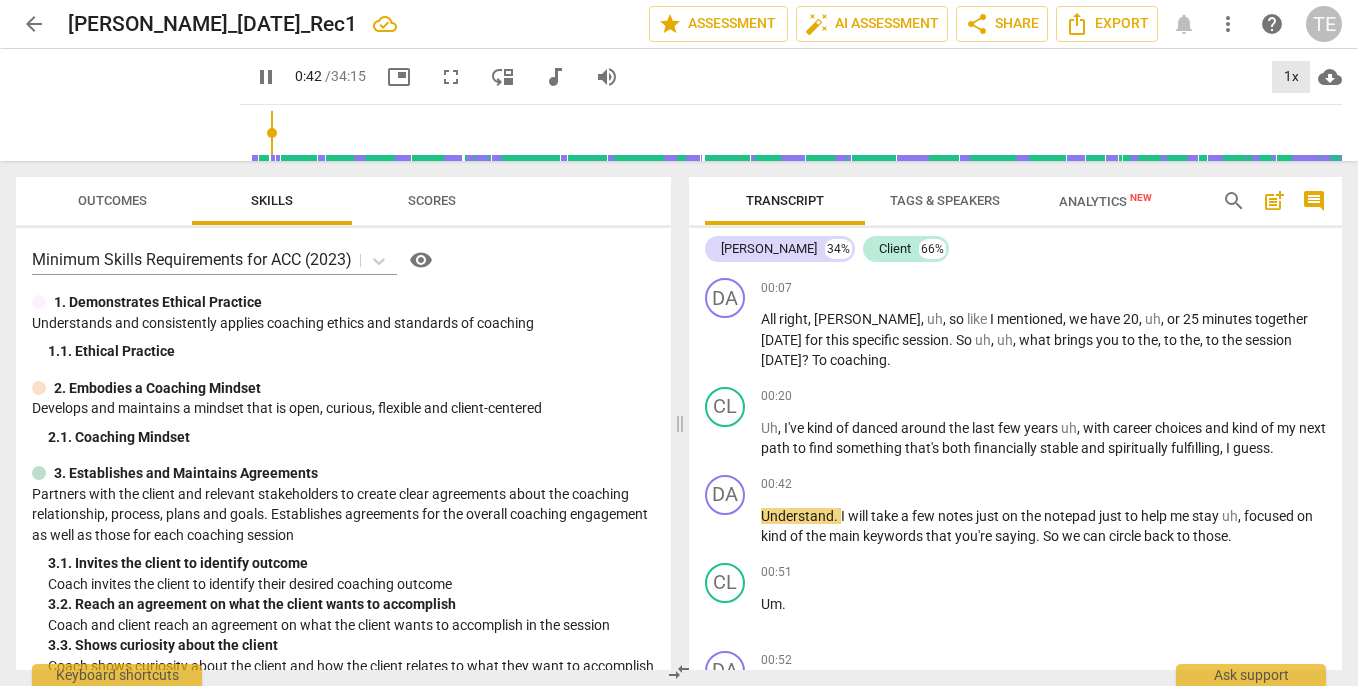 click on "1x" at bounding box center [1291, 77] 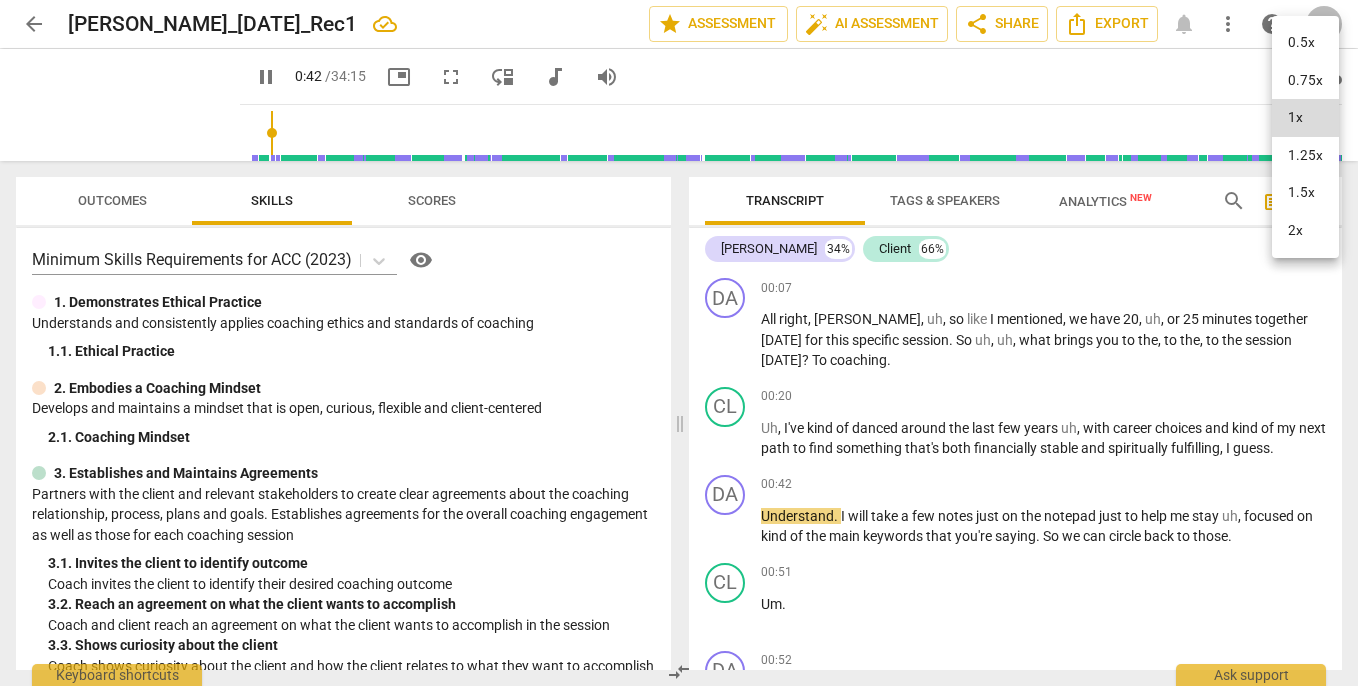 click at bounding box center (679, 343) 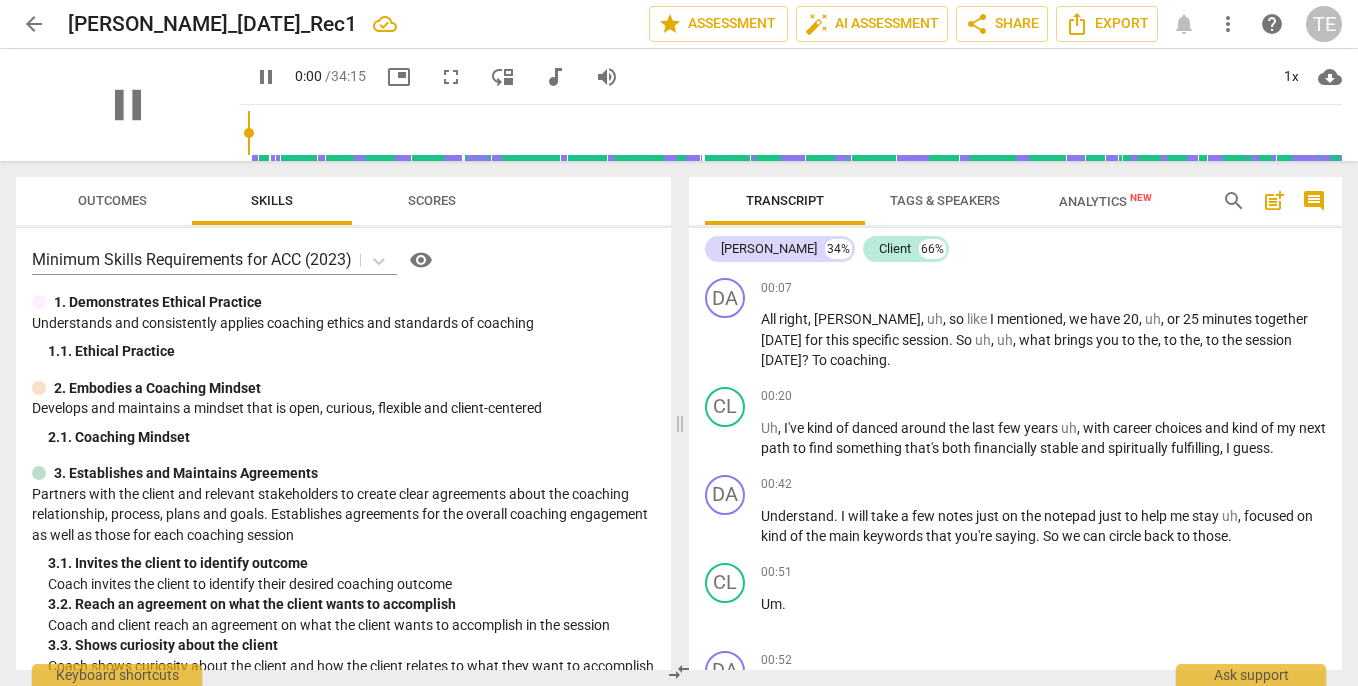 drag, startPoint x: 247, startPoint y: 129, endPoint x: 203, endPoint y: 126, distance: 44.102154 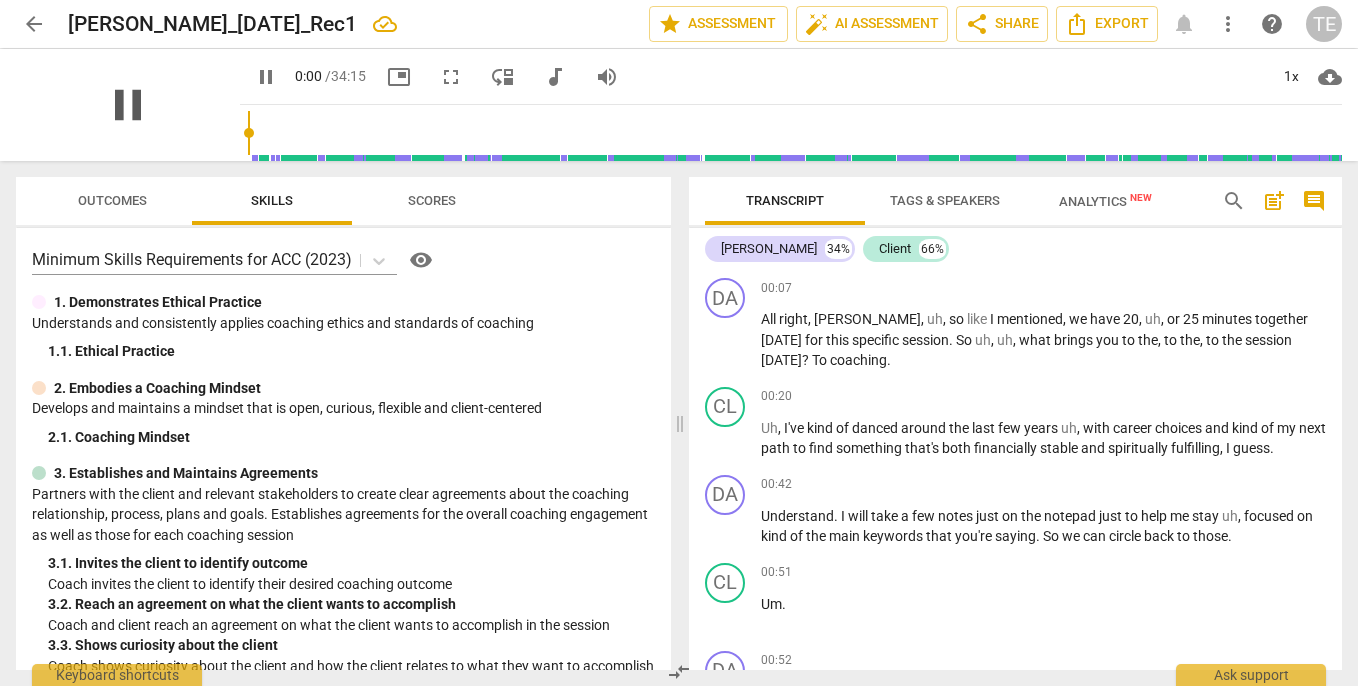 click on "pause" at bounding box center (128, 105) 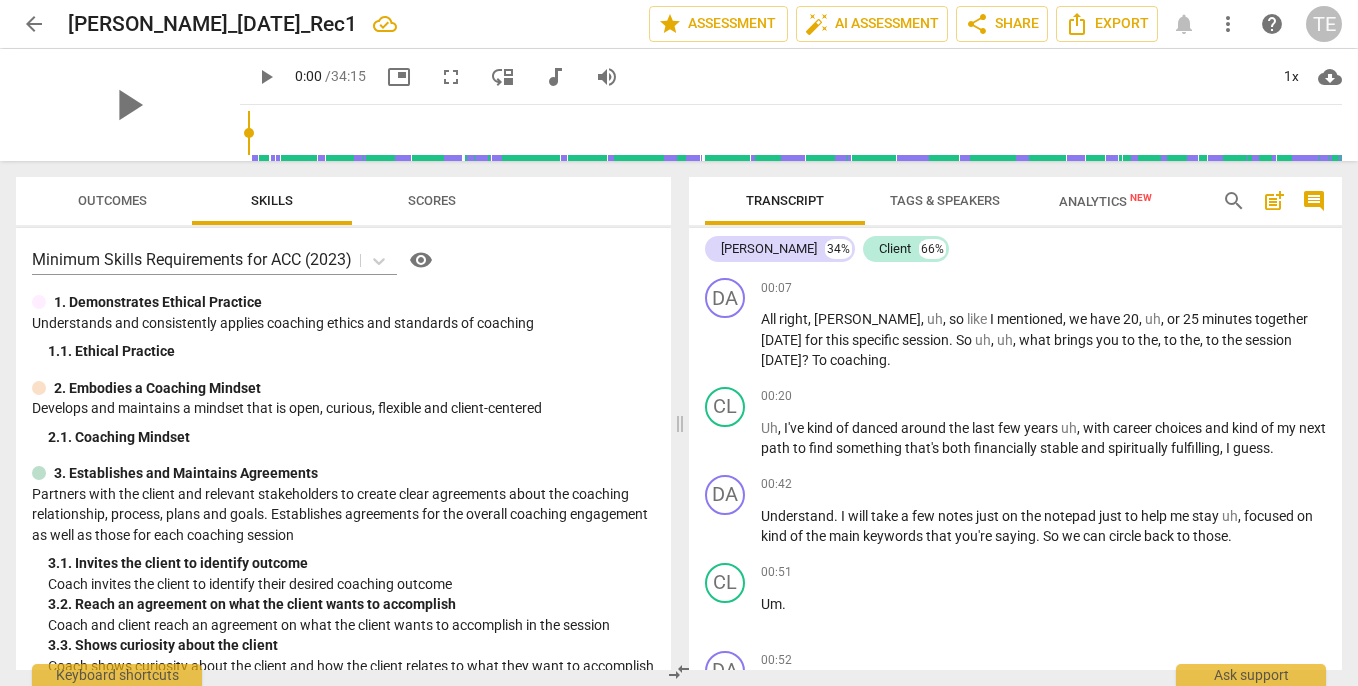 click on "play_arrow" at bounding box center (266, 77) 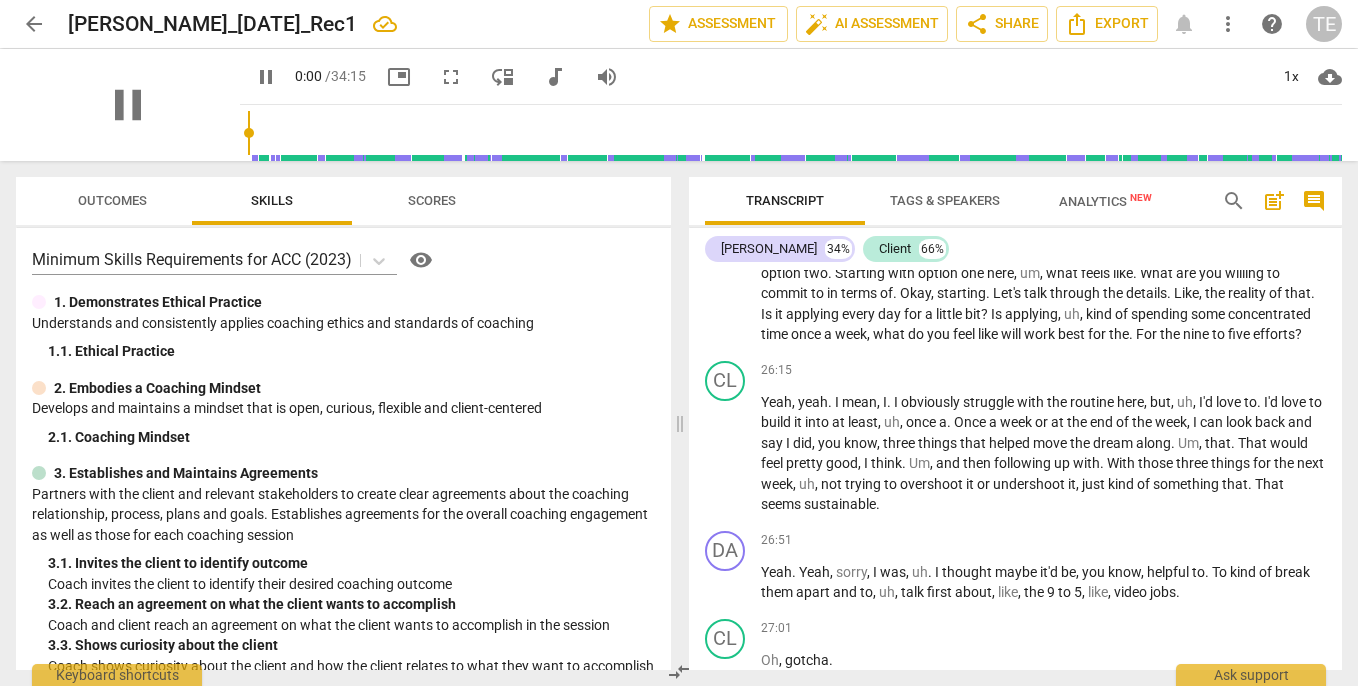 scroll, scrollTop: 8386, scrollLeft: 0, axis: vertical 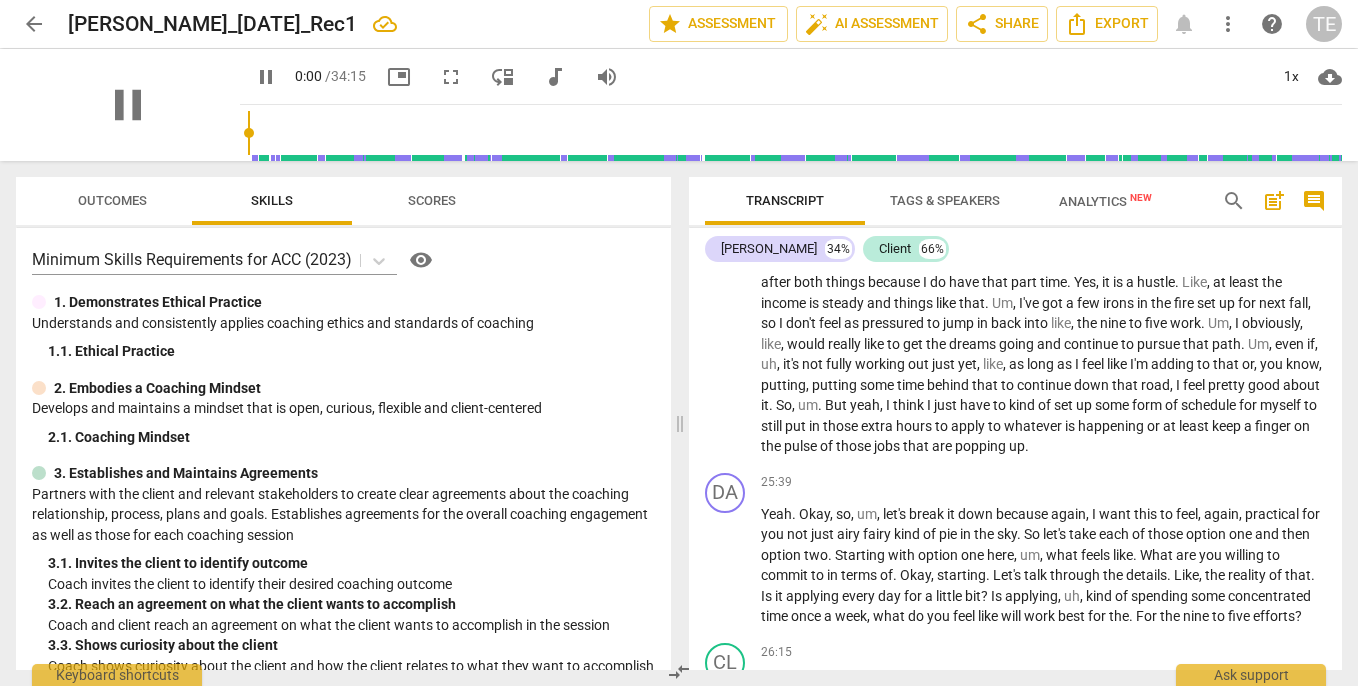 drag, startPoint x: 221, startPoint y: 130, endPoint x: 406, endPoint y: 138, distance: 185.1729 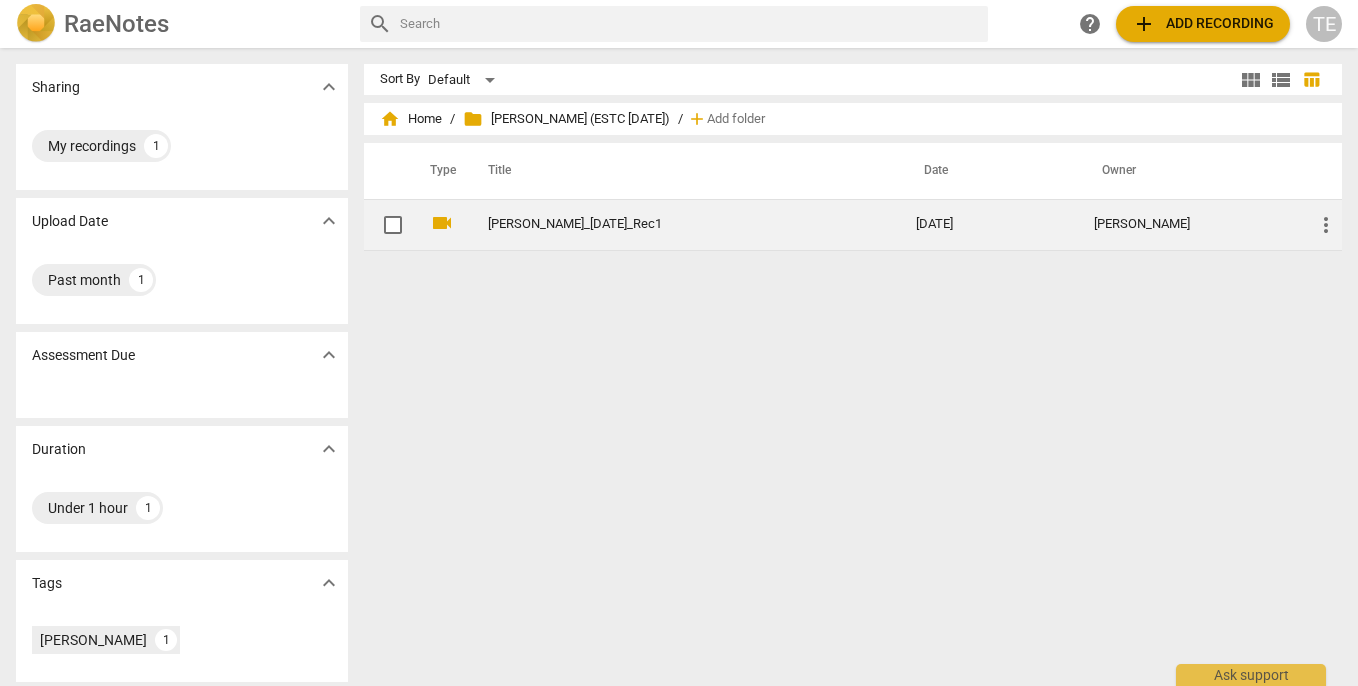 click on "[PERSON_NAME]_[DATE]_Rec1" at bounding box center (666, 224) 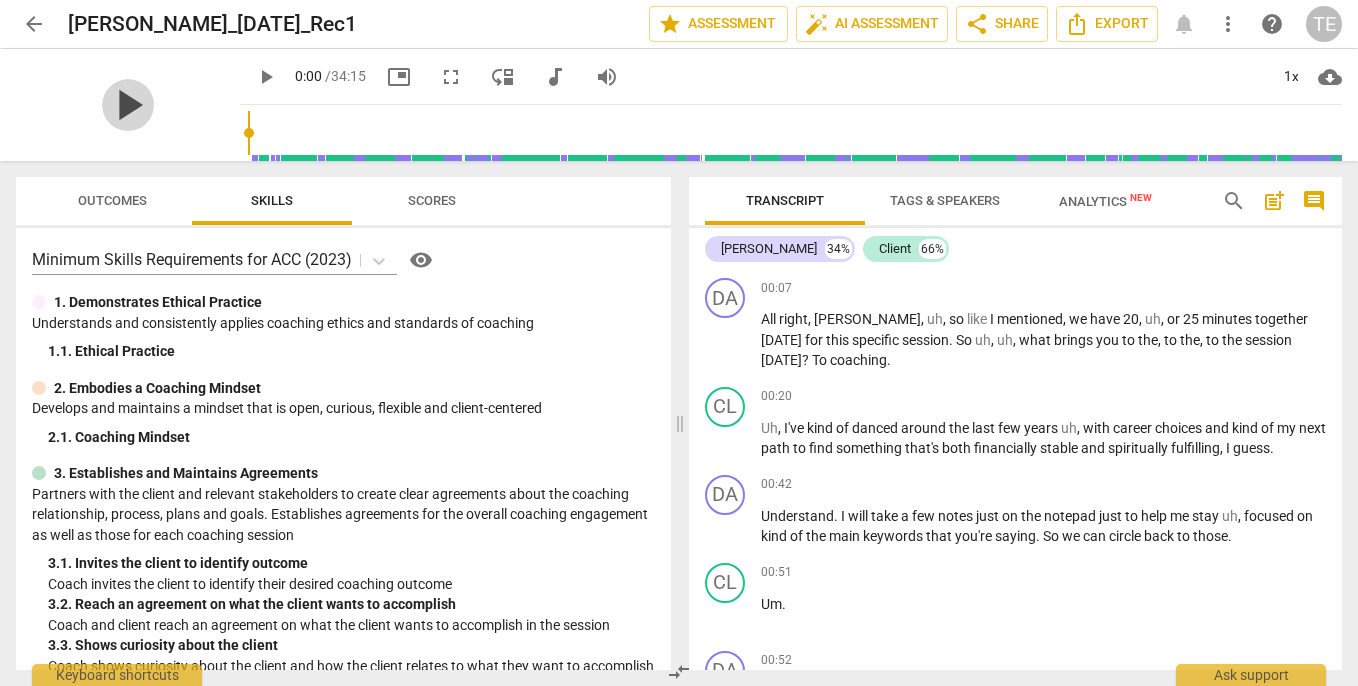 click on "play_arrow" at bounding box center (128, 105) 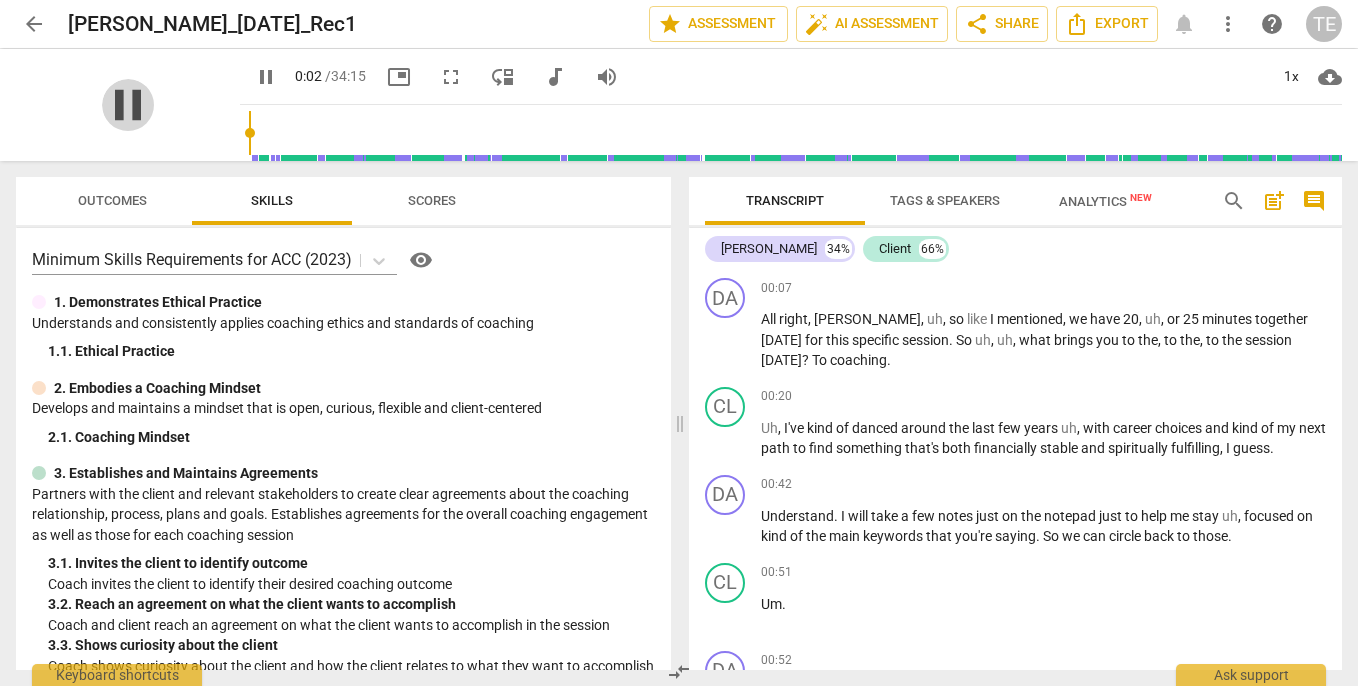 click on "pause" at bounding box center [128, 105] 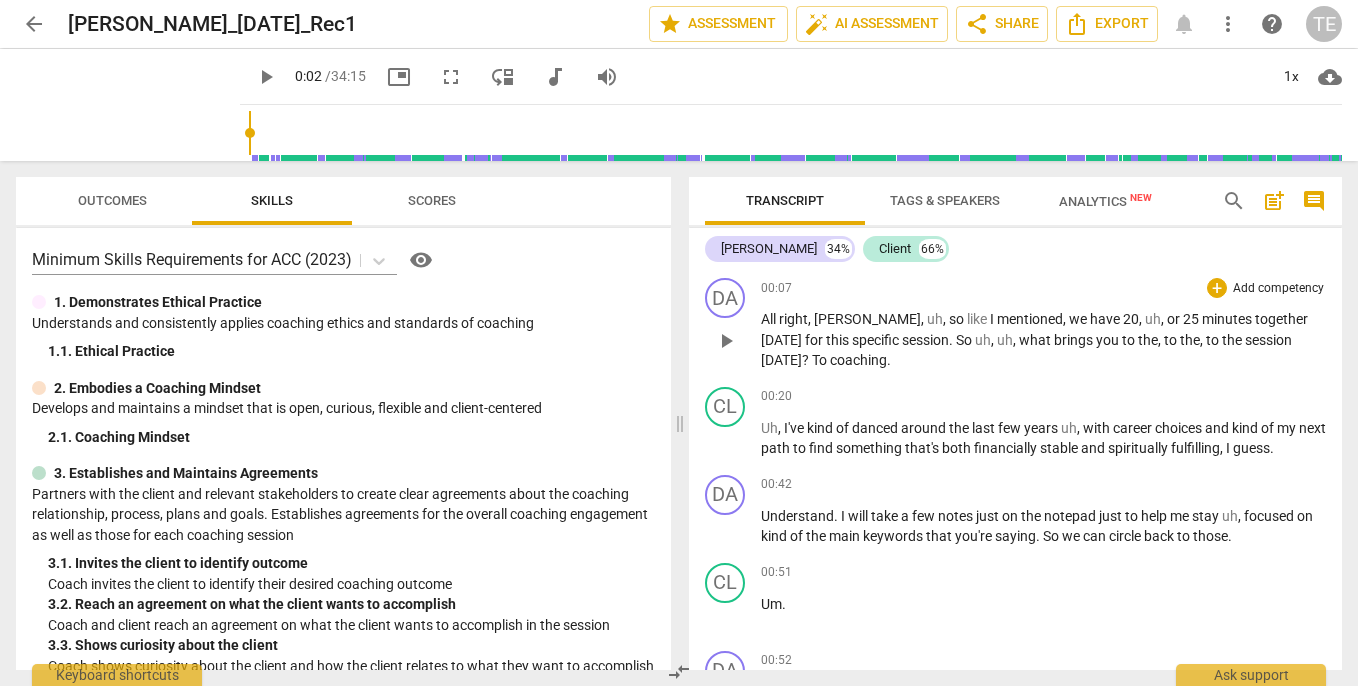 click on "play_arrow" at bounding box center (726, 341) 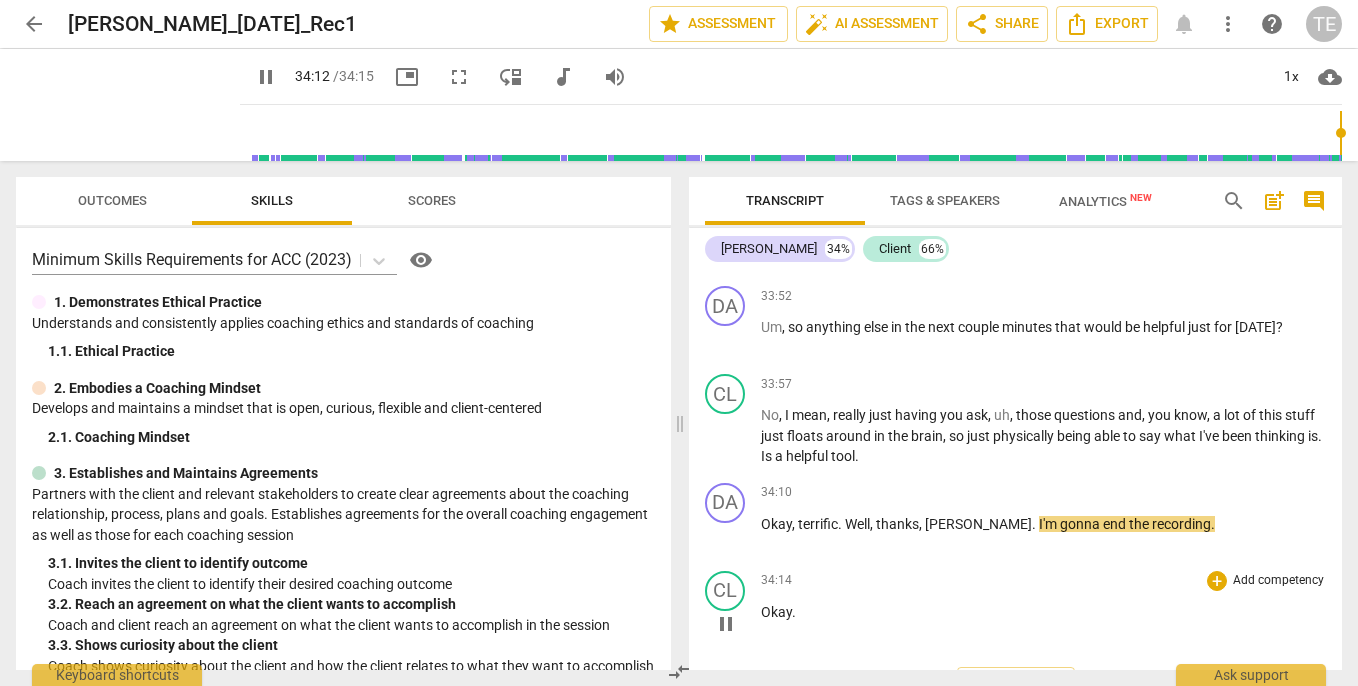 scroll, scrollTop: 11958, scrollLeft: 0, axis: vertical 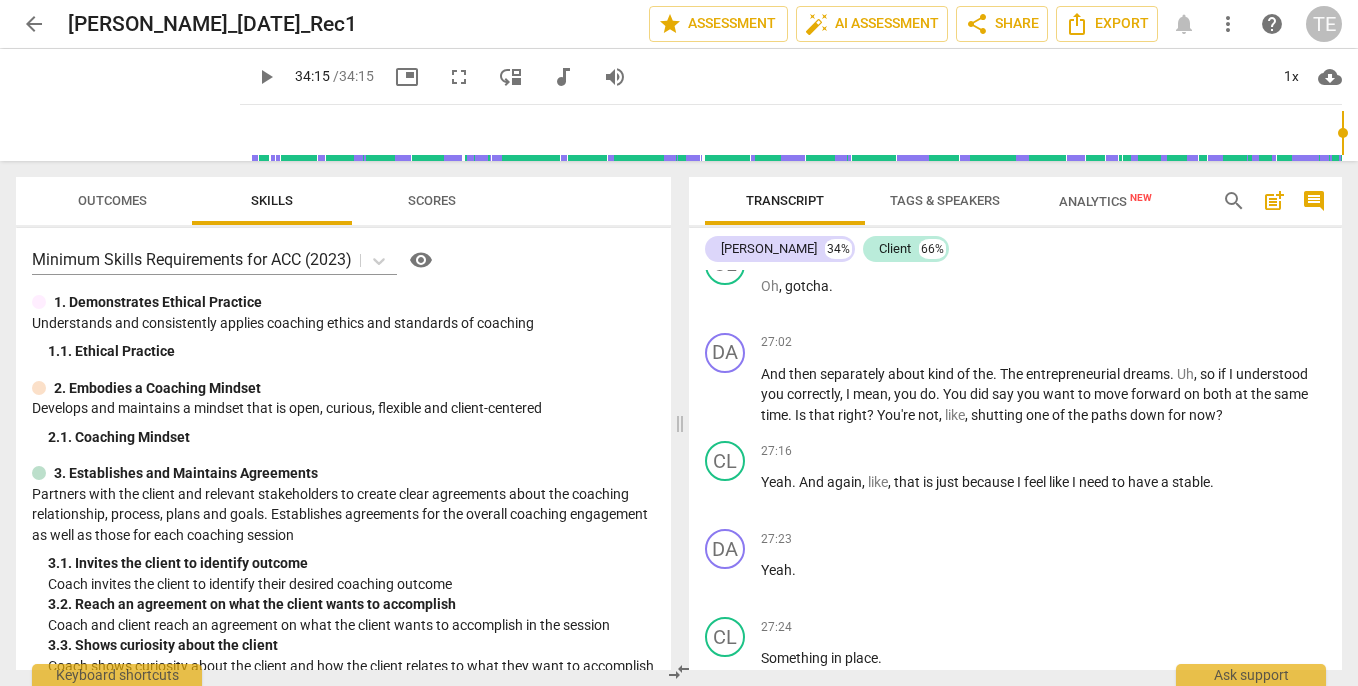 type on "2055" 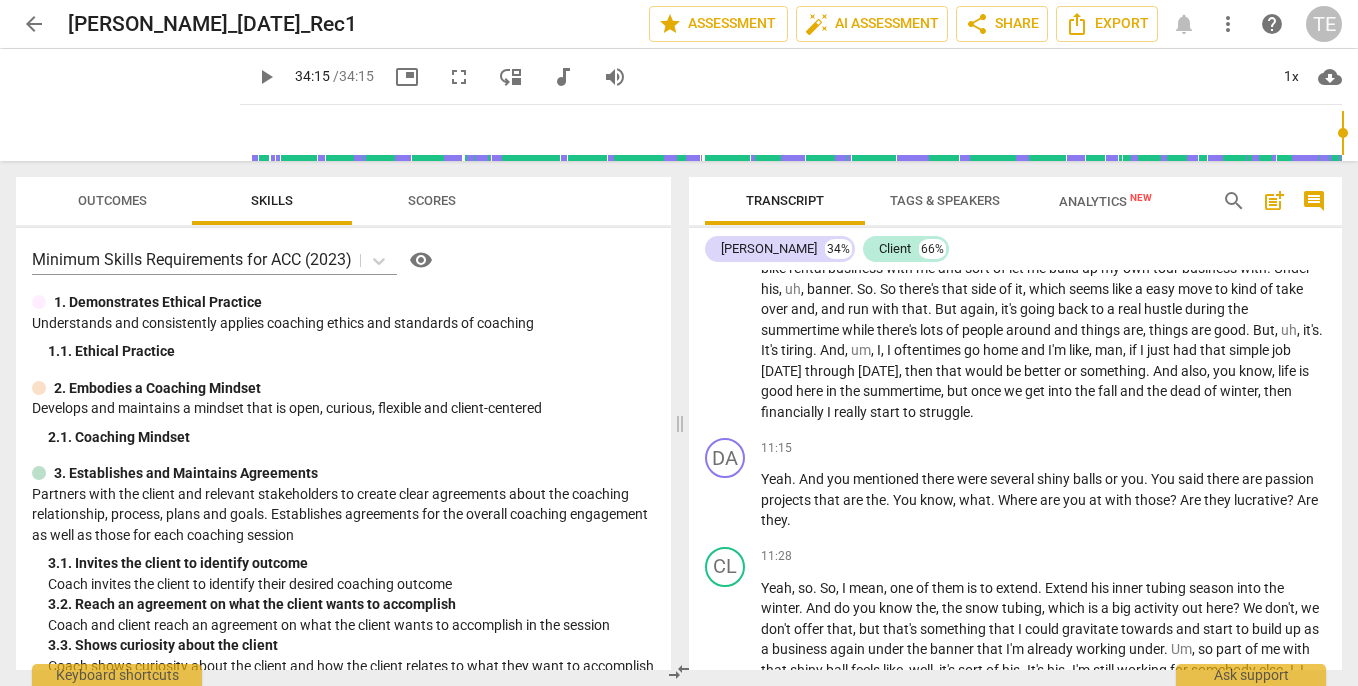 scroll, scrollTop: 3180, scrollLeft: 0, axis: vertical 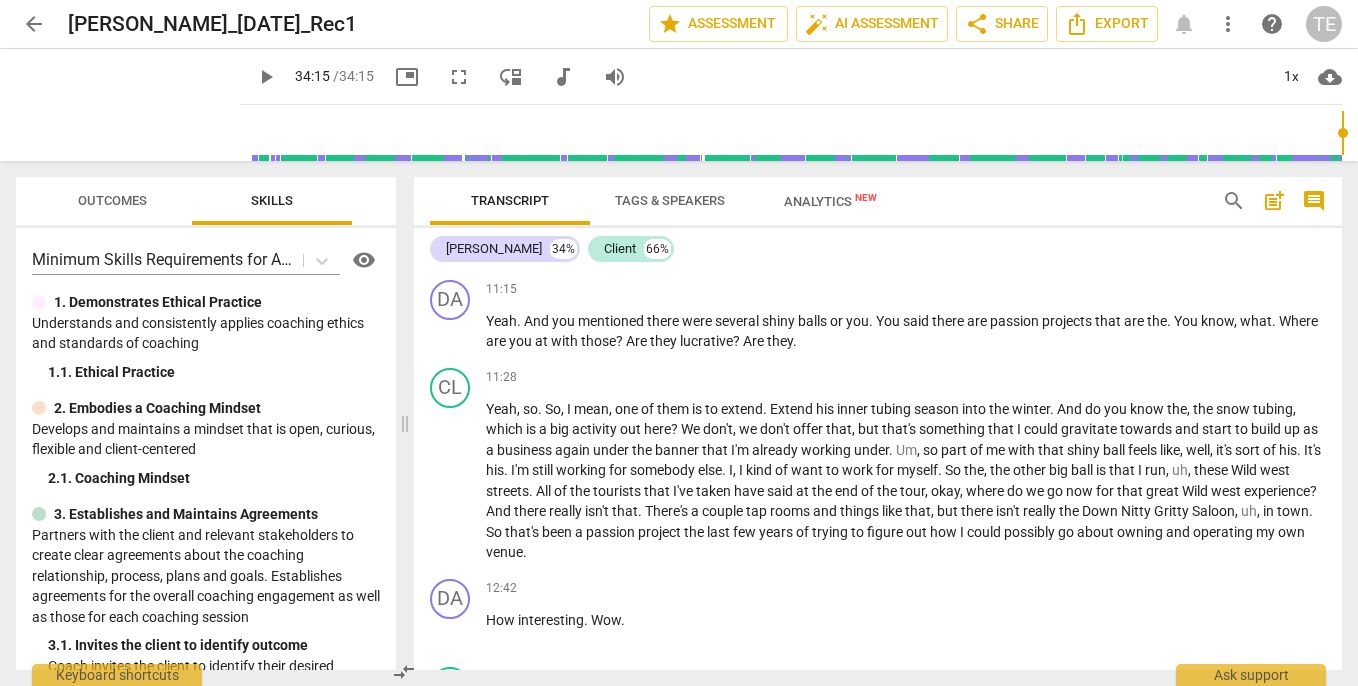 drag, startPoint x: 681, startPoint y: 427, endPoint x: 406, endPoint y: 396, distance: 276.74176 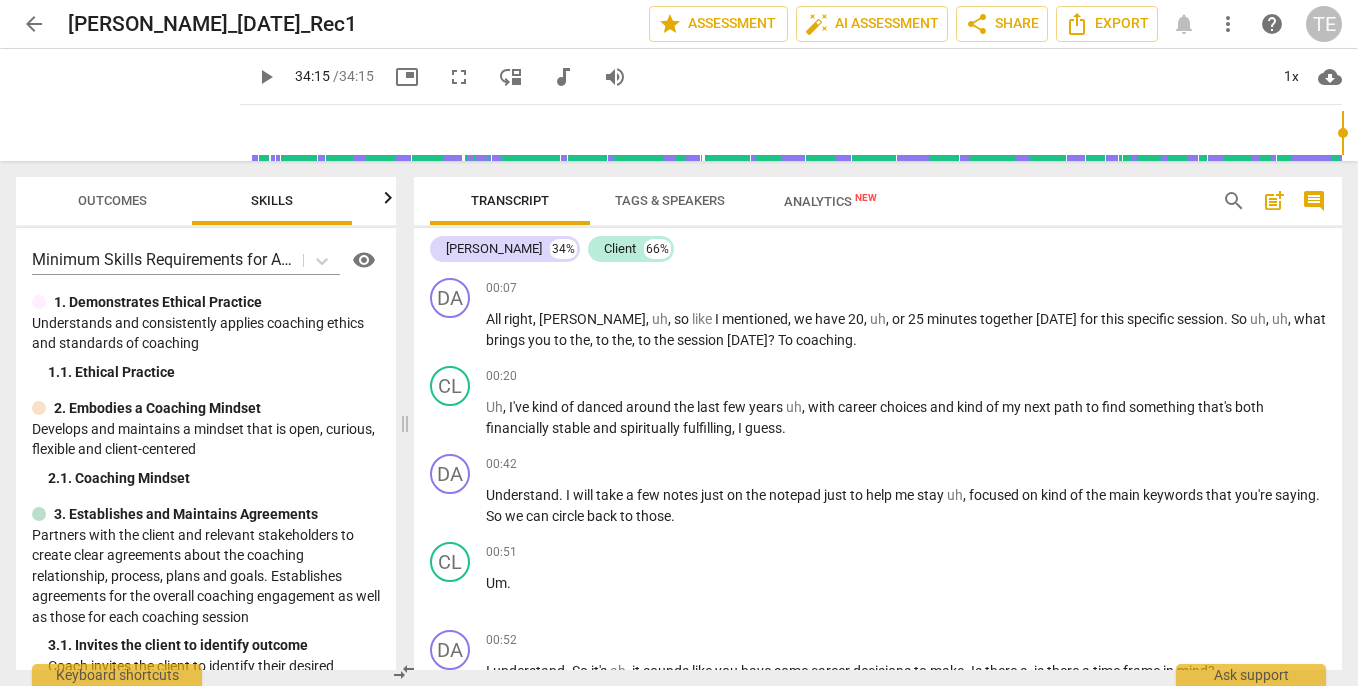 scroll, scrollTop: 0, scrollLeft: 0, axis: both 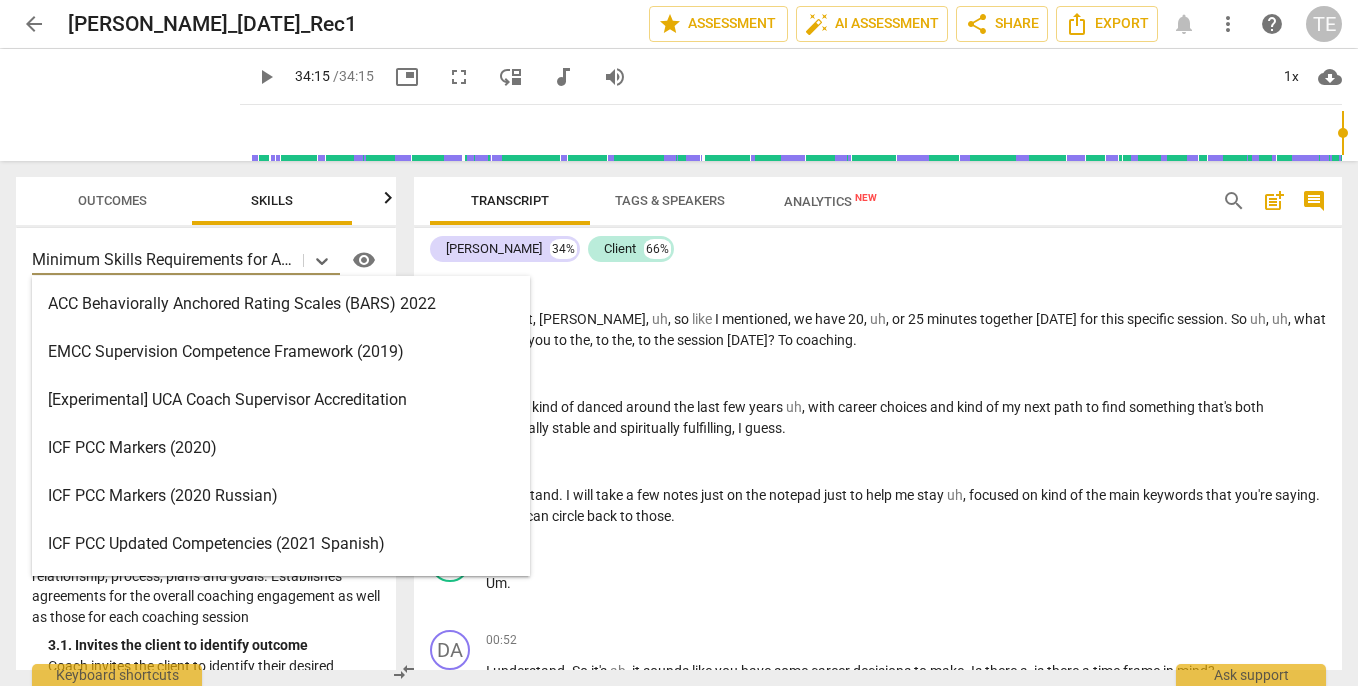 click on "Minimum Skills Requirements for ACC (2023)" at bounding box center (163, 259) 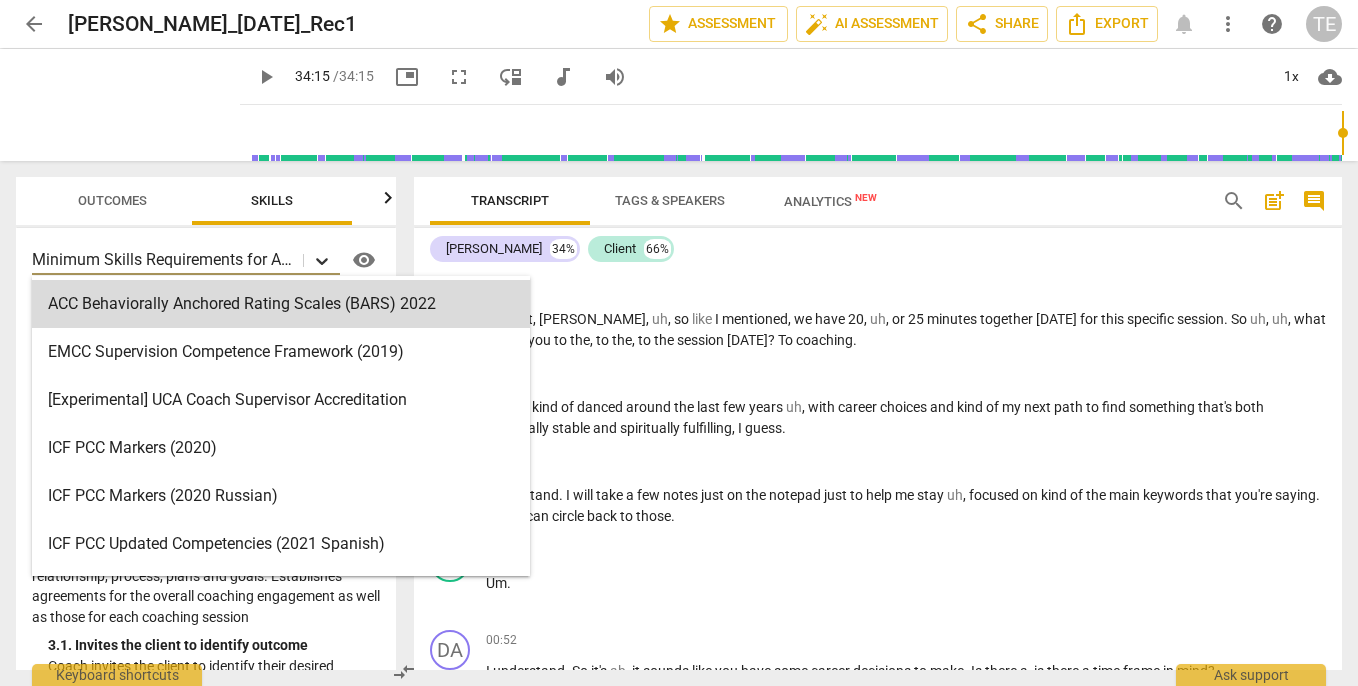 click 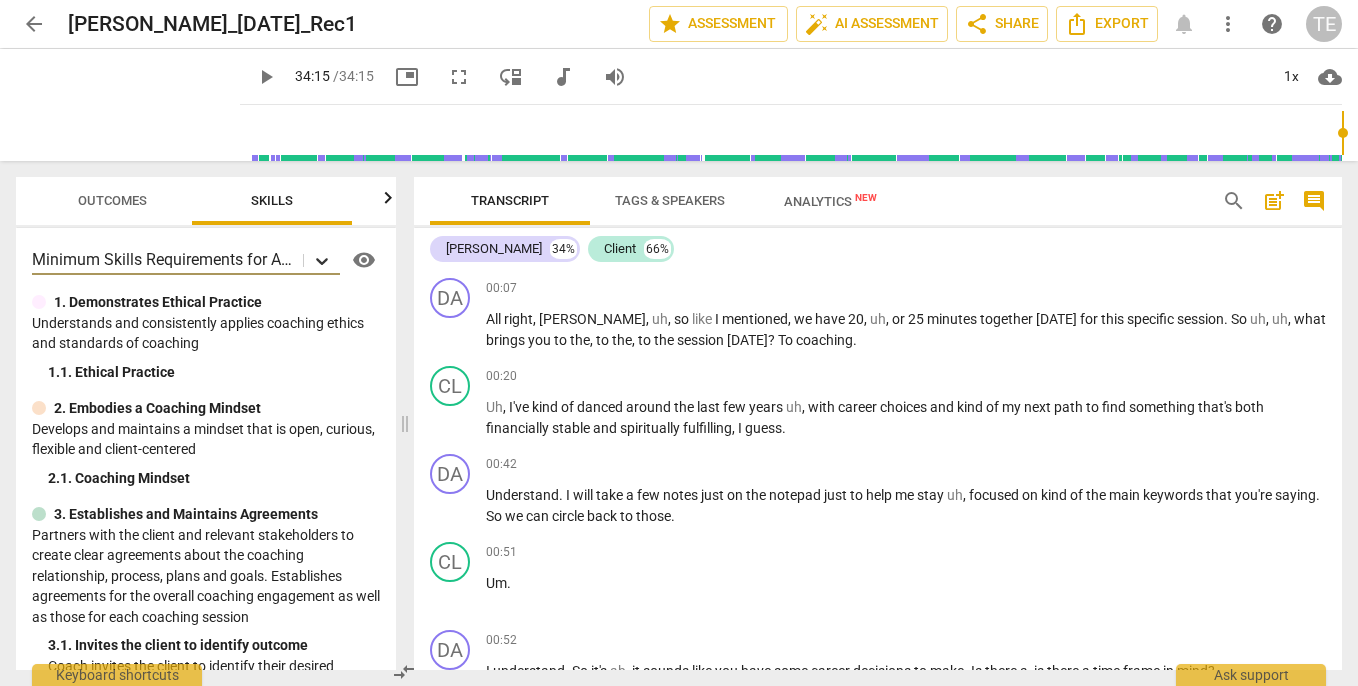 click 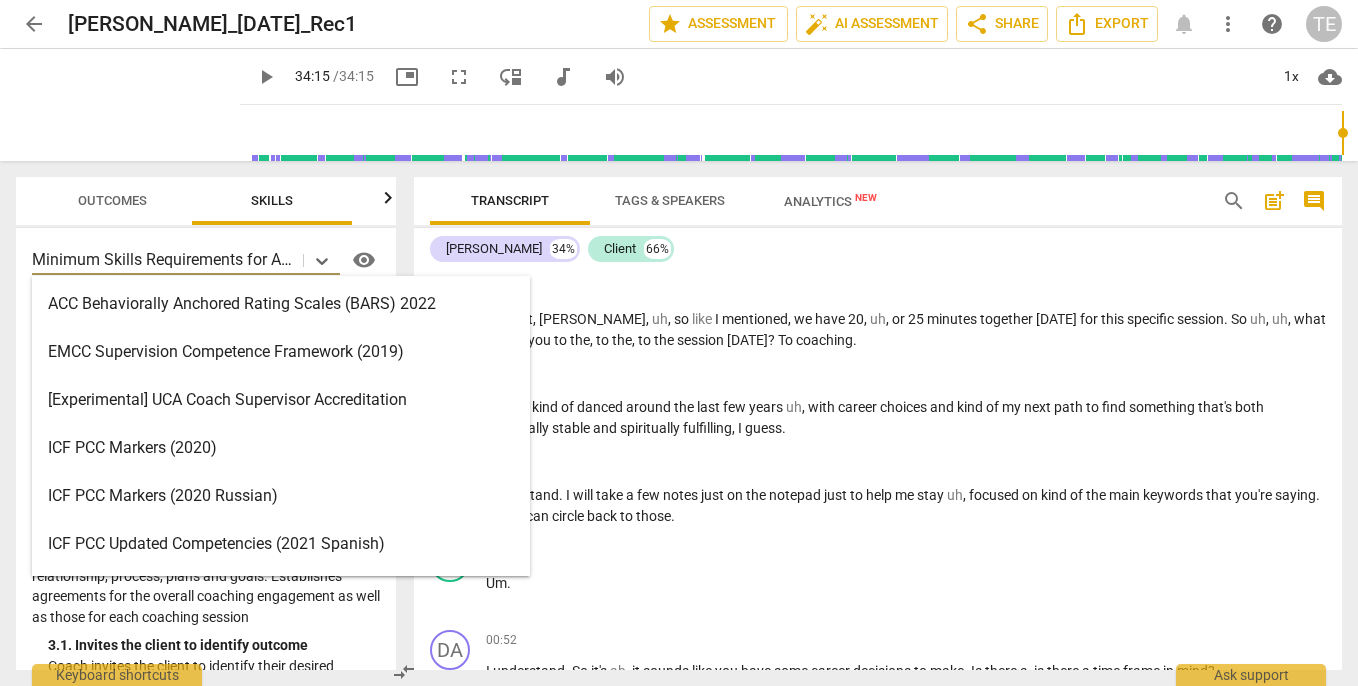click on "visibility" at bounding box center (364, 260) 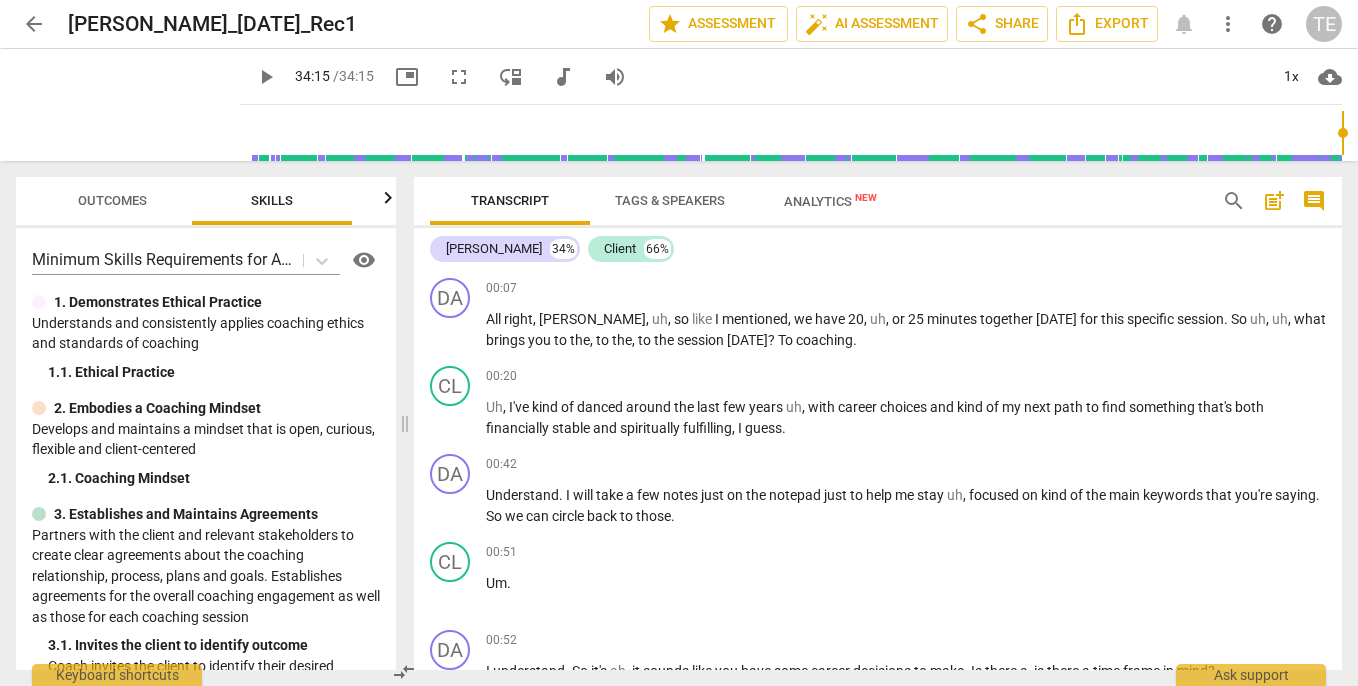 click on "Outcomes" at bounding box center (112, 200) 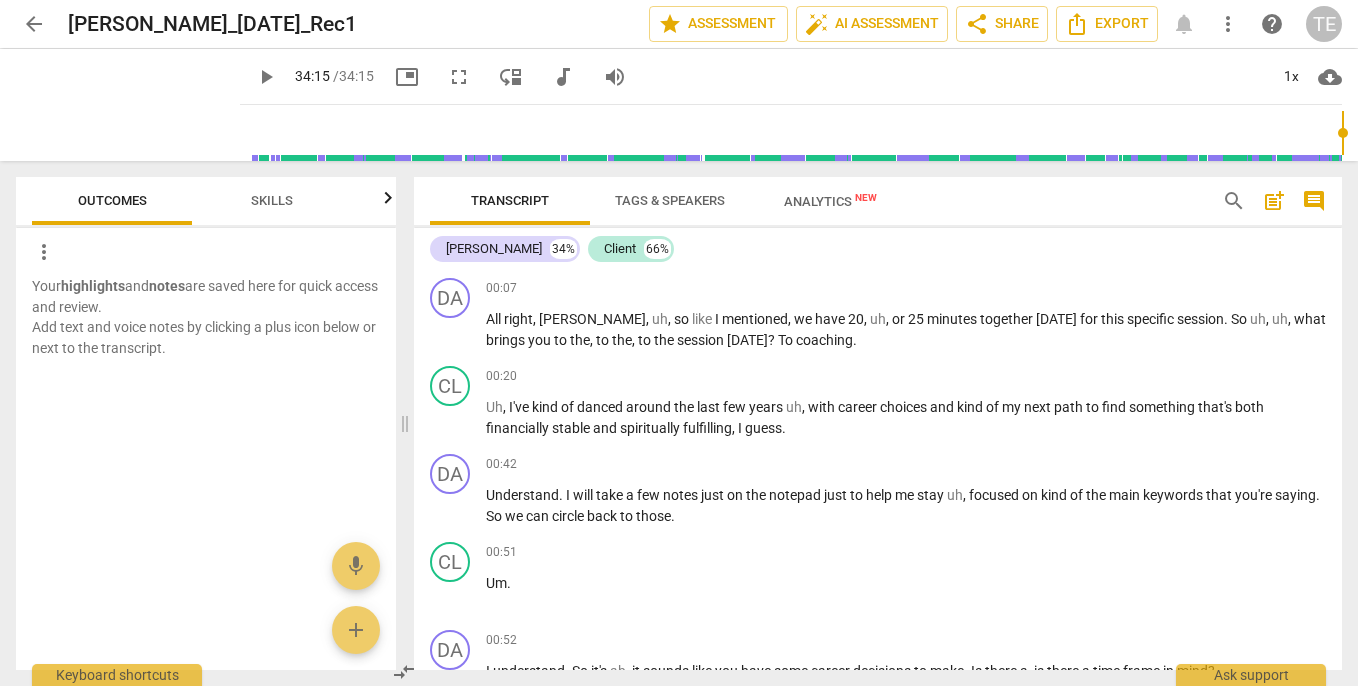 click on "Skills" at bounding box center [272, 200] 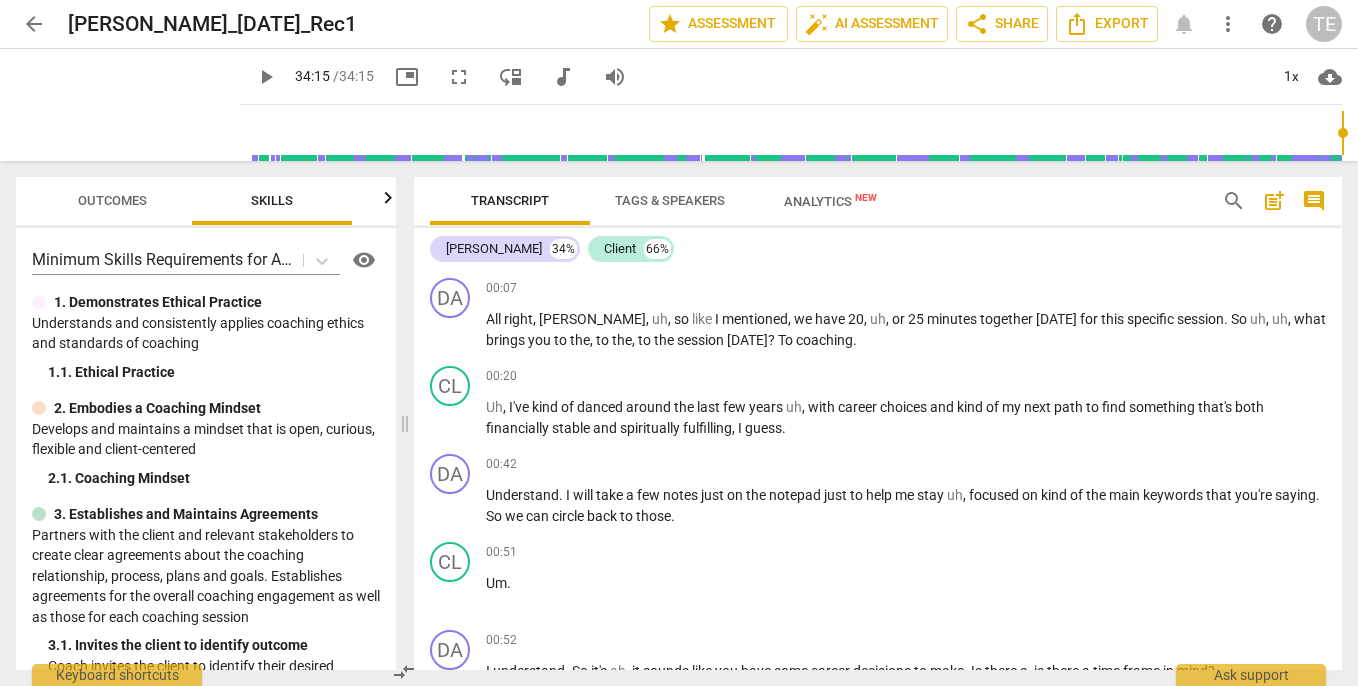 click 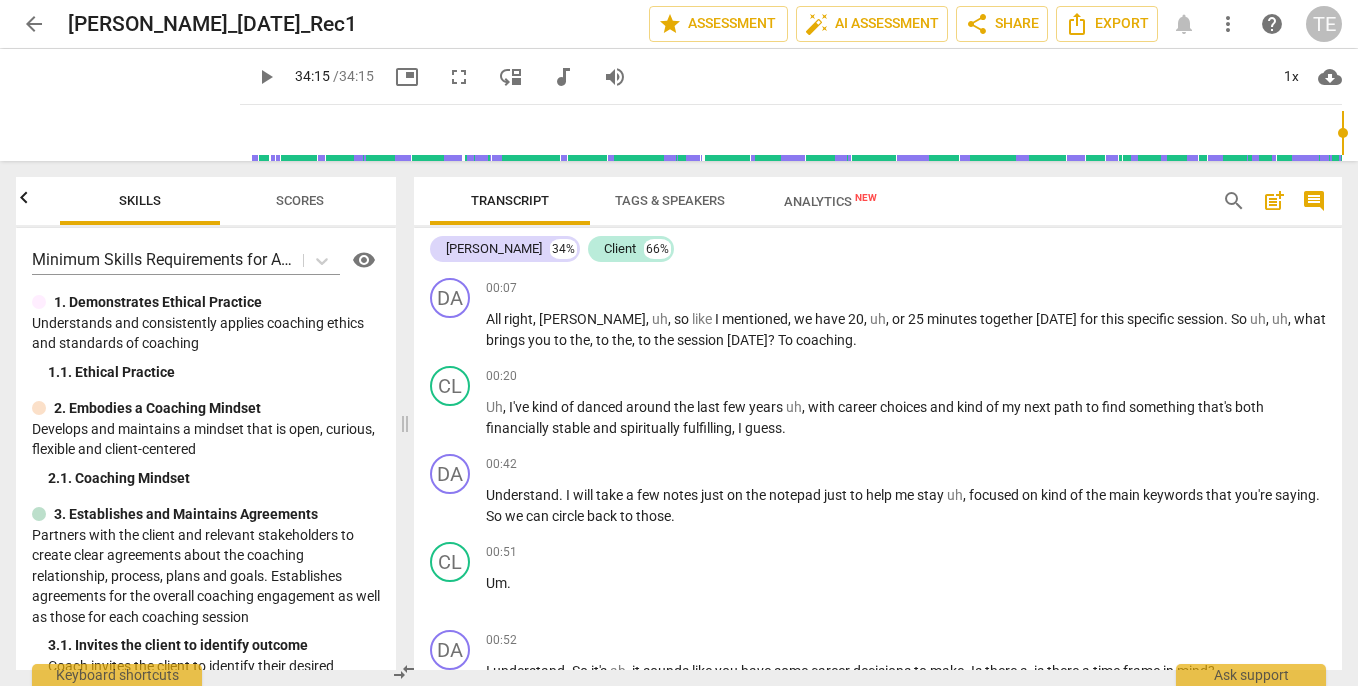 scroll, scrollTop: 0, scrollLeft: 0, axis: both 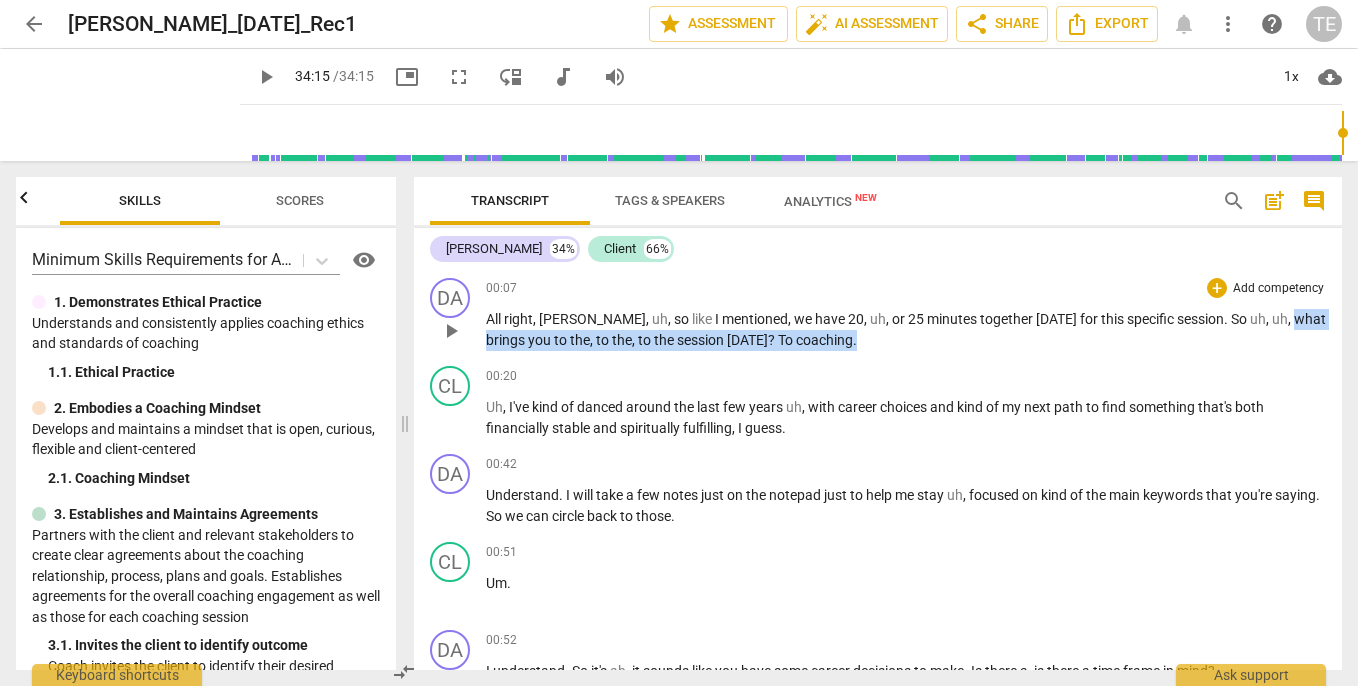 drag, startPoint x: 1218, startPoint y: 321, endPoint x: 791, endPoint y: 347, distance: 427.79083 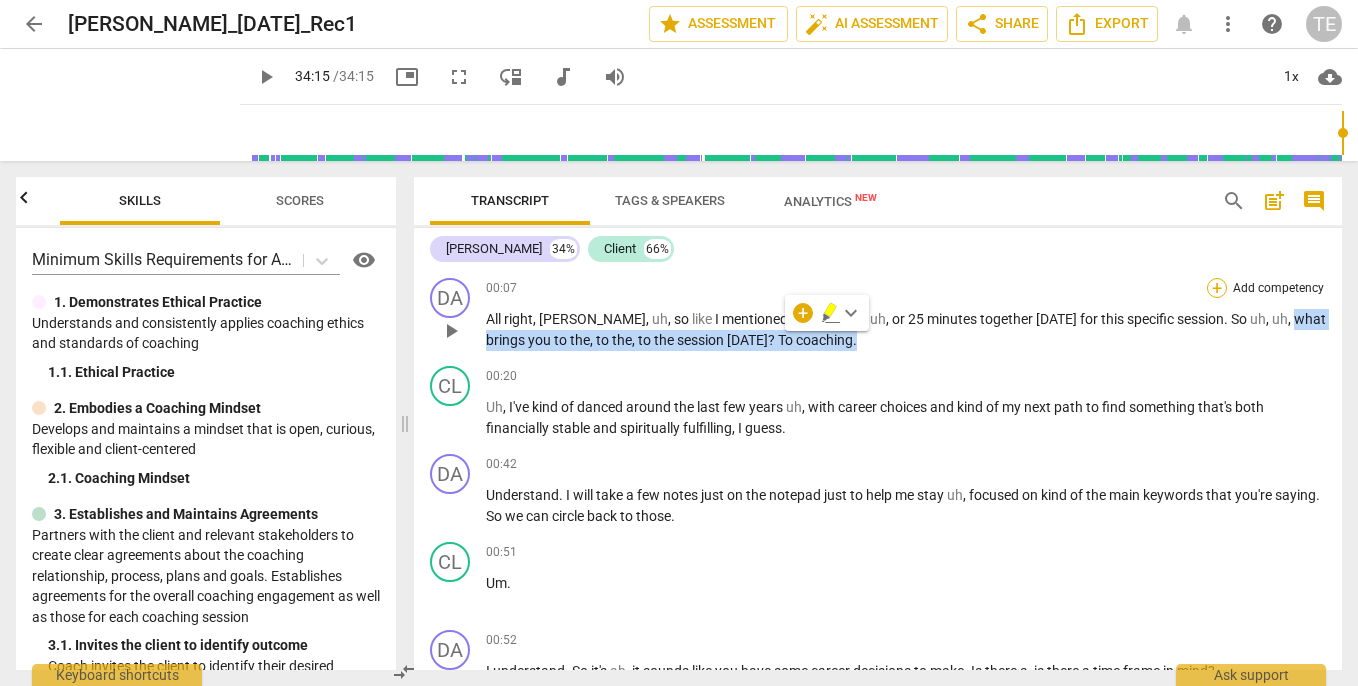 click on "+" at bounding box center (1217, 288) 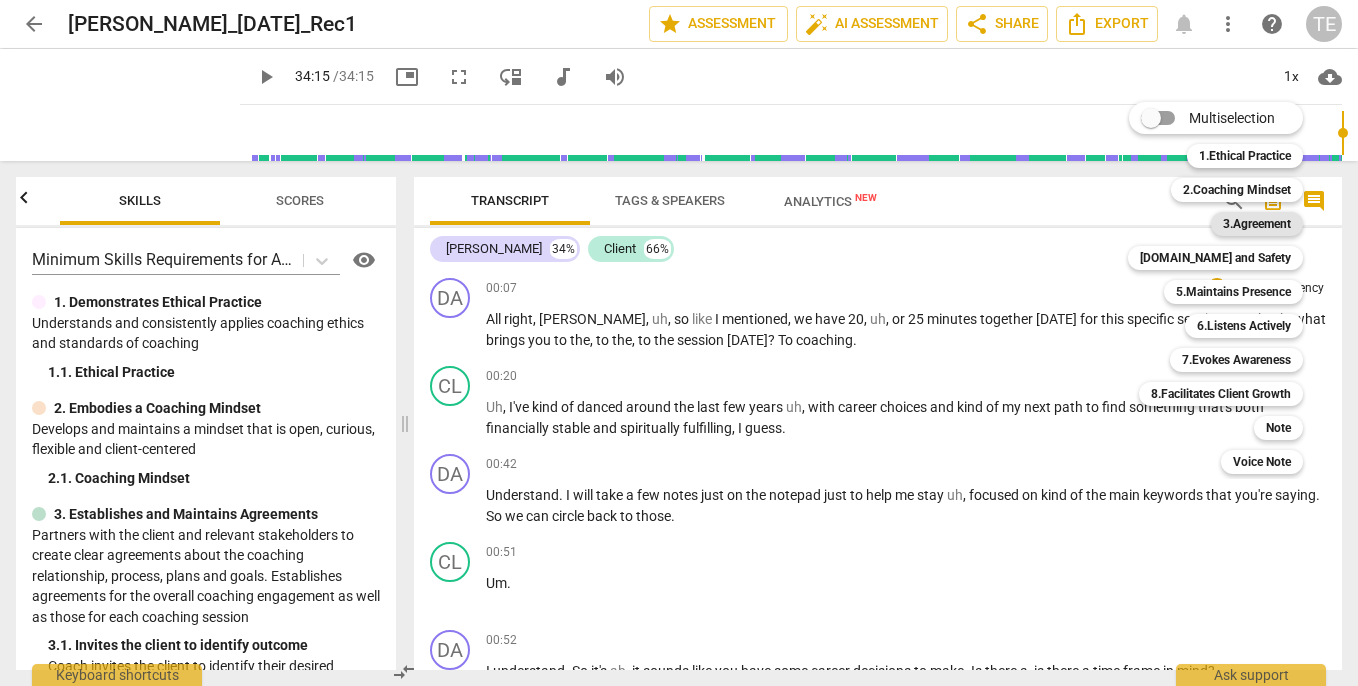 click on "3.Agreement" at bounding box center (1257, 224) 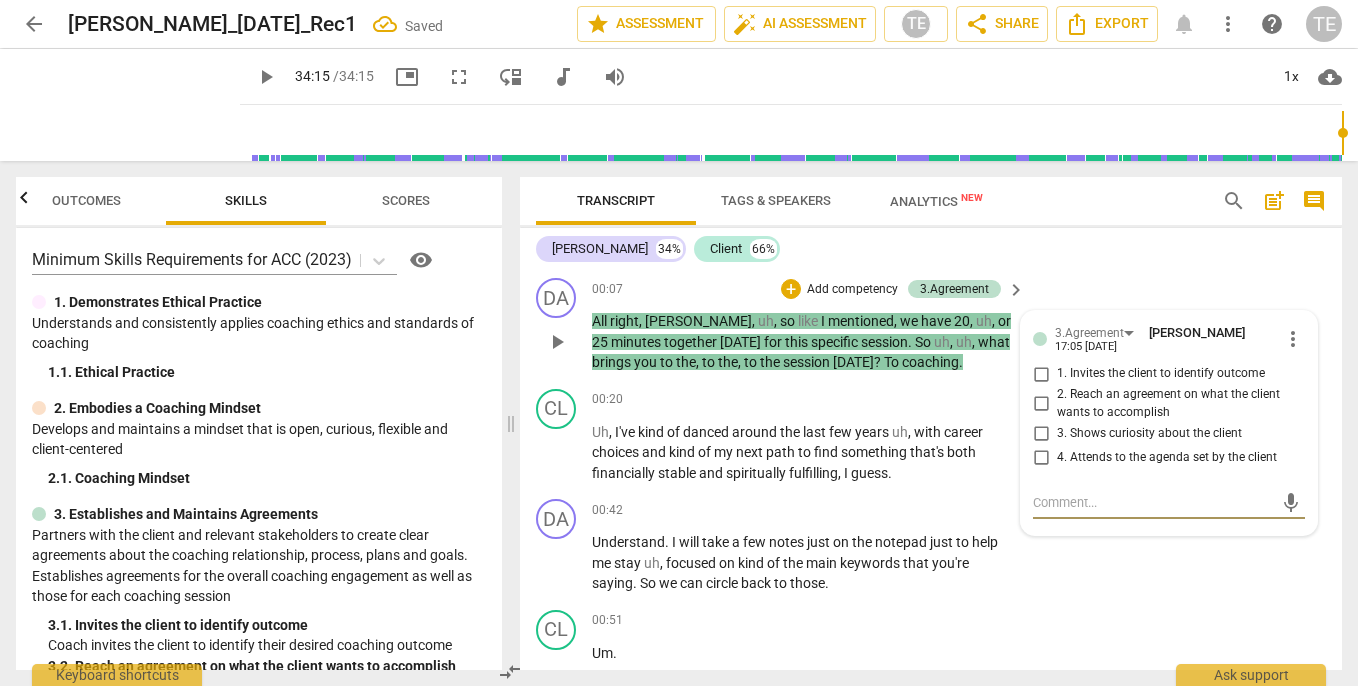 click on "1. Invites the client to identify outcome" at bounding box center [1041, 374] 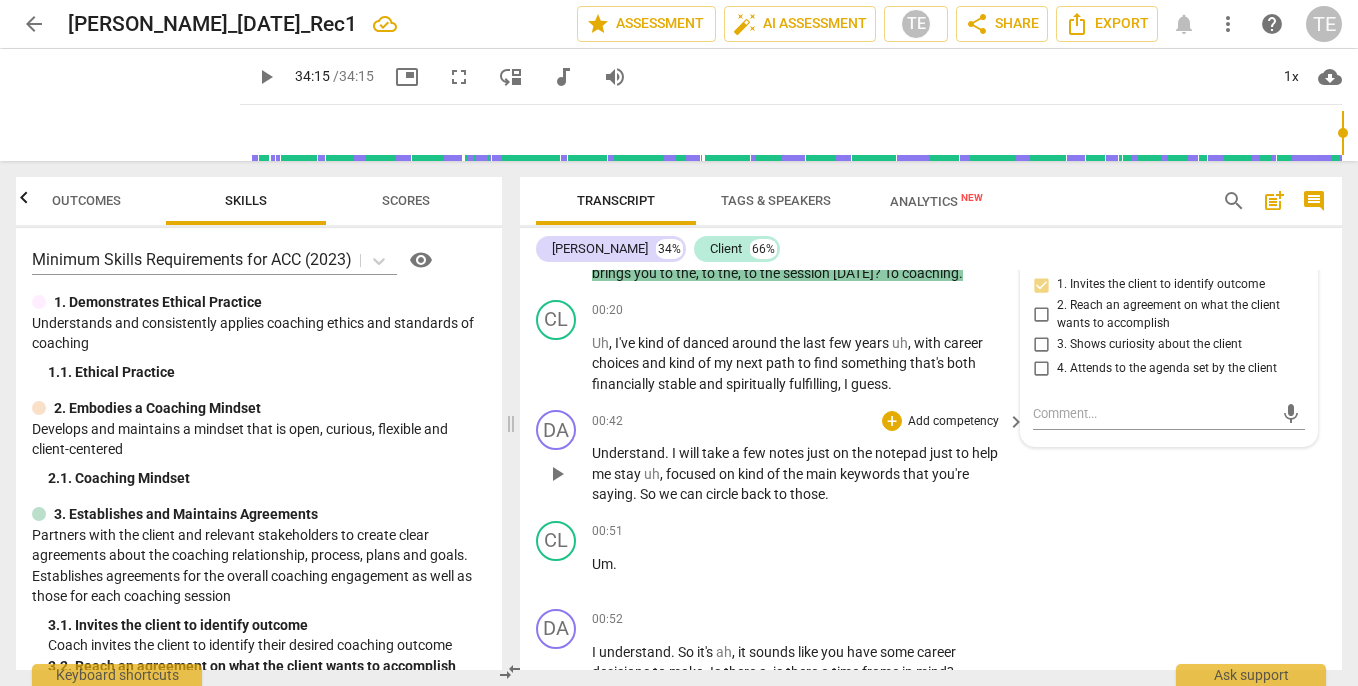 scroll, scrollTop: 90, scrollLeft: 0, axis: vertical 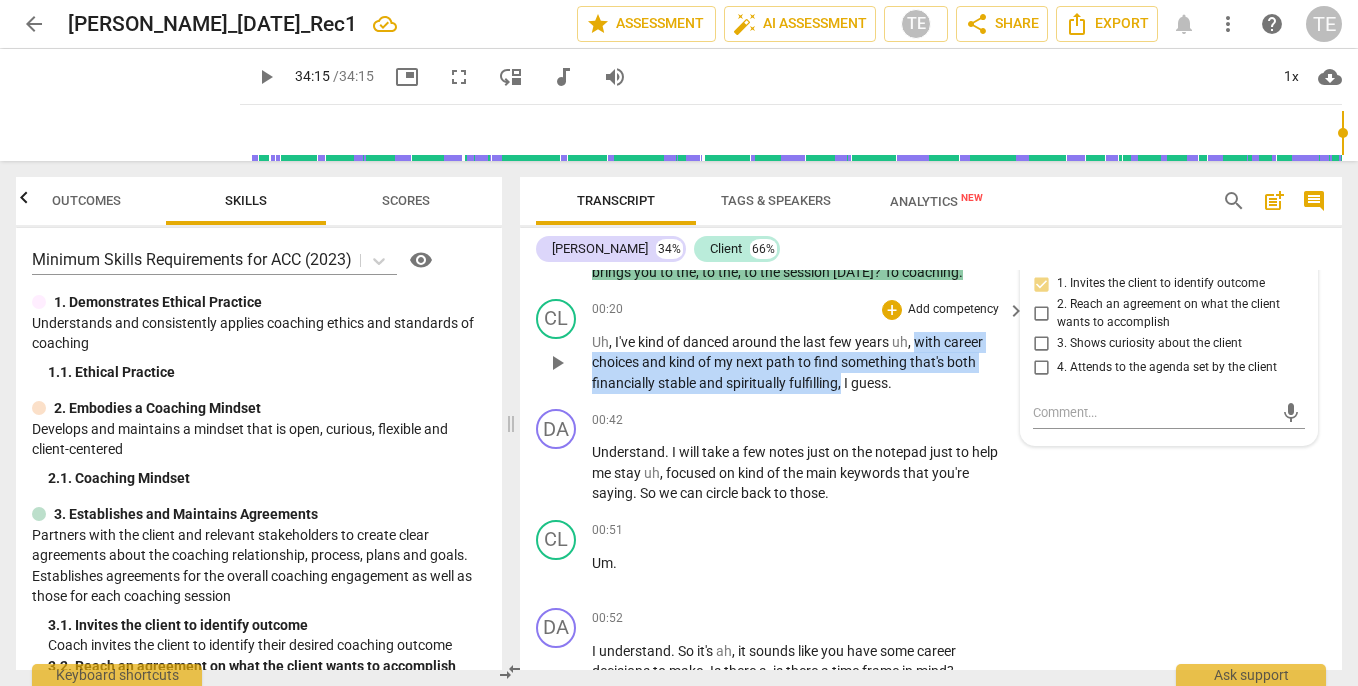 drag, startPoint x: 917, startPoint y: 343, endPoint x: 842, endPoint y: 384, distance: 85.47514 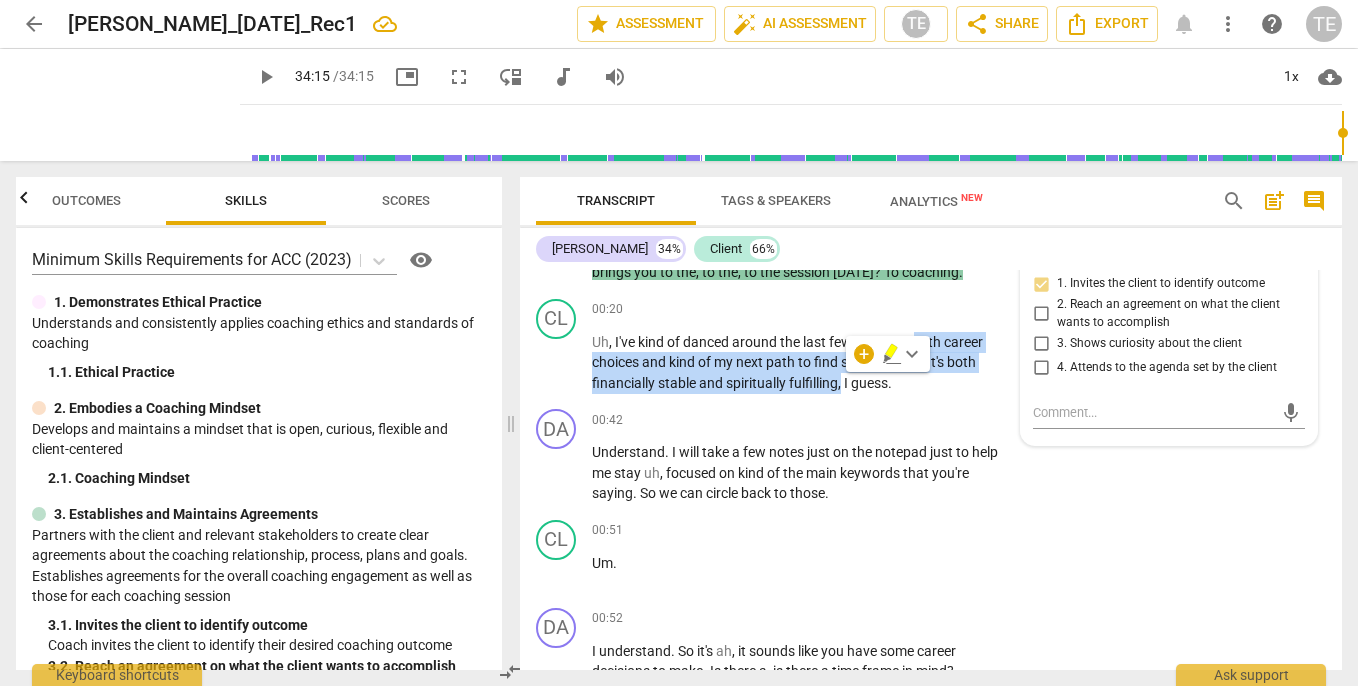 click 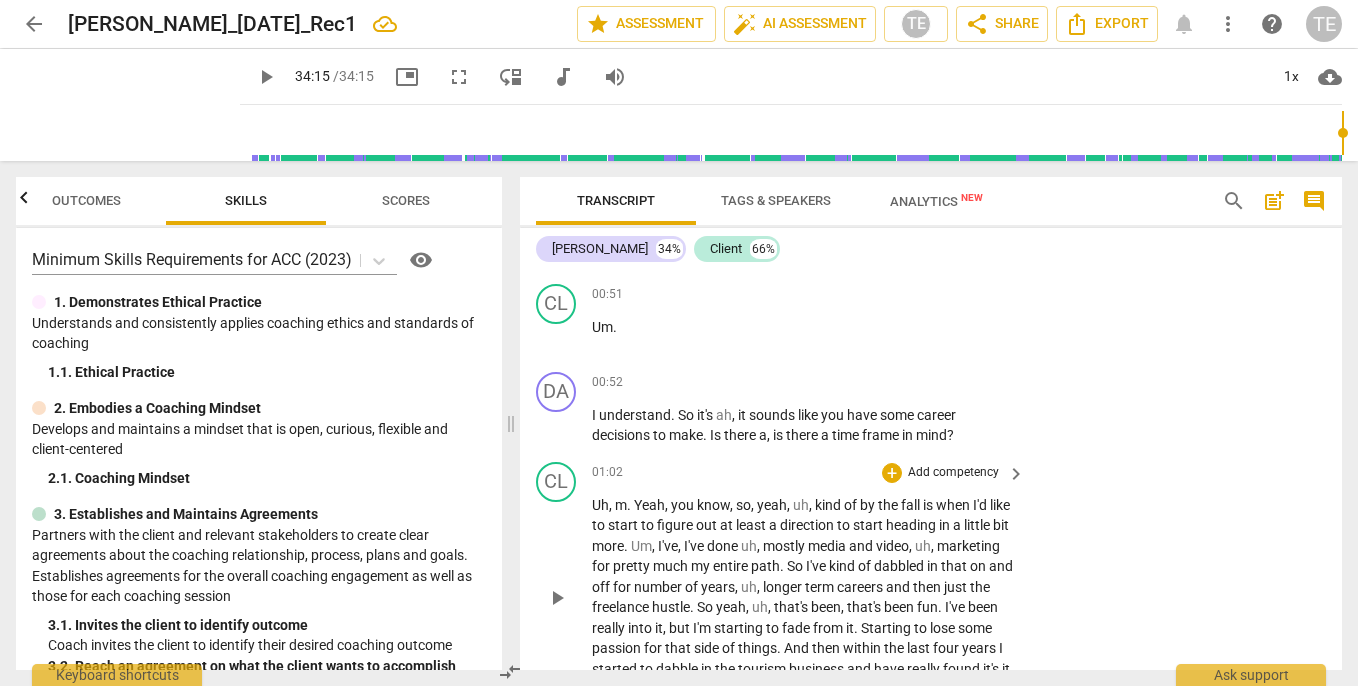 scroll, scrollTop: 336, scrollLeft: 0, axis: vertical 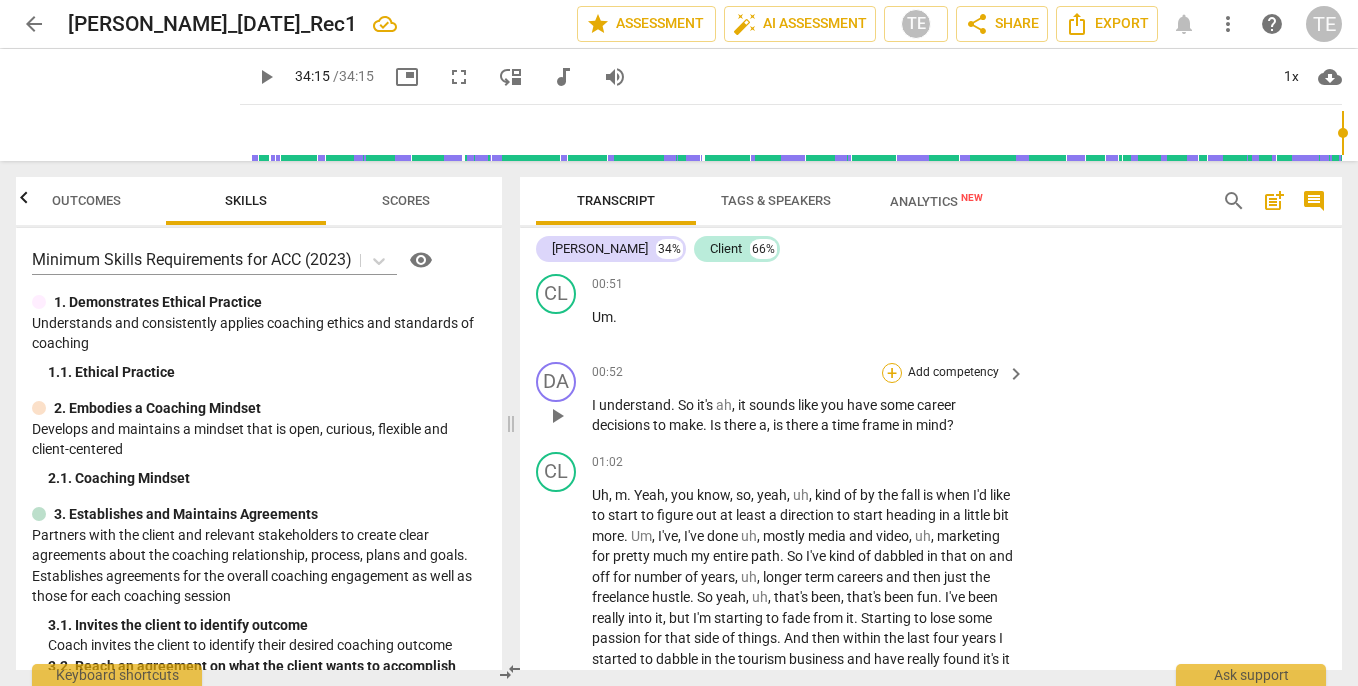 click on "+" at bounding box center [892, 373] 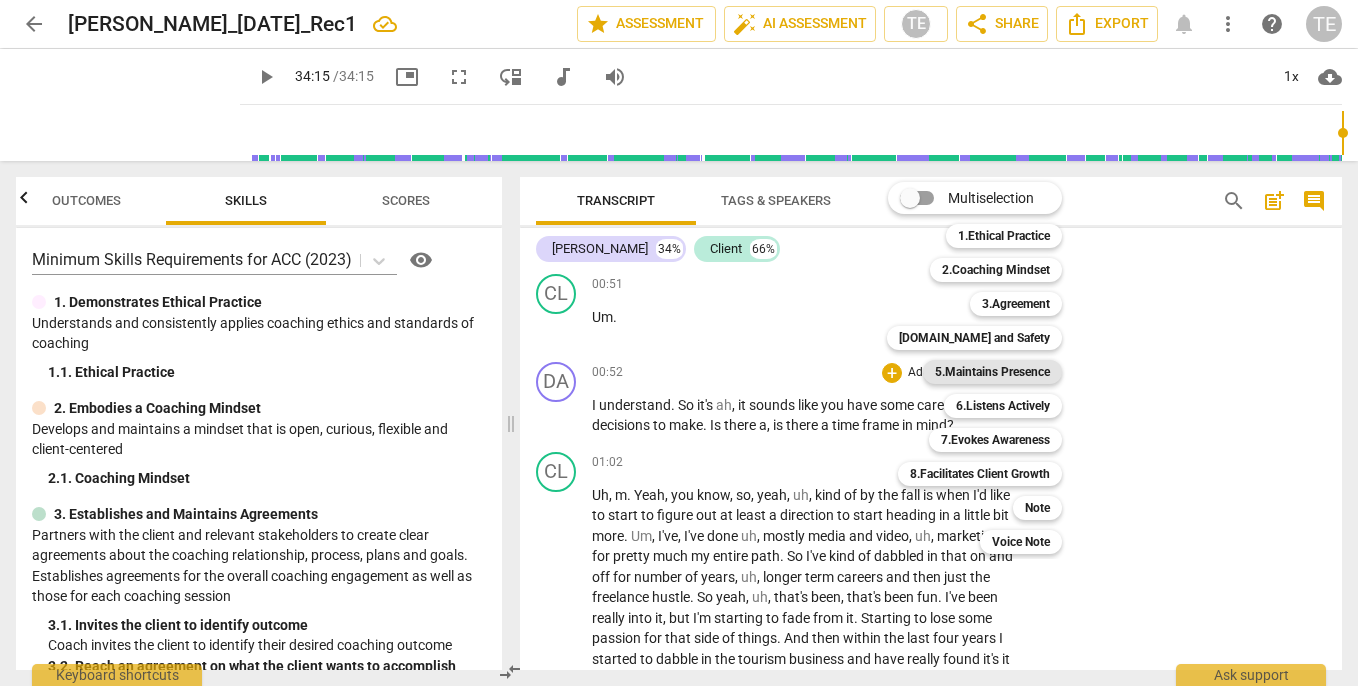 click on "5.Maintains Presence" at bounding box center (992, 372) 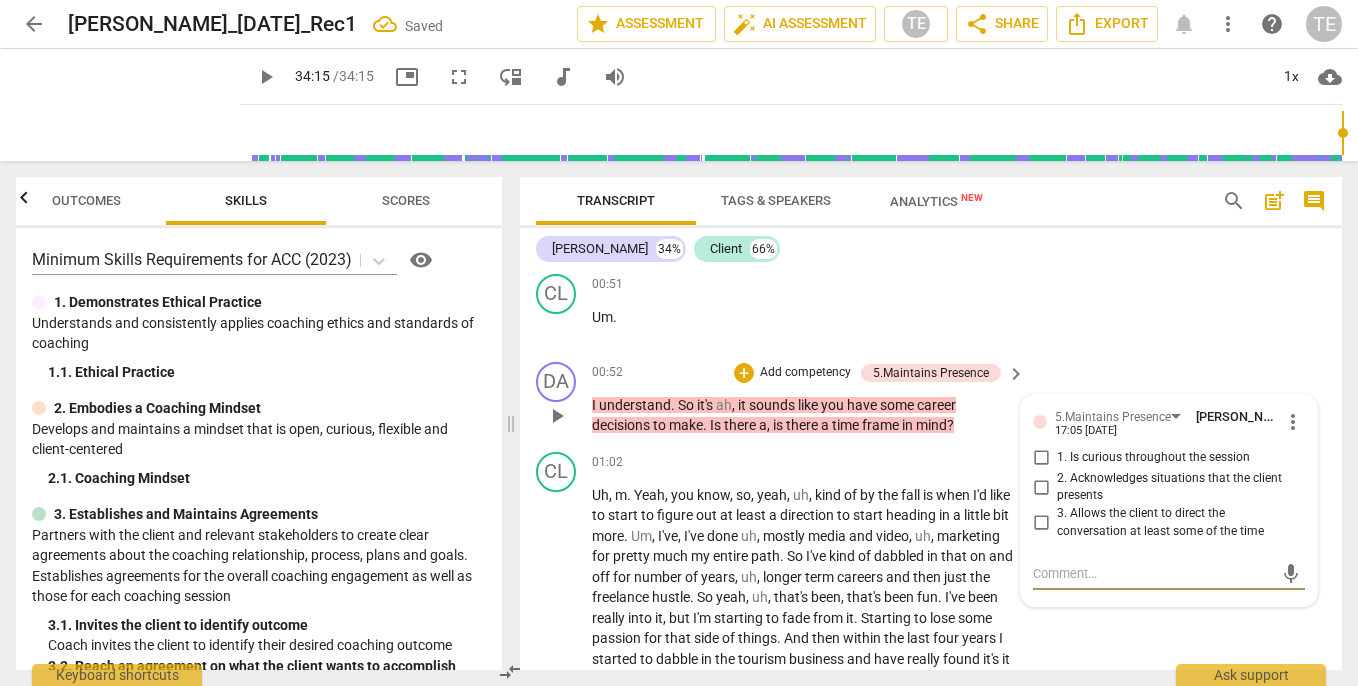 click on "1. Is curious throughout the session" at bounding box center (1041, 458) 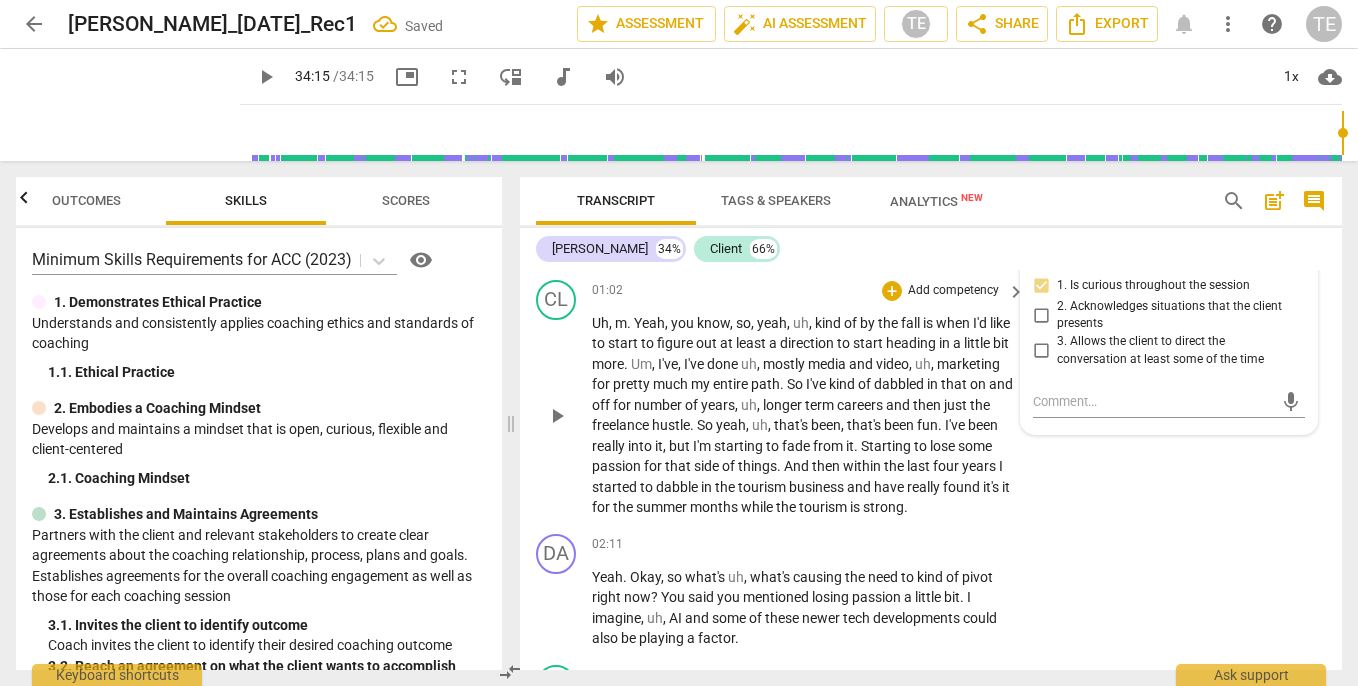 scroll, scrollTop: 509, scrollLeft: 0, axis: vertical 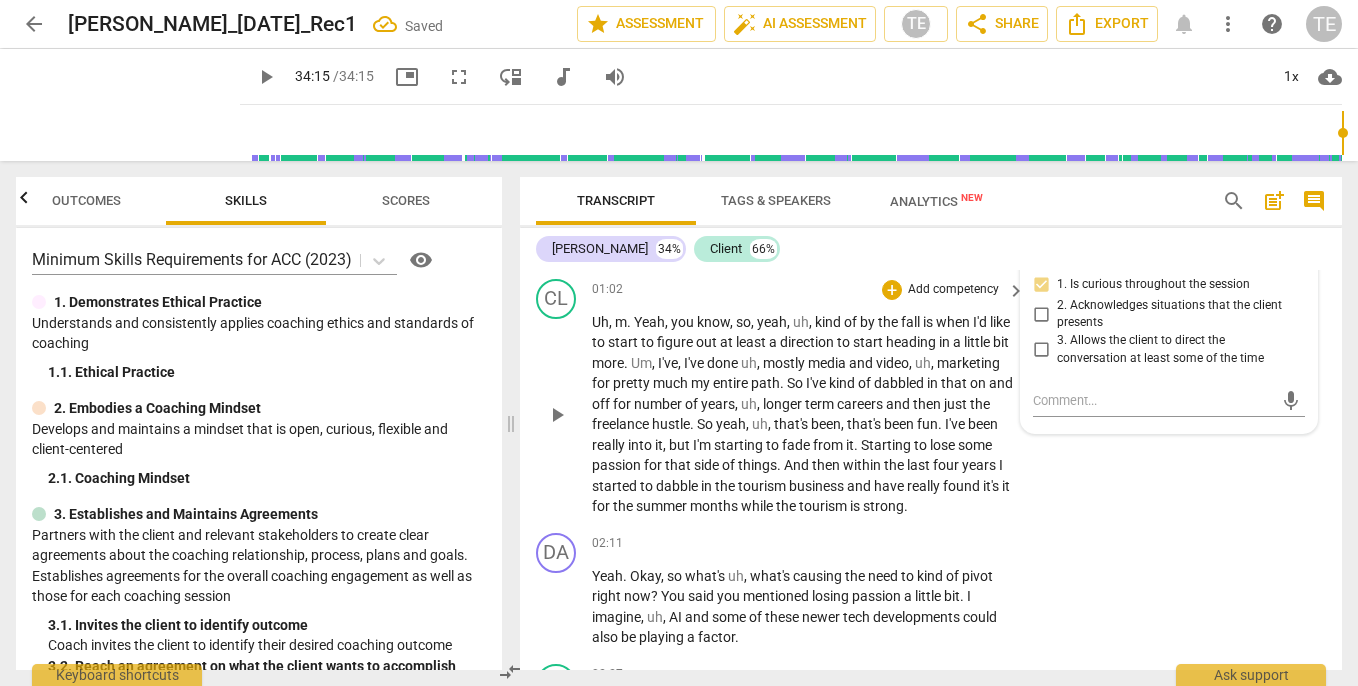 click on "CL play_arrow pause 01:02 + Add competency keyboard_arrow_right Uh ,   m .   Yeah ,   you   know ,   so ,   yeah ,   uh ,   kind   of   by   the   fall   is   when   I'd   like   to   start   to   figure   out   at   least   a   direction   to   start   heading   in   a   little   bit   more .   Um ,   I've ,   I've   done   uh ,   mostly   media   and   video ,   uh ,   marketing   for   pretty   much   my   entire   path .   So   I've   kind   of   dabbled   in   that   on   and   off   for   number   of   years ,   uh ,   longer   term   careers   and   then   just   the   freelance   hustle .   So   yeah ,   uh ,   that's   been ,   that's   been   fun .   I've   been   really   into   it ,   but   I'm   starting   to   fade   from   it .   Starting   to   lose   some   passion   for   that   side   of   things .   And   then   within   the   last   four   years   I   started   to   dabble   in   the   tourism   business   and   have   really   found   it's   it   for   the   summer   months   while   the" at bounding box center (931, 398) 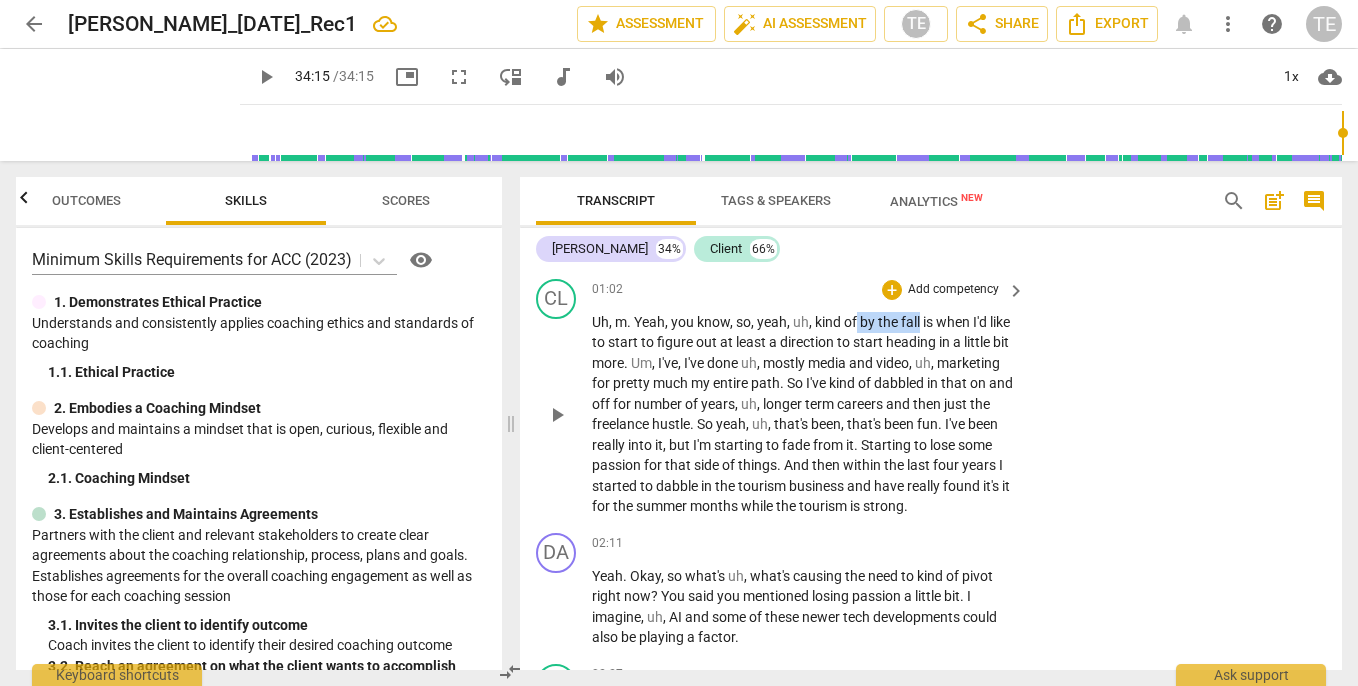 drag, startPoint x: 859, startPoint y: 316, endPoint x: 920, endPoint y: 317, distance: 61.008198 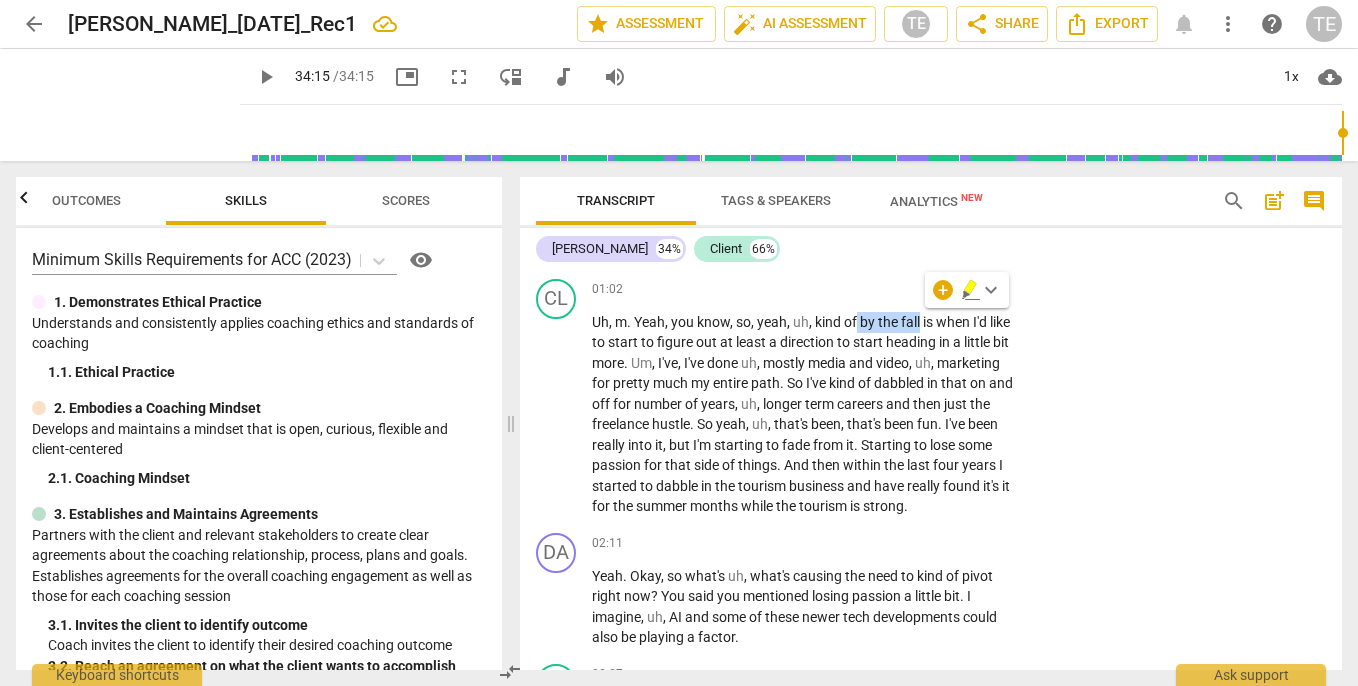 click 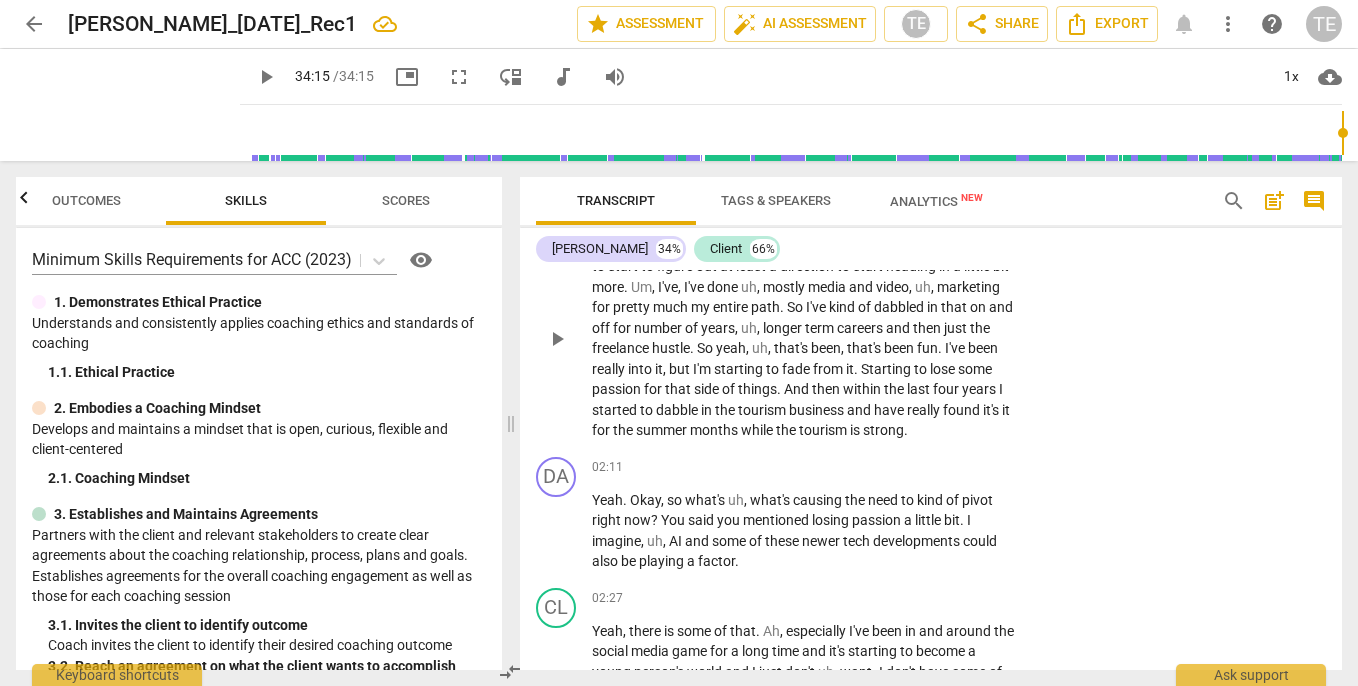scroll, scrollTop: 586, scrollLeft: 0, axis: vertical 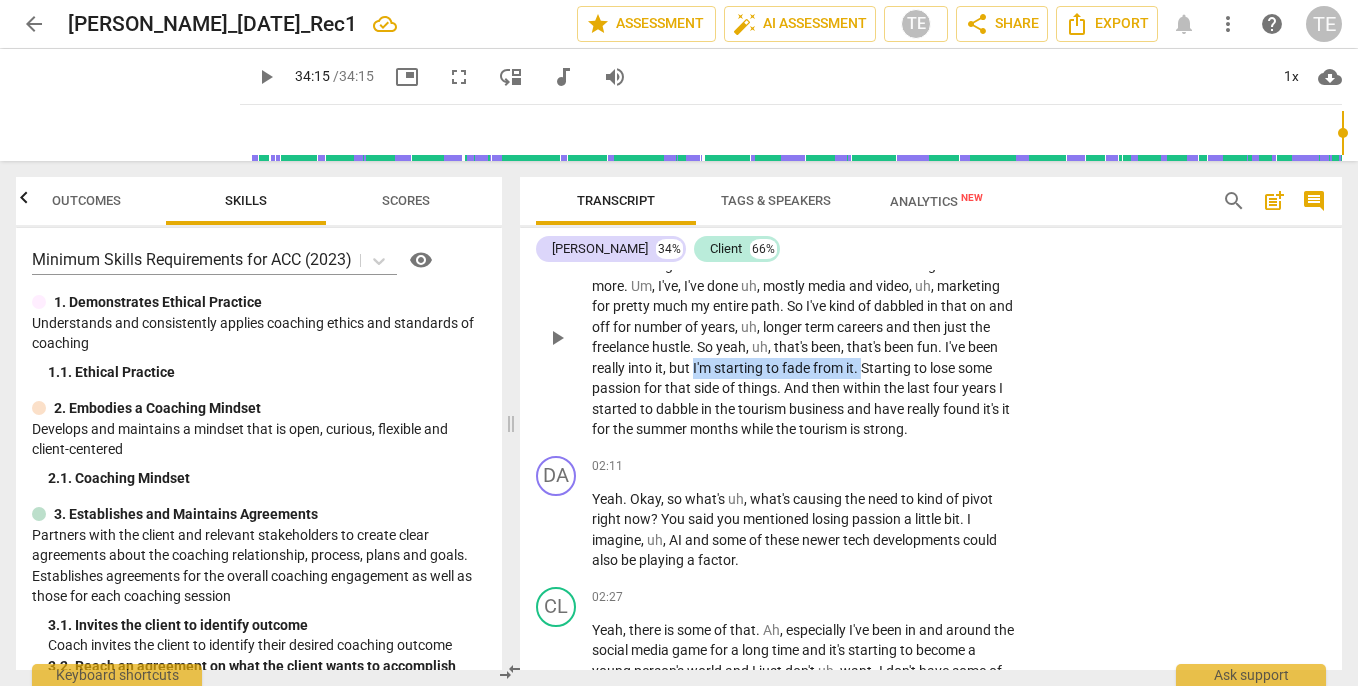 drag, startPoint x: 778, startPoint y: 361, endPoint x: 948, endPoint y: 359, distance: 170.01176 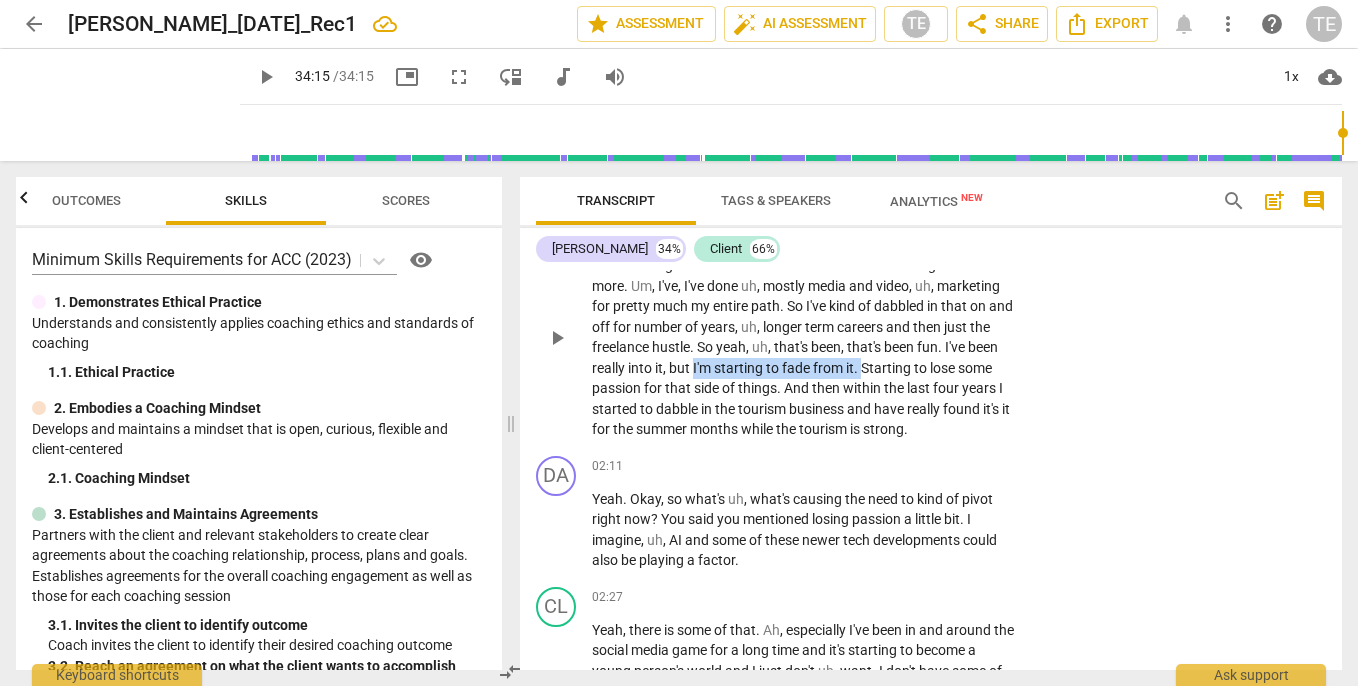 click on "Uh ,   m .   Yeah ,   you   know ,   so ,   yeah ,   uh ,   kind   of   by   the   fall   is   when   I'd   like   to   start   to   figure   out   at   least   a   direction   to   start   heading   in   a   little   bit   more .   Um ,   I've ,   I've   done   uh ,   mostly   media   and   video ,   uh ,   marketing   for   pretty   much   my   entire   path .   So   I've   kind   of   dabbled   in   that   on   and   off   for   number   of   years ,   uh ,   longer   term   careers   and   then   just   the   freelance   hustle .   So   yeah ,   uh ,   that's   been ,   that's   been   fun .   I've   been   really   into   it ,   but   I'm   starting   to   fade   from   it .   Starting   to   lose   some   passion   for   that   side   of   things .   And   then   within   the   last   four   years   I   started   to   dabble   in   the   tourism   business   and   have   really   found   it's   it   for   the   summer   months   while   the   tourism   is   strong ." at bounding box center [803, 337] 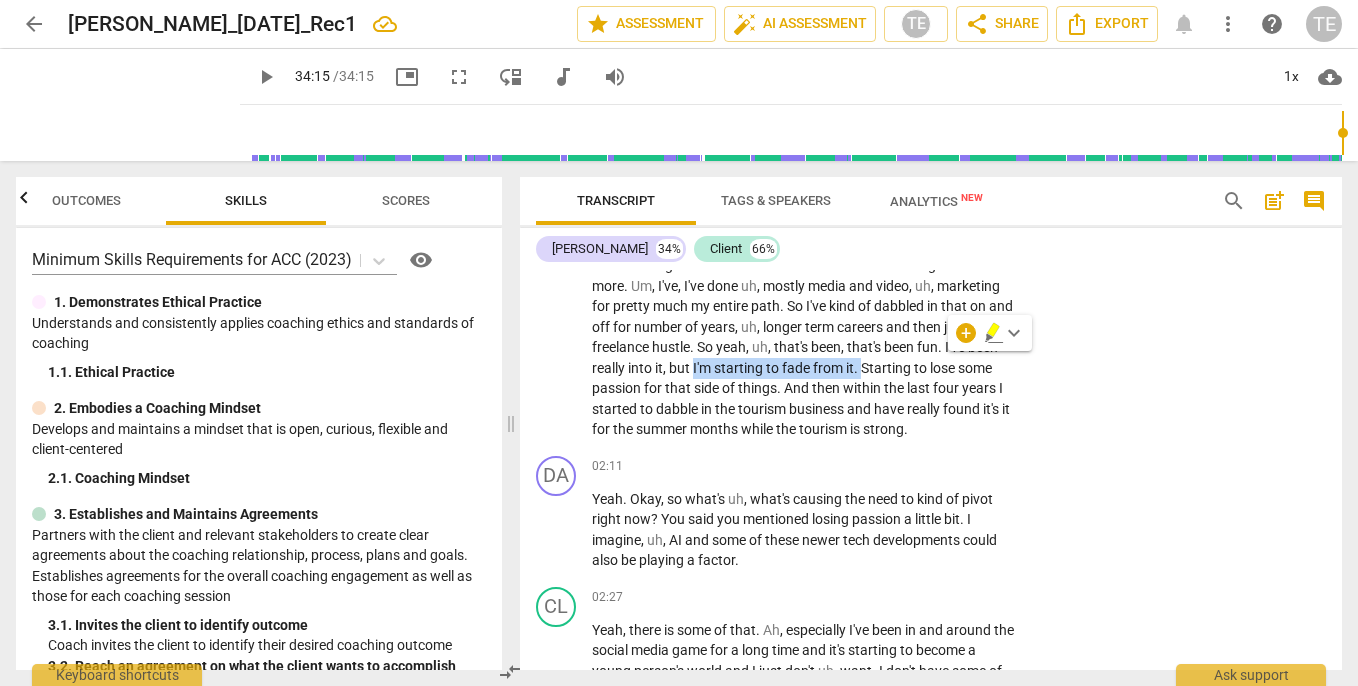 click 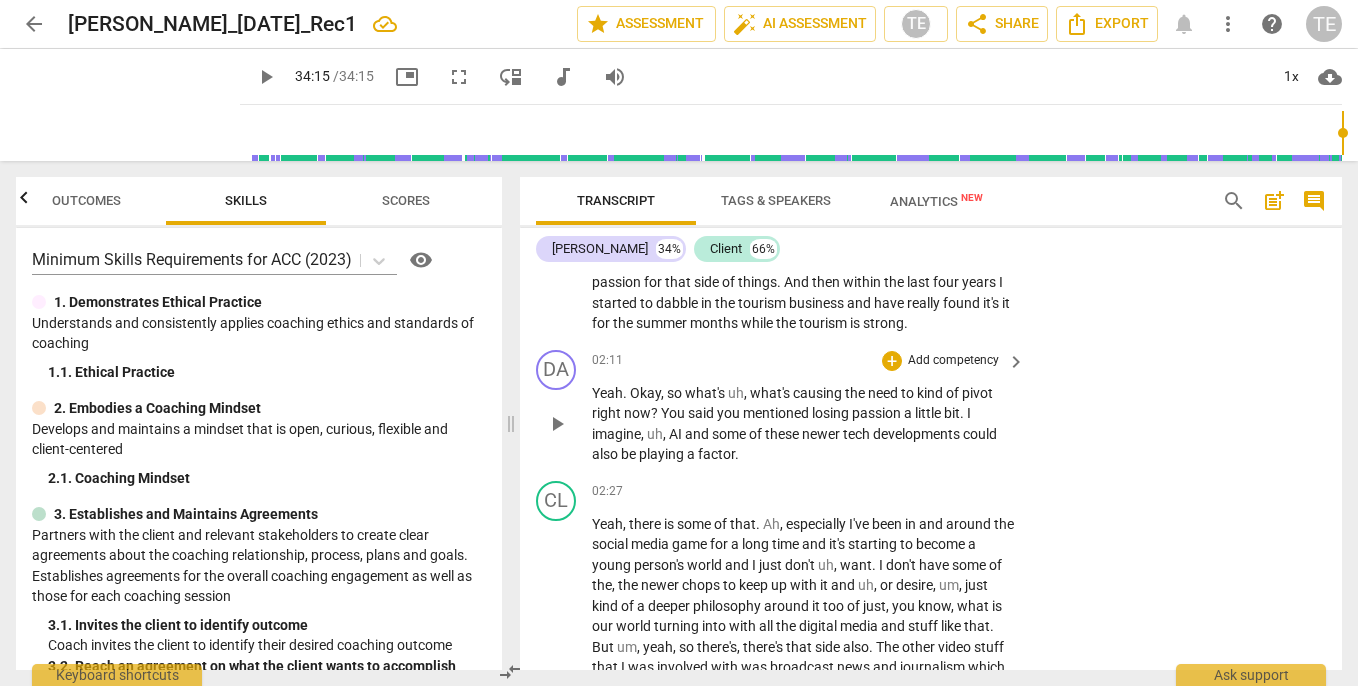 scroll, scrollTop: 693, scrollLeft: 0, axis: vertical 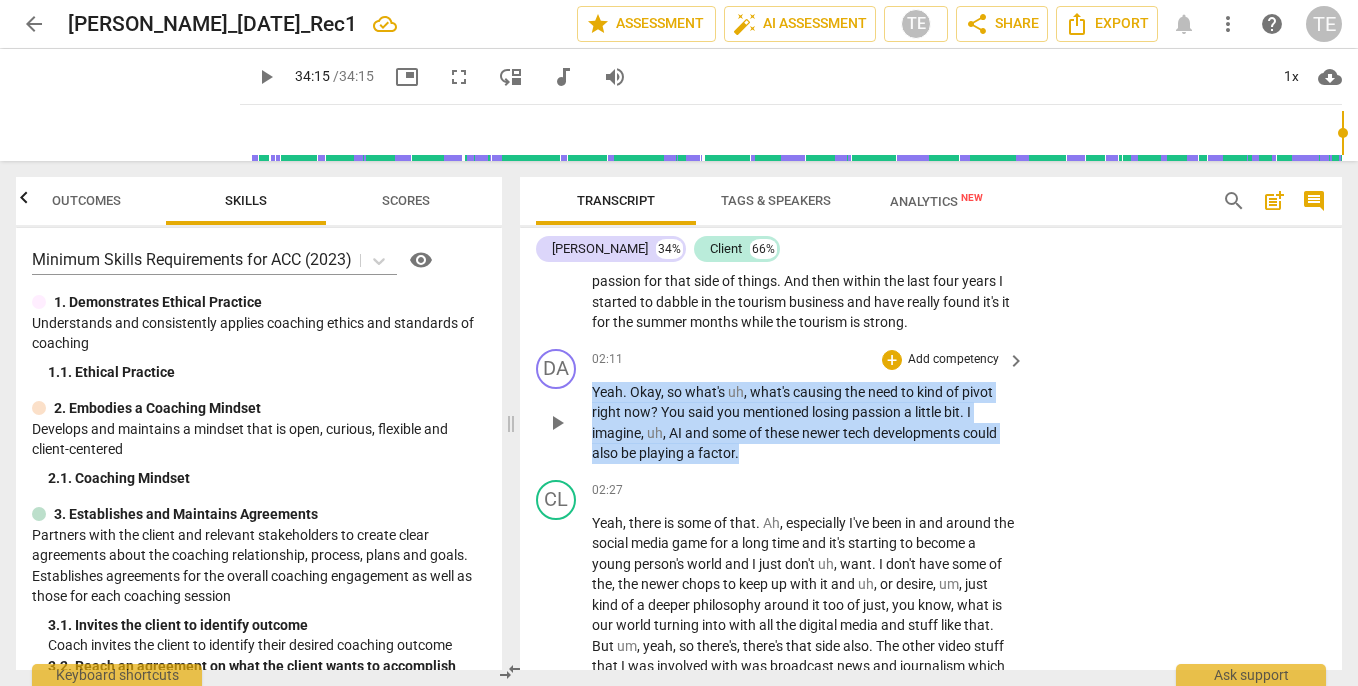 drag, startPoint x: 593, startPoint y: 399, endPoint x: 763, endPoint y: 467, distance: 183.0956 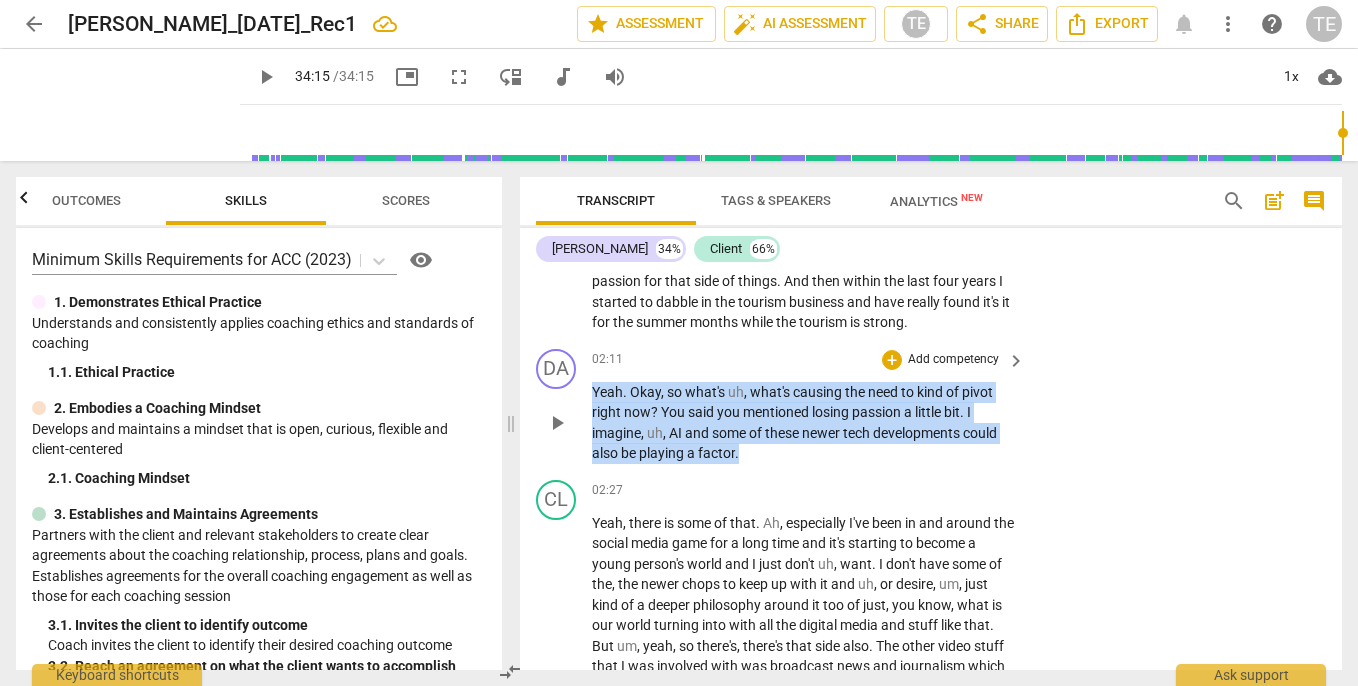 click on "Yeah .   Okay ,   so   what's   uh ,   what's   causing   the   need   to   kind   of   pivot   right   now ?   You   said   you   mentioned   losing   passion   a   little   bit .   I   imagine ,   uh ,   AI   and   some   of   these   newer   tech   developments   could   also   be   playing   a   factor ." at bounding box center [803, 423] 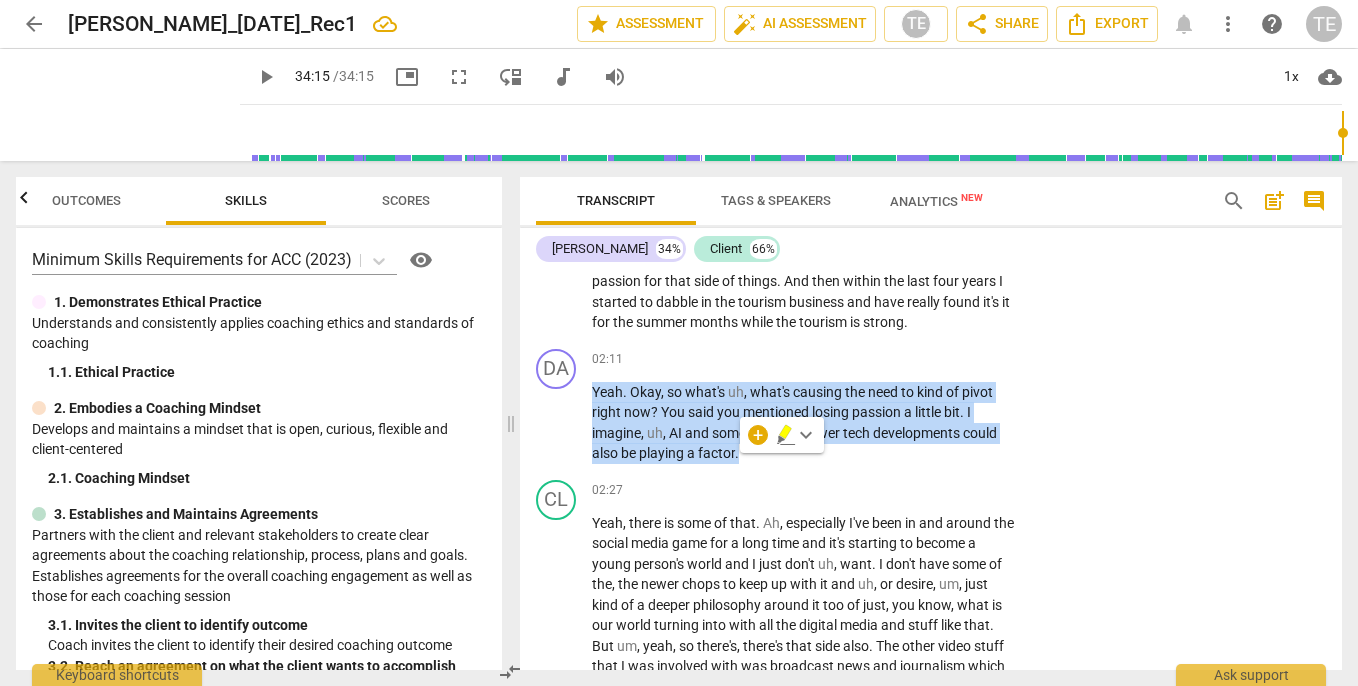 copy on "Yeah .   Okay ,   so   what's   uh ,   what's   causing   the   need   to   kind   of   pivot   right   now ?   You   said   you   mentioned   losing   passion   a   little   bit .   I   imagine ,   uh ,   AI   and   some   of   these   newer   tech   developments   could   also   be   playing   a   factor ." 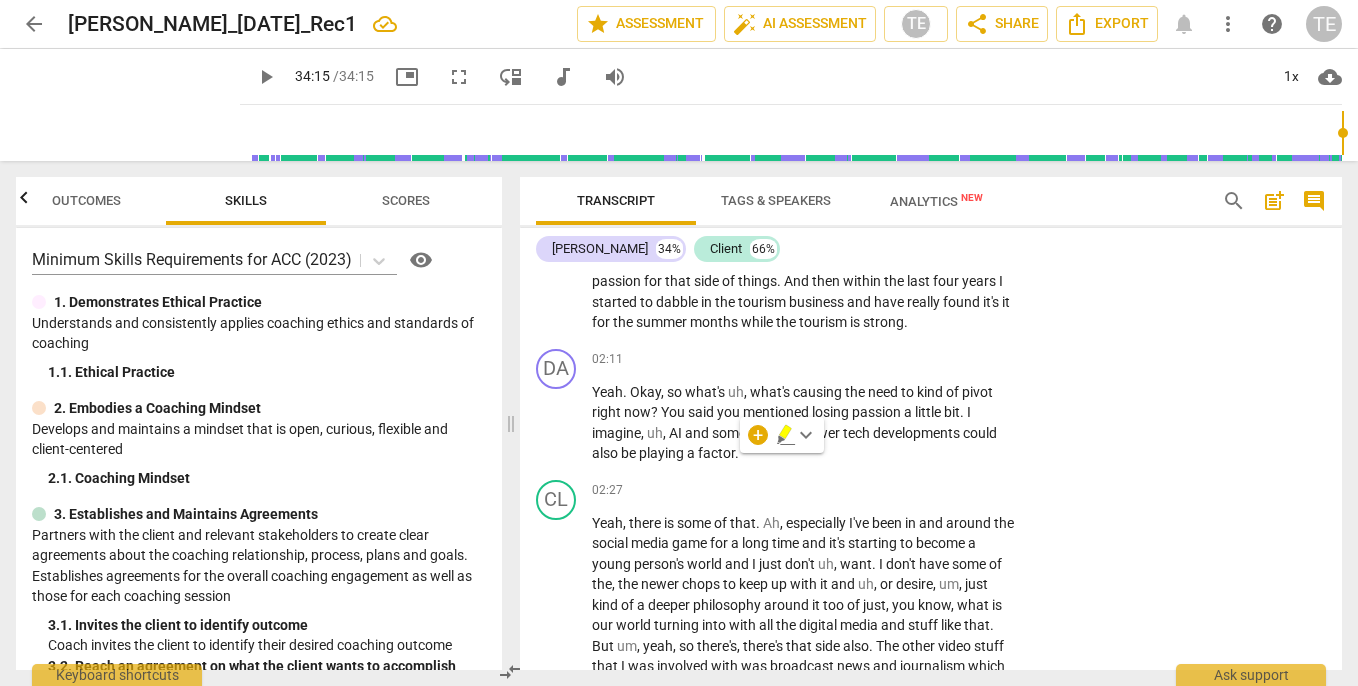 click on "DA play_arrow pause 02:11 + Add competency keyboard_arrow_right Yeah .   Okay ,   so   what's   uh ,   what's   causing   the   need   to   kind   of   pivot   right   now ?   You   said   you   mentioned   losing   passion   a   little   bit .   I   imagine ,   uh ,   AI   and   some   of   these   newer   tech   developments   could   also   be   playing   a   factor ." at bounding box center [931, 406] 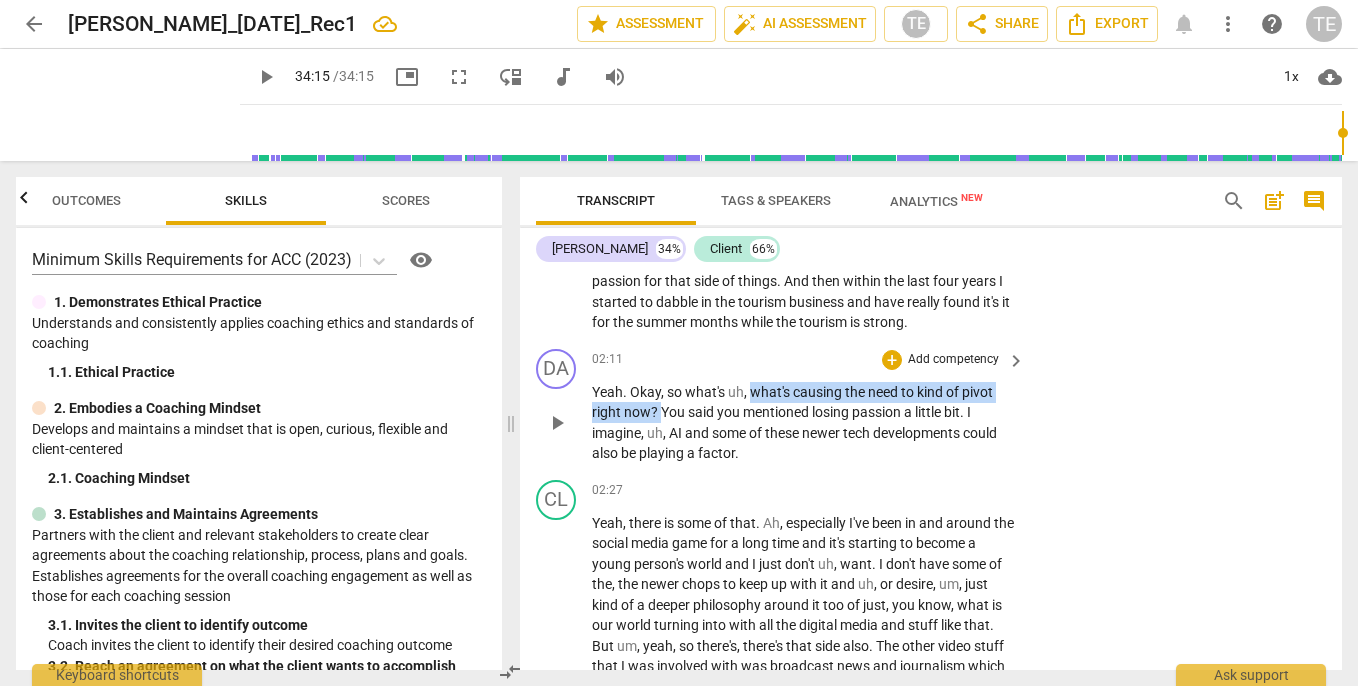 drag, startPoint x: 752, startPoint y: 401, endPoint x: 659, endPoint y: 425, distance: 96.04687 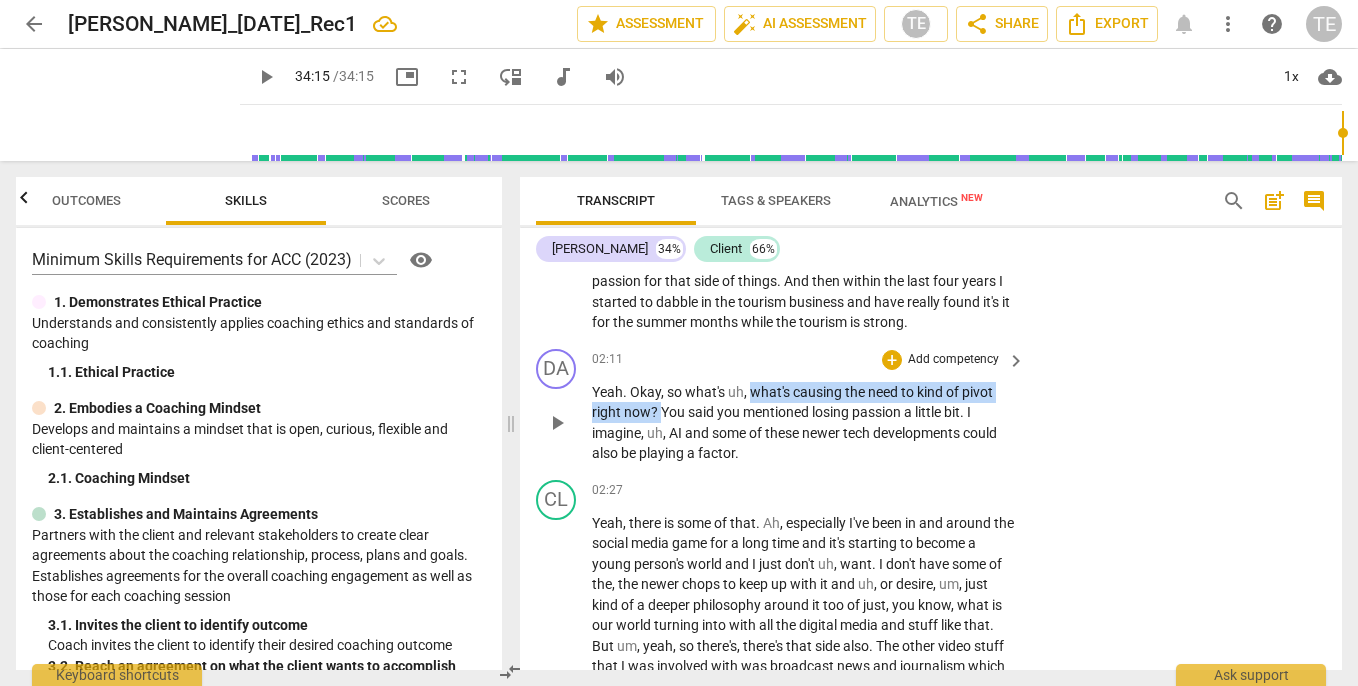 click on "Yeah .   Okay ,   so   what's   uh ,   what's   causing   the   need   to   kind   of   pivot   right   now ?   You   said   you   mentioned   losing   passion   a   little   bit .   I   imagine ,   uh ,   AI   and   some   of   these   newer   tech   developments   could   also   be   playing   a   factor ." at bounding box center [803, 423] 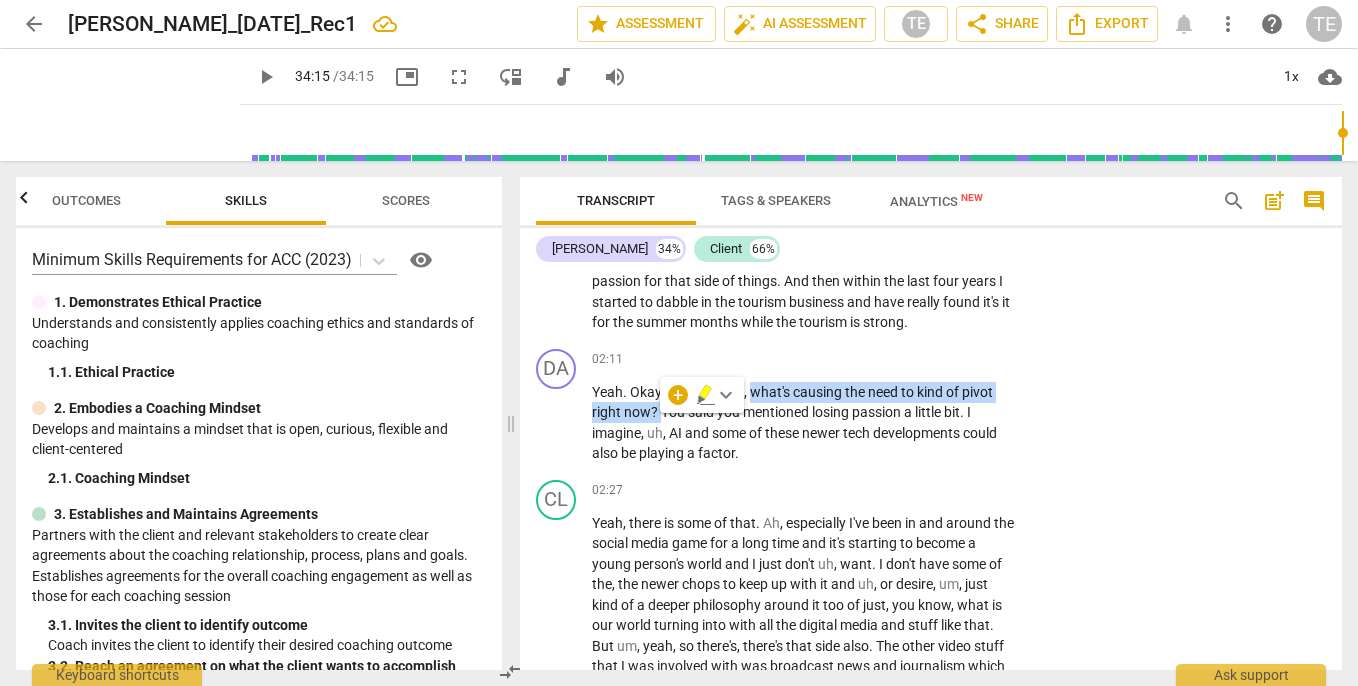 click 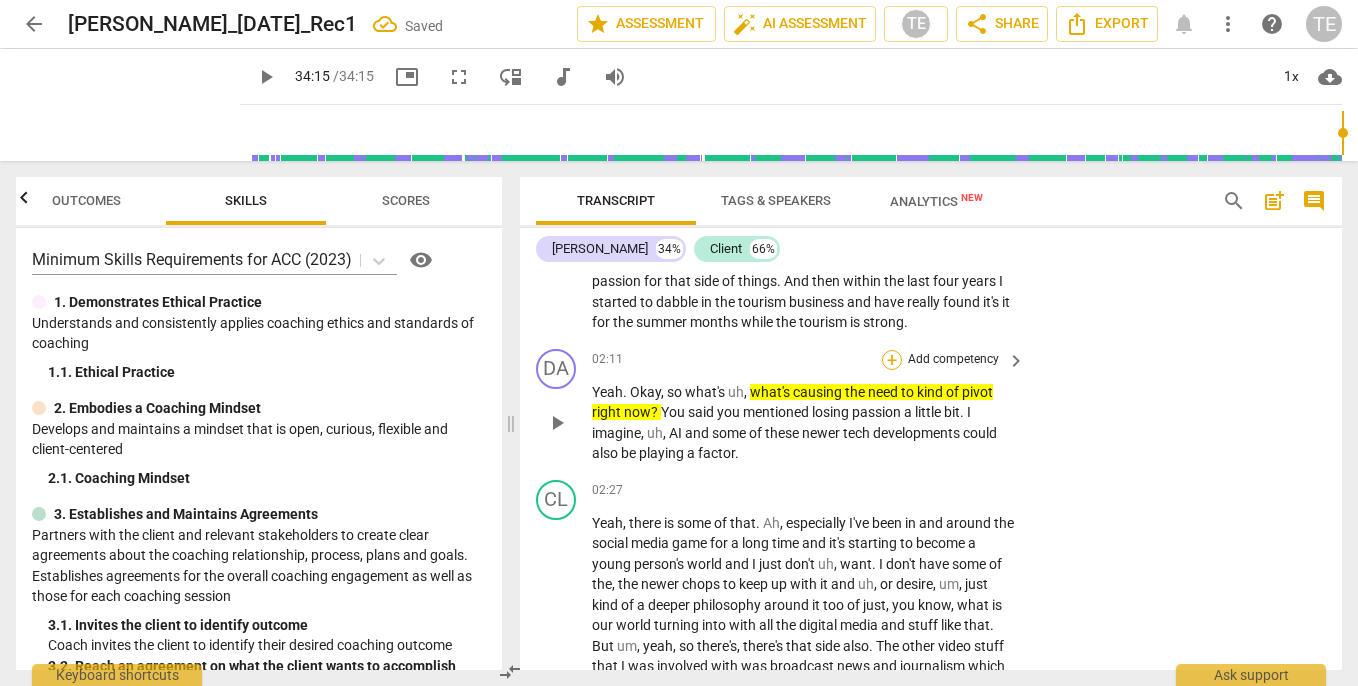click on "+" at bounding box center (892, 360) 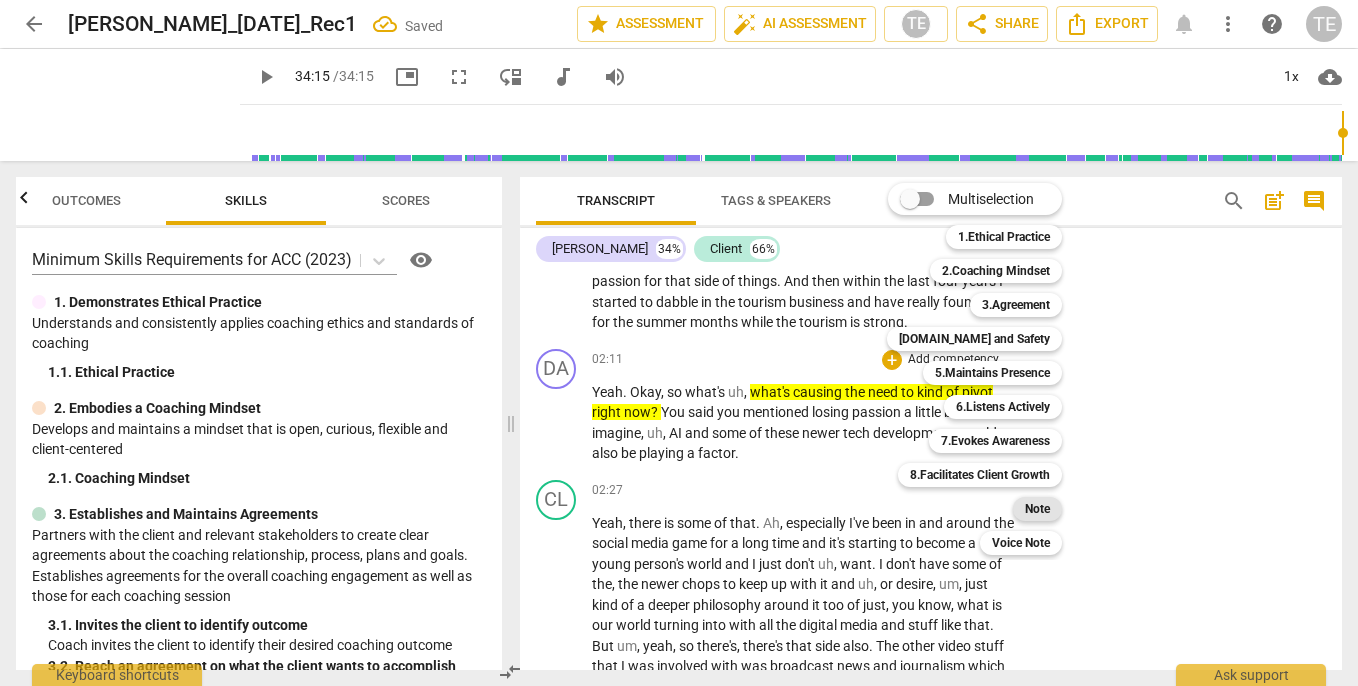 click on "Note" at bounding box center (1037, 509) 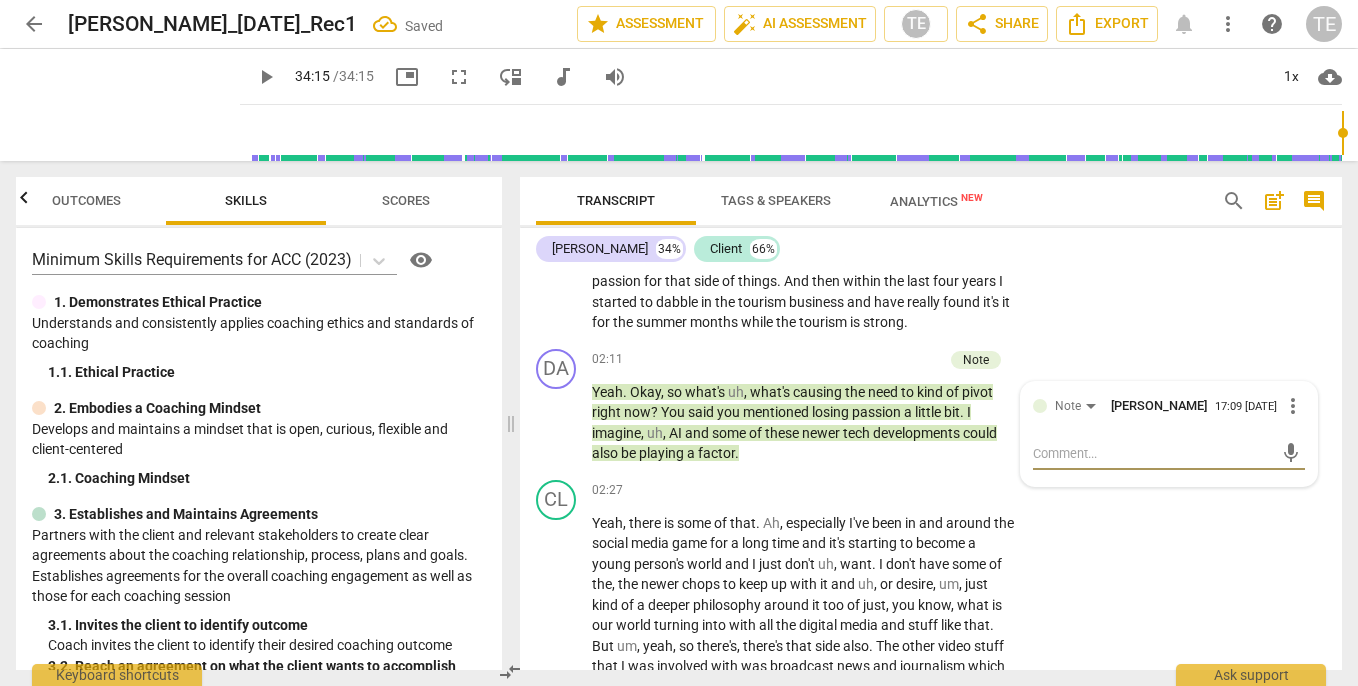 type on "C" 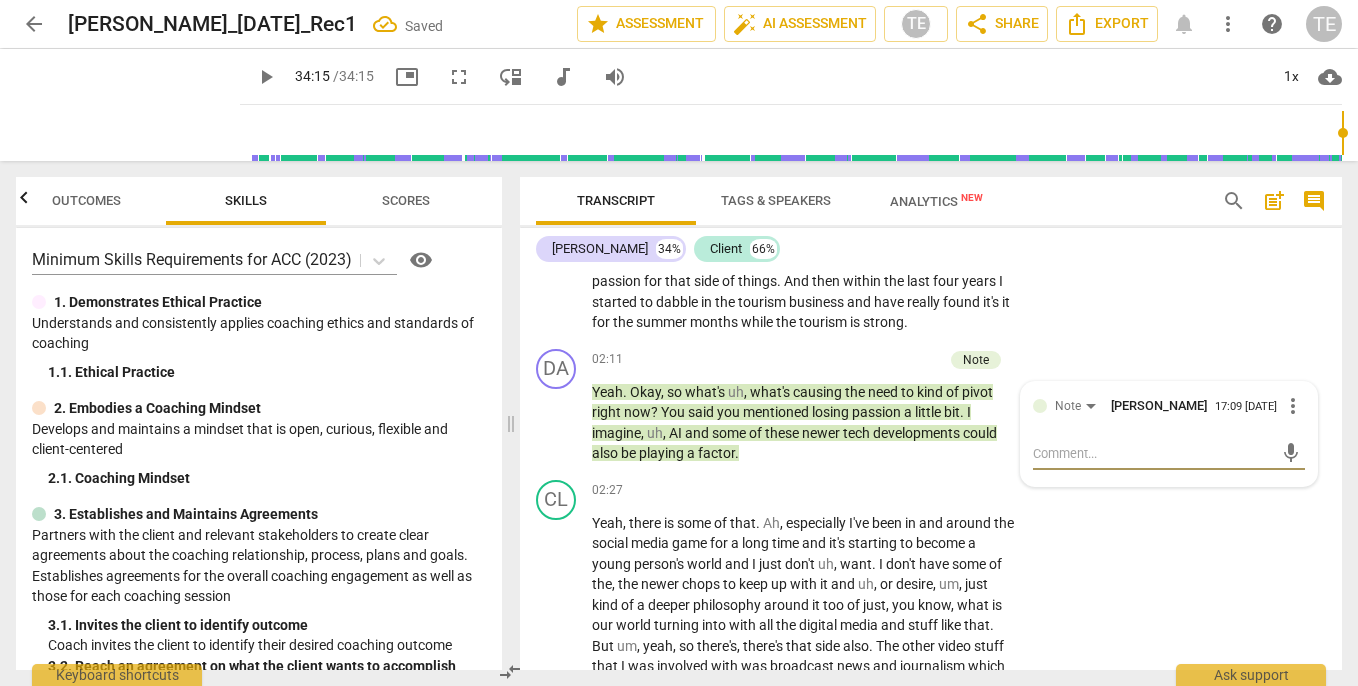 type on "C" 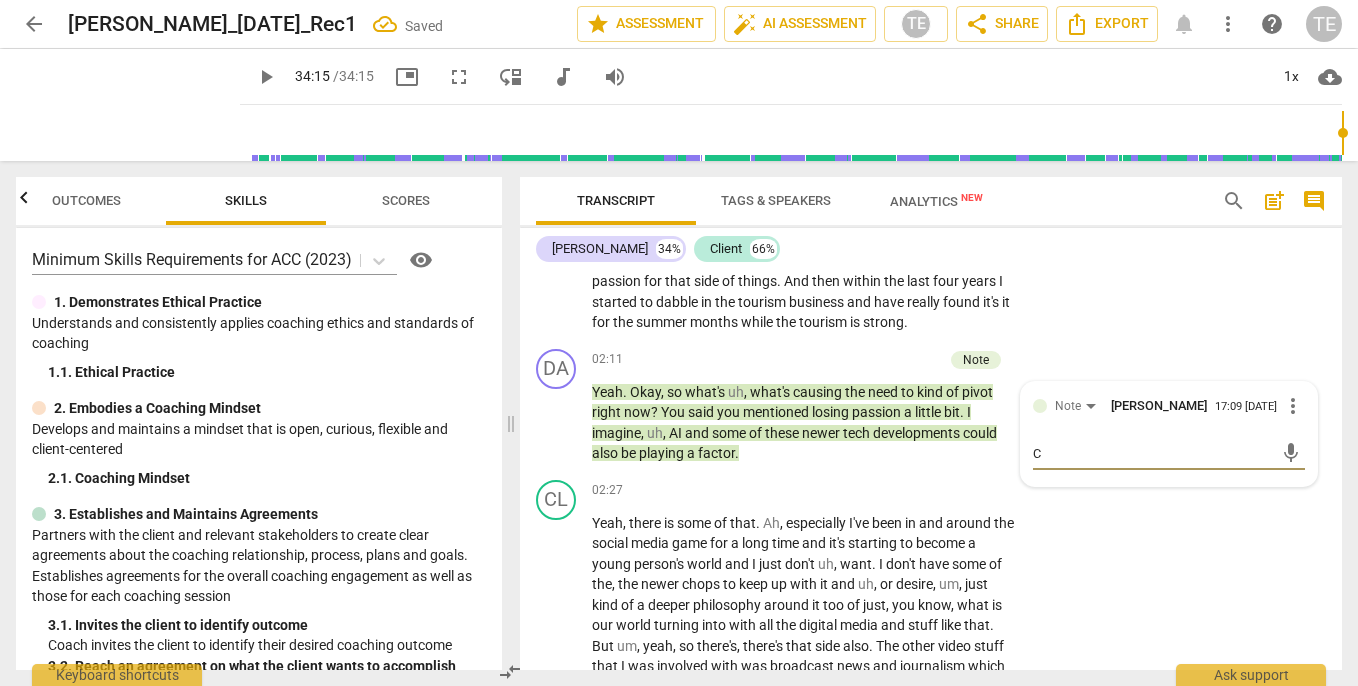 type on "Co" 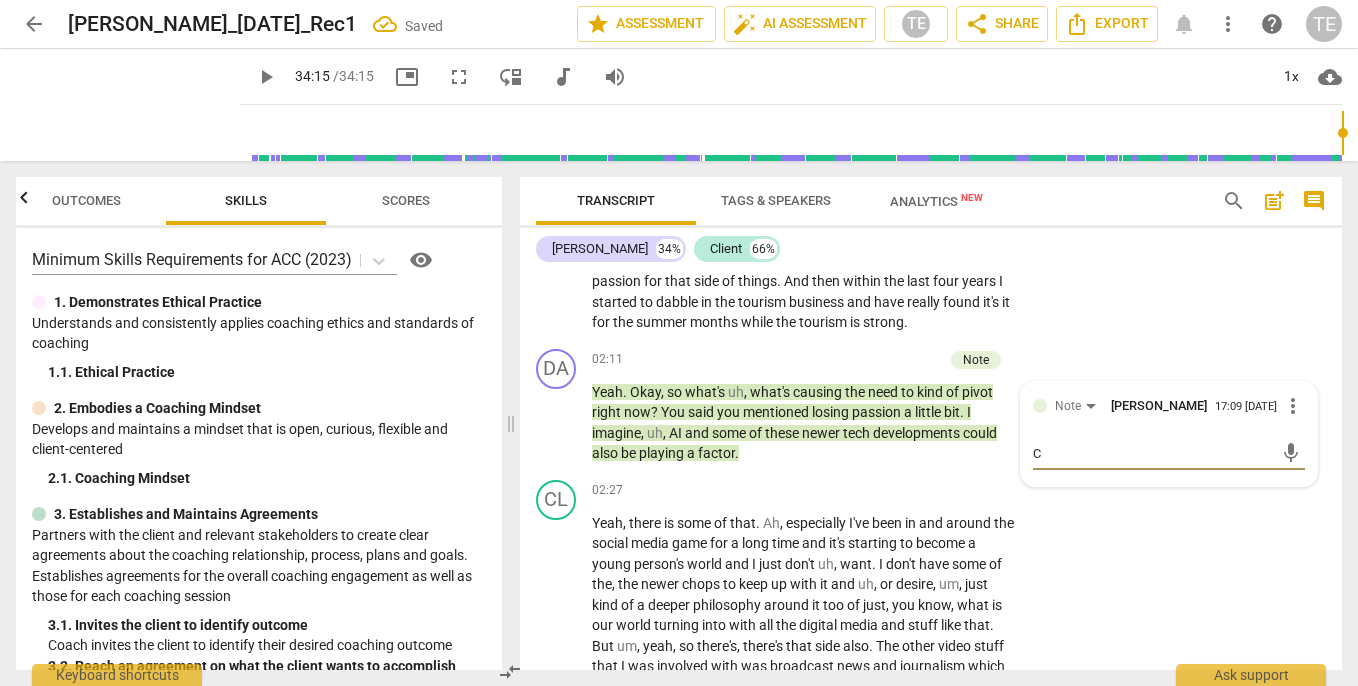 type on "Co" 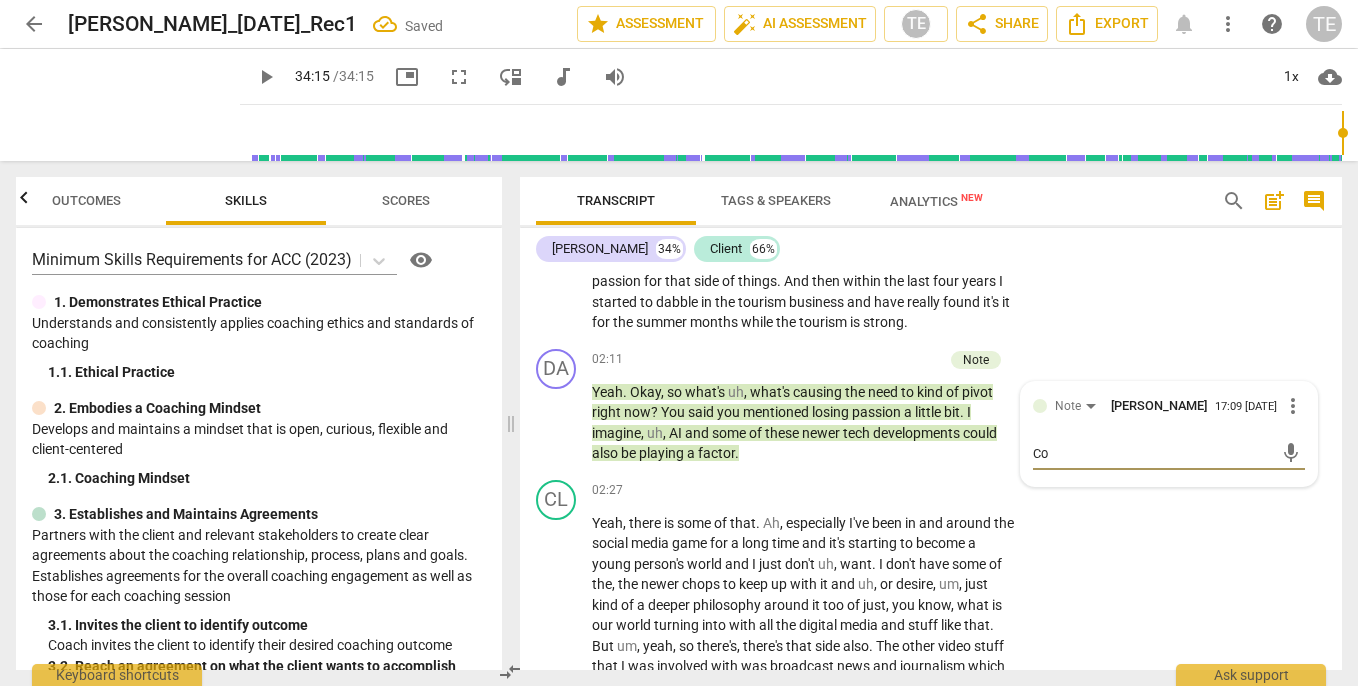 type on "Coa" 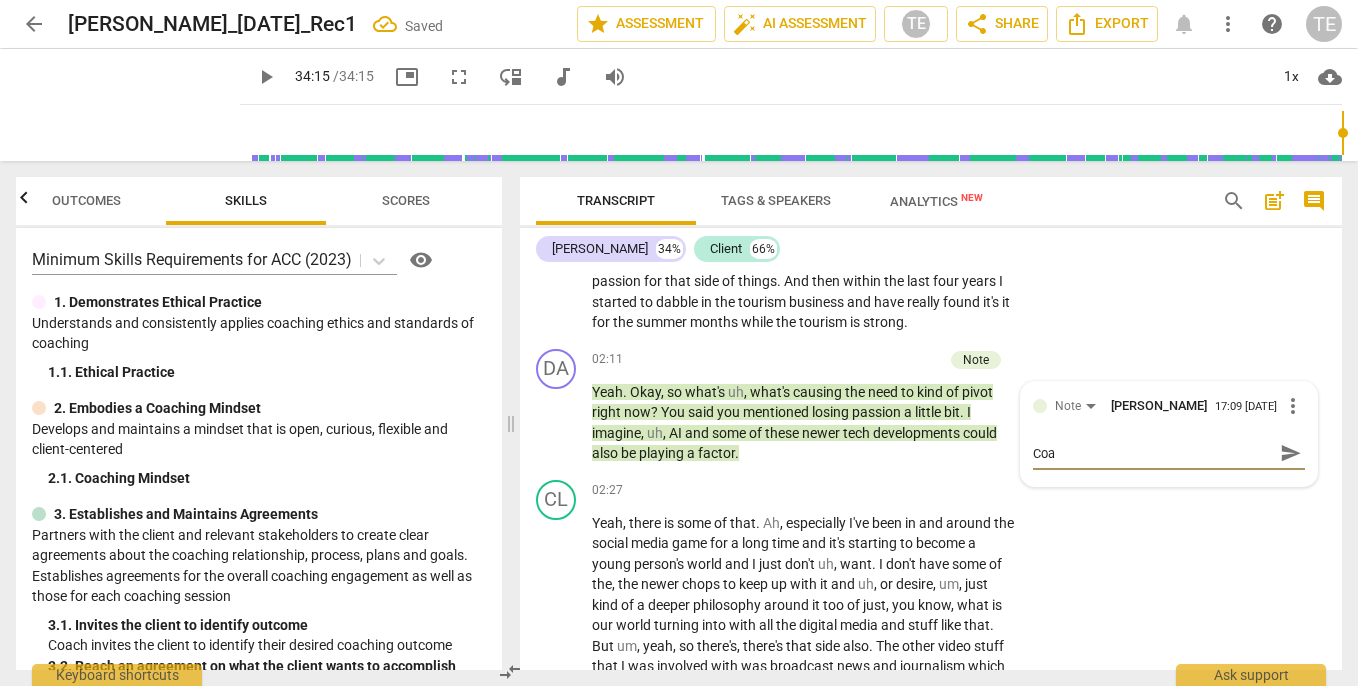 type on "Coac" 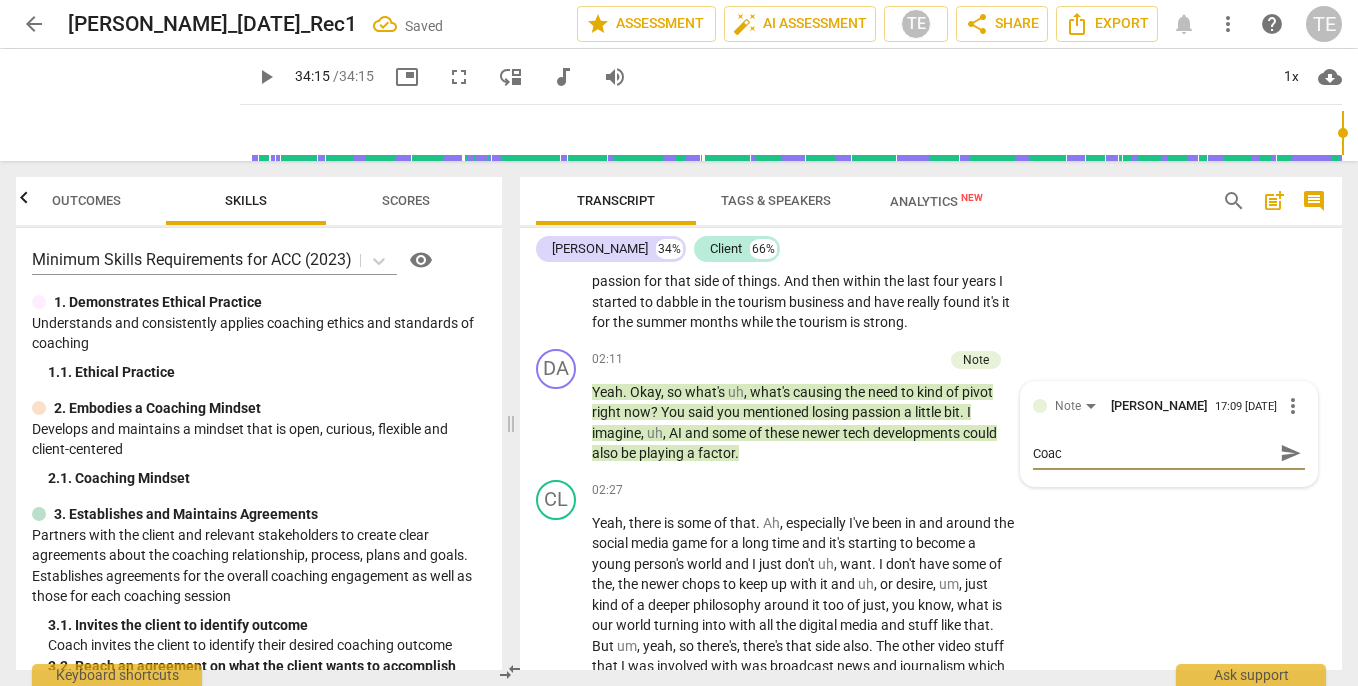 type on "Coach" 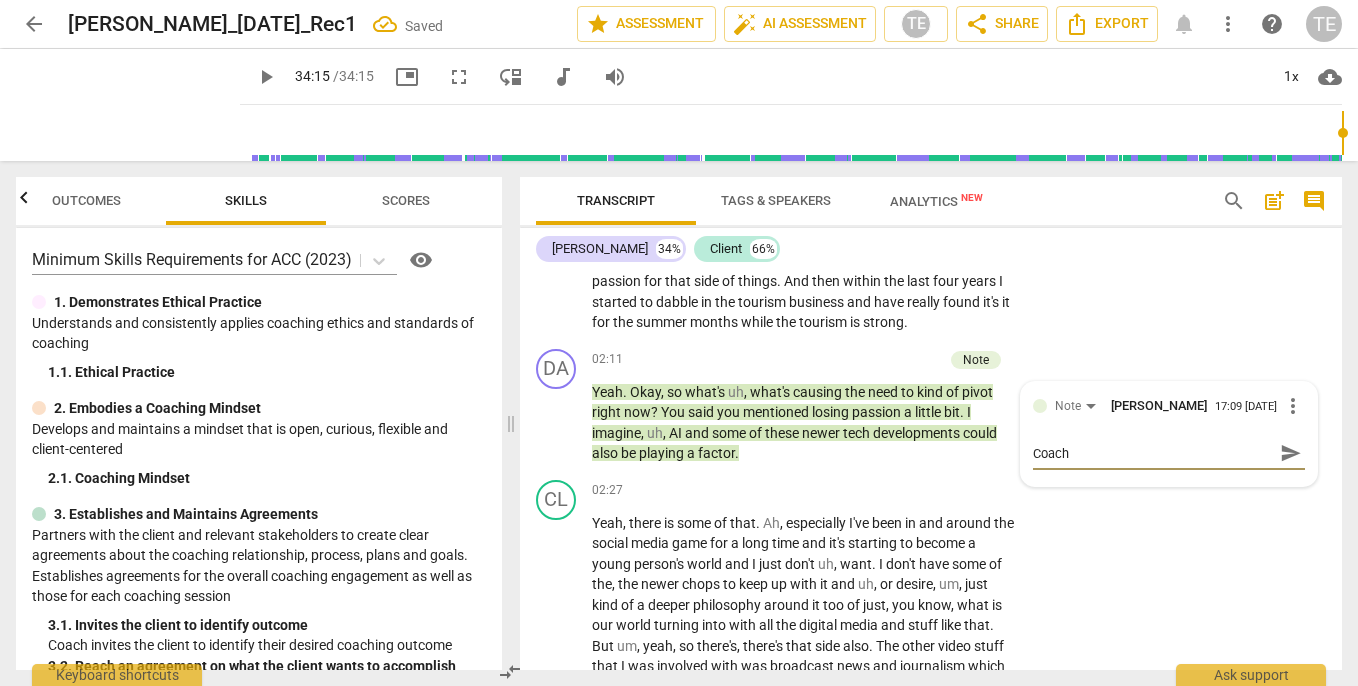 type on "Coach" 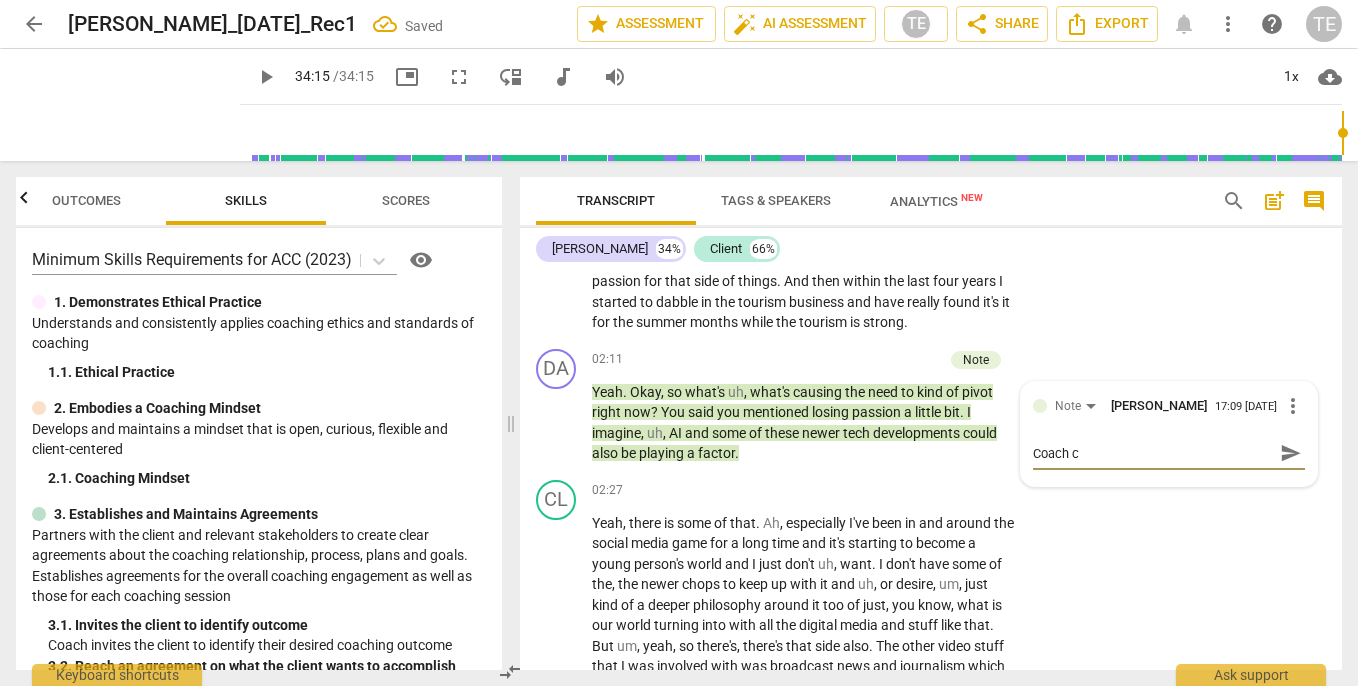 type on "Coach co" 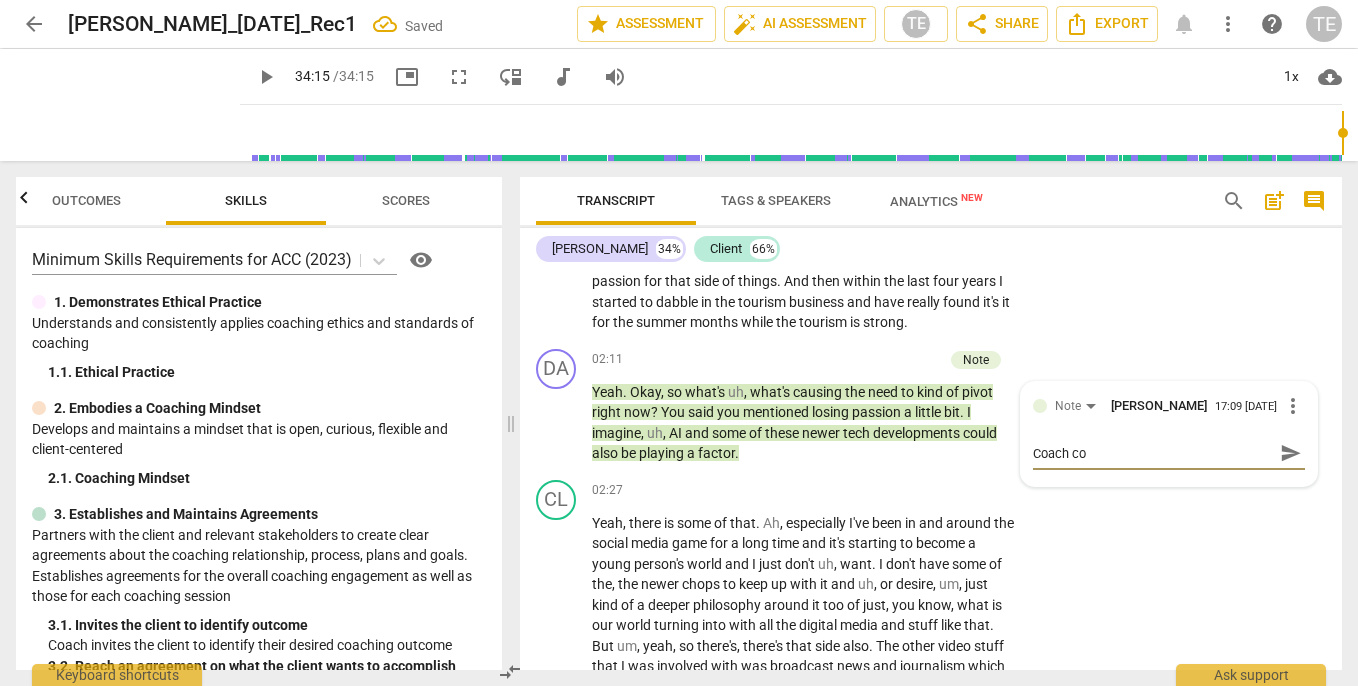type on "Coach cou" 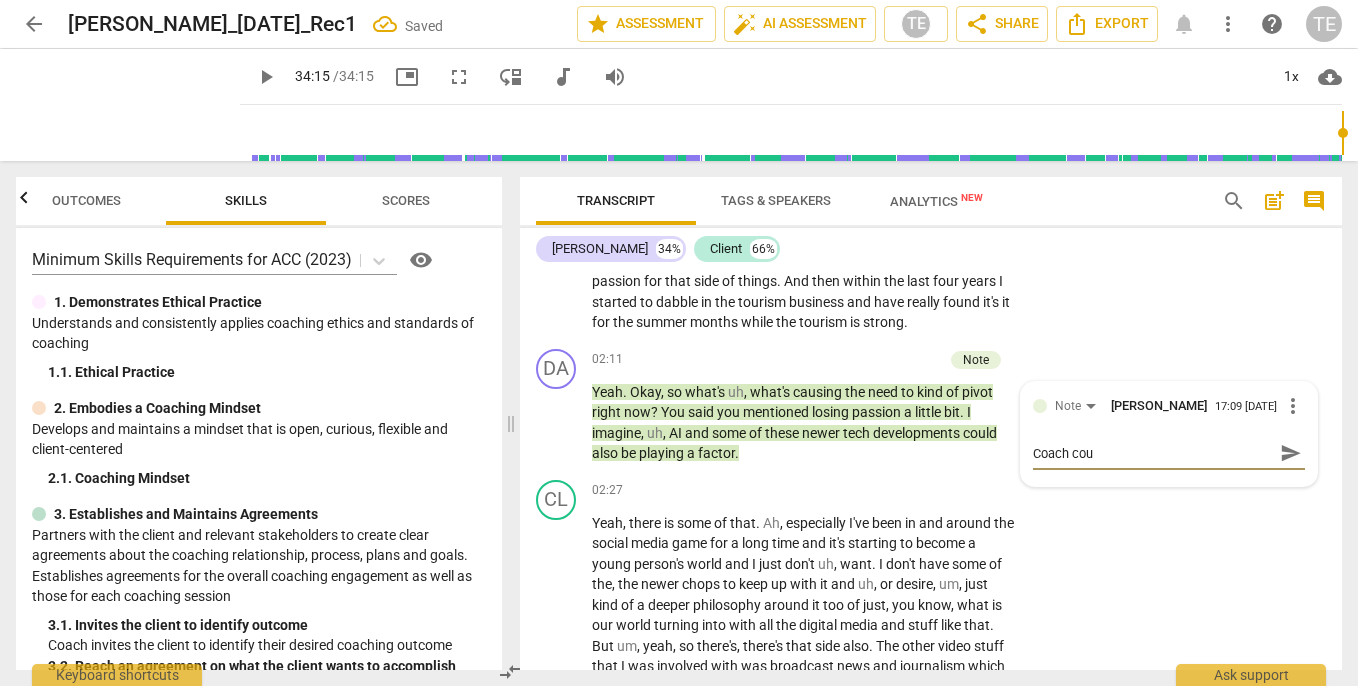 type on "Coach coul" 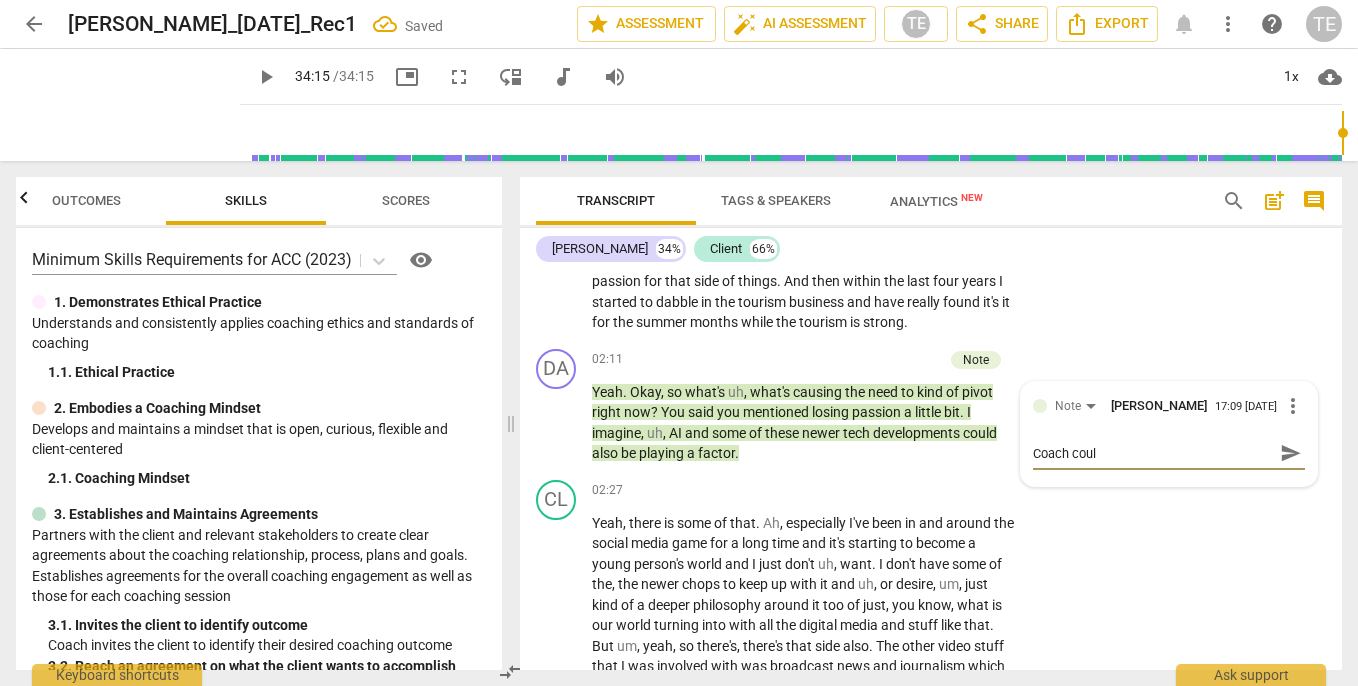 type on "Coach could" 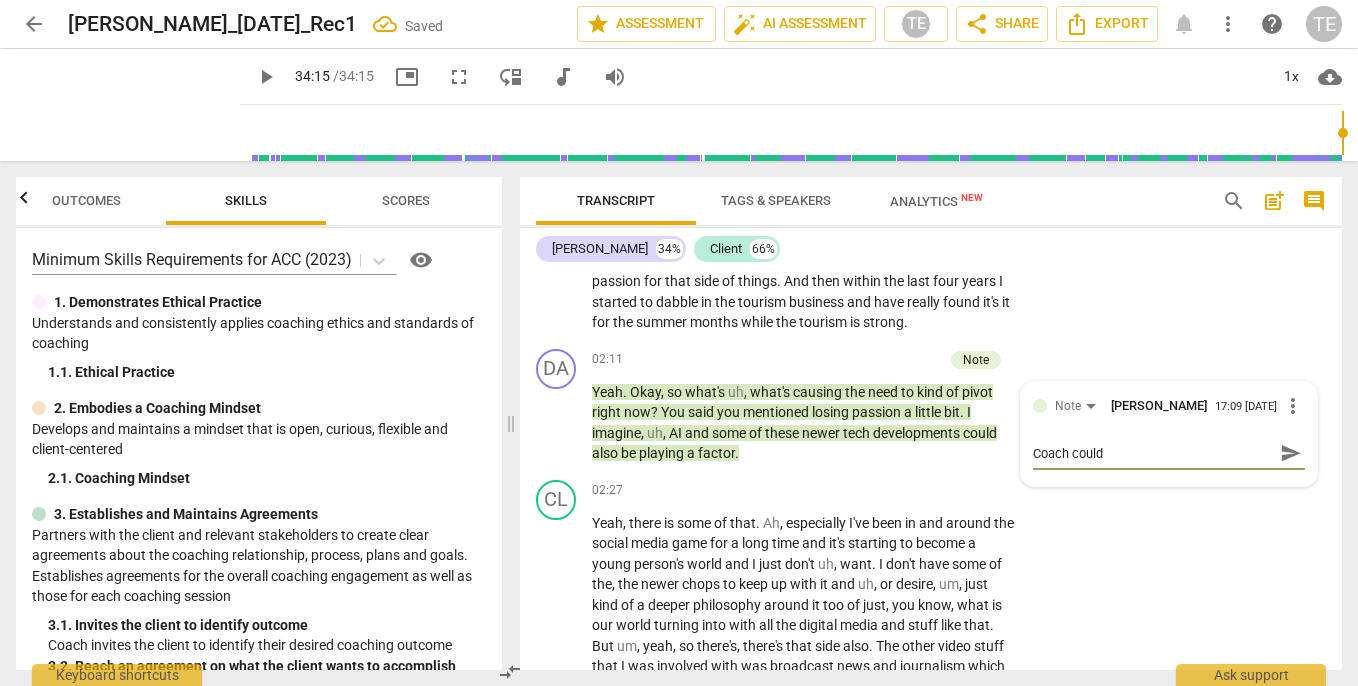 type on "Coach could" 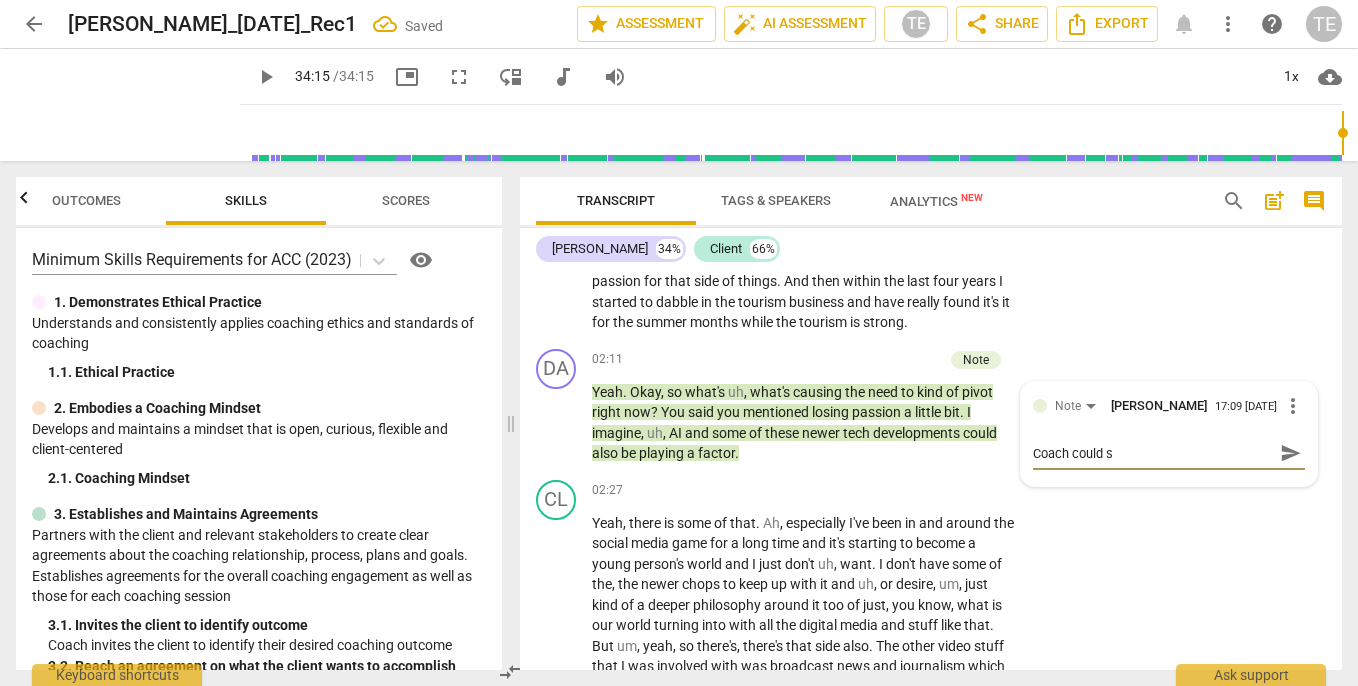 type on "Coach could st" 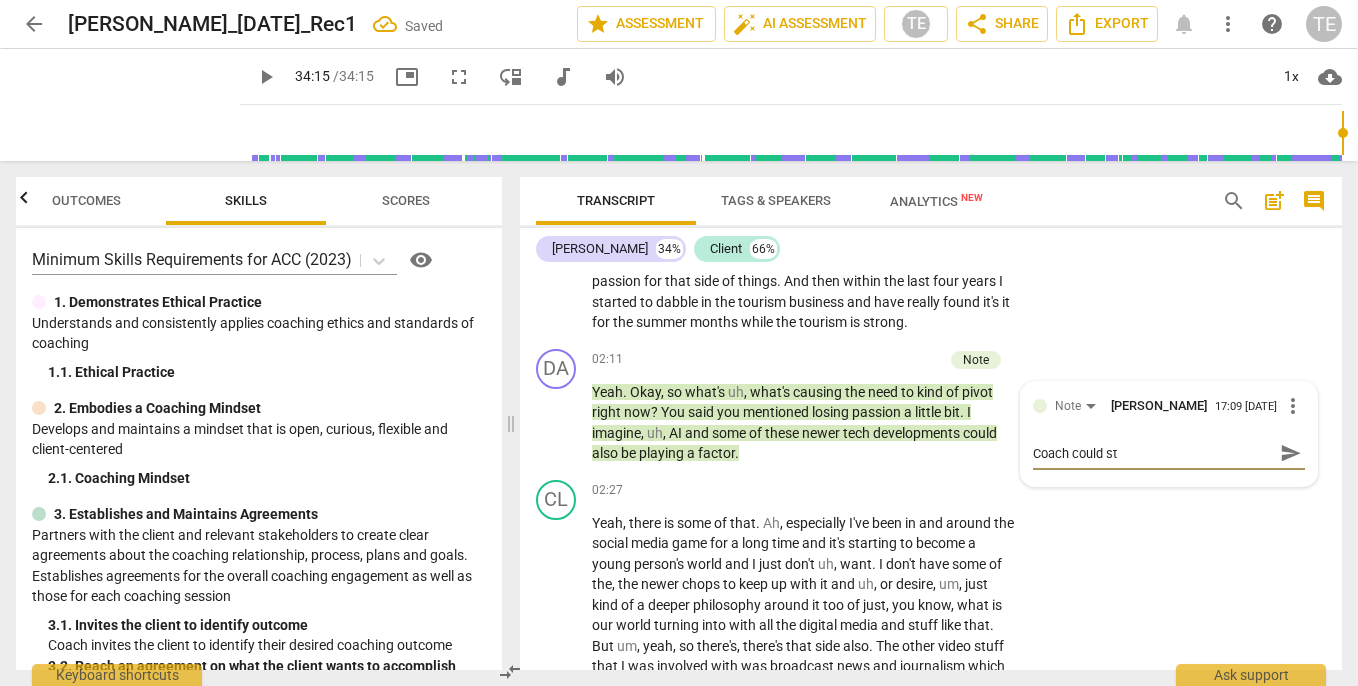 type on "Coach could sto" 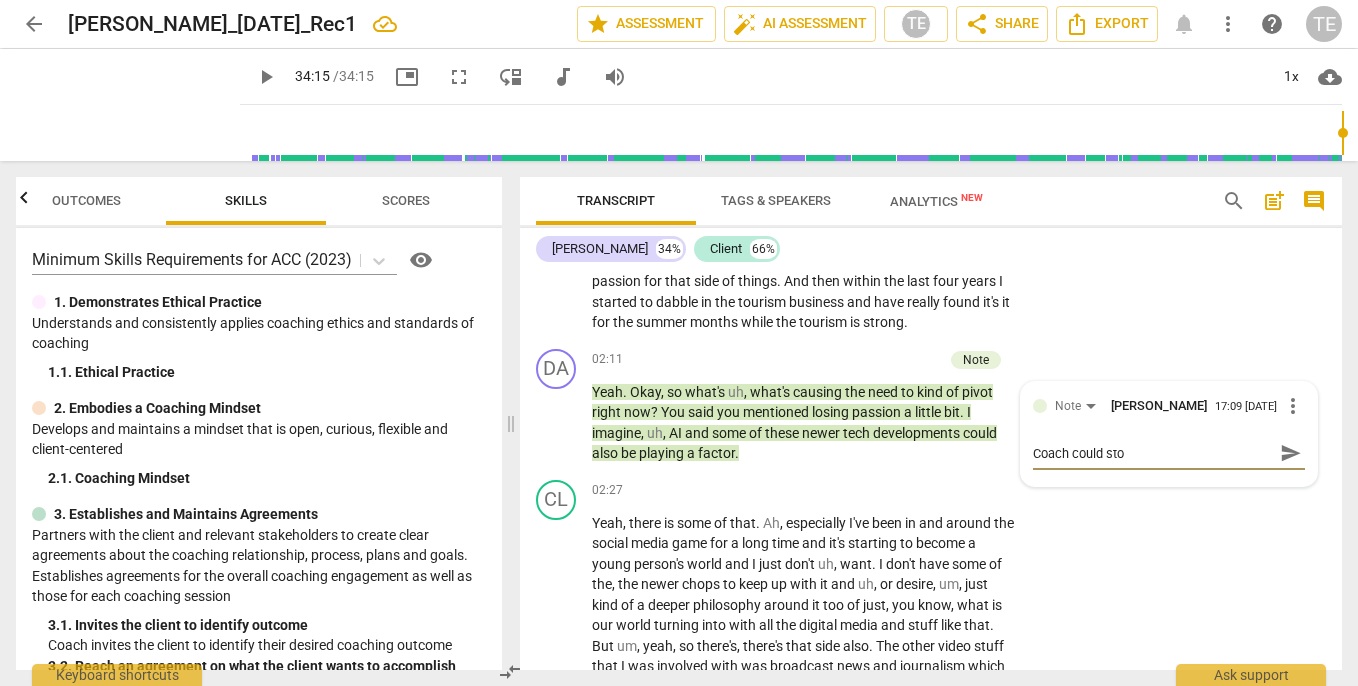 type on "Coach could stop" 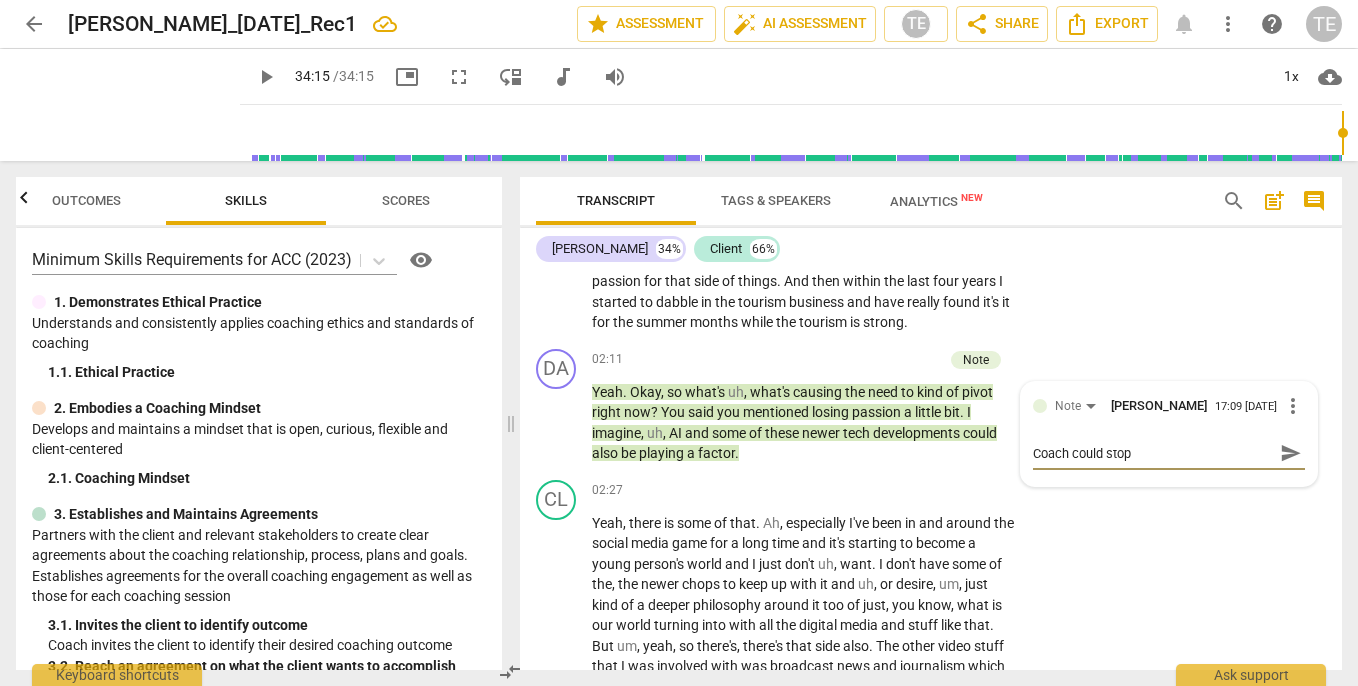 type on "Coach could sto" 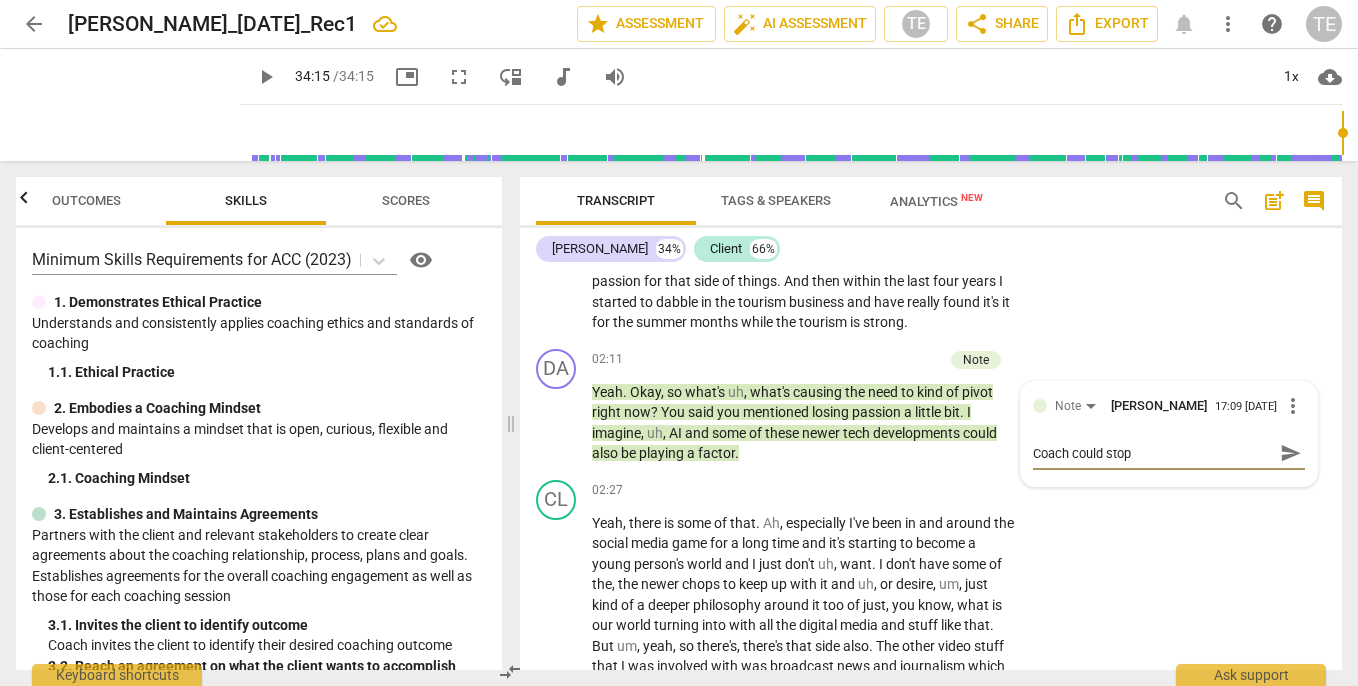 type on "Coach could sto" 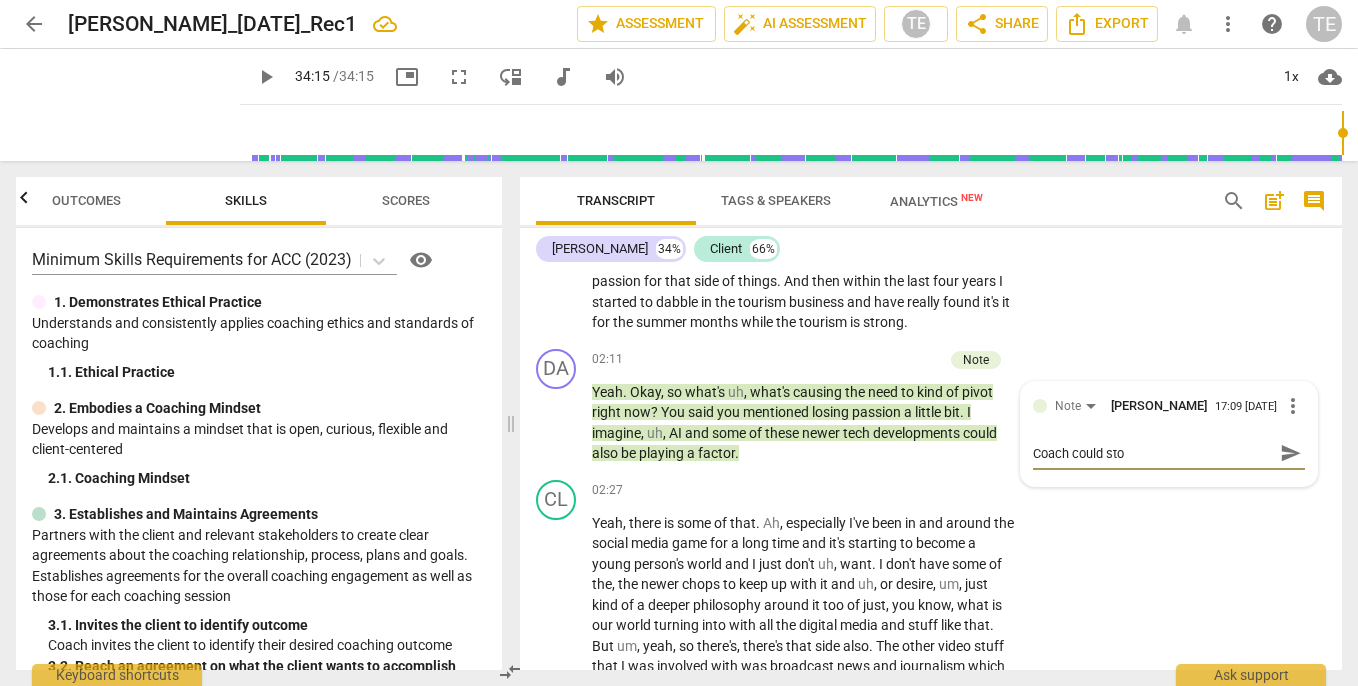 type on "Coach could st" 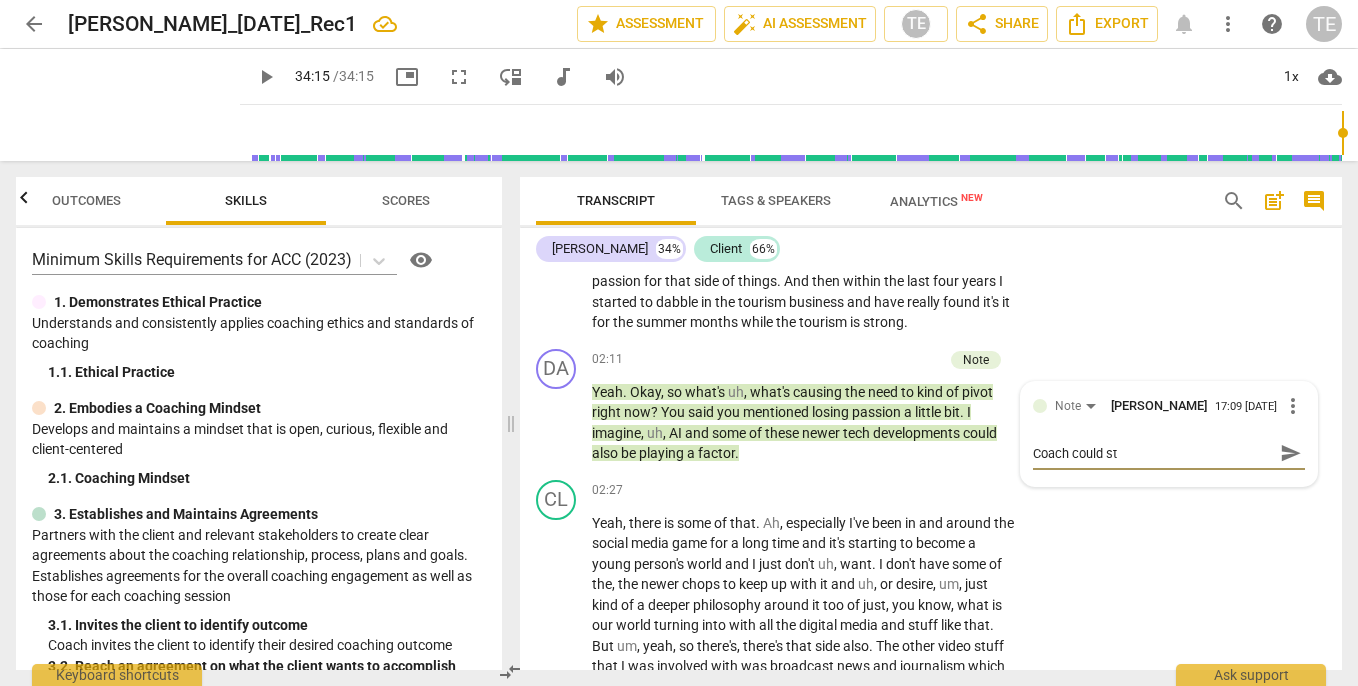 type on "Coach could s" 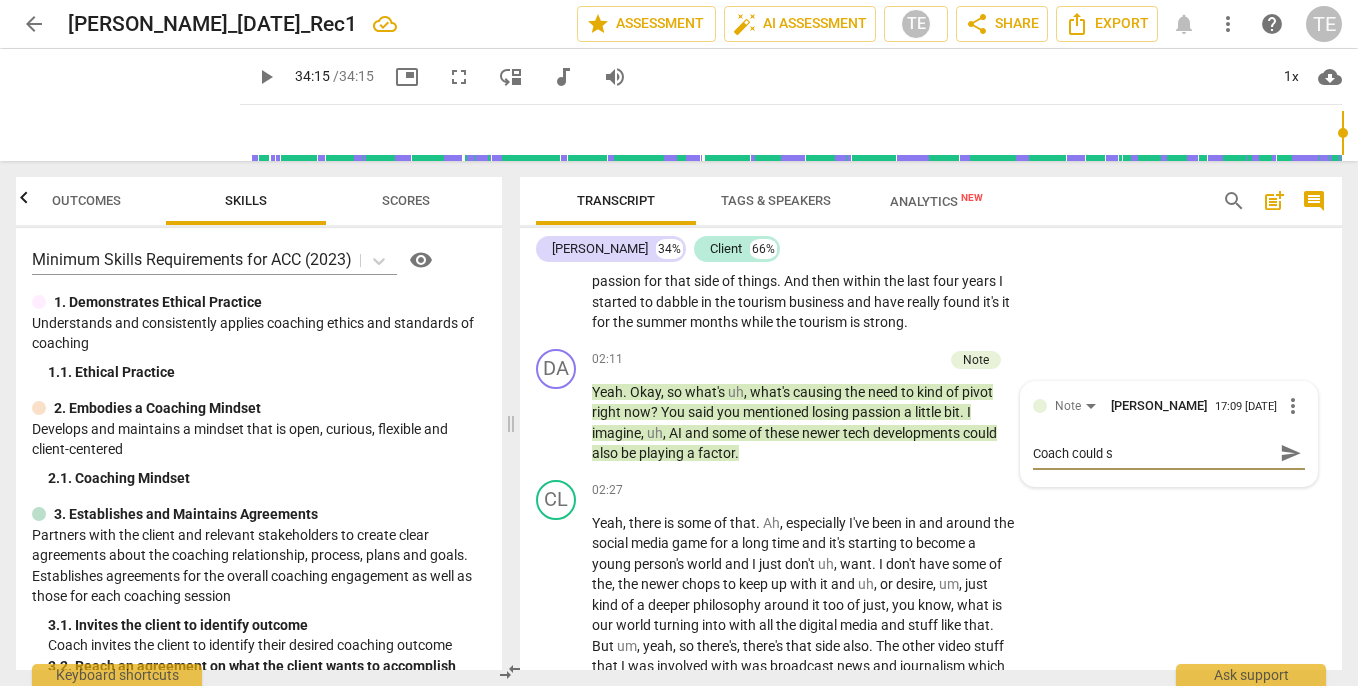 type on "Coach could" 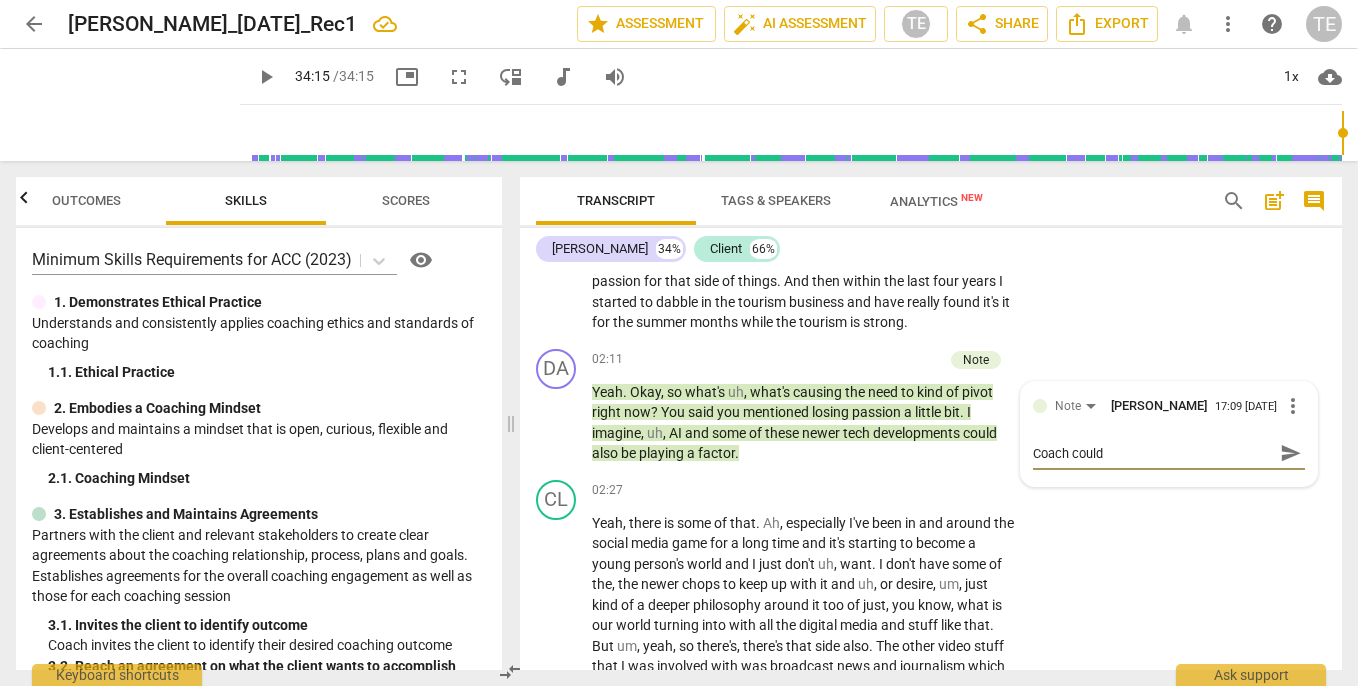 type on "Coach could o" 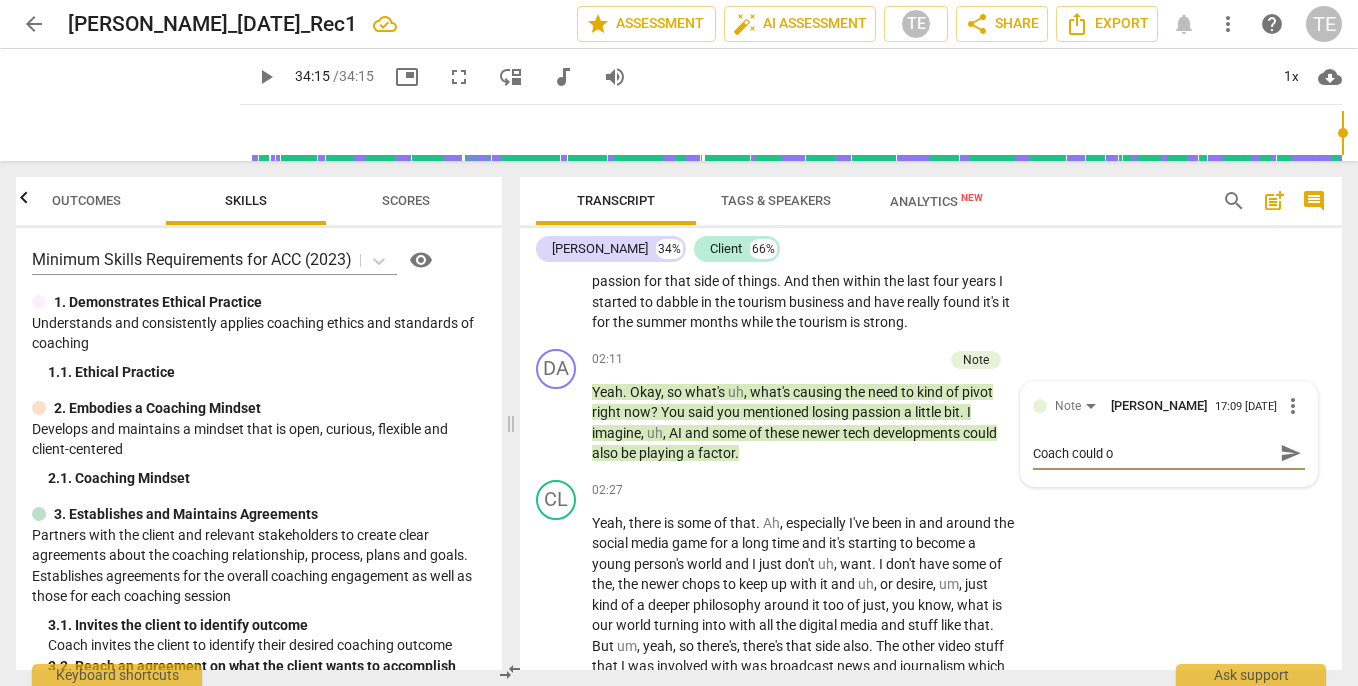 type on "Coach could on" 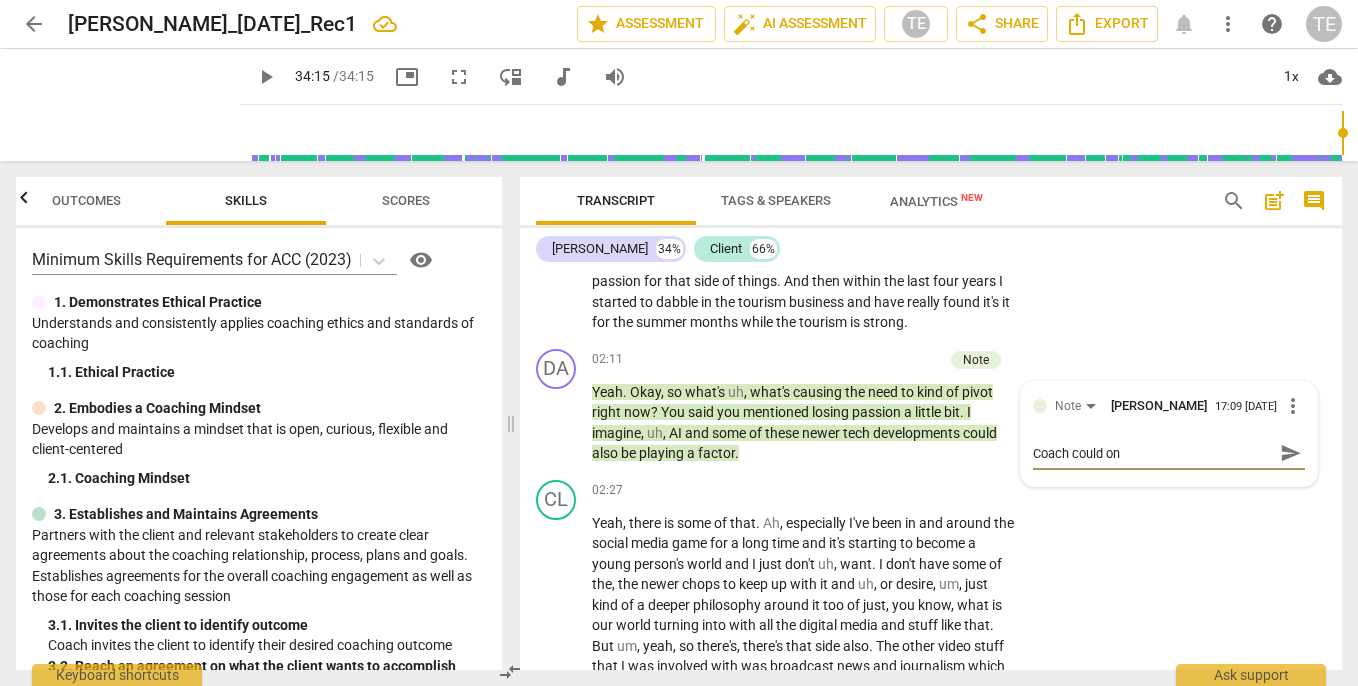 type on "Coach could onl" 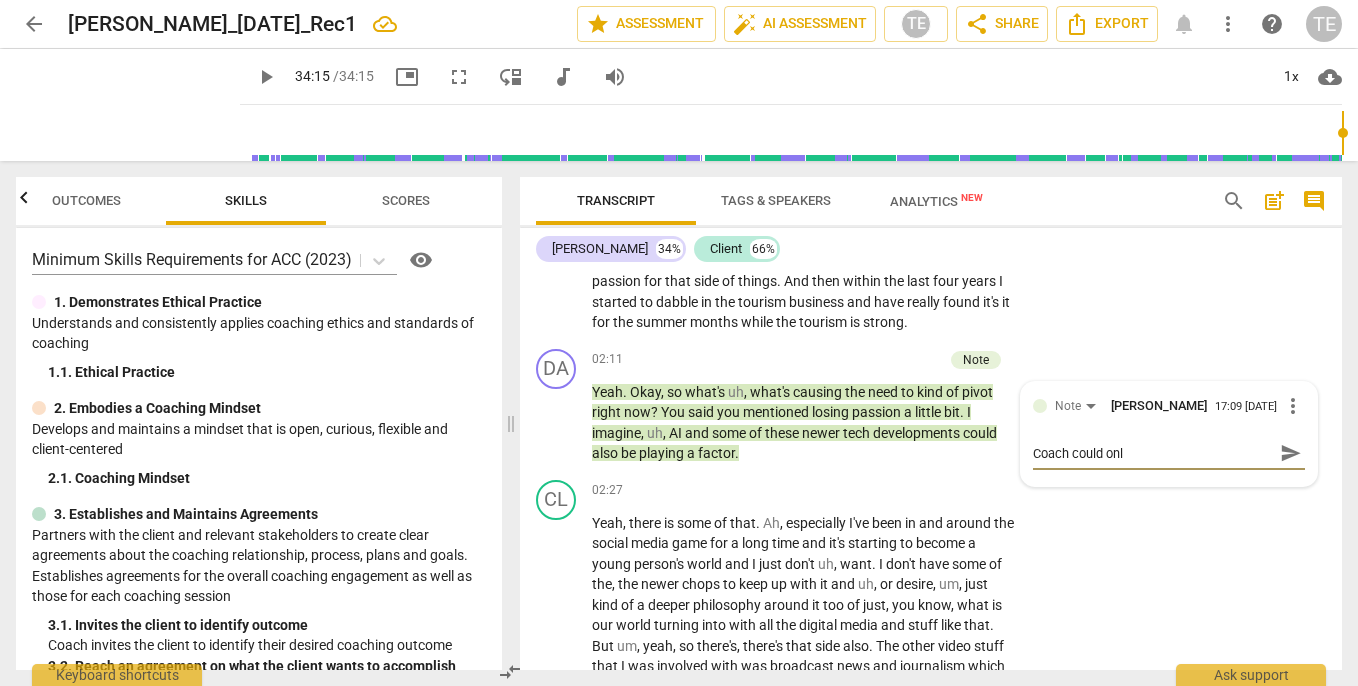 type on "Coach could only" 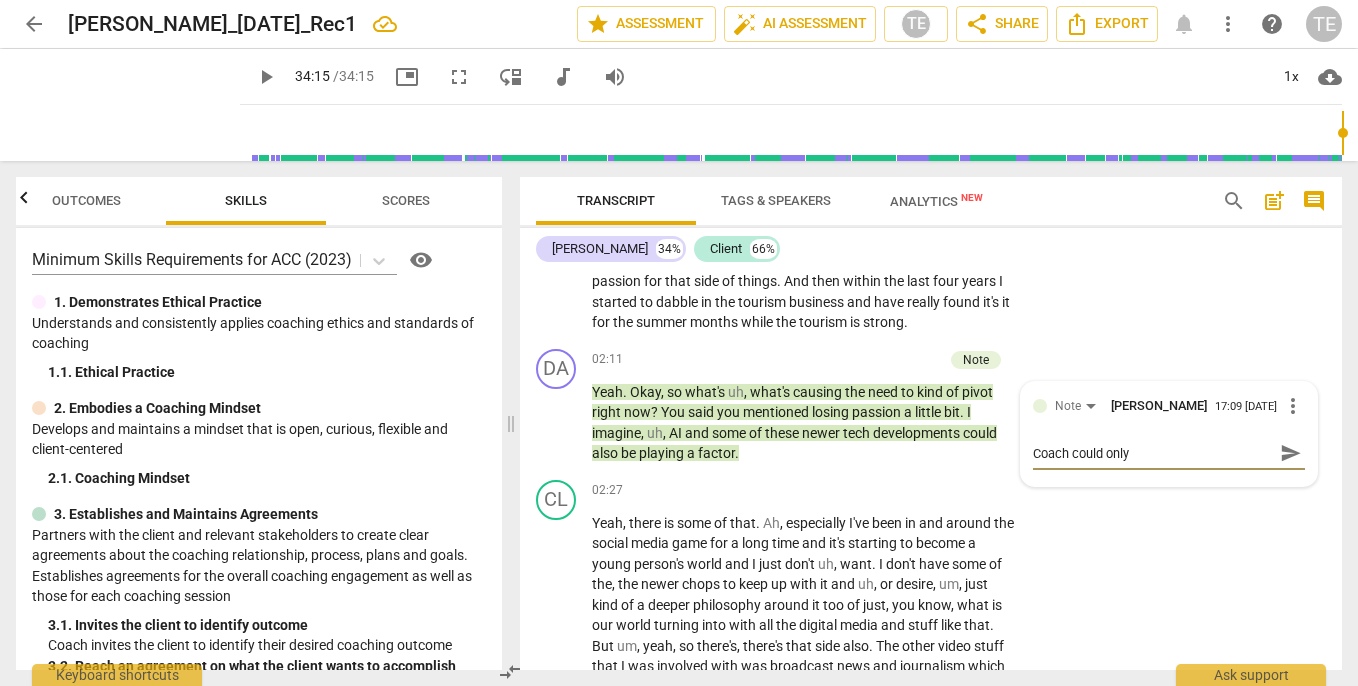 type on "Coach could only" 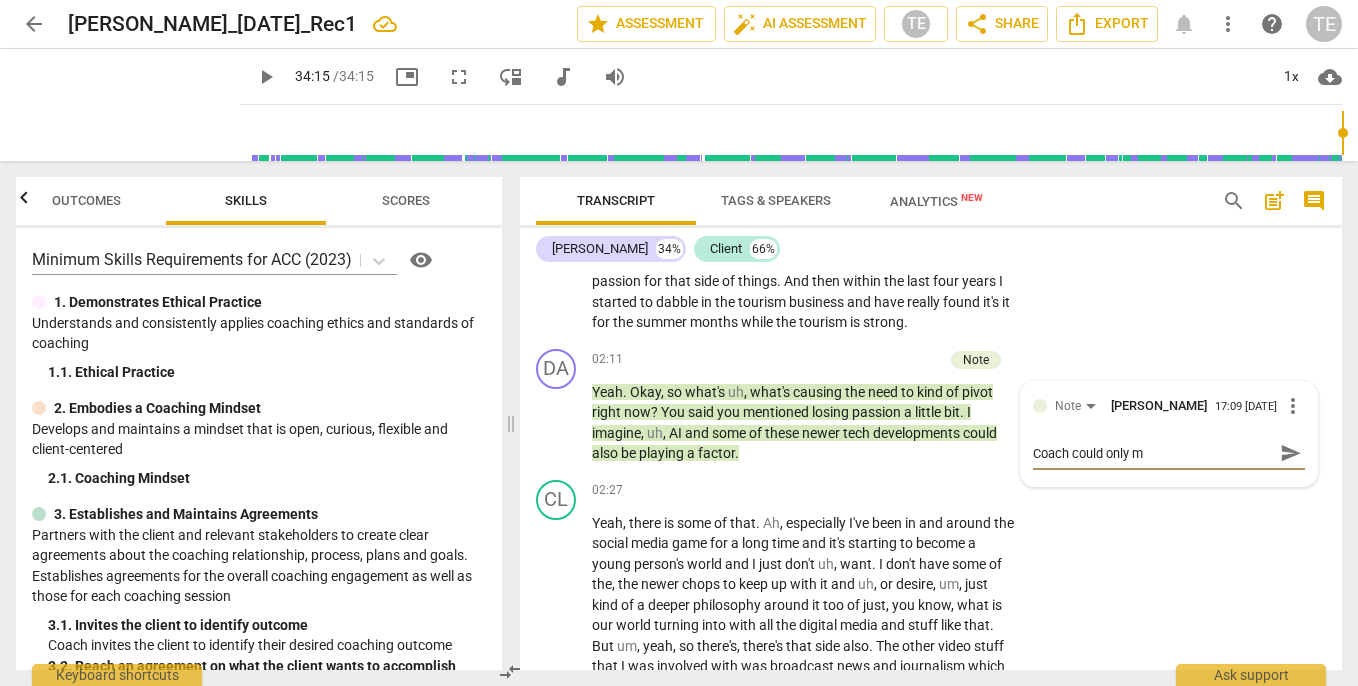 type on "Coach could only ma" 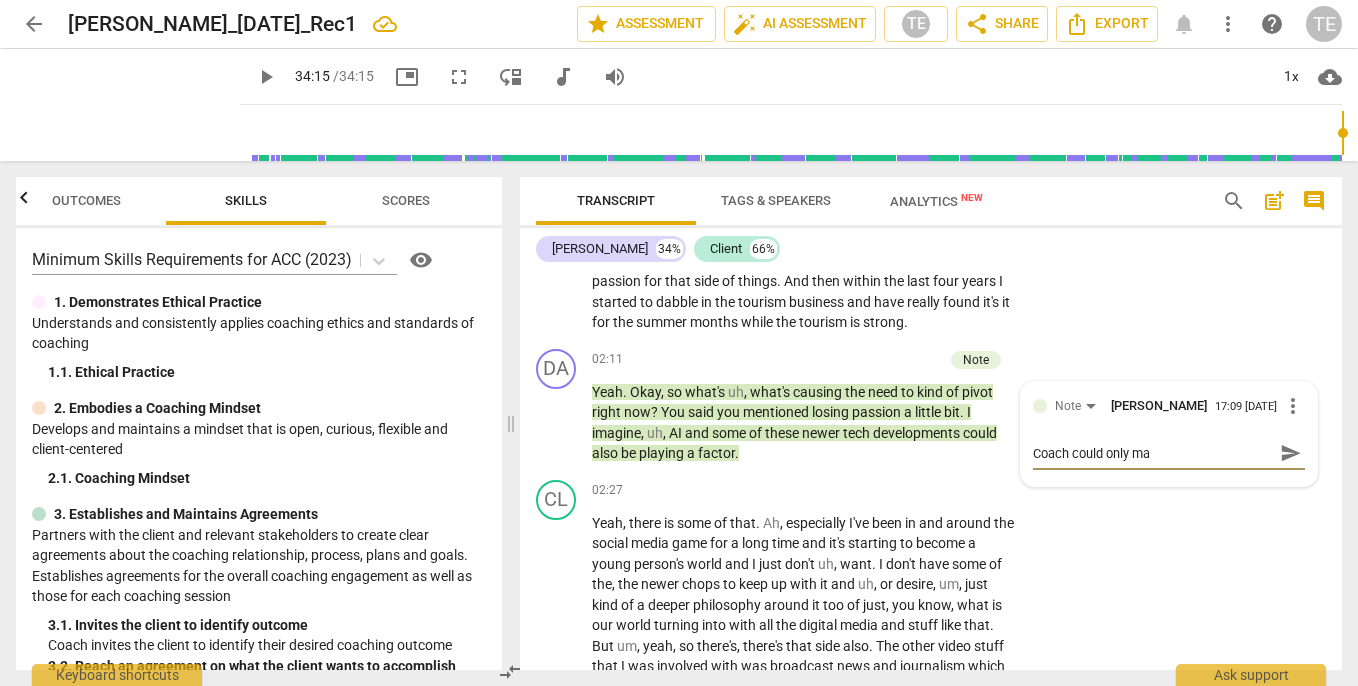 type on "Coach could only mak" 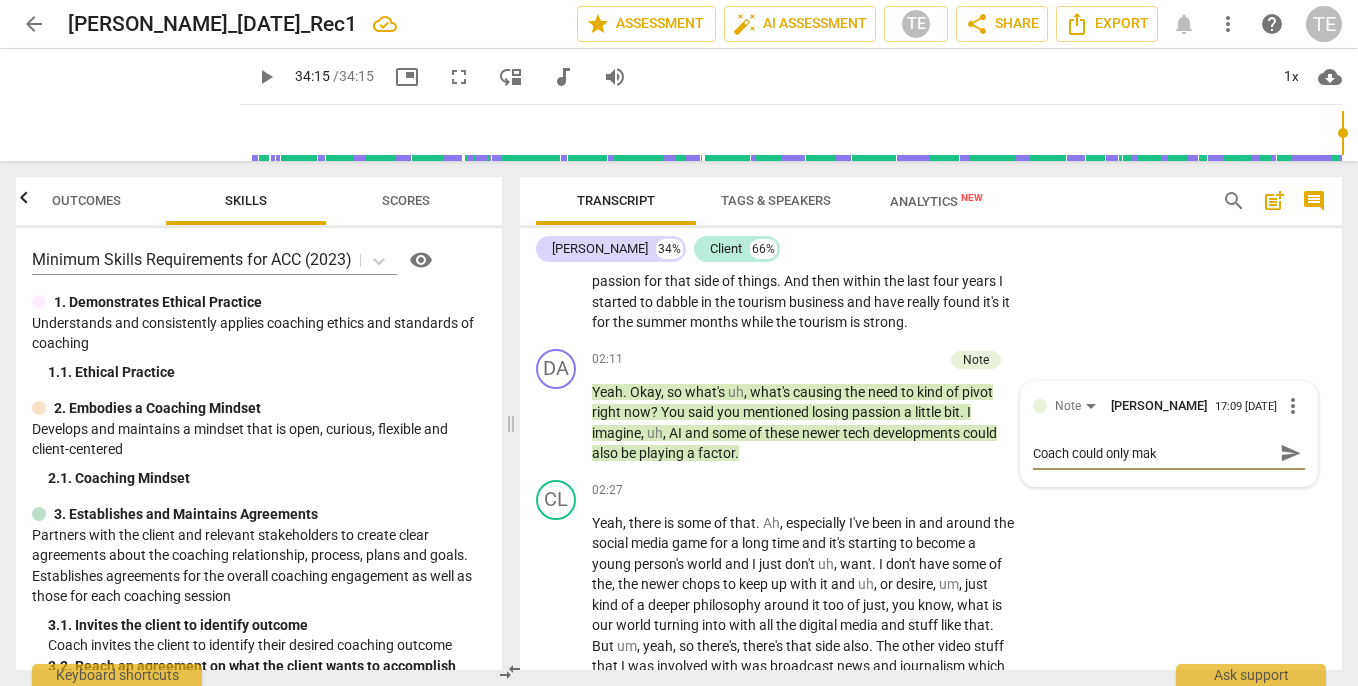 type on "Coach could only make" 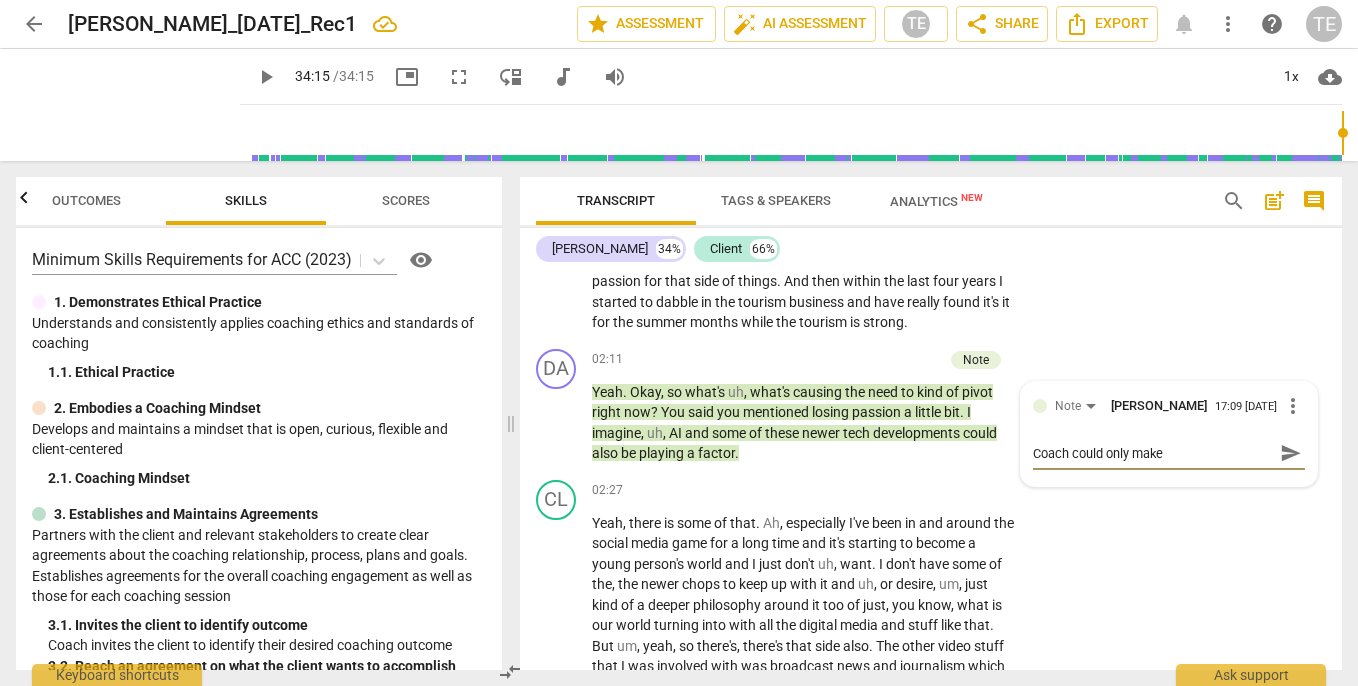 type on "Coach could only make" 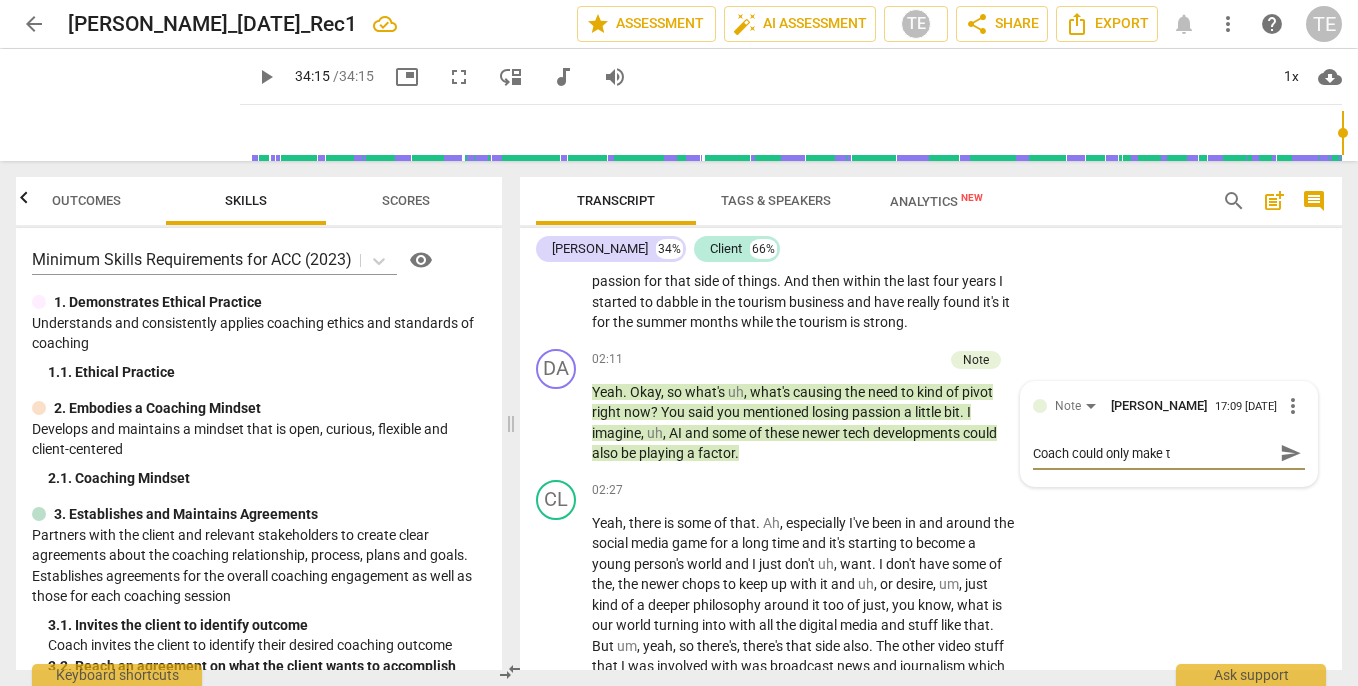 type on "Coach could only make th" 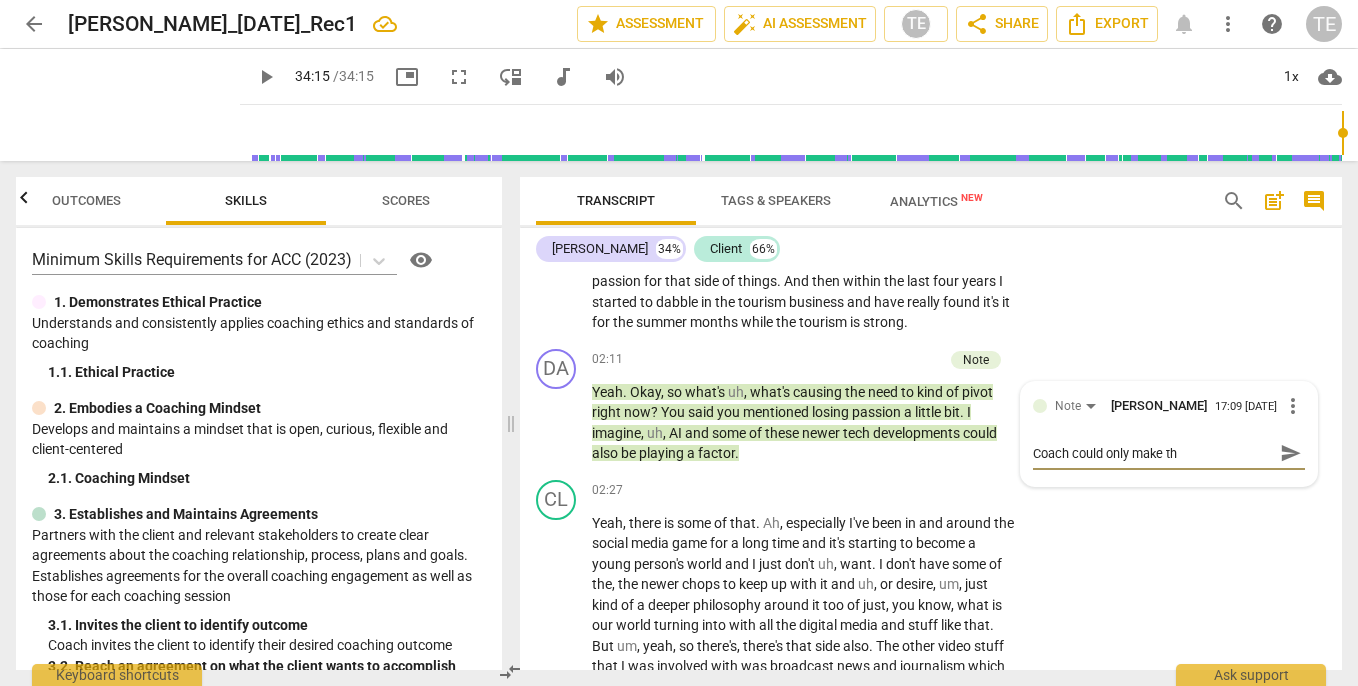 type on "Coach could only make the" 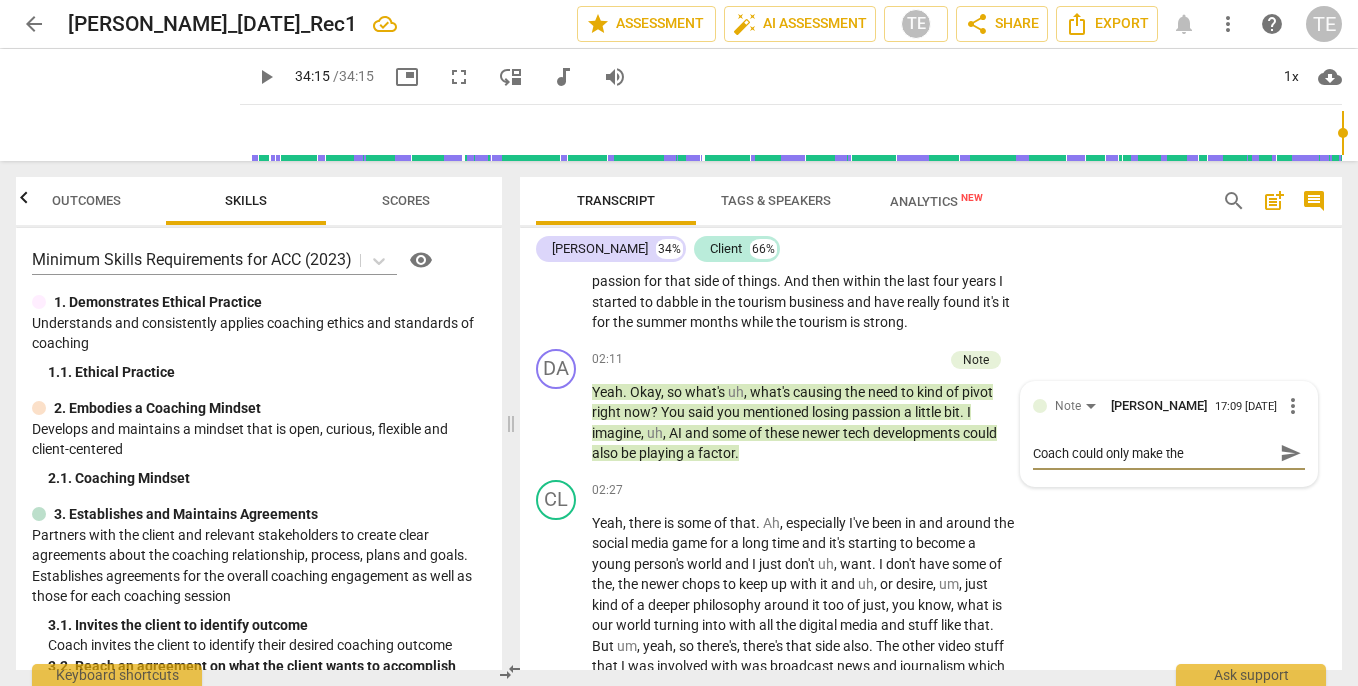 type on "Coach could only make the" 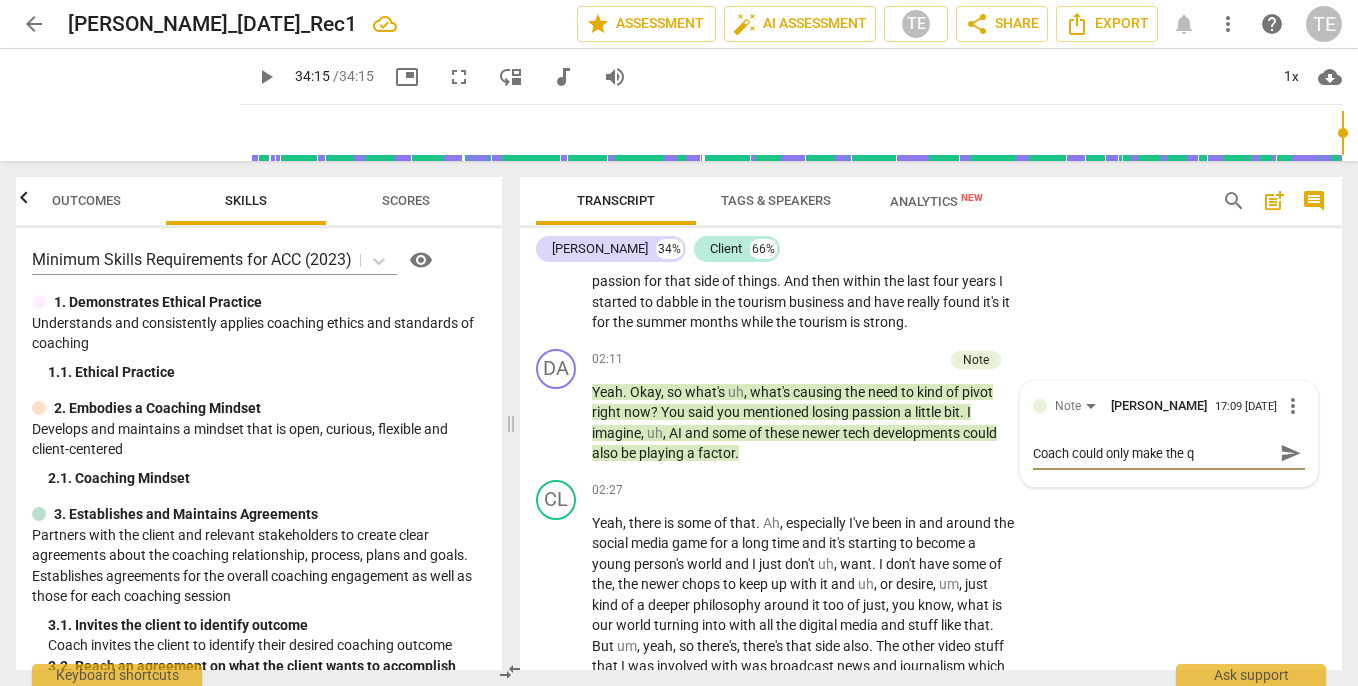 type on "Coach could only make the qu" 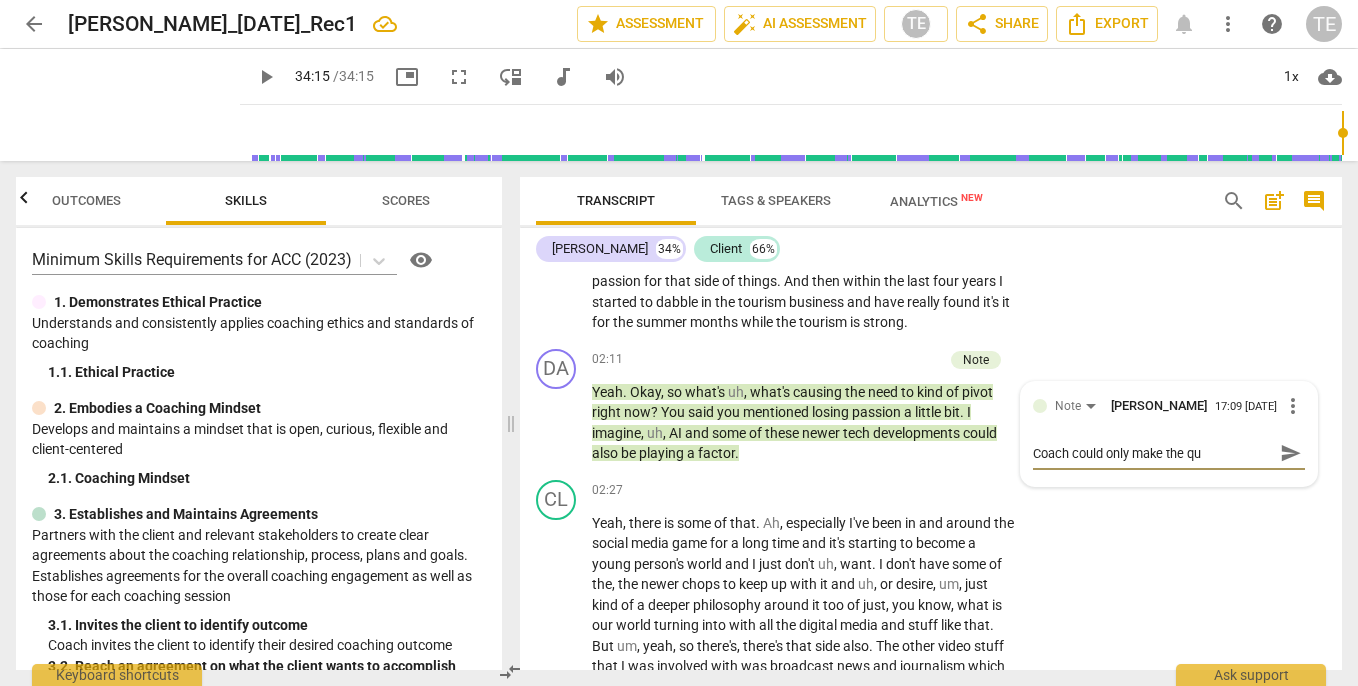 type on "Coach could only make the que" 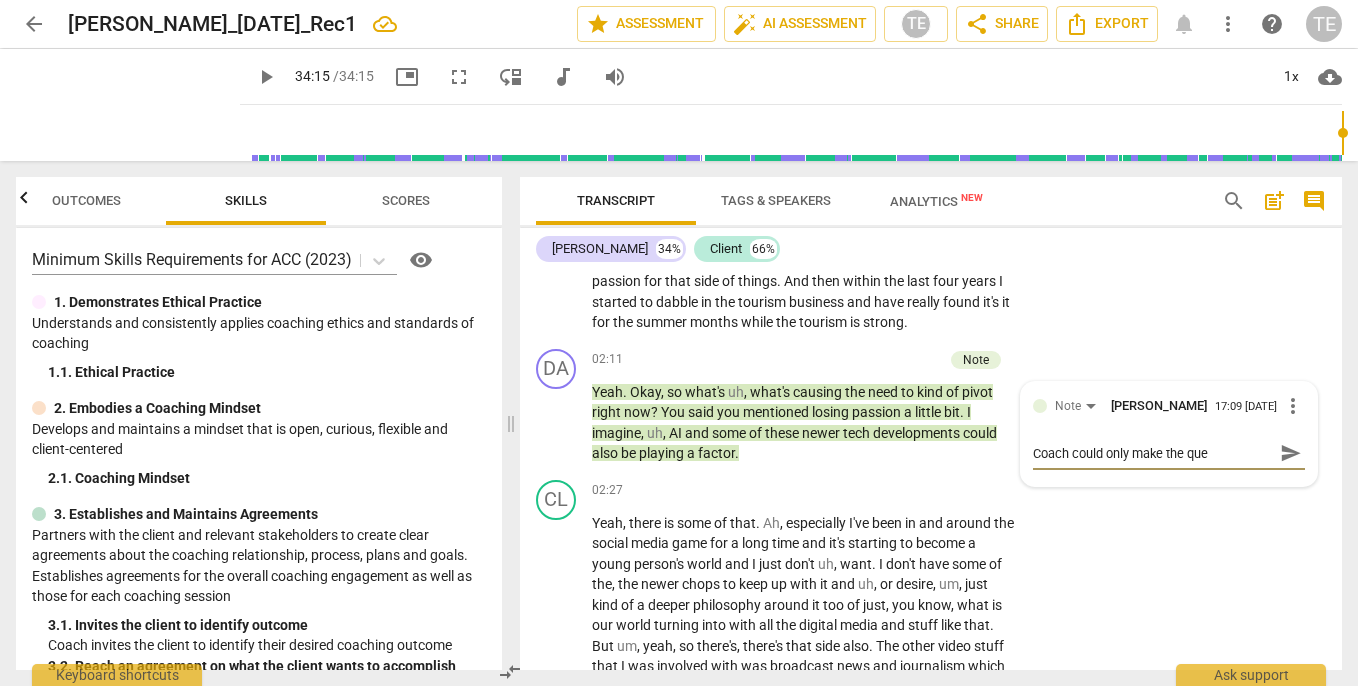 type on "Coach could only make the ques" 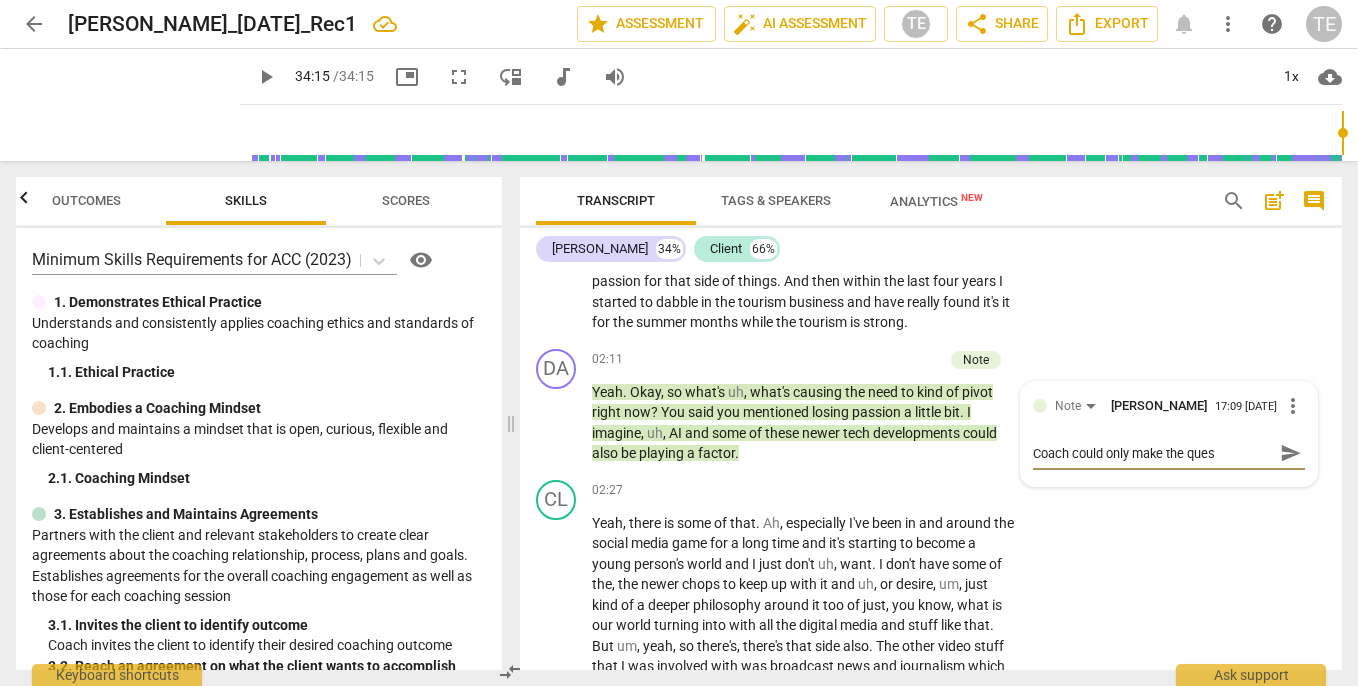 type on "Coach could only make the quest" 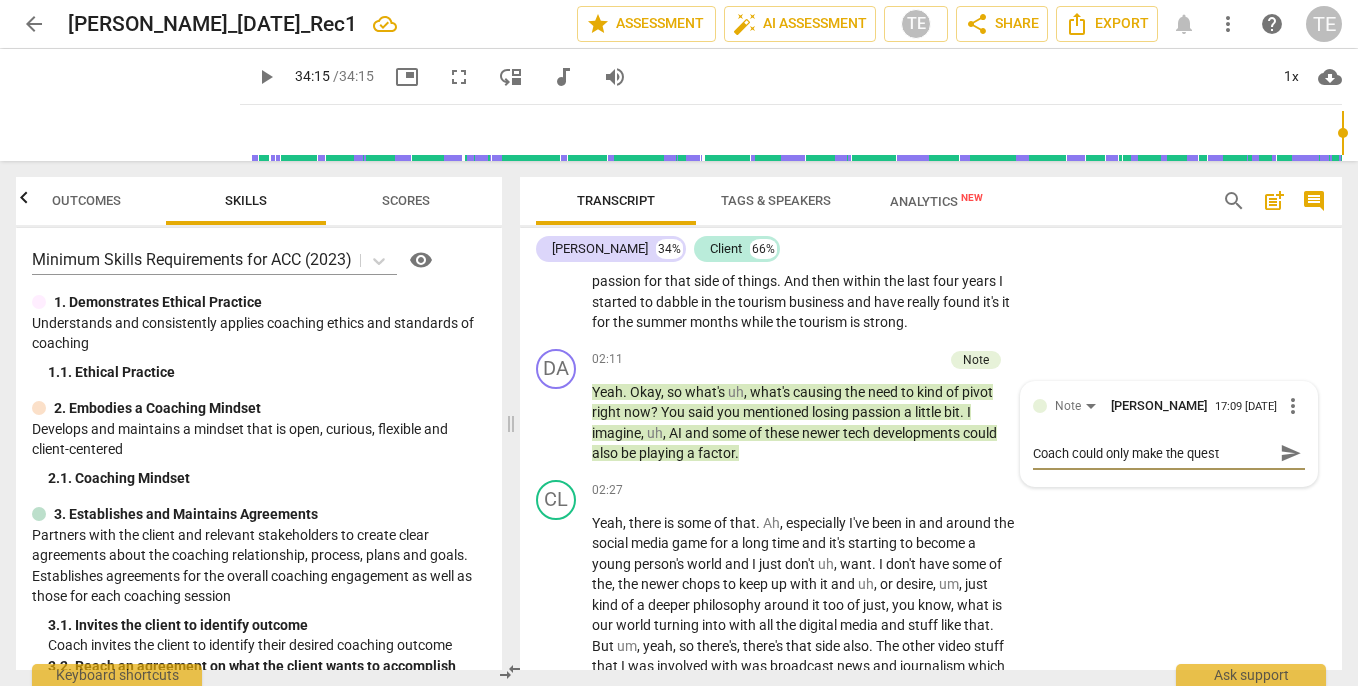 type on "Coach could only make the questi" 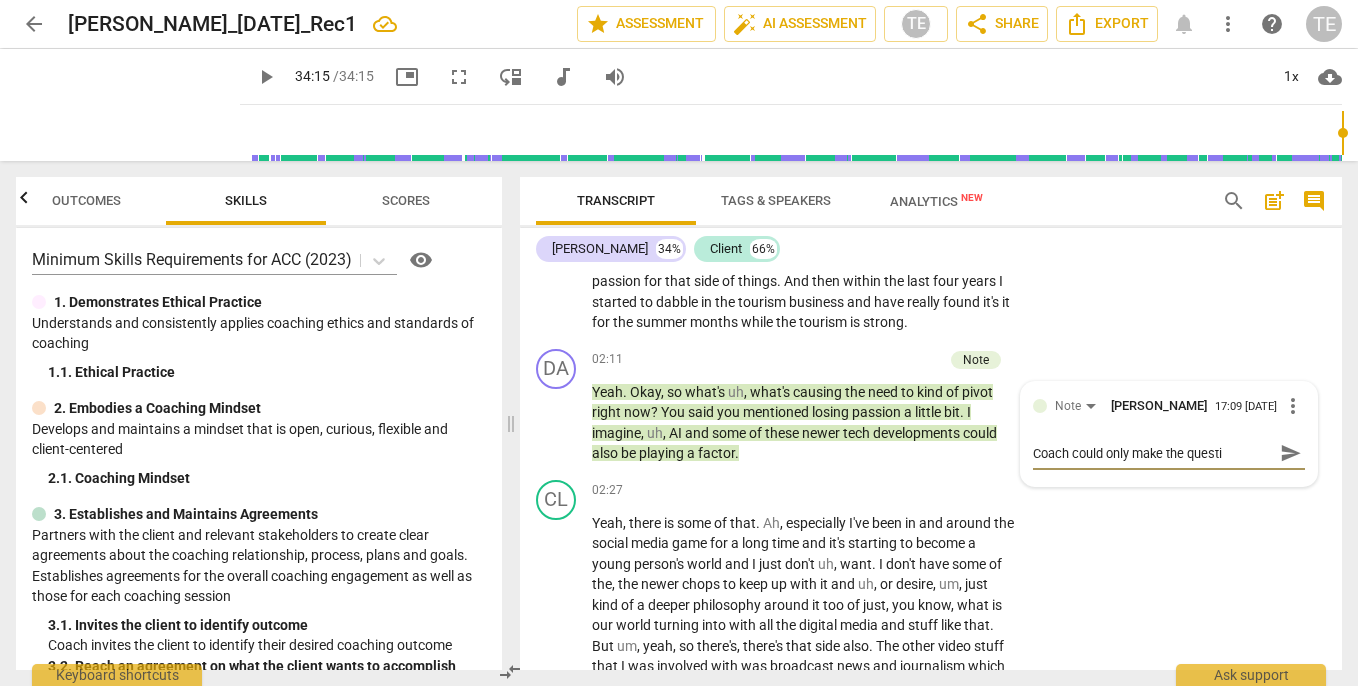 type on "Coach could only make the questio" 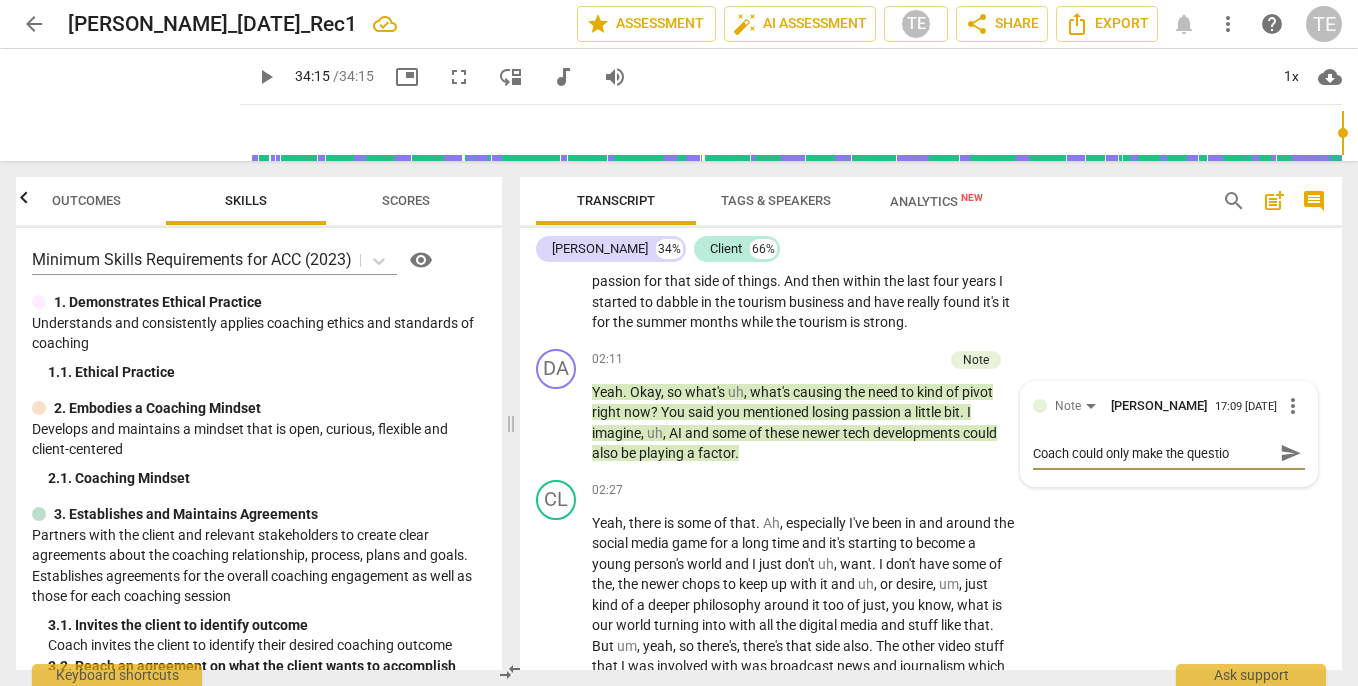 type on "Coach could only make the question" 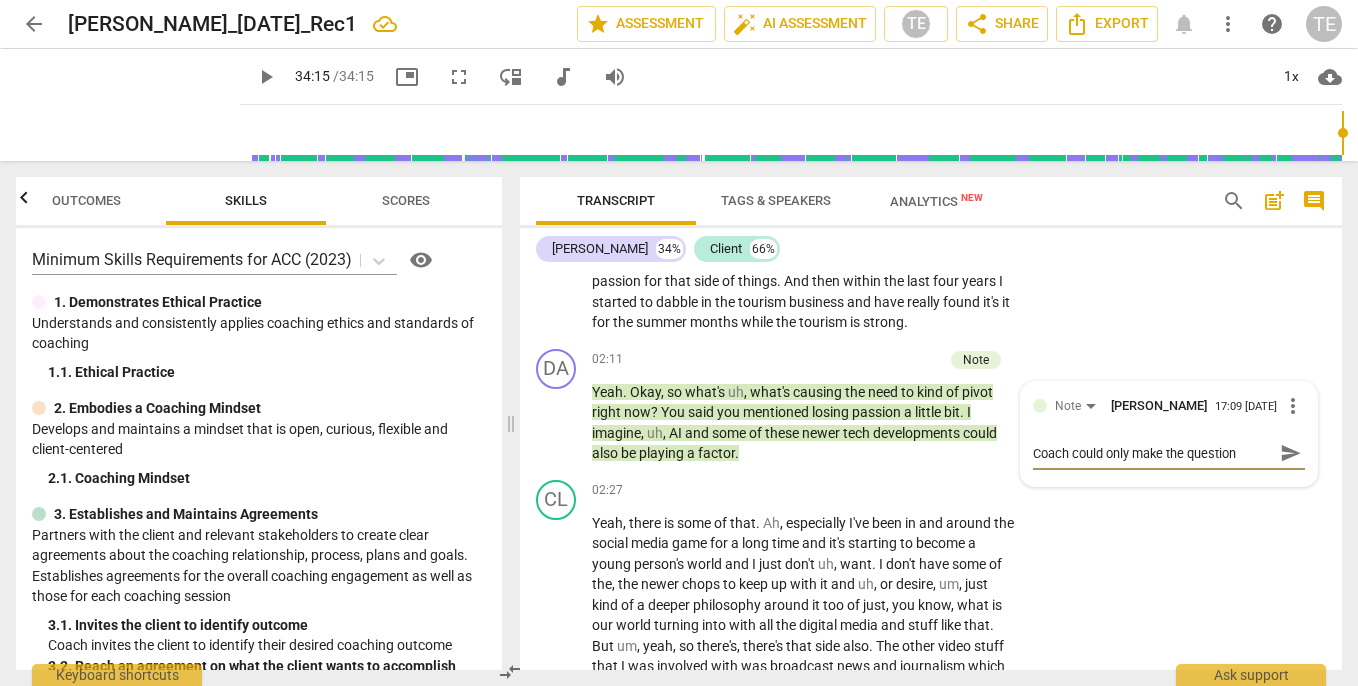 type on "Coach could only make the questions" 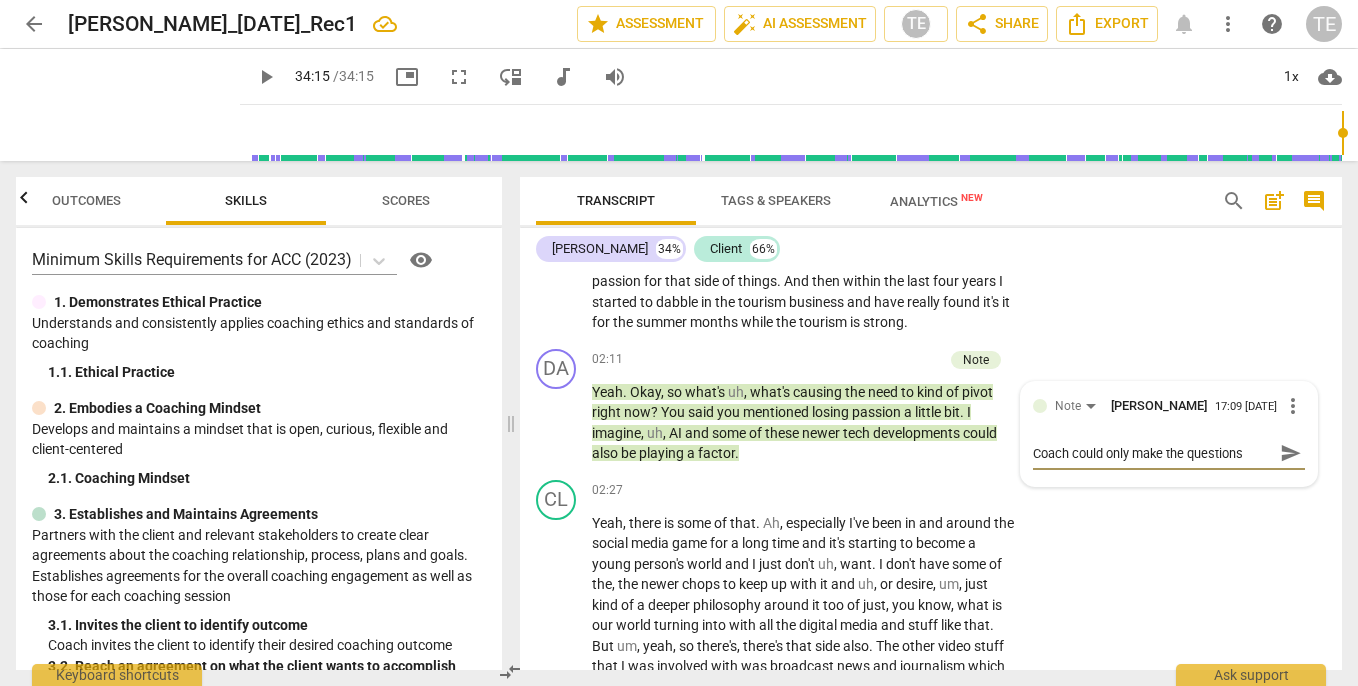 type on "Coach could only make the questions" 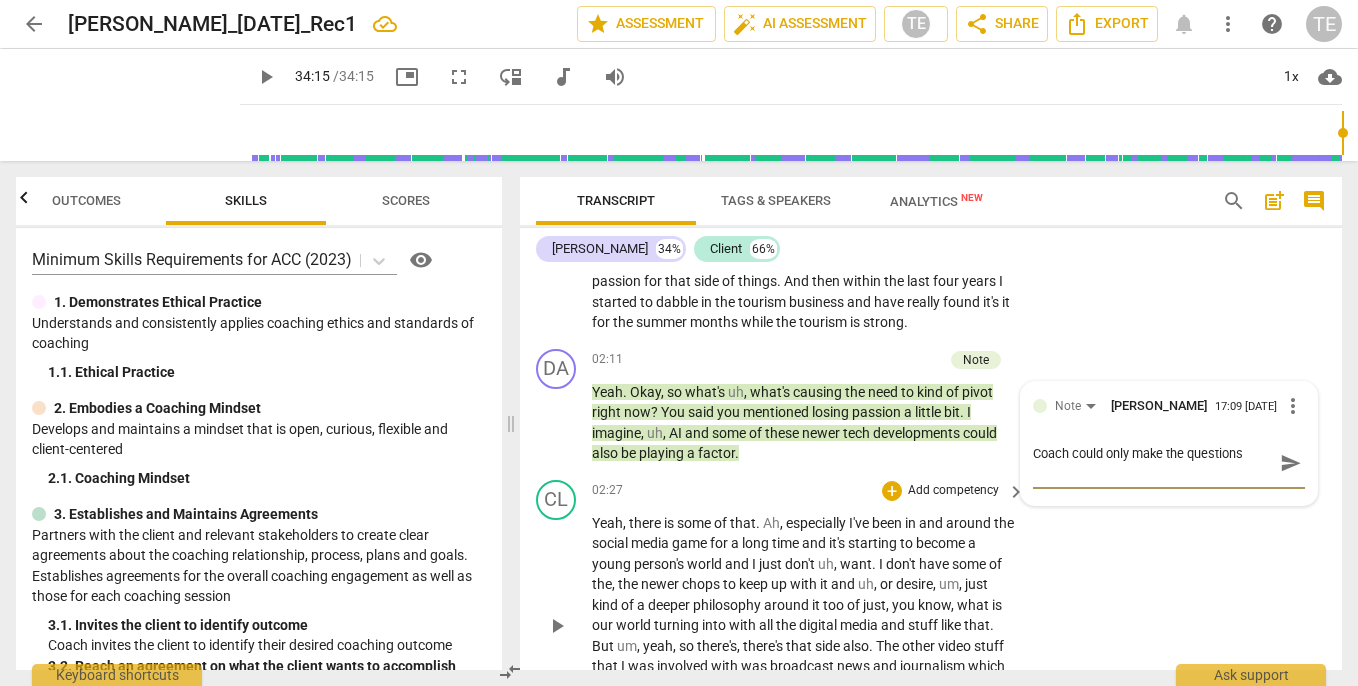 click on "CL play_arrow pause 02:27 + Add competency keyboard_arrow_right Yeah ,   there   is   some   of   that .   Ah ,   especially   I've   been   in   and   around   the   social   media   game   for   a   long   time   and   it's   starting   to   become   a   young   person's   world   and   I   just   don't   uh ,   want .   I   don't   have   some   of   the ,   the   newer   chops   to   keep   up   with   it   and   uh ,   or   desire ,   um ,   just   kind   of   a   deeper   philosophy   around   it   too   of   just ,   you   know ,   what   is   our   world   turning   into   with   all   the   digital   media   and   stuff   like   that .   But   um ,   yeah ,   so   there's ,   there's   that   side   also .   The   other   video   stuff   that   I   was   involved   with   was   broadcast   news   and   journalism   which   can   be   kind   of   fun   and ,   and   rewarding   but   also   a   little   bit   of   a   soul   sucker   there   too   with   a   lot   of   the   things   that   have" at bounding box center [931, 609] 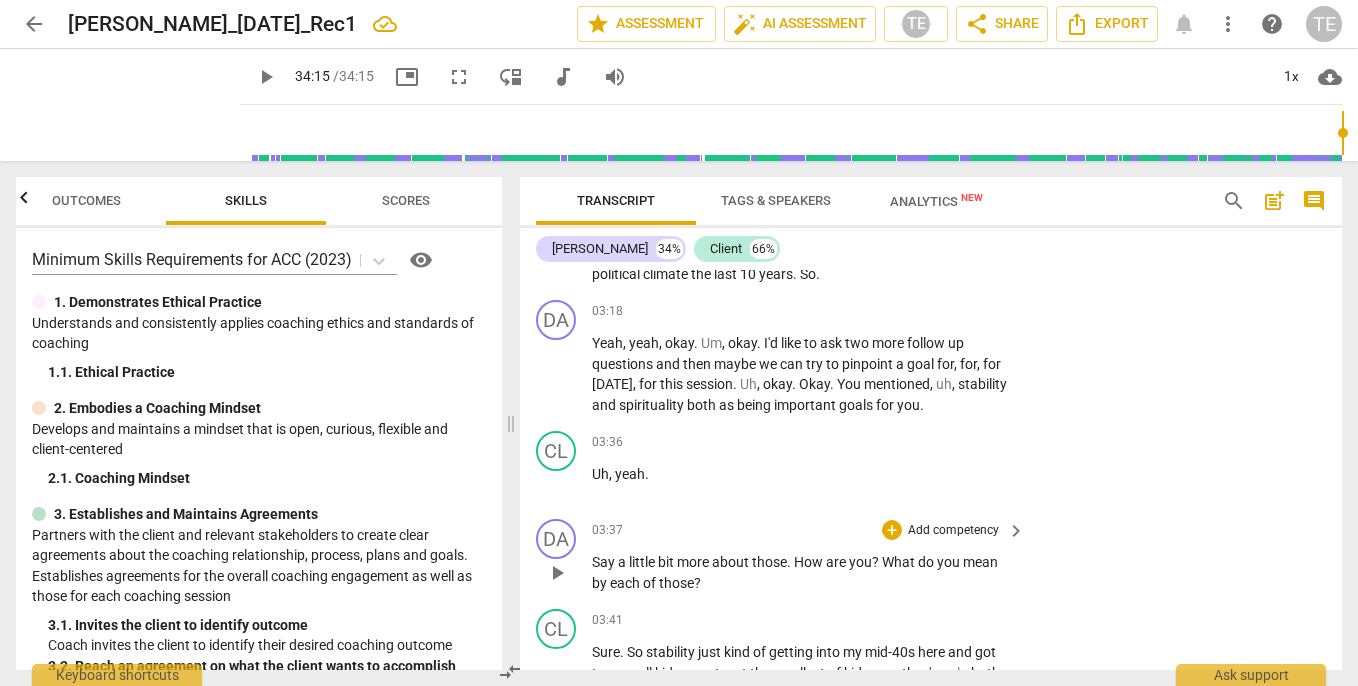 scroll, scrollTop: 1157, scrollLeft: 0, axis: vertical 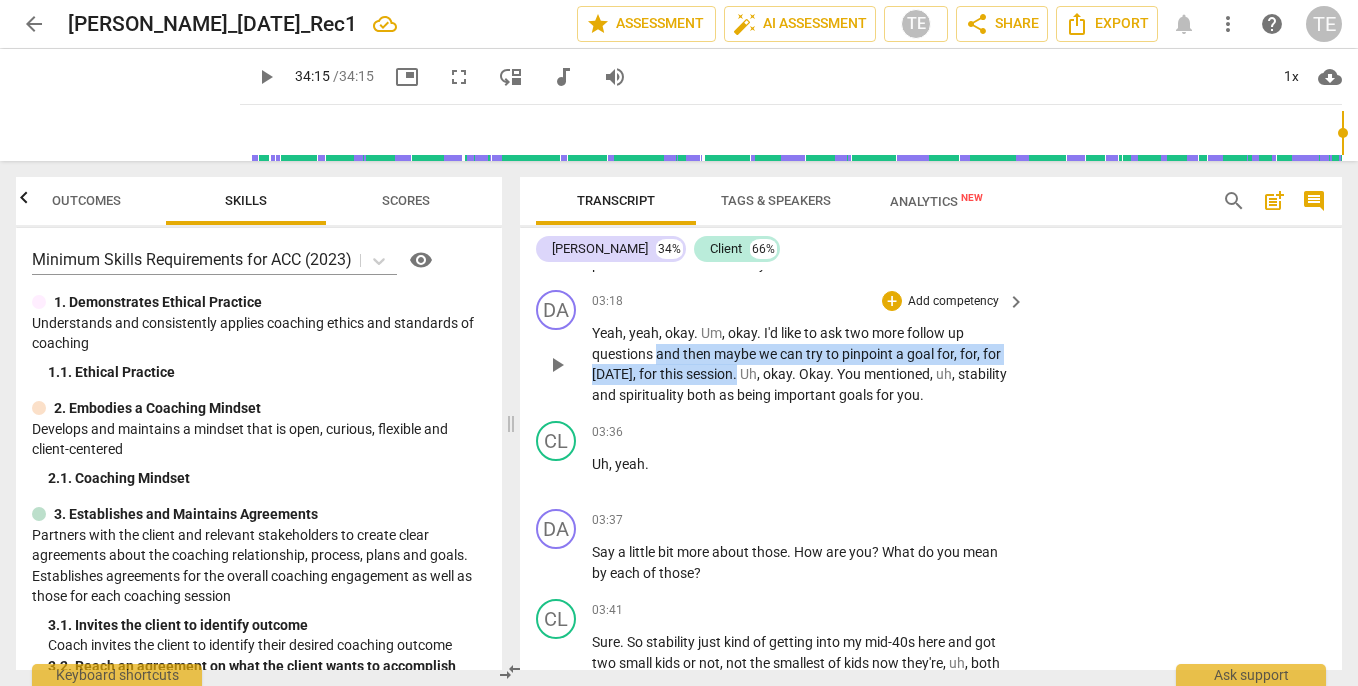 drag, startPoint x: 657, startPoint y: 356, endPoint x: 732, endPoint y: 375, distance: 77.36925 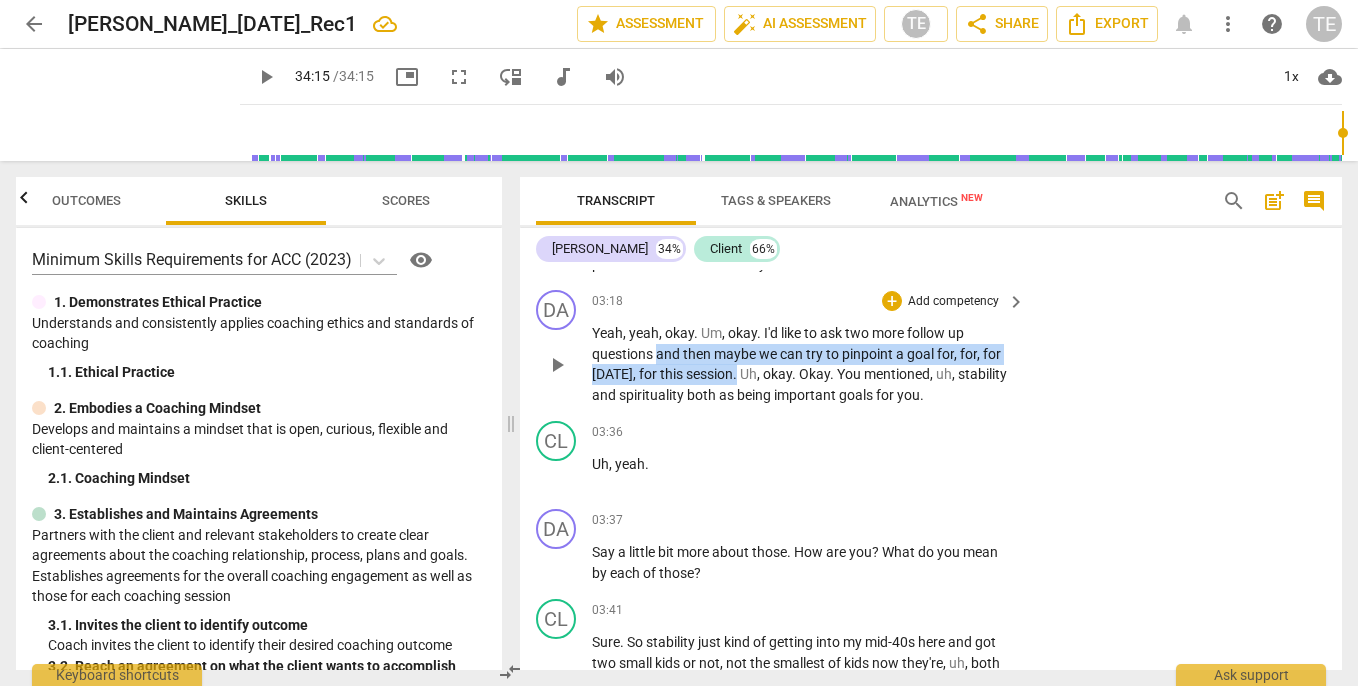 click on "Yeah ,   yeah ,   okay .   Um ,   okay .   I'd   like   to   ask   two   more   follow   up   questions   and   then   maybe   we   can   try   to   pinpoint   a   goal   for ,   for ,   for   [DATE] ,   for   this   session .   Uh ,   okay .   Okay .   You   mentioned ,   uh ,   stability   and   spirituality   both   as   being   important   goals   for   you ." at bounding box center [803, 364] 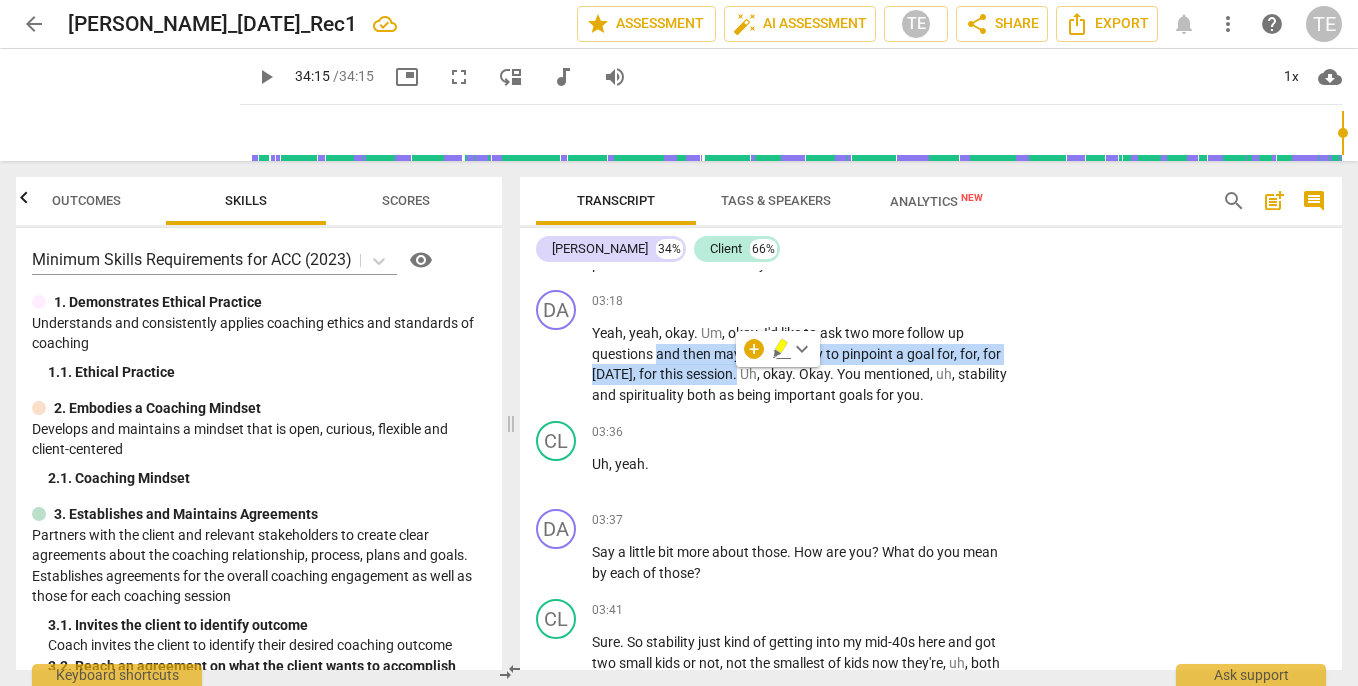 click 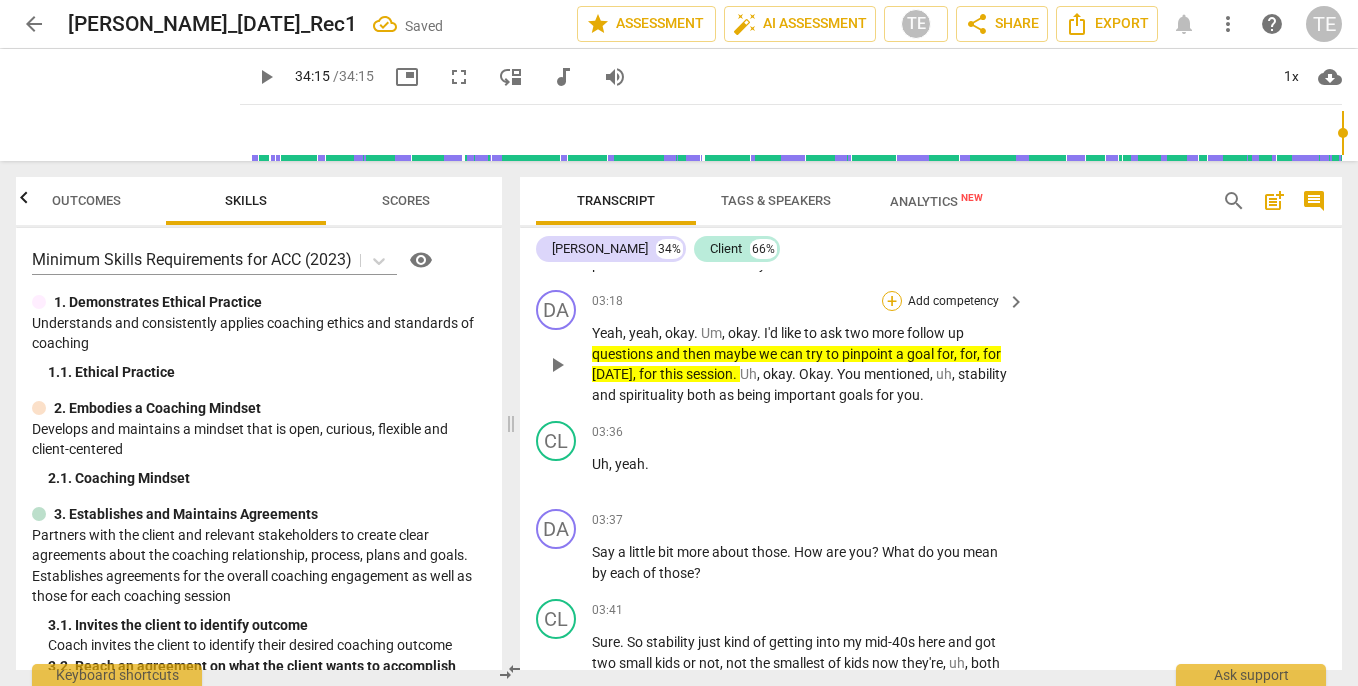 click on "+" at bounding box center (892, 301) 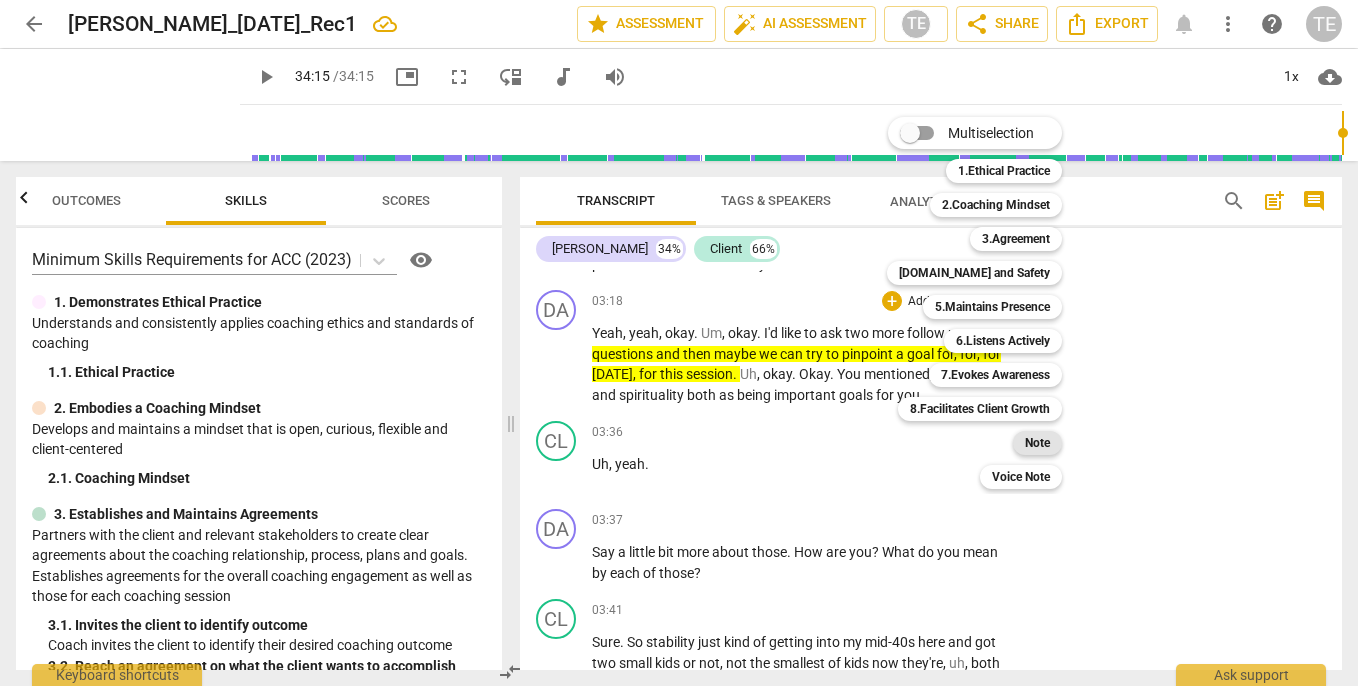 click on "Note" at bounding box center (1037, 443) 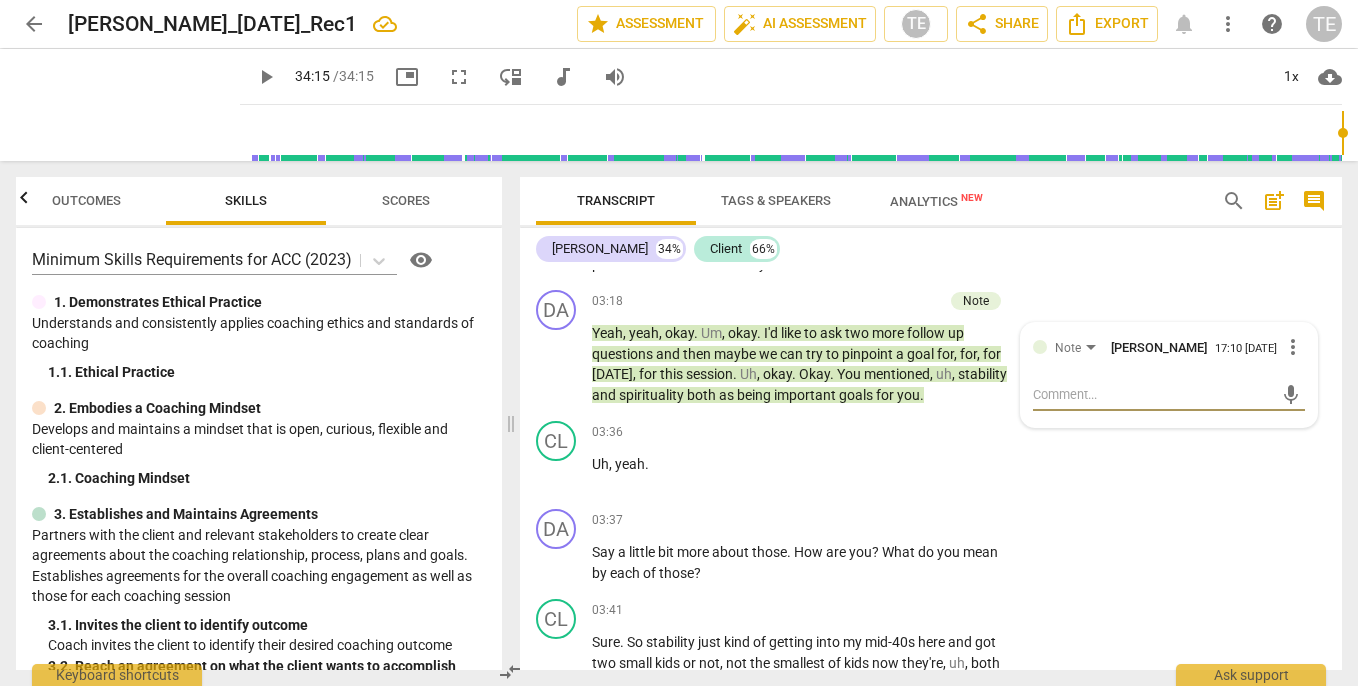 type on "r" 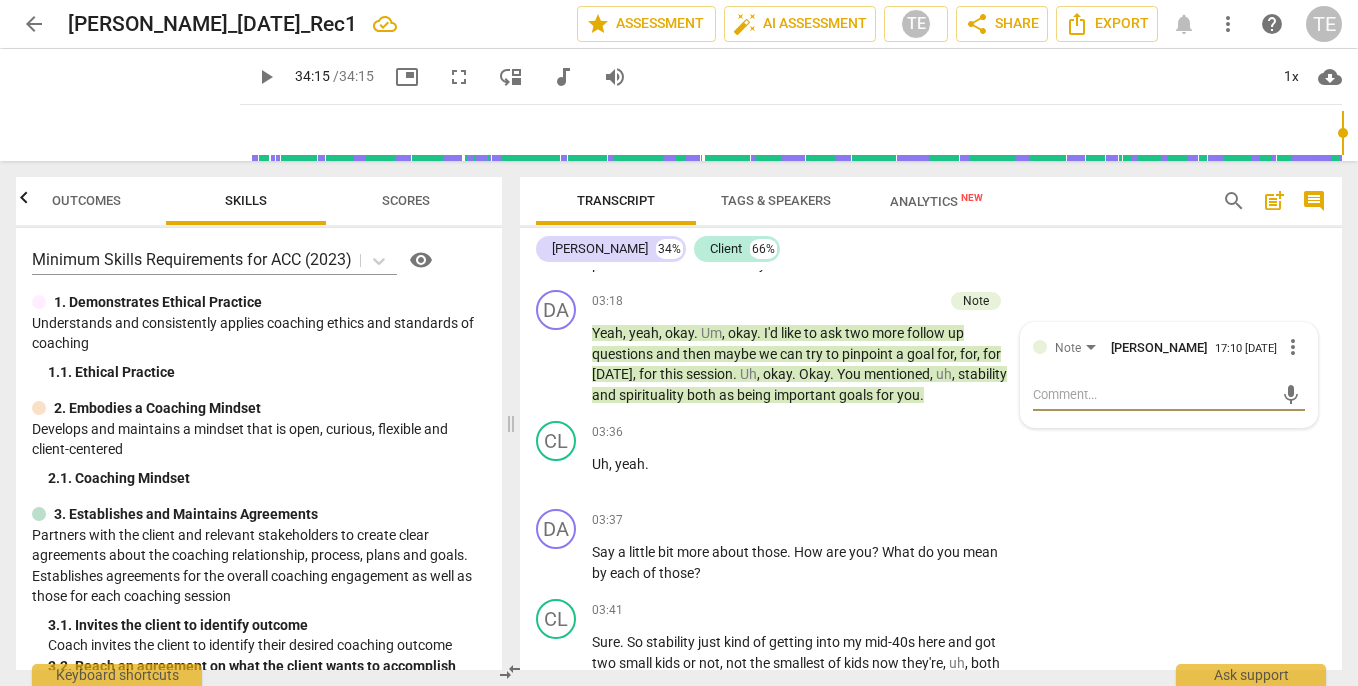 type on "r" 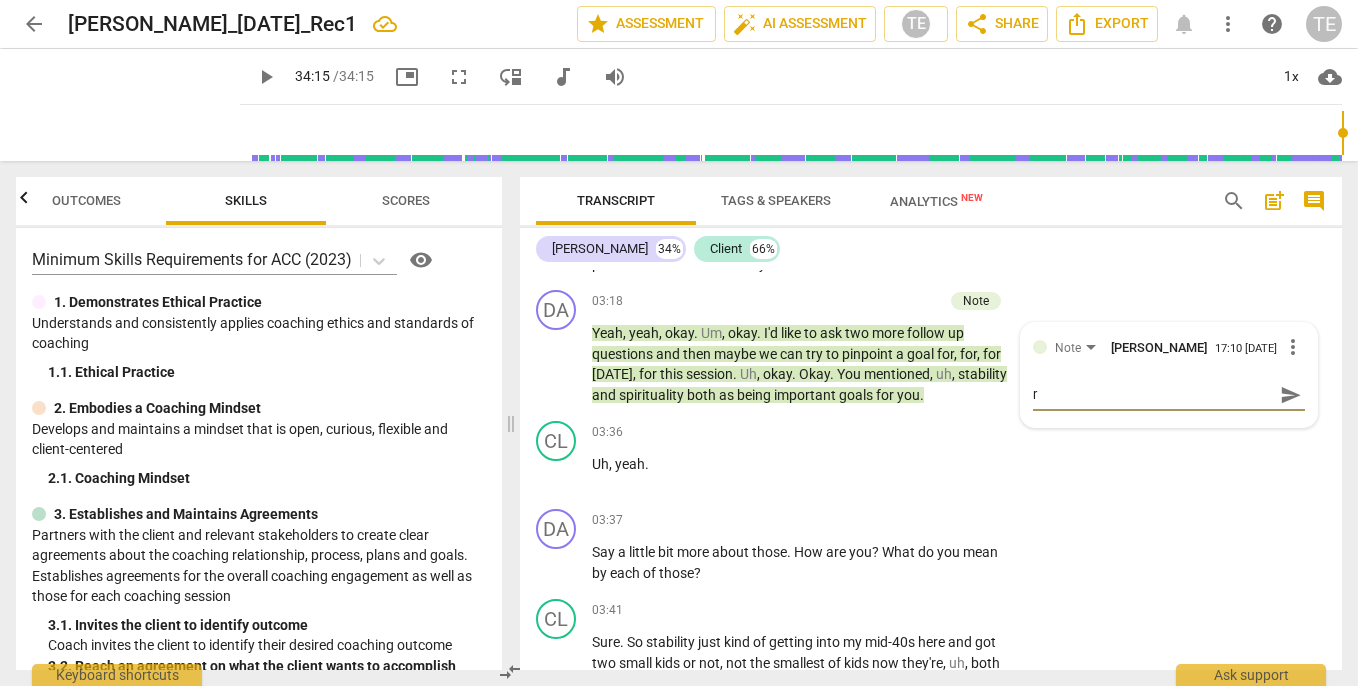 type on "re" 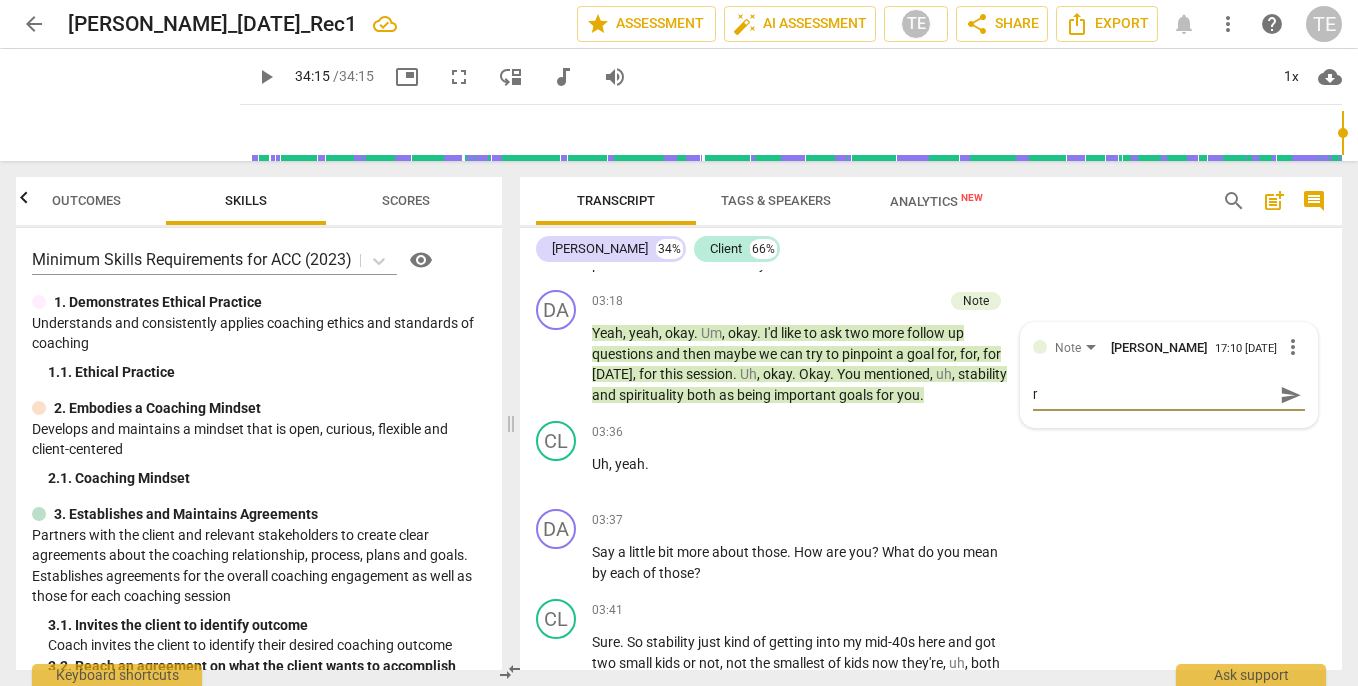 type on "re" 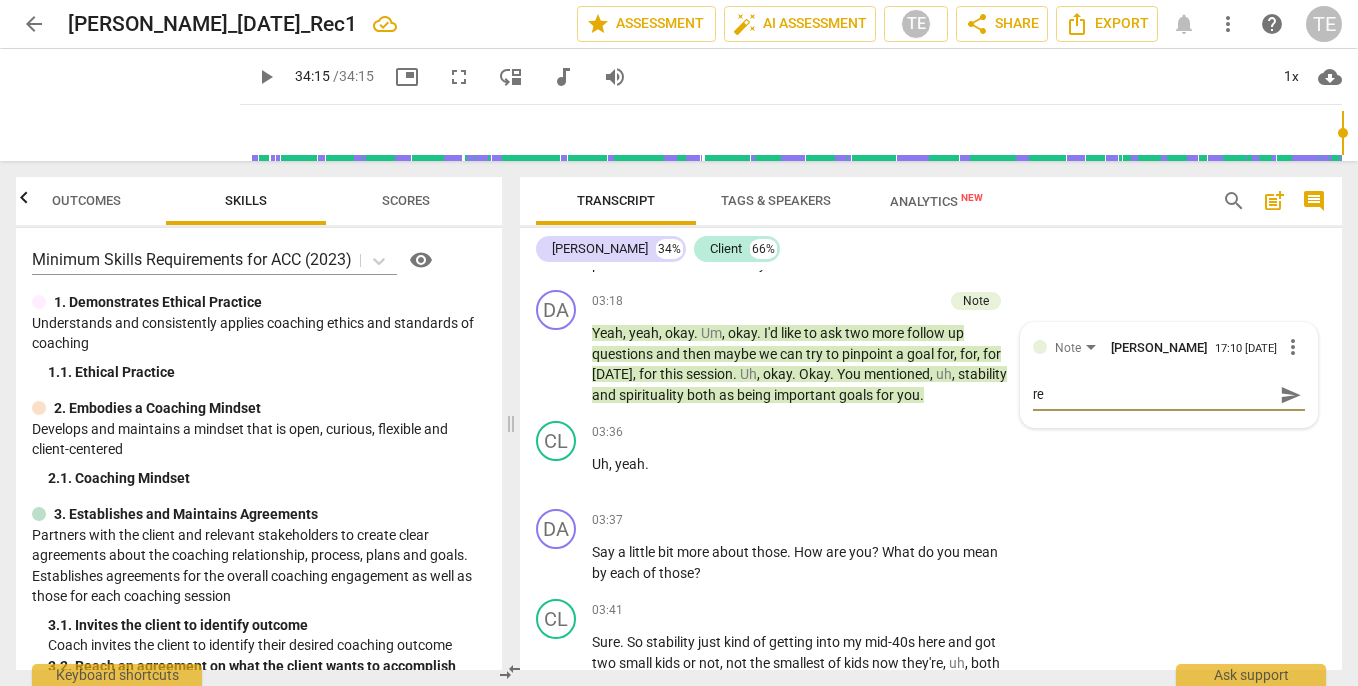 type on "rem" 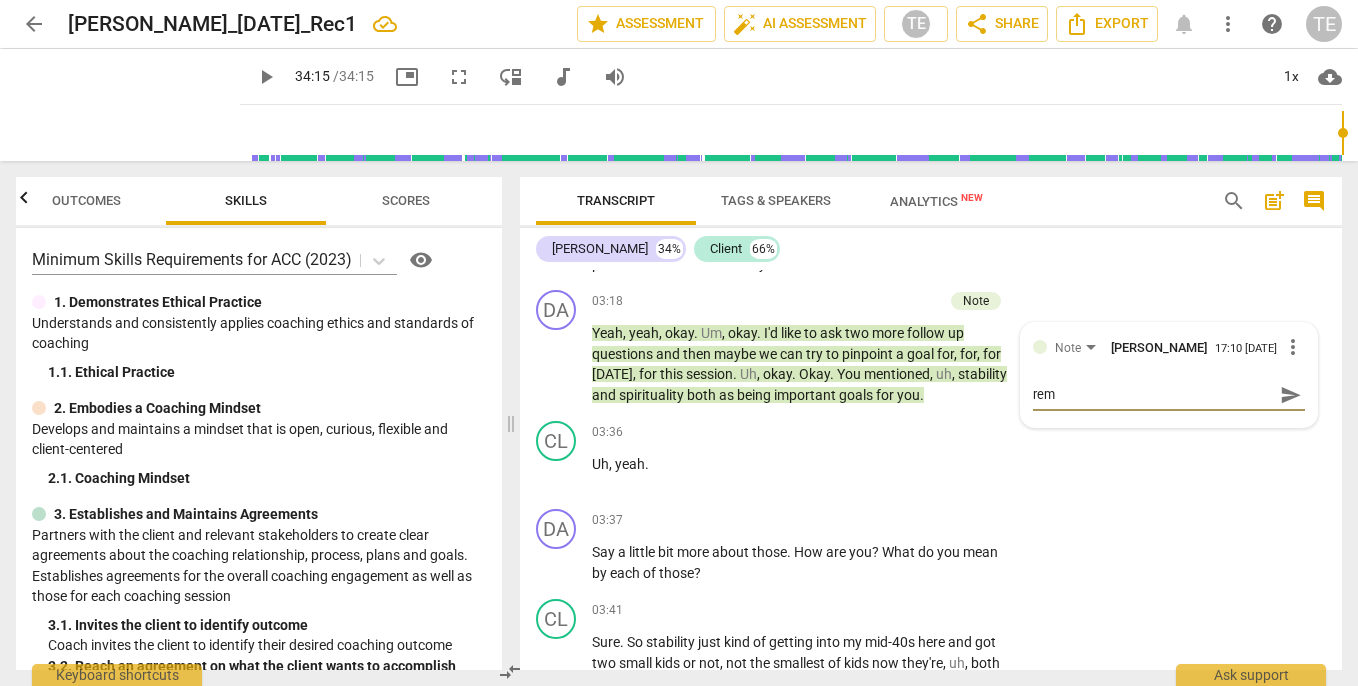 type on "reme" 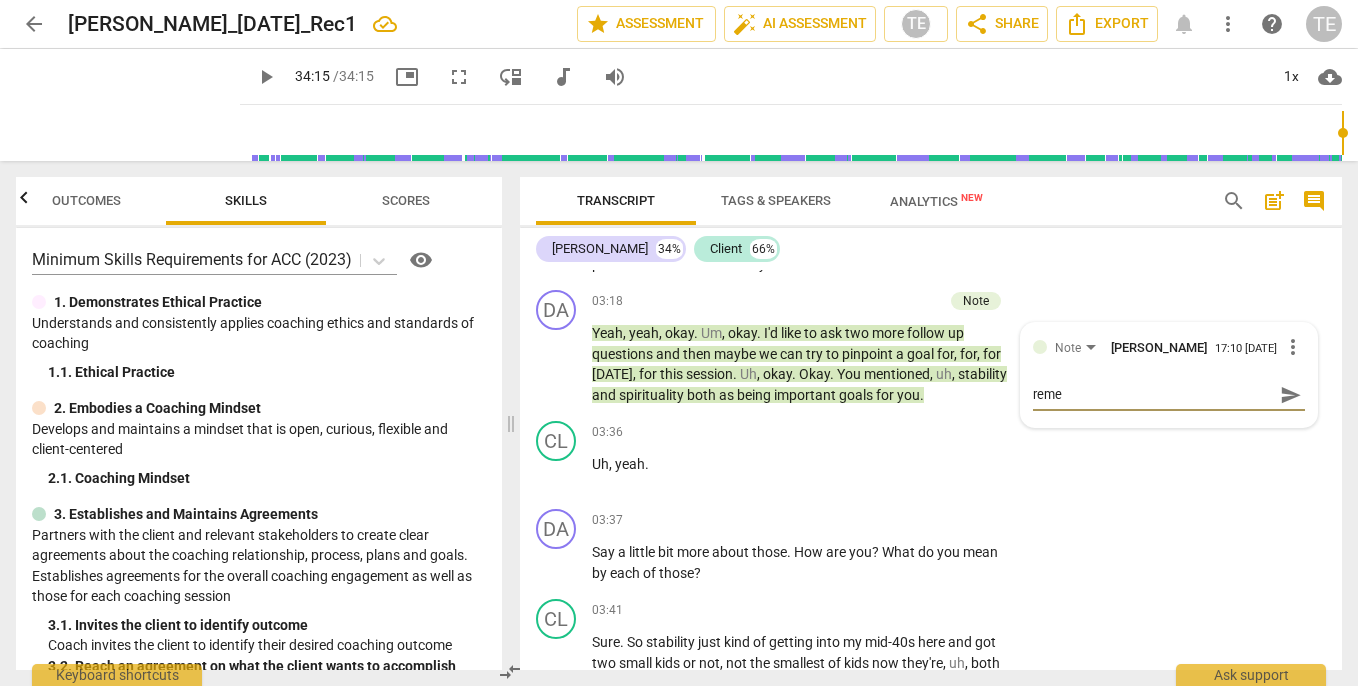 type on "remem" 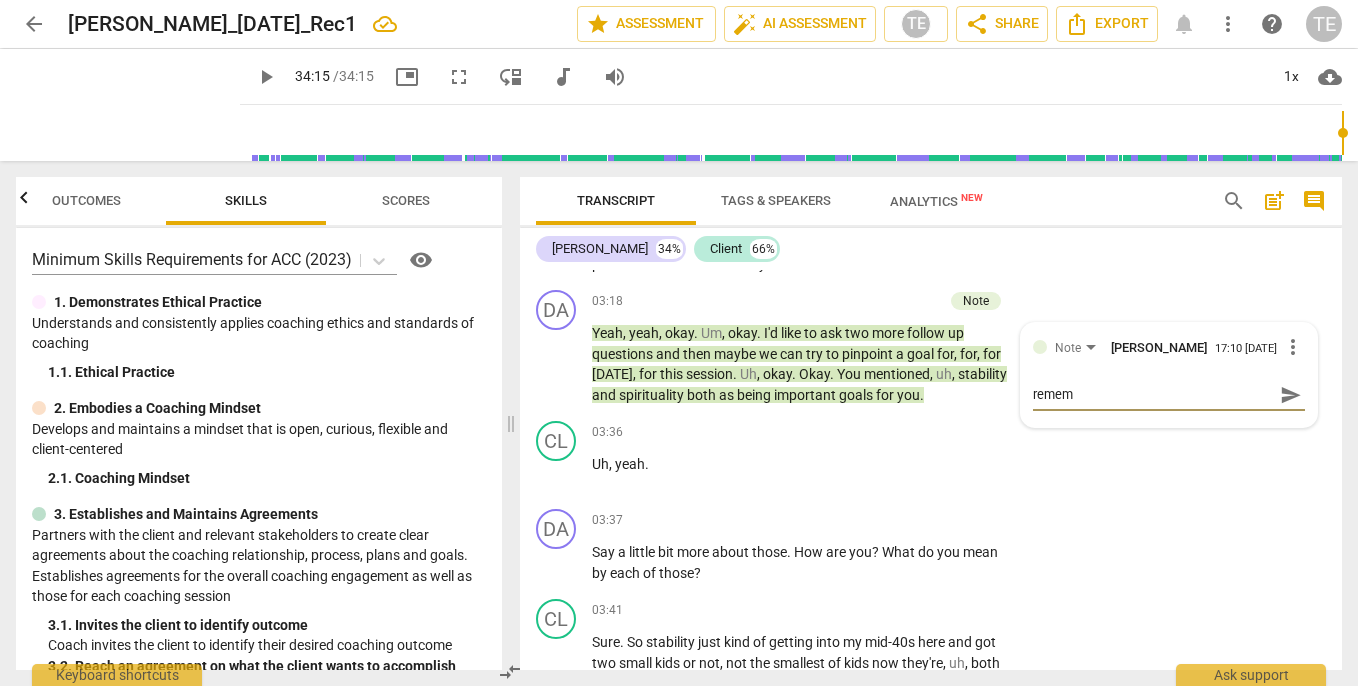 type on "rememb" 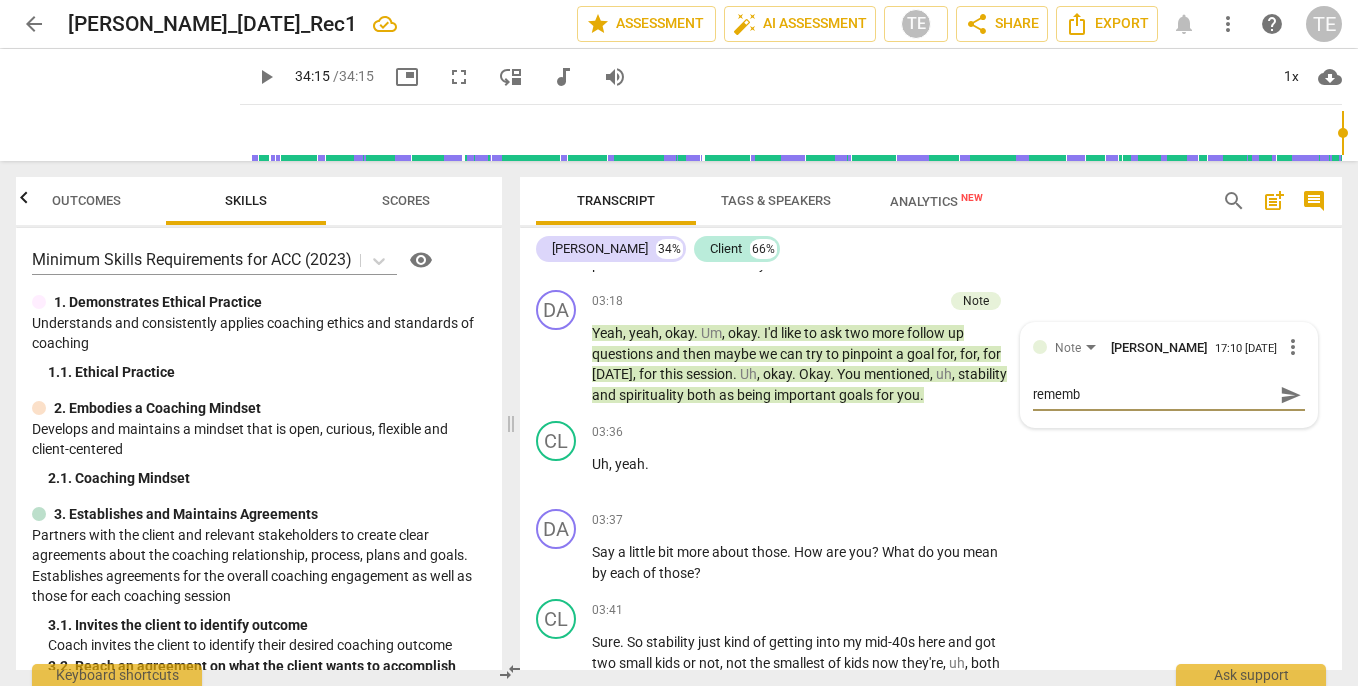 type on "remembe" 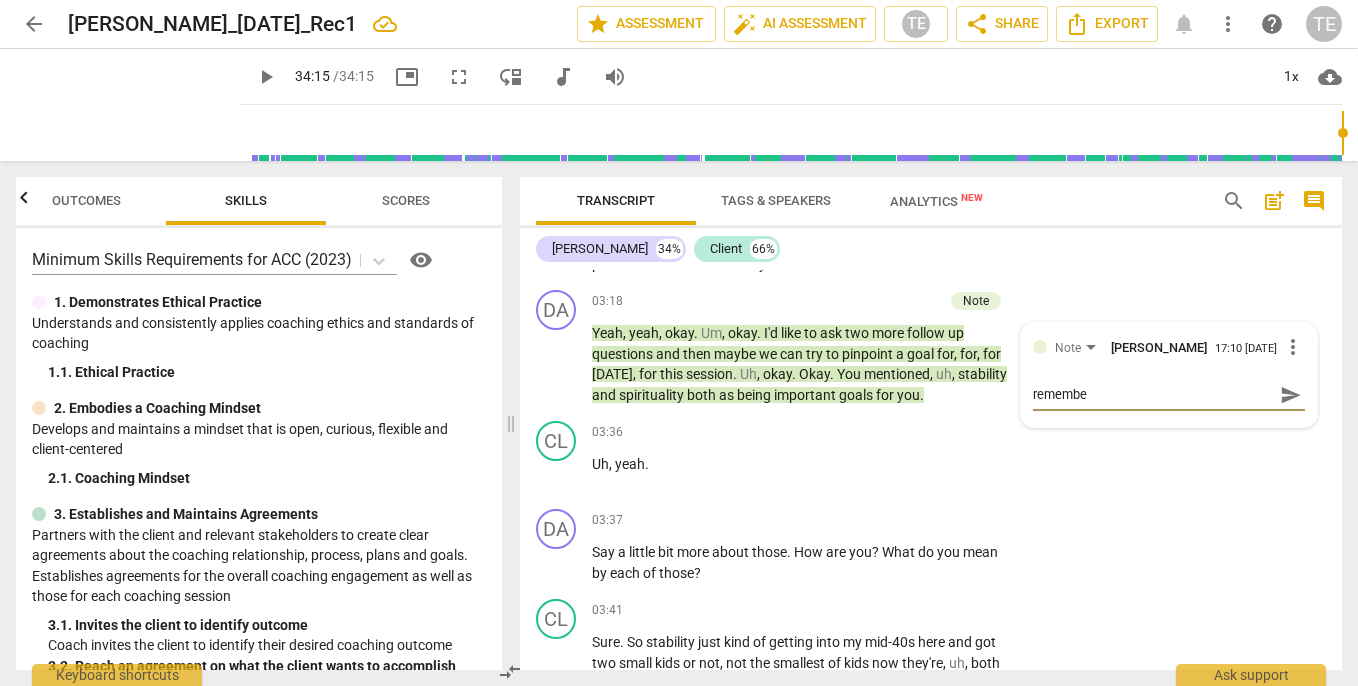 type on "remember" 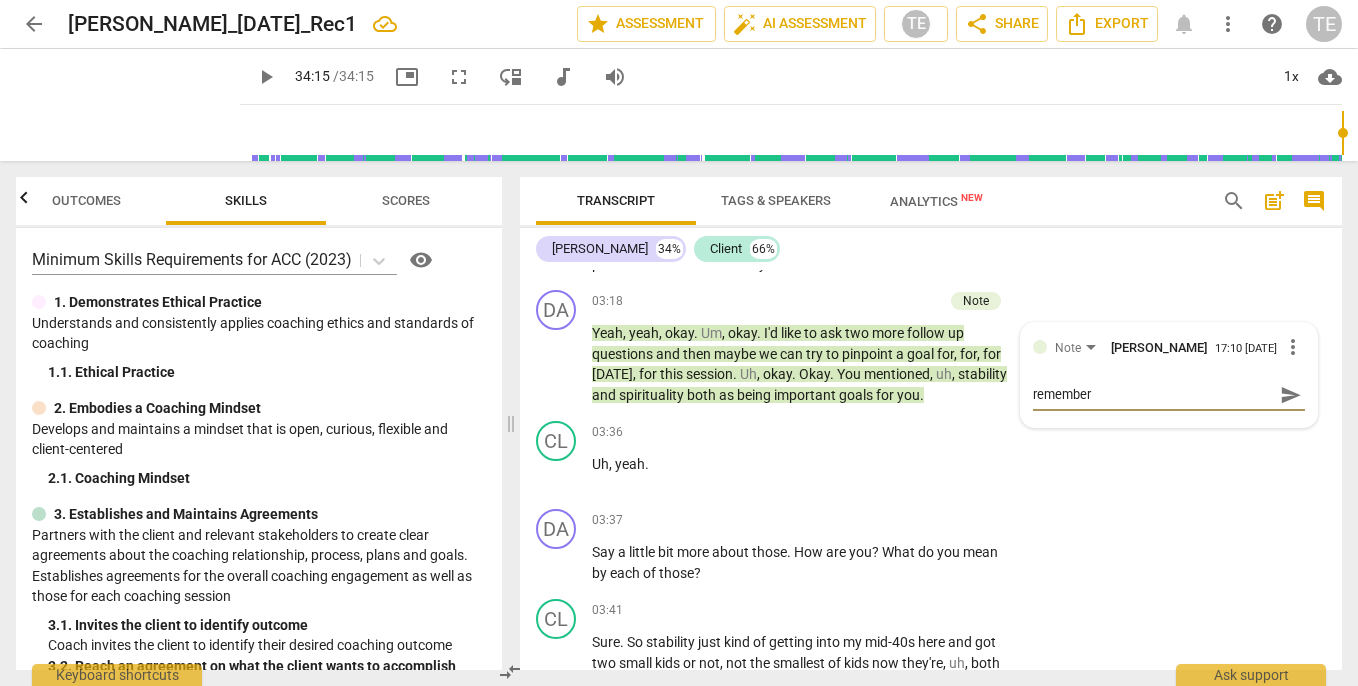 type on "remember" 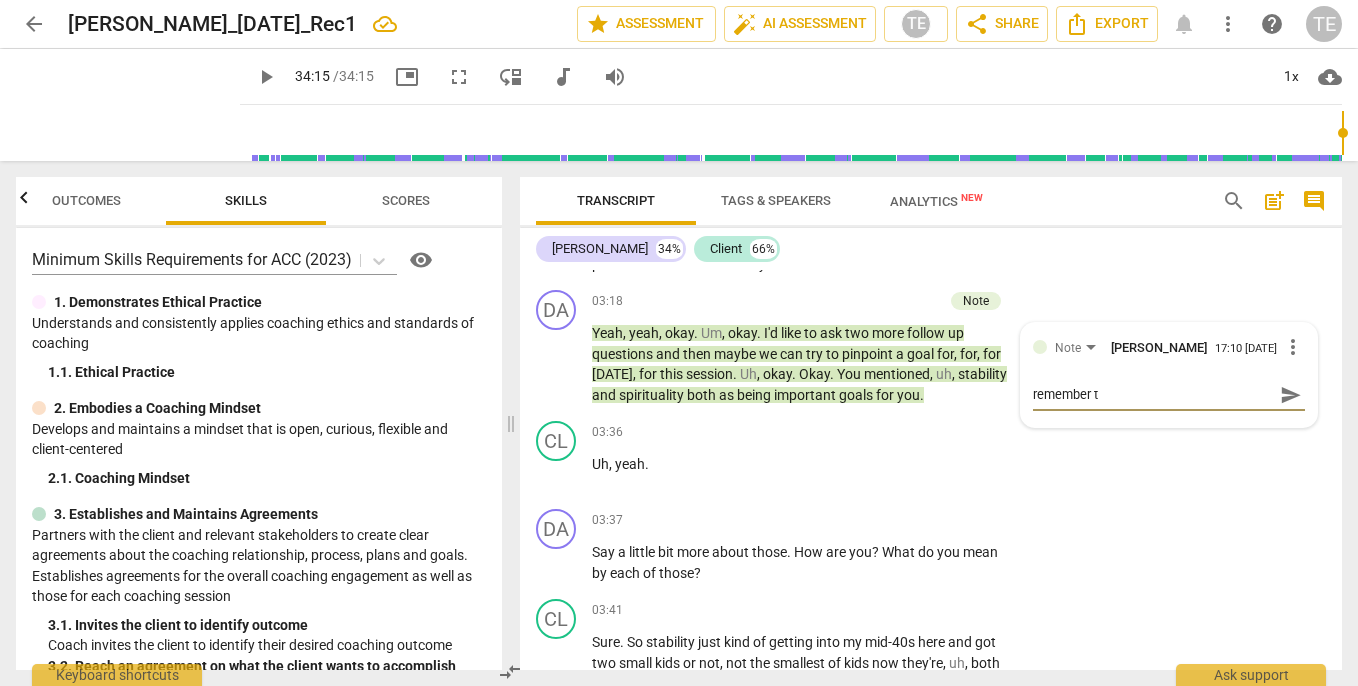 type on "remember th" 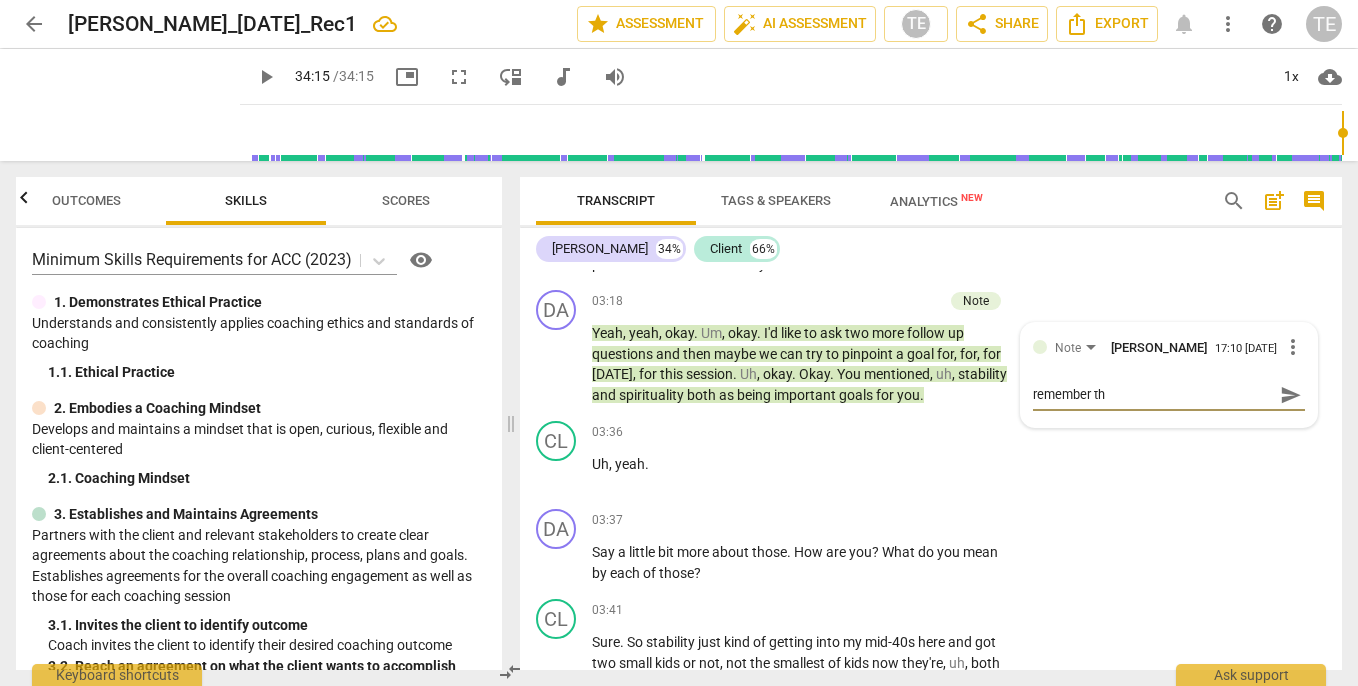 type on "remember the" 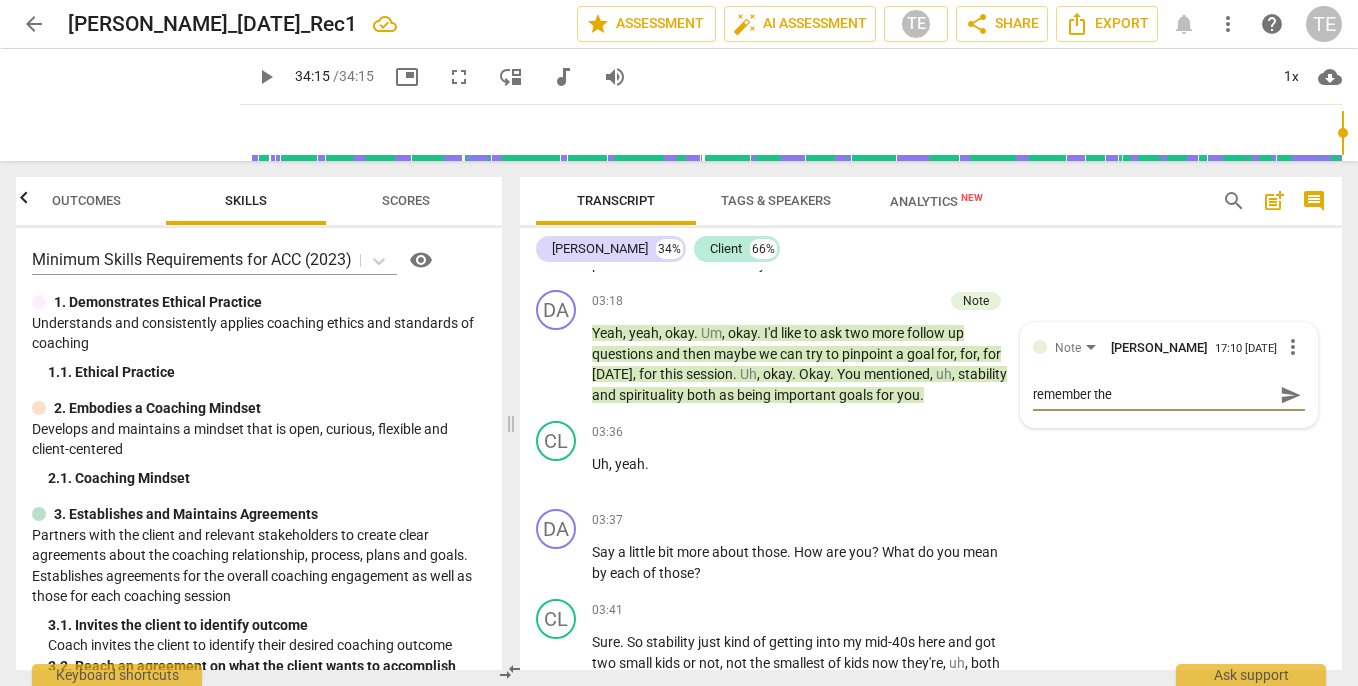 type on "remember the" 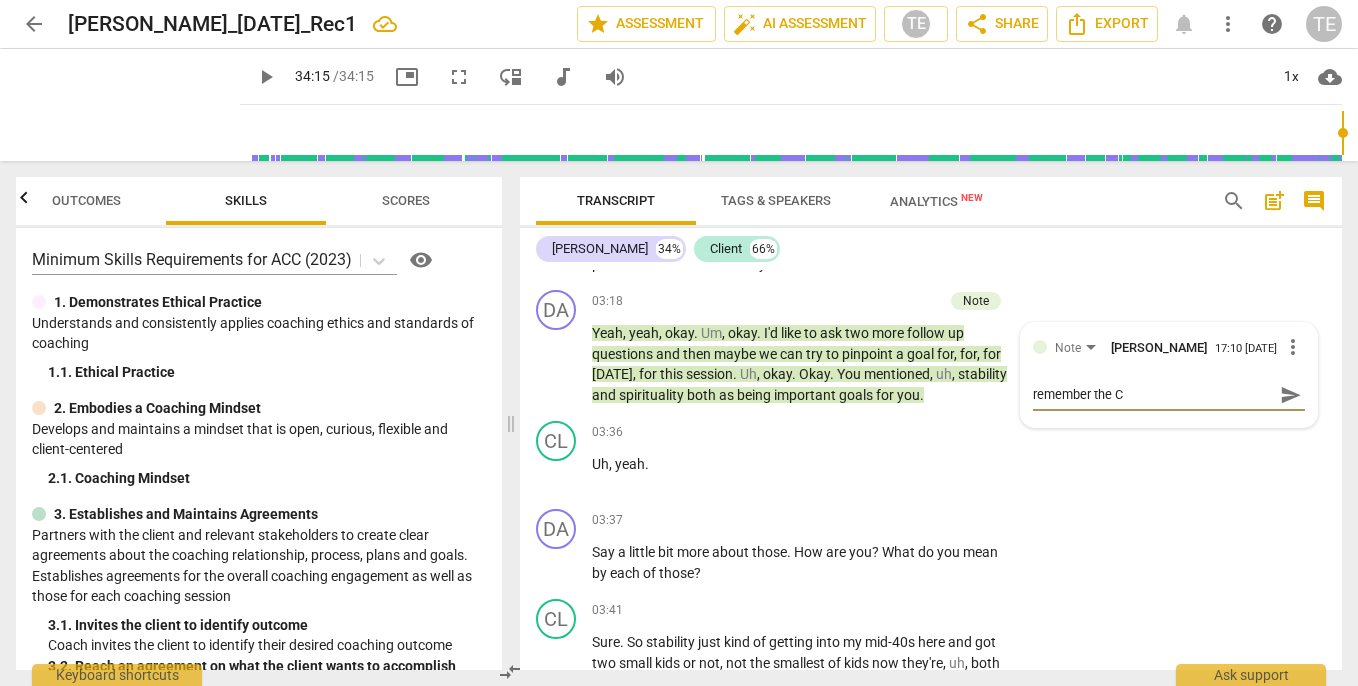 type on "remember the Co" 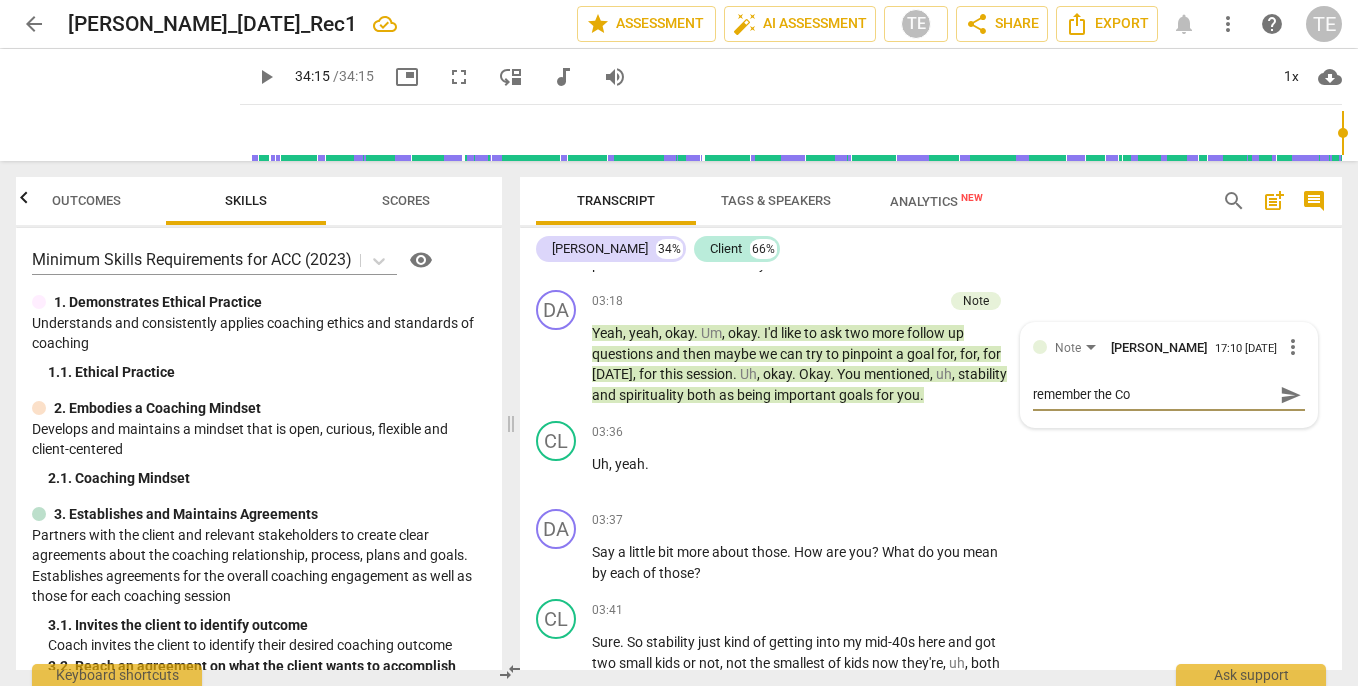 type on "remember the Coa" 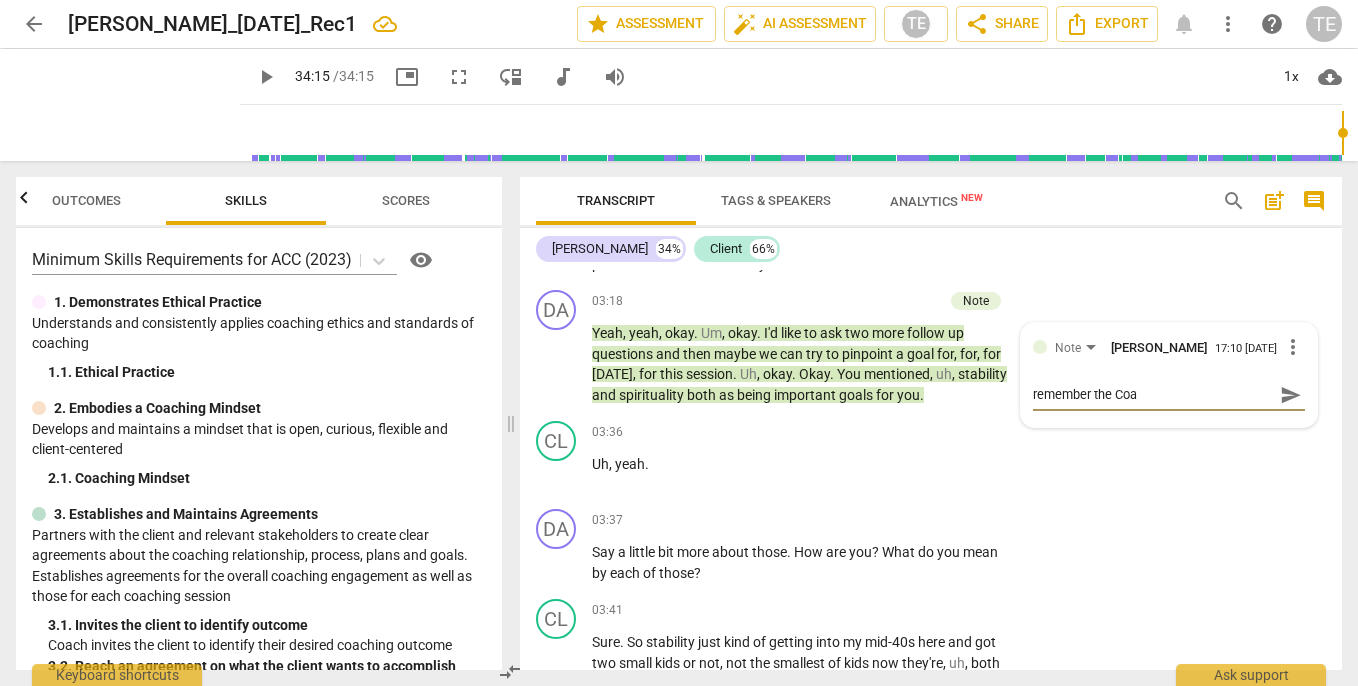 type on "remember the Coac" 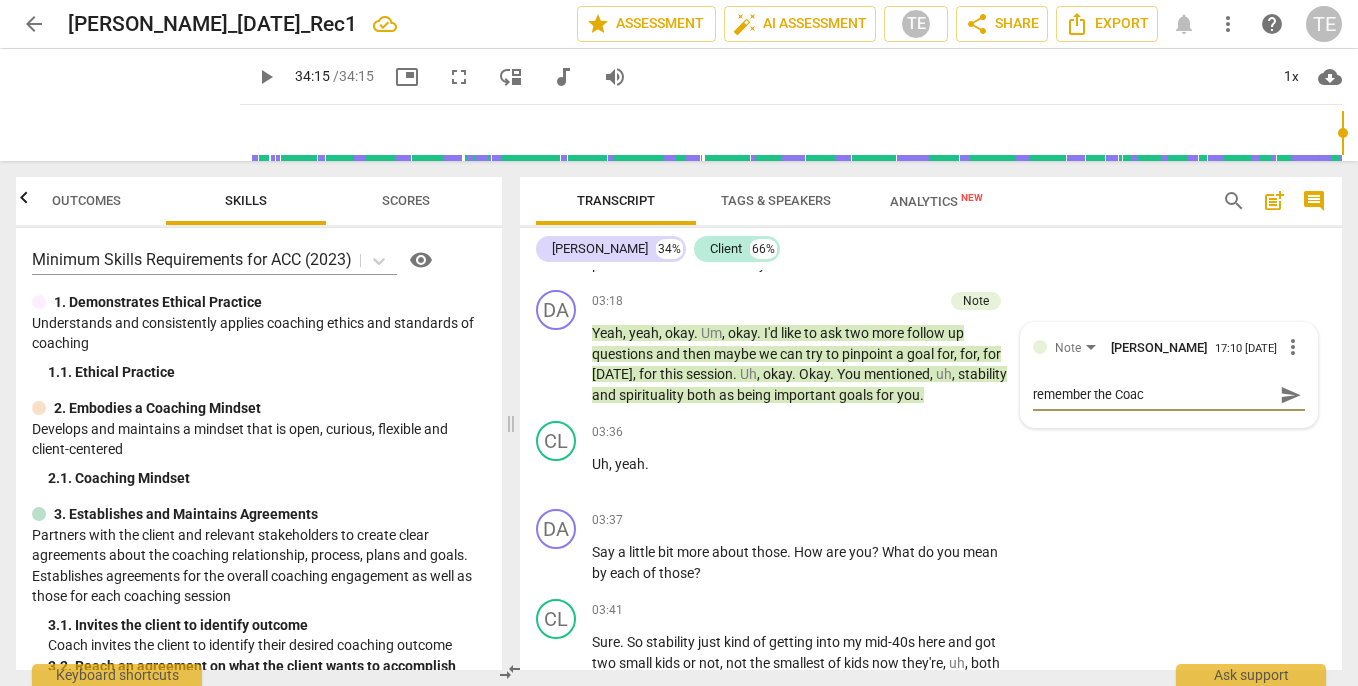 type on "remember the Coach" 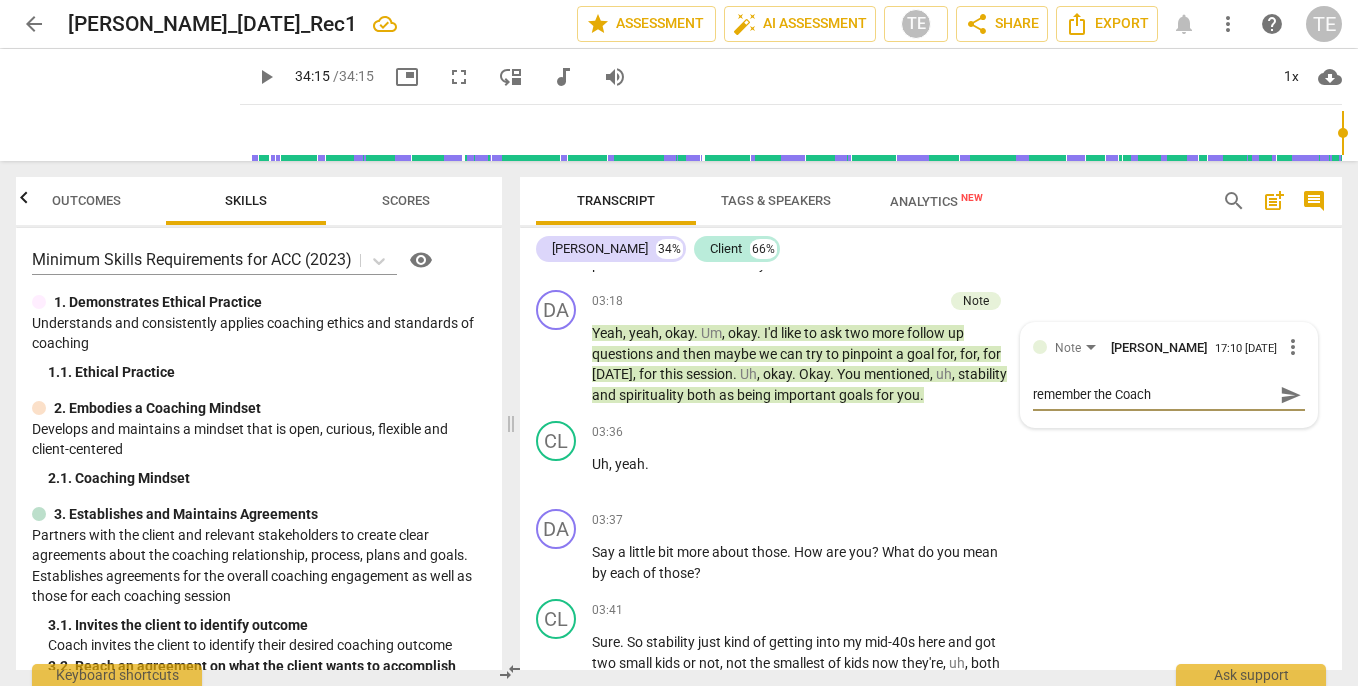 type on "remember the Coachi" 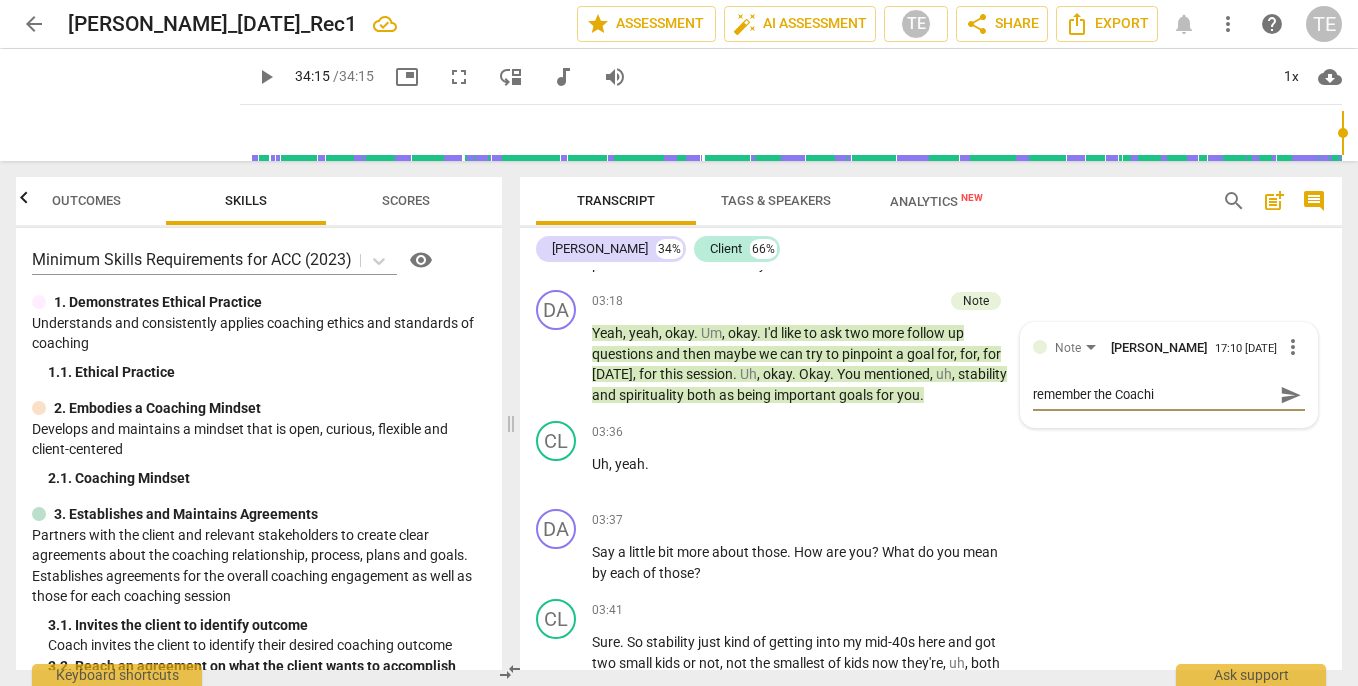 type on "remember the Coachin" 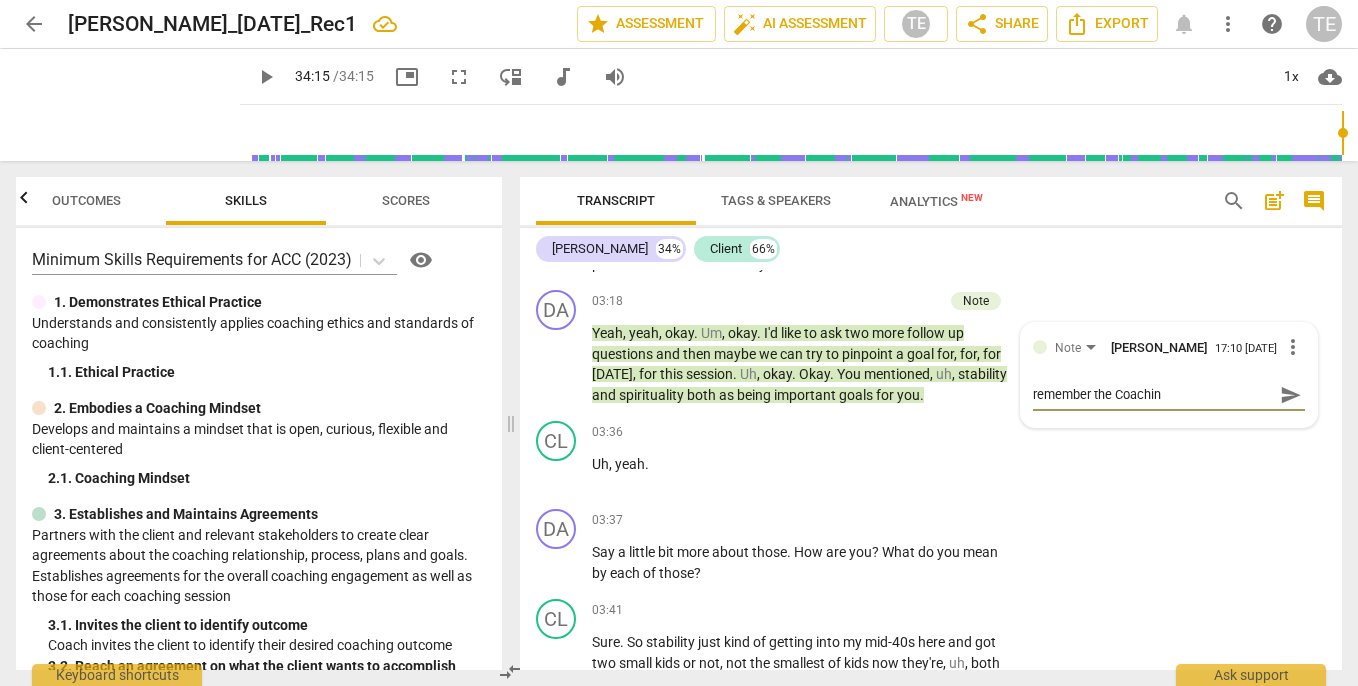 type on "remember the Coaching" 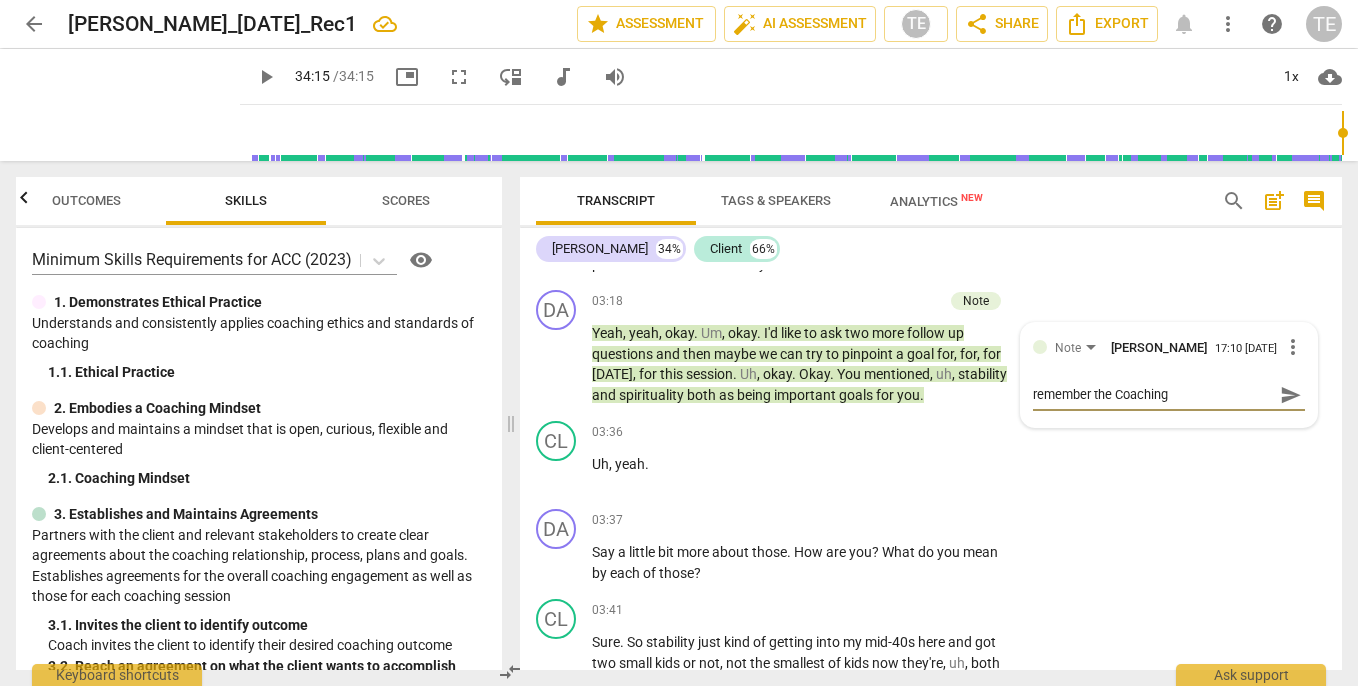 type on "remember the Coaching" 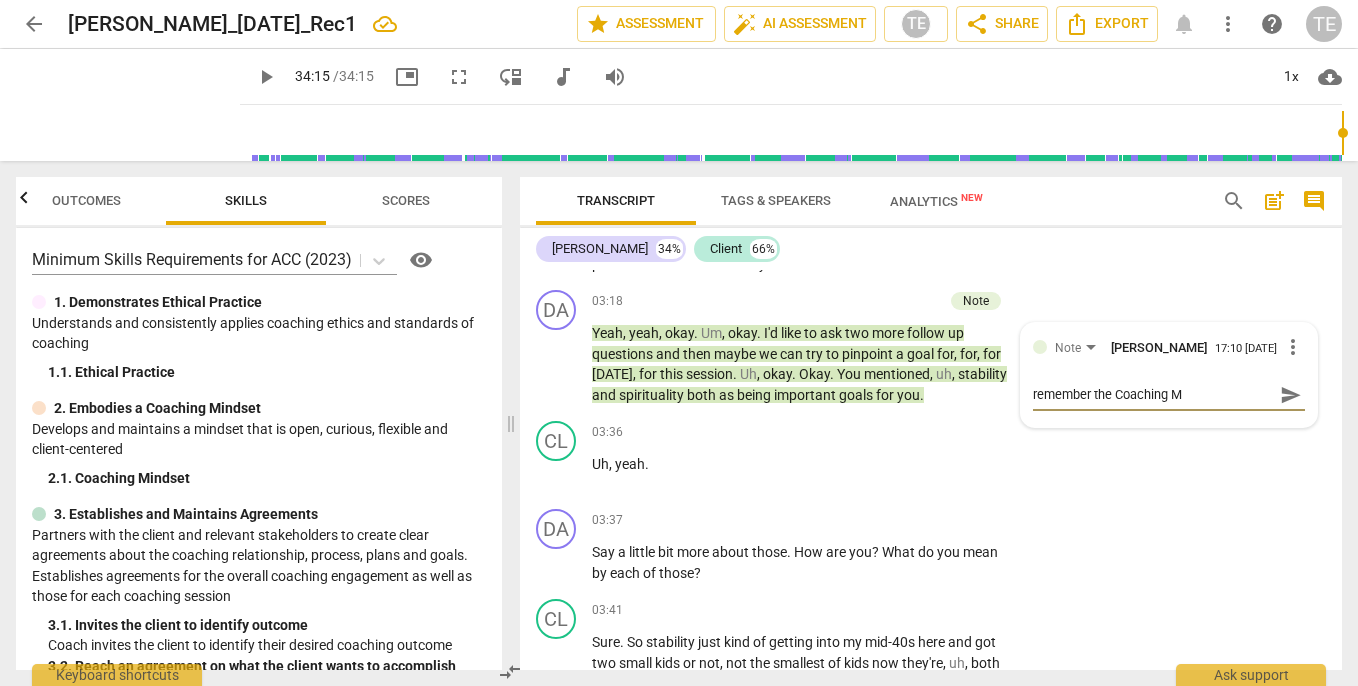type on "remember the Coaching [PERSON_NAME]" 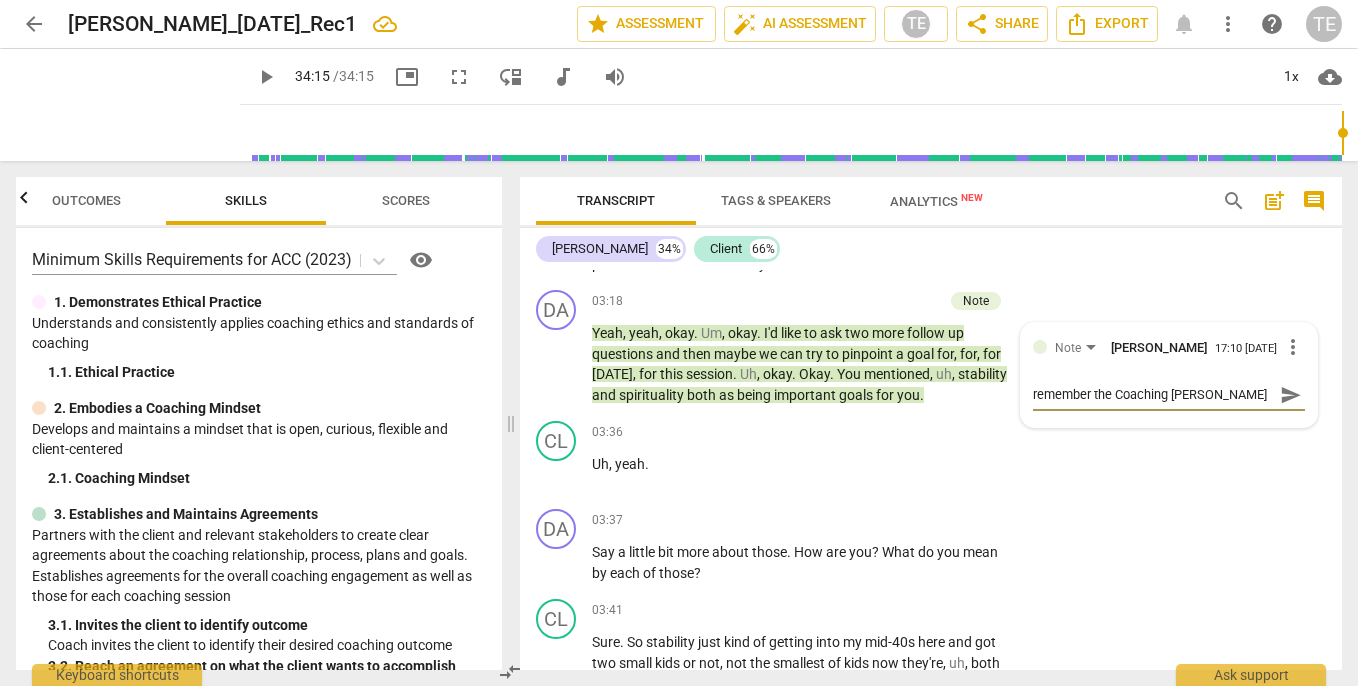 type on "remember the Coaching [PERSON_NAME]" 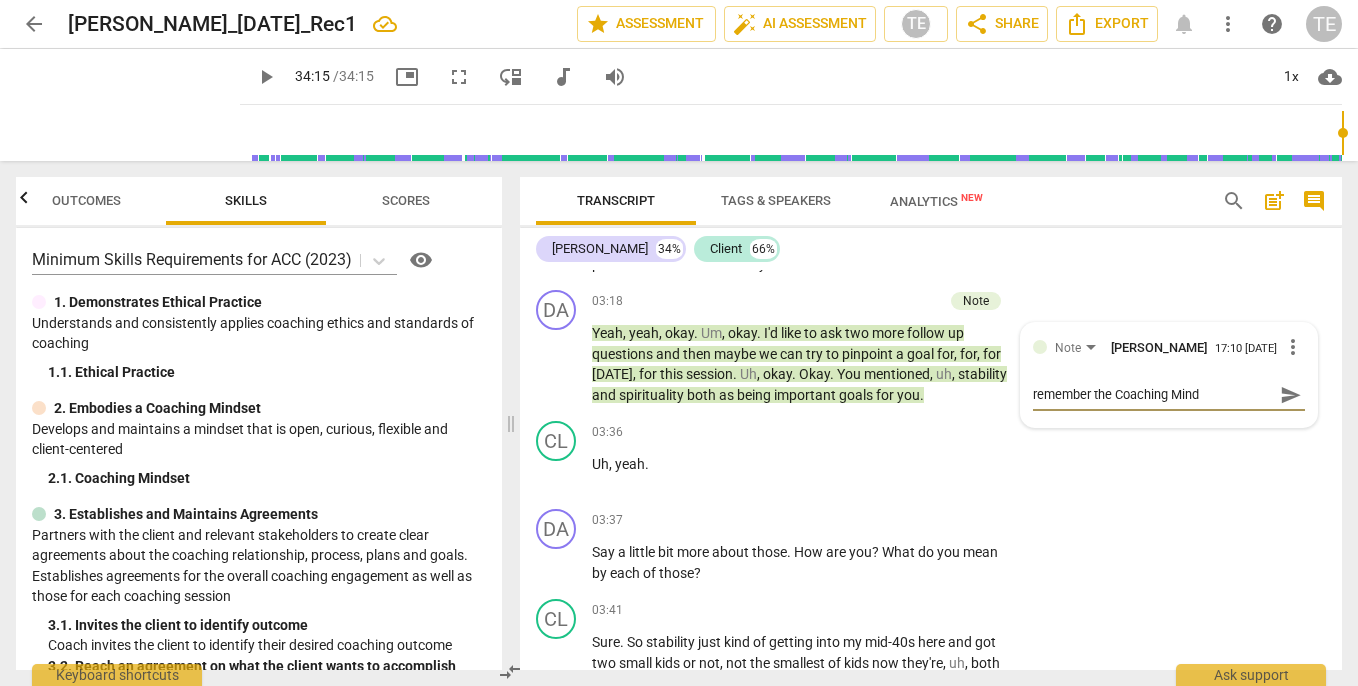 type on "remember the Coaching Minds" 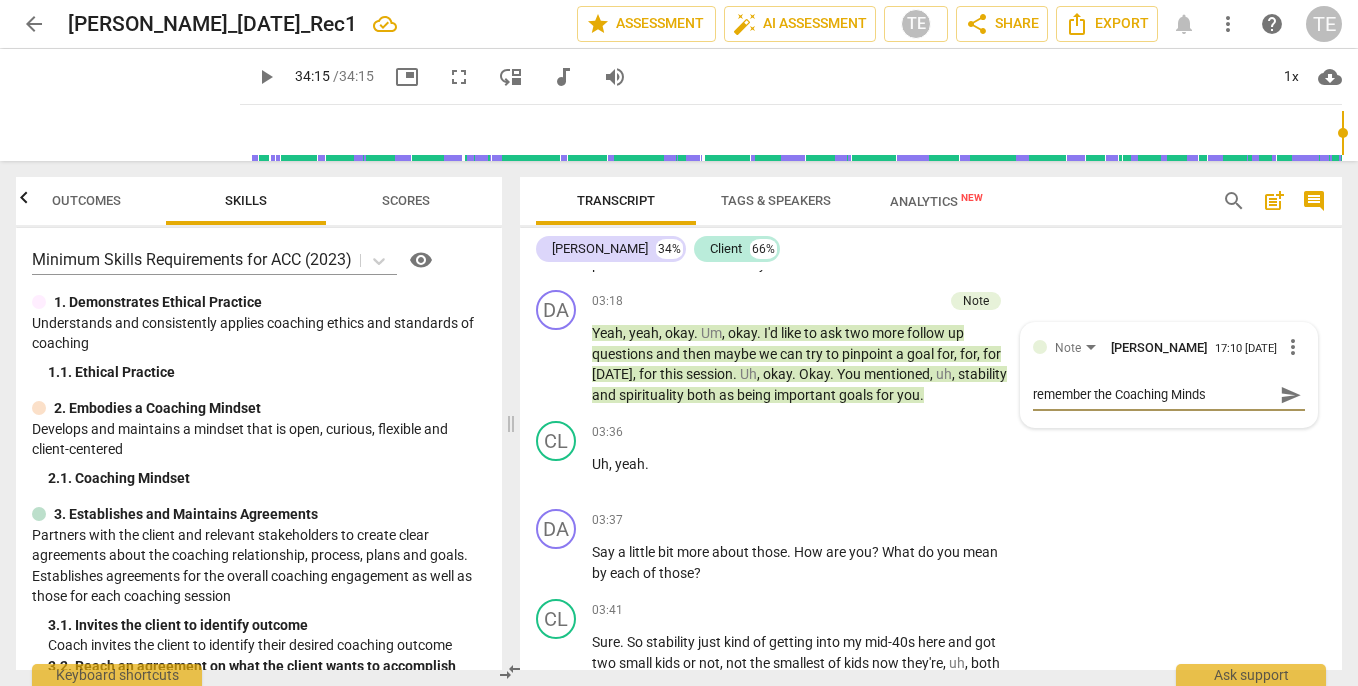 type on "remember the Coaching Mindse" 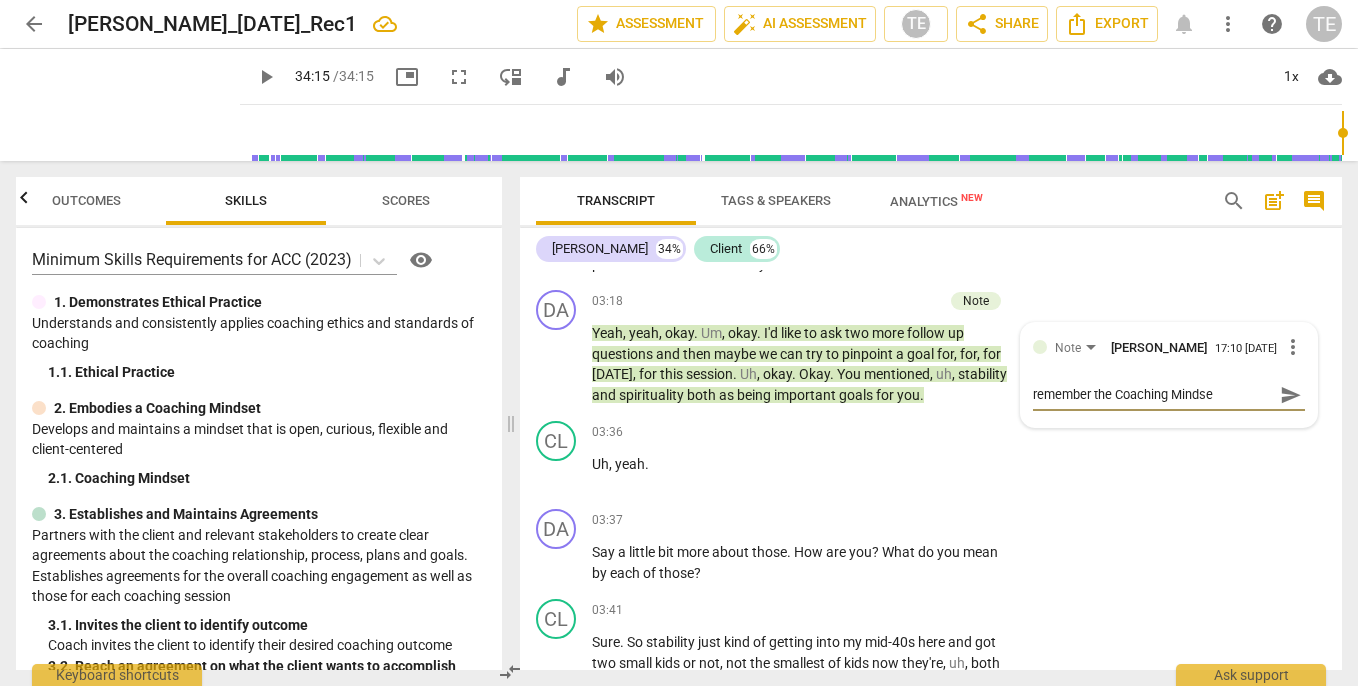 type on "remember the Coaching Mindset" 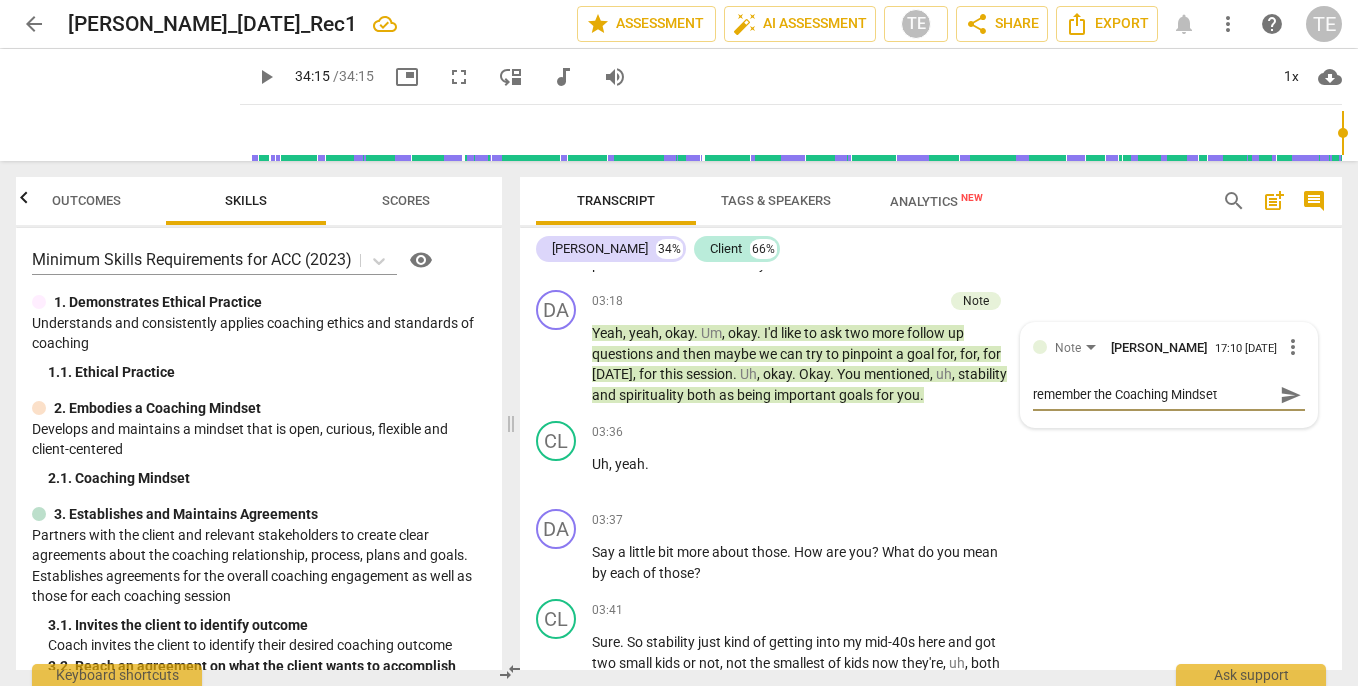 type on "remember the Coaching Mindset" 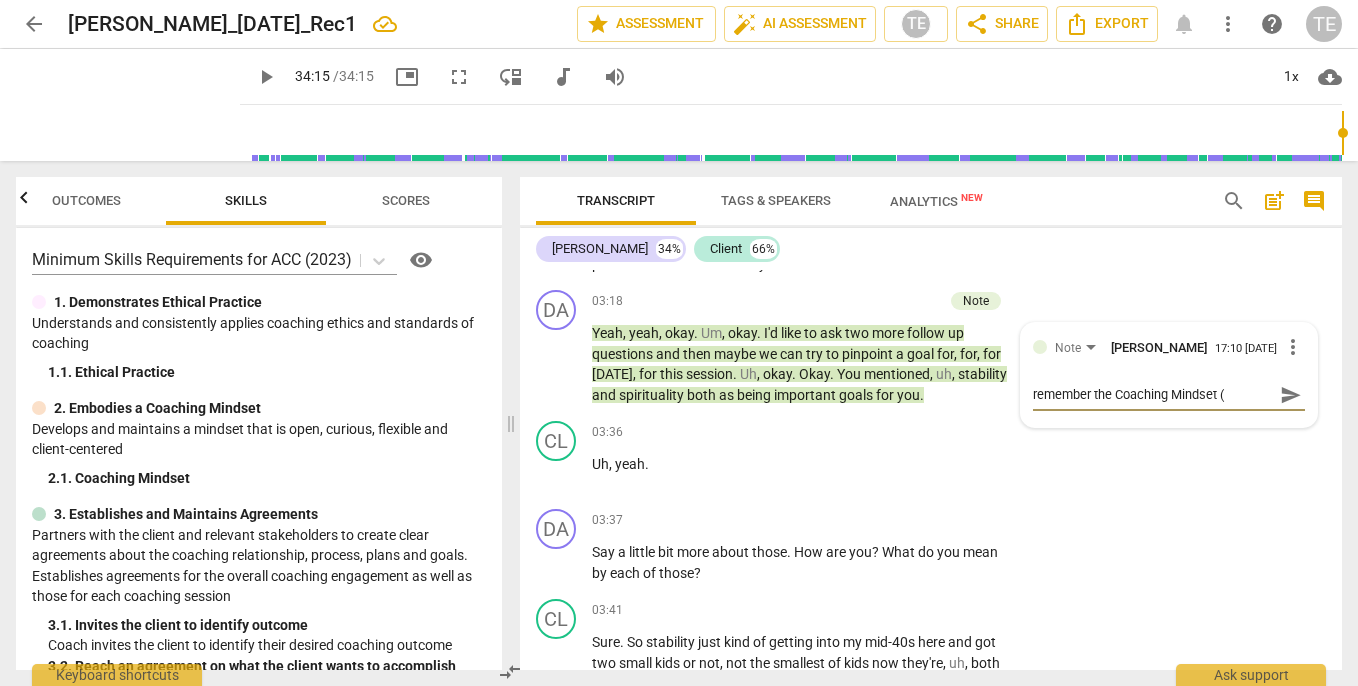 type on "remember the Coaching Mindset (C" 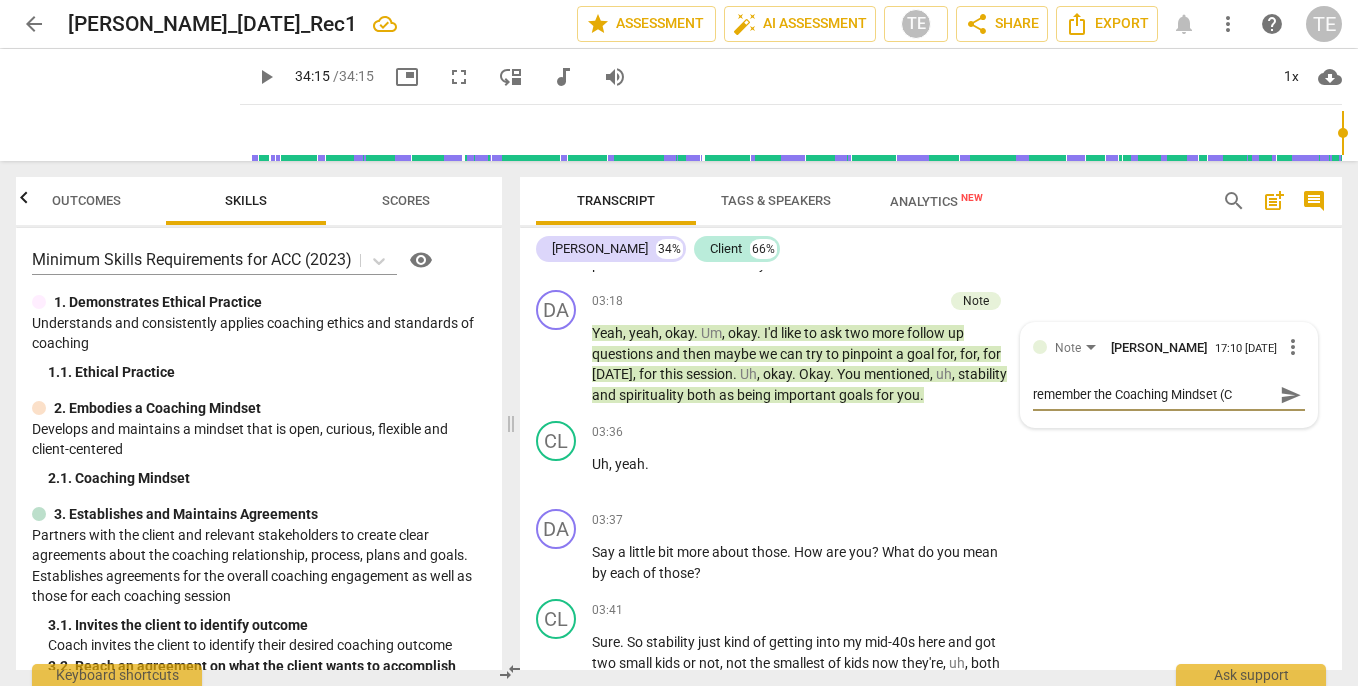 type on "remember the Coaching Mindset (Co" 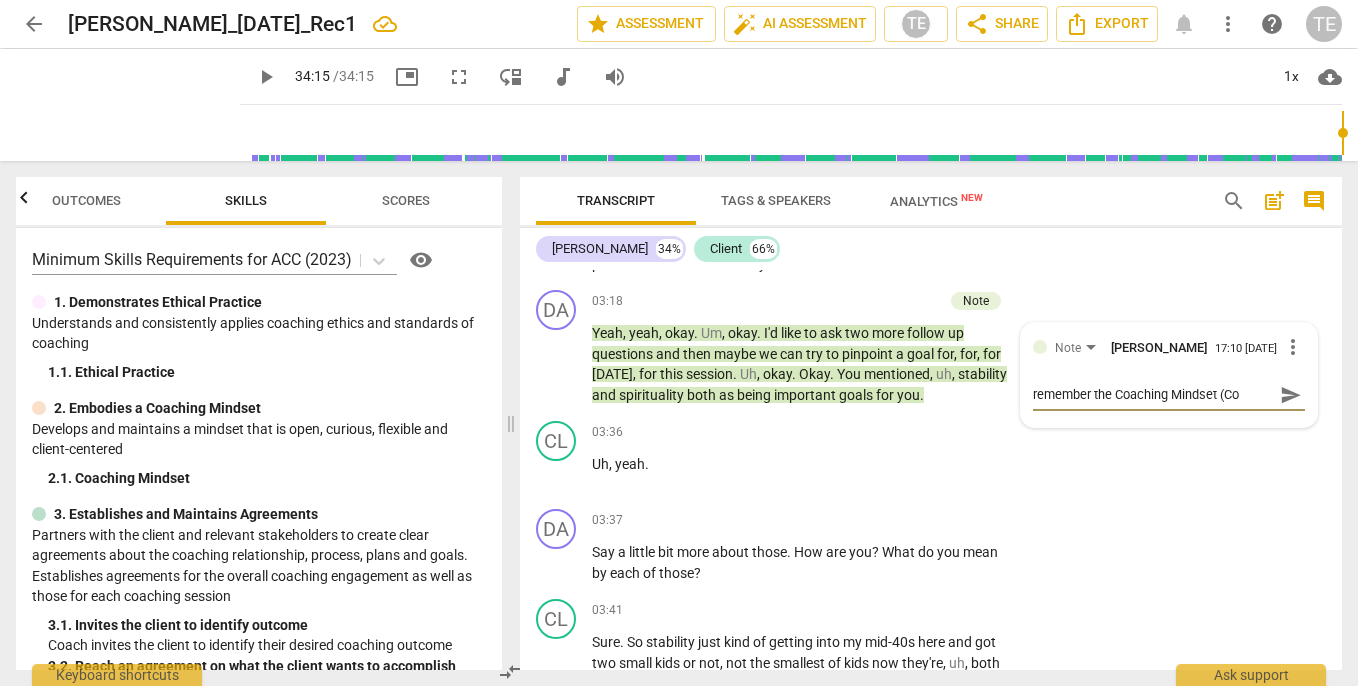 type on "remember the Coaching Mindset (Cor" 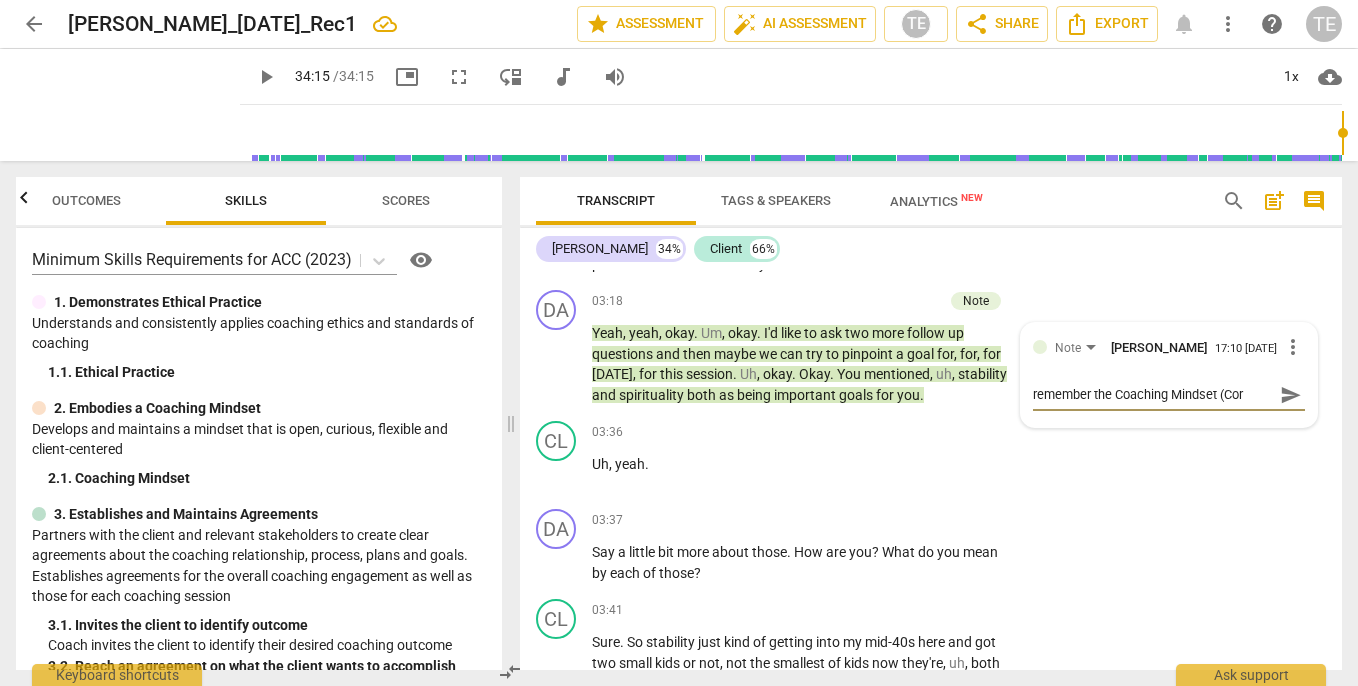 type on "remember the Coaching Mindset (Core" 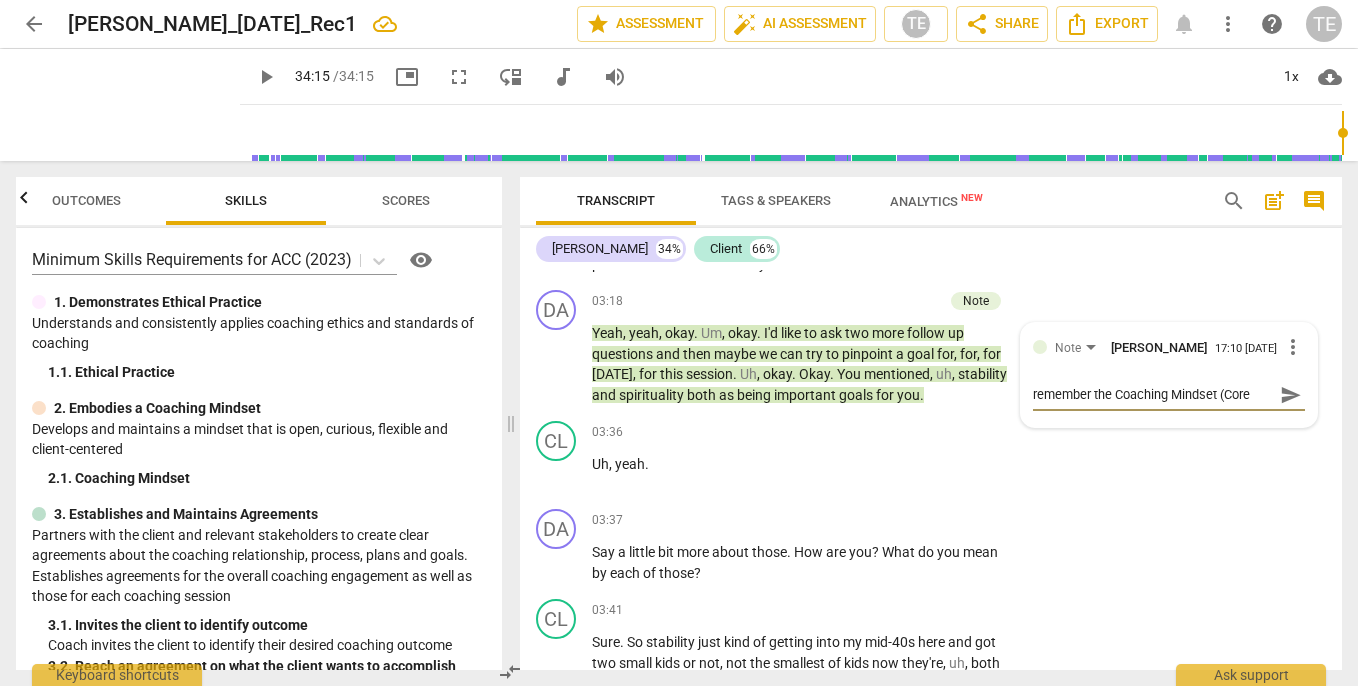 type on "remember the Coaching Mindset (Core" 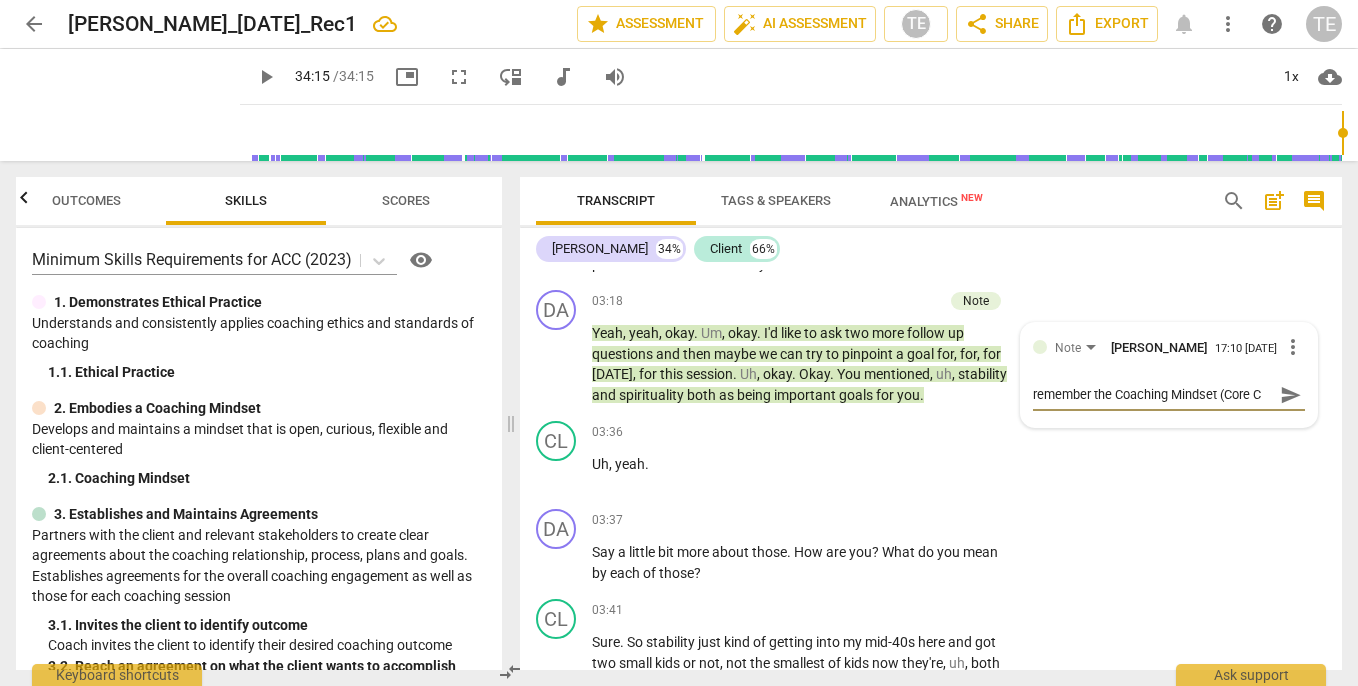 type on "remember the Coaching Mindset (Core Co" 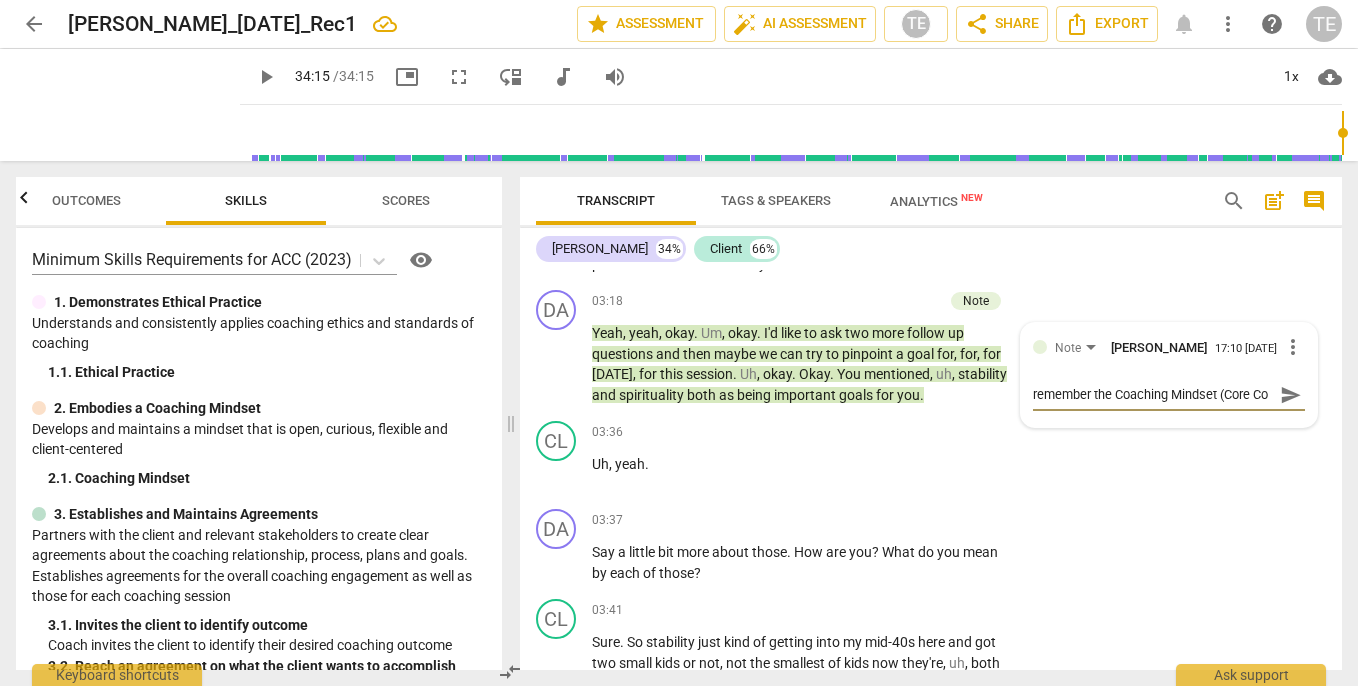 scroll, scrollTop: 17, scrollLeft: 0, axis: vertical 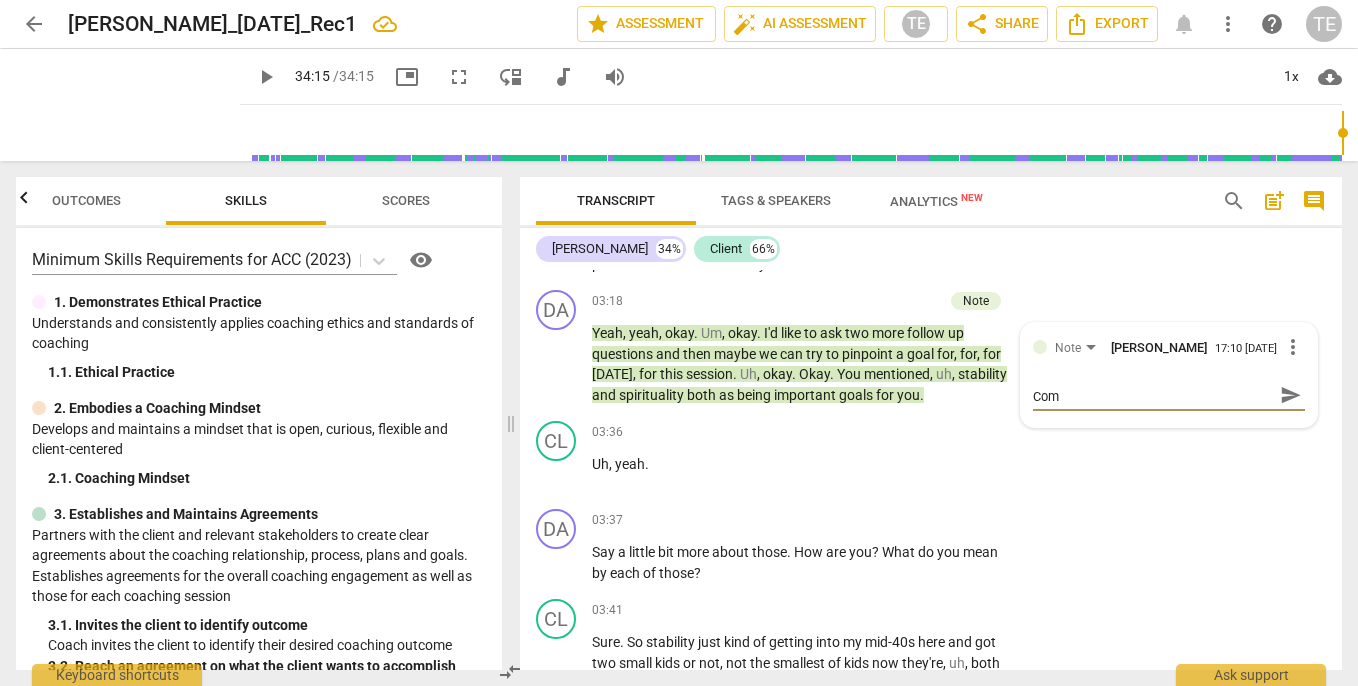 type on "remember the Coaching Mindset (Core Comp" 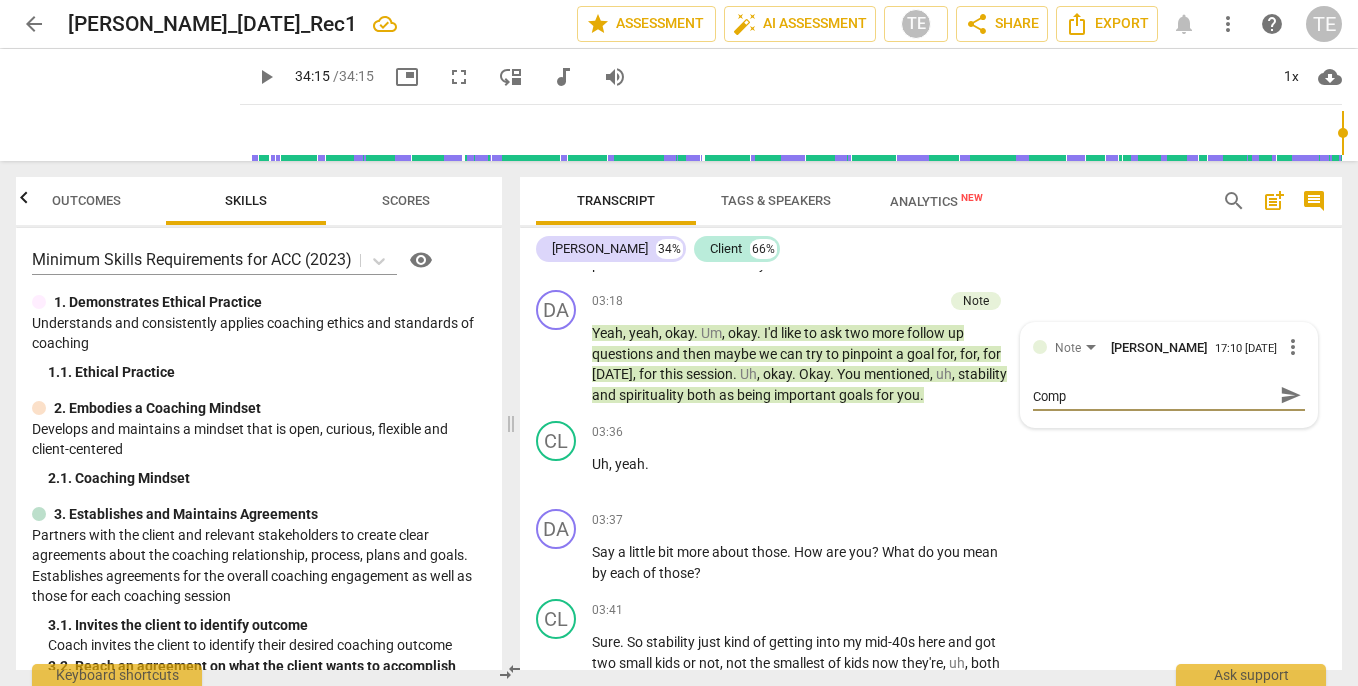 type on "remember the Coaching Mindset (Core Compe" 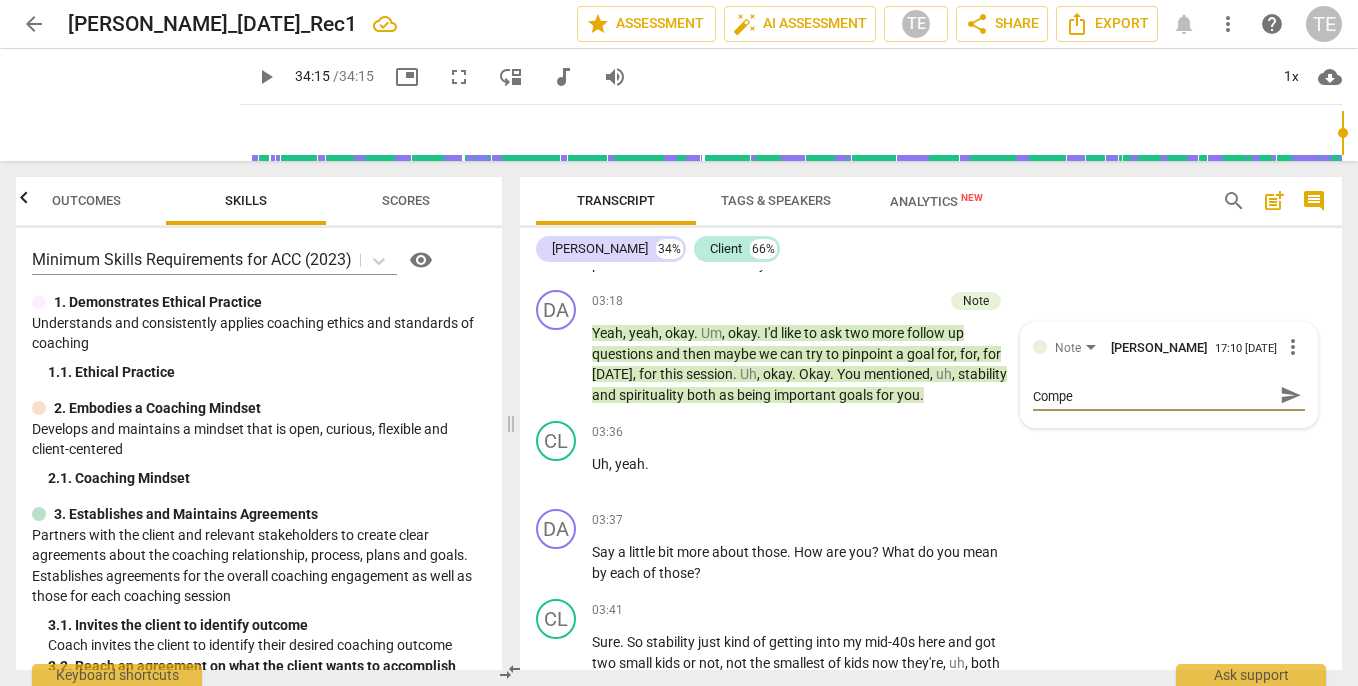 type on "remember the Coaching Mindset (Core Compet" 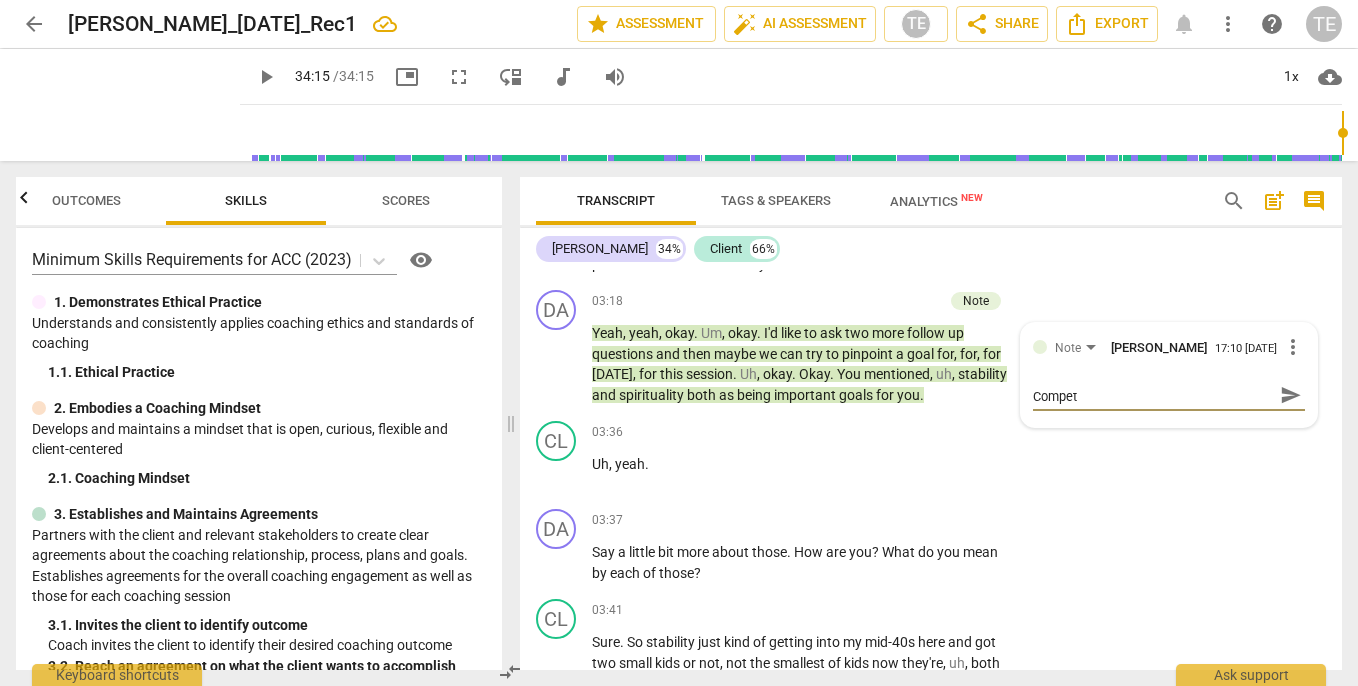 type on "remember the Coaching Mindset (Core Compete" 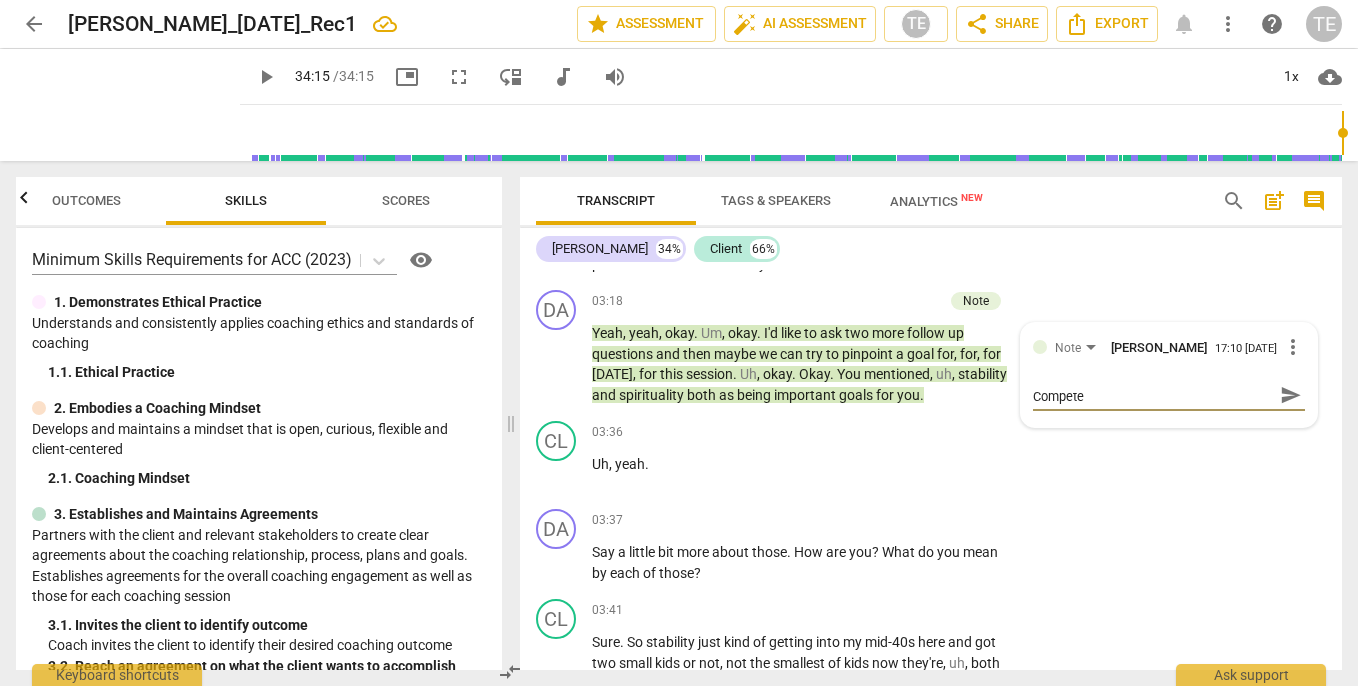 scroll, scrollTop: 0, scrollLeft: 0, axis: both 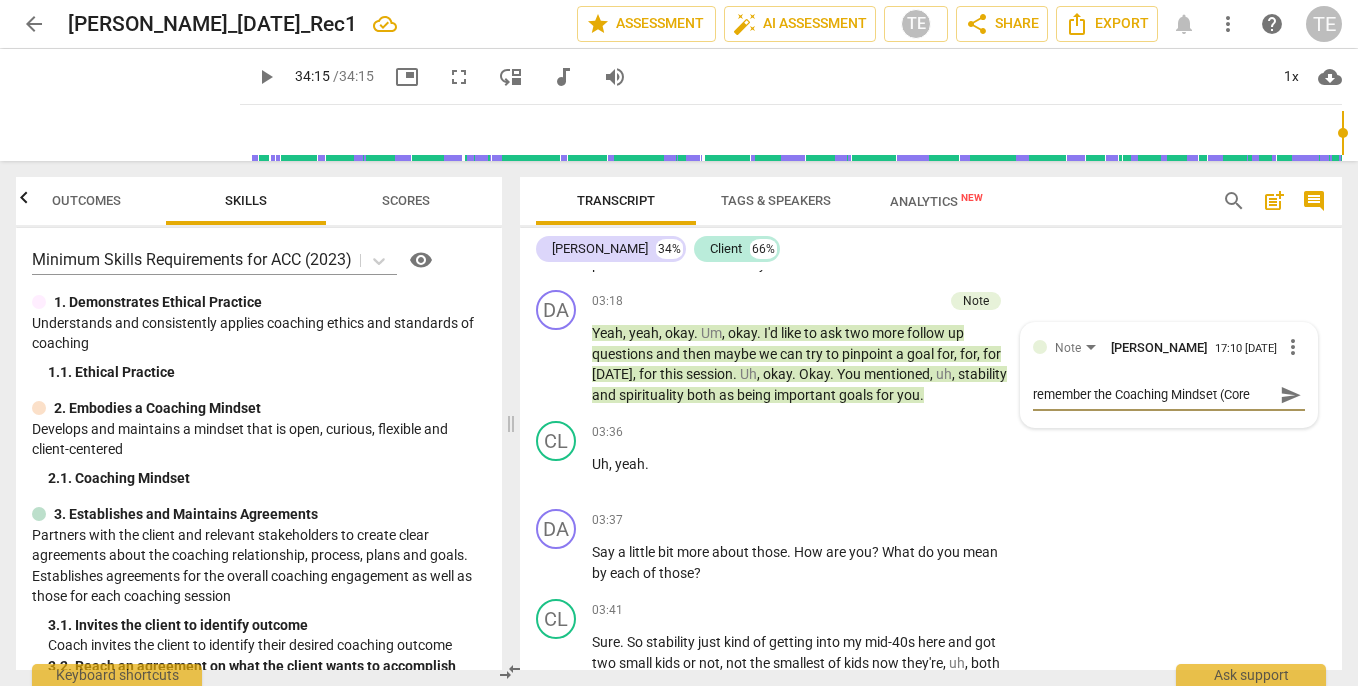 type on "remember the Coaching Mindset (Core Competen" 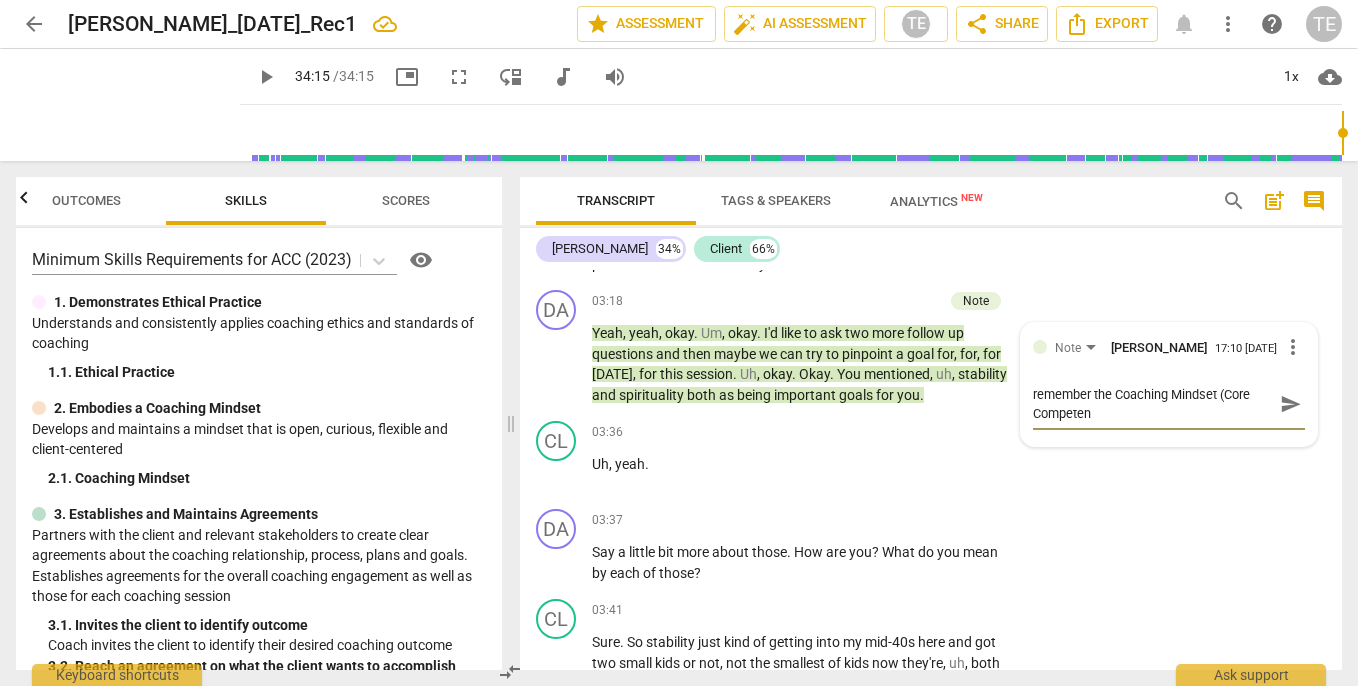 type on "remember the Coaching Mindset (Core Competenc" 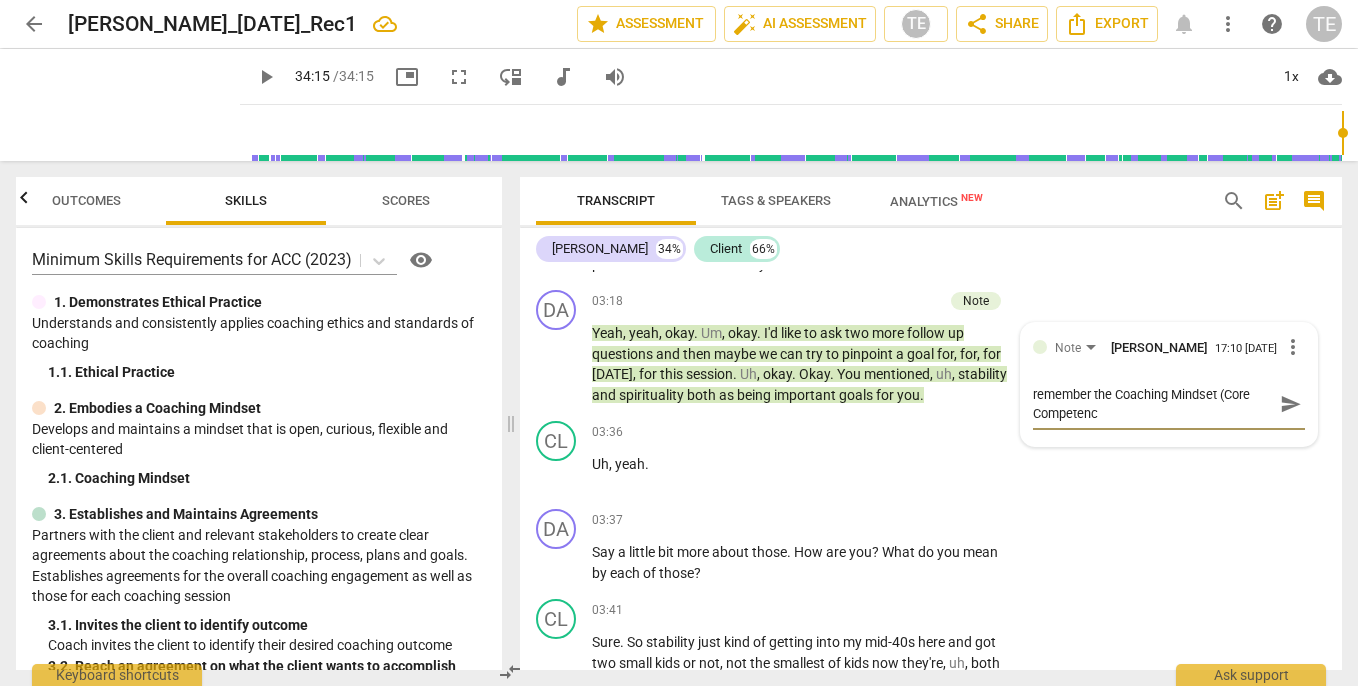 type on "remember the Coaching Mindset (Core Competency" 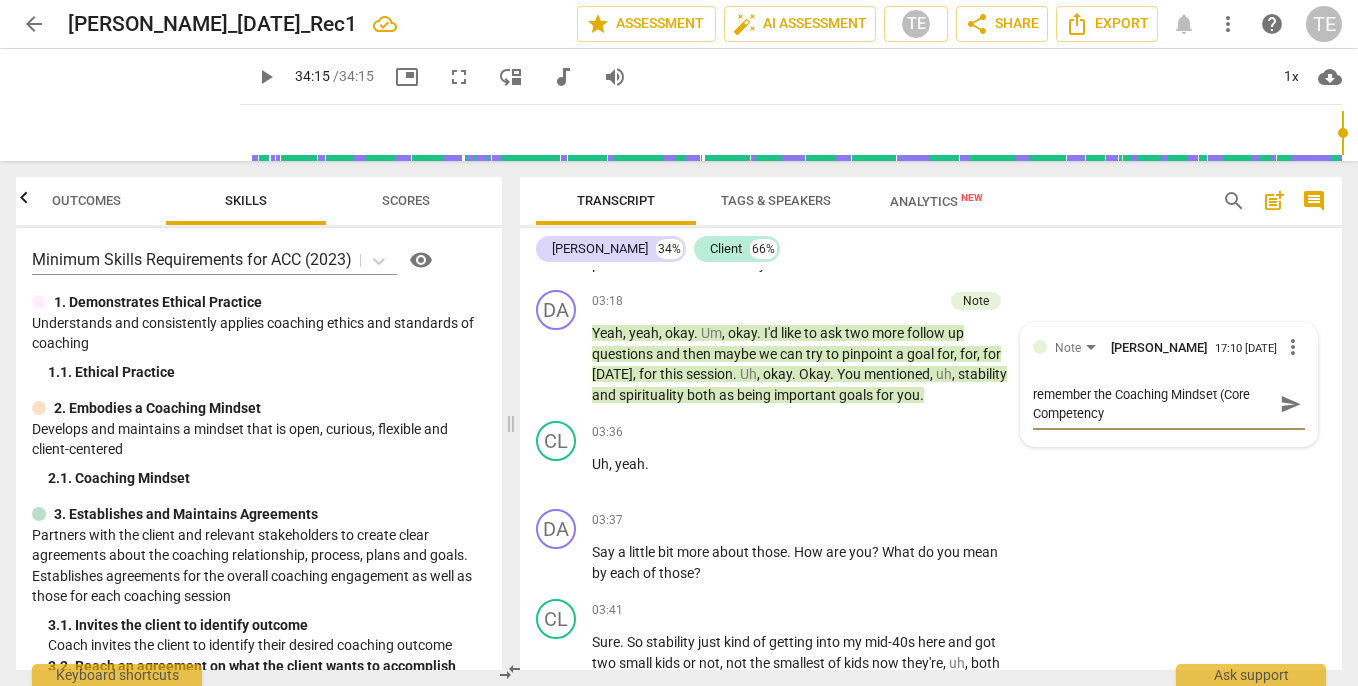 type on "remember the Coaching Mindset (Core Competency" 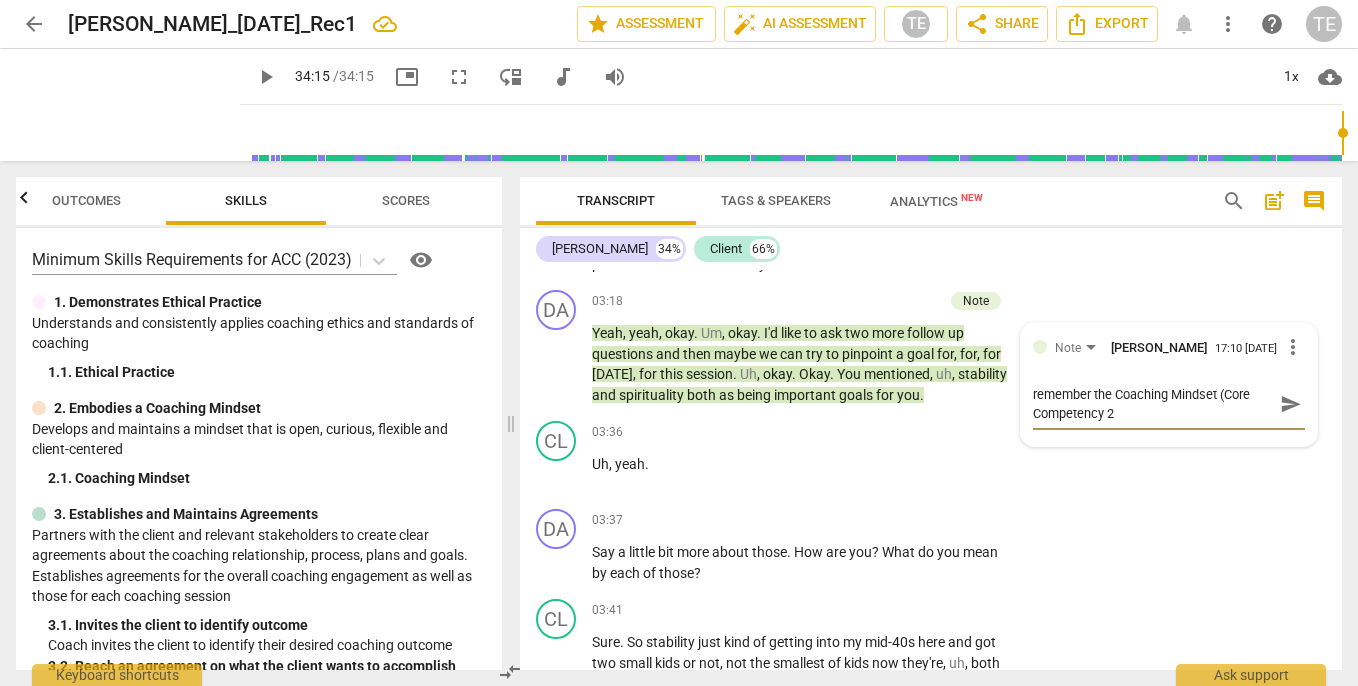 type on "remember the Coaching Mindset (Core Competency 2)" 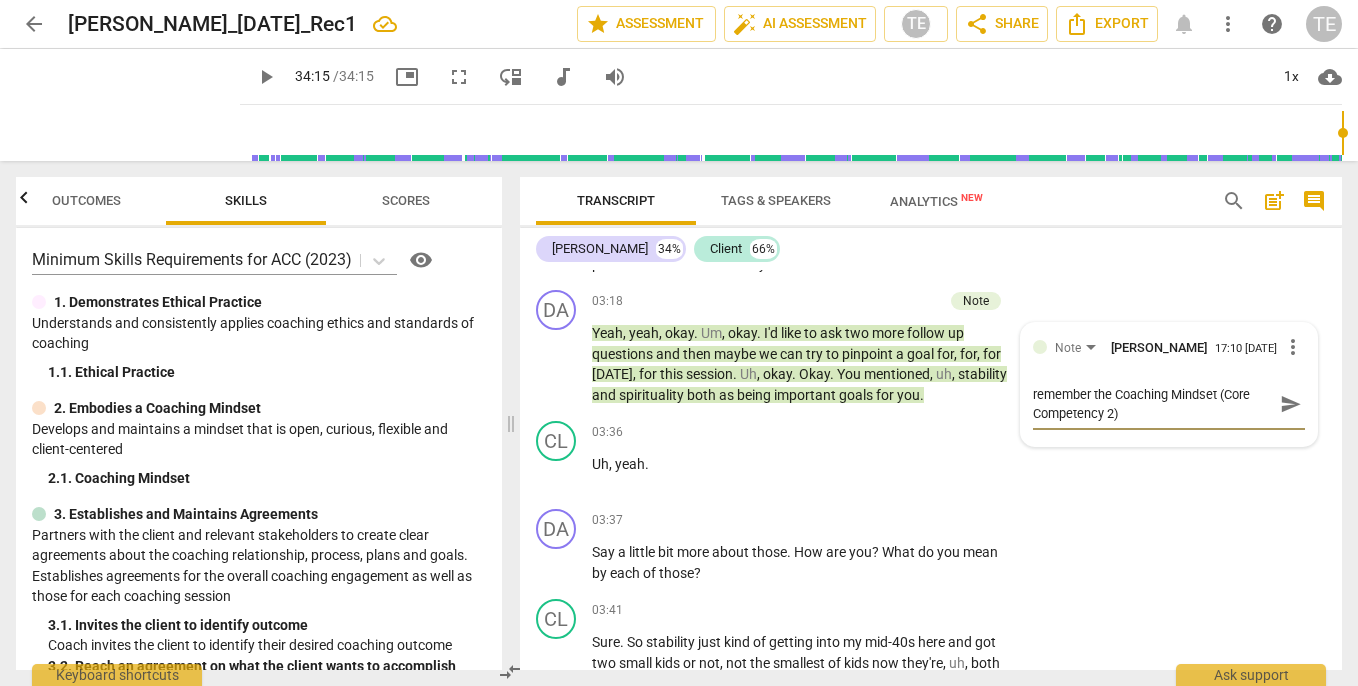 type on "remember the Coaching Mindset (Core Competency 2)" 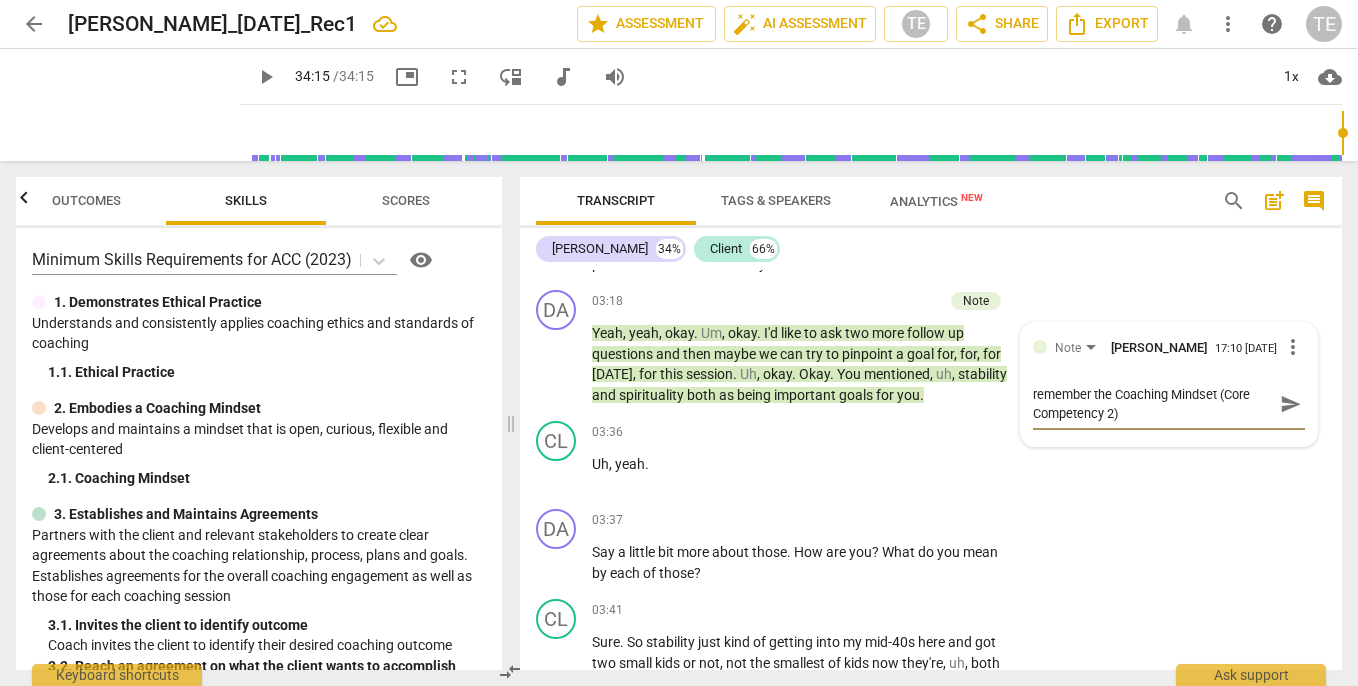 type on "remember the Coaching Mindset (Core Competency 2) T" 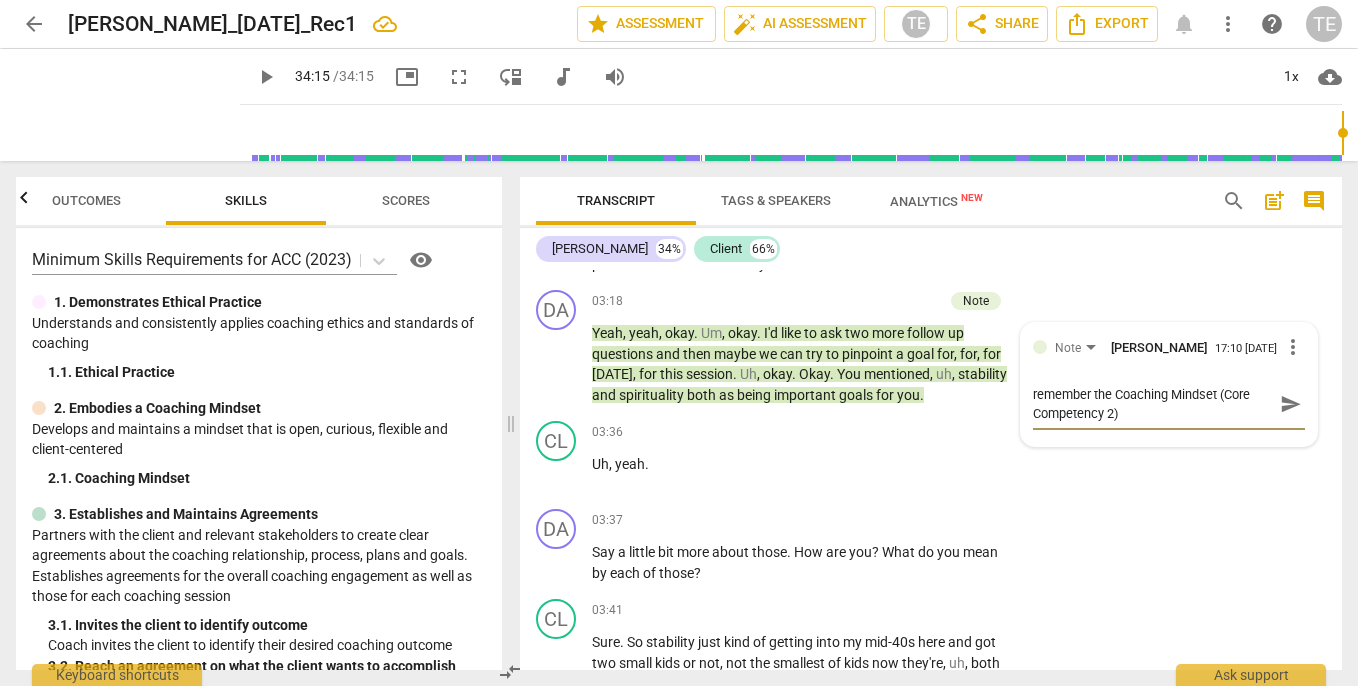 type on "remember the Coaching Mindset (Core Competency 2) T" 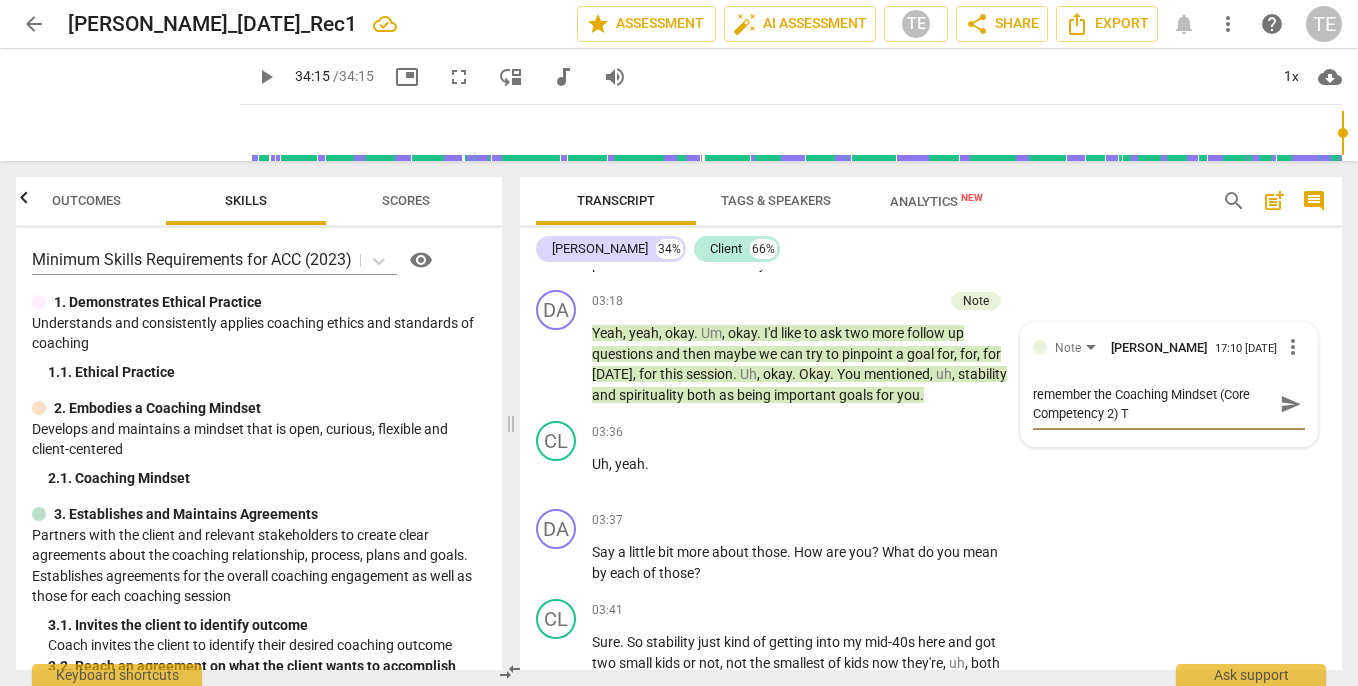 type on "remember the Coaching Mindset (Core Competency 2) Th" 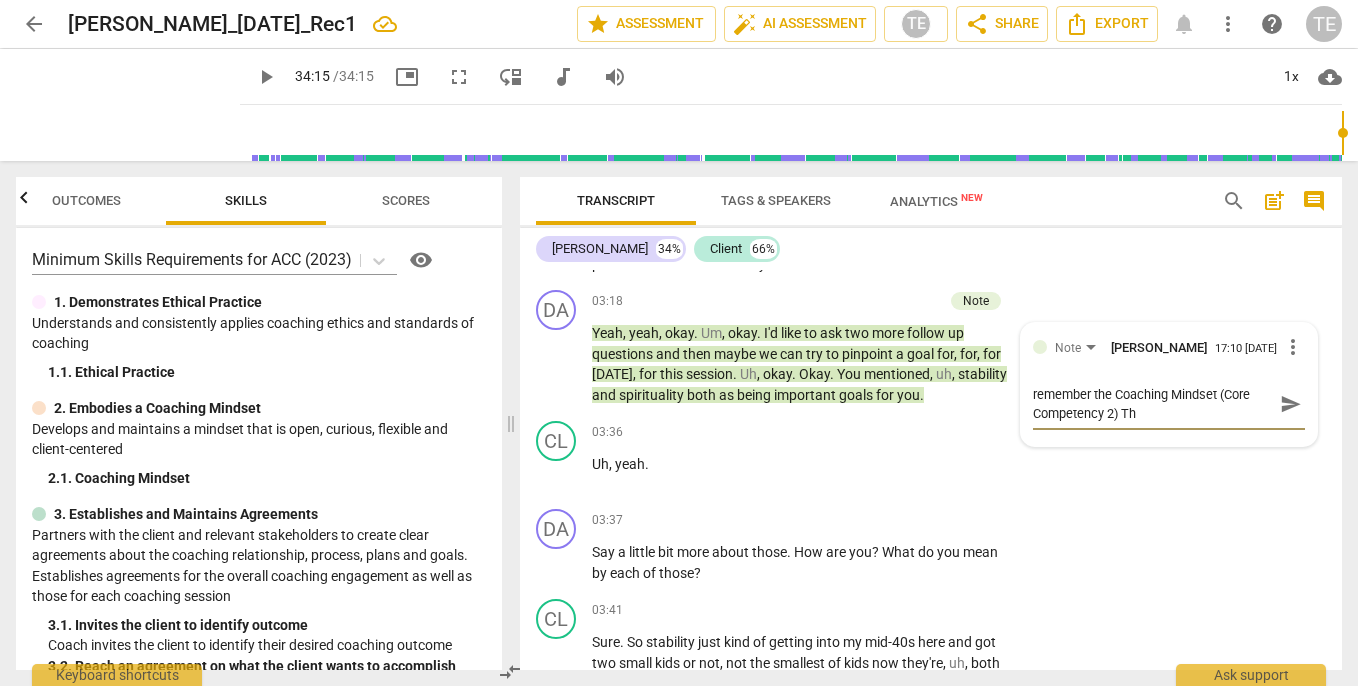 type 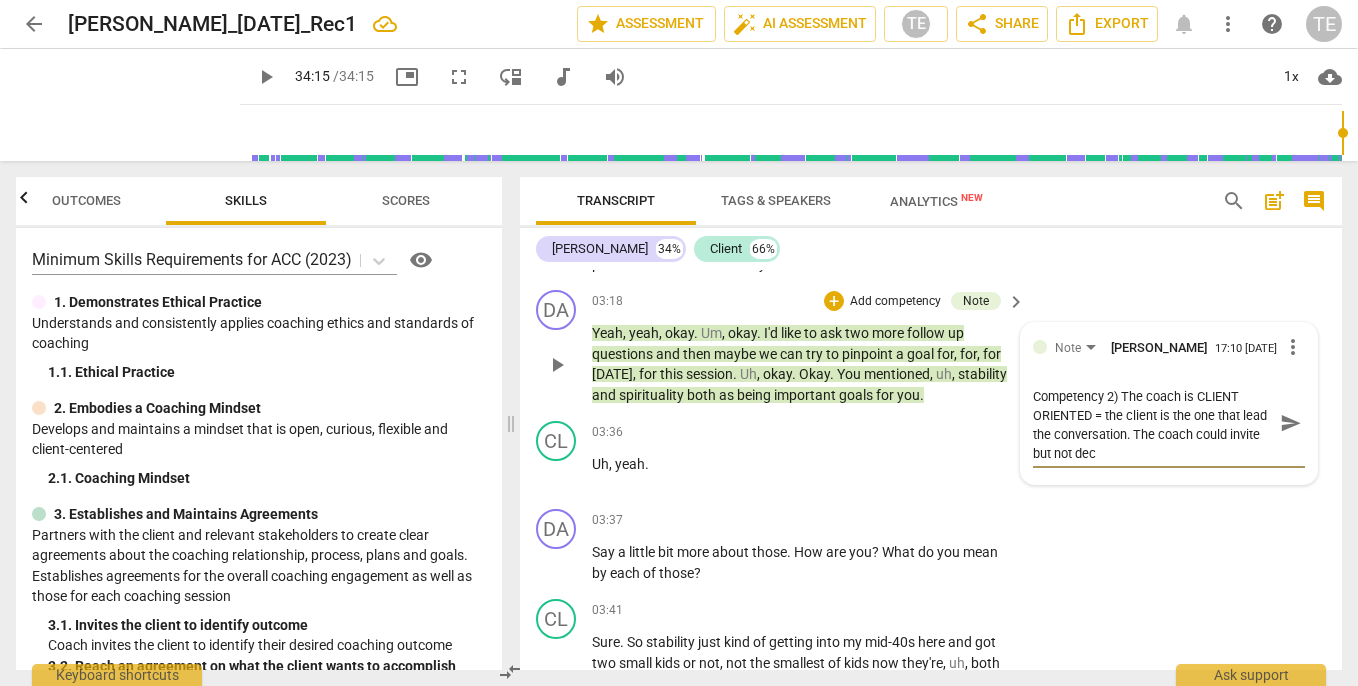 scroll, scrollTop: 0, scrollLeft: 0, axis: both 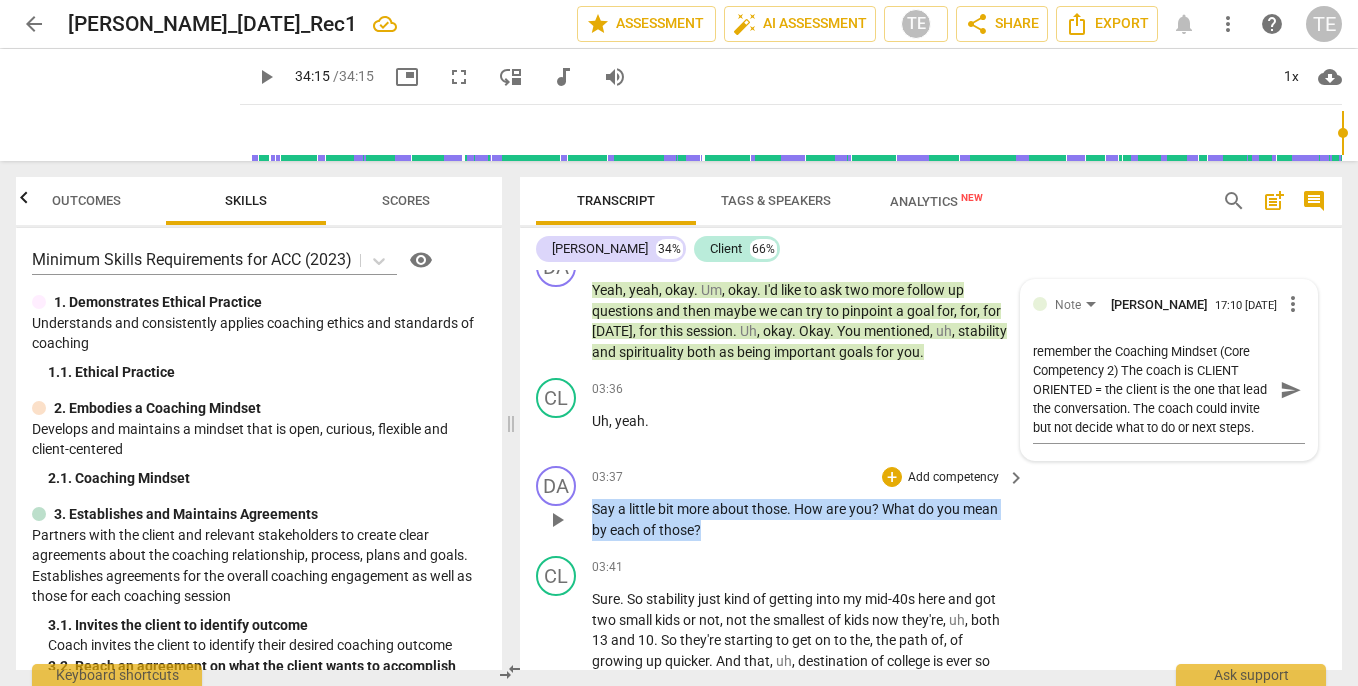 drag, startPoint x: 594, startPoint y: 511, endPoint x: 709, endPoint y: 528, distance: 116.24973 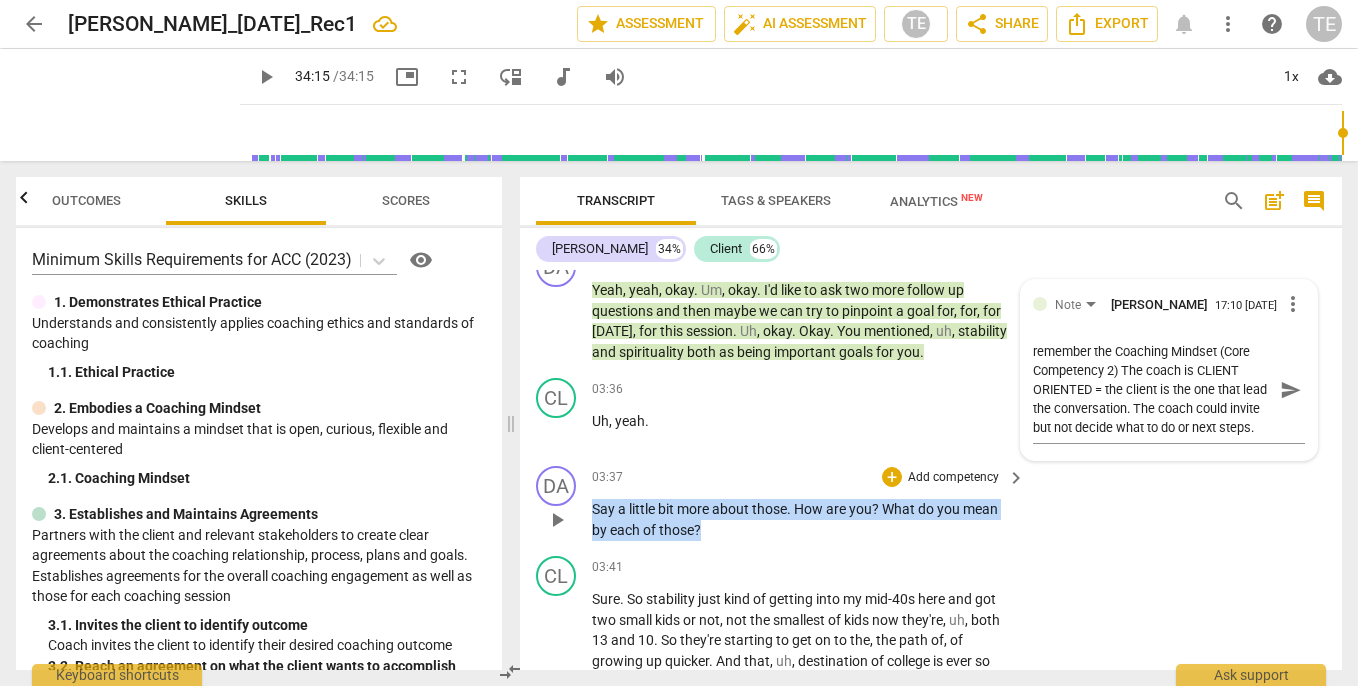 click on "Say   a   little   bit   more   about   those .   How   are   you ?   What   do   you   mean   by   each   of   those ?" at bounding box center (803, 519) 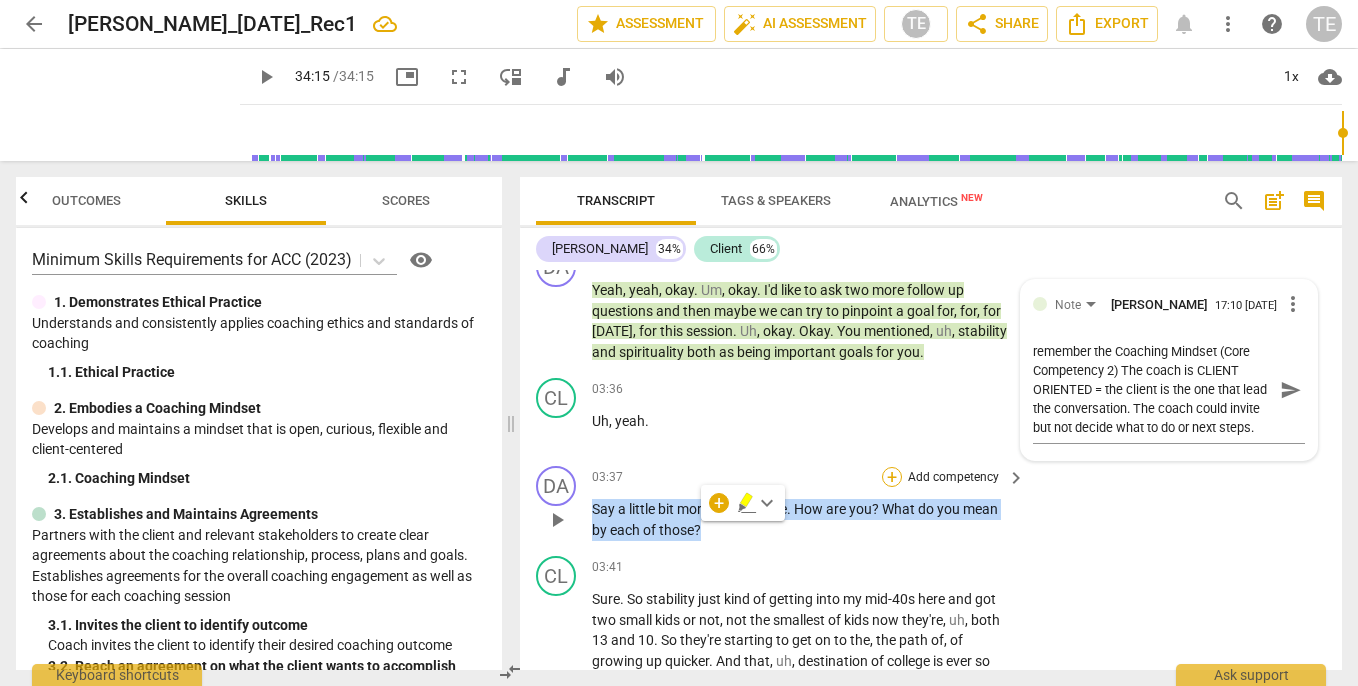 click on "+" at bounding box center (892, 477) 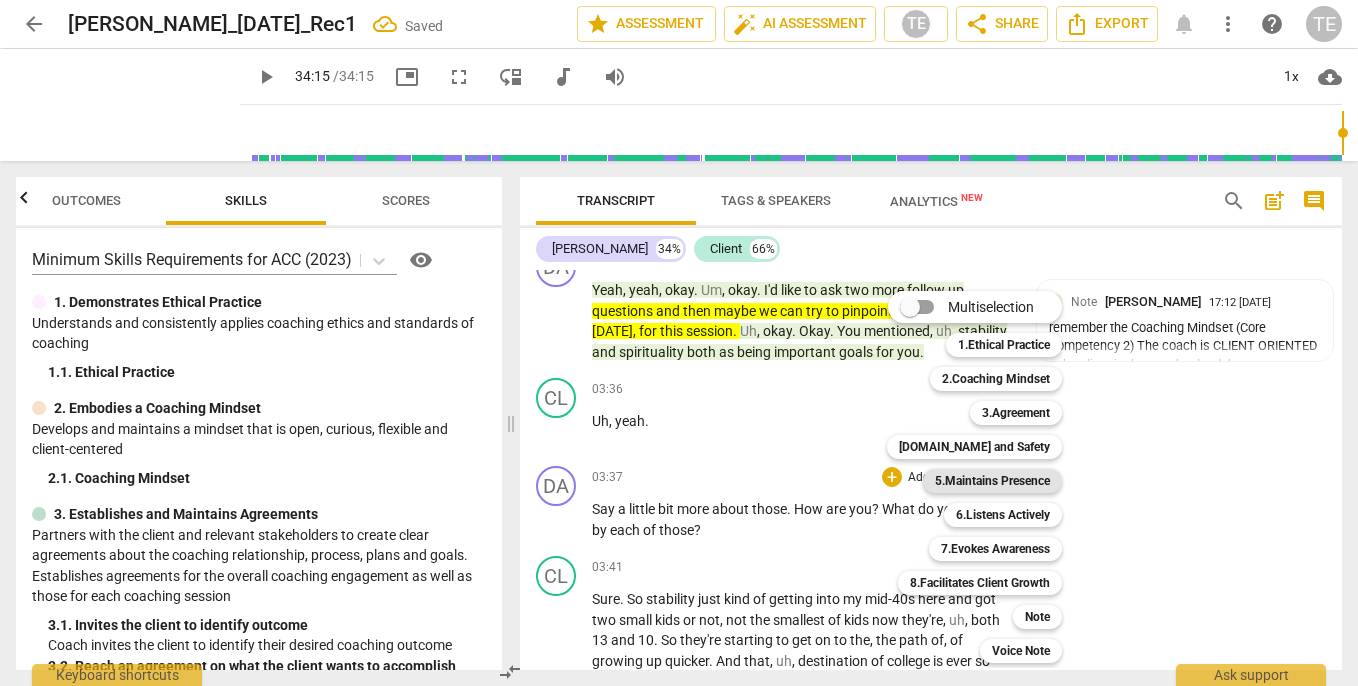 click on "5.Maintains Presence" at bounding box center [992, 481] 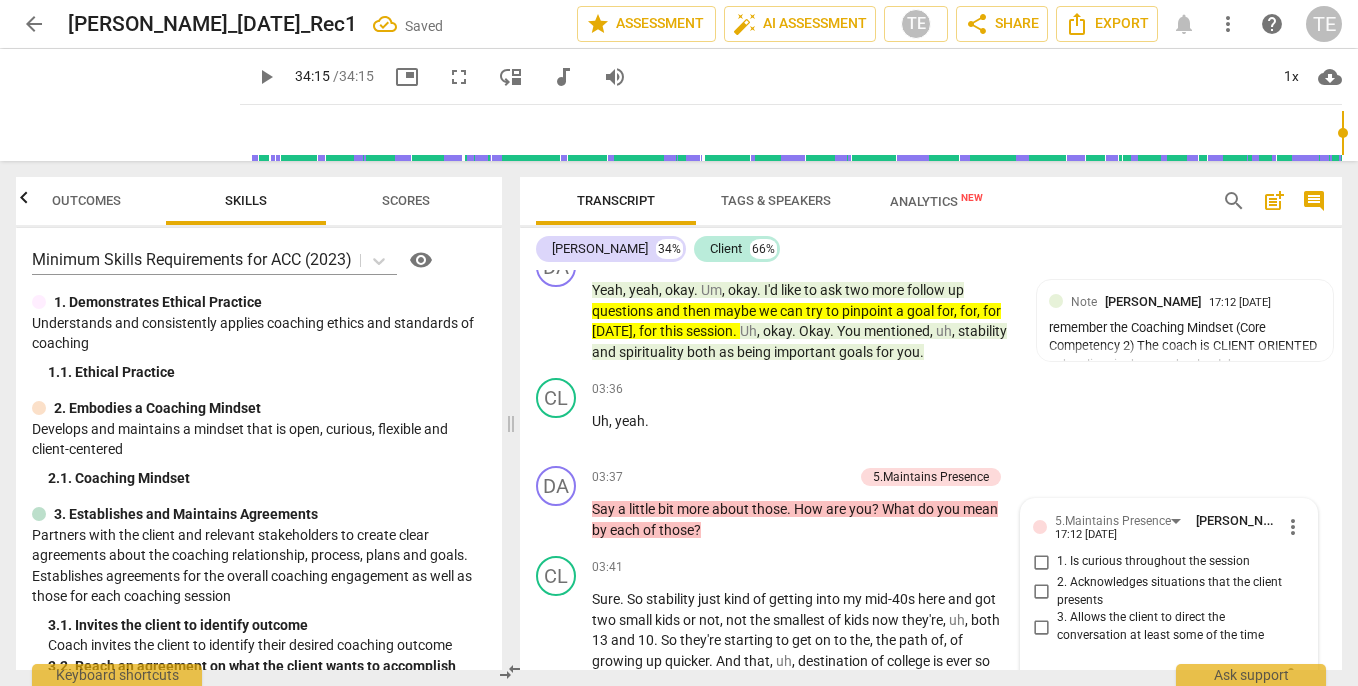scroll, scrollTop: 1212, scrollLeft: 0, axis: vertical 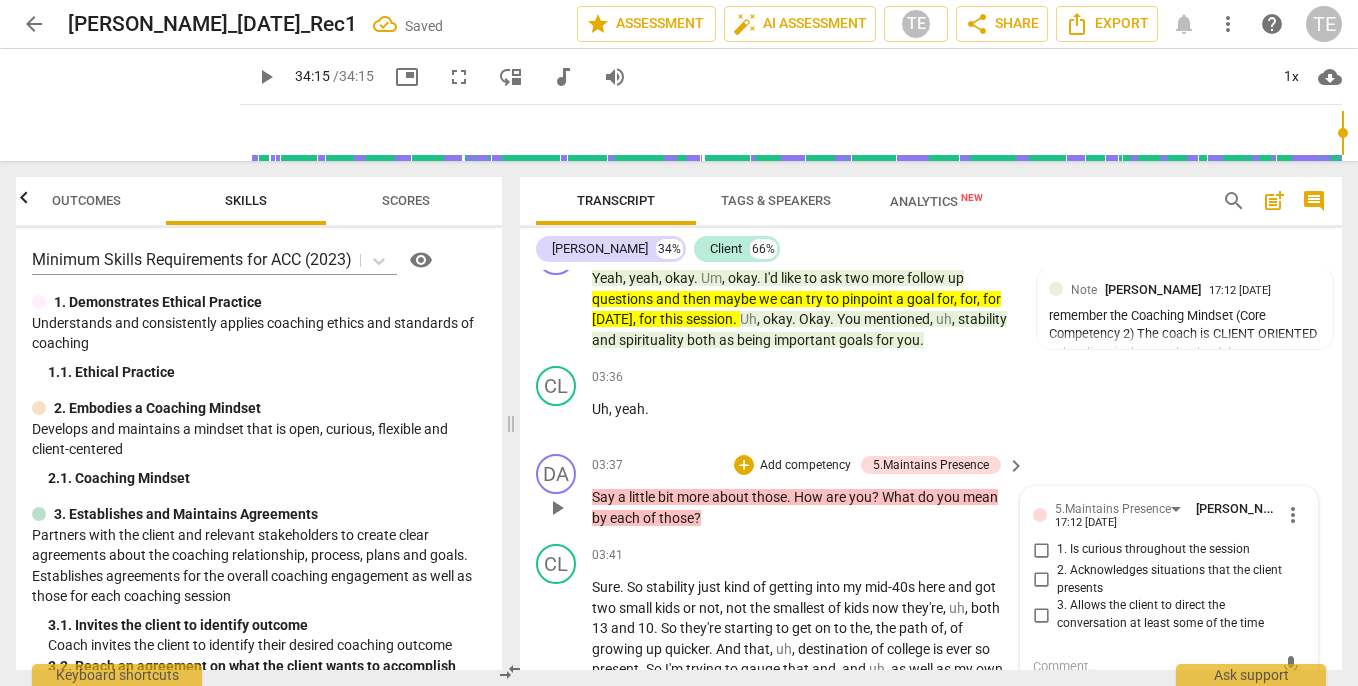click on "1. Is curious throughout the session" at bounding box center (1041, 550) 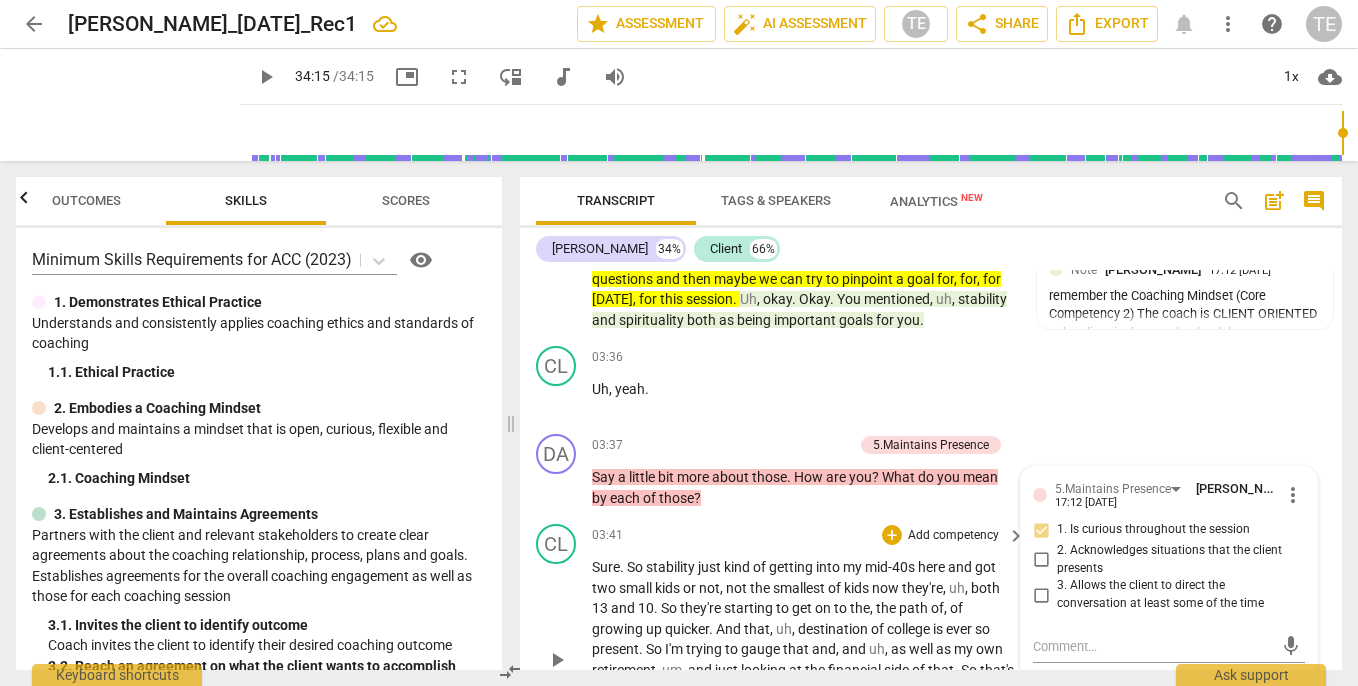 scroll, scrollTop: 1234, scrollLeft: 0, axis: vertical 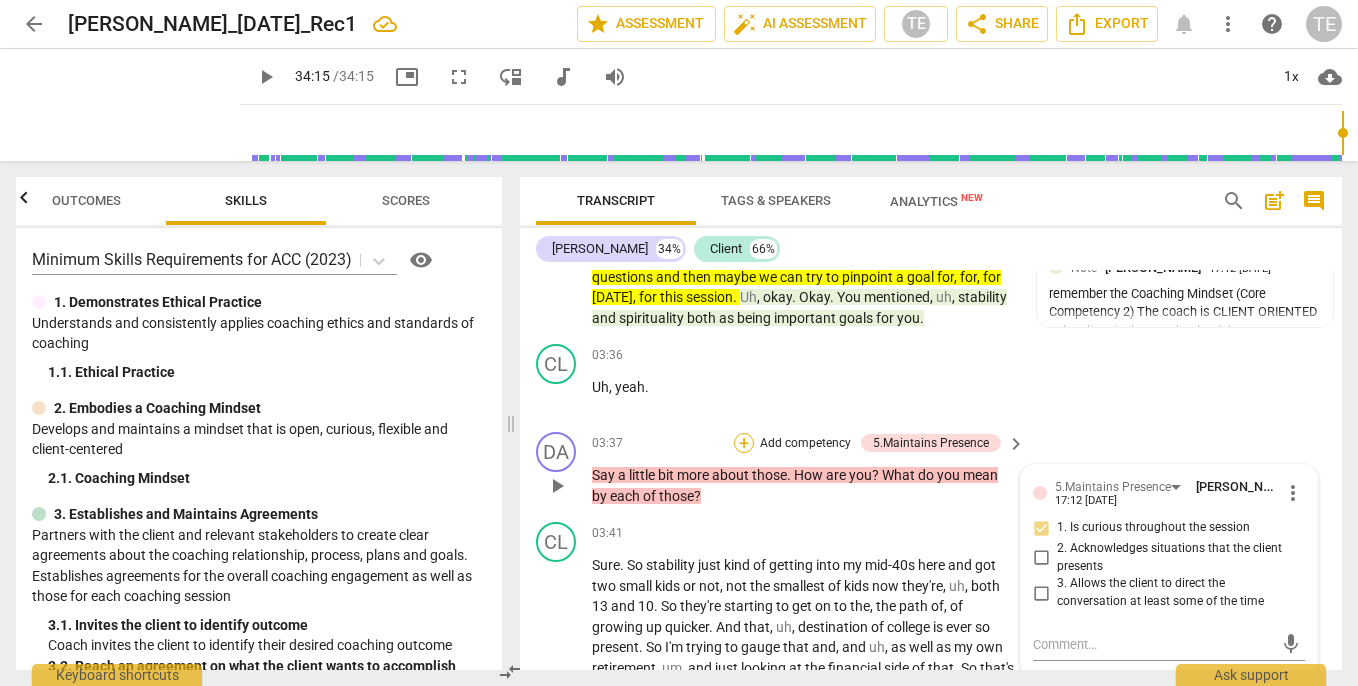 click on "+" at bounding box center [744, 443] 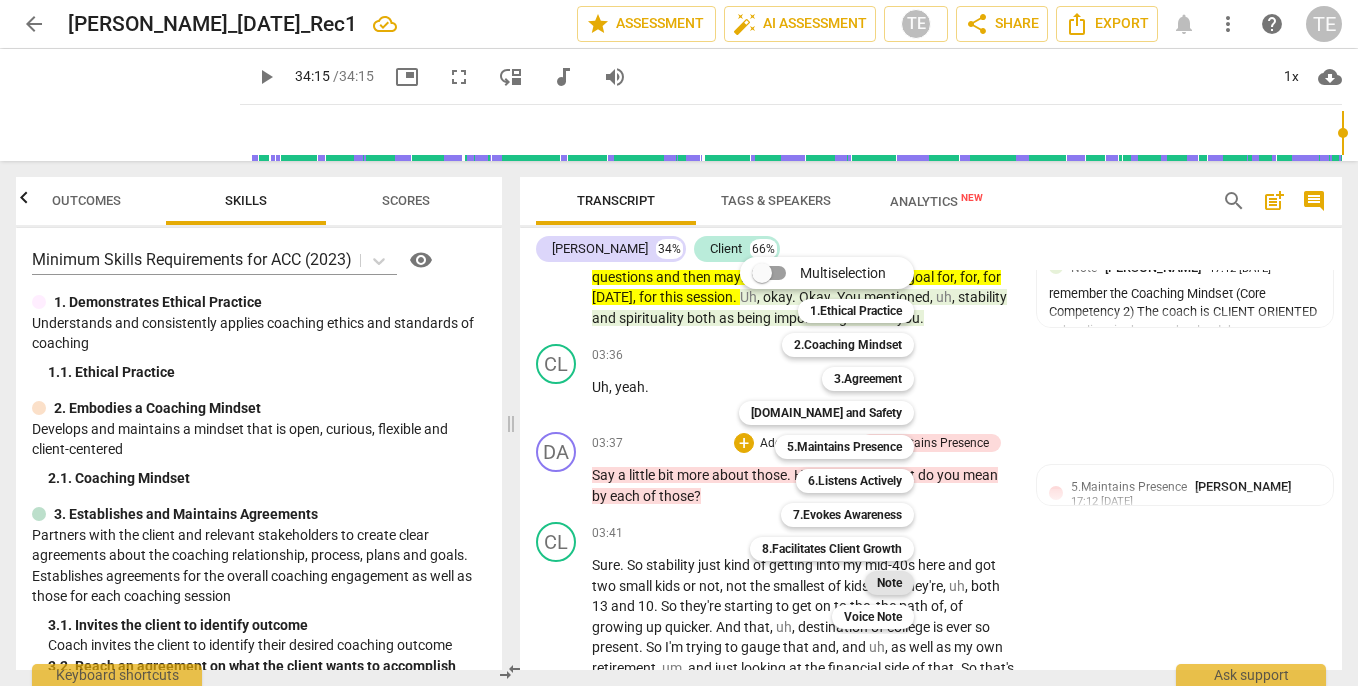 click on "Note" at bounding box center [889, 583] 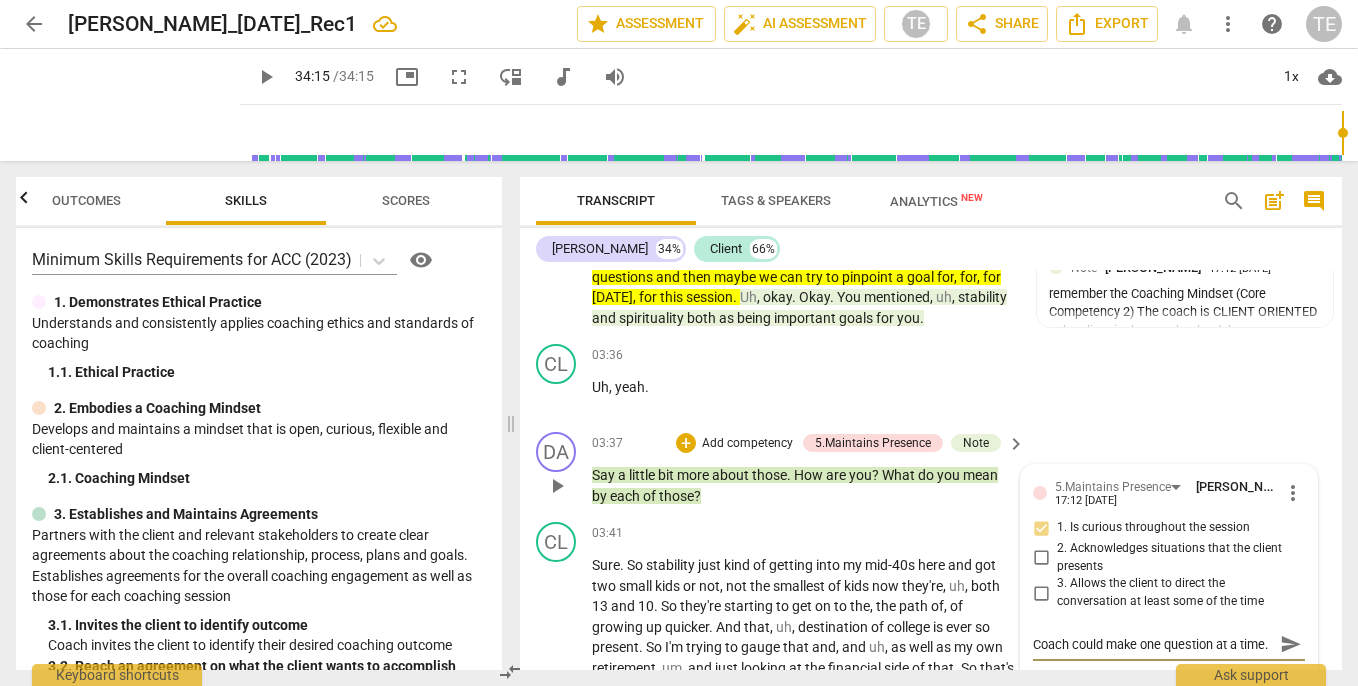 scroll, scrollTop: 17, scrollLeft: 0, axis: vertical 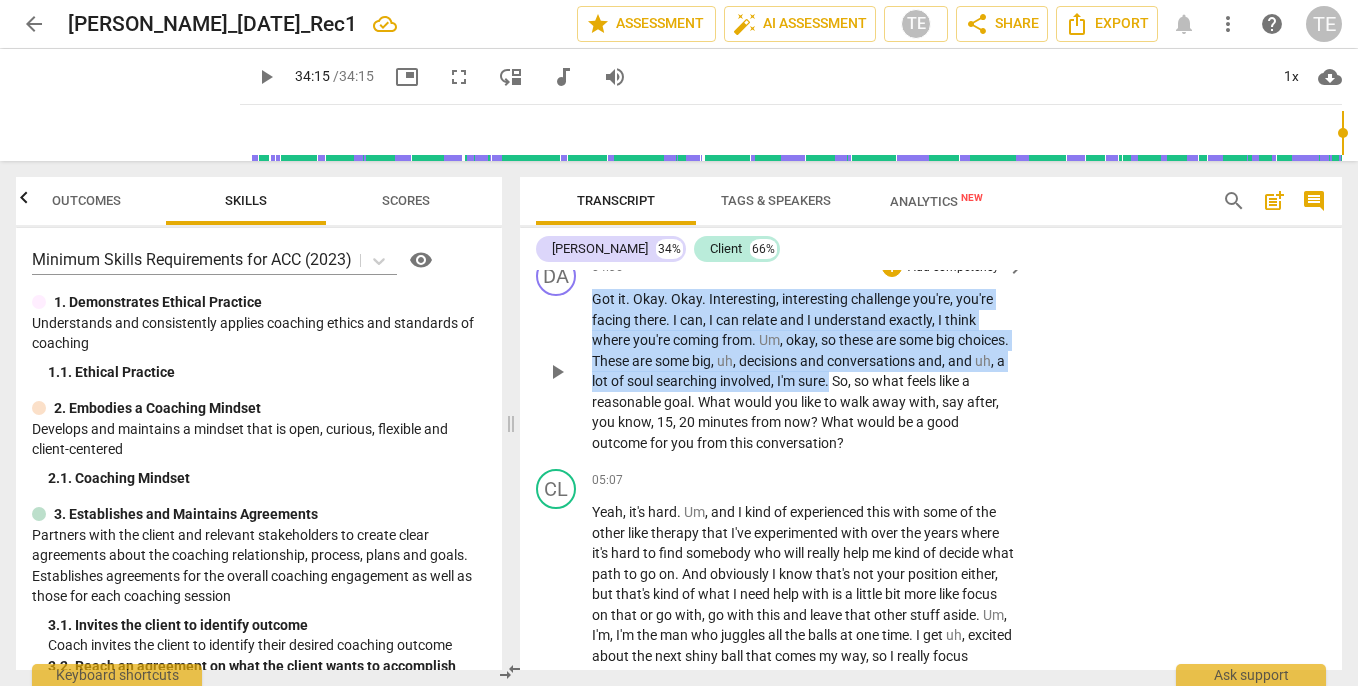 drag, startPoint x: 890, startPoint y: 376, endPoint x: 575, endPoint y: 296, distance: 325 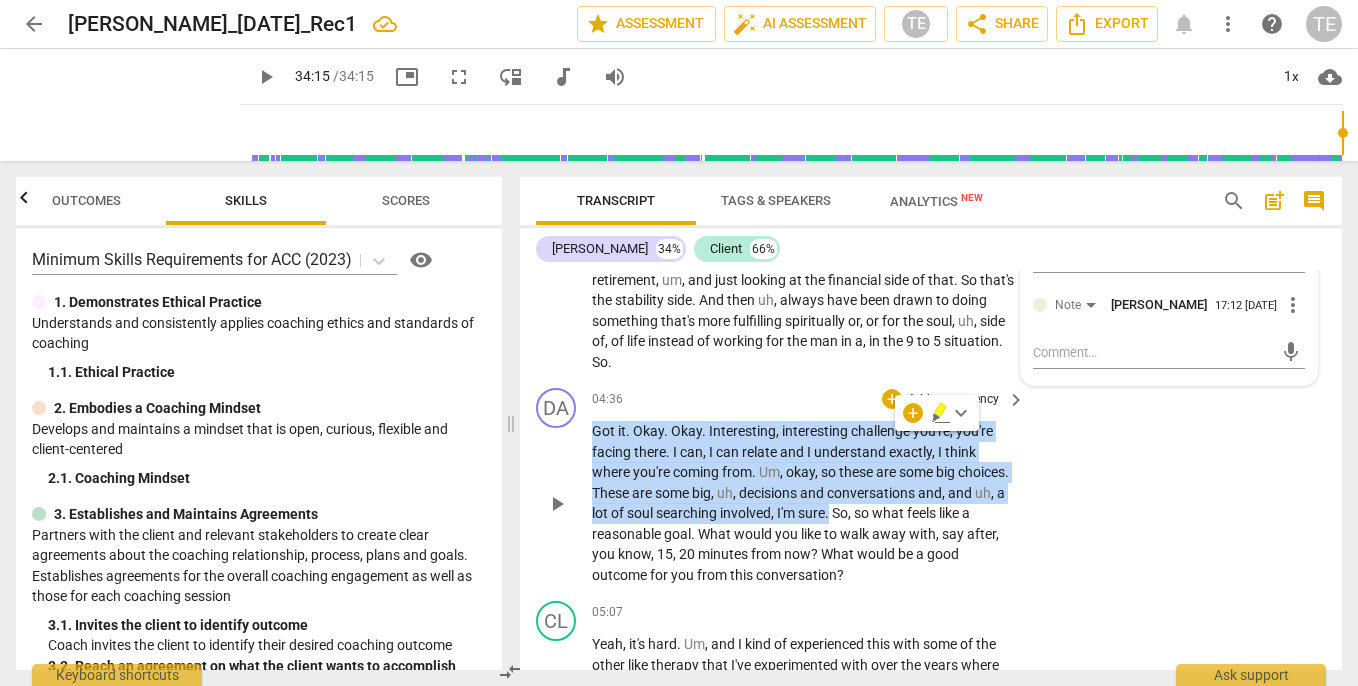 scroll, scrollTop: 1611, scrollLeft: 0, axis: vertical 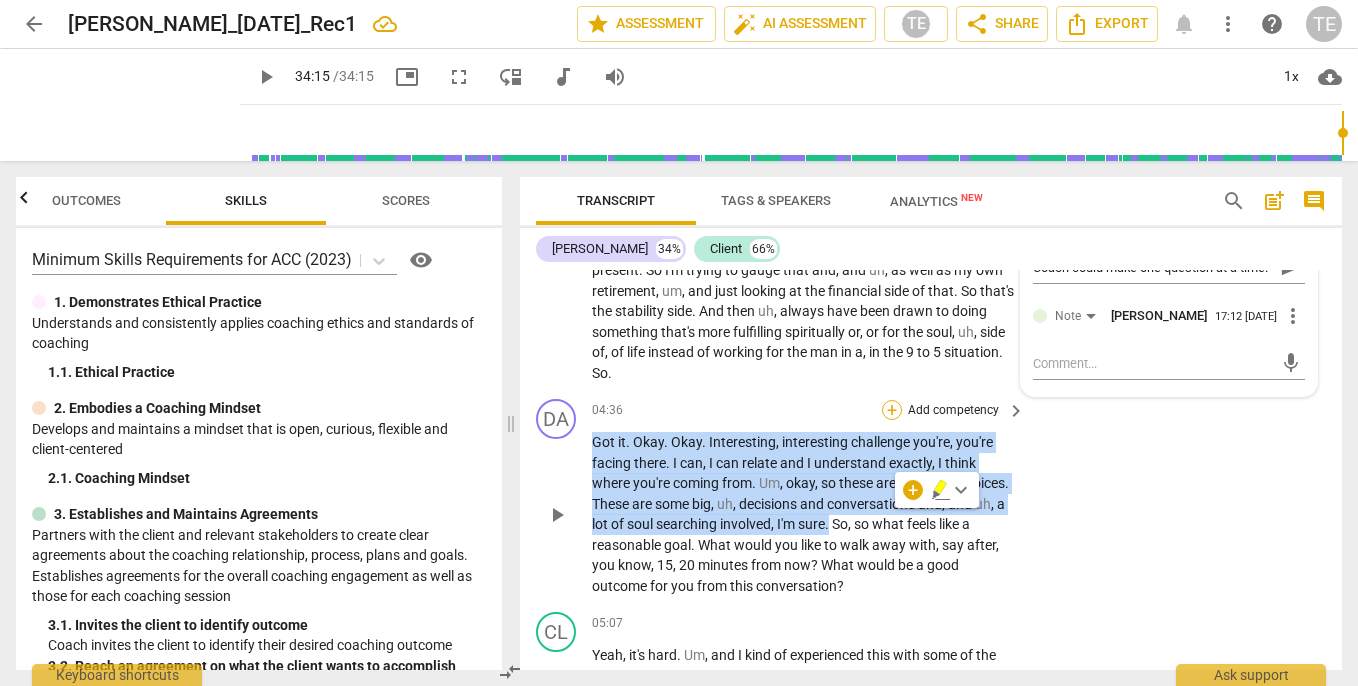 click on "+" at bounding box center (892, 410) 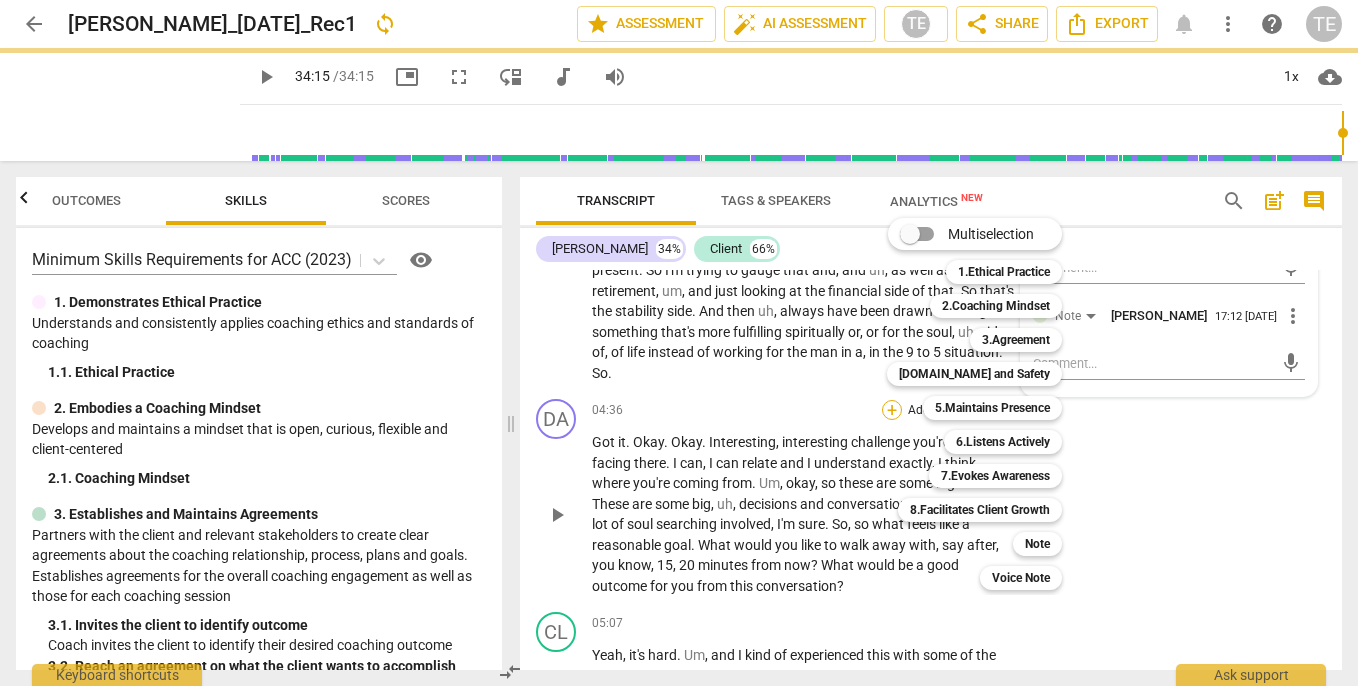 scroll, scrollTop: 0, scrollLeft: 0, axis: both 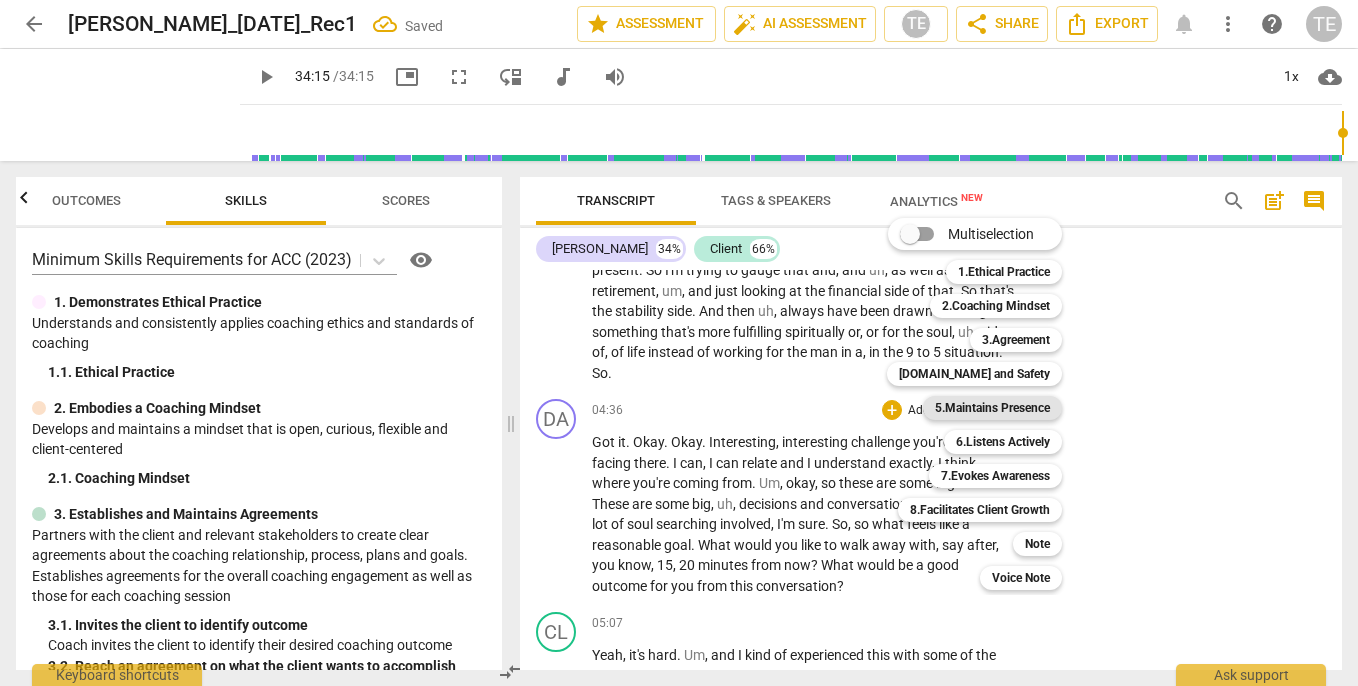 click on "5.Maintains Presence" at bounding box center [992, 408] 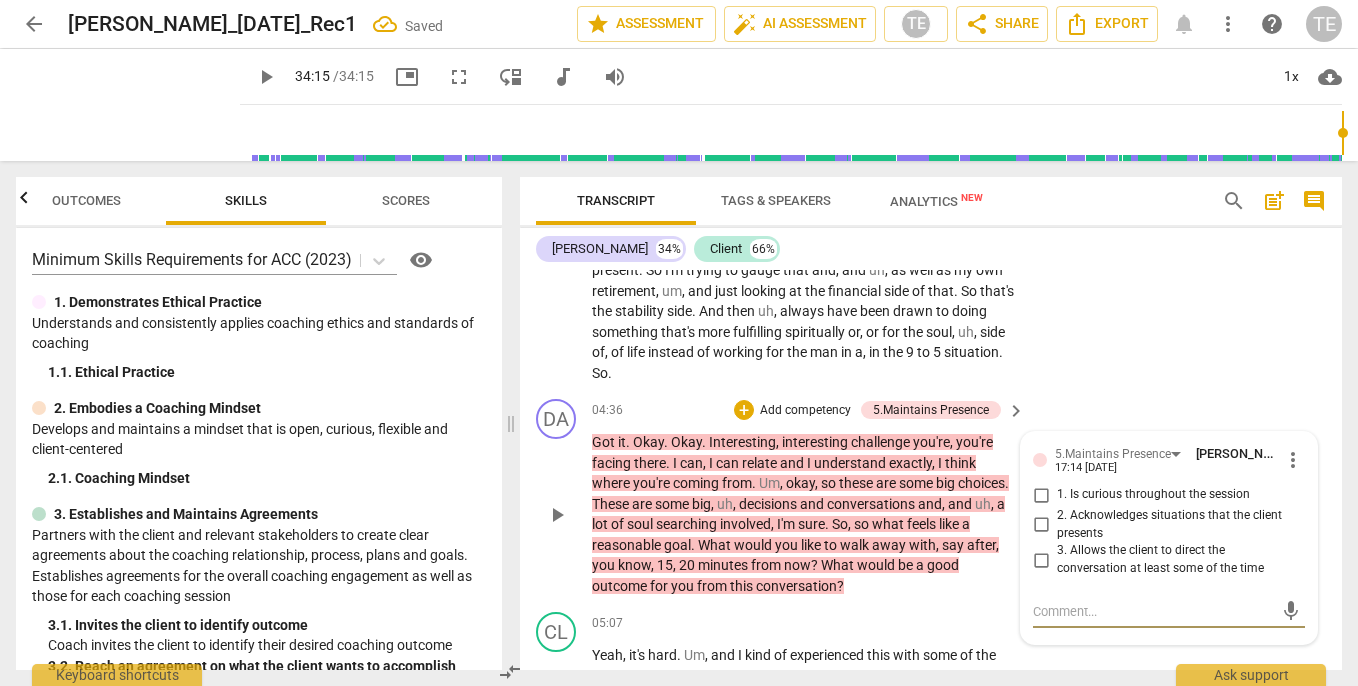 click on "2. Acknowledges situations that the client presents" at bounding box center (1041, 525) 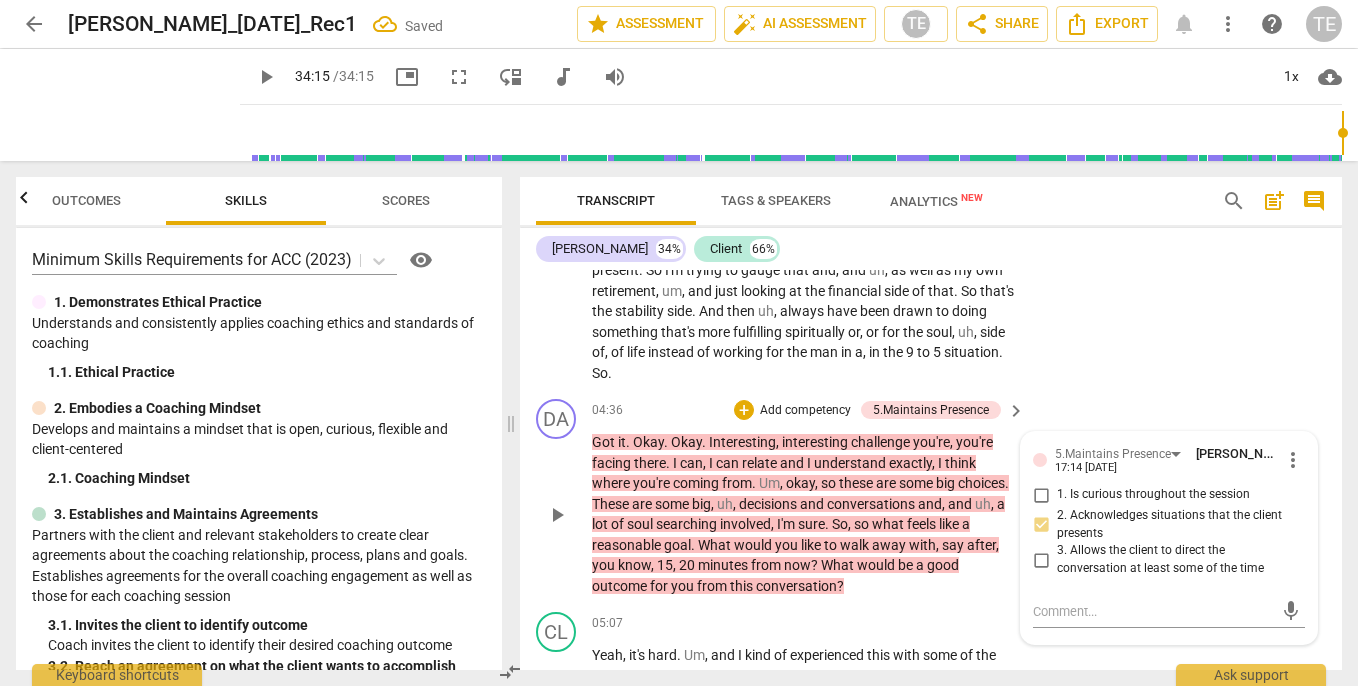 click on "DA play_arrow pause 04:36 + Add competency 5.Maintains Presence keyboard_arrow_right Got   it .   Okay .   Okay .   Interesting ,   interesting   challenge   you're ,   you're   facing   there .   I   can ,   I   can   relate   and   I   understand   exactly ,   I   think   where   you're   coming   from .   Um ,   okay ,   so   these   are   some   big   choices .   These   are   some   big ,   uh ,   decisions   and   conversations   and ,   and   uh ,   a   lot   of   soul   searching   involved ,   I'm   sure .   So ,   so   what   feels   like   a   reasonable   goal .   What   would   you   like   to   walk   away   with ,   say   after ,   you   know ,   15 ,   20   minutes   from   now ?   What   would   be   a   good   outcome   for   you   from   this   conversation ? 5.Maintains Presence [PERSON_NAME] 17:14 [DATE] more_vert 1. Is curious throughout the session 2. Acknowledges situations that the client presents 3. Allows the client to direct the conversation at least some of the time mic" at bounding box center (931, 497) 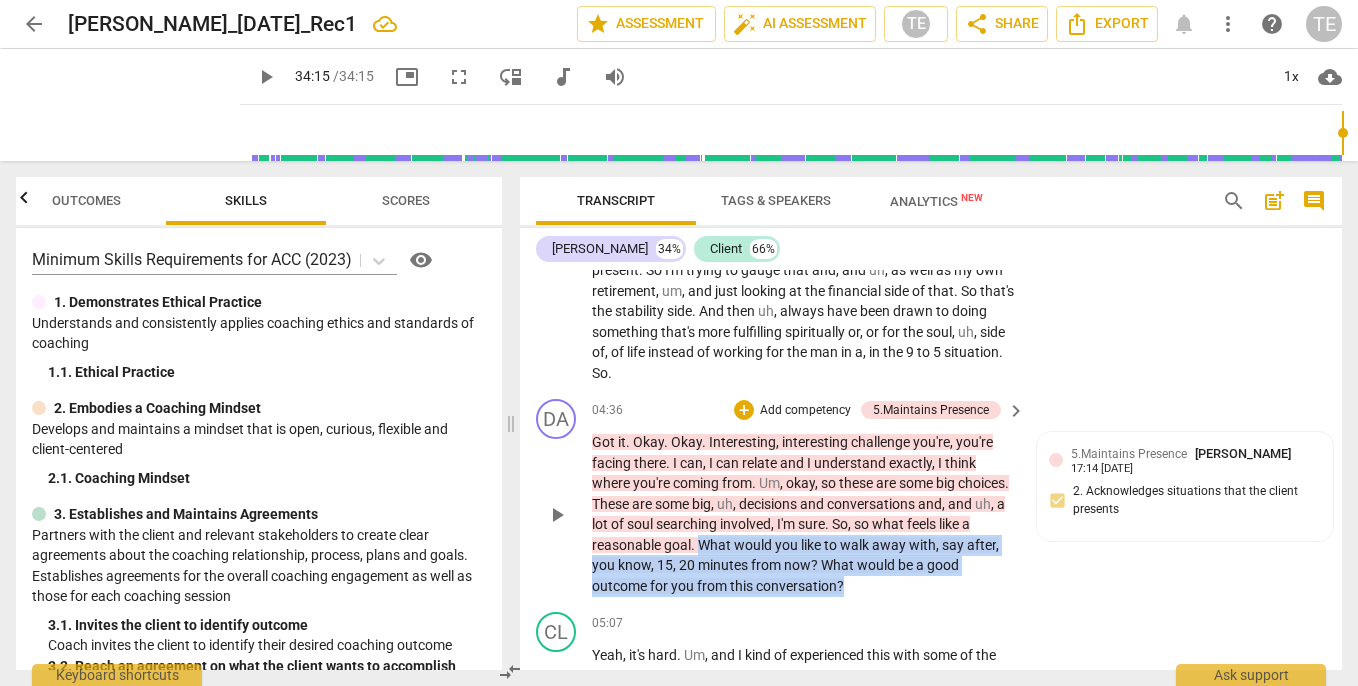 drag, startPoint x: 736, startPoint y: 532, endPoint x: 849, endPoint y: 579, distance: 122.384636 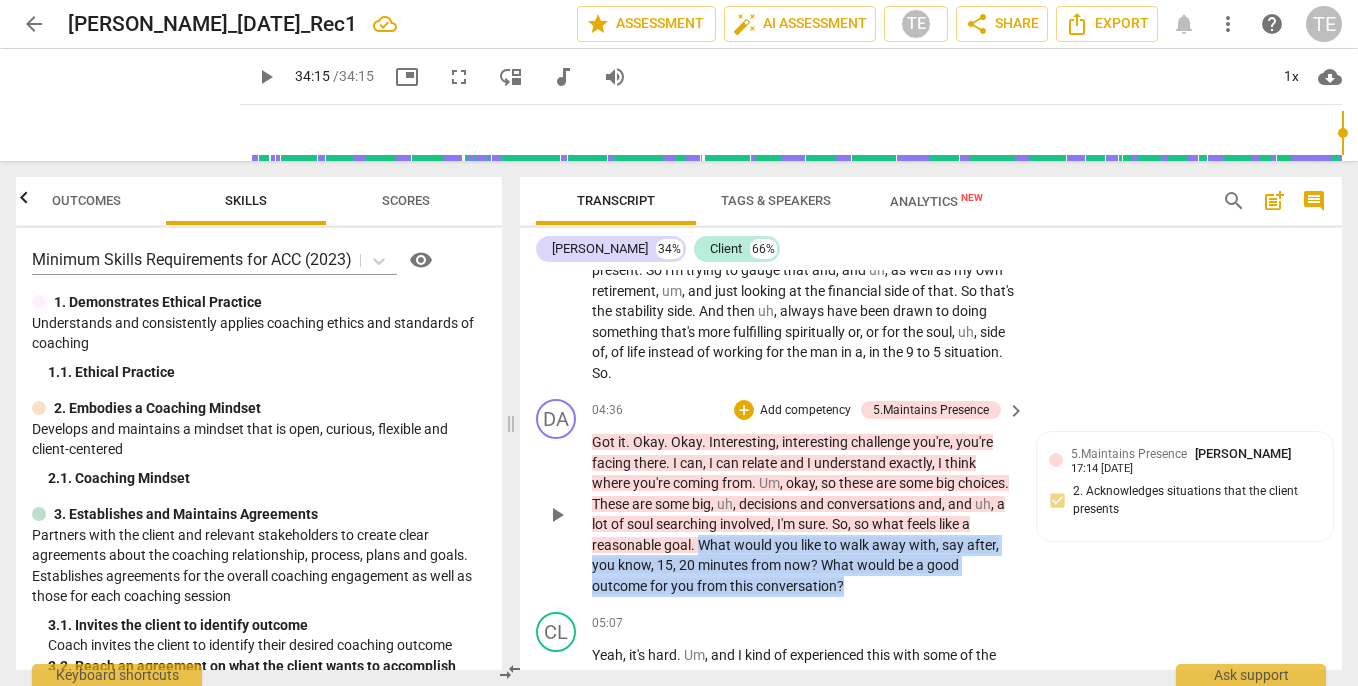 click on "Got   it .   Okay .   Okay .   Interesting ,   interesting   challenge   you're ,   you're   facing   there .   I   can ,   I   can   relate   and   I   understand   exactly ,   I   think   where   you're   coming   from .   Um ,   okay ,   so   these   are   some   big   choices .   These   are   some   big ,   uh ,   decisions   and   conversations   and ,   and   uh ,   a   lot   of   soul   searching   involved ,   I'm   sure .   So ,   so   what   feels   like   a   reasonable   goal .   What   would   you   like   to   walk   away   with ,   say   after ,   you   know ,   15 ,   20   minutes   from   now ?   What   would   be   a   good   outcome   for   you   from   this   conversation ?" at bounding box center (803, 514) 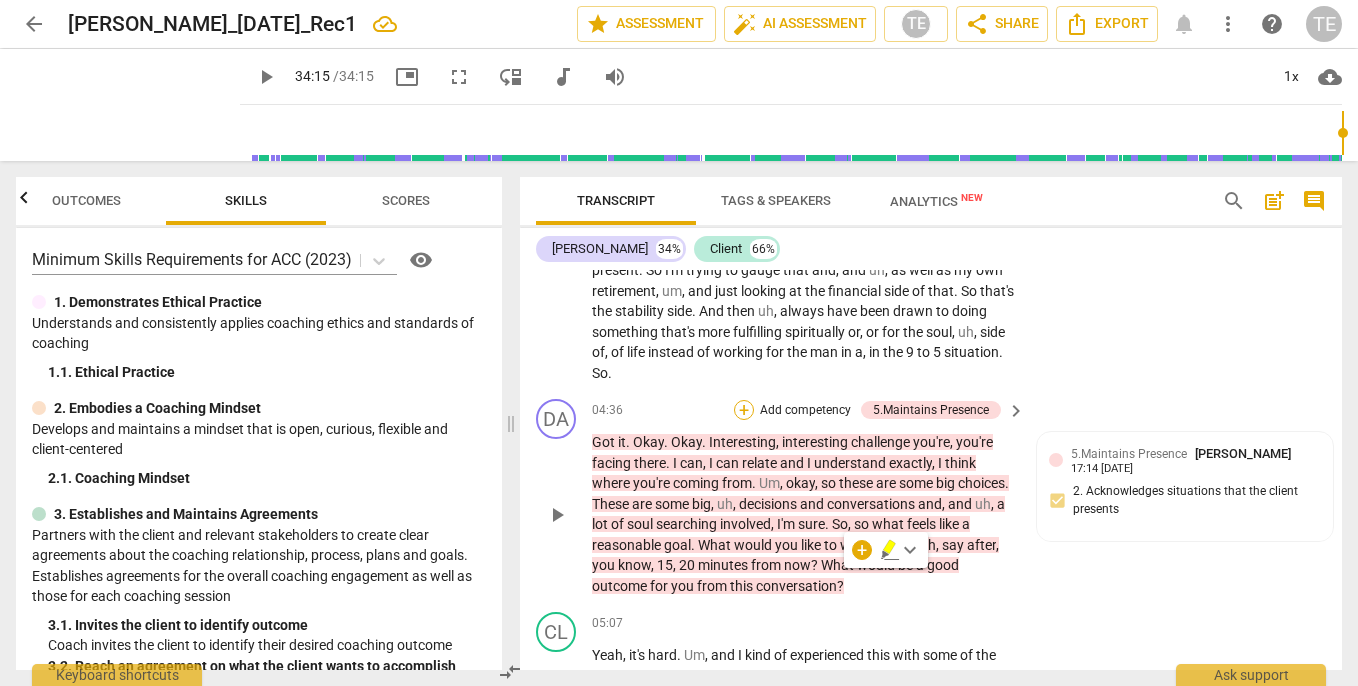 click on "+" at bounding box center [744, 410] 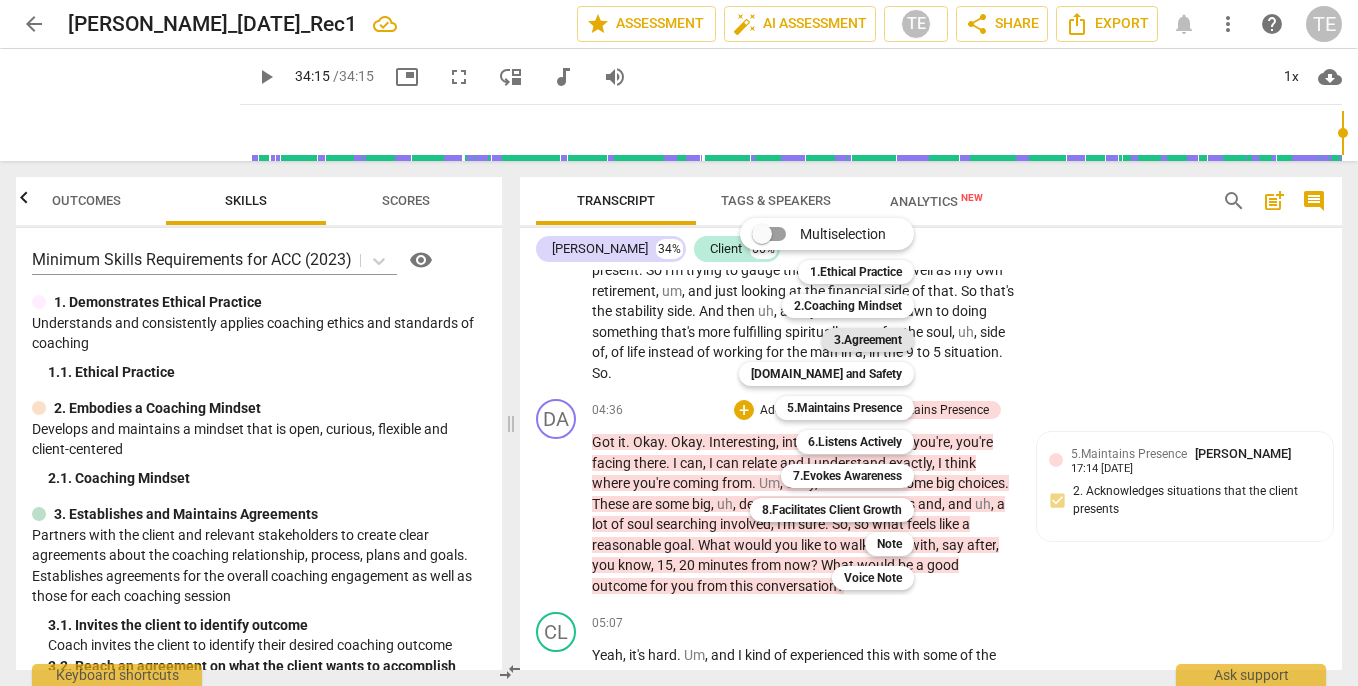 click on "3.Agreement" at bounding box center (868, 340) 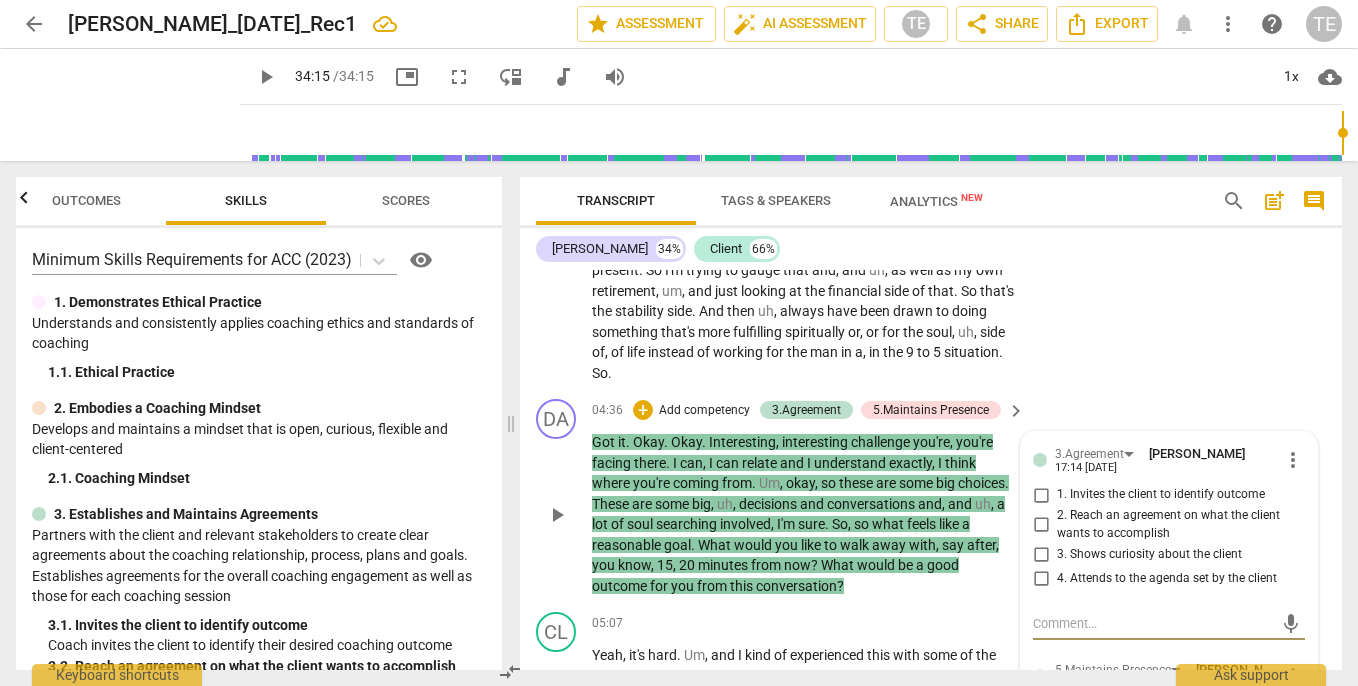 click on "1. Invites the client to identify outcome" at bounding box center [1041, 495] 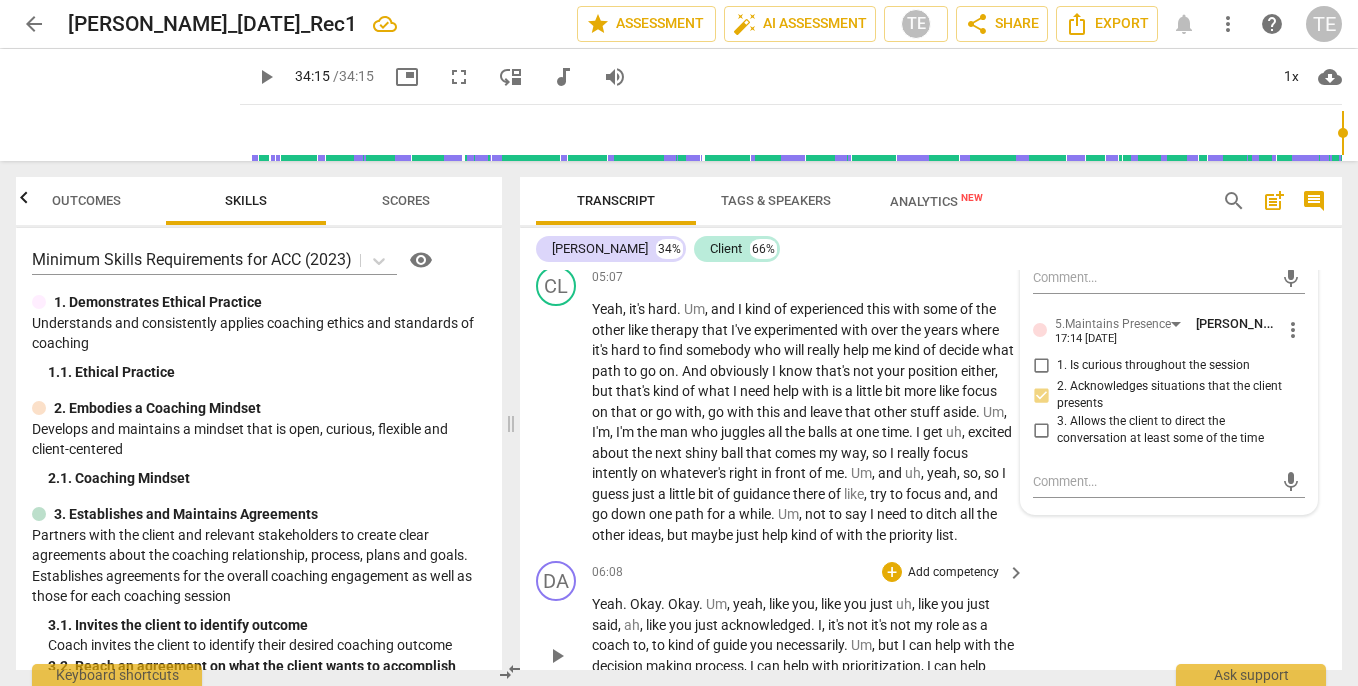 scroll, scrollTop: 1958, scrollLeft: 0, axis: vertical 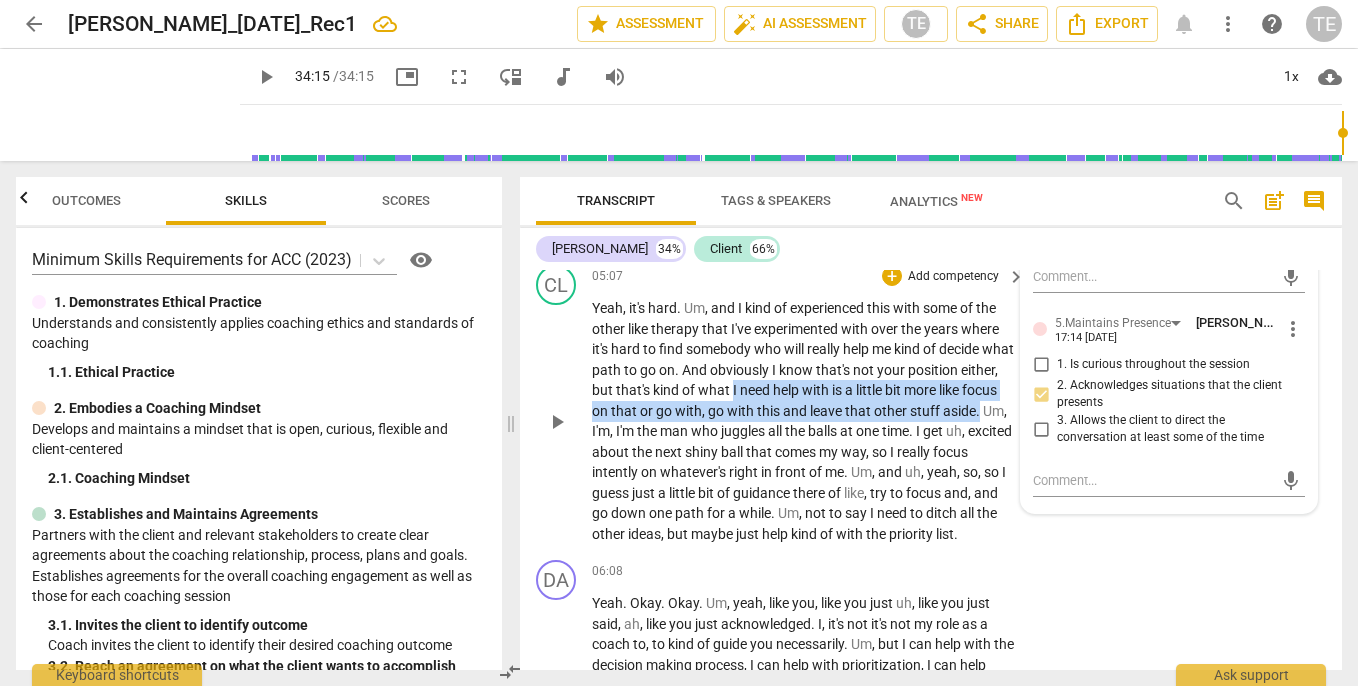drag, startPoint x: 775, startPoint y: 380, endPoint x: 629, endPoint y: 423, distance: 152.20053 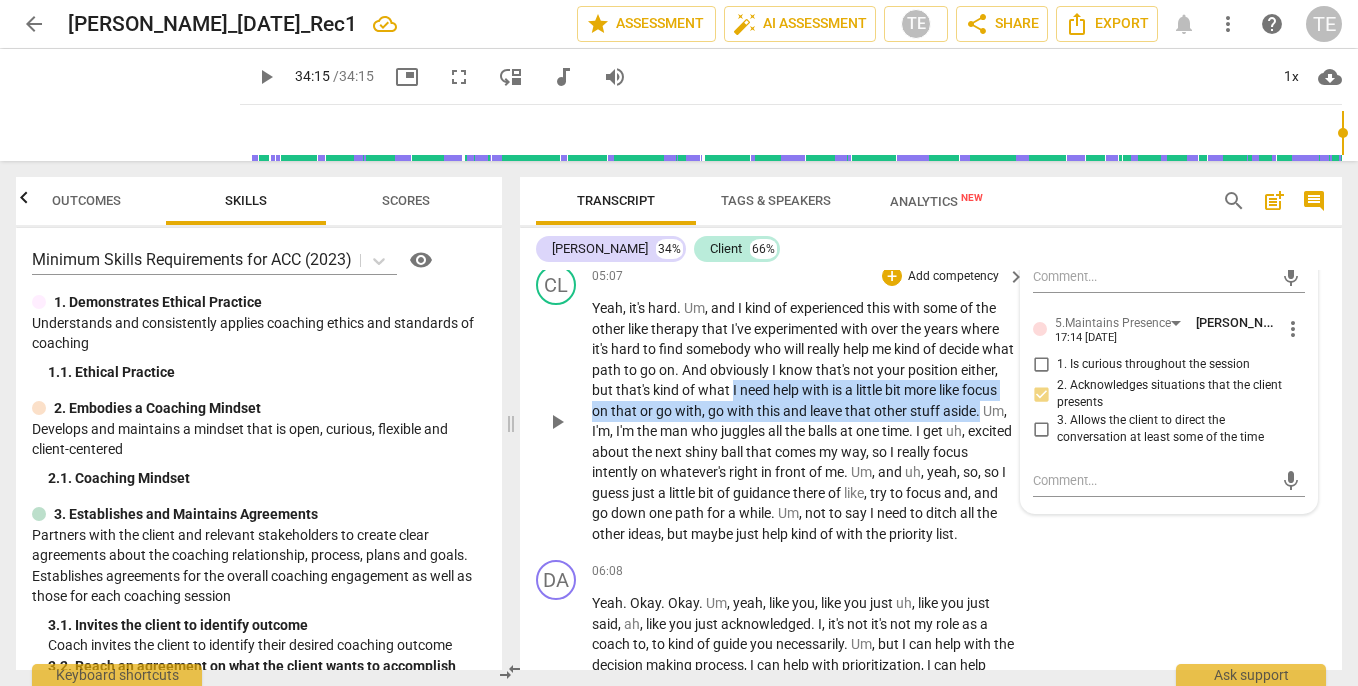 click on "Yeah ,   it's   hard .   Um ,   and   I   kind   of   experienced   this   with   some   of   the   other   like   therapy   that   I've   experimented   with   over   the   years   where   it's   hard   to   find   somebody   who   will   really   help   me   kind   of   decide   what   path   to   go   on .   And   obviously   I   know   that's   not   your   position   either ,   but   that's   kind   of   what   I   need   help   with   is   a   little   bit   more   like   focus   on   that   or   go   with ,   go   with   this   and   leave   that   other   stuff   aside .   Um ,   I'm ,   I'm   the   man   who   juggles   all   the   balls   at   one   time .   I   get   uh ,   excited   about   the   next   shiny   ball   that   comes   my   way ,   so   I   really   focus   intently   on   whatever's   right   in   front   of   me .   Um ,   and   uh ,   yeah ,   so ,   so   I   guess   just   a   little   bit   of   guidance   there   of   like ,   try   to   focus   and ,   and   go   down   one" at bounding box center [803, 421] 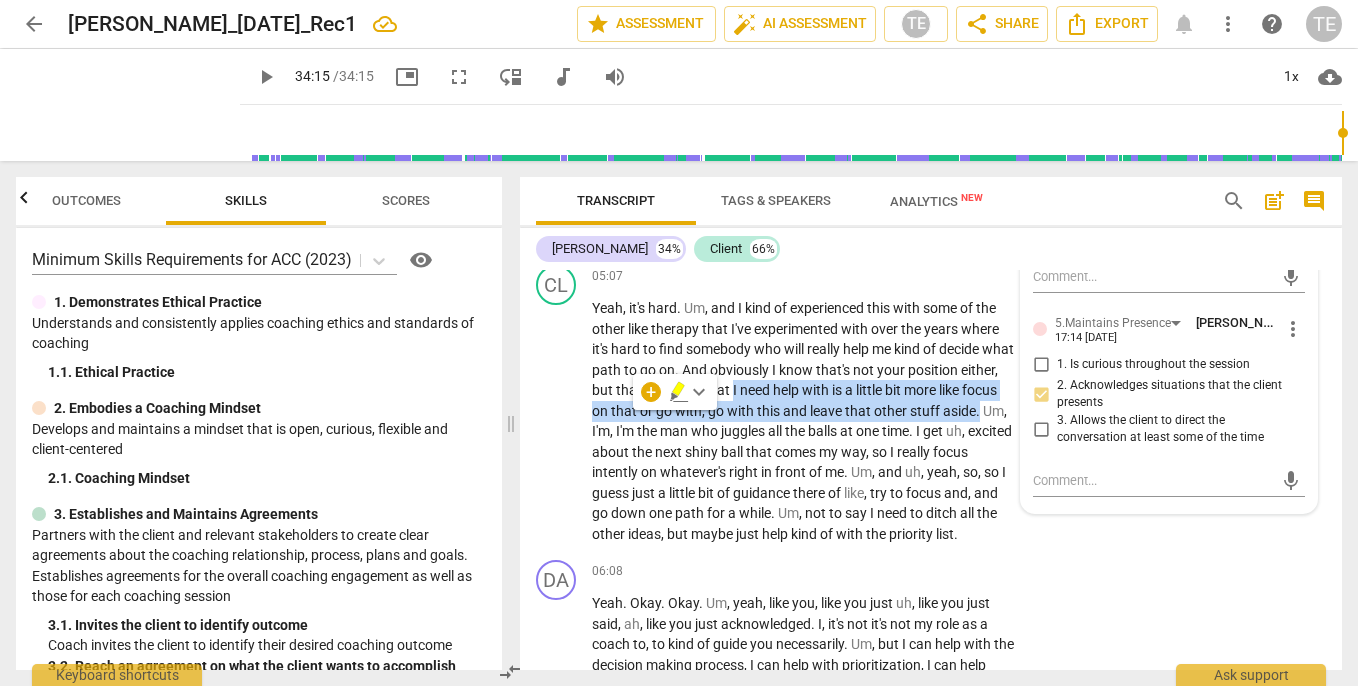 click 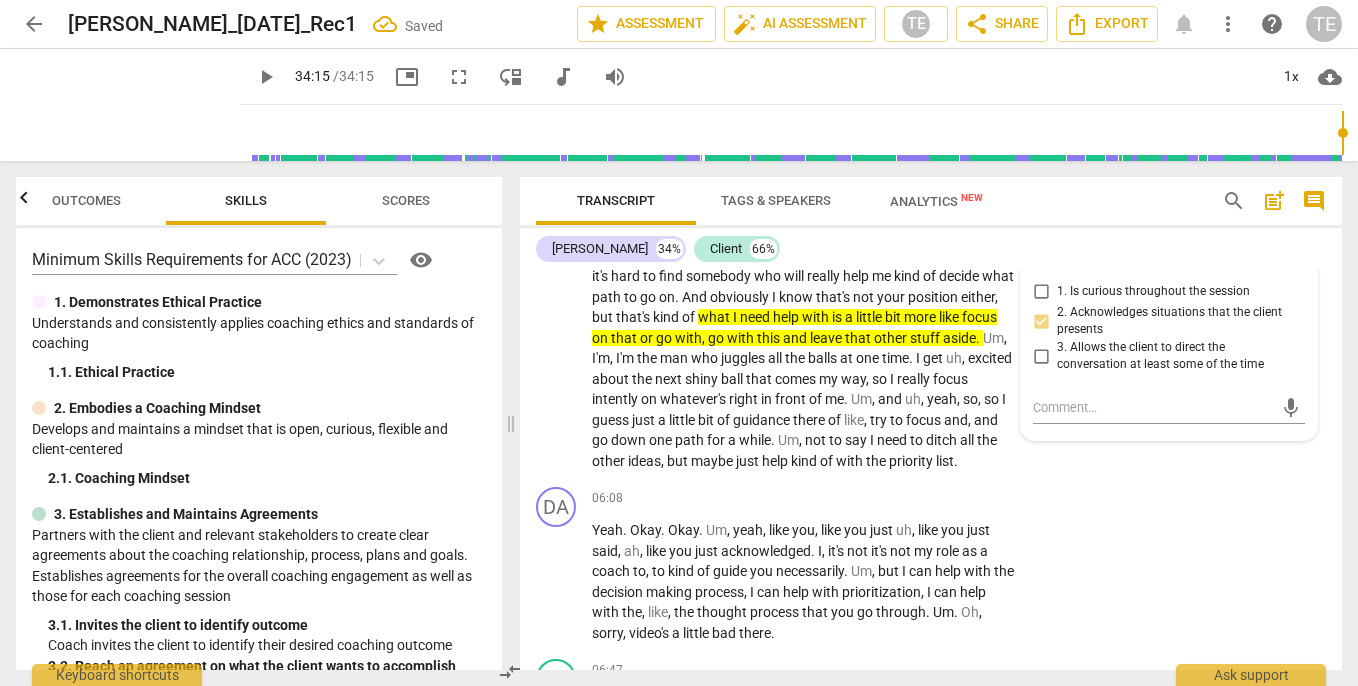 scroll, scrollTop: 2037, scrollLeft: 0, axis: vertical 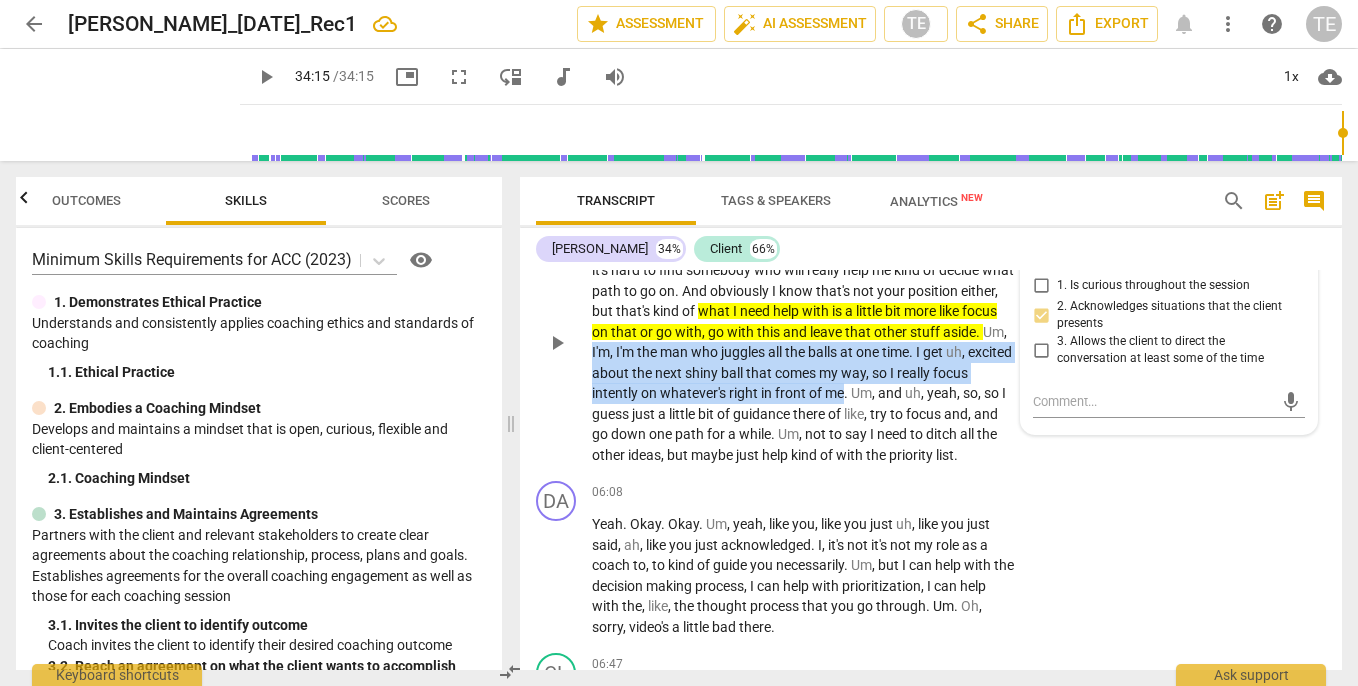 drag, startPoint x: 921, startPoint y: 379, endPoint x: 657, endPoint y: 335, distance: 267.64154 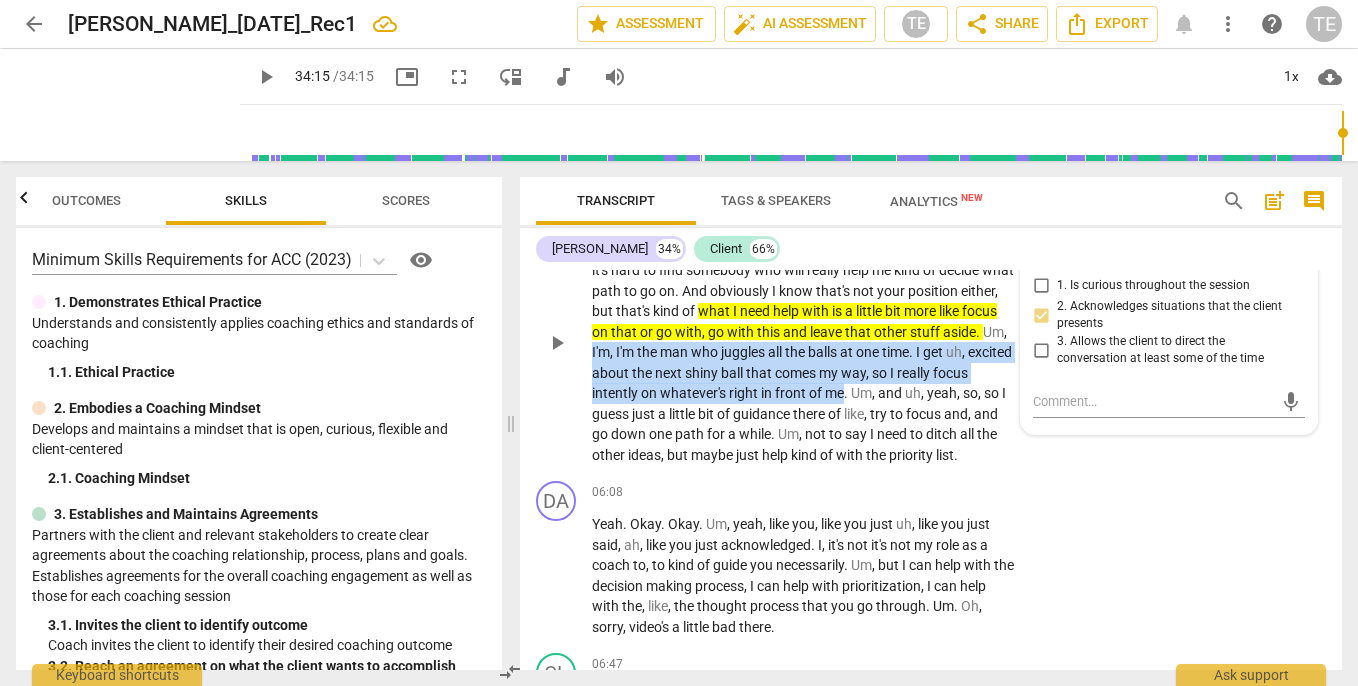 click on "Yeah ,   it's   hard .   Um ,   and   I   kind   of   experienced   this   with   some   of   the   other   like   therapy   that   I've   experimented   with   over   the   years   where   it's   hard   to   find   somebody   who   will   really   help   me   kind   of   decide   what   path   to   go   on .   And   obviously   I   know   that's   not   your   position   either ,   but   that's   kind   of   what   I   need   help   with   is   a   little   bit   more   like   focus   on   that   or   go   with ,   go   with   this   and   leave   that   other   stuff   aside .   Um ,   I'm ,   I'm   the   man   who   juggles   all   the   balls   at   one   time .   I   get   uh ,   excited   about   the   next   shiny   ball   that   comes   my   way ,   so   I   really   focus   intently   on   whatever's   right   in   front   of   me .   Um ,   and   uh ,   yeah ,   so ,   so   I   guess   just   a   little   bit   of   guidance   there   of   like ,   try   to   focus   and ,   and   go   down   one" at bounding box center [803, 342] 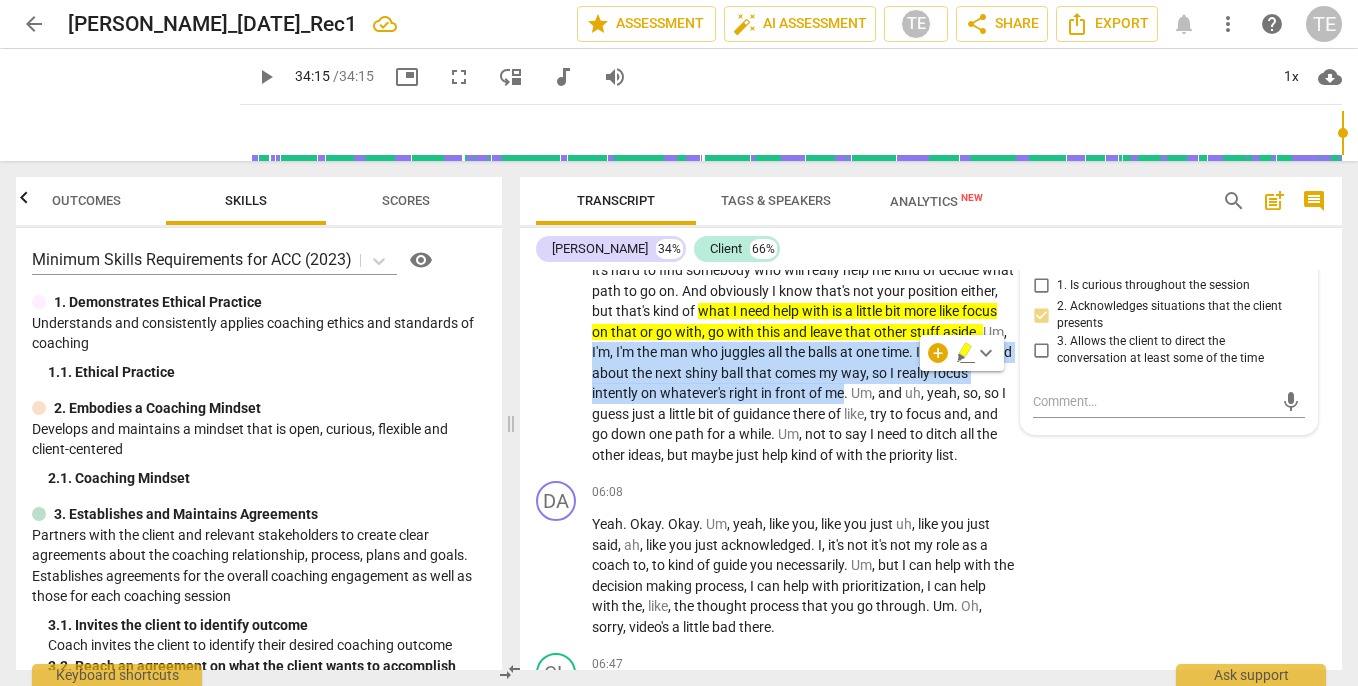 click 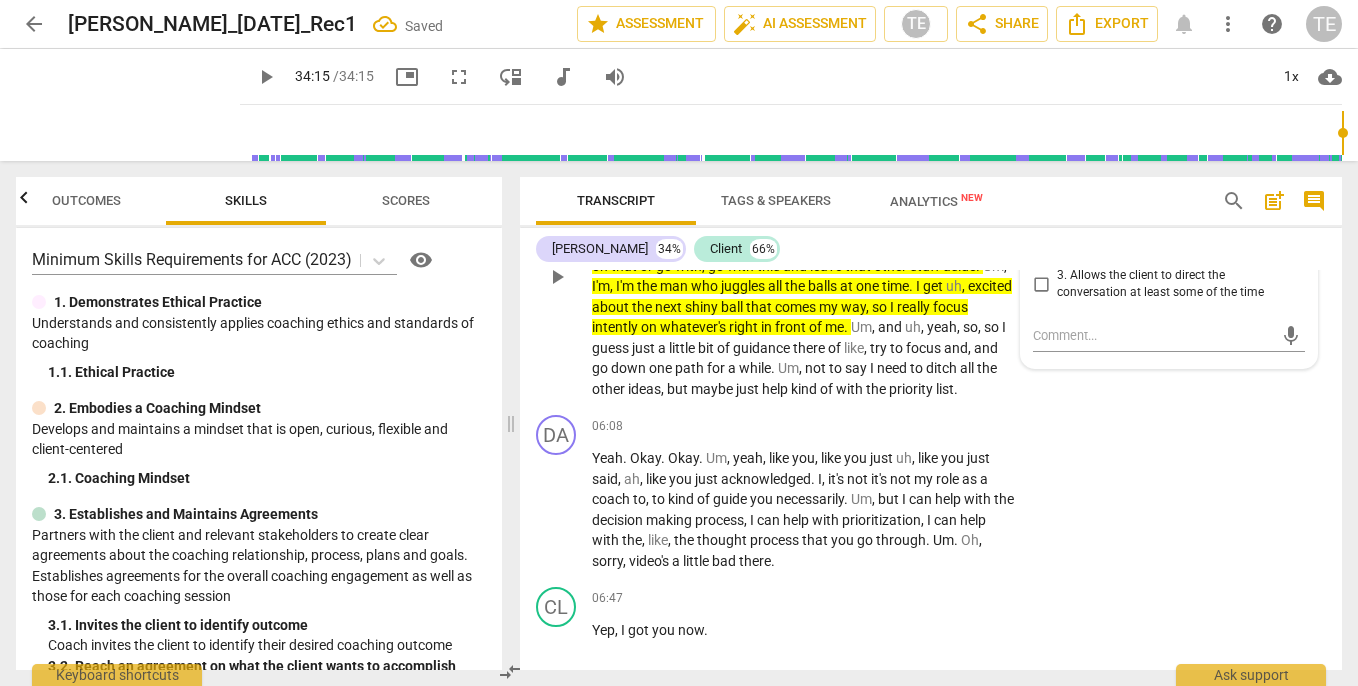 scroll, scrollTop: 2114, scrollLeft: 0, axis: vertical 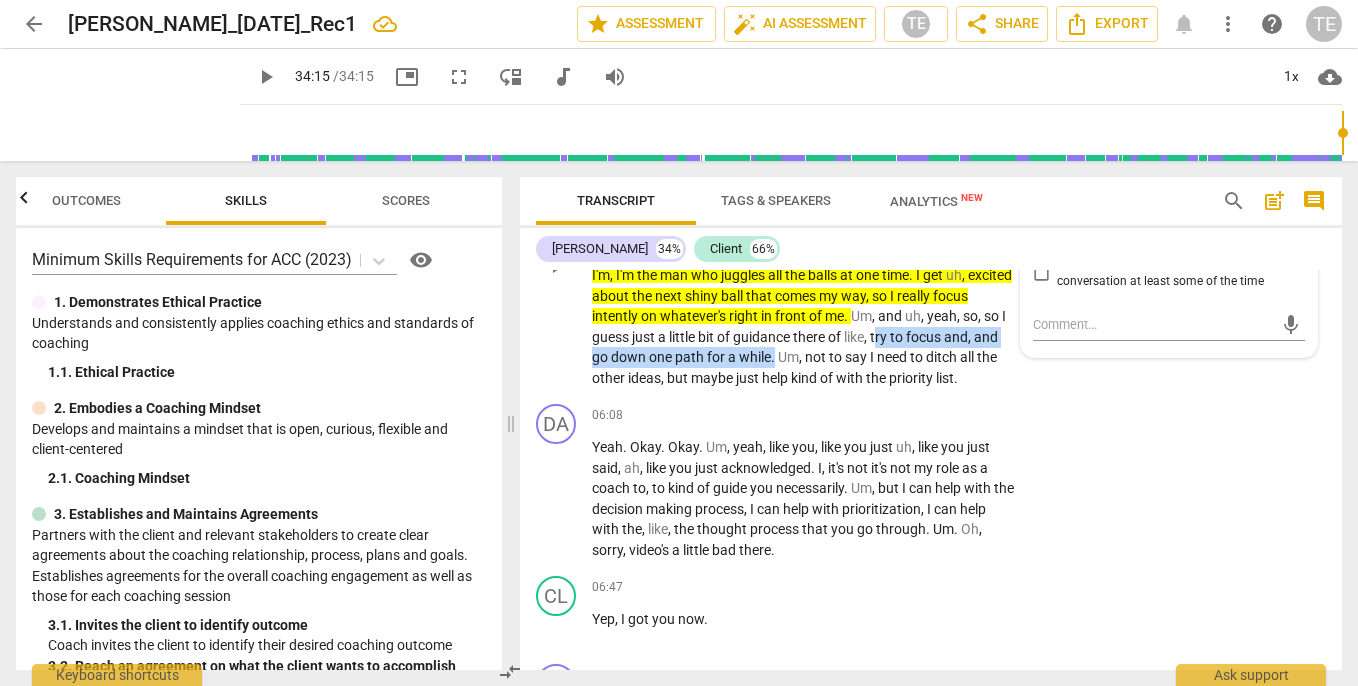 drag, startPoint x: 961, startPoint y: 323, endPoint x: 870, endPoint y: 346, distance: 93.8616 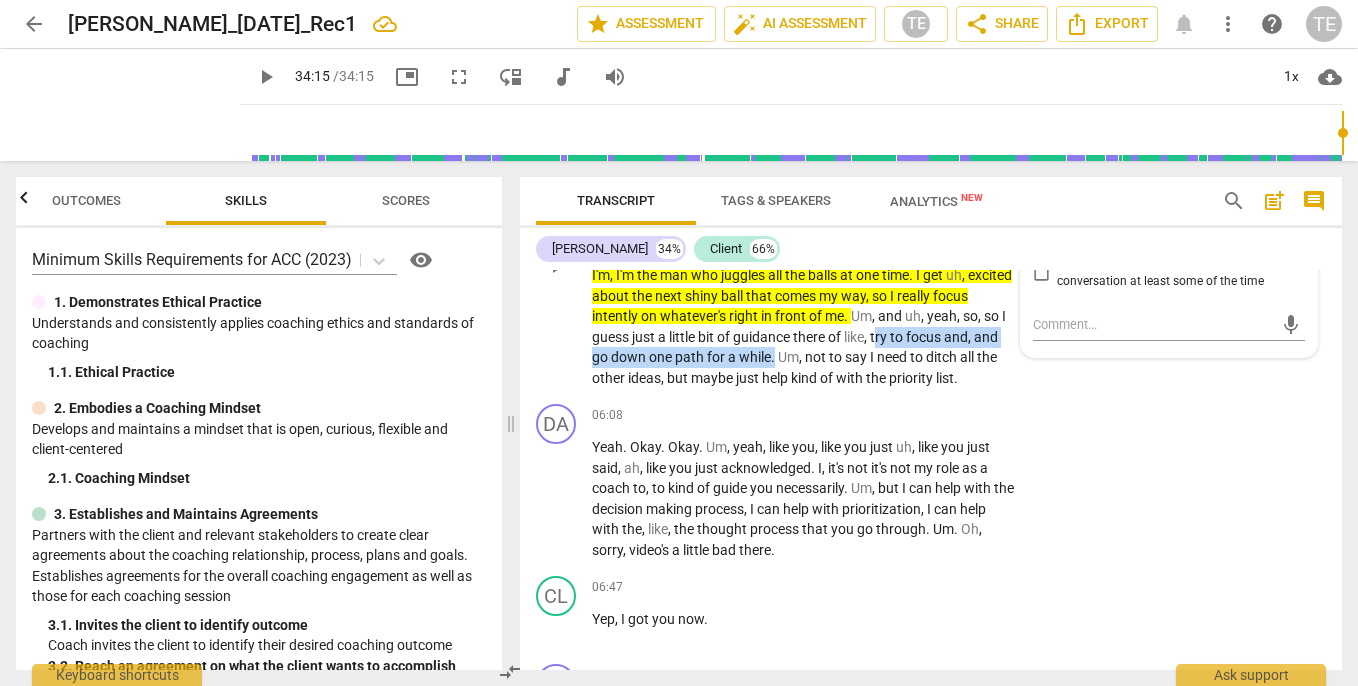 click on "Yeah ,   it's   hard .   Um ,   and   I   kind   of   experienced   this   with   some   of   the   other   like   therapy   that   I've   experimented   with   over   the   years   where   it's   hard   to   find   somebody   who   will   really   help   me   kind   of   decide   what   path   to   go   on .   And   obviously   I   know   that's   not   your   position   either ,   but   that's   kind   of   what   I   need   help   with   is   a   little   bit   more   like   focus   on   that   or   go   with ,   go   with   this   and   leave   that   other   stuff   aside .   Um ,   I'm ,   I'm   the   man   who   juggles   all   the   balls   at   one   time .   I   get   uh ,   excited   about   the   next   shiny   ball   that   comes   my   way ,   so   I   really   focus   intently   on   whatever's   right   in   front   of   me .   Um ,   and   uh ,   yeah ,   so ,   so   I   guess   just   a   little   bit   of   guidance   there   of   like ,   try   to   focus   and ,   and   go   down   one" at bounding box center (803, 265) 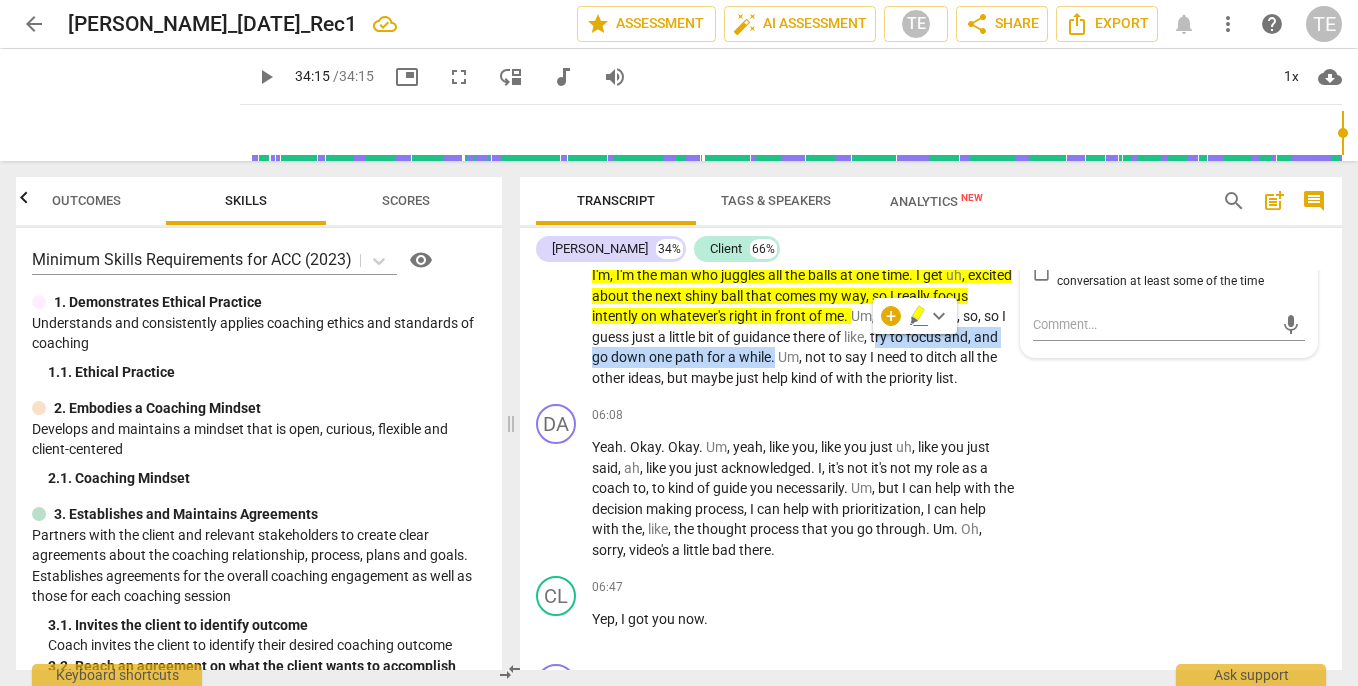 click 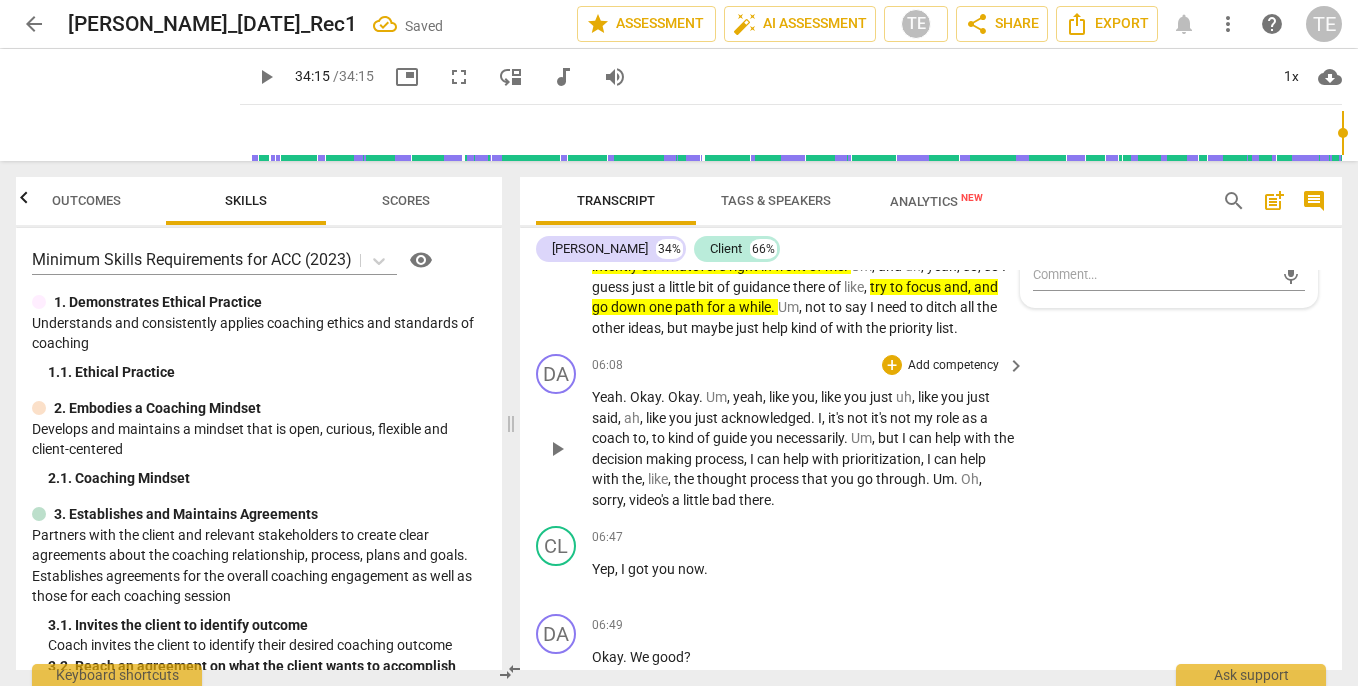 scroll, scrollTop: 2146, scrollLeft: 0, axis: vertical 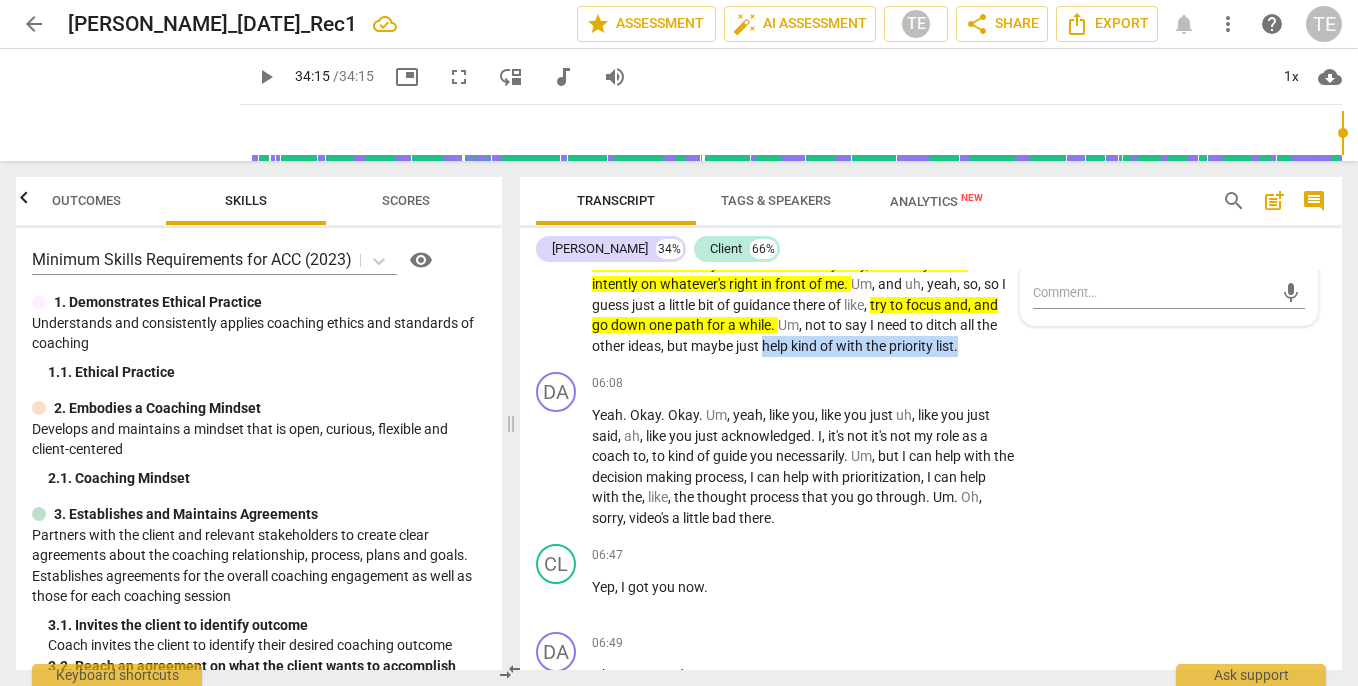 drag, startPoint x: 854, startPoint y: 328, endPoint x: 854, endPoint y: 345, distance: 17 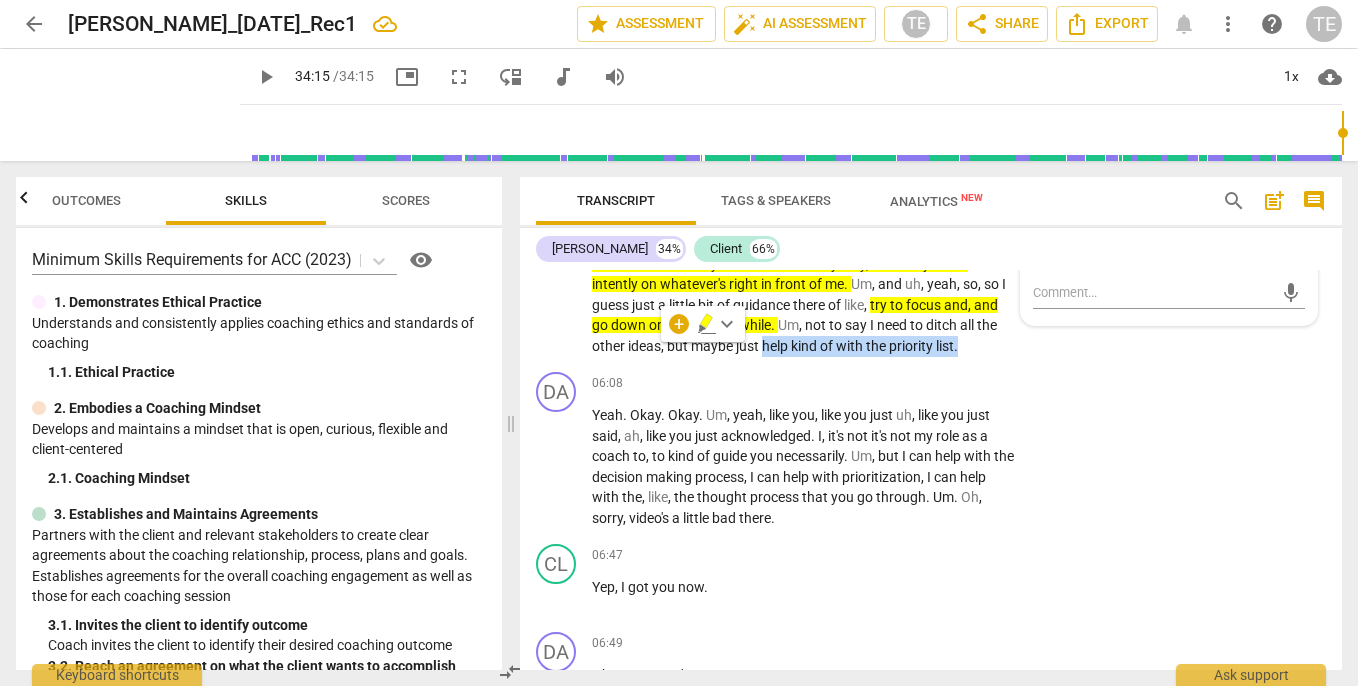 click 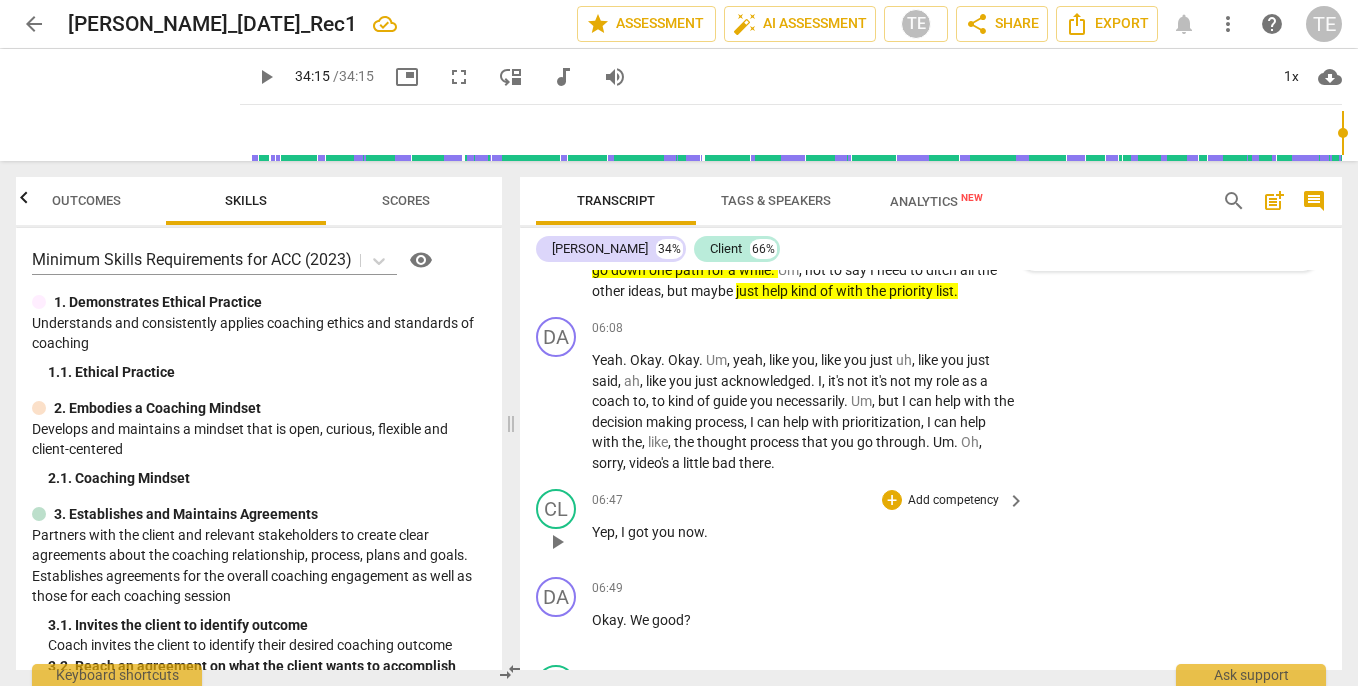 scroll, scrollTop: 2214, scrollLeft: 0, axis: vertical 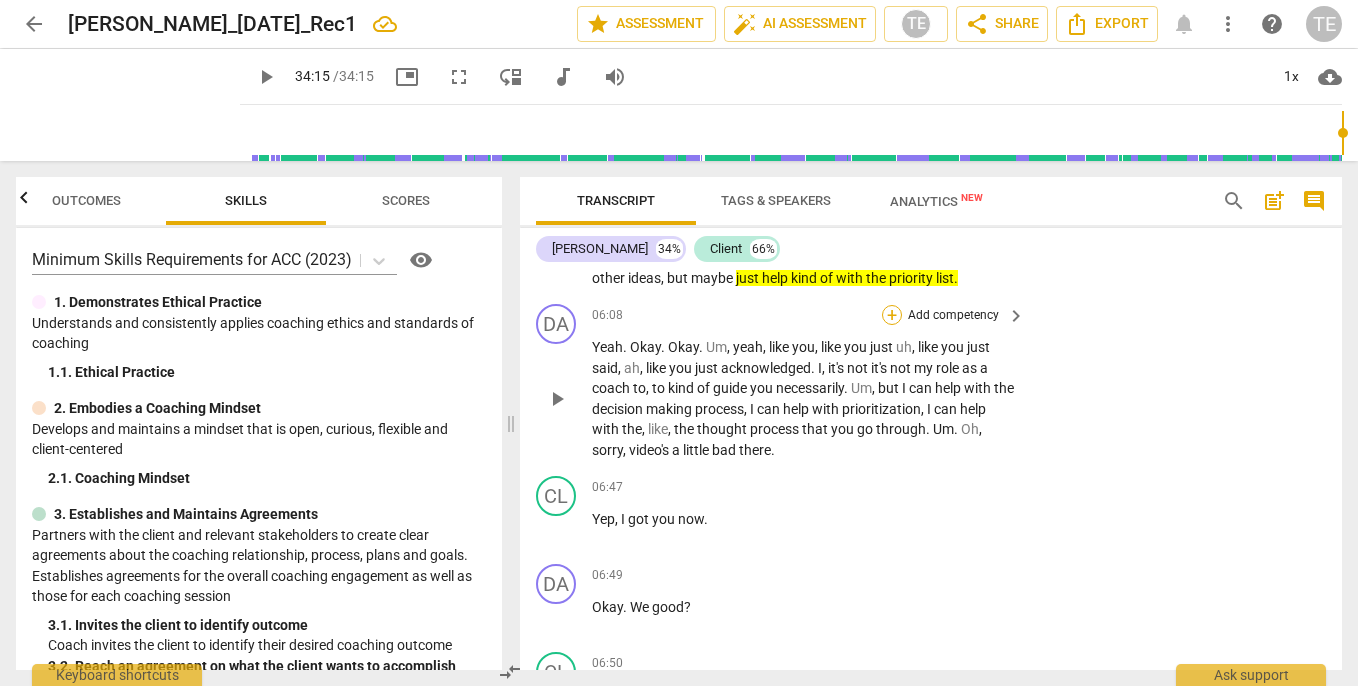click on "+" at bounding box center (892, 315) 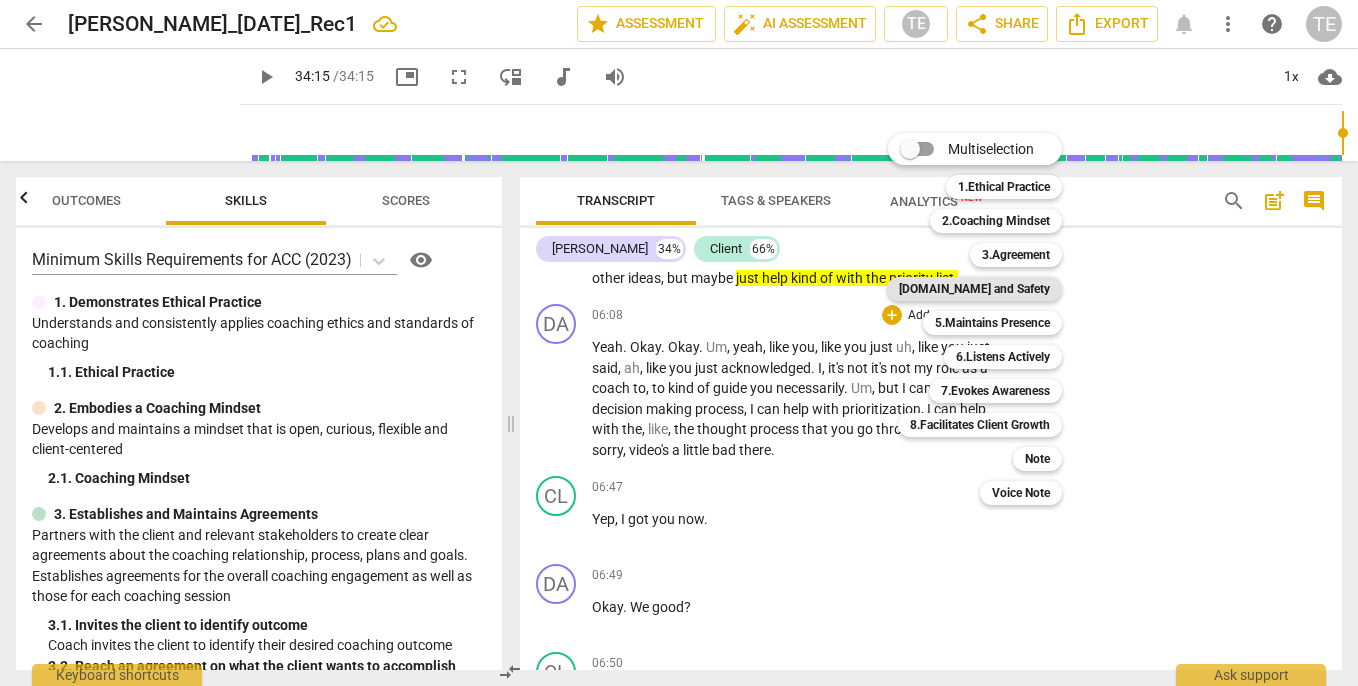 click on "[DOMAIN_NAME] and Safety" at bounding box center (974, 289) 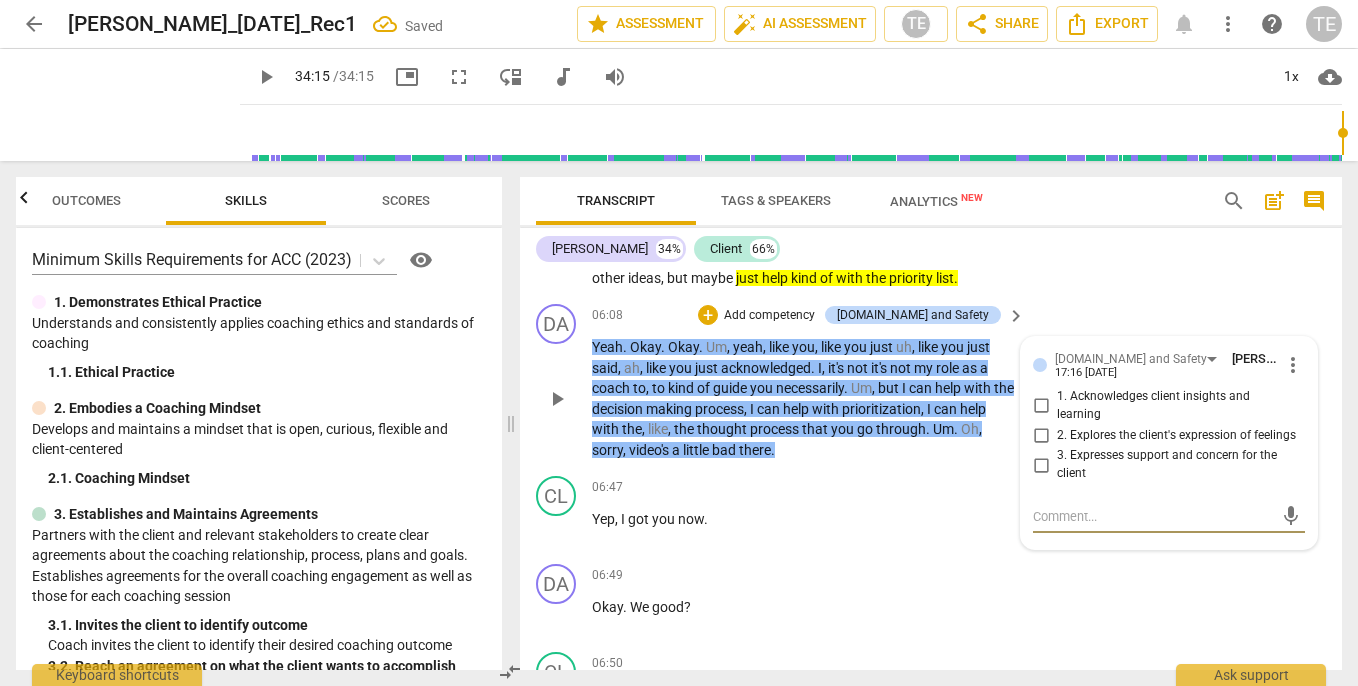 click on "3. Expresses support and concern for the client" at bounding box center (1041, 465) 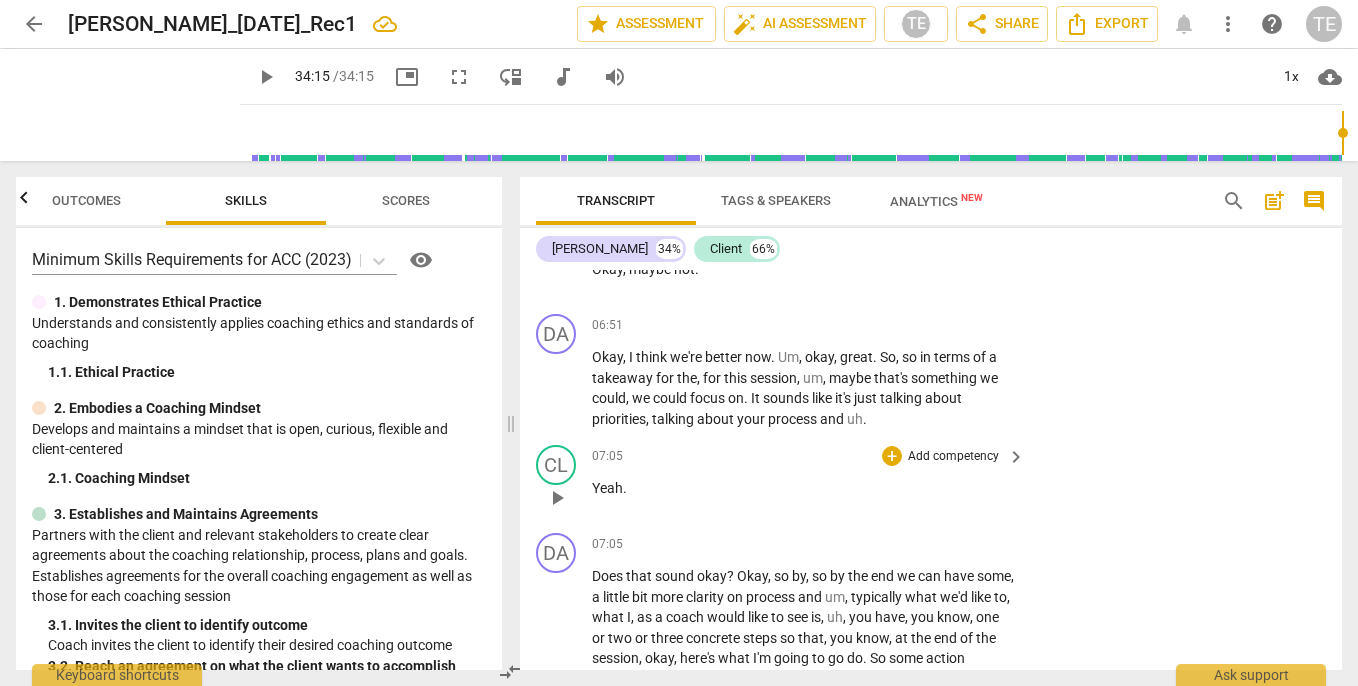 scroll, scrollTop: 2650, scrollLeft: 0, axis: vertical 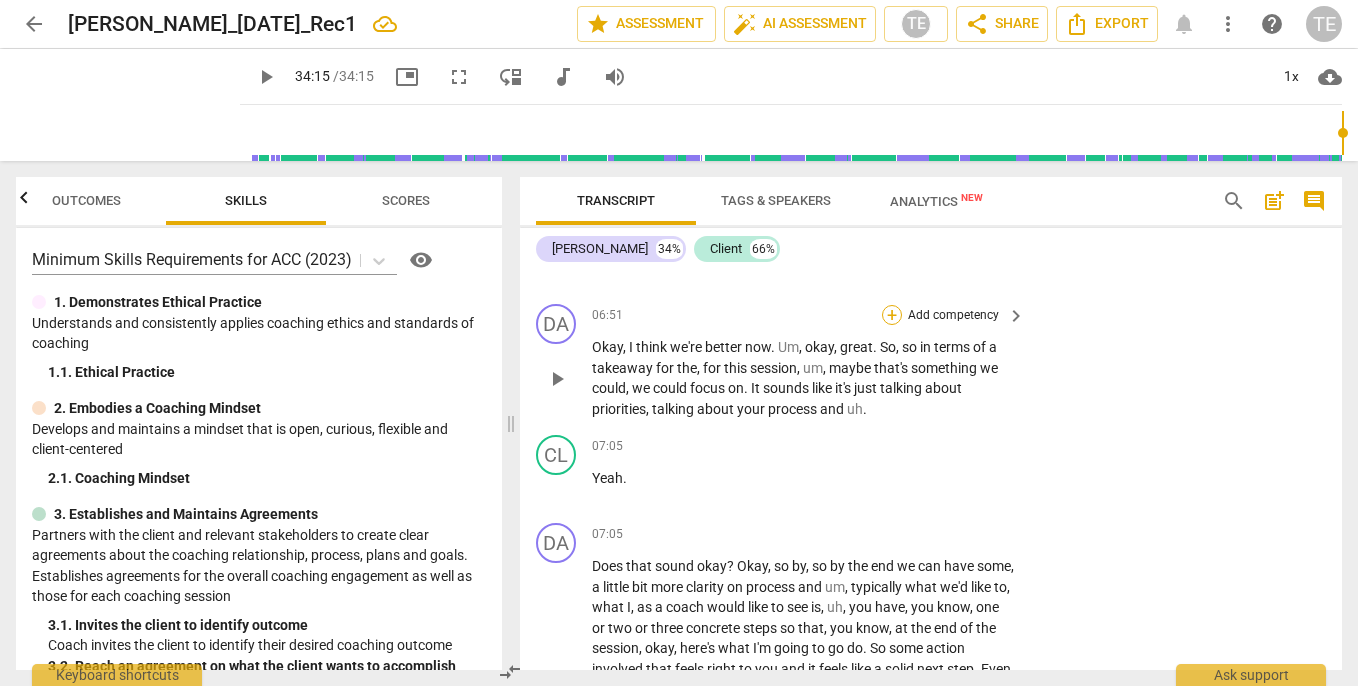 click on "+" at bounding box center (892, 315) 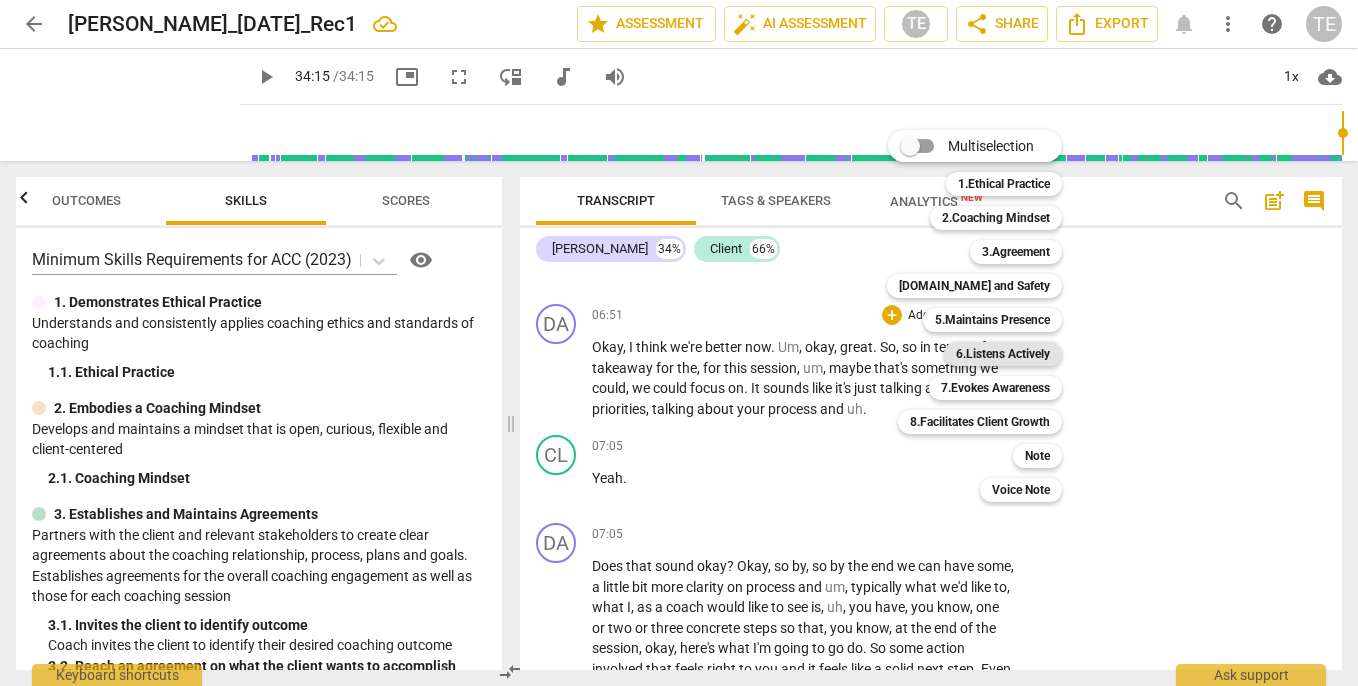 click on "6.Listens Actively" at bounding box center (1003, 354) 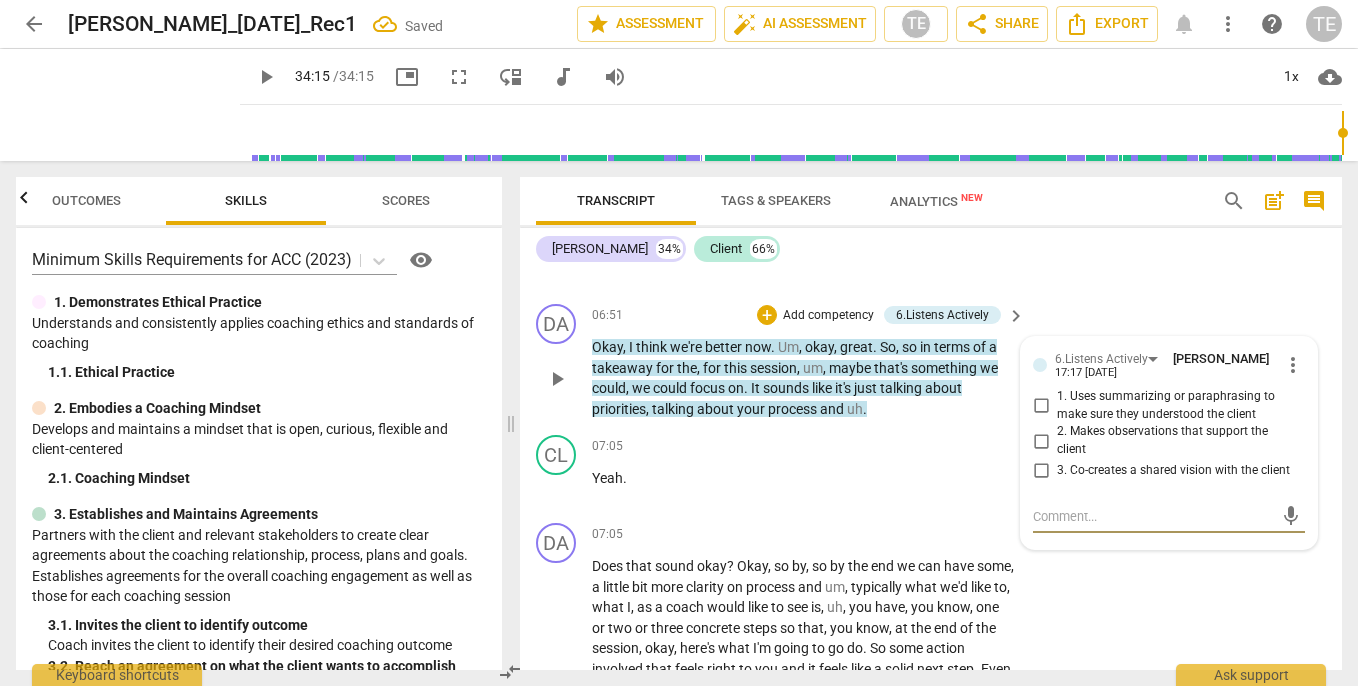 click on "1. Uses summarizing or paraphrasing to make sure they understood the client" at bounding box center [1041, 406] 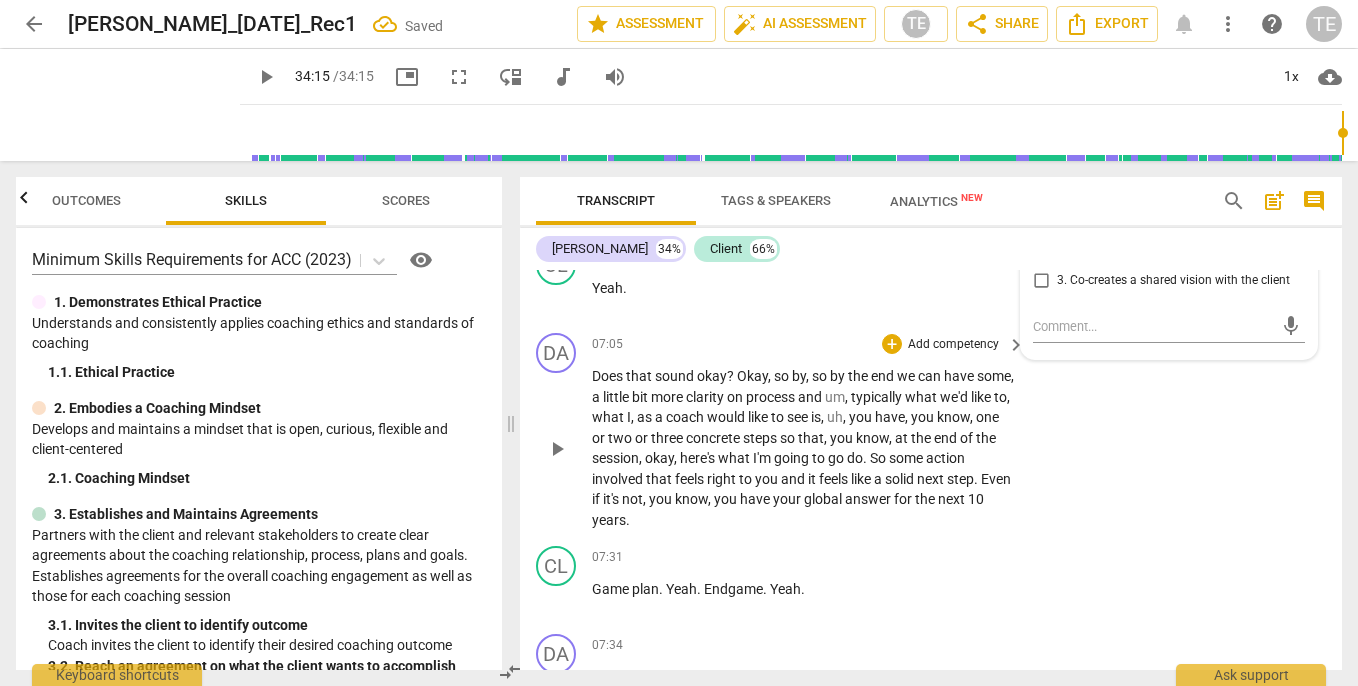 scroll, scrollTop: 2843, scrollLeft: 0, axis: vertical 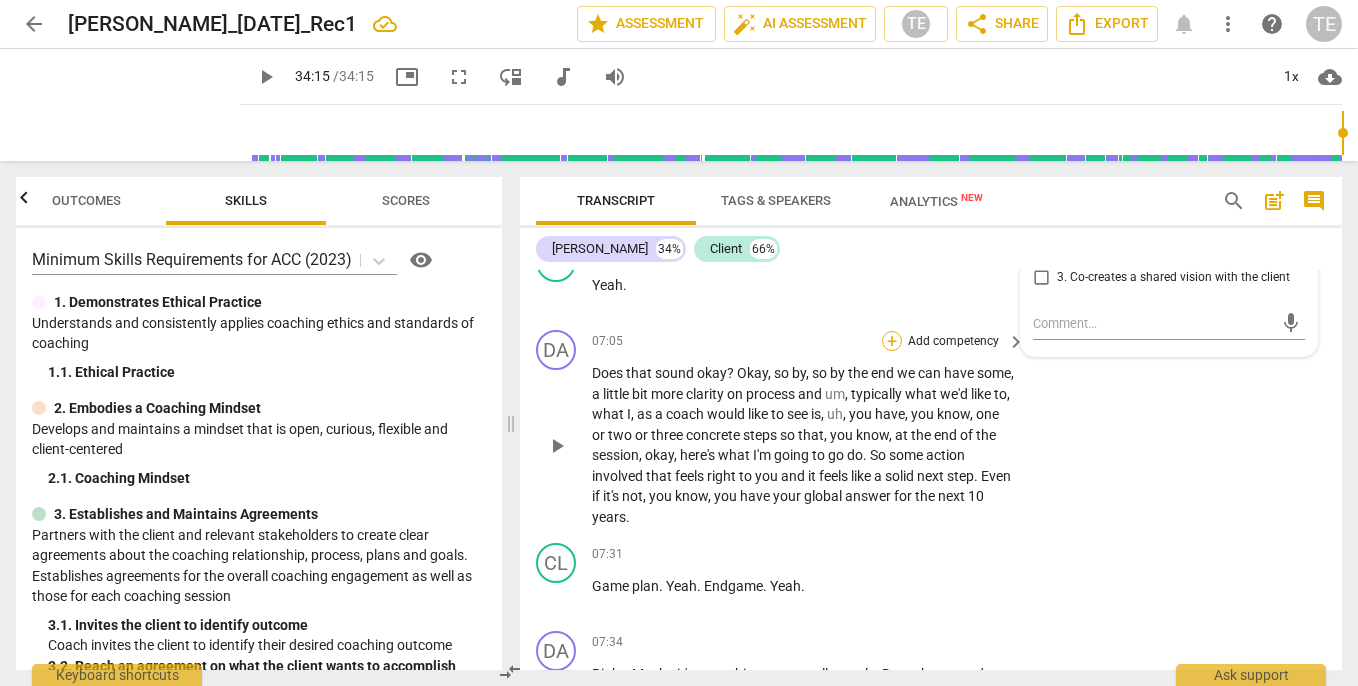 click on "+" at bounding box center (892, 341) 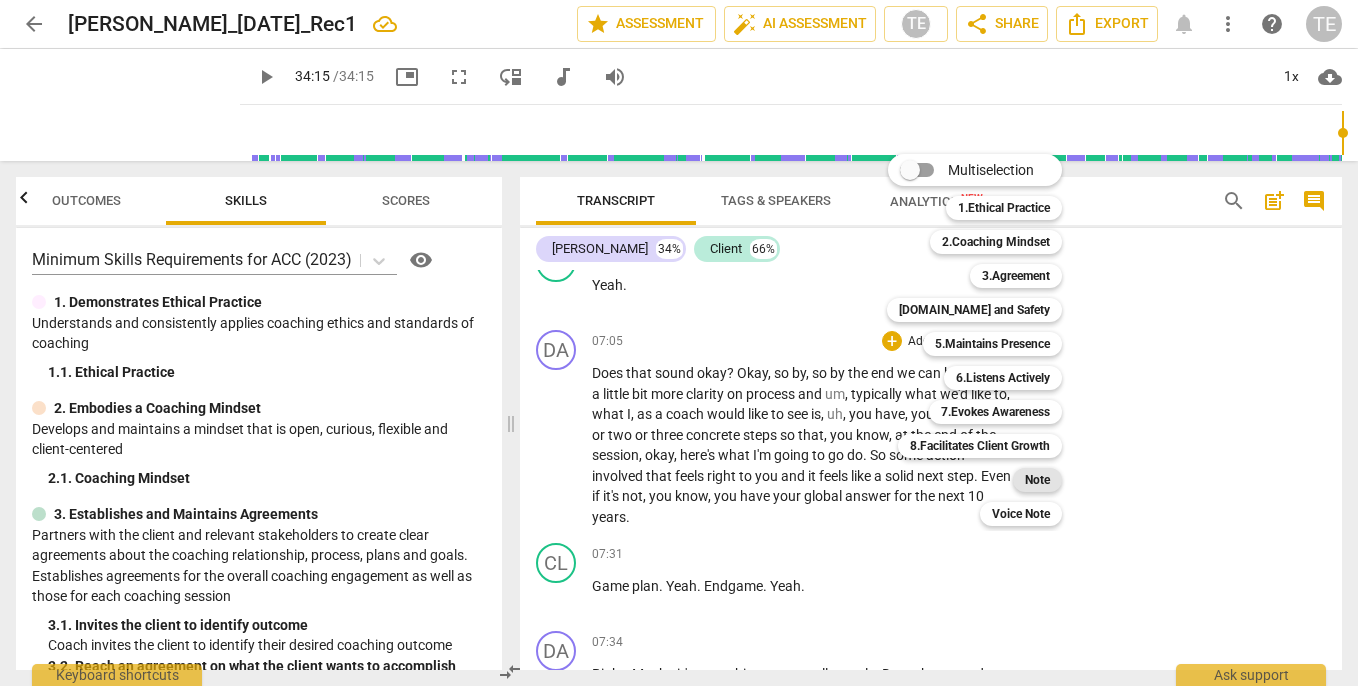click on "Note" at bounding box center (1037, 480) 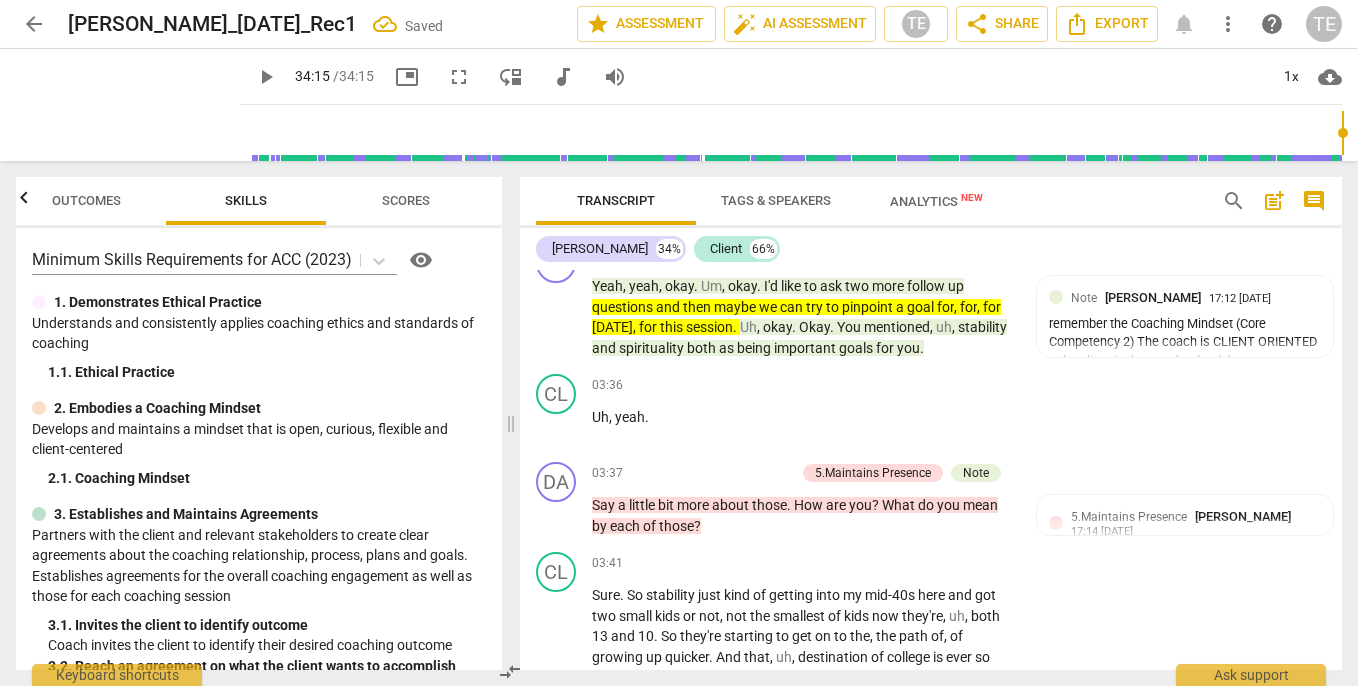 scroll, scrollTop: 1210, scrollLeft: 0, axis: vertical 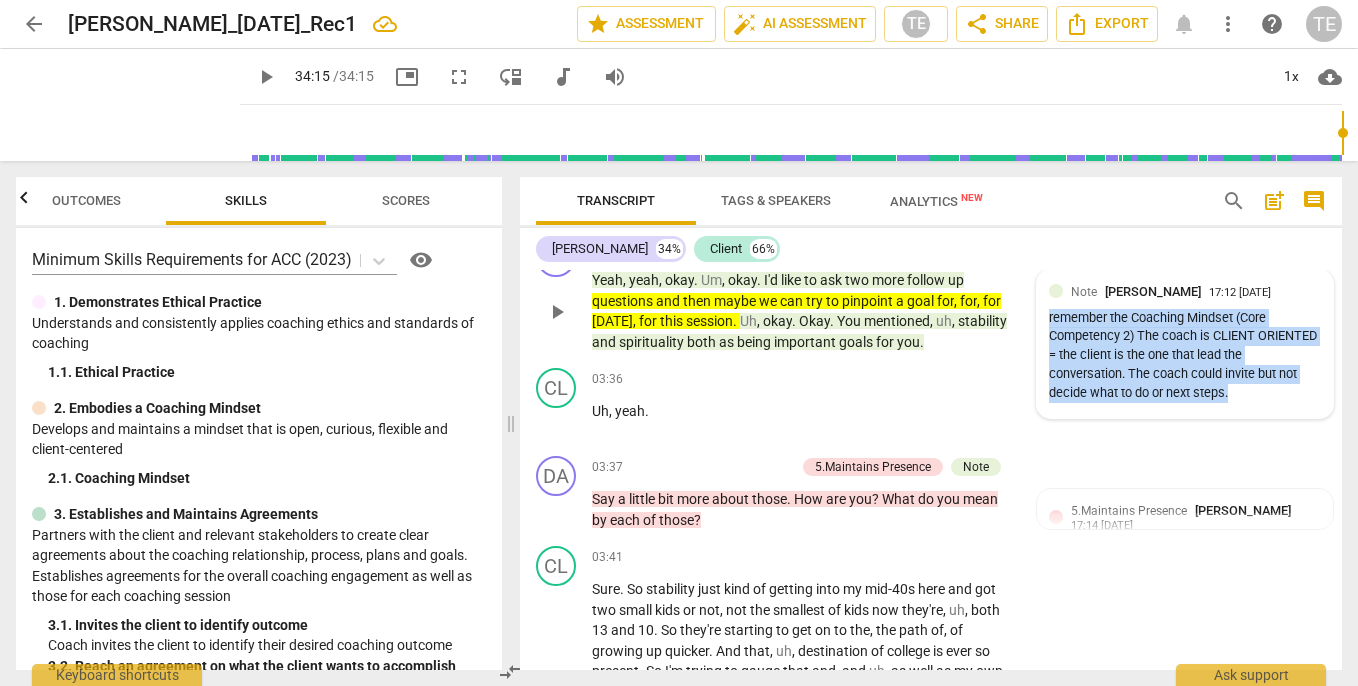 drag, startPoint x: 1046, startPoint y: 334, endPoint x: 1232, endPoint y: 403, distance: 198.38599 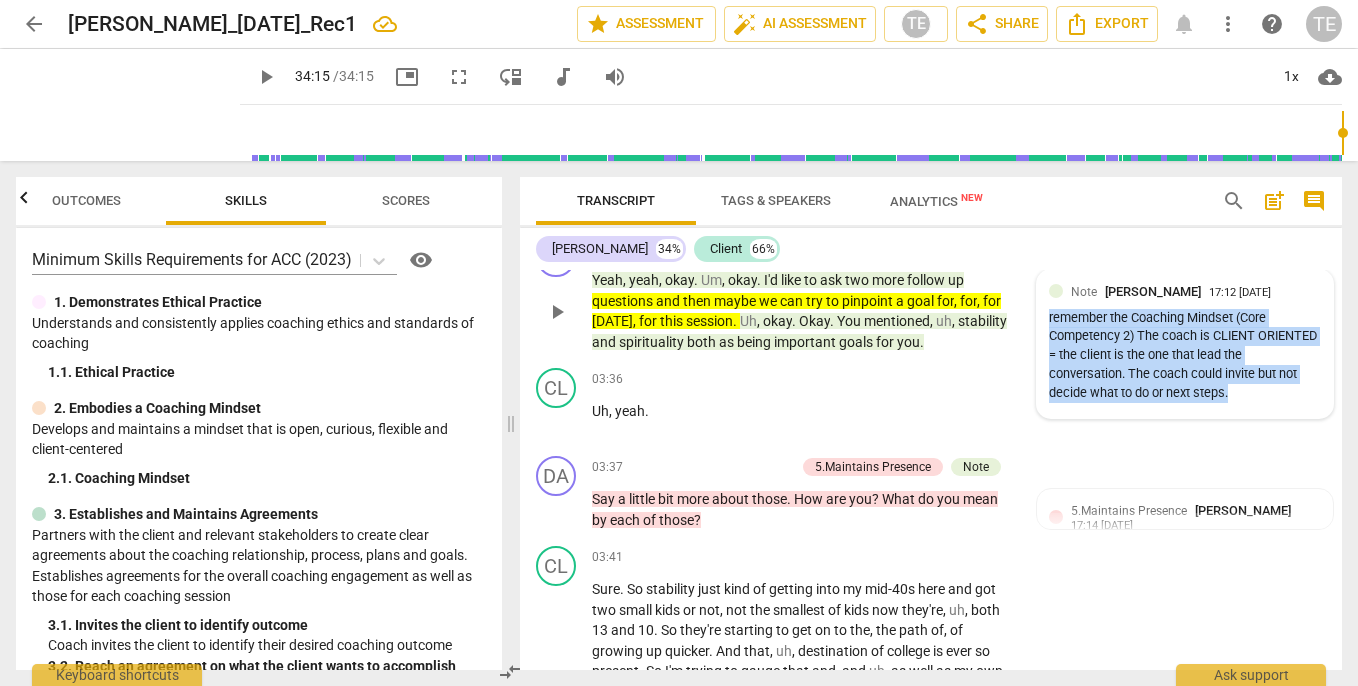 click on "remember the Coaching Mindset (Core Competency 2) The coach is CLIENT ORIENTED = the client is the one that lead the conversation. The coach could invite but not decide what to do or next steps." at bounding box center (1185, 356) 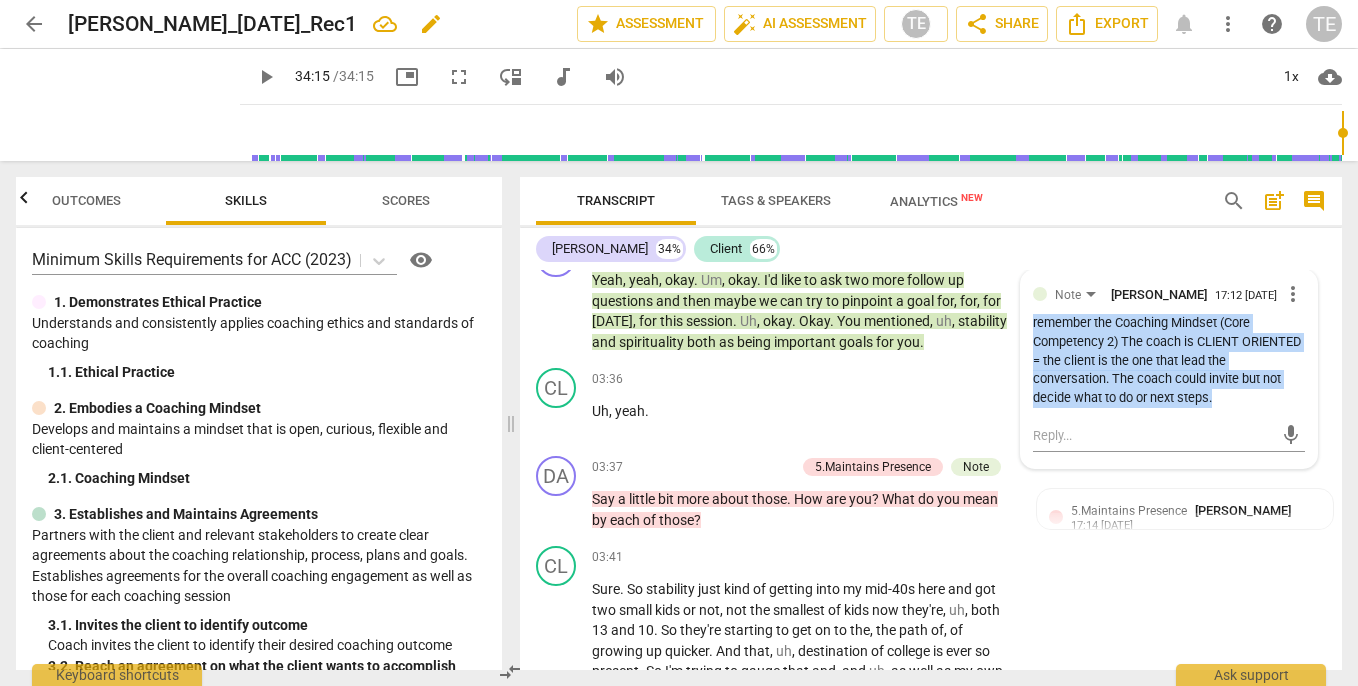 copy on "remember the Coaching Mindset (Core Competency 2) The coach is CLIENT ORIENTED = the client is the one that lead the conversation. The coach could invite but not decide what to do or next steps." 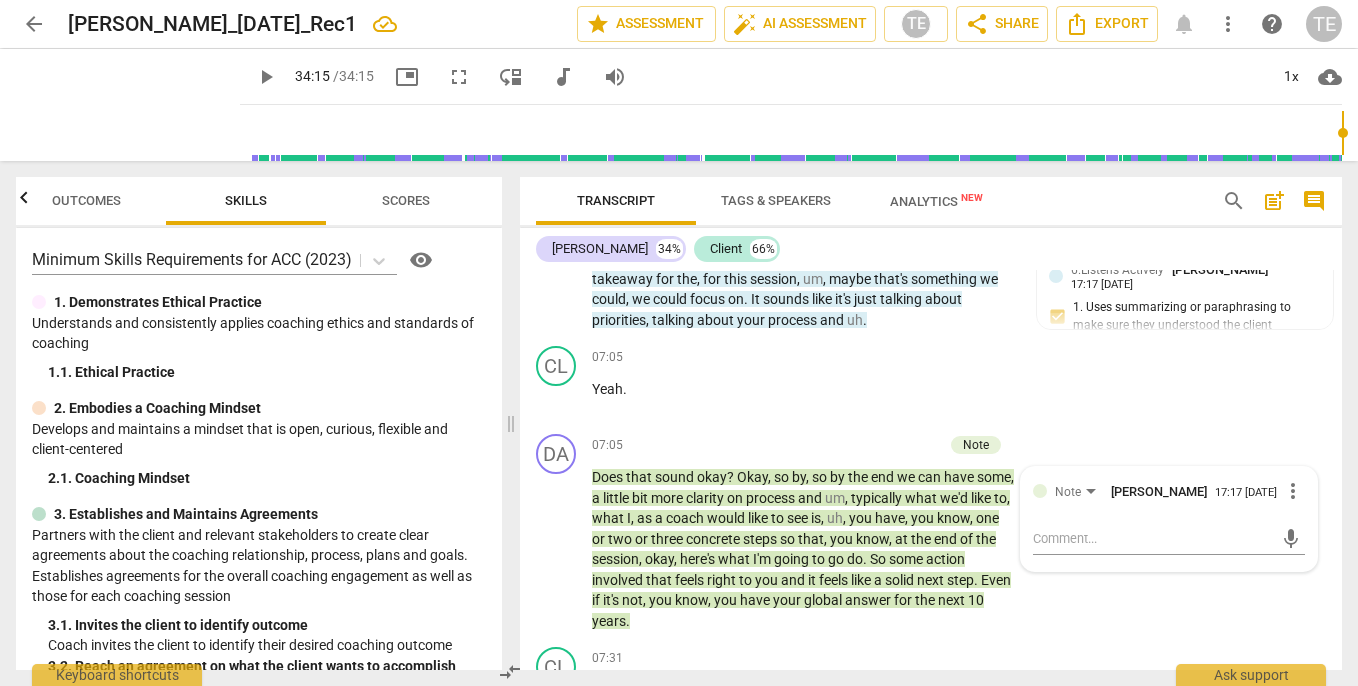 scroll, scrollTop: 2741, scrollLeft: 0, axis: vertical 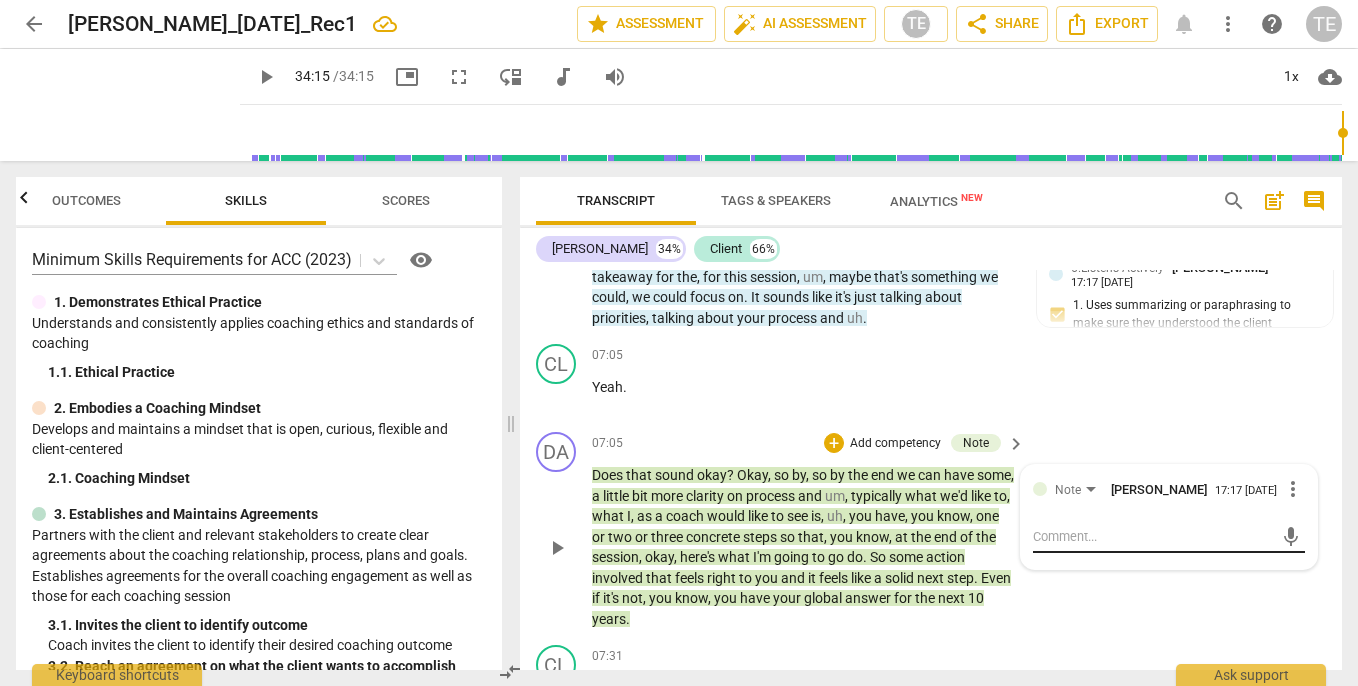 click at bounding box center (1153, 536) 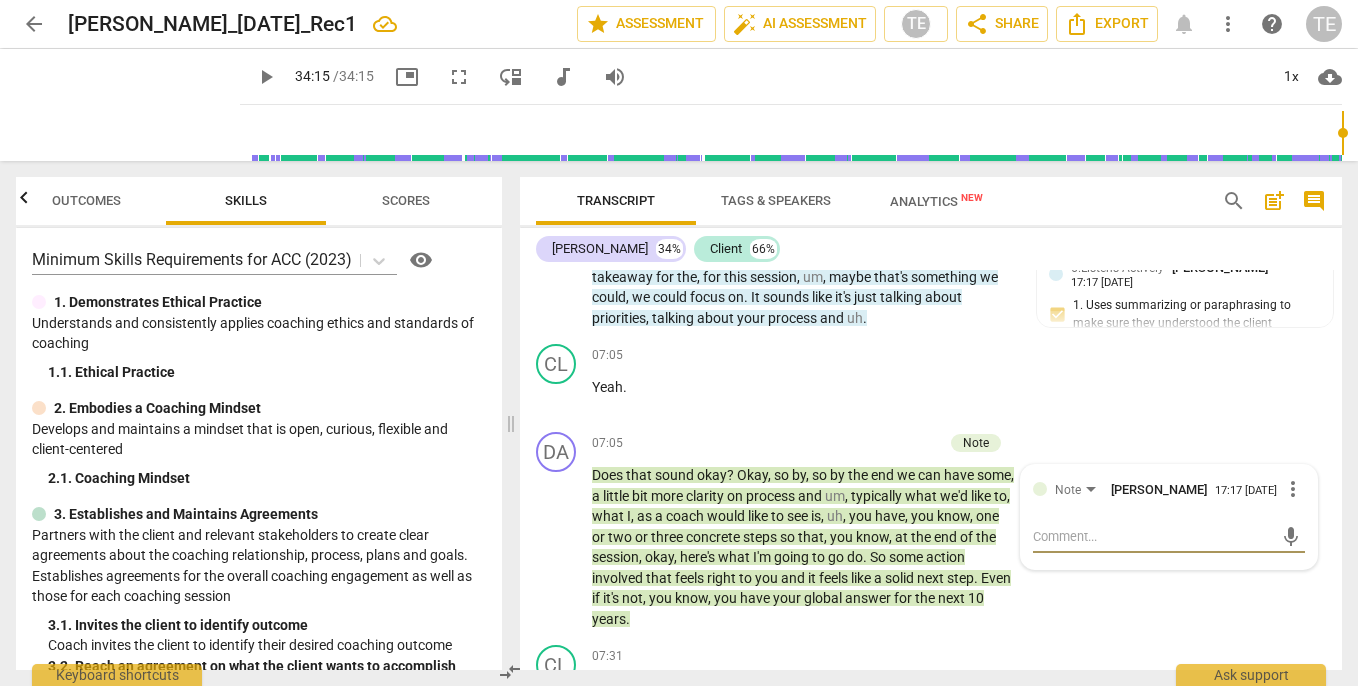 paste on "remember the Coaching Mindset (Core Competency 2) The coach is CLIENT ORIENTED = the client is the one that lead the conversation. The coach could invite but not decide what to do or next steps." 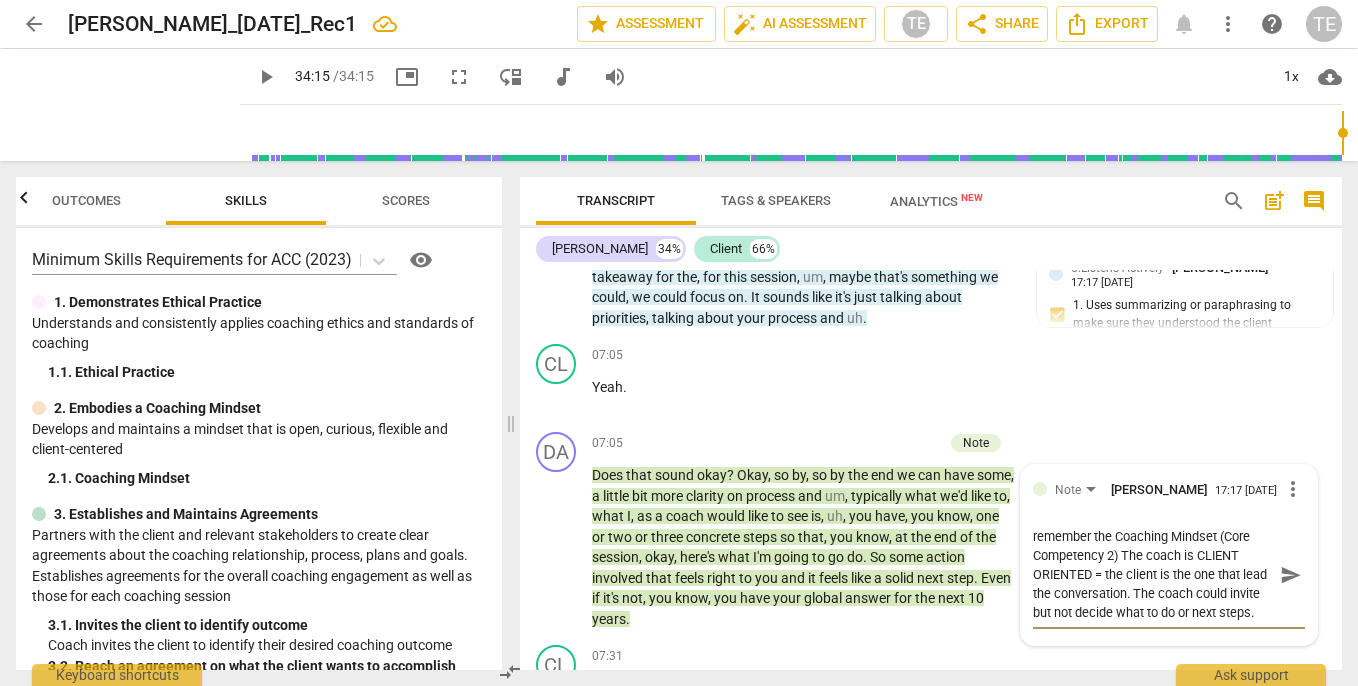 scroll, scrollTop: 17, scrollLeft: 0, axis: vertical 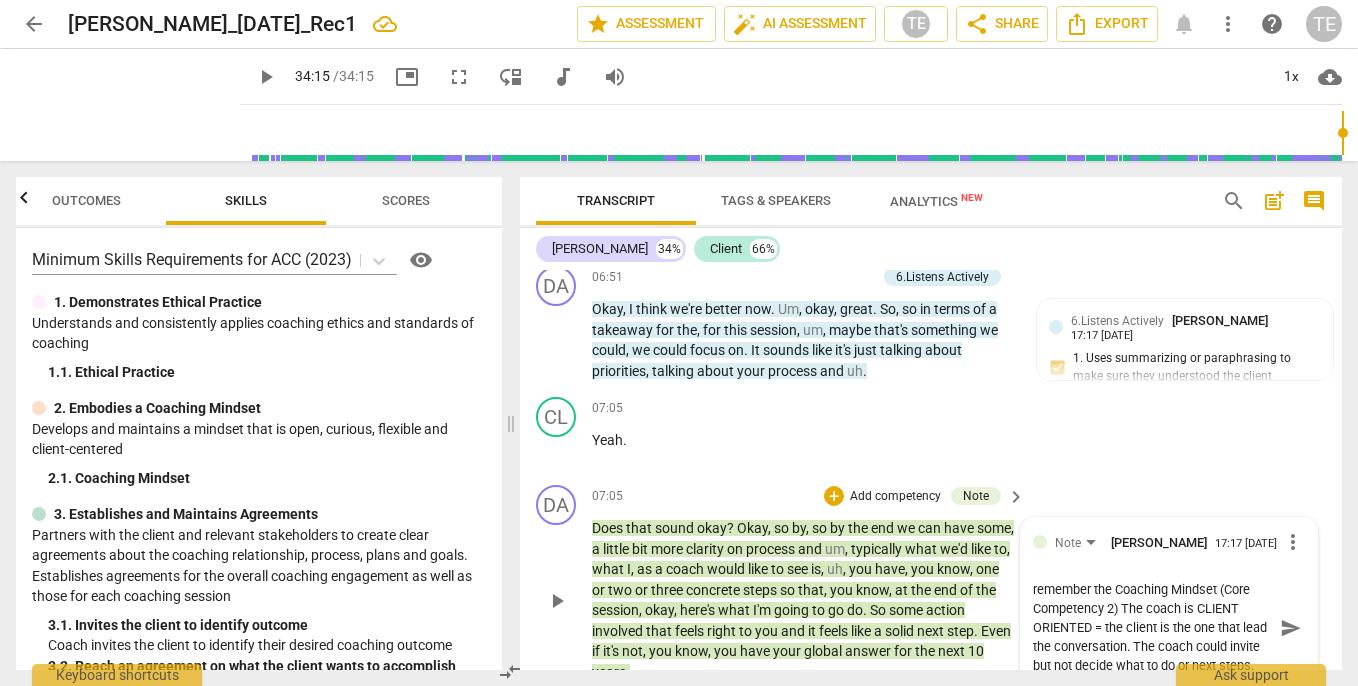click on "remember the Coaching Mindset (Core Competency 2) The coach is CLIENT ORIENTED = the client is the one that lead the conversation. The coach could invite but not decide what to do or next steps." at bounding box center [1153, 627] 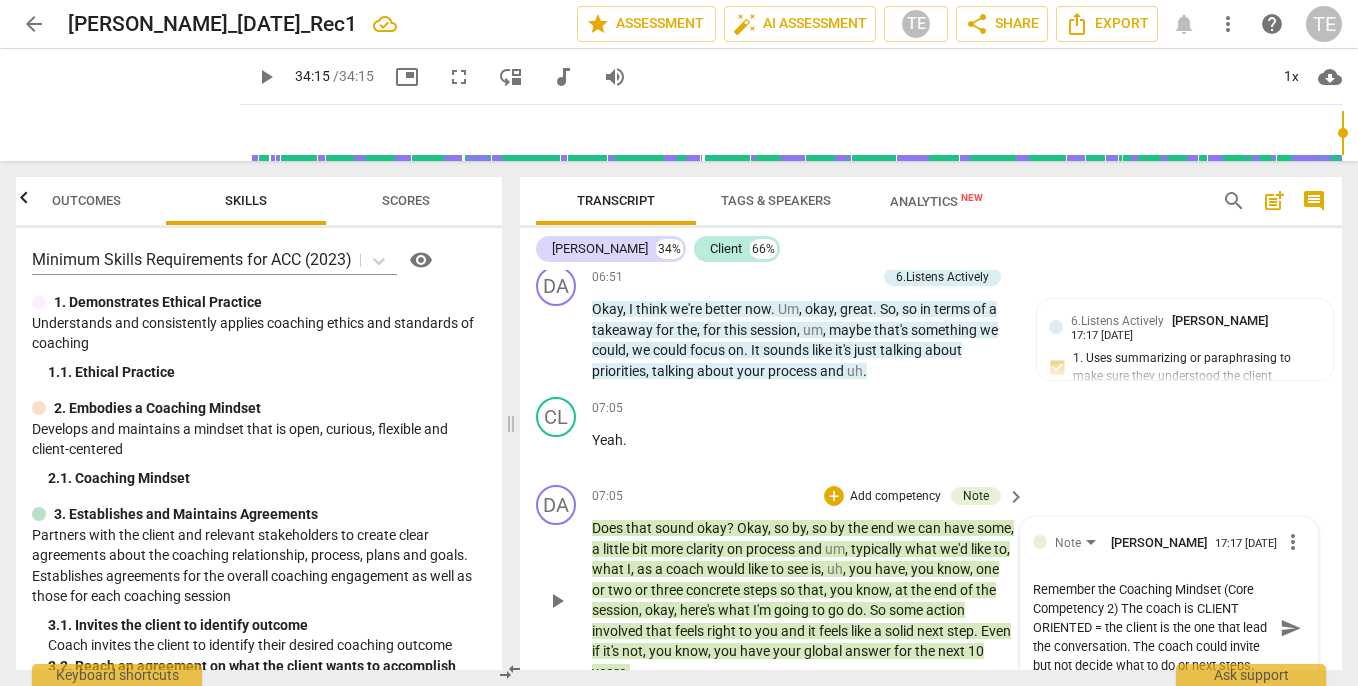 scroll, scrollTop: 19, scrollLeft: 0, axis: vertical 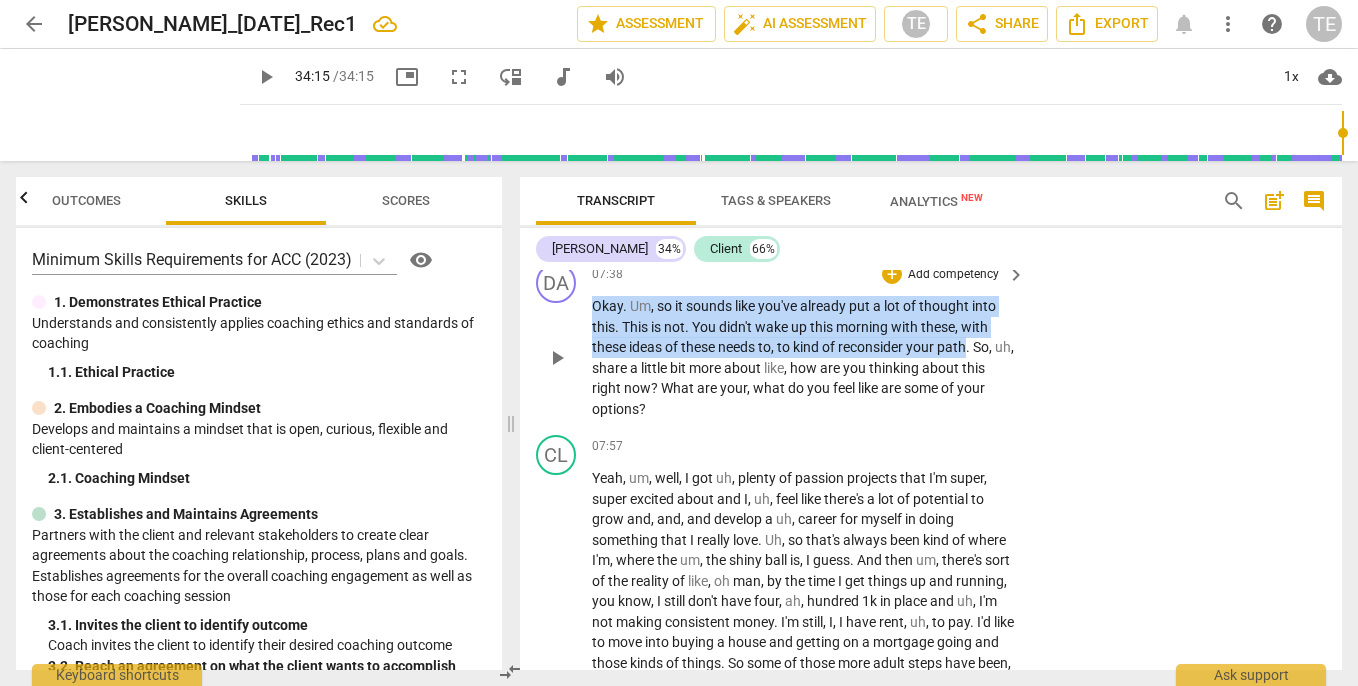 drag, startPoint x: 970, startPoint y: 343, endPoint x: 586, endPoint y: 302, distance: 386.1826 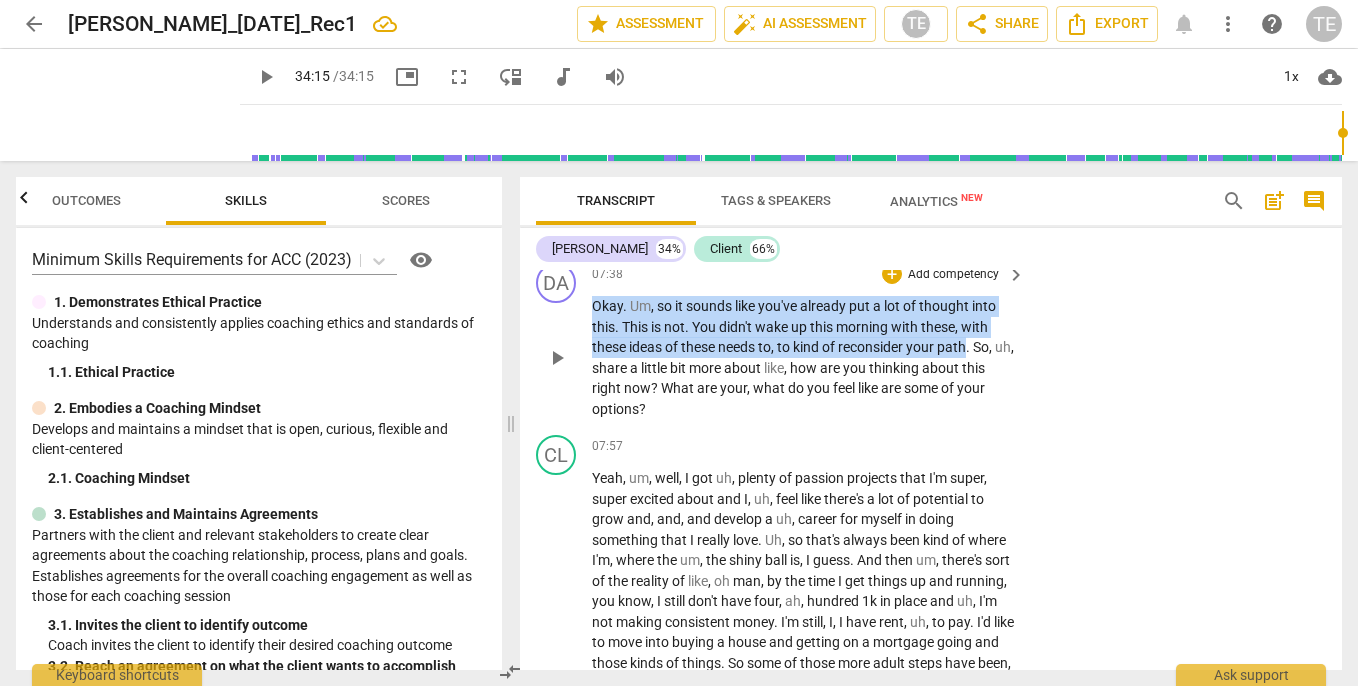 click on "DA play_arrow pause 07:38 + Add competency keyboard_arrow_right Okay .   Um ,   so   it   sounds   like   you've   already   put   a   lot   of   thought   into   this .   This   is   not .   You   didn't   wake   up   this   morning   with   these ,   with   these   ideas   of   these   needs   to ,   to   kind   of   reconsider   your   path .   So ,   uh ,   share   a   little   bit   more   about   like ,   how   are   you   thinking   about   this   right   now ?   What   are   your ,   what   do   you   feel   like   are   some   of   your   options ?" at bounding box center (931, 341) 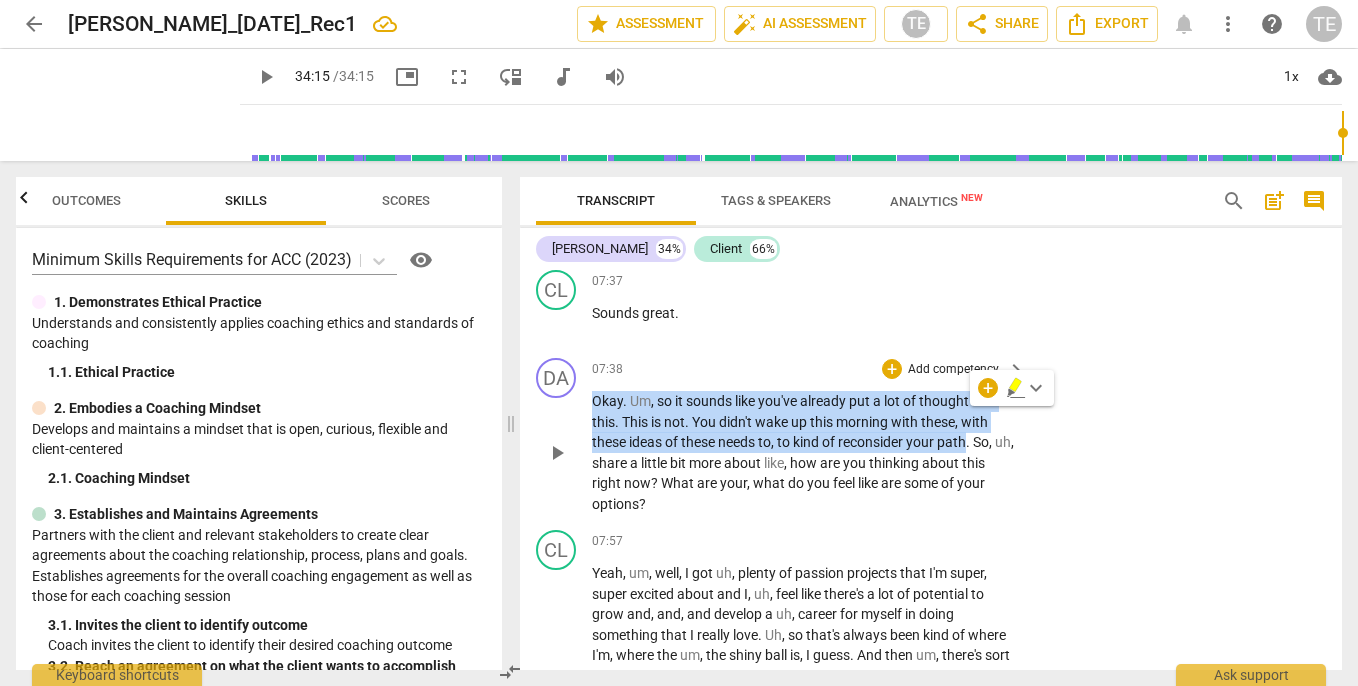 scroll, scrollTop: 3282, scrollLeft: 0, axis: vertical 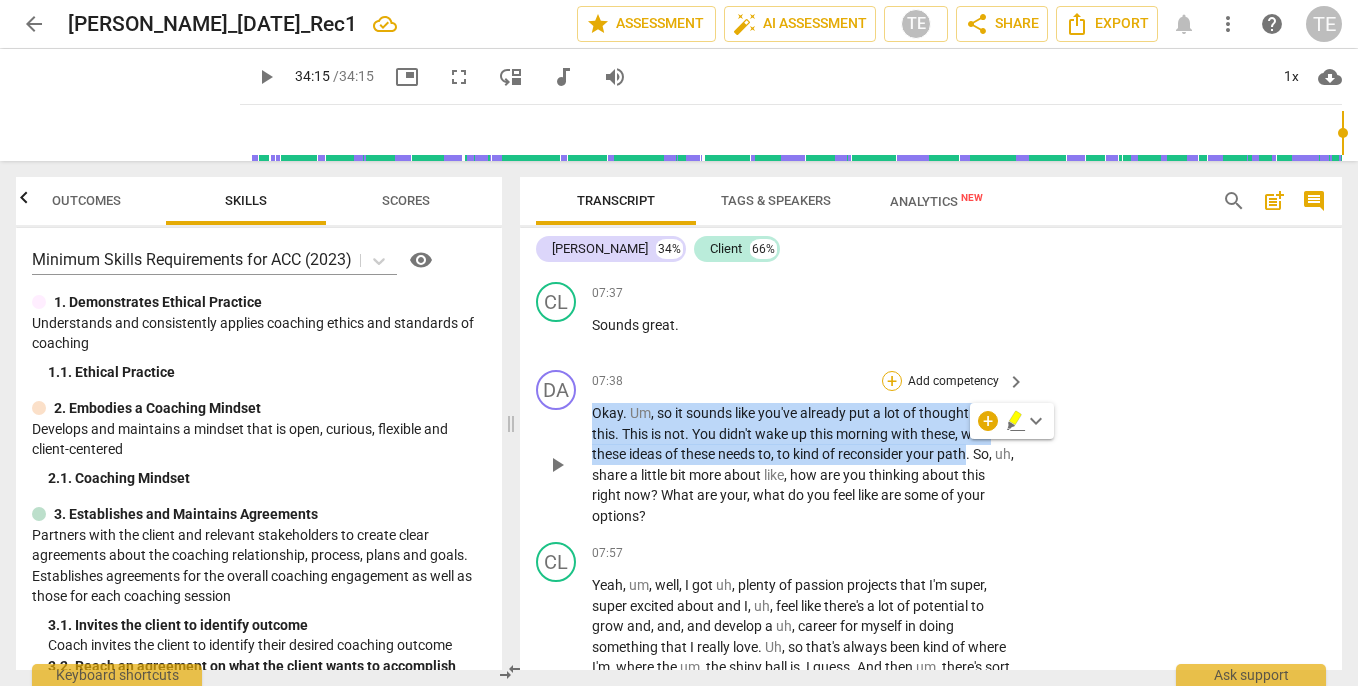 click on "+" at bounding box center [892, 381] 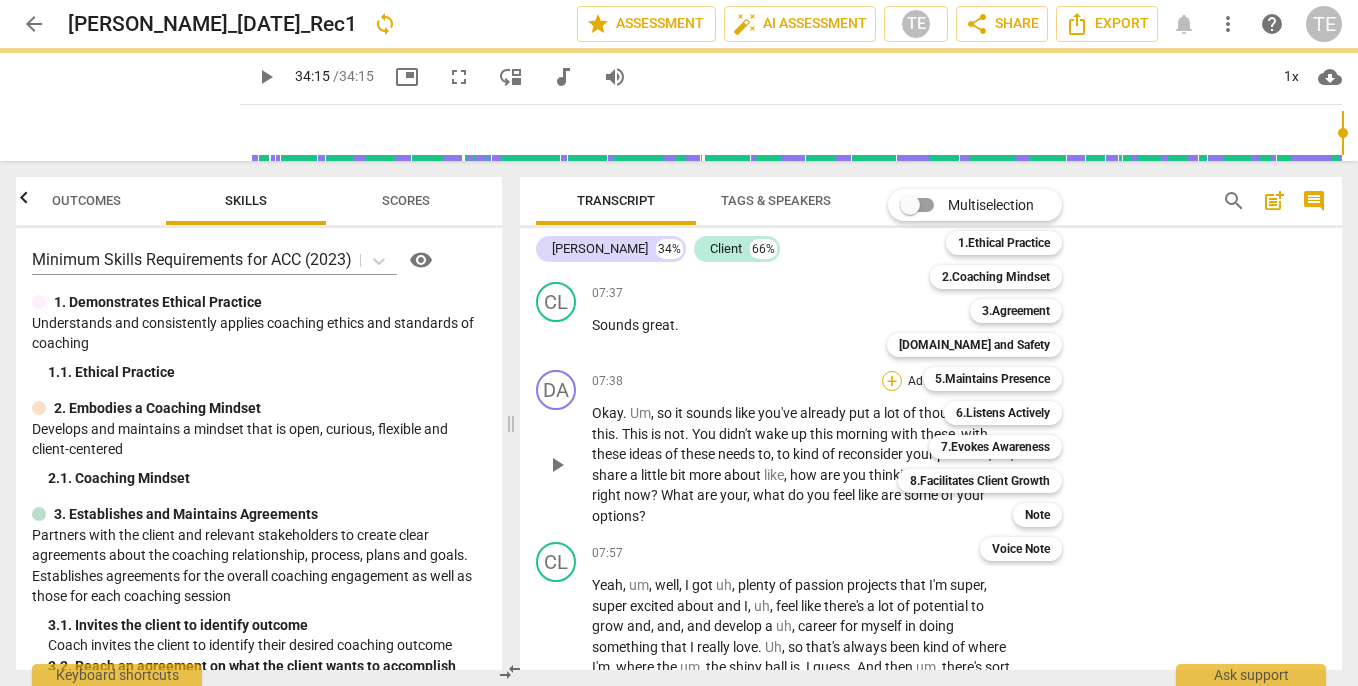 scroll, scrollTop: 0, scrollLeft: 0, axis: both 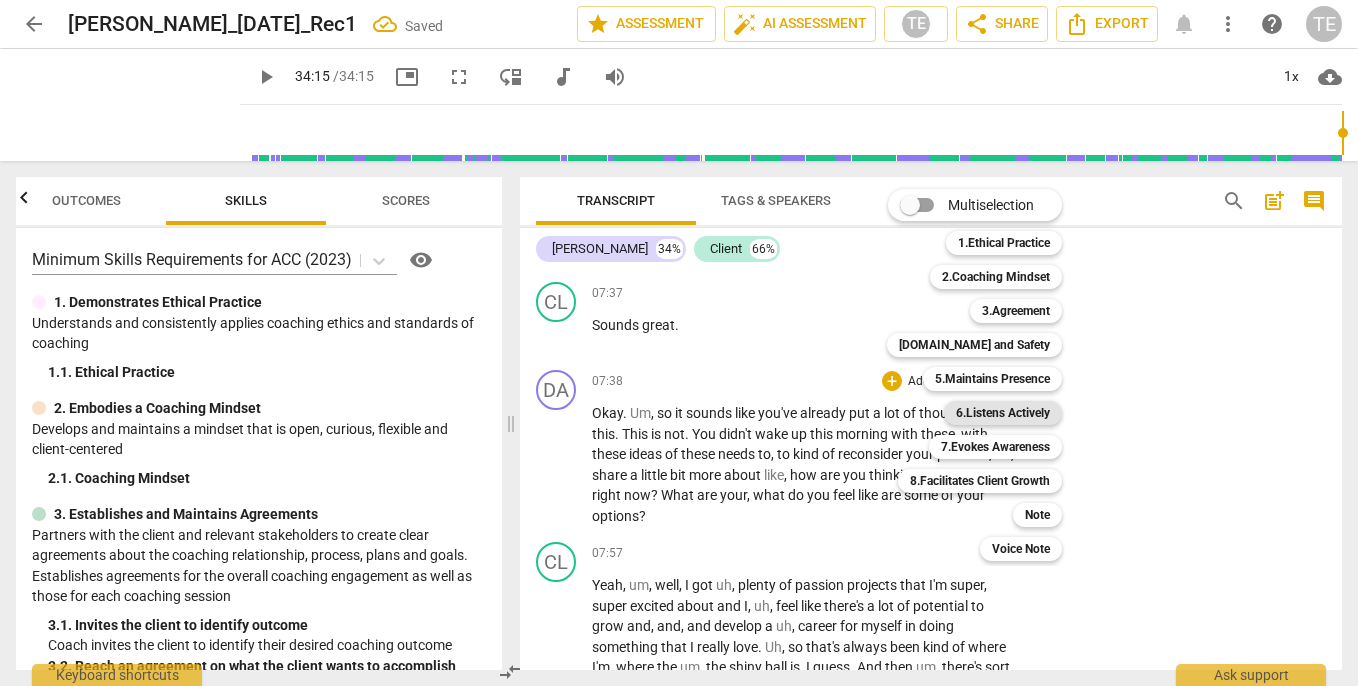 click on "6.Listens Actively" at bounding box center [1003, 413] 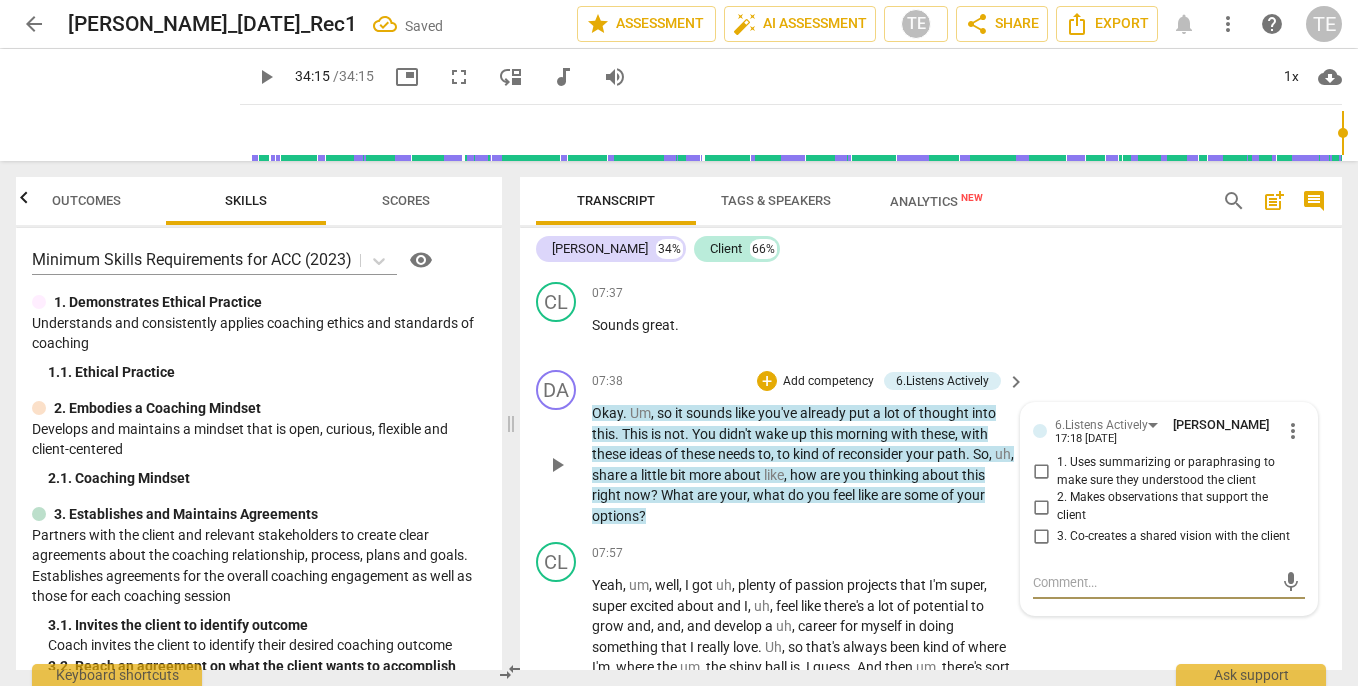 click on "2. Makes observations that support the client" at bounding box center (1041, 507) 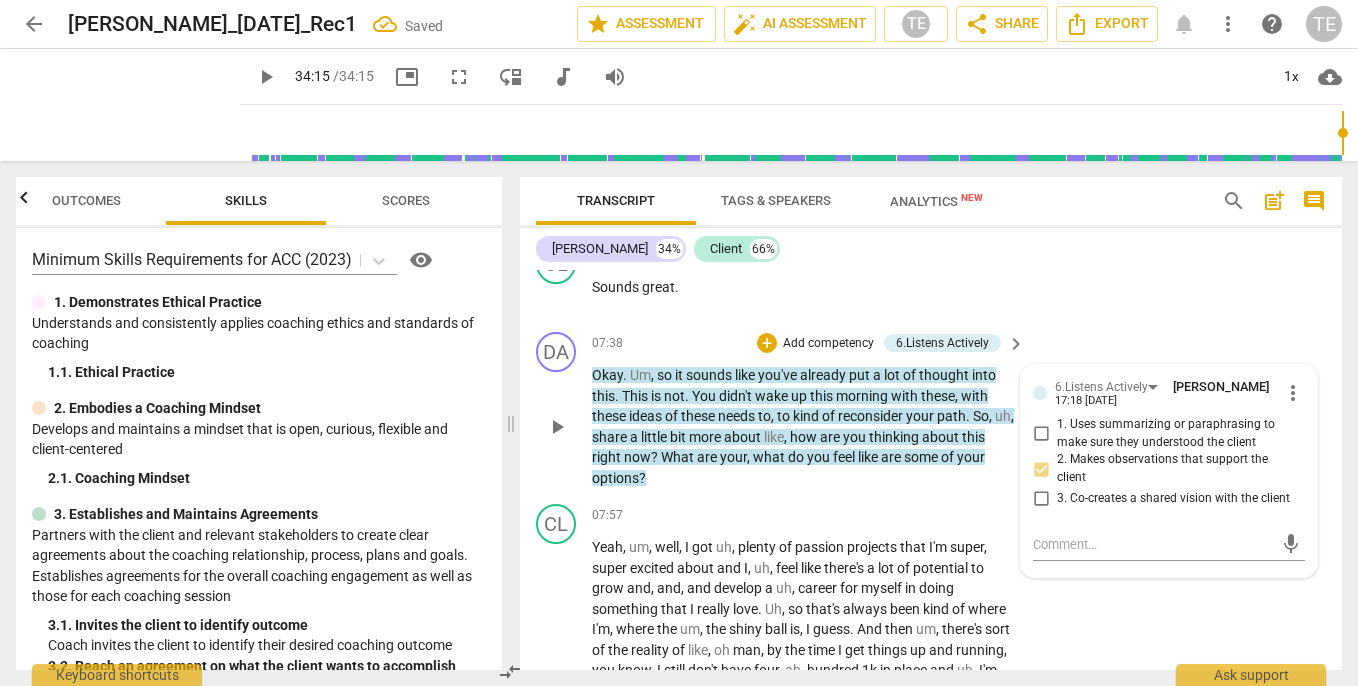 scroll, scrollTop: 3321, scrollLeft: 0, axis: vertical 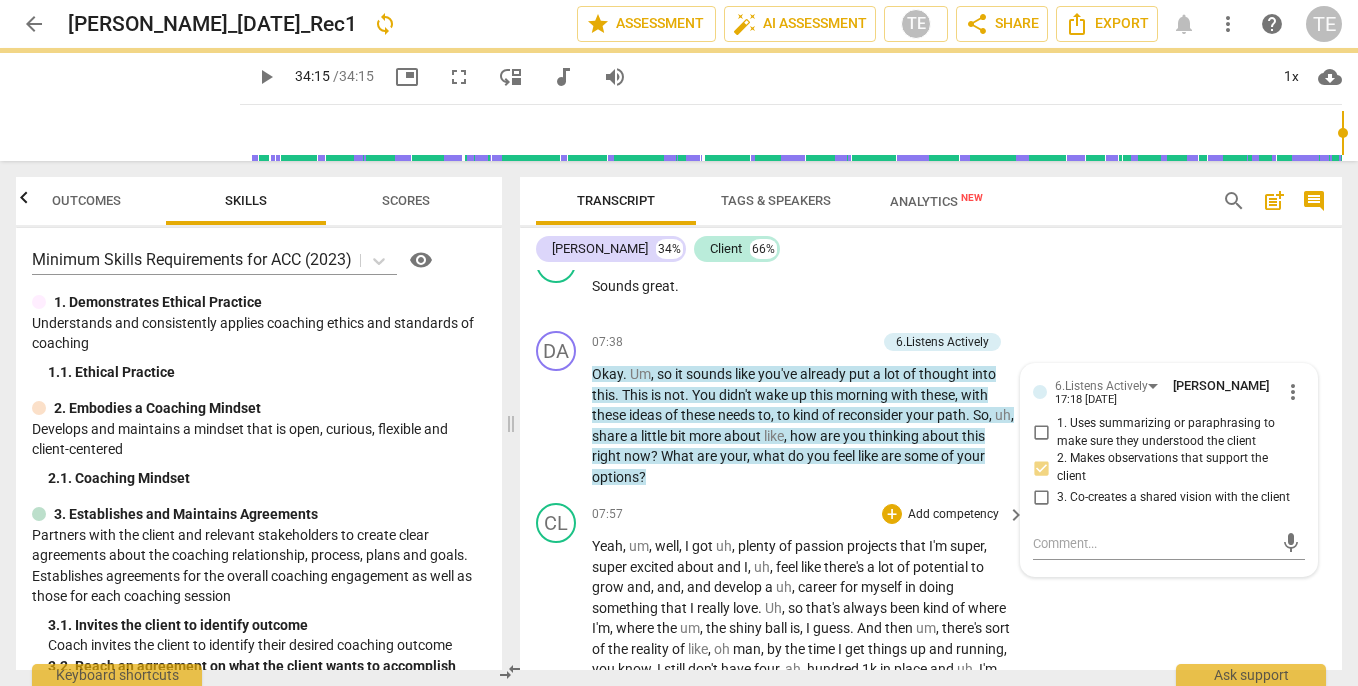 click on "07:57 + Add competency keyboard_arrow_right" at bounding box center (809, 514) 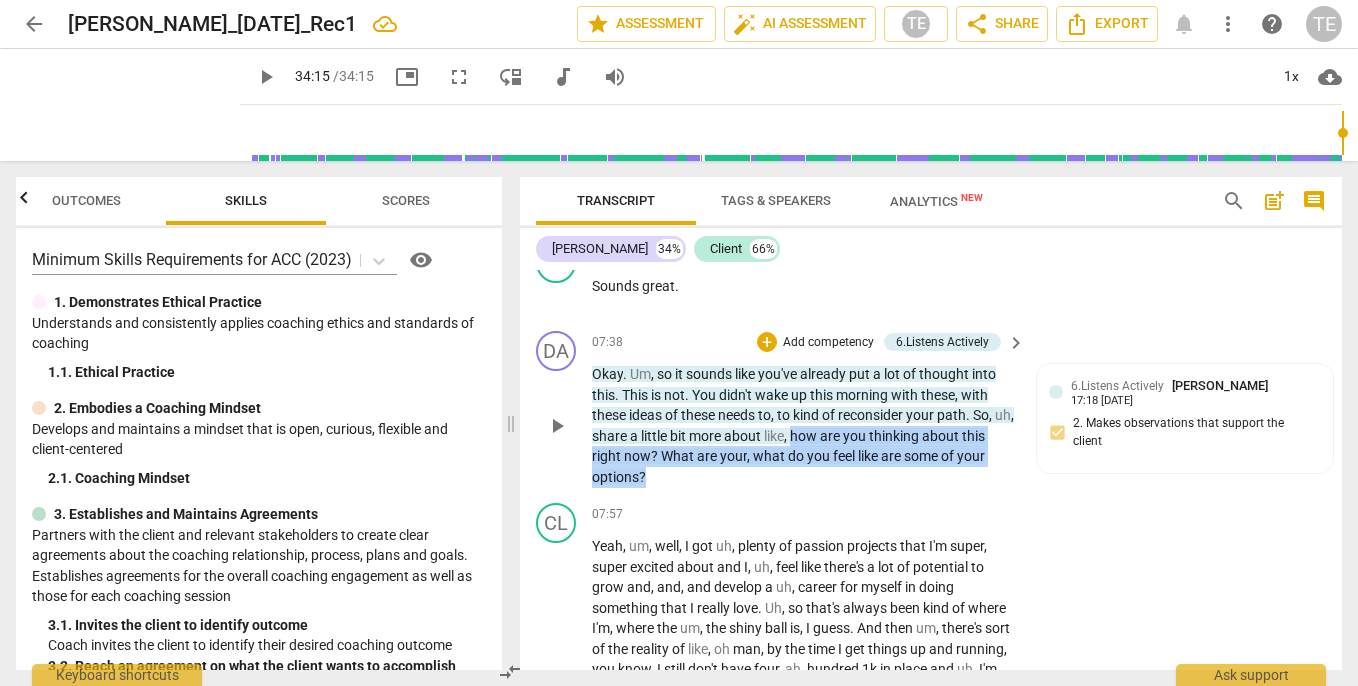 drag, startPoint x: 816, startPoint y: 427, endPoint x: 832, endPoint y: 465, distance: 41.231056 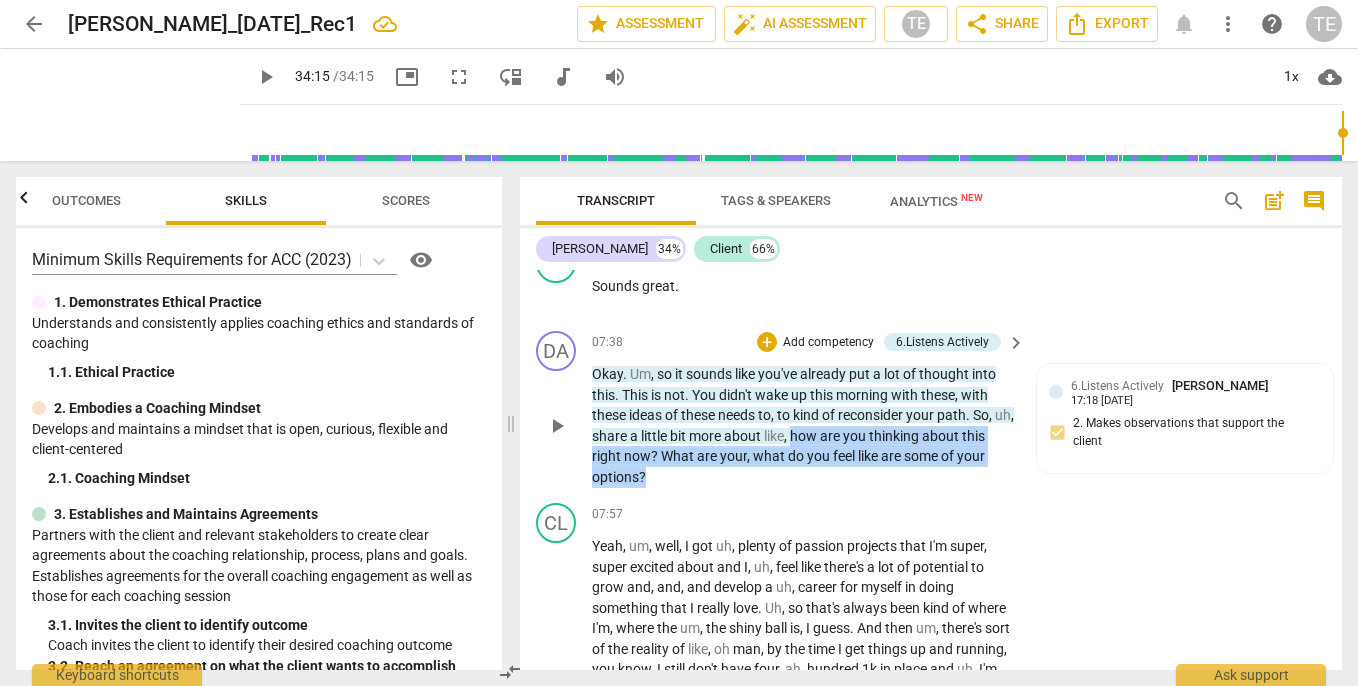 click on "Okay .   Um ,   so   it   sounds   like   you've   already   put   a   lot   of   thought   into   this .   This   is   not .   You   didn't   wake   up   this   morning   with   these ,   with   these   ideas   of   these   needs   to ,   to   kind   of   reconsider   your   path .   So ,   uh ,   share   a   little   bit   more   about   like ,   how   are   you   thinking   about   this   right   now ?   What   are   your ,   what   do   you   feel   like   are   some   of   your   options ?" at bounding box center (803, 425) 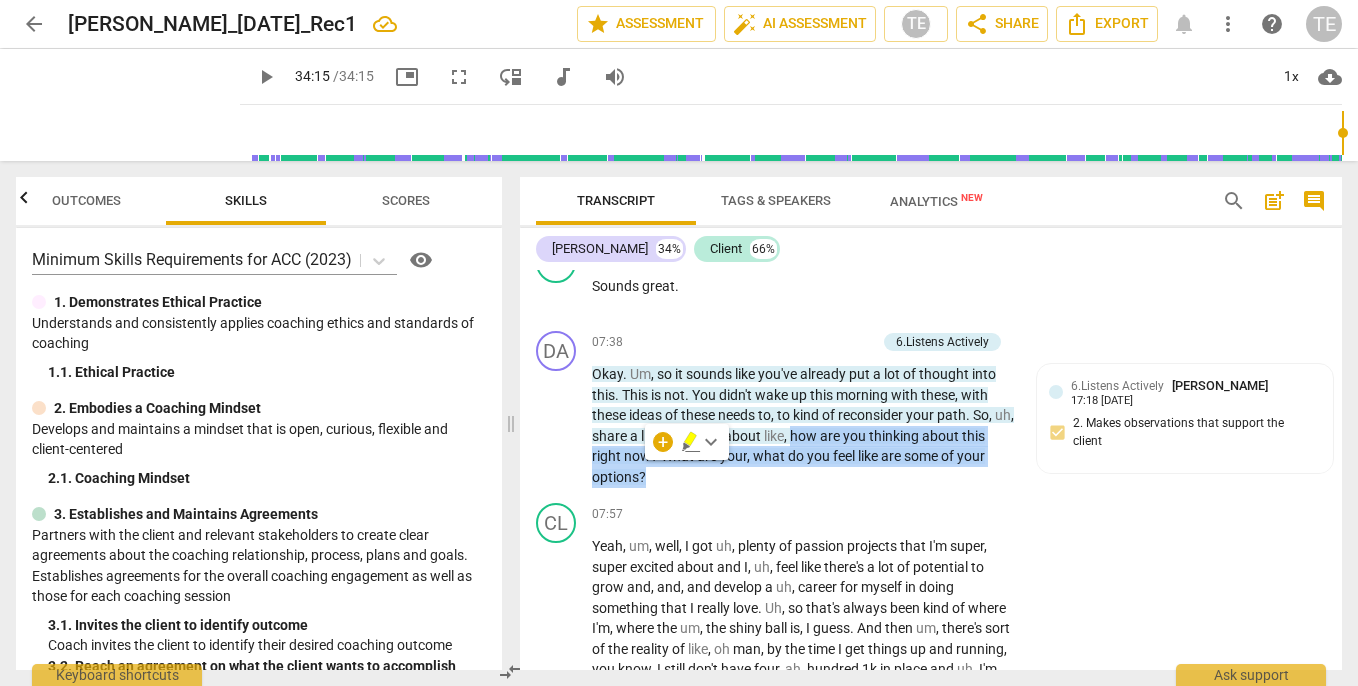 click 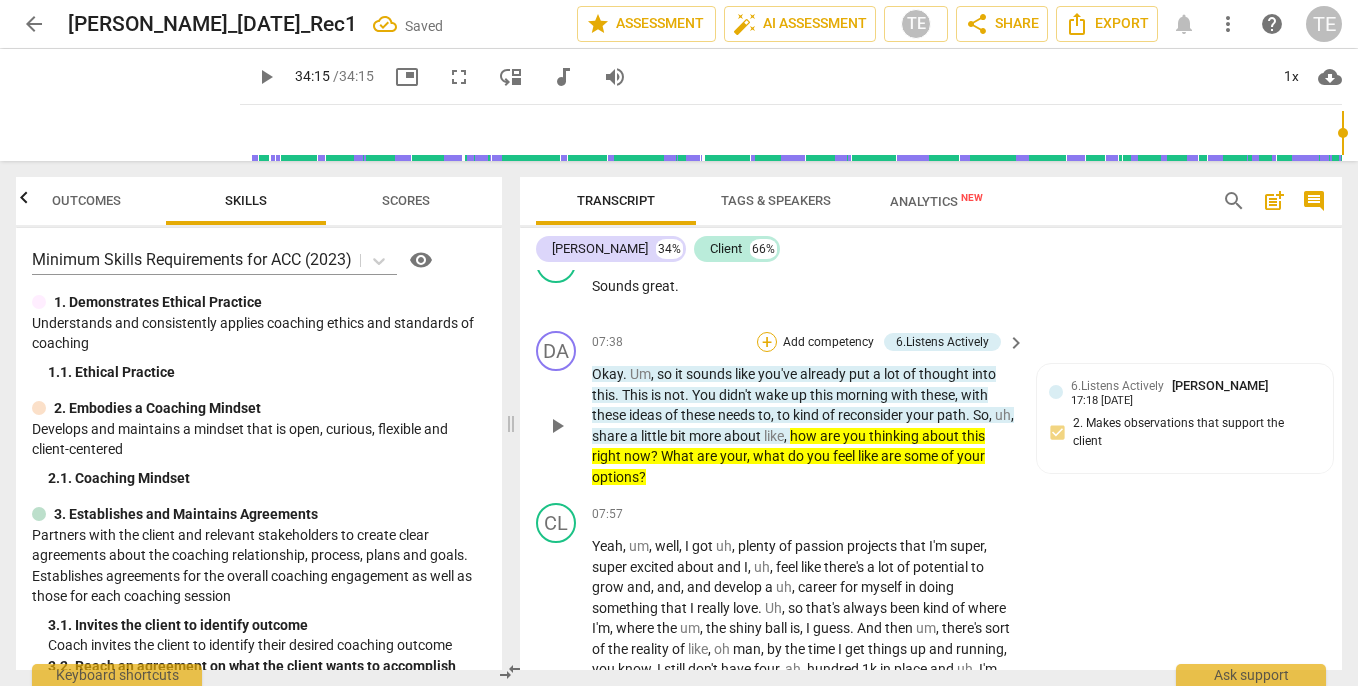 click on "+" at bounding box center [767, 342] 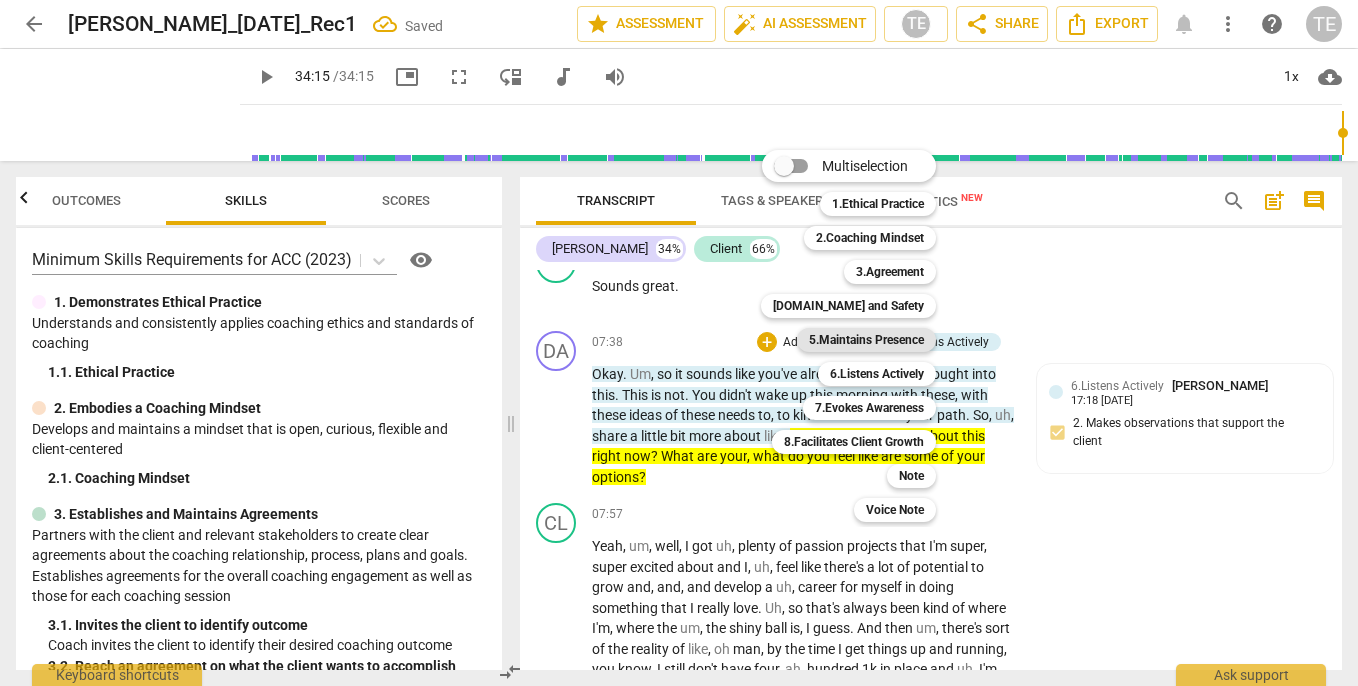 click on "5.Maintains Presence" at bounding box center [866, 340] 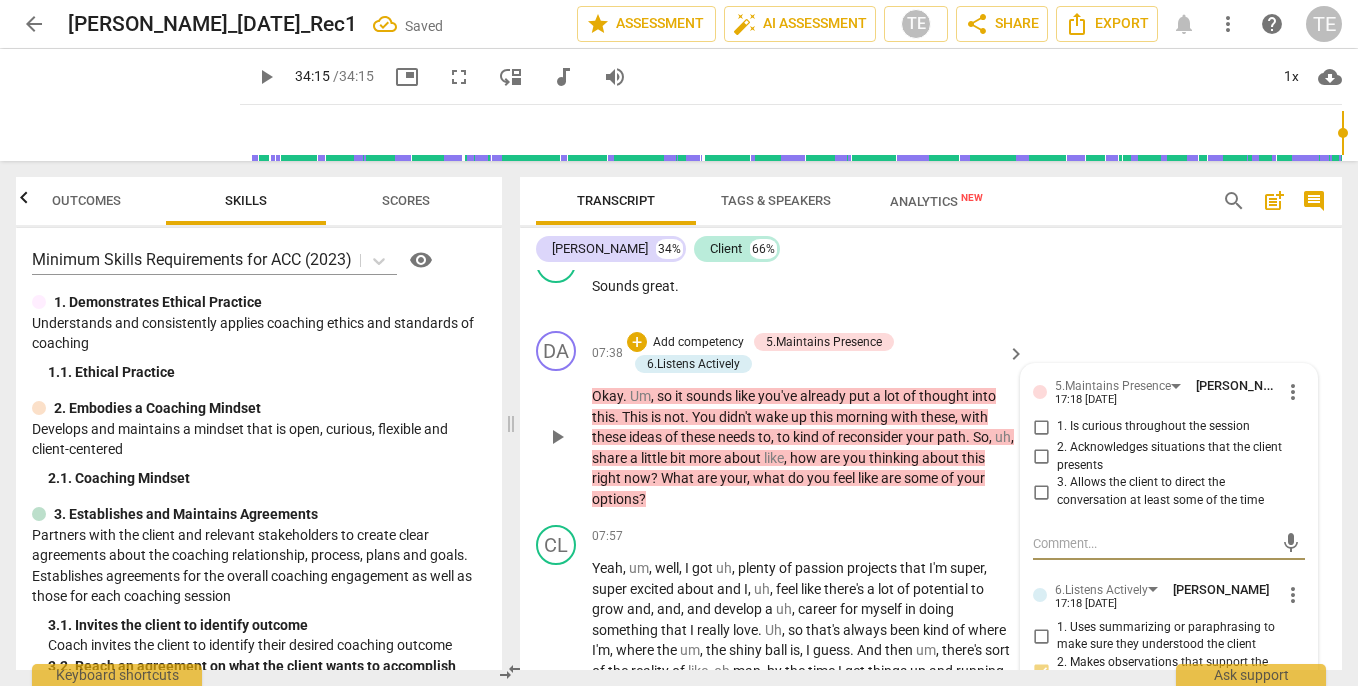 click on "1. Is curious throughout the session" at bounding box center [1041, 427] 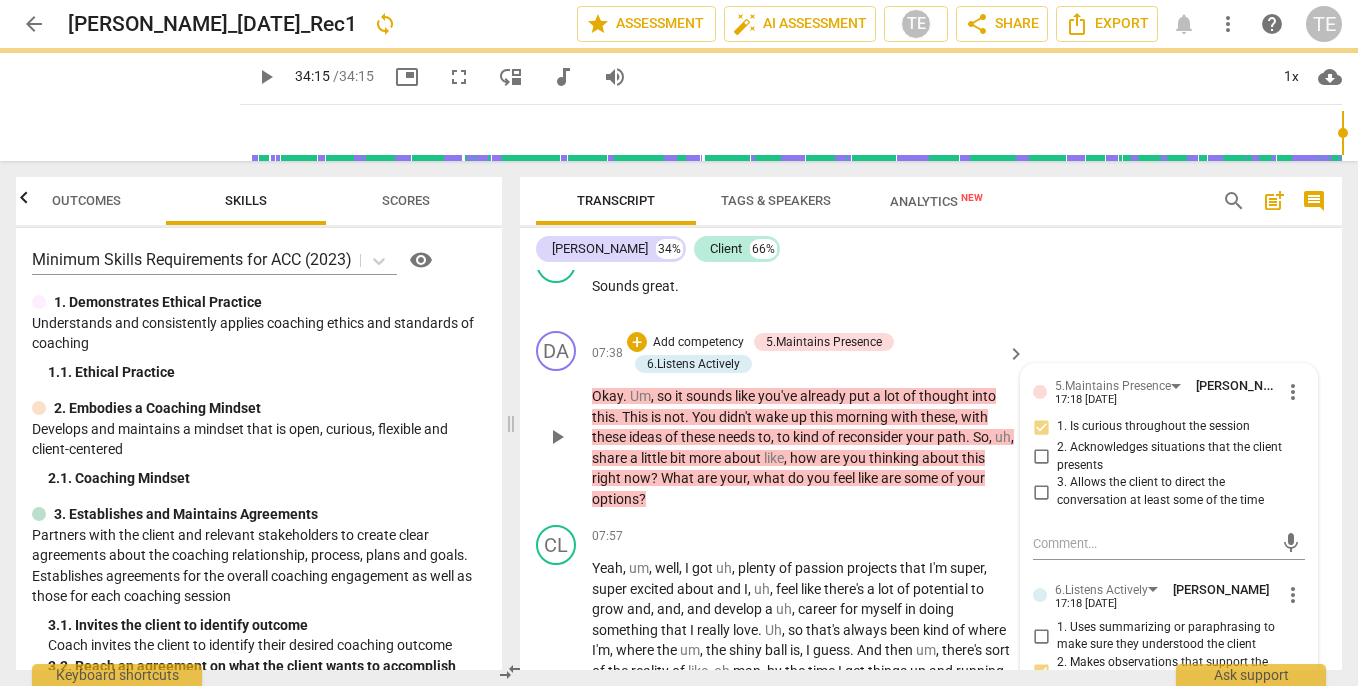 click on "3. Allows the client to direct the conversation at least some of the time" at bounding box center (1041, 492) 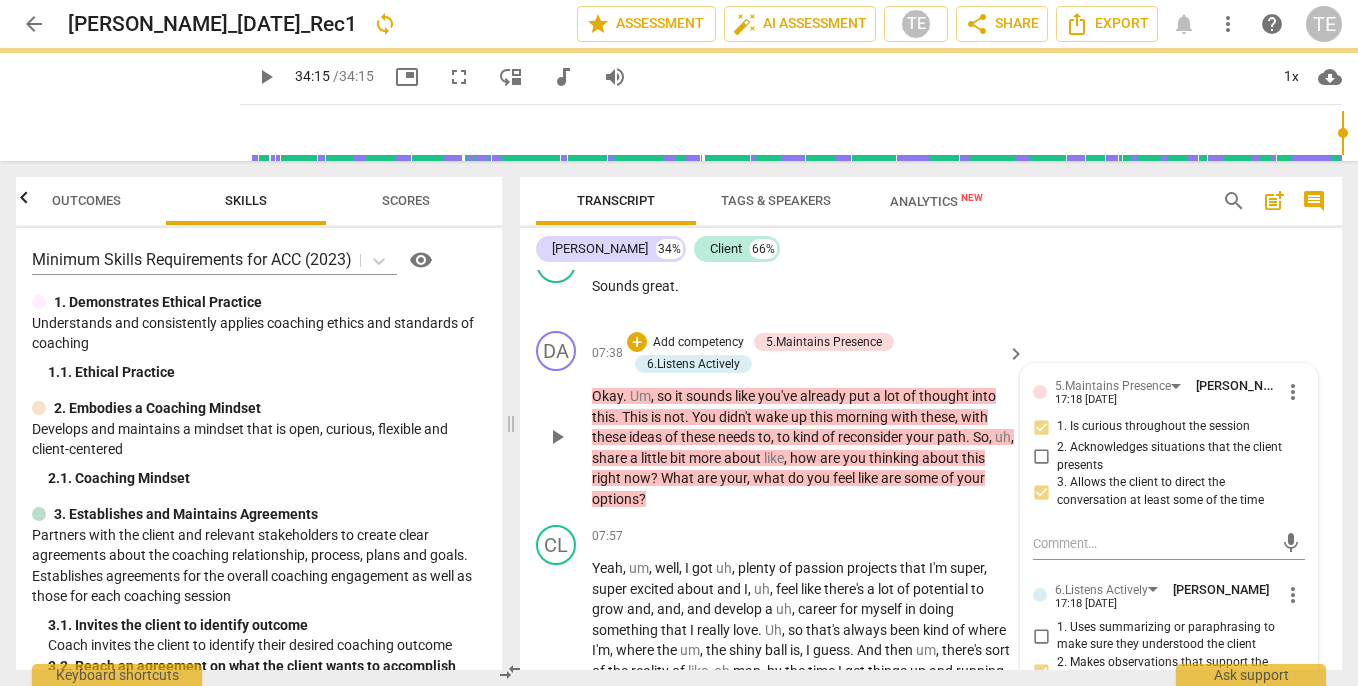 click on "Okay .   Um ,   so   it   sounds   like   you've   already   put   a   lot   of   thought   into   this .   This   is   not .   You   didn't   wake   up   this   morning   with   these ,   with   these   ideas   of   these   needs   to ,   to   kind   of   reconsider   your   path .   So ,   uh ,   share   a   little   bit   more   about   like ,   how   are   you   thinking   about   this   right   now ?   What   are   your ,   what   do   you   feel   like   are   some   of   your   options ?" at bounding box center (803, 447) 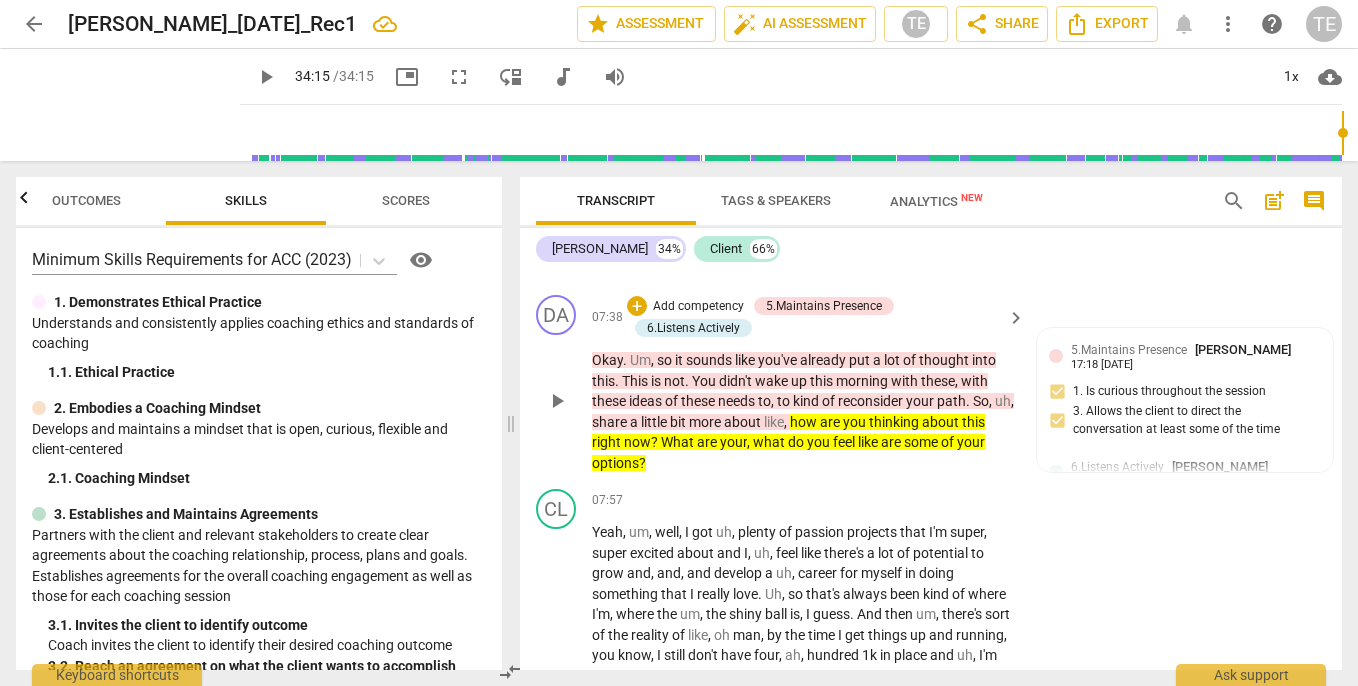 scroll, scrollTop: 3360, scrollLeft: 0, axis: vertical 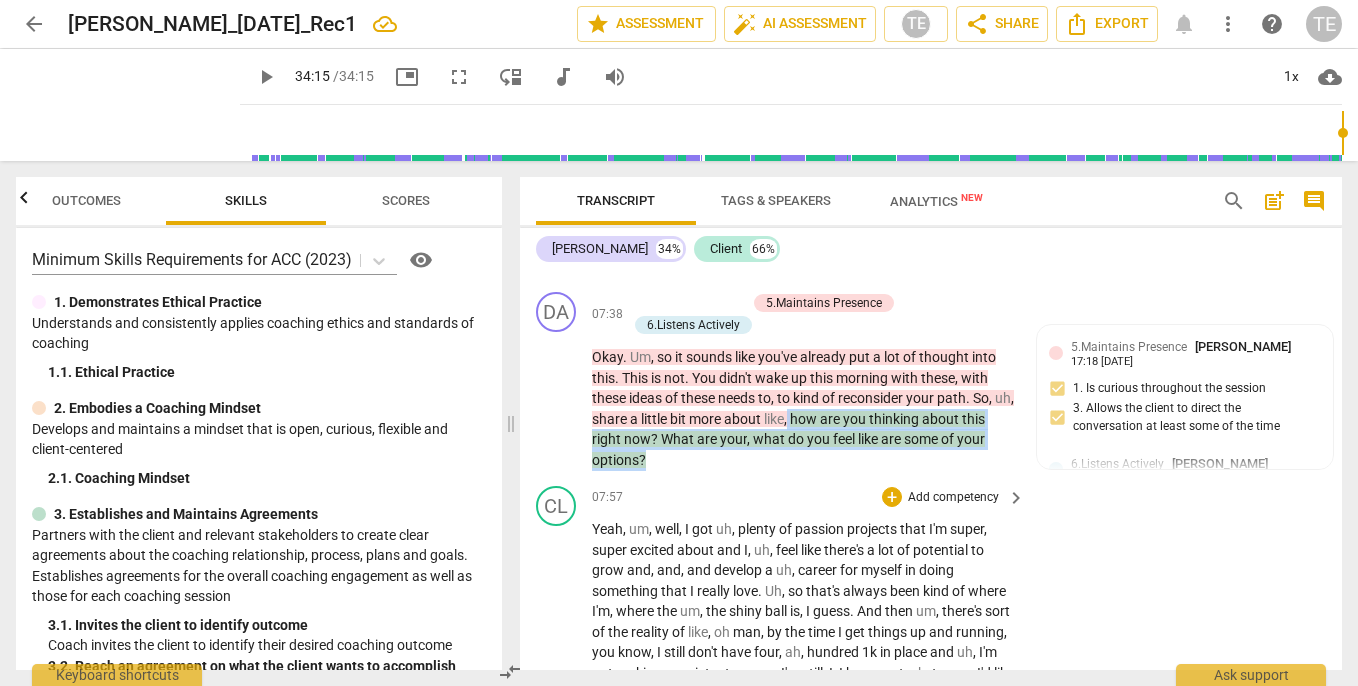 drag, startPoint x: 813, startPoint y: 411, endPoint x: 630, endPoint y: 479, distance: 195.22551 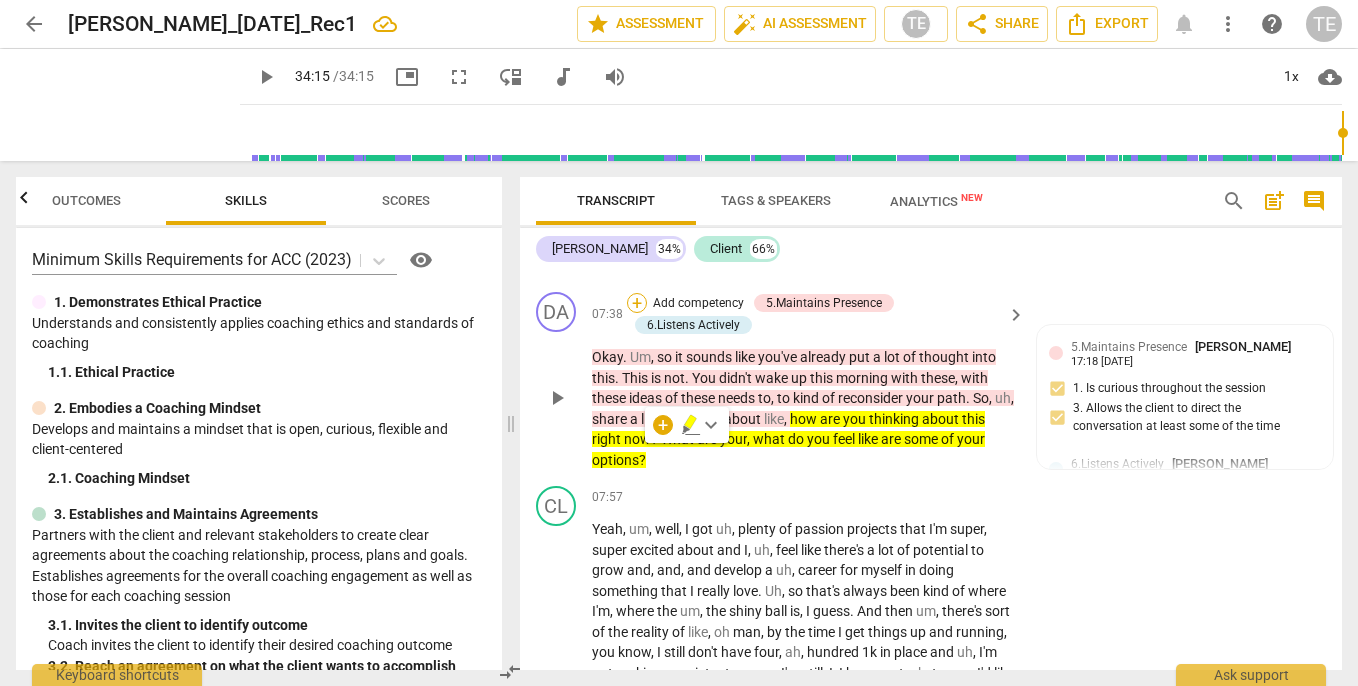 click on "+" at bounding box center [637, 303] 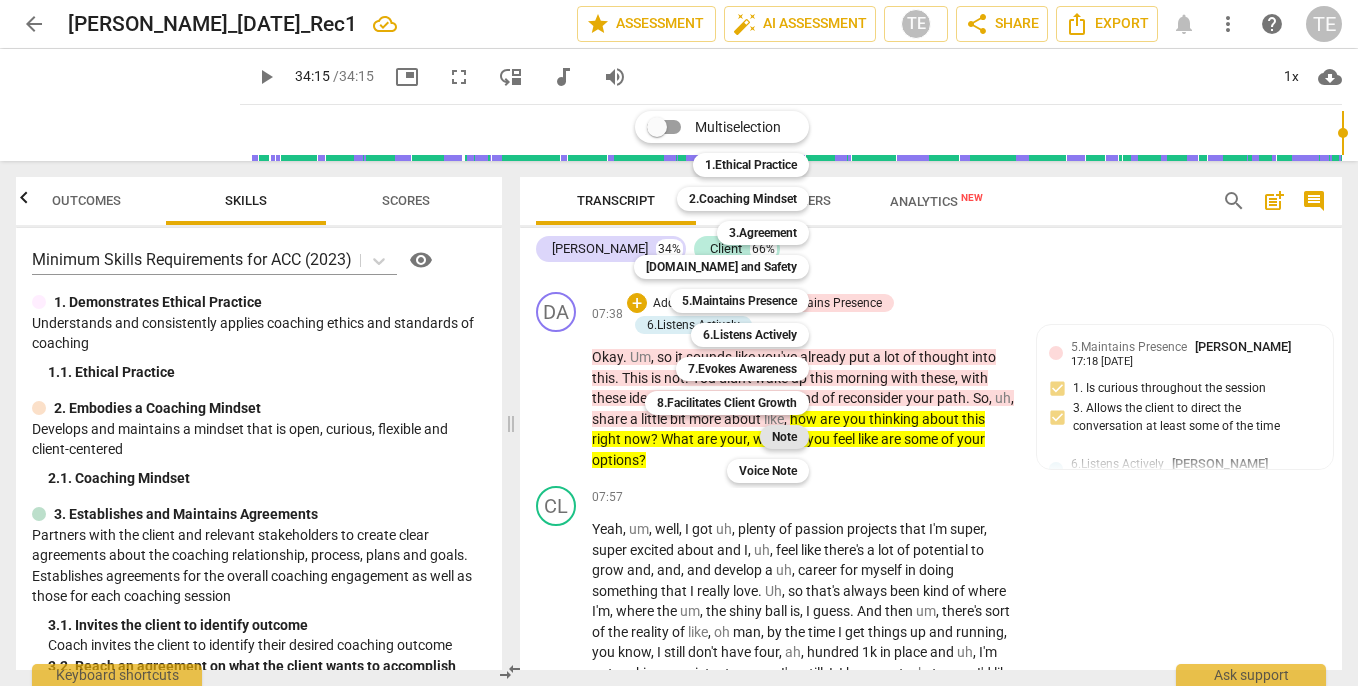 click on "Note" at bounding box center (784, 437) 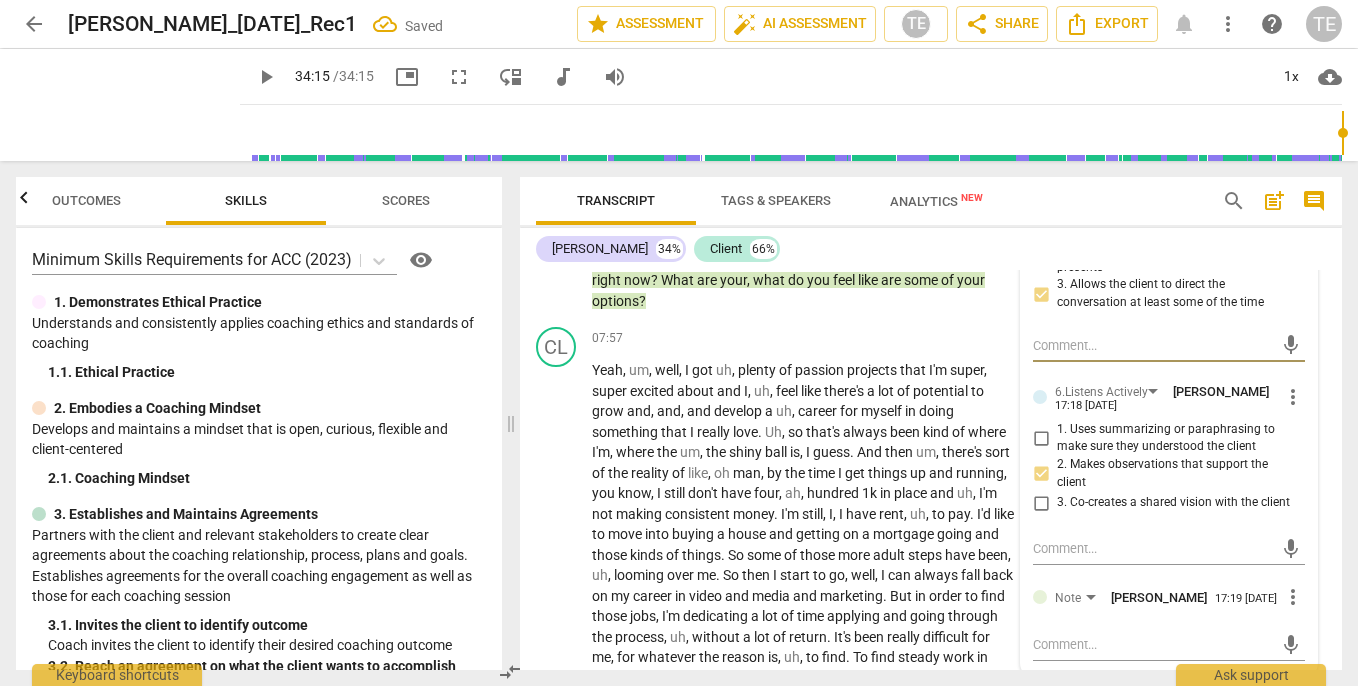 scroll, scrollTop: 3535, scrollLeft: 0, axis: vertical 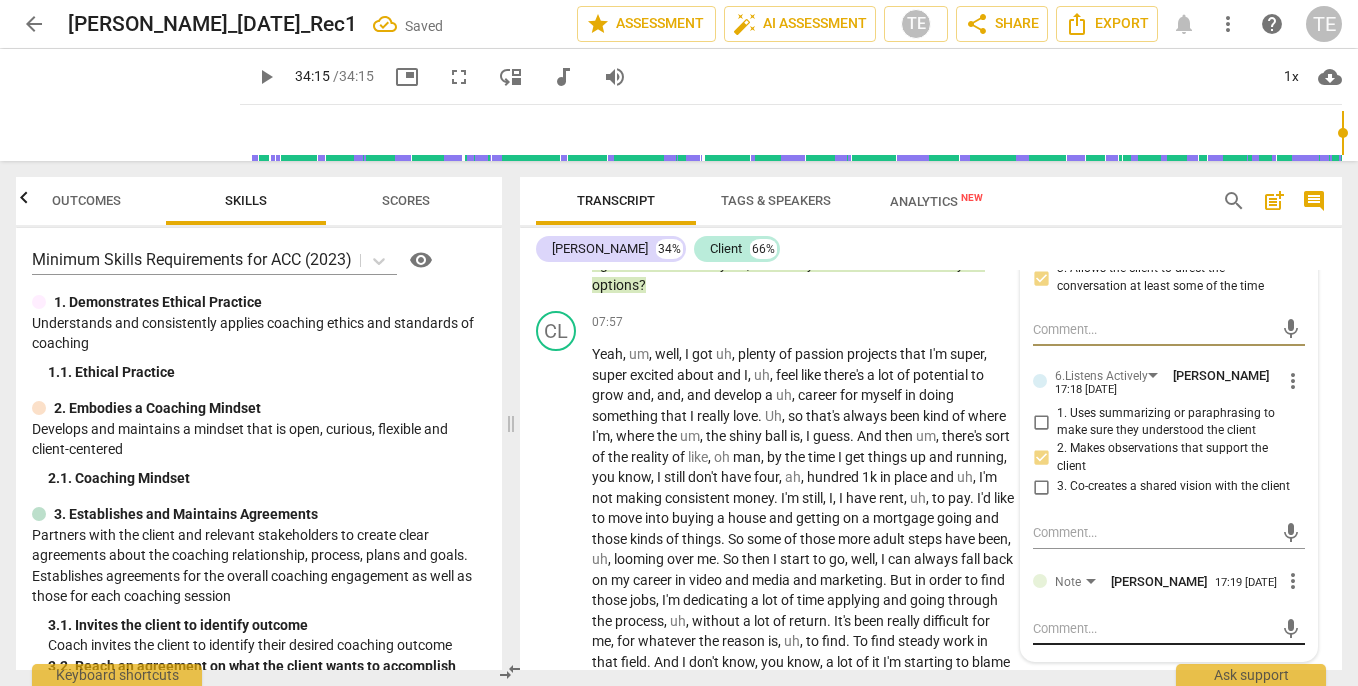 click at bounding box center (1153, 628) 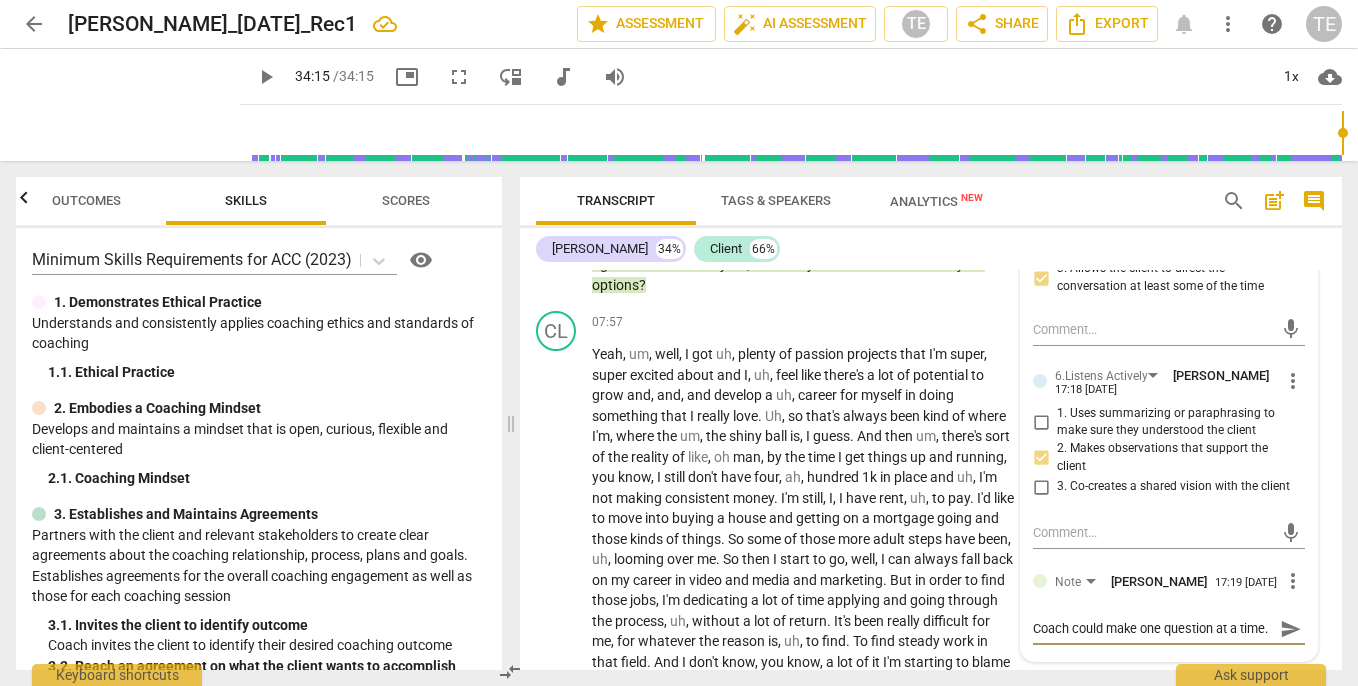 scroll, scrollTop: 17, scrollLeft: 0, axis: vertical 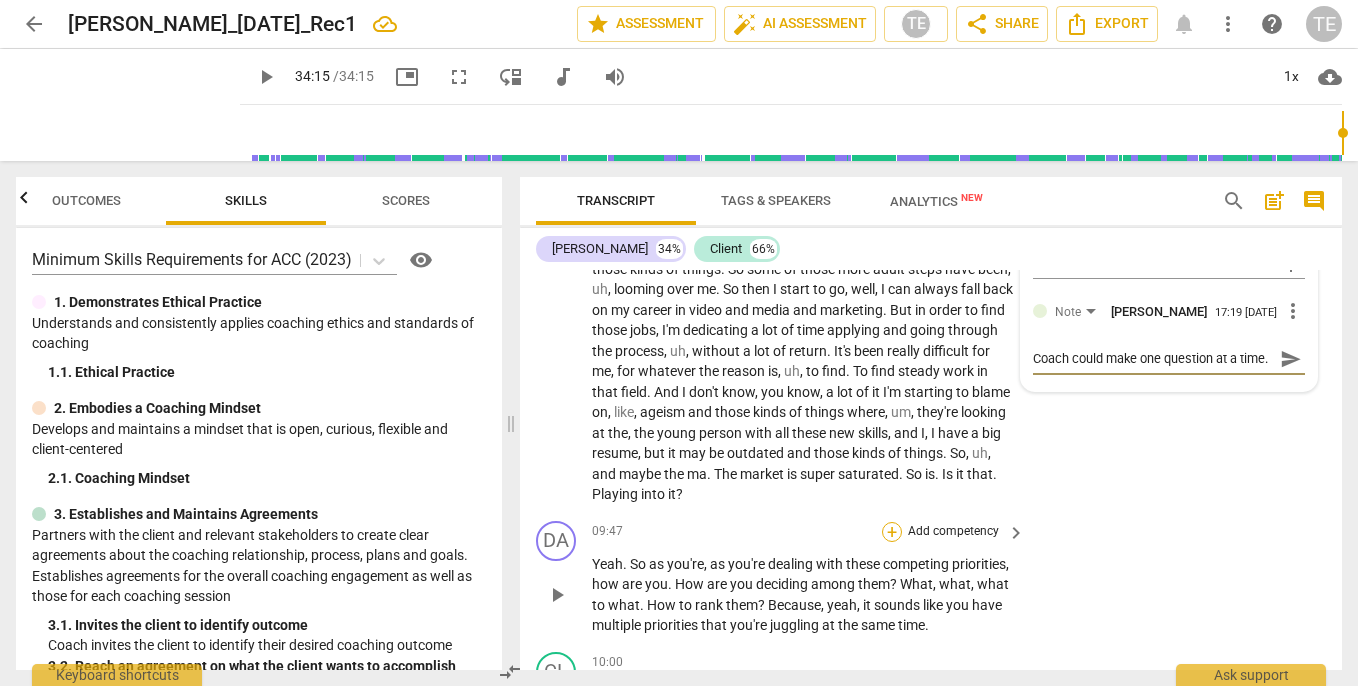 click on "+" at bounding box center (892, 532) 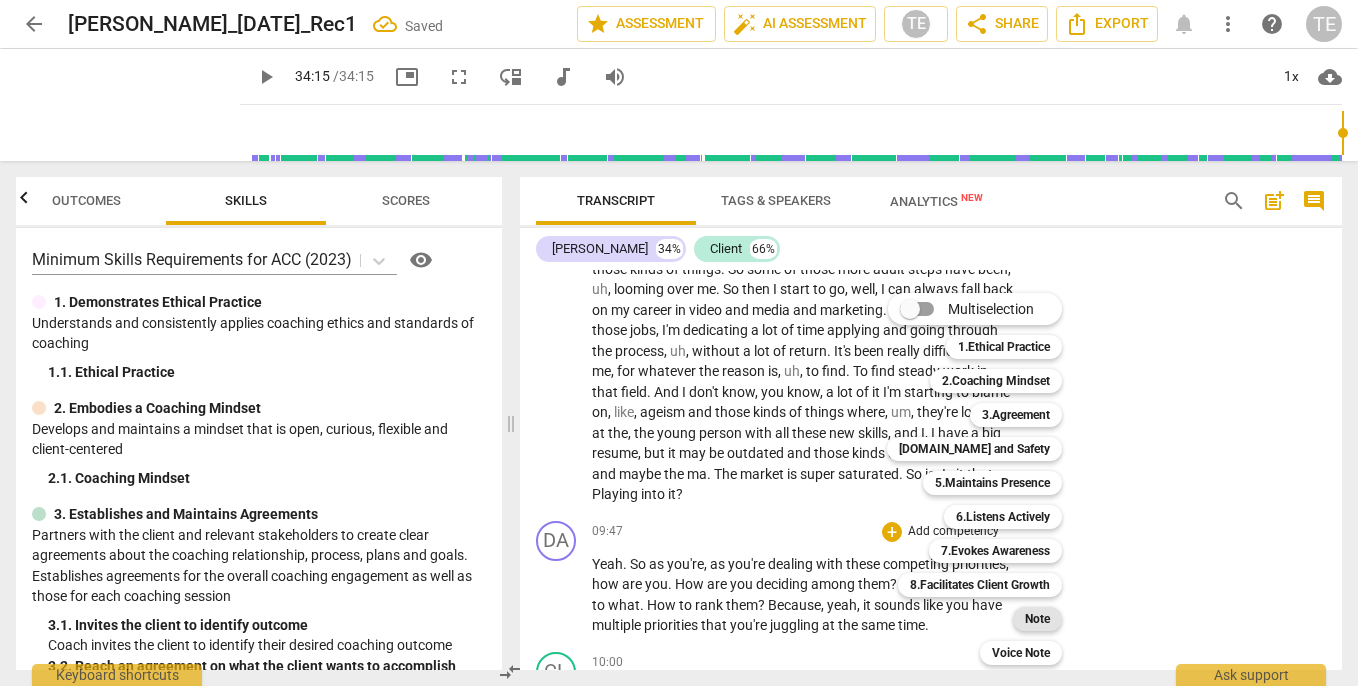 click on "Note" at bounding box center (1037, 619) 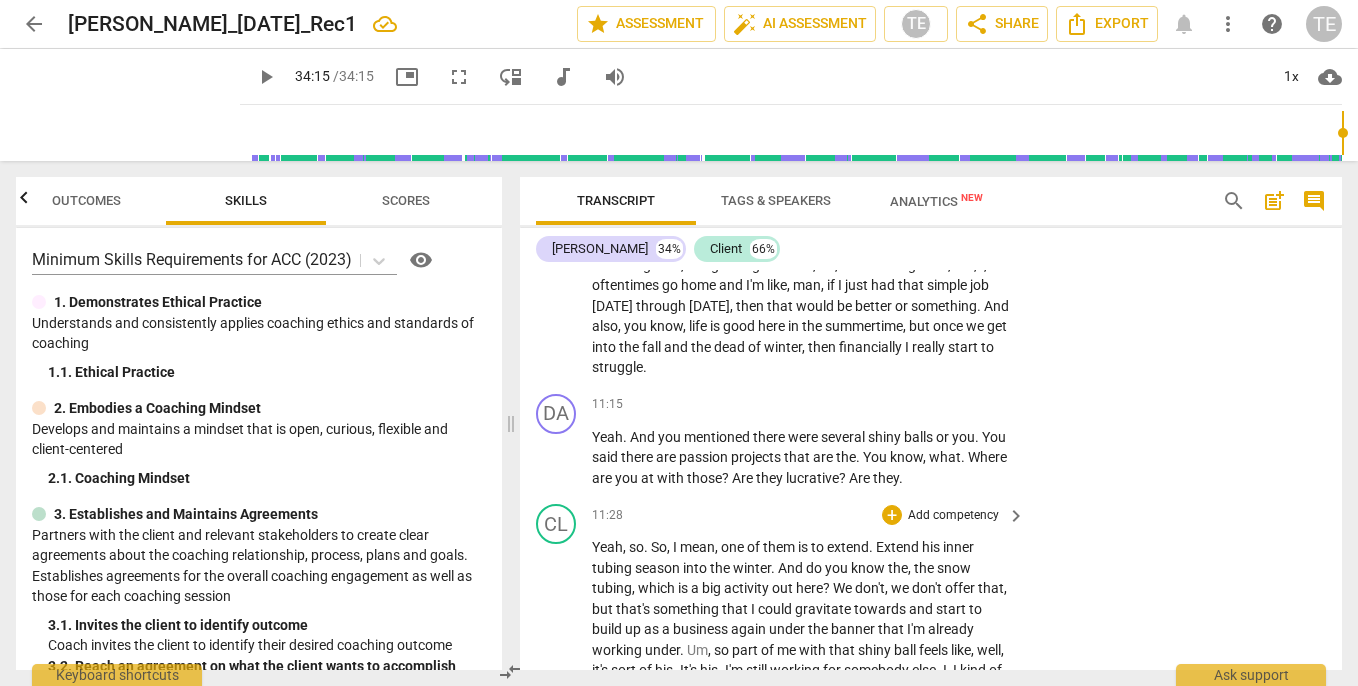 scroll, scrollTop: 4444, scrollLeft: 0, axis: vertical 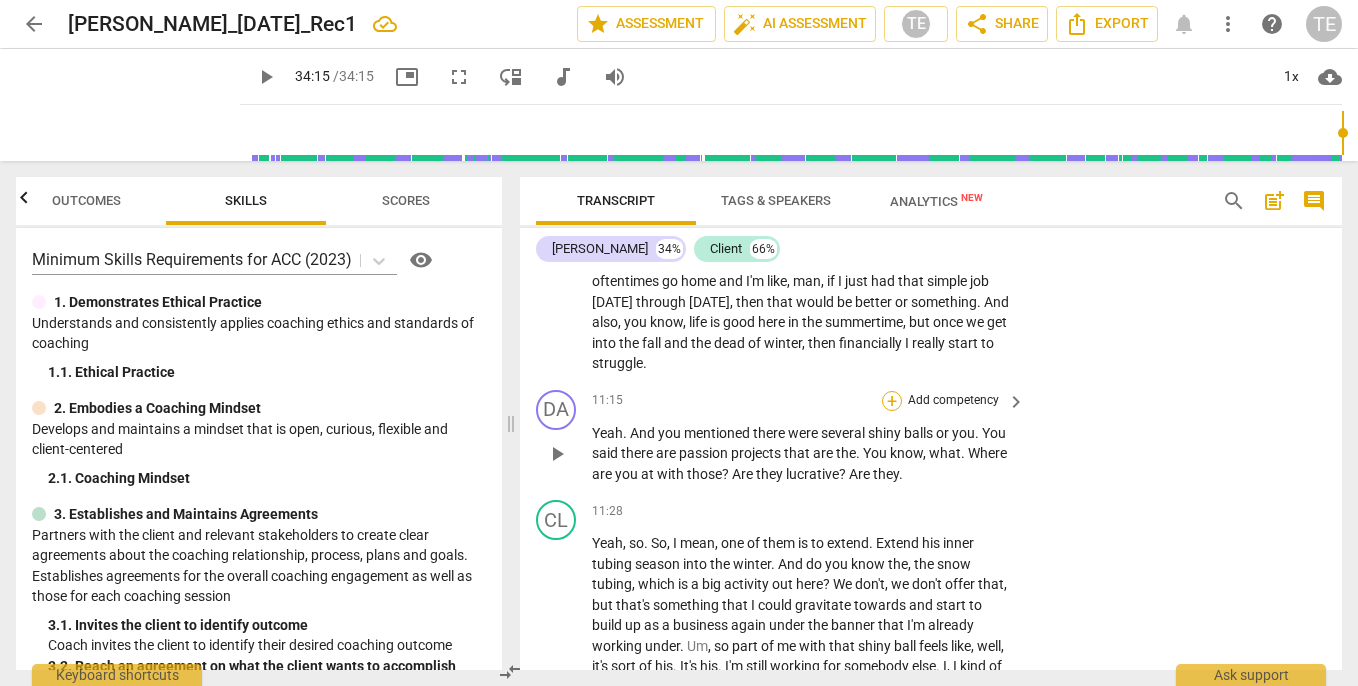 click on "+" at bounding box center [892, 401] 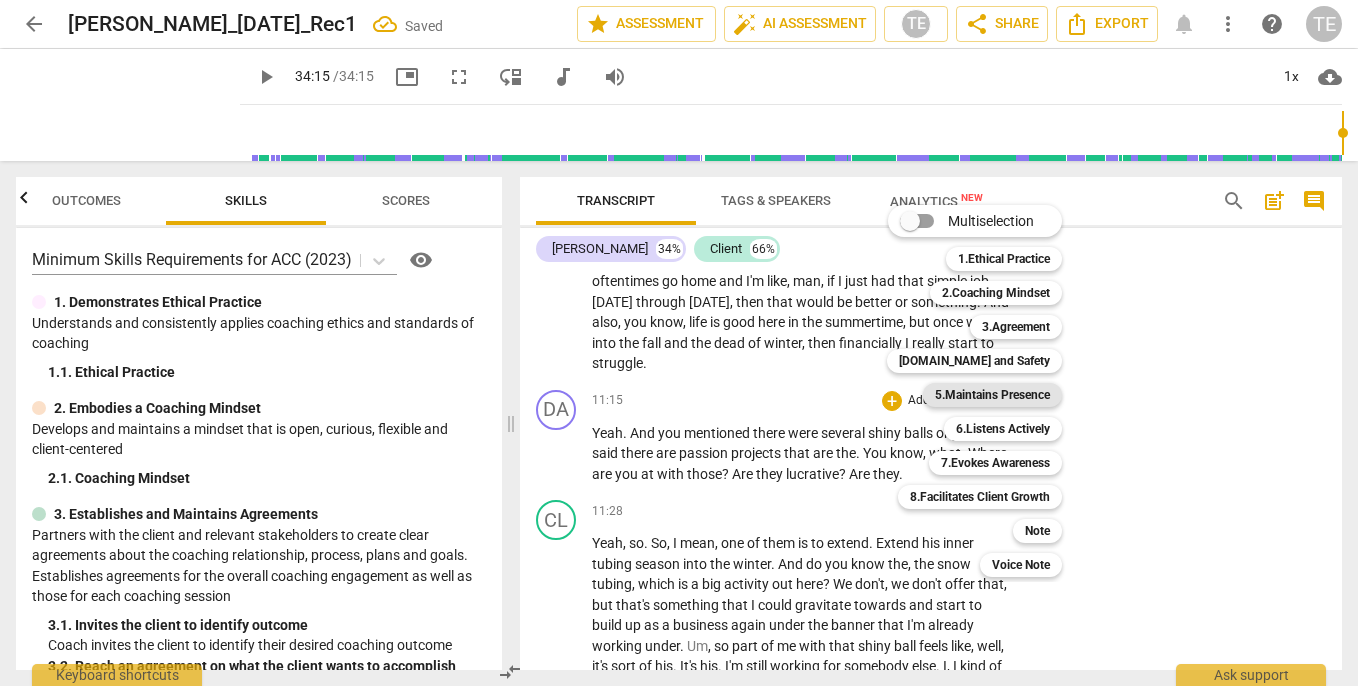 click on "5.Maintains Presence" at bounding box center (992, 395) 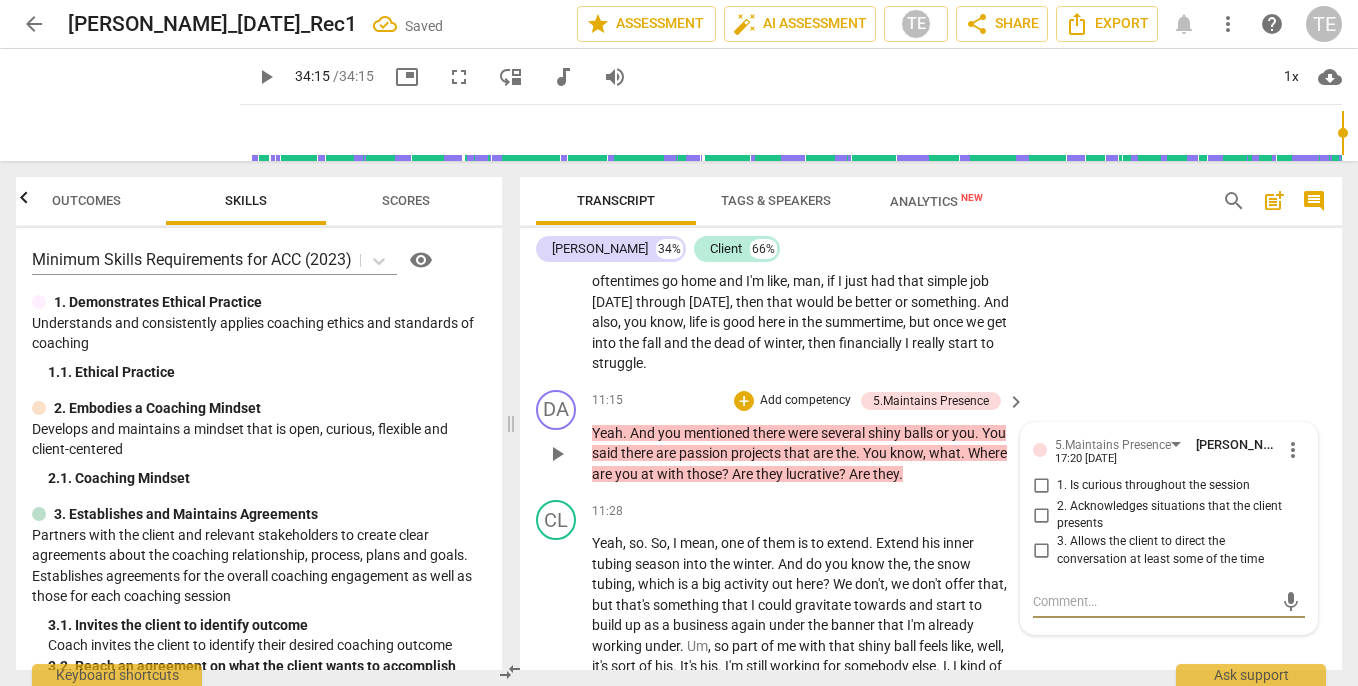 click on "1. Is curious throughout the session" at bounding box center (1041, 486) 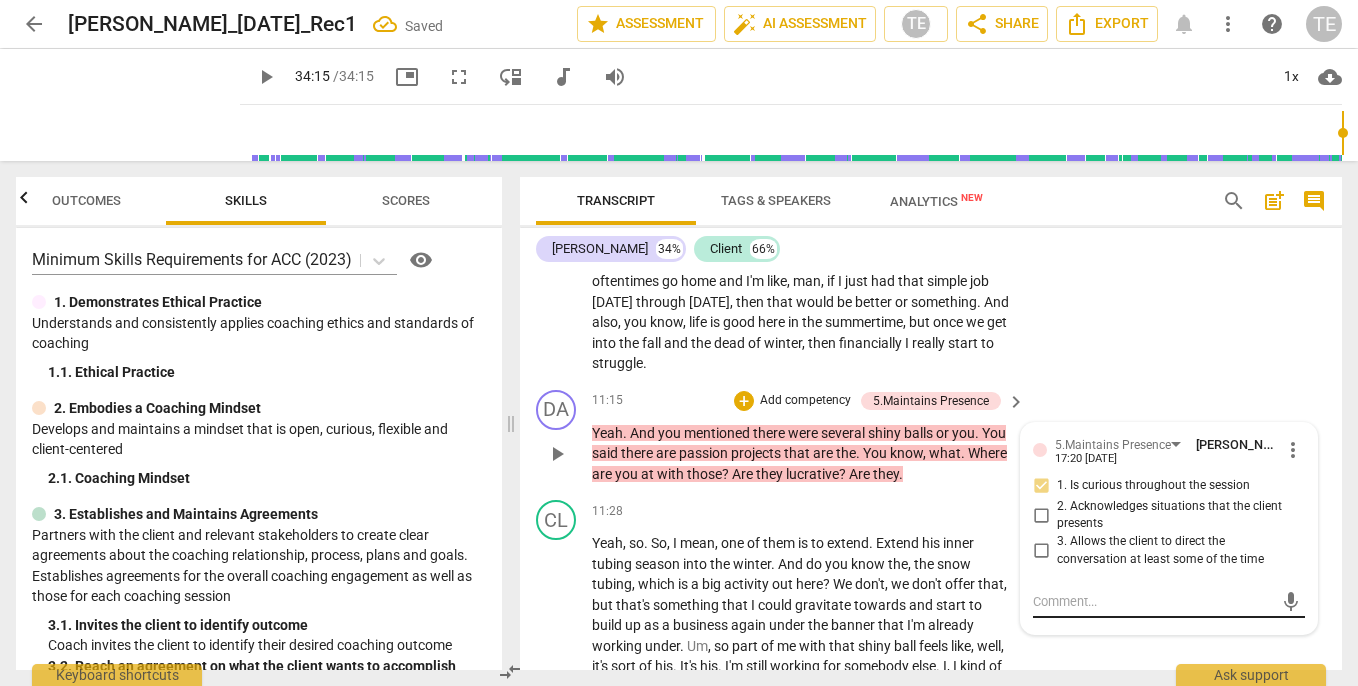 click at bounding box center (1153, 601) 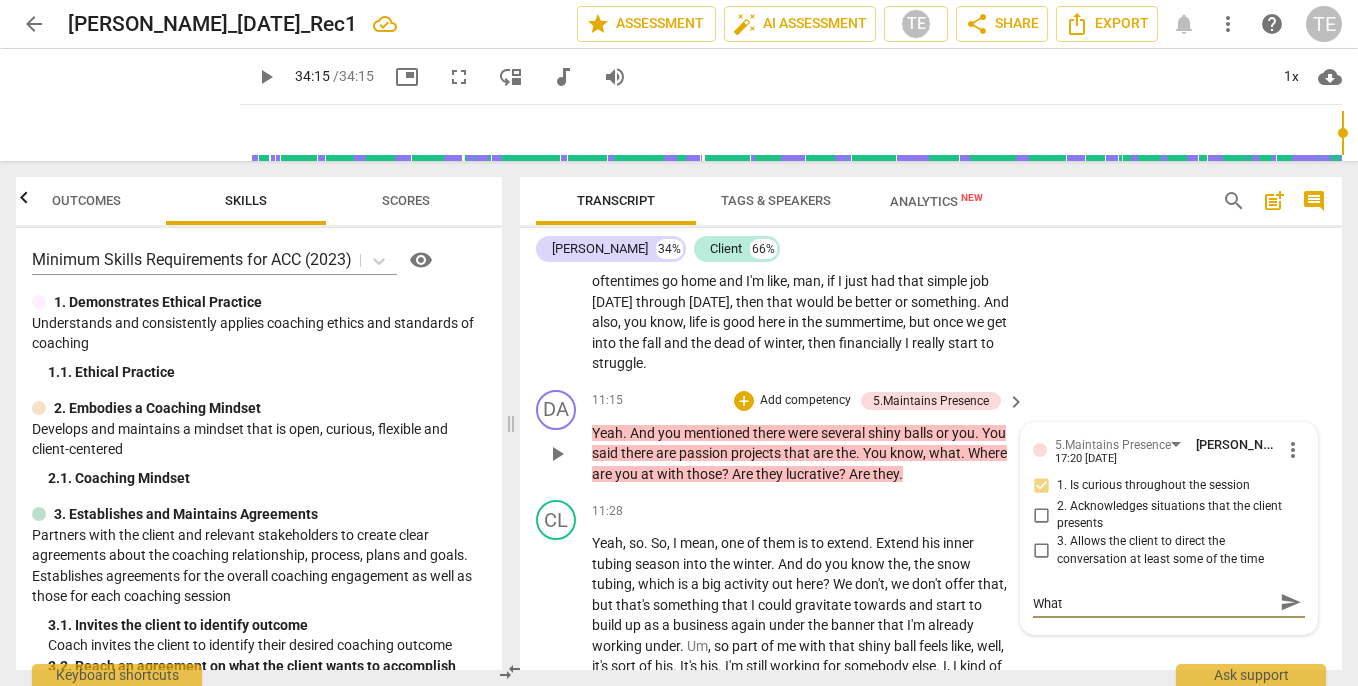 scroll, scrollTop: 0, scrollLeft: 0, axis: both 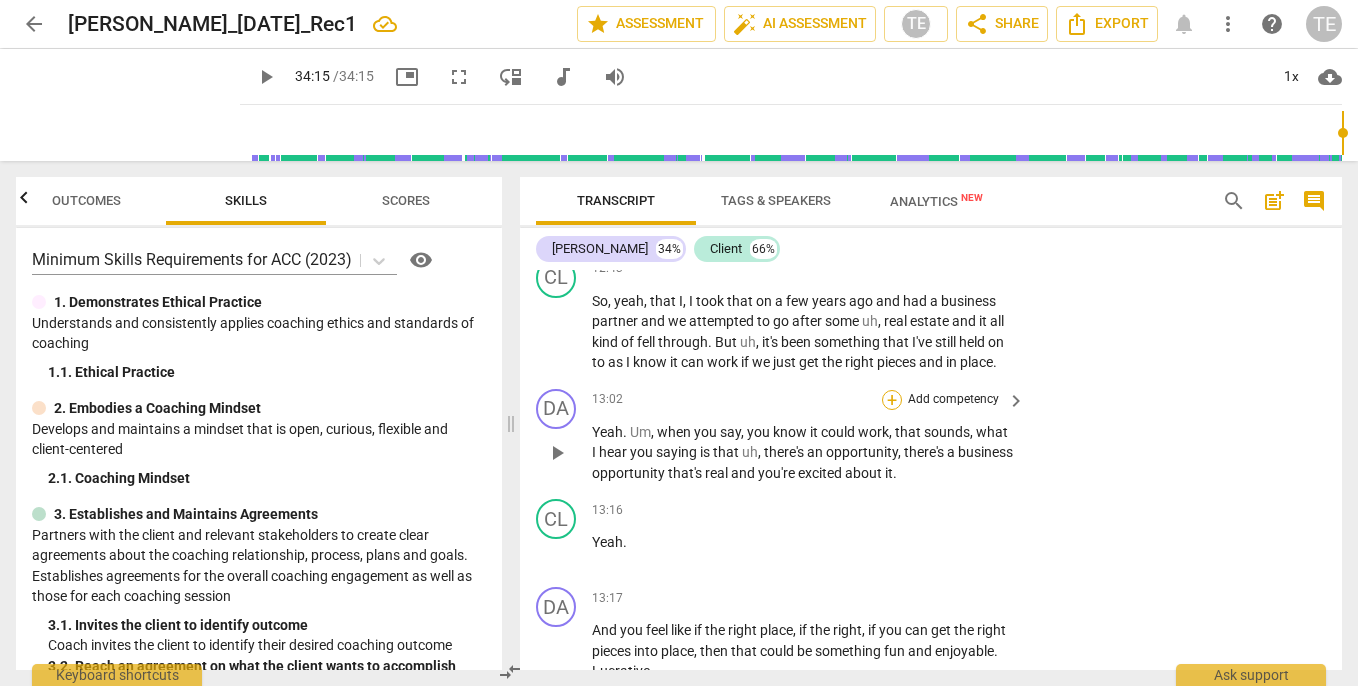 click on "+" at bounding box center [892, 400] 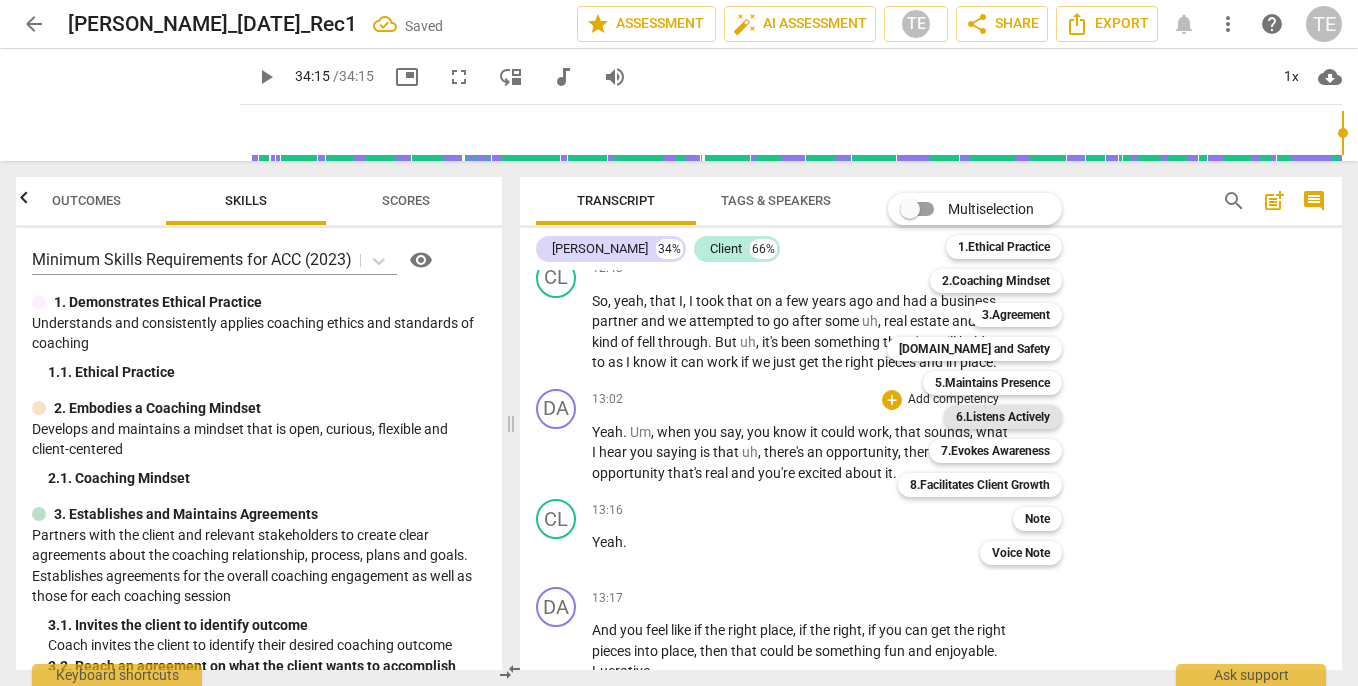 click on "6.Listens Actively" at bounding box center (1003, 417) 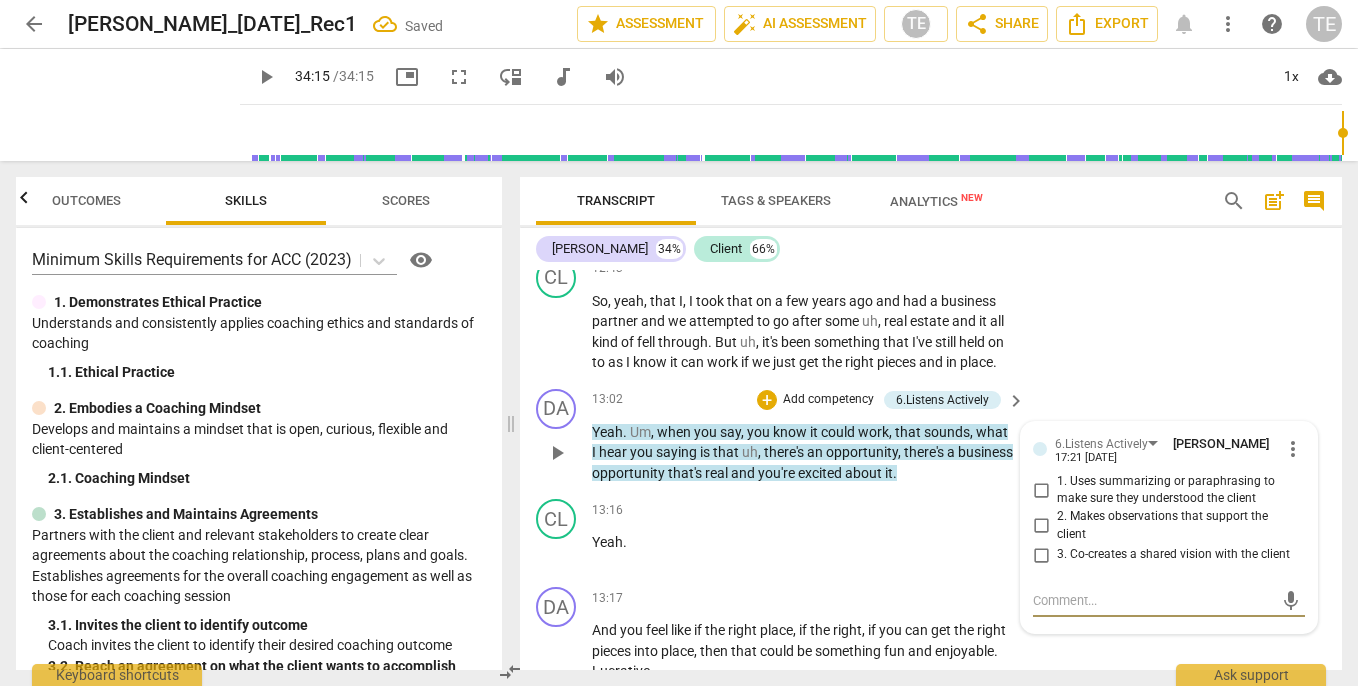 click on "2. Makes observations that support the client" at bounding box center (1041, 526) 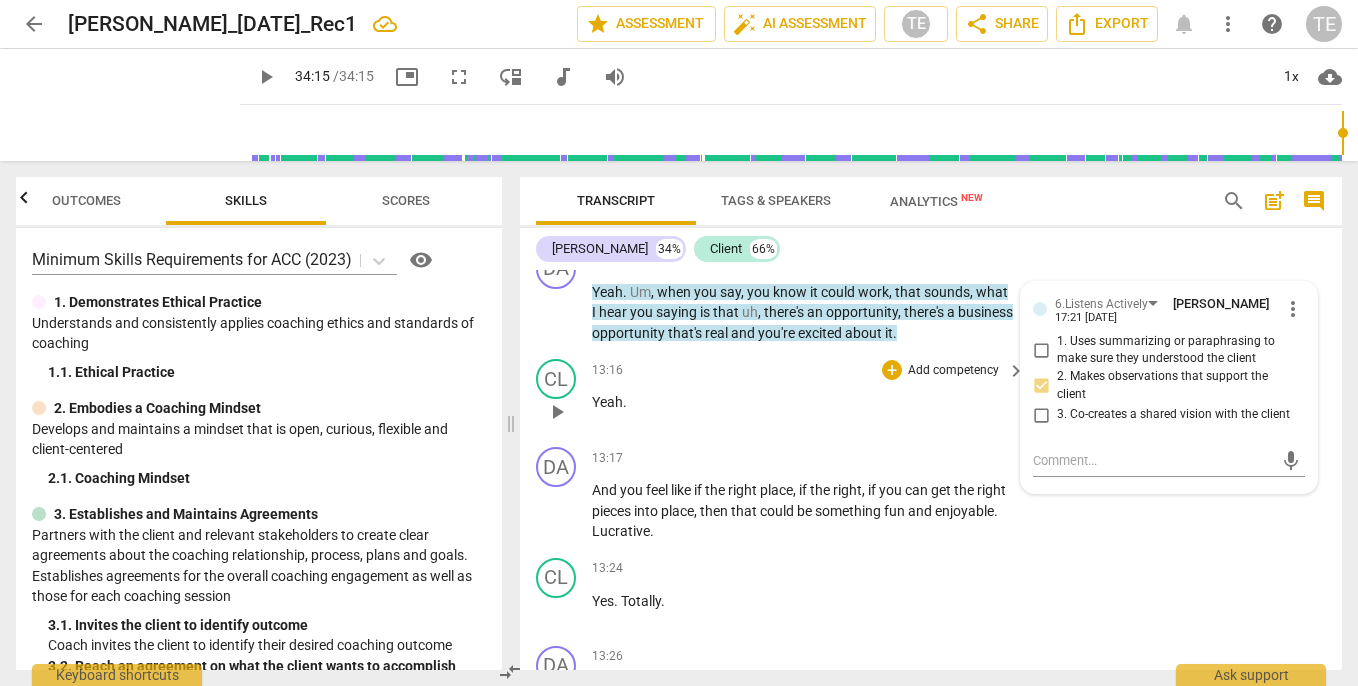 scroll, scrollTop: 5277, scrollLeft: 0, axis: vertical 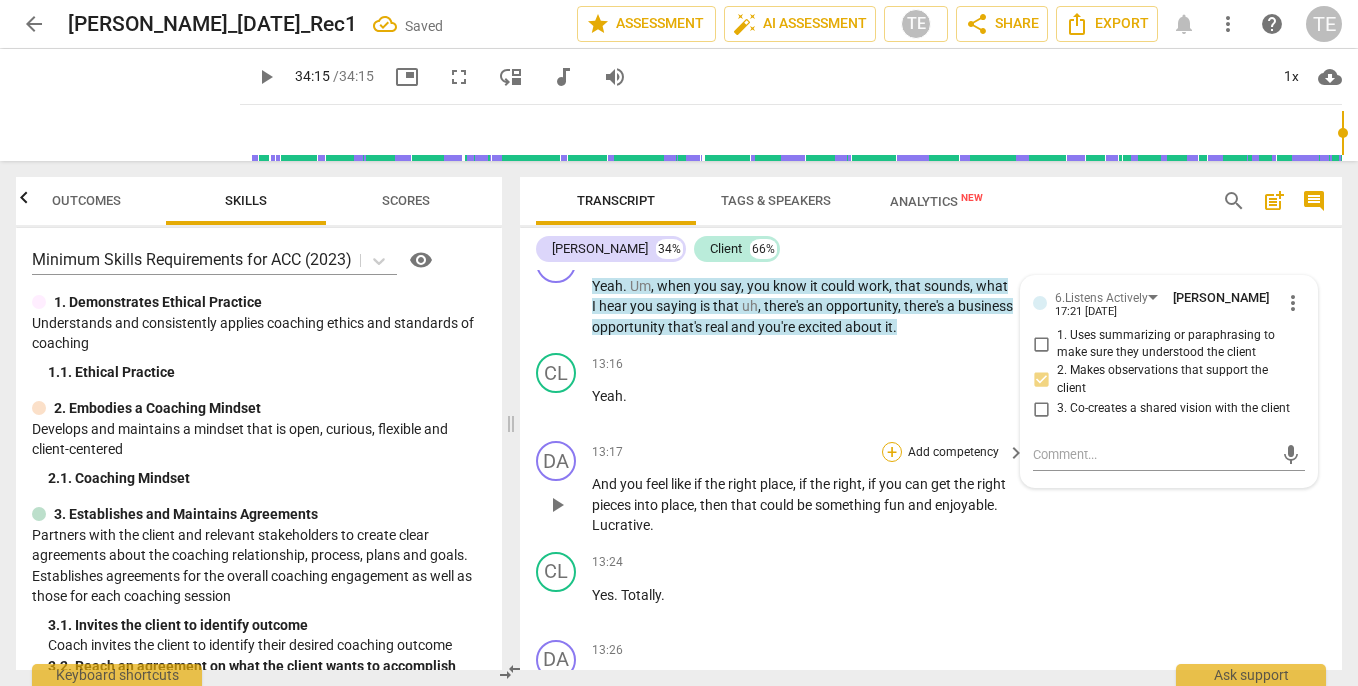 click on "+" at bounding box center [892, 452] 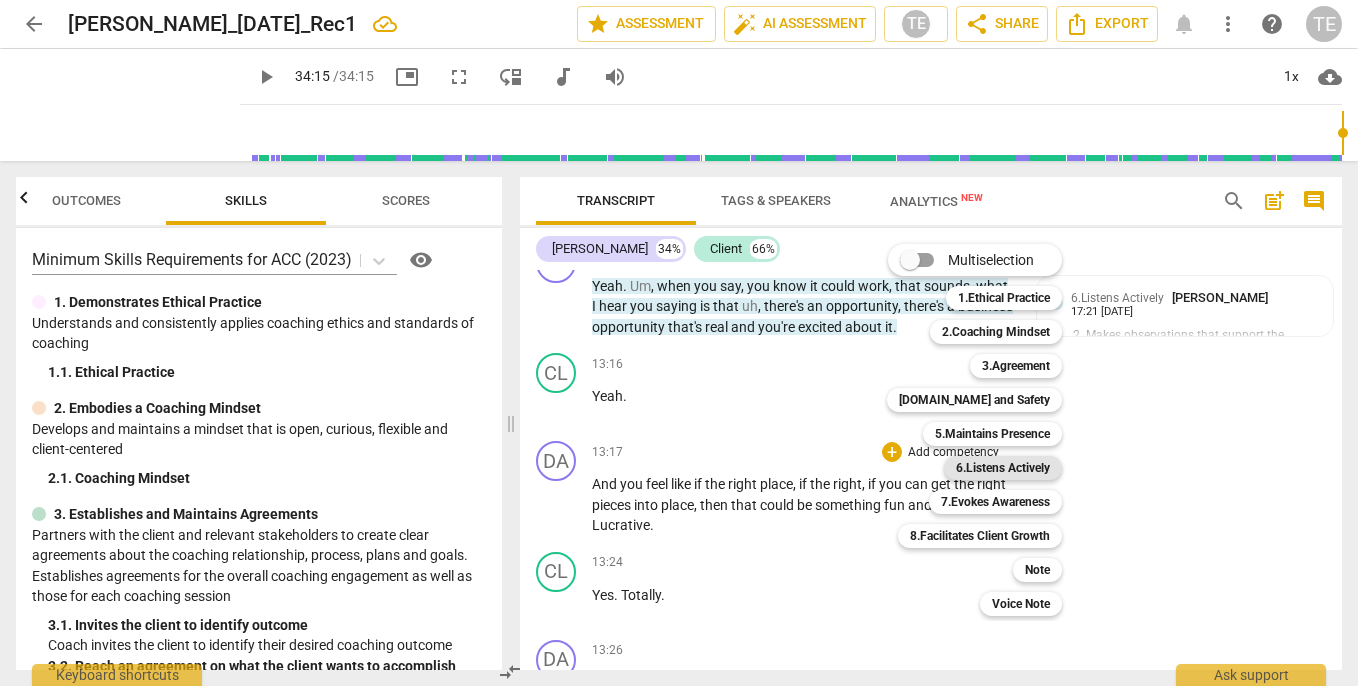 click on "6.Listens Actively" at bounding box center (1003, 468) 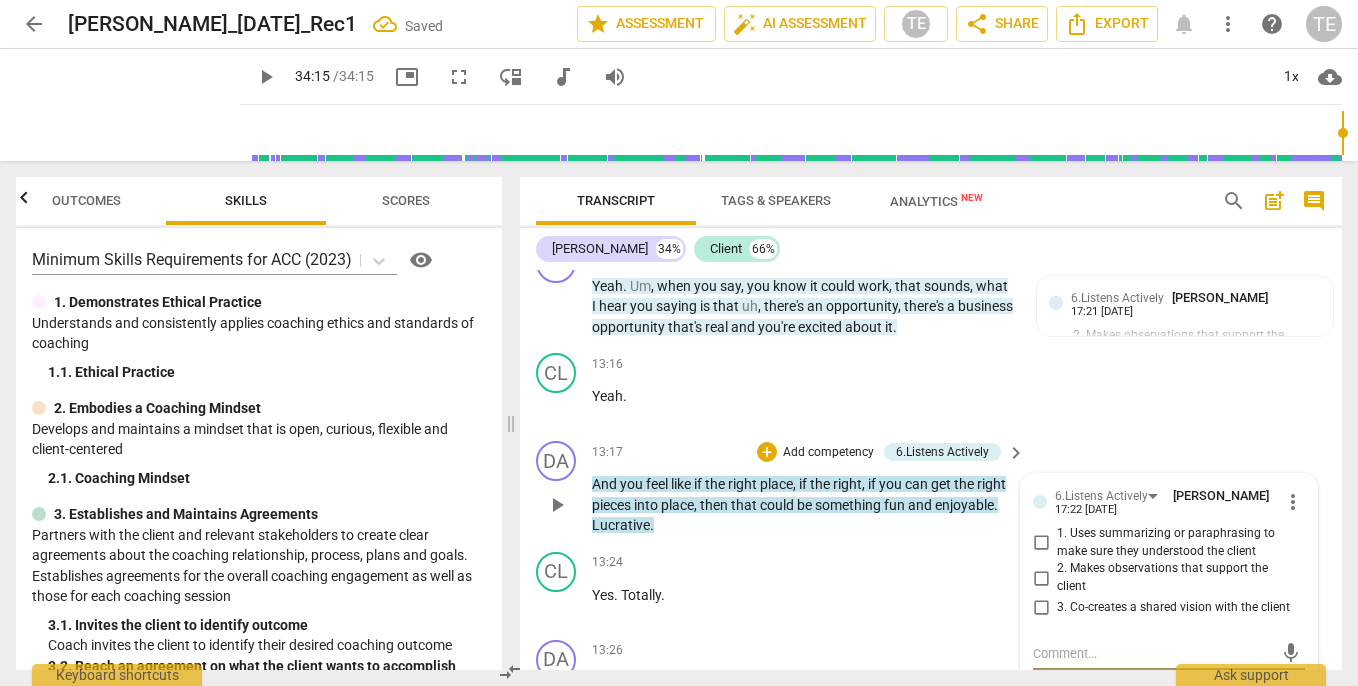 click on "2. Makes observations that support the client" at bounding box center (1041, 578) 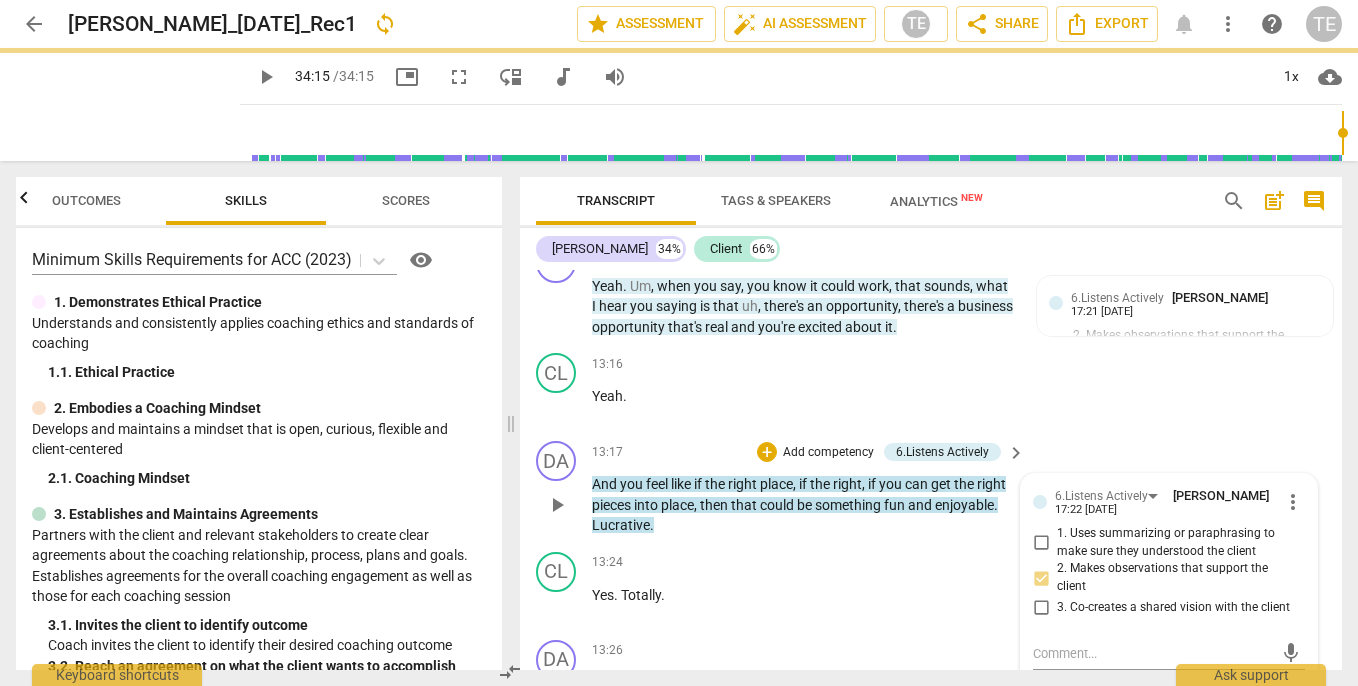 click on "1. Uses summarizing or paraphrasing to make sure they understood the client" at bounding box center [1041, 543] 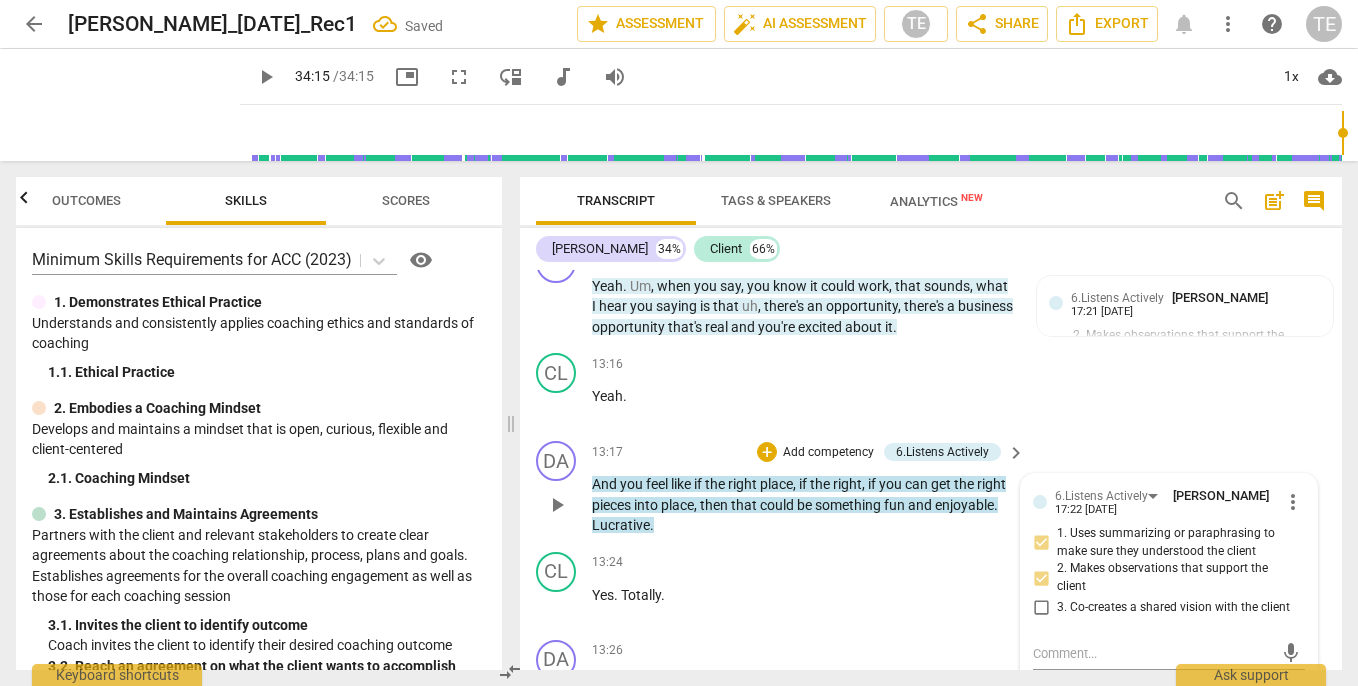 click on "2. Makes observations that support the client" at bounding box center [1041, 578] 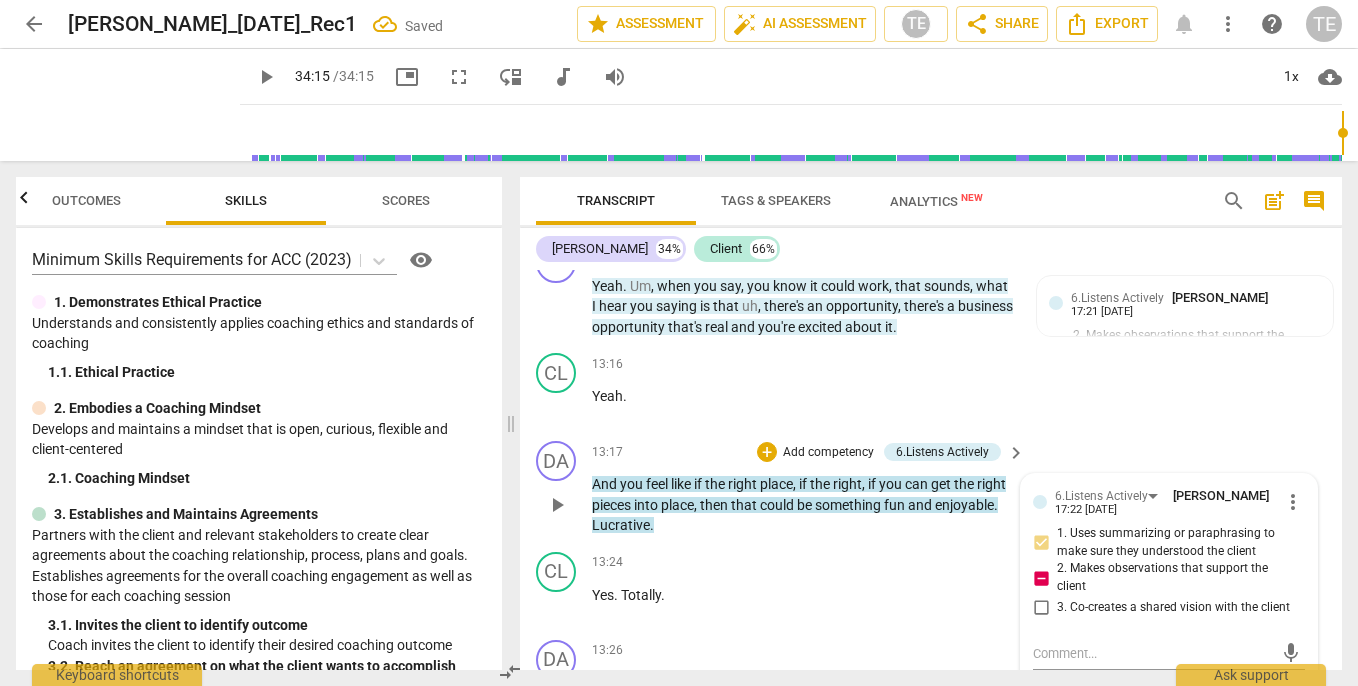 click on "2. Makes observations that support the client" at bounding box center [1041, 578] 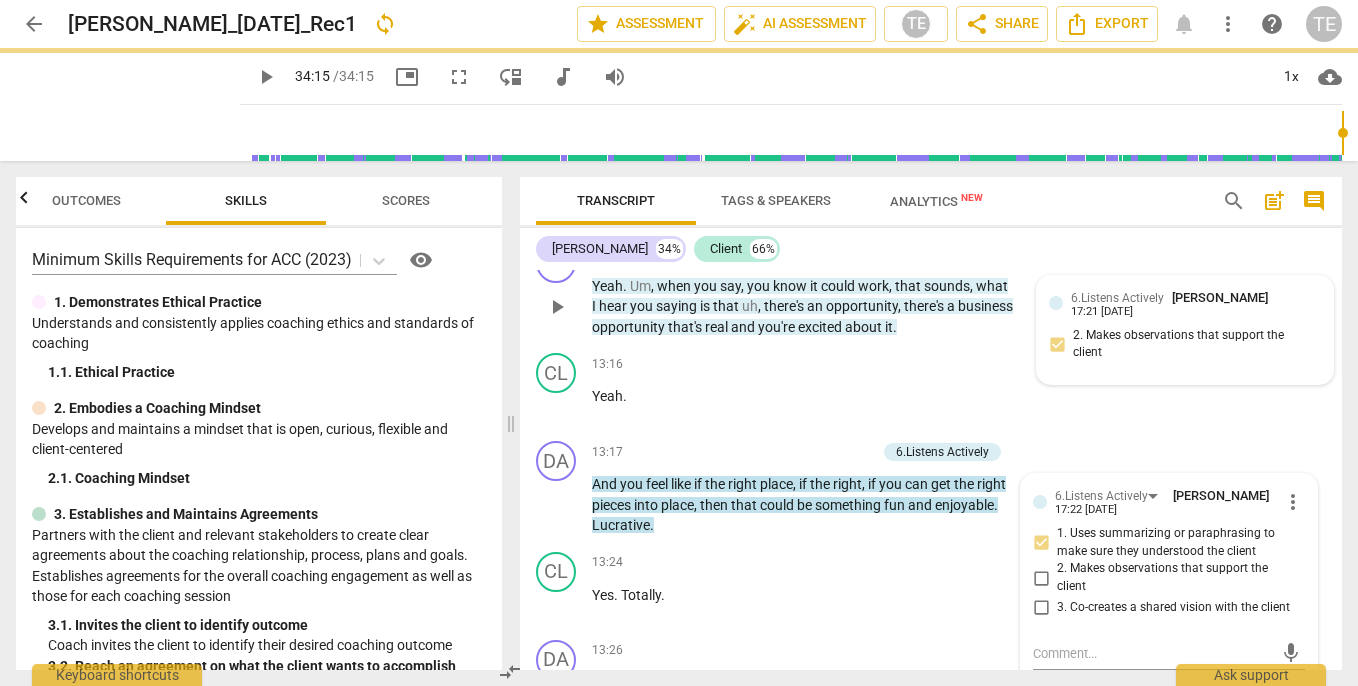 click on "6.Listens Actively [PERSON_NAME] 17:21 [DATE] 2. Makes observations that support the client" at bounding box center [1185, 330] 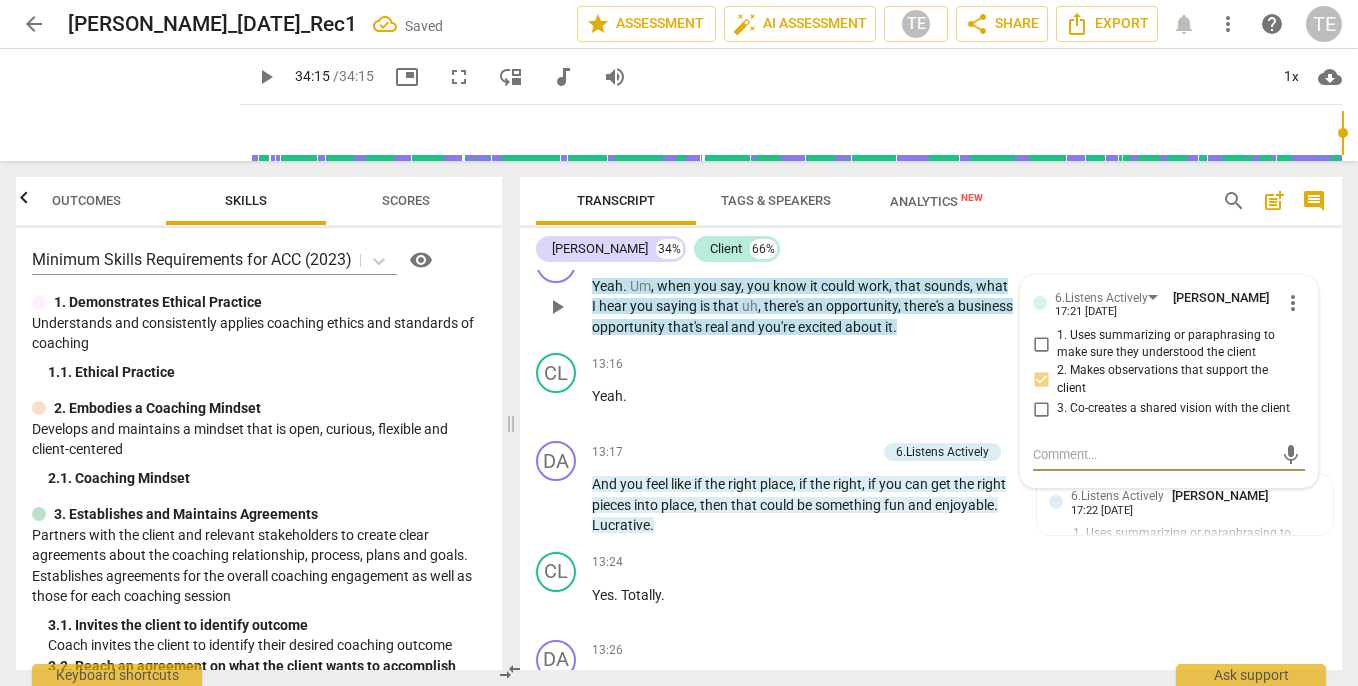click on "2. Makes observations that support the client" at bounding box center [1041, 380] 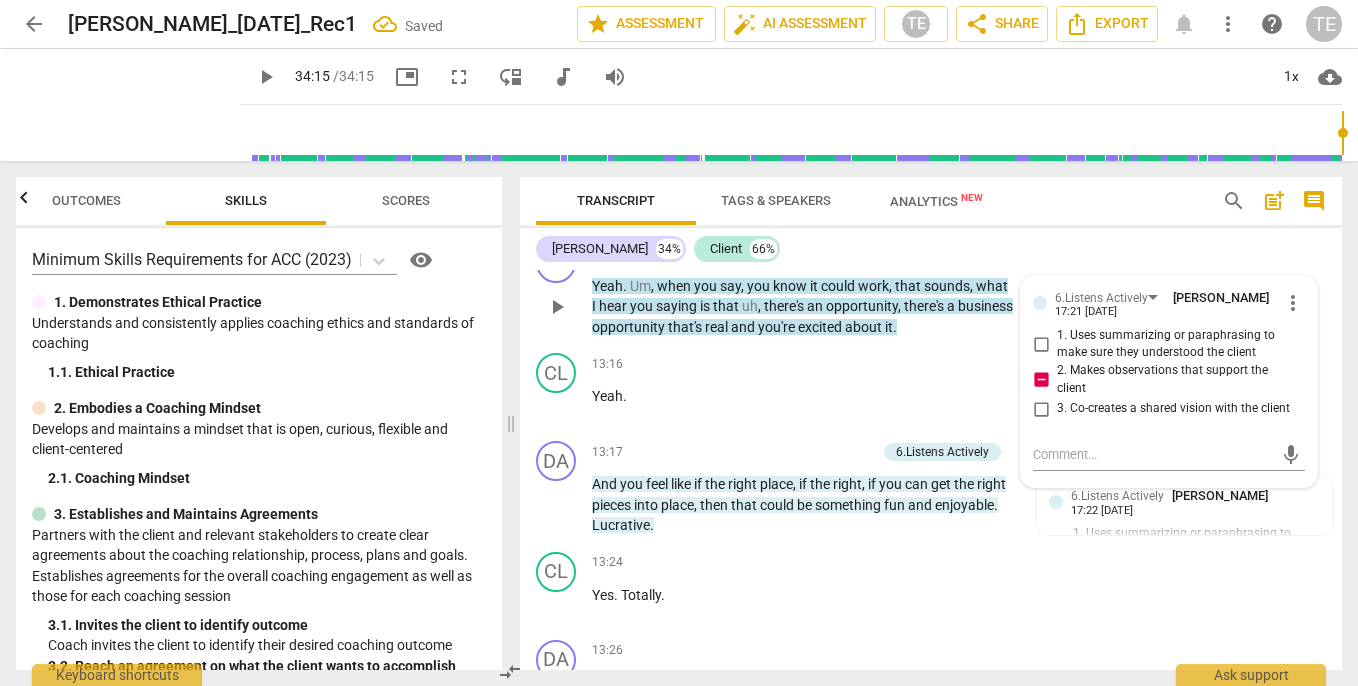 click on "2. Makes observations that support the client" at bounding box center (1041, 380) 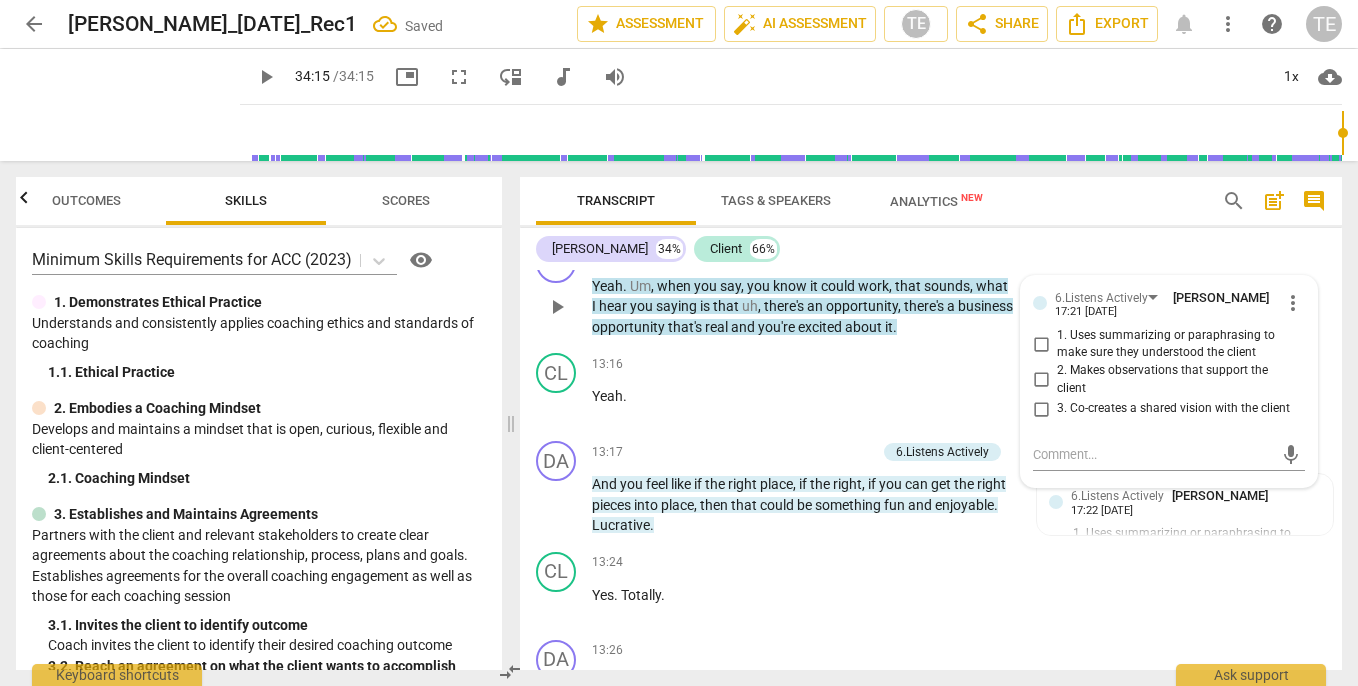 click on "1. Uses summarizing or paraphrasing to make sure they understood the client" at bounding box center (1041, 344) 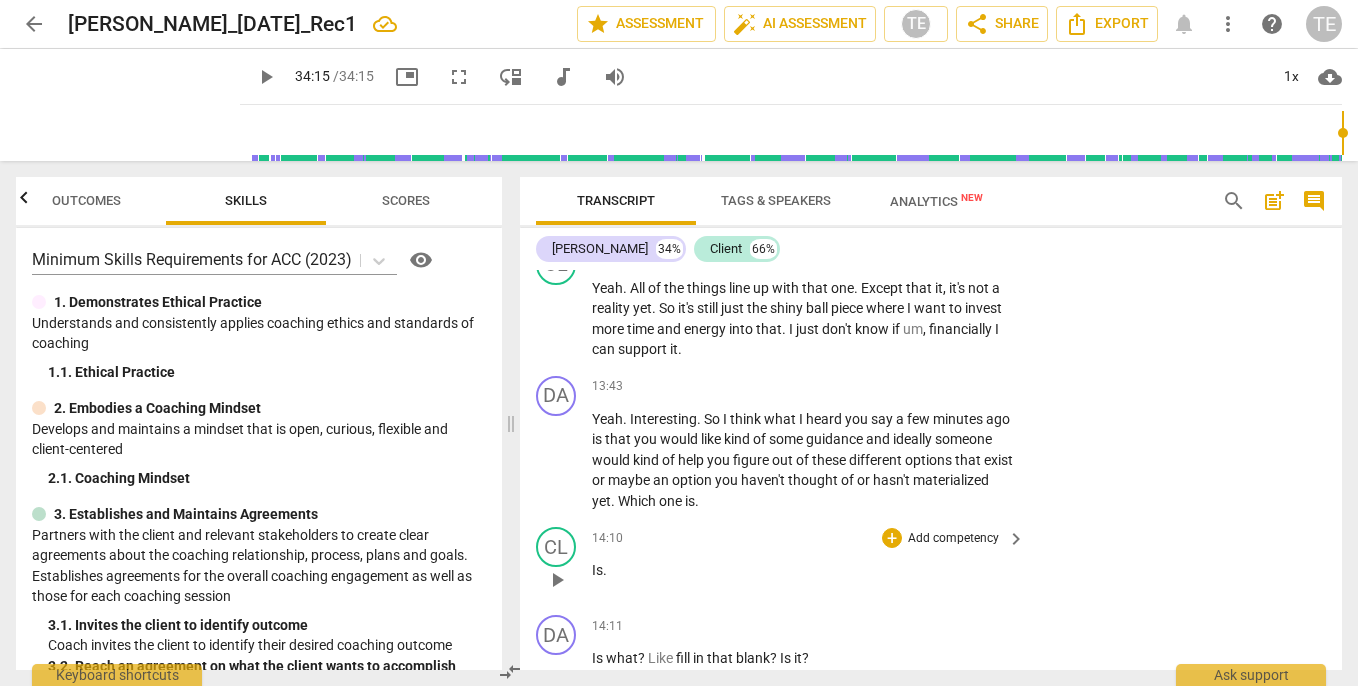 scroll, scrollTop: 5762, scrollLeft: 0, axis: vertical 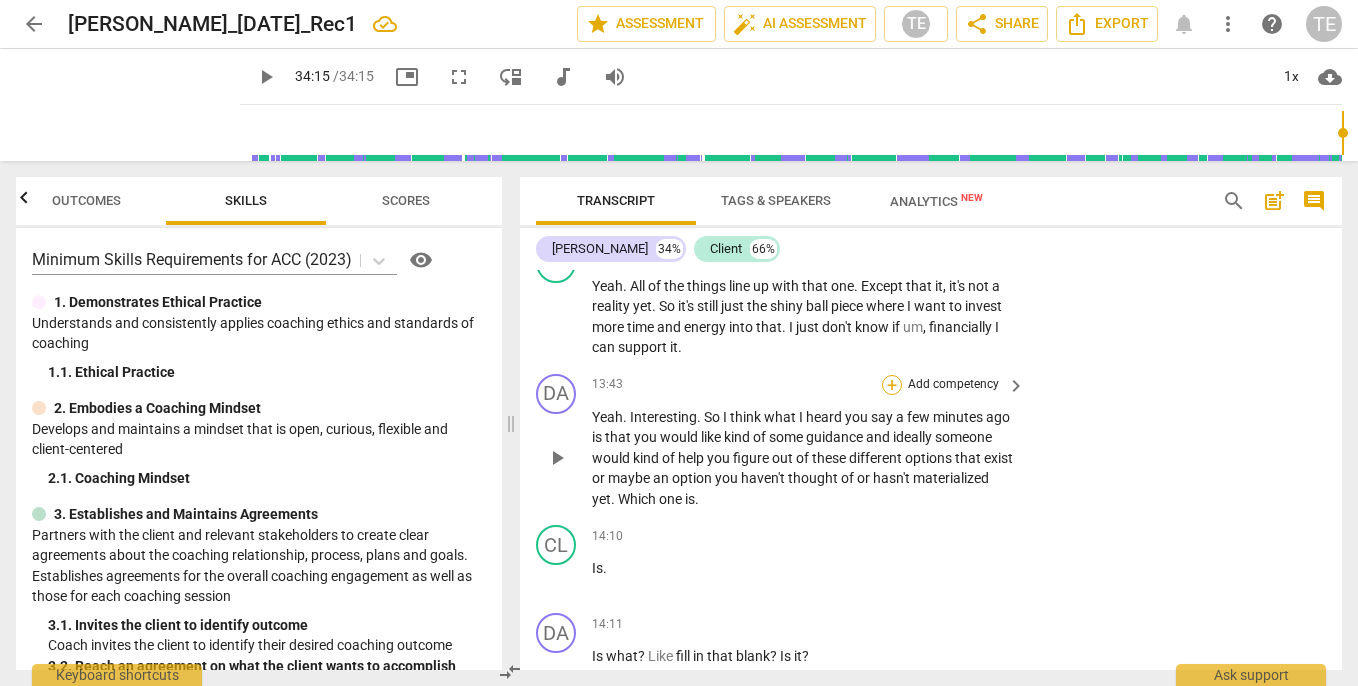 click on "+" at bounding box center [892, 385] 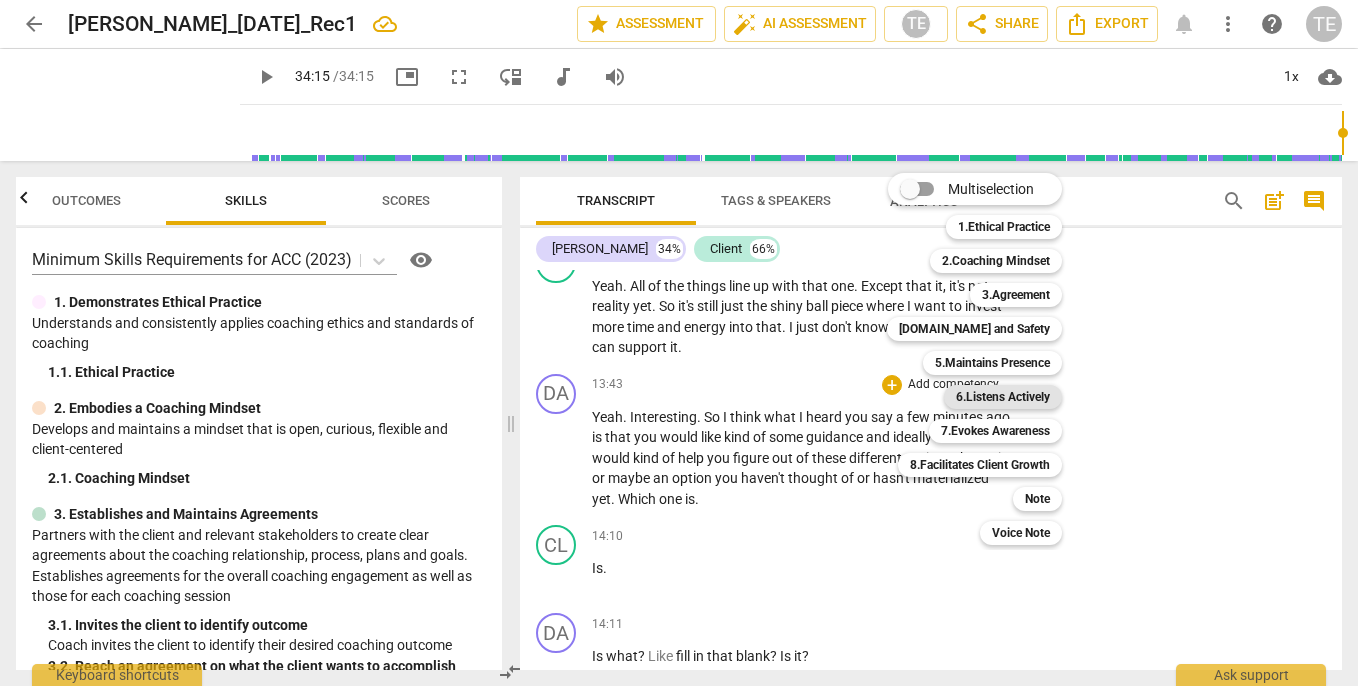 click on "6.Listens Actively" at bounding box center (1003, 397) 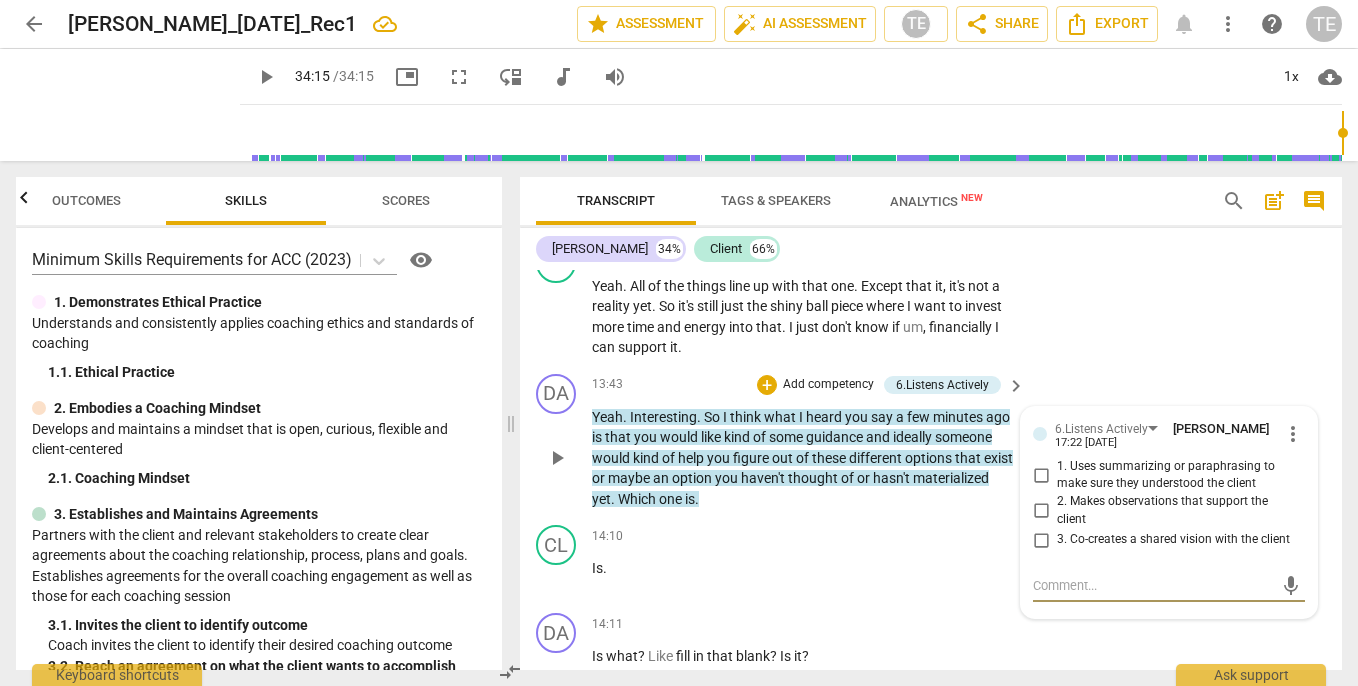 click on "1. Uses summarizing or paraphrasing to make sure they understood the client" at bounding box center [1041, 475] 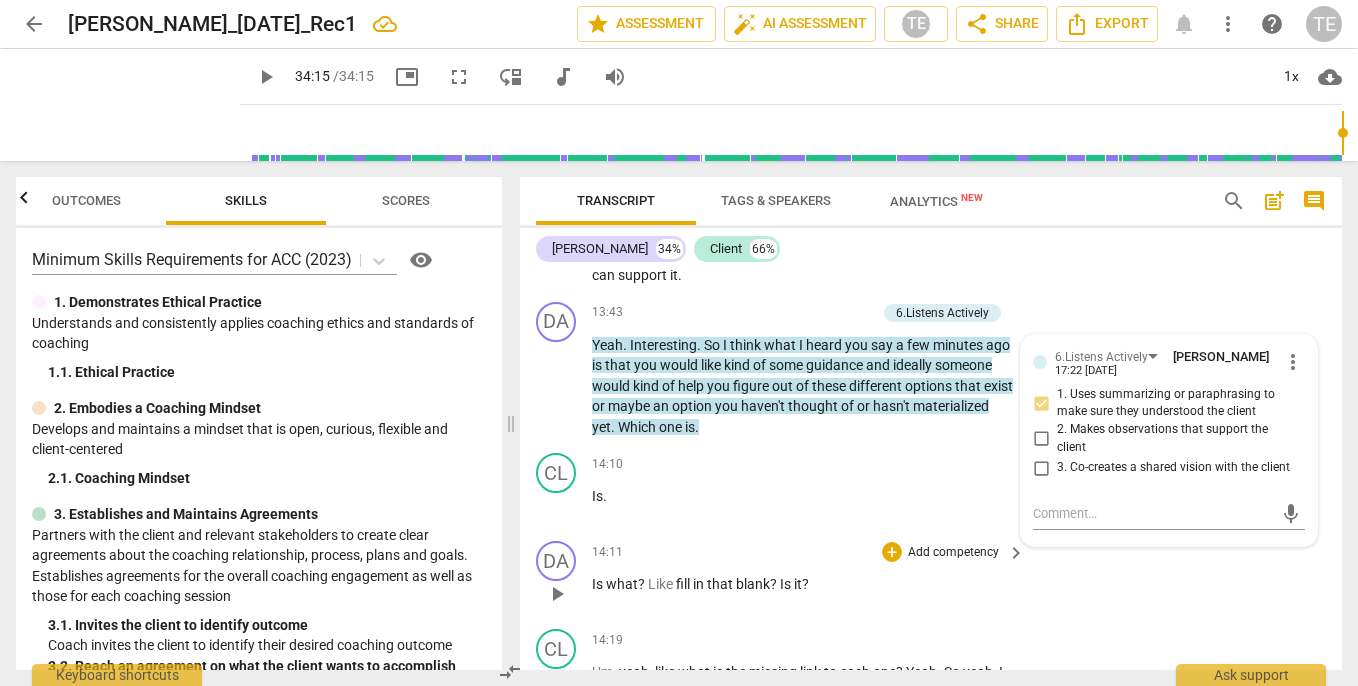 scroll, scrollTop: 5839, scrollLeft: 0, axis: vertical 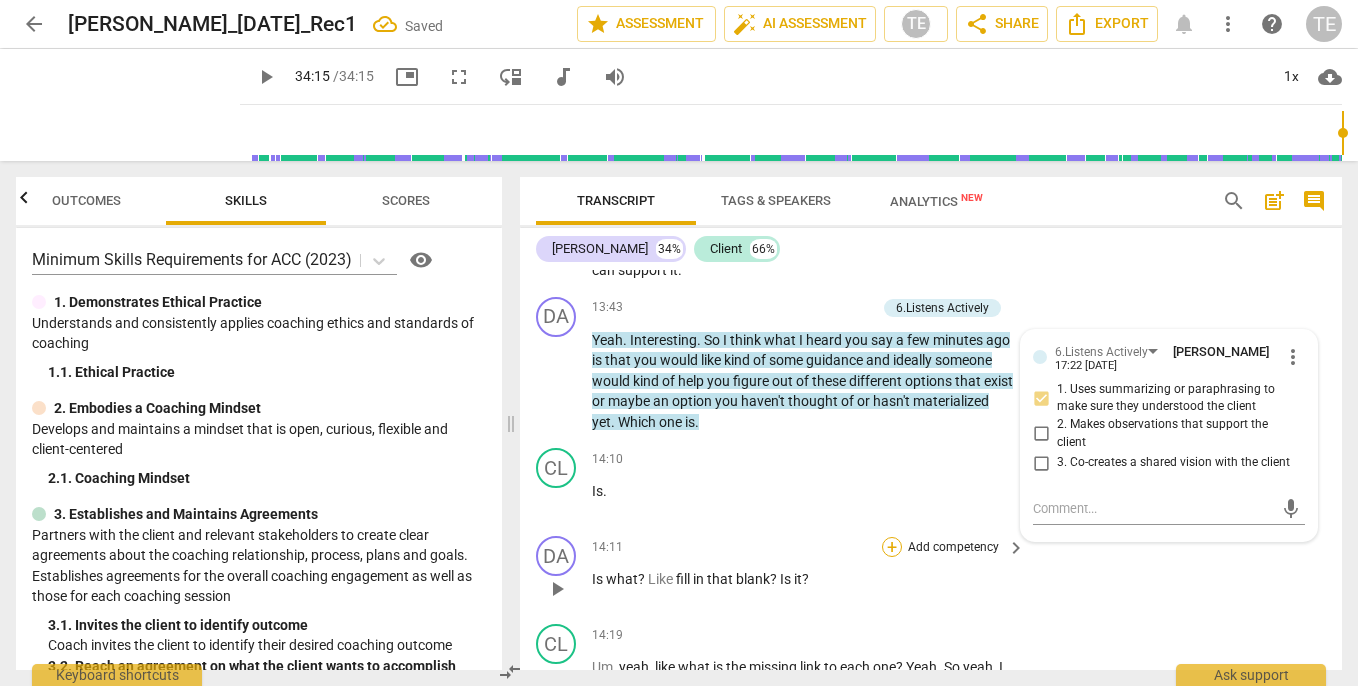 click on "+" at bounding box center [892, 547] 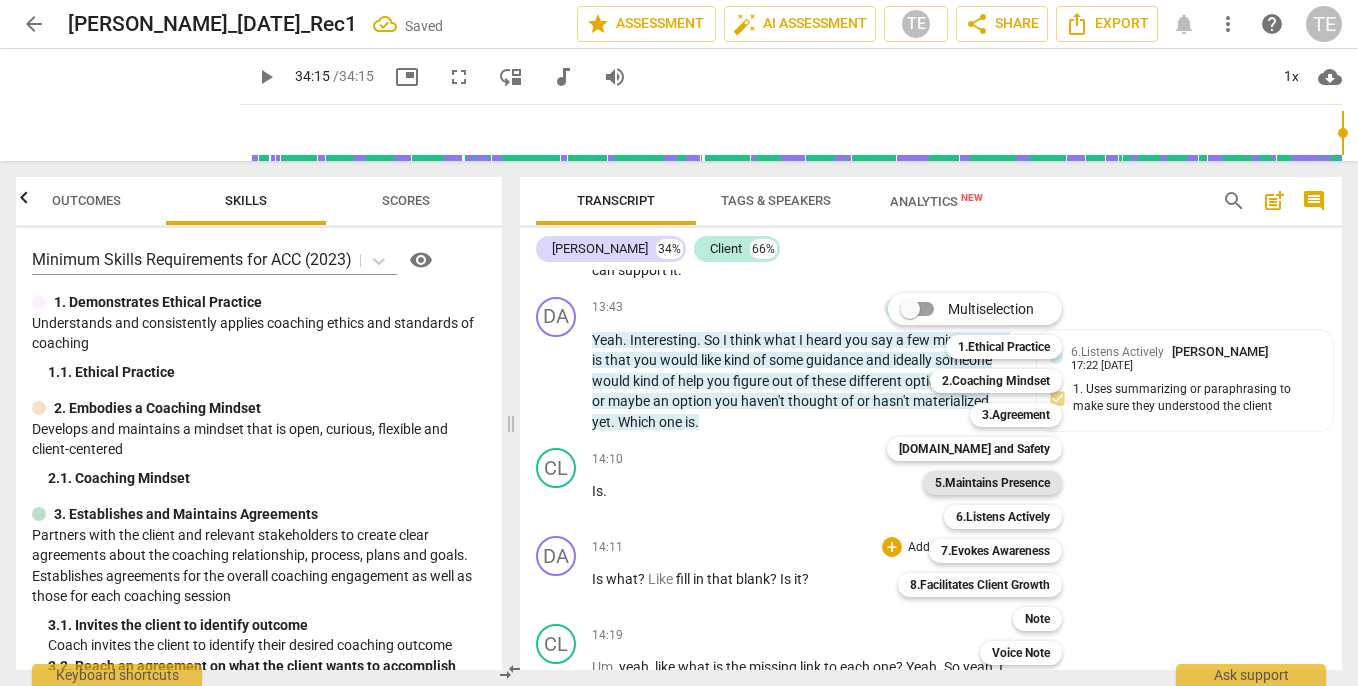 click on "5.Maintains Presence" at bounding box center (992, 483) 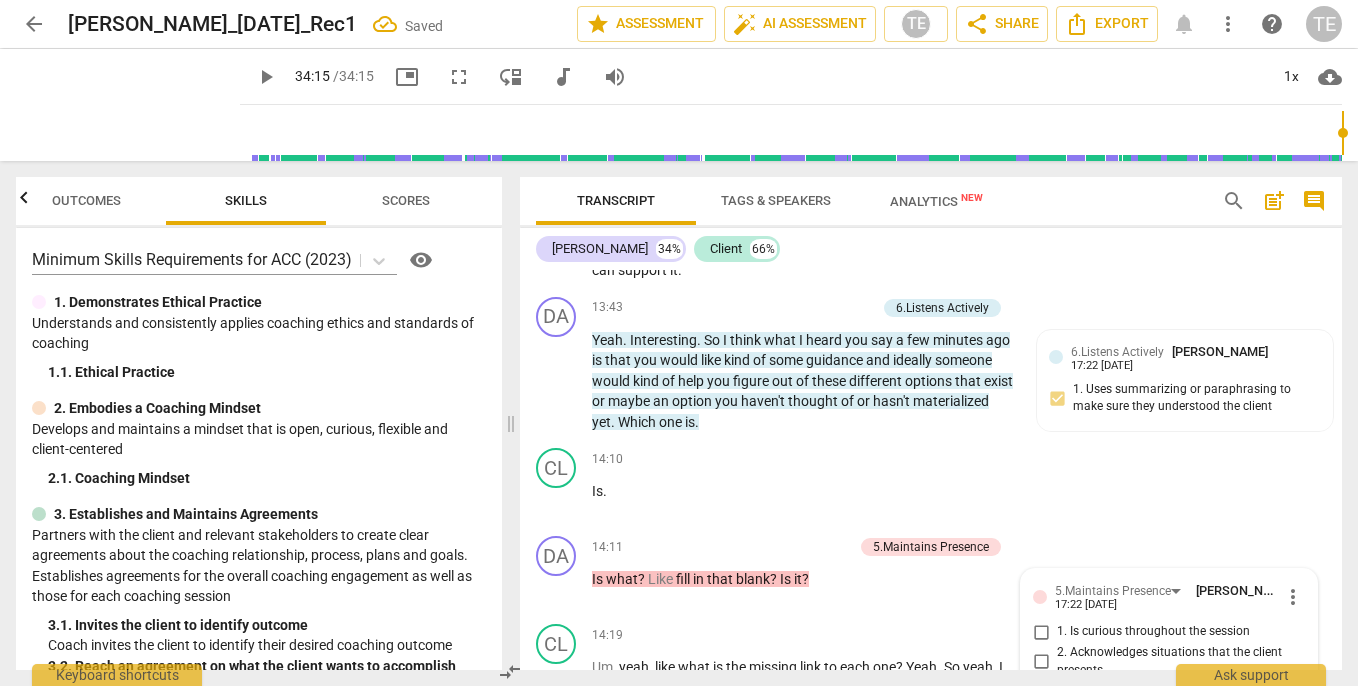 scroll, scrollTop: 6086, scrollLeft: 0, axis: vertical 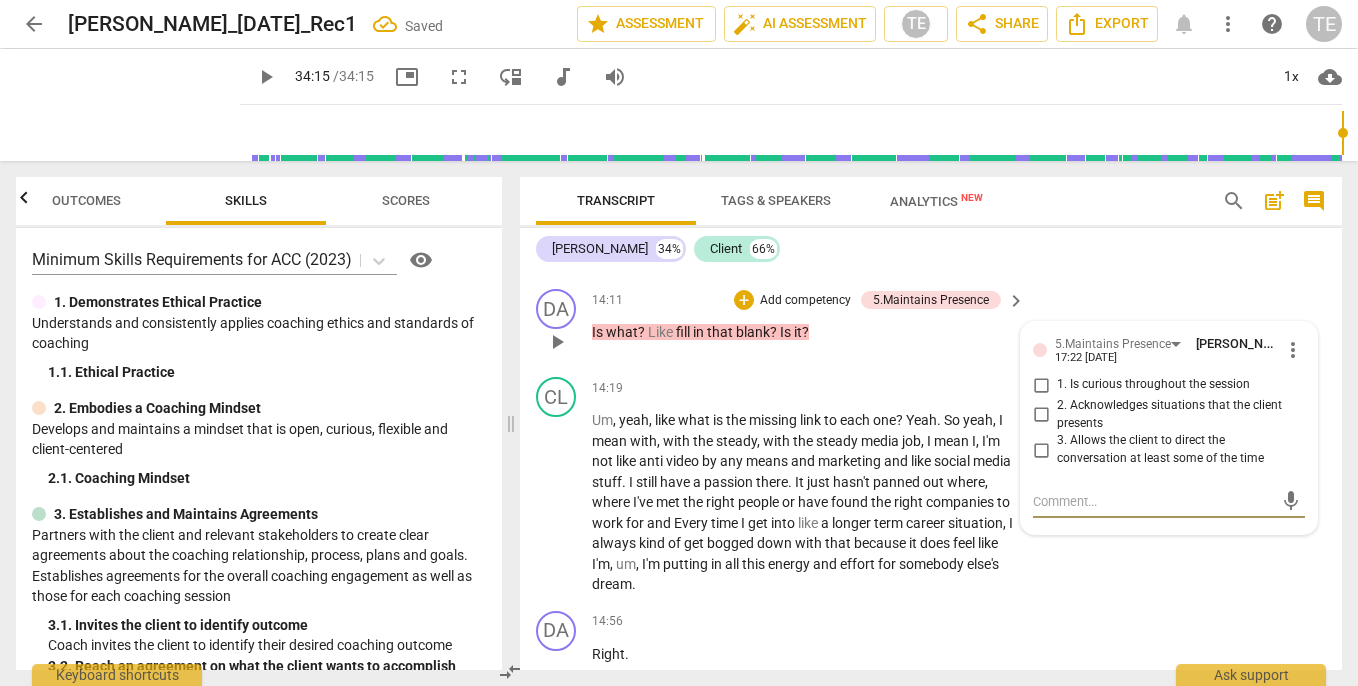 click on "1. Is curious throughout the session" at bounding box center [1041, 385] 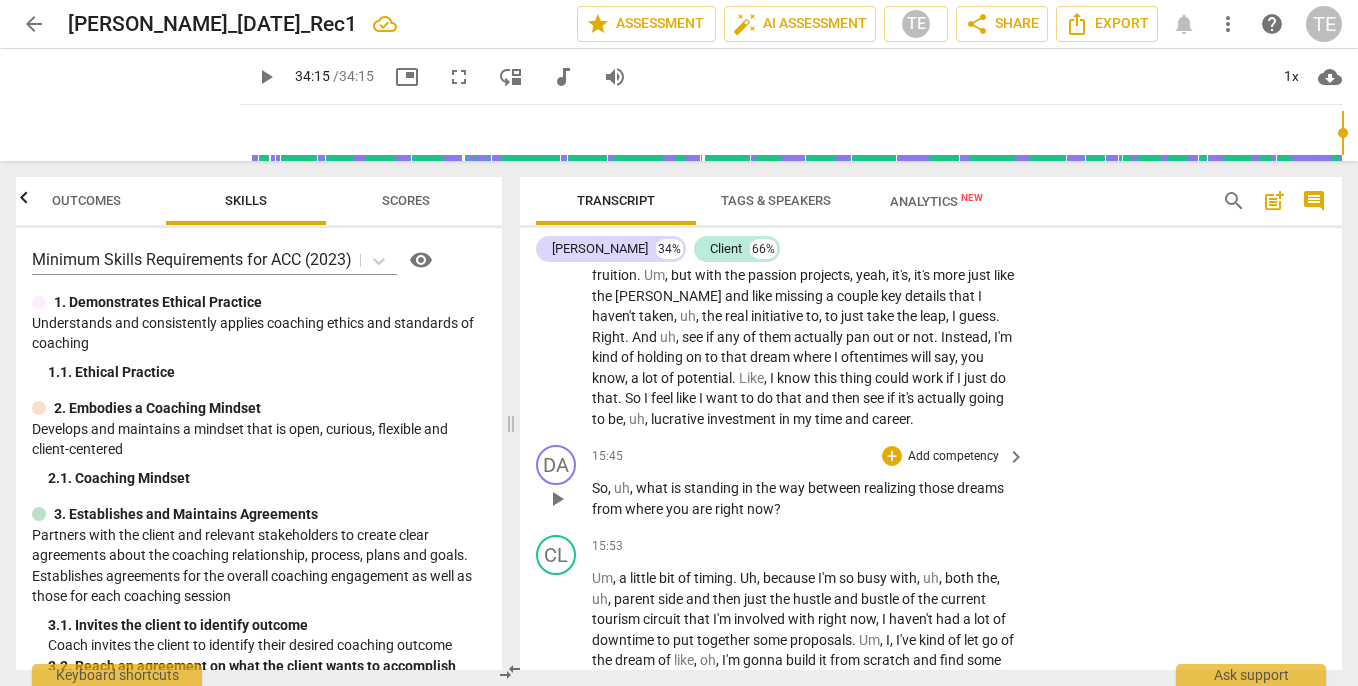 scroll, scrollTop: 6574, scrollLeft: 0, axis: vertical 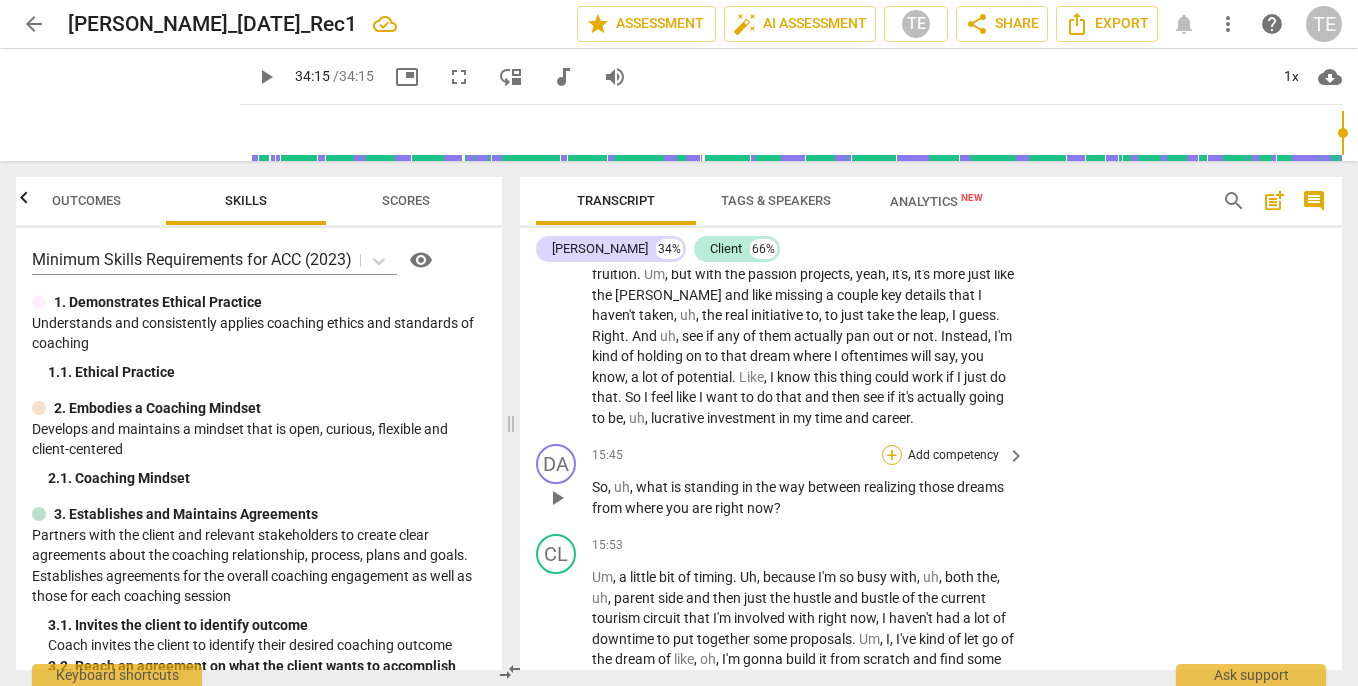 click on "+" at bounding box center [892, 455] 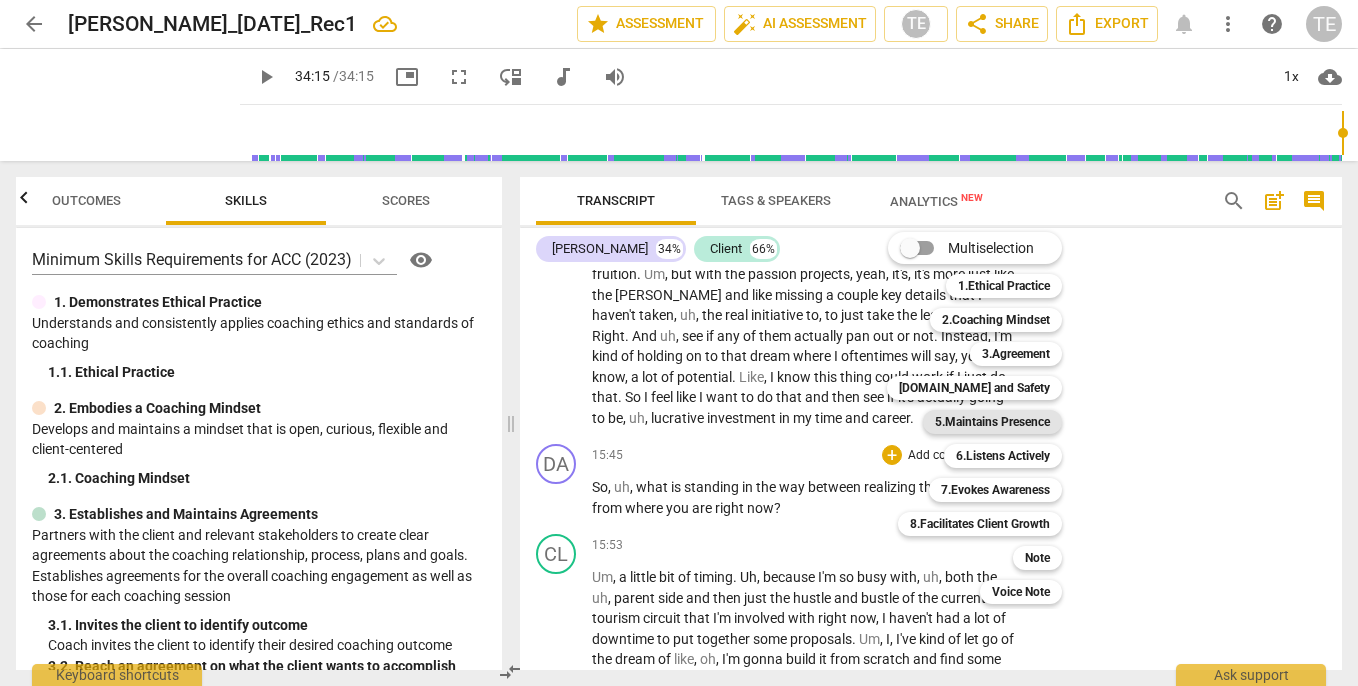 click on "5.Maintains Presence" at bounding box center [992, 422] 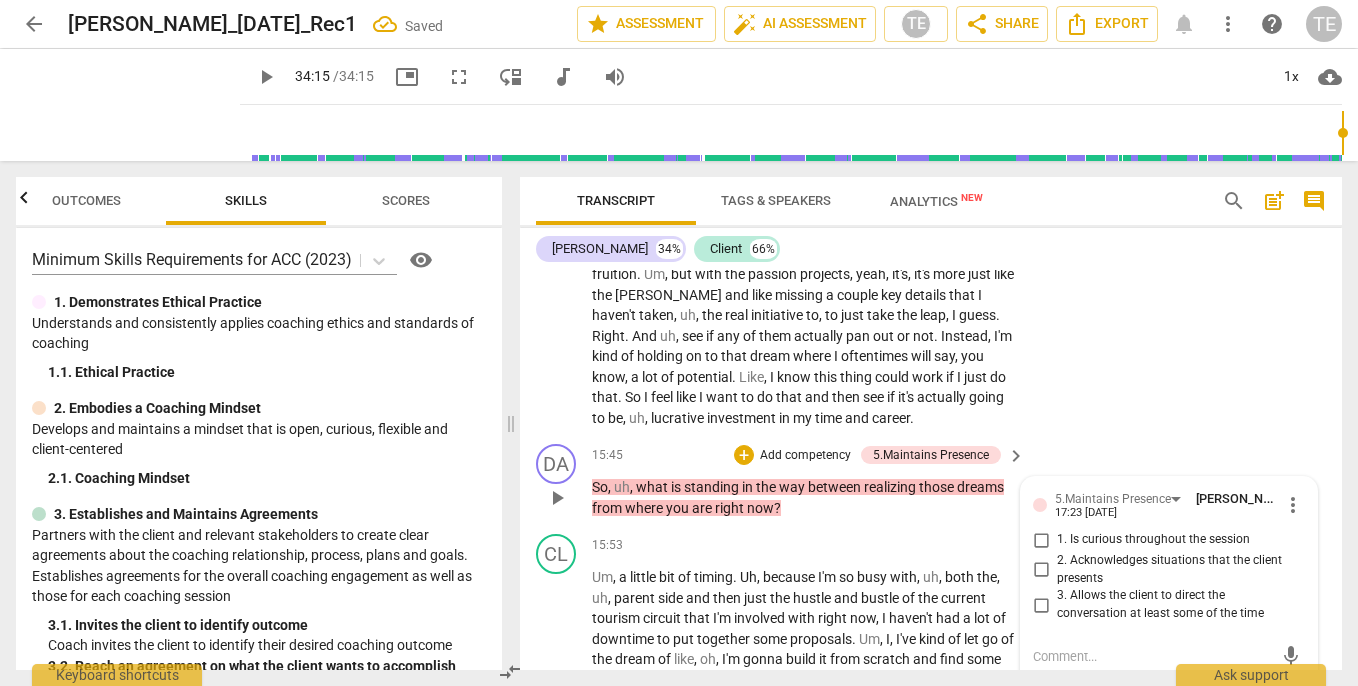 click on "1. Is curious throughout the session" at bounding box center [1041, 540] 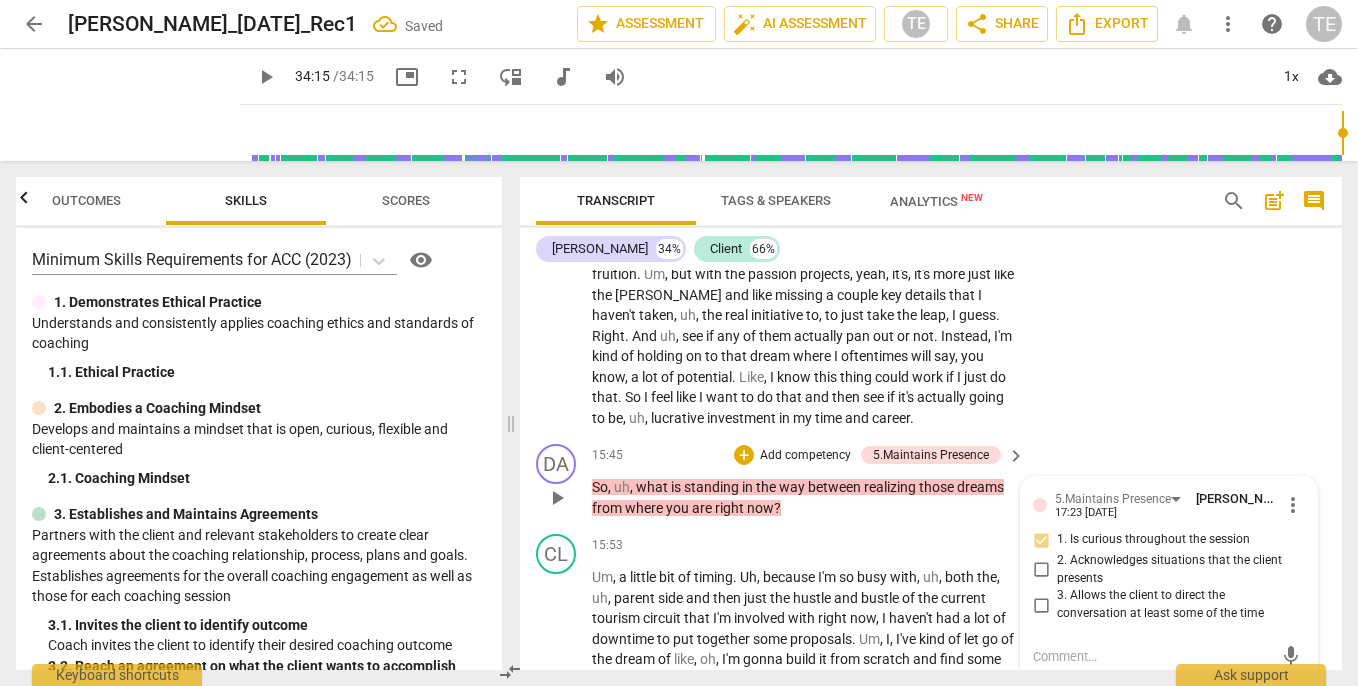 click on "3. Allows the client to direct the conversation at least some of the time" at bounding box center (1041, 605) 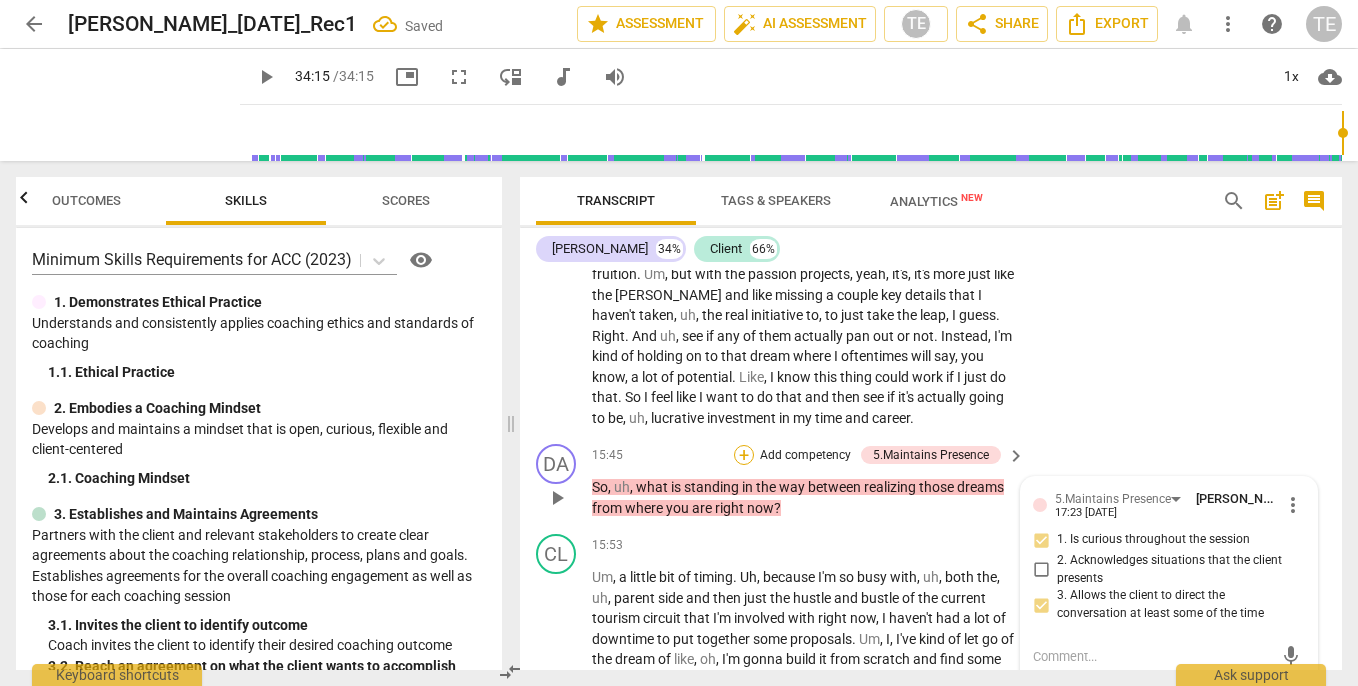 click on "+" at bounding box center [744, 455] 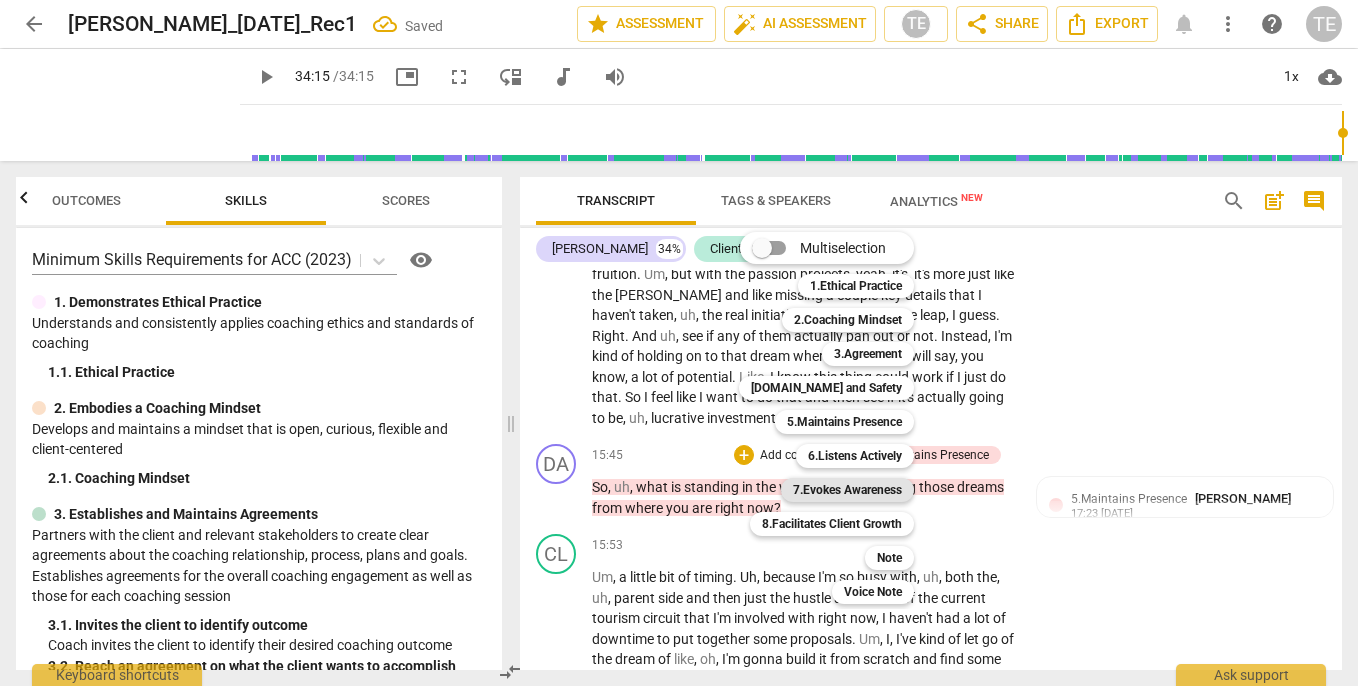 click on "7.Evokes Awareness" at bounding box center [847, 490] 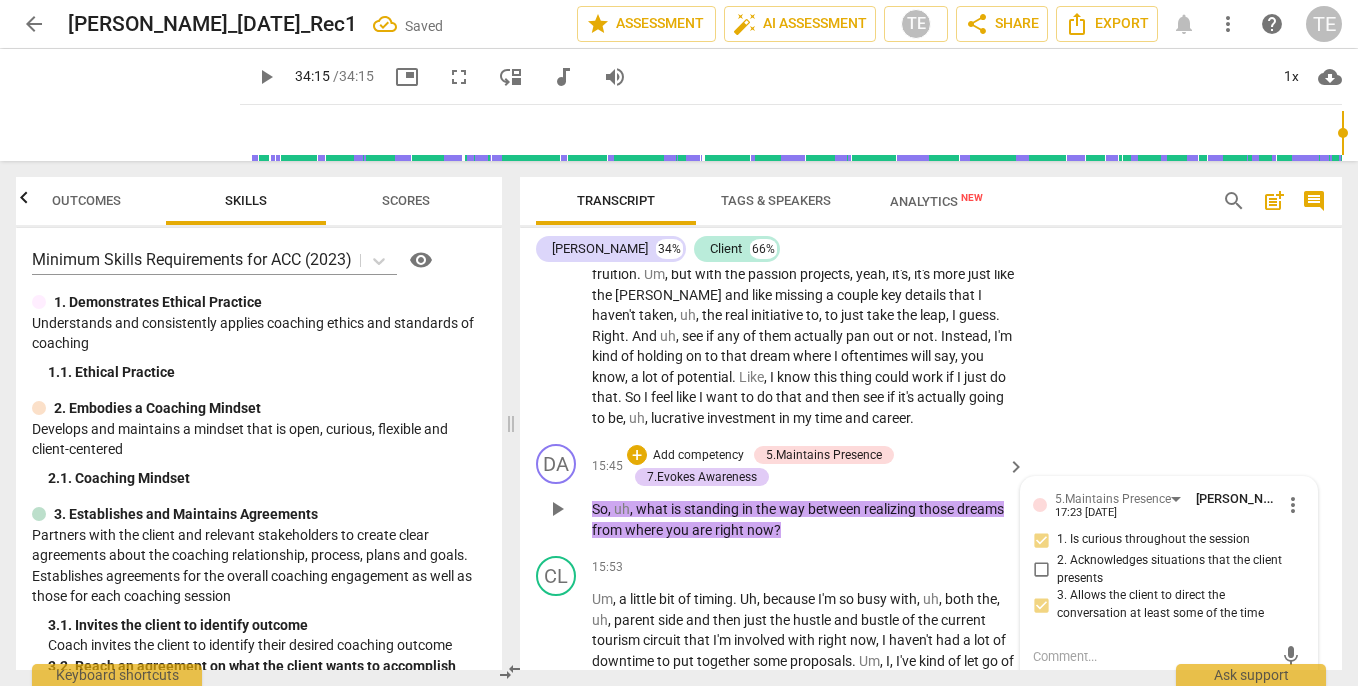 scroll, scrollTop: 0, scrollLeft: 0, axis: both 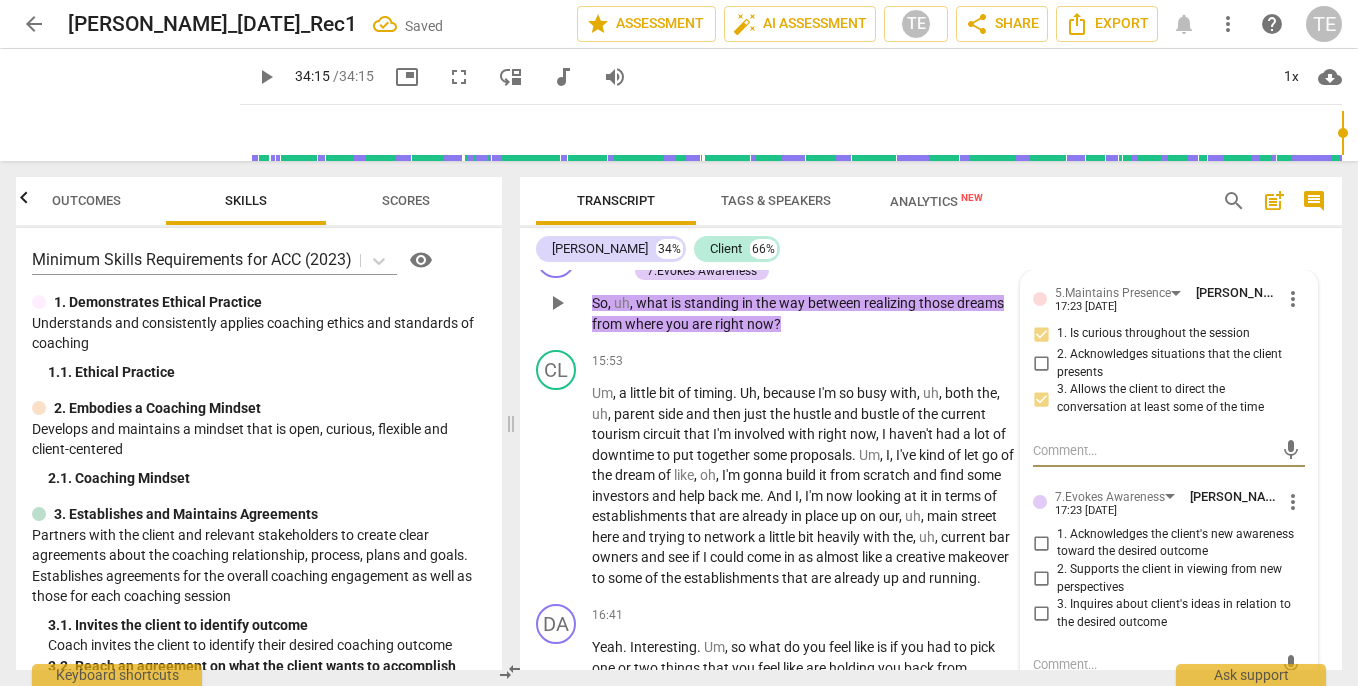 click on "3. Inquires about client's ideas in relation to the desired outcome" at bounding box center [1041, 614] 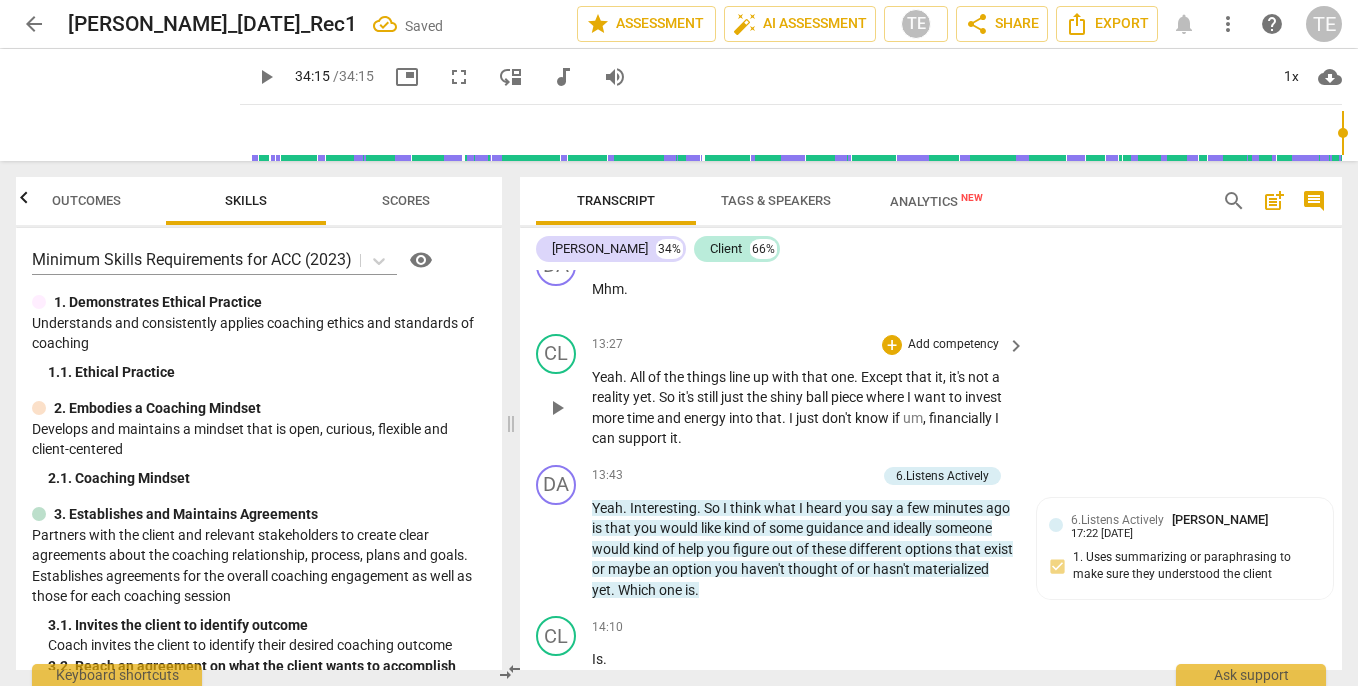 scroll, scrollTop: 5669, scrollLeft: 0, axis: vertical 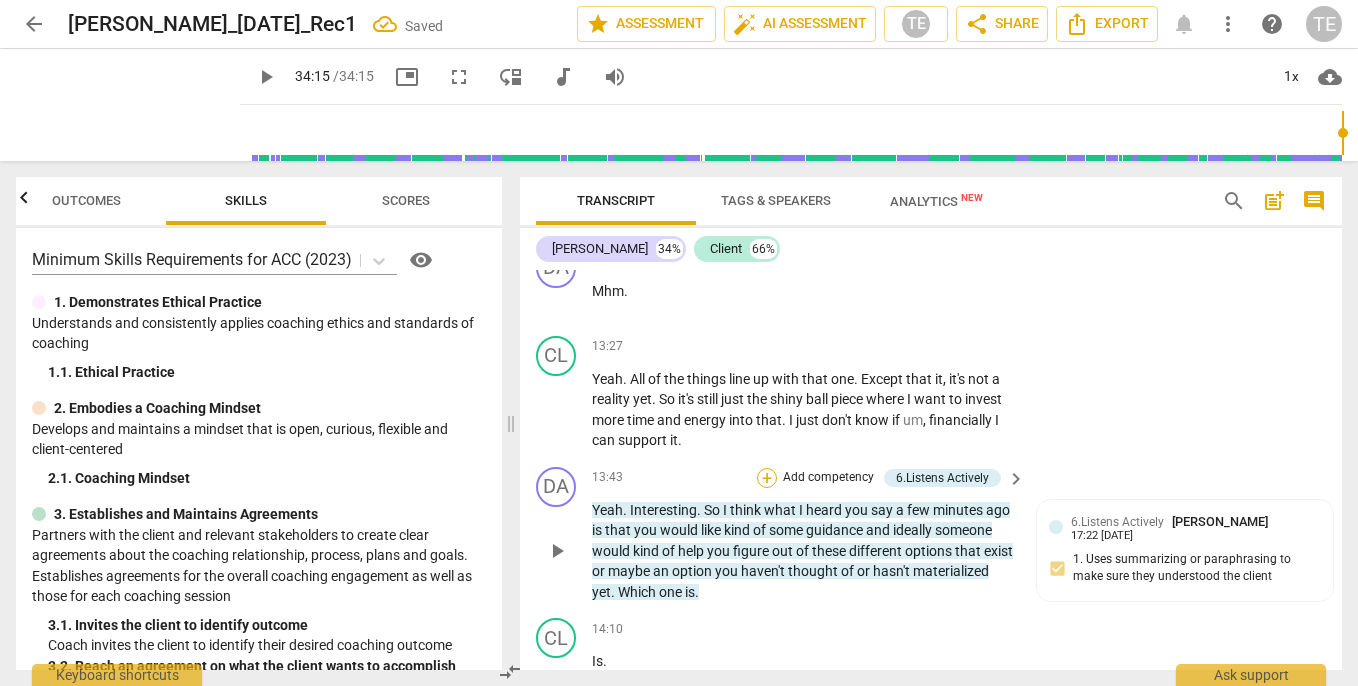 click on "+" at bounding box center (767, 478) 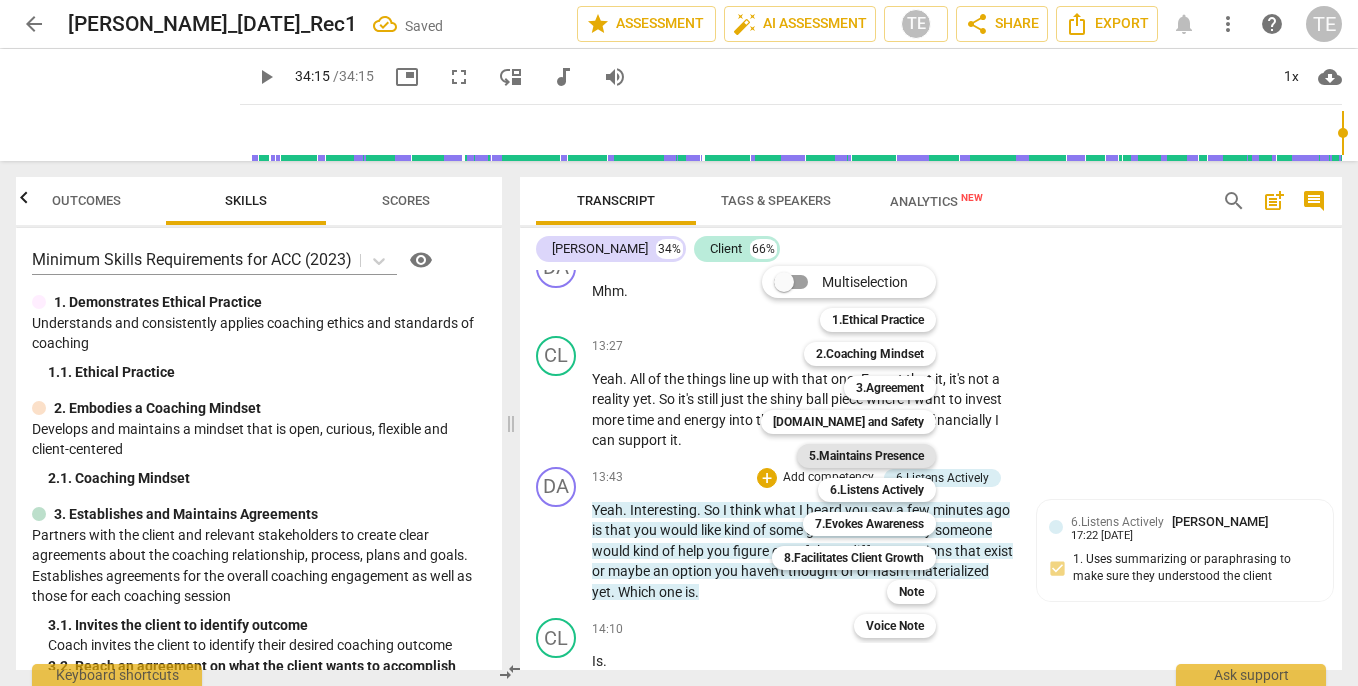 click on "5.Maintains Presence" at bounding box center (866, 456) 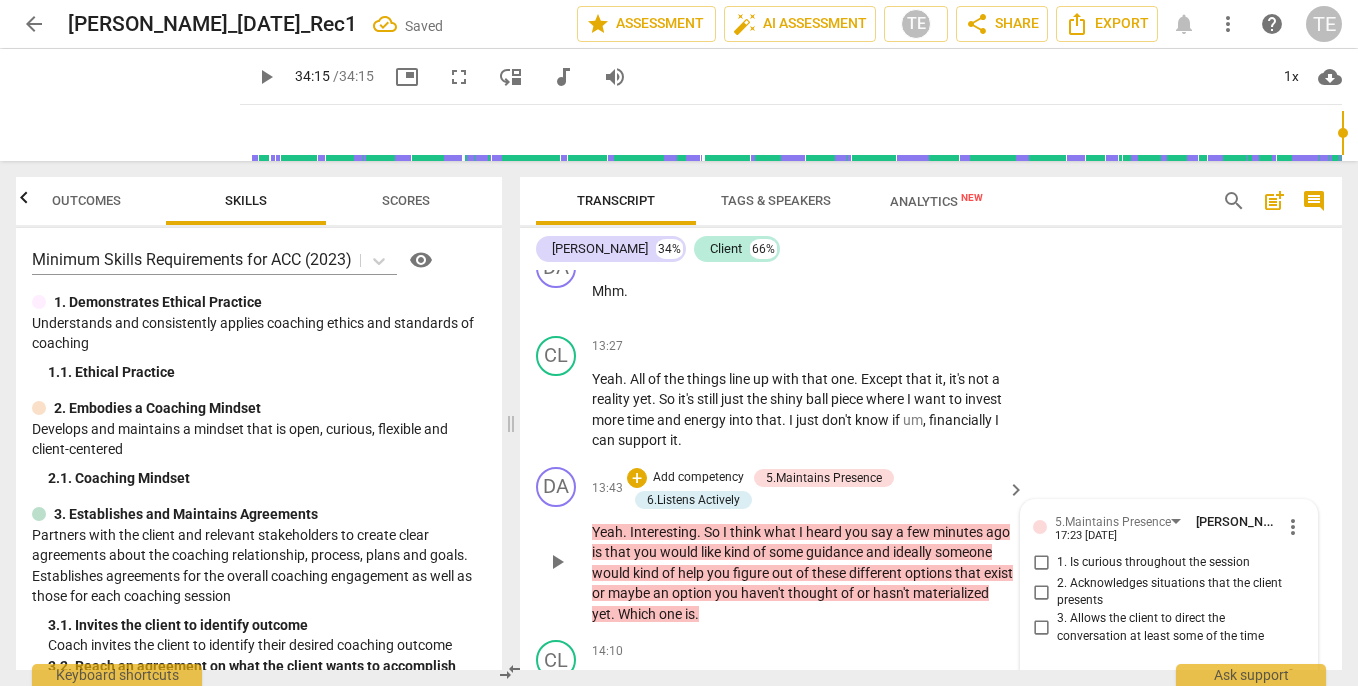 click on "2. Acknowledges situations that the client presents" at bounding box center [1041, 592] 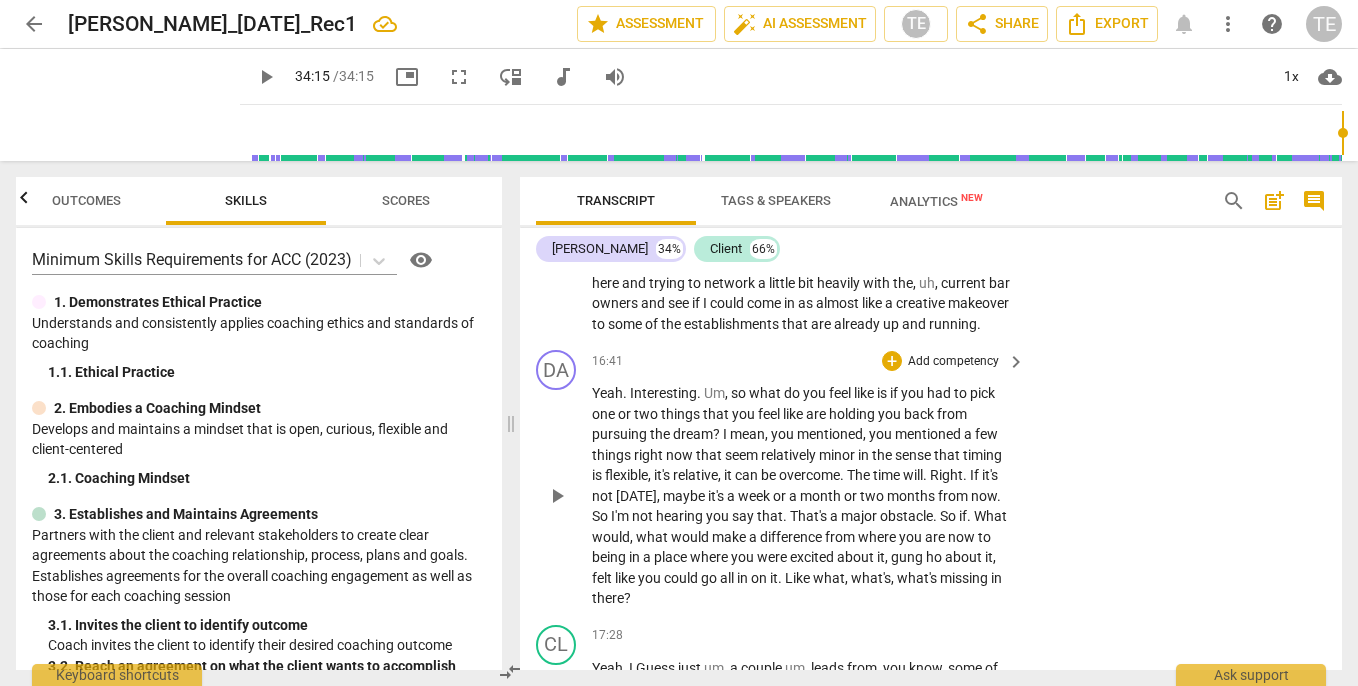 scroll, scrollTop: 7079, scrollLeft: 0, axis: vertical 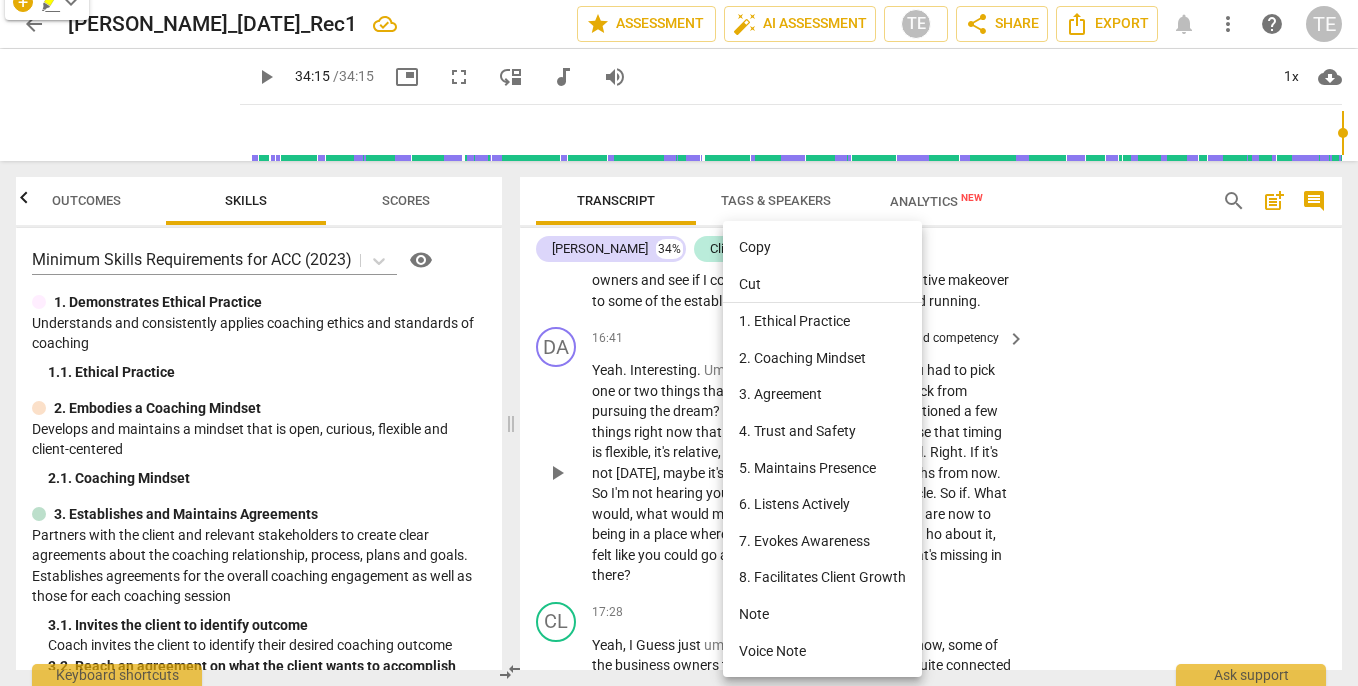 drag, startPoint x: 720, startPoint y: 387, endPoint x: 595, endPoint y: 342, distance: 132.8533 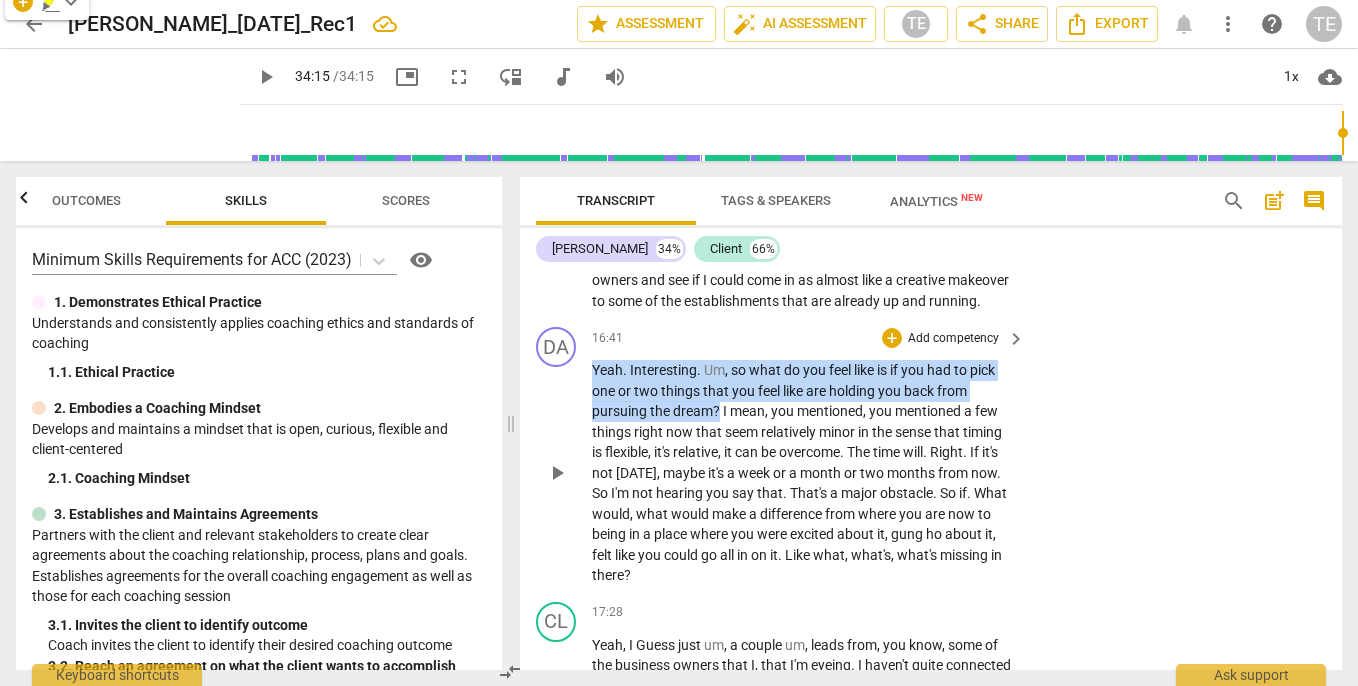 drag, startPoint x: 721, startPoint y: 387, endPoint x: 588, endPoint y: 331, distance: 144.3087 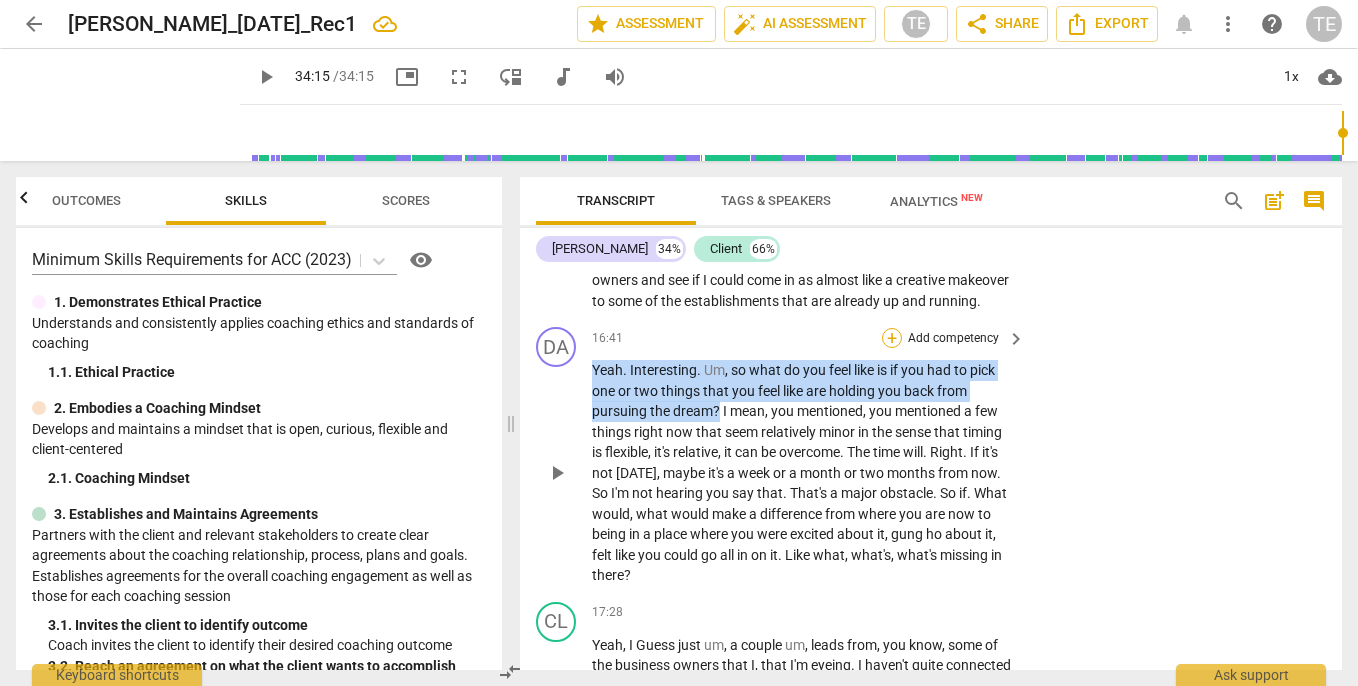 click on "+" at bounding box center (892, 338) 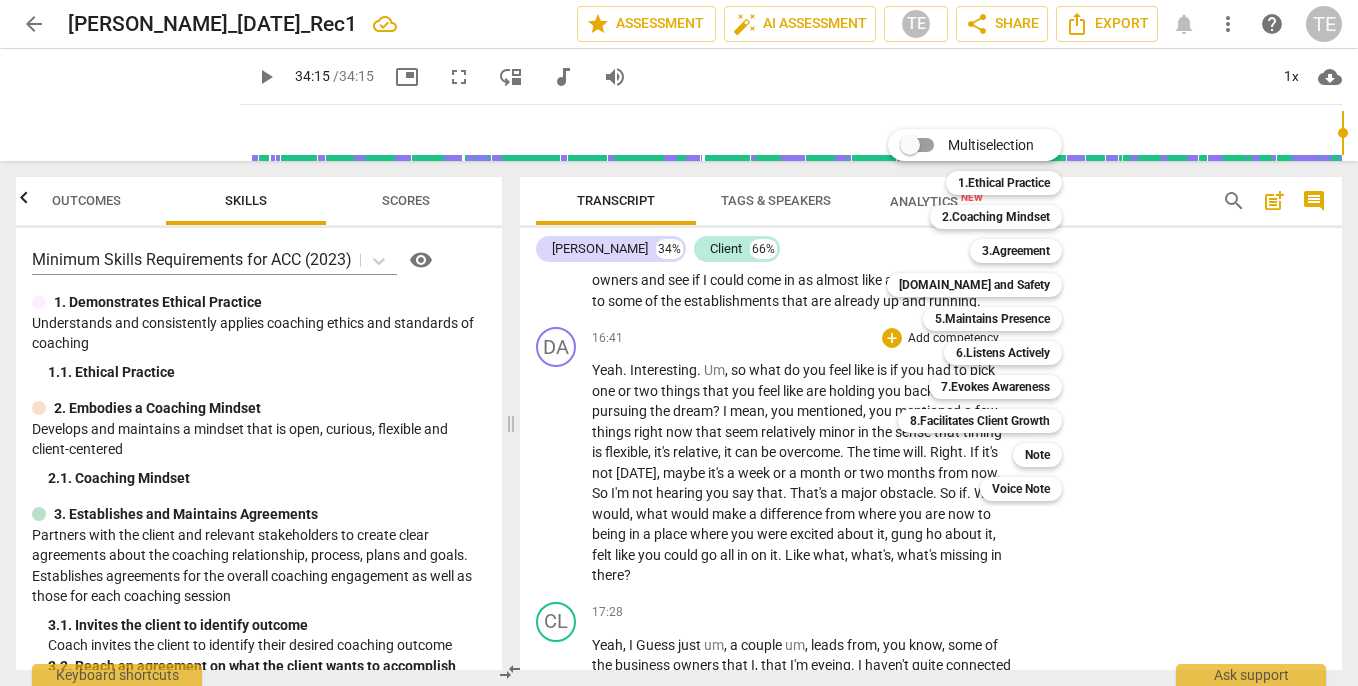 click at bounding box center [679, 343] 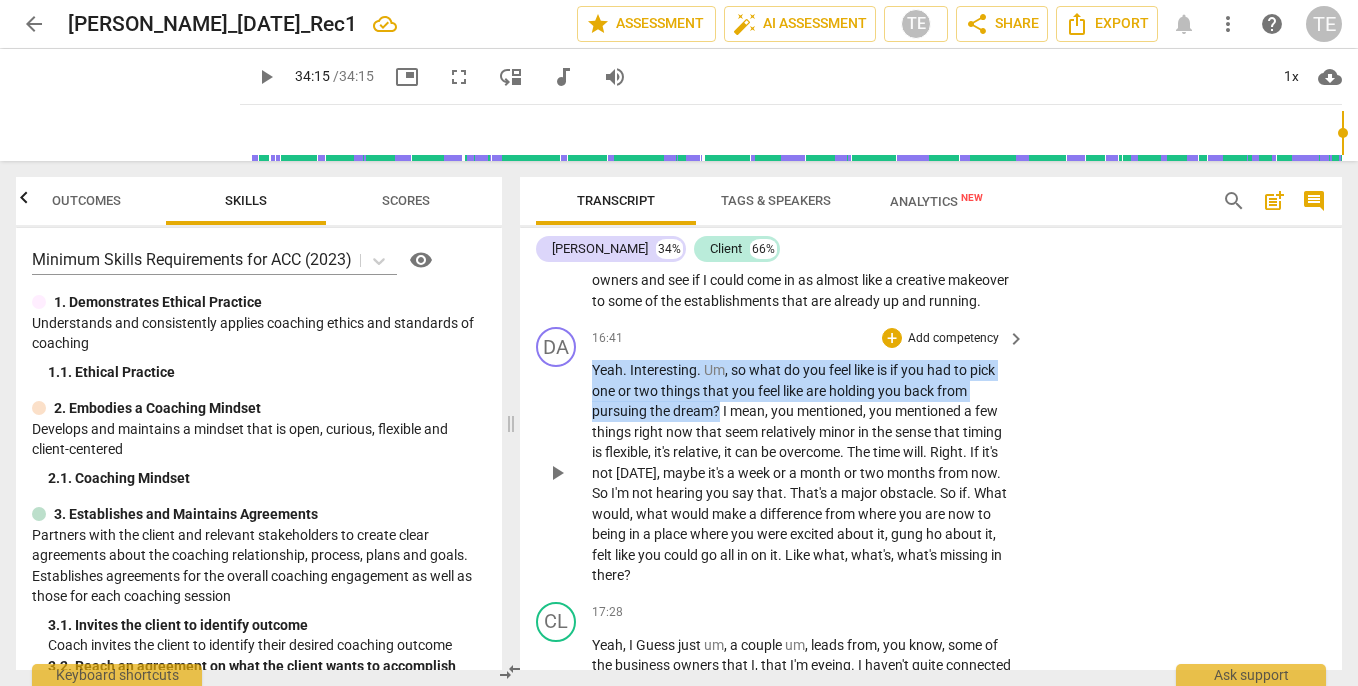 drag, startPoint x: 719, startPoint y: 389, endPoint x: 587, endPoint y: 340, distance: 140.80128 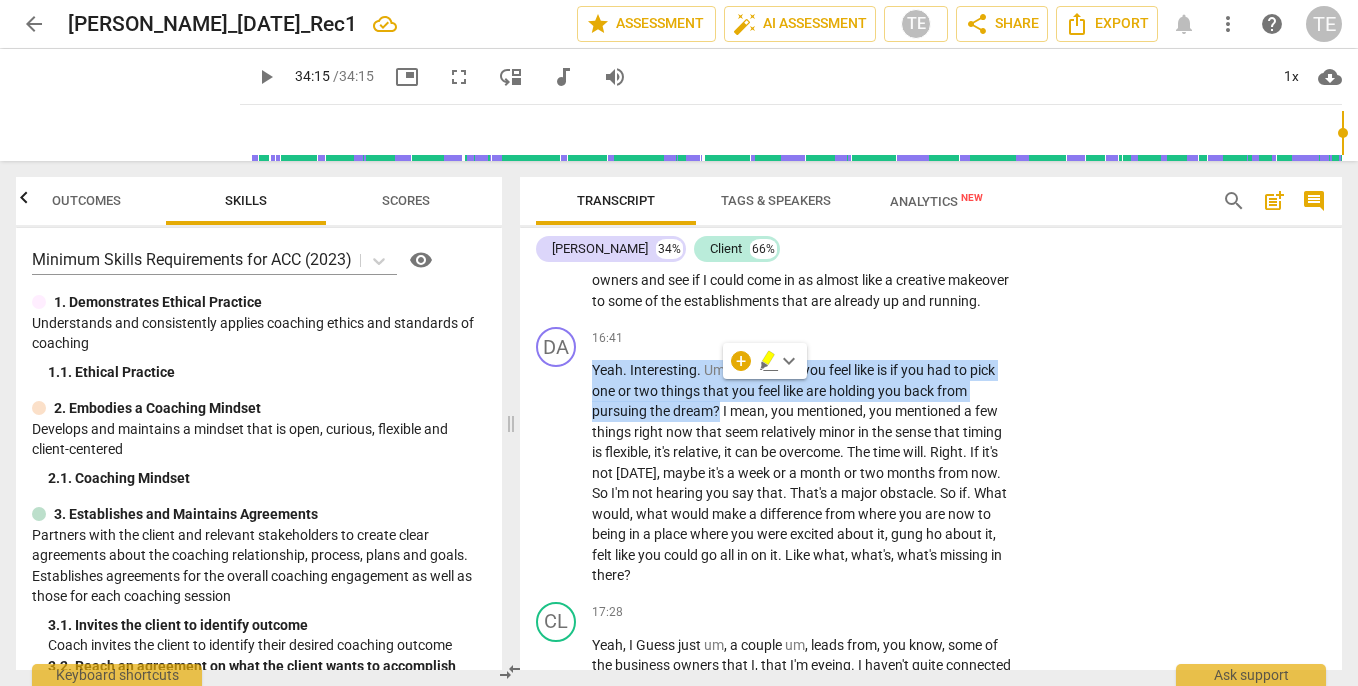 click 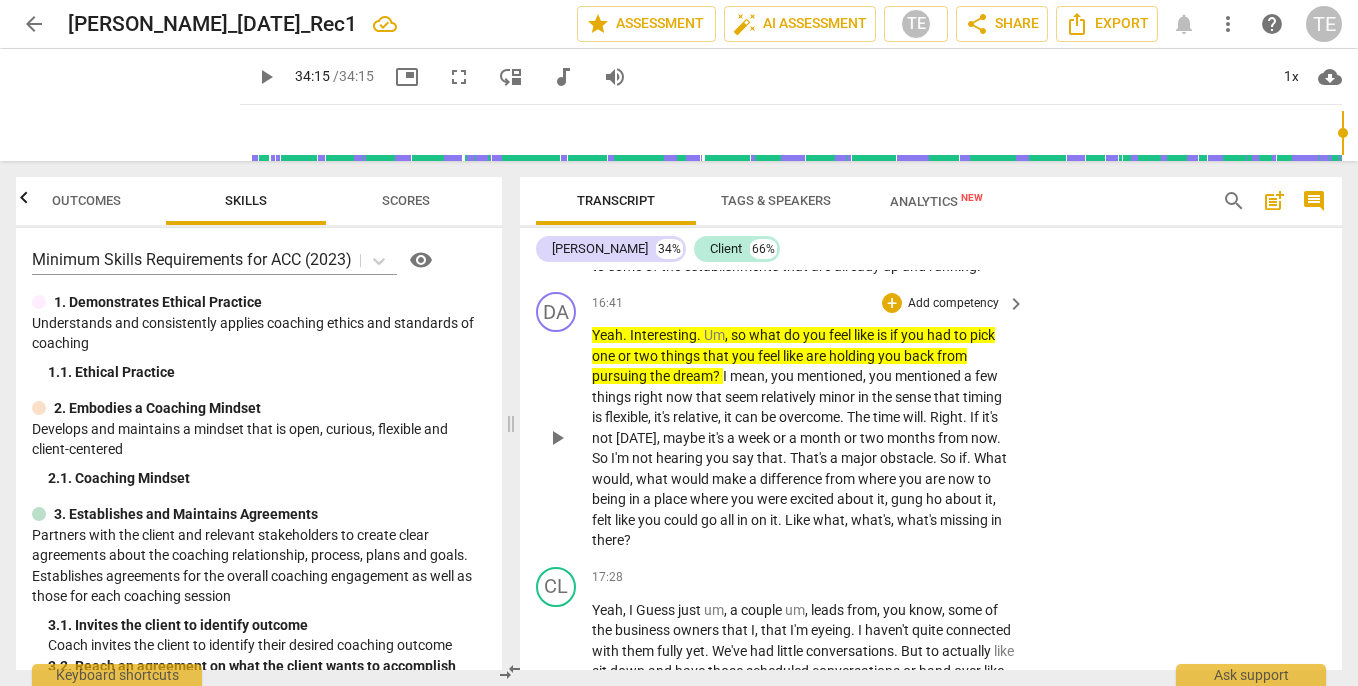 scroll, scrollTop: 7106, scrollLeft: 0, axis: vertical 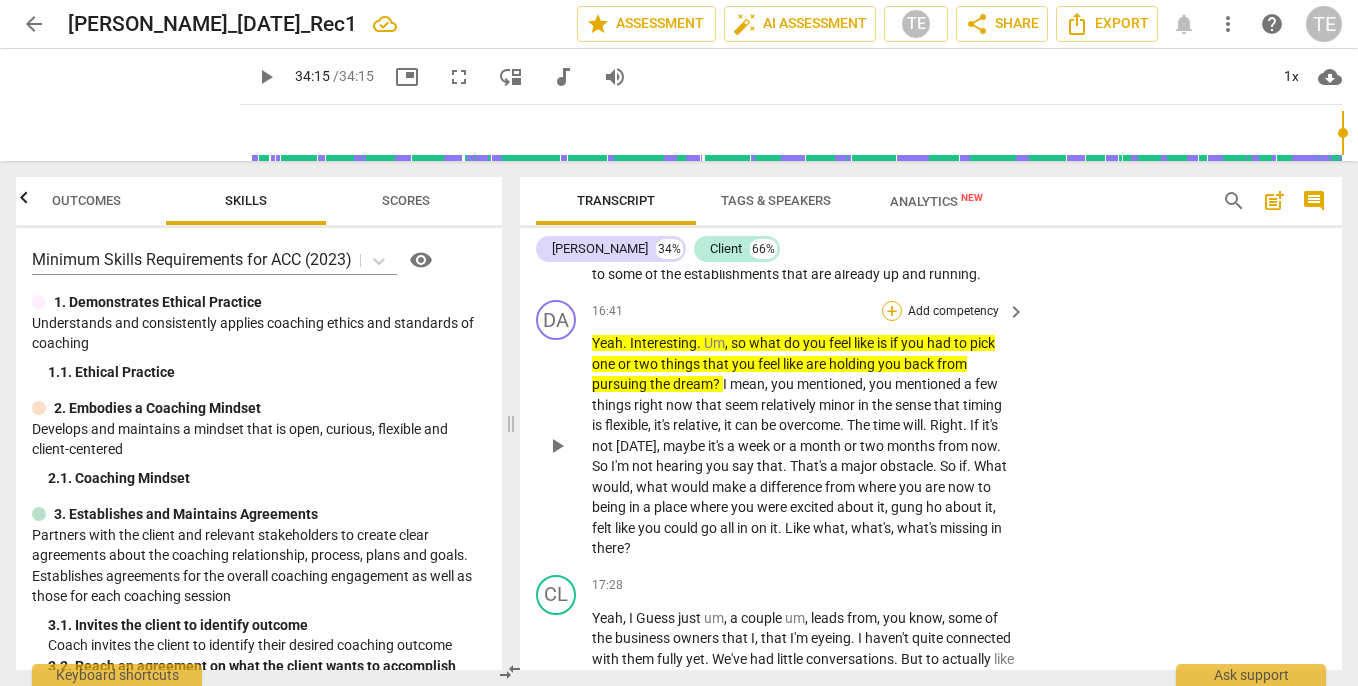 click on "+" at bounding box center (892, 311) 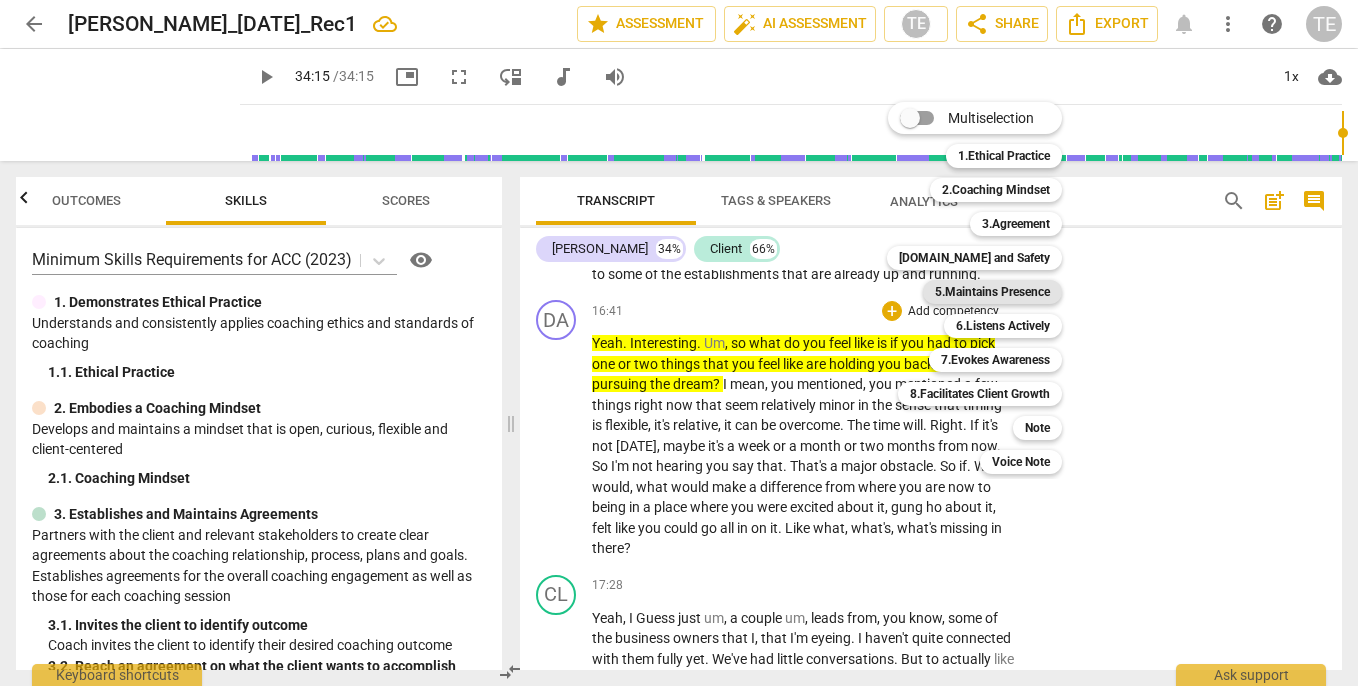 click on "5.Maintains Presence" at bounding box center (992, 292) 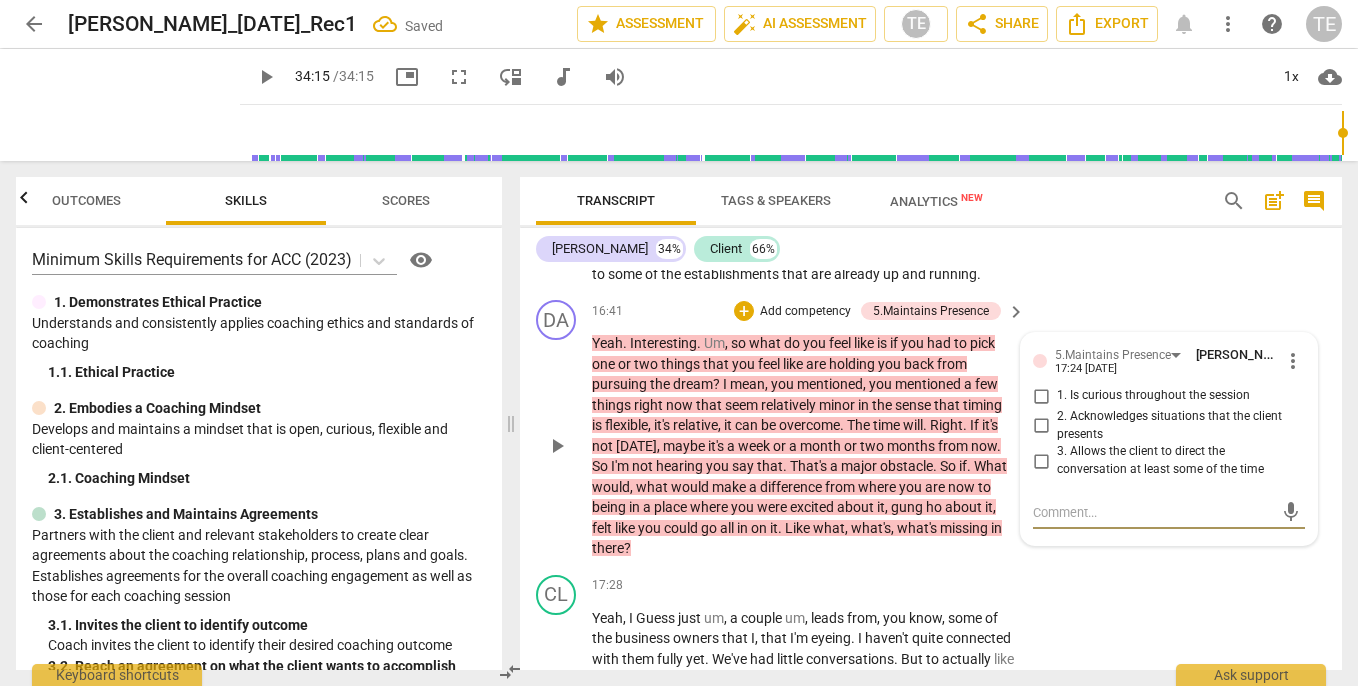 click on "1. Is curious throughout the session" at bounding box center (1041, 396) 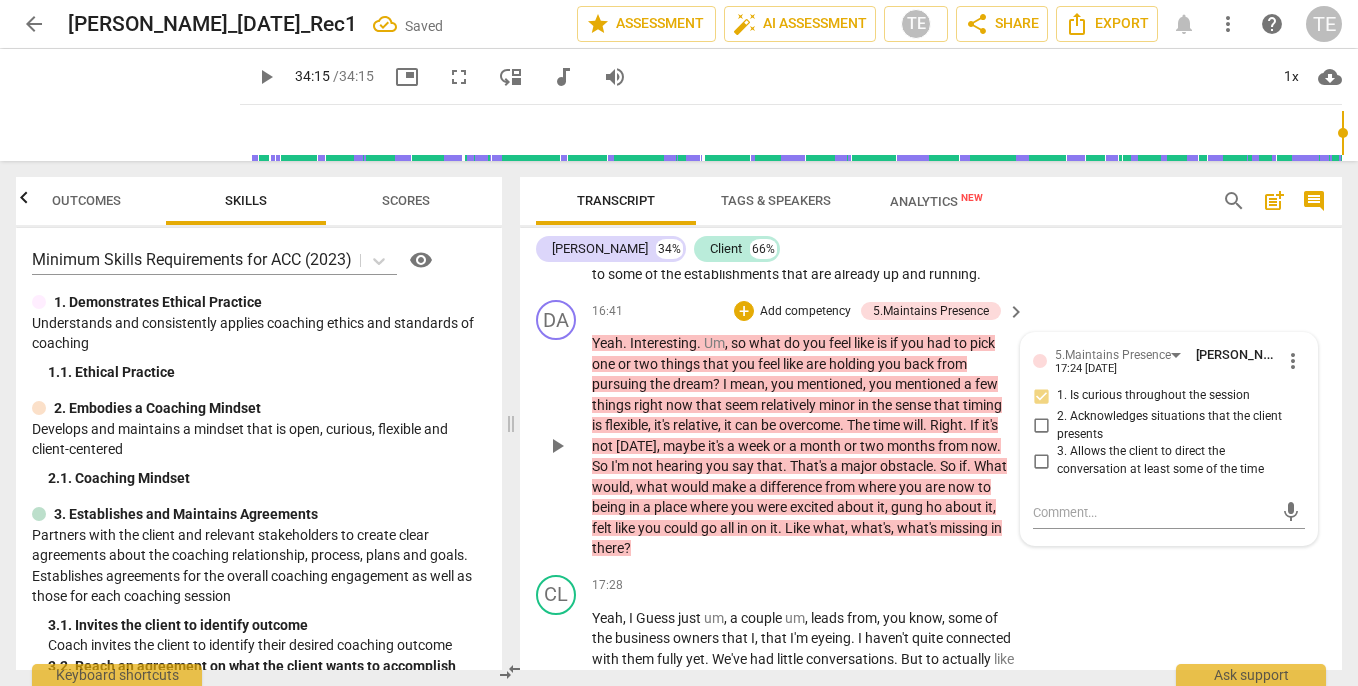 click on "3. Allows the client to direct the conversation at least some of the time" at bounding box center (1041, 461) 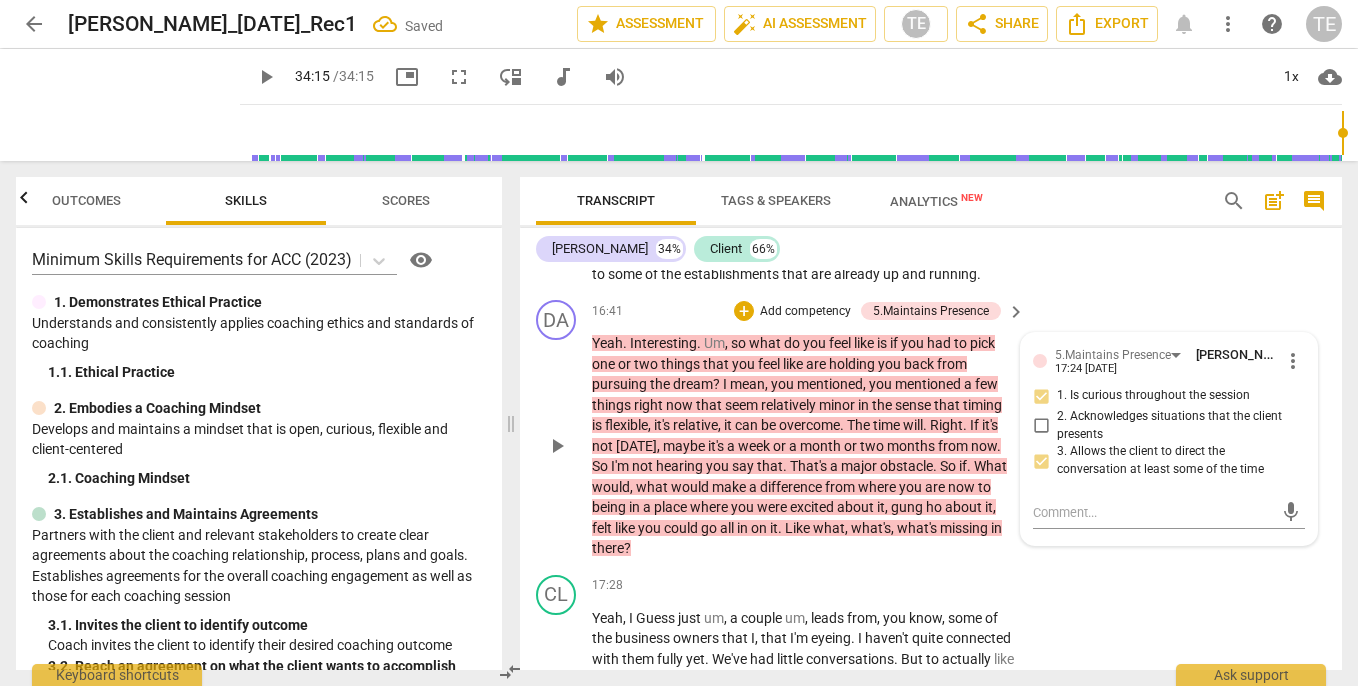 click on "2. Acknowledges situations that the client presents" at bounding box center [1041, 426] 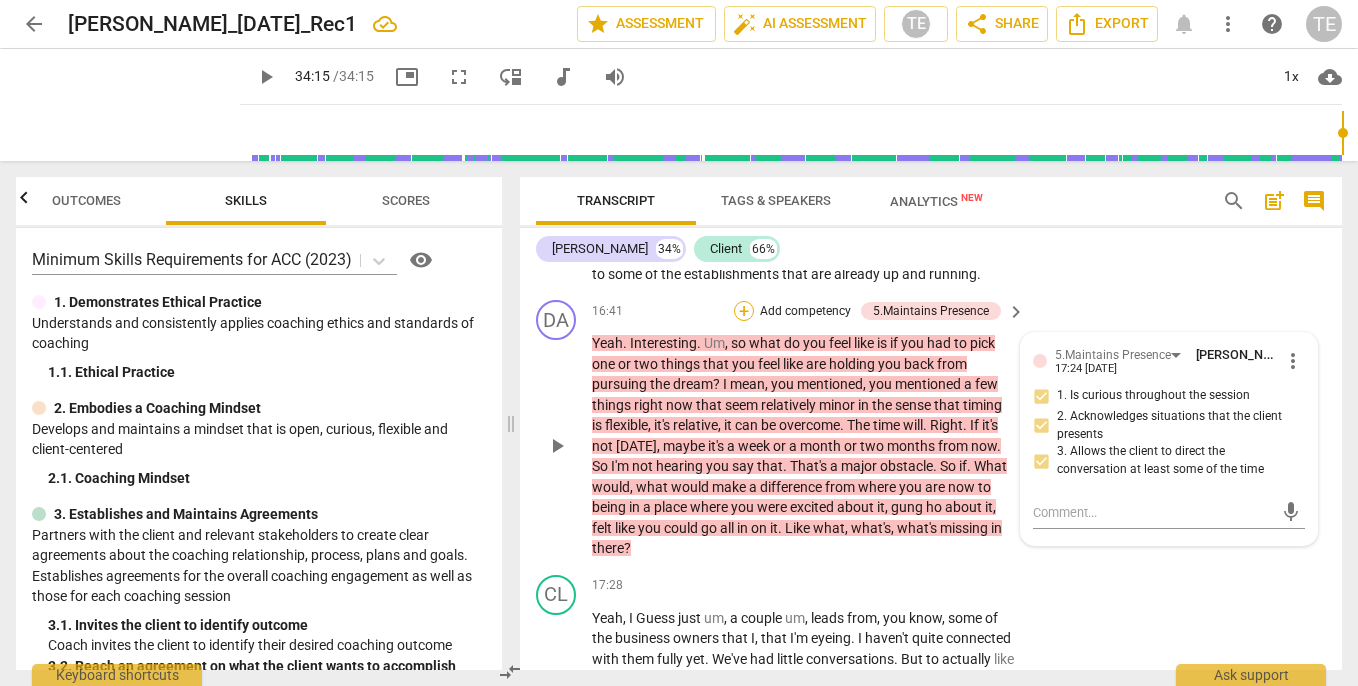 click on "+" at bounding box center (744, 311) 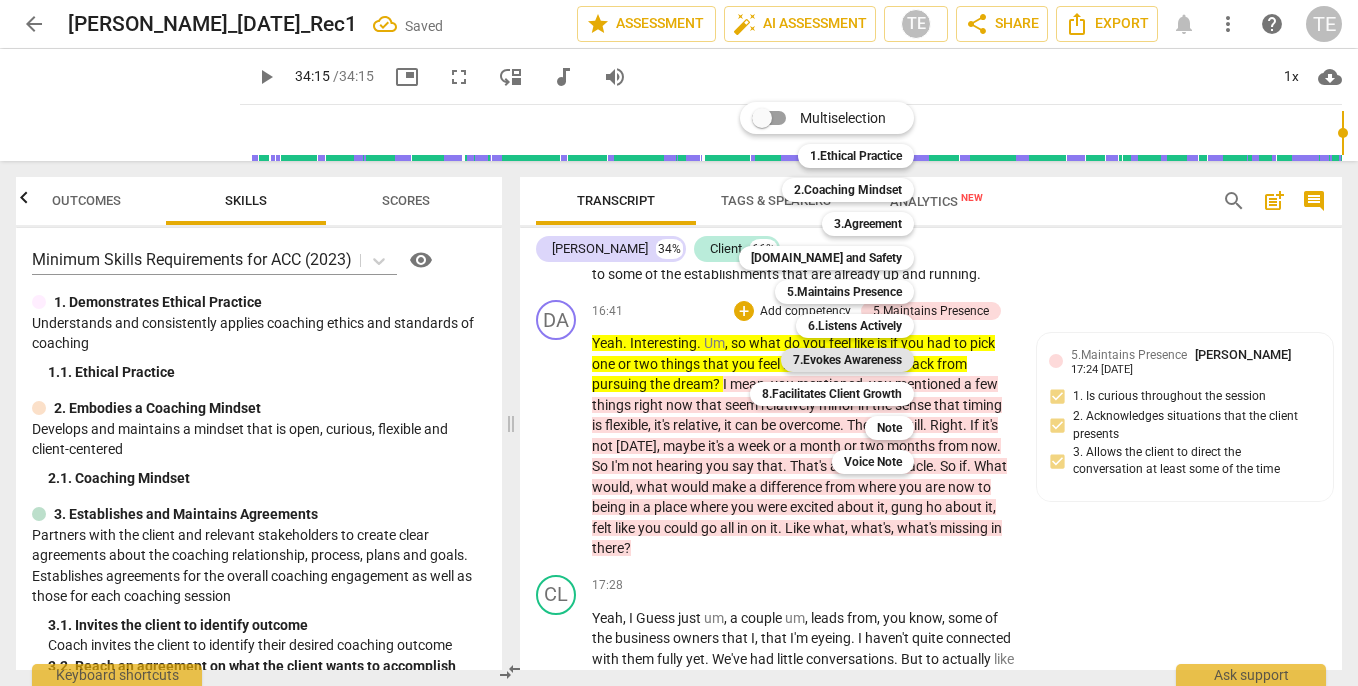 click on "7.Evokes Awareness" at bounding box center [847, 360] 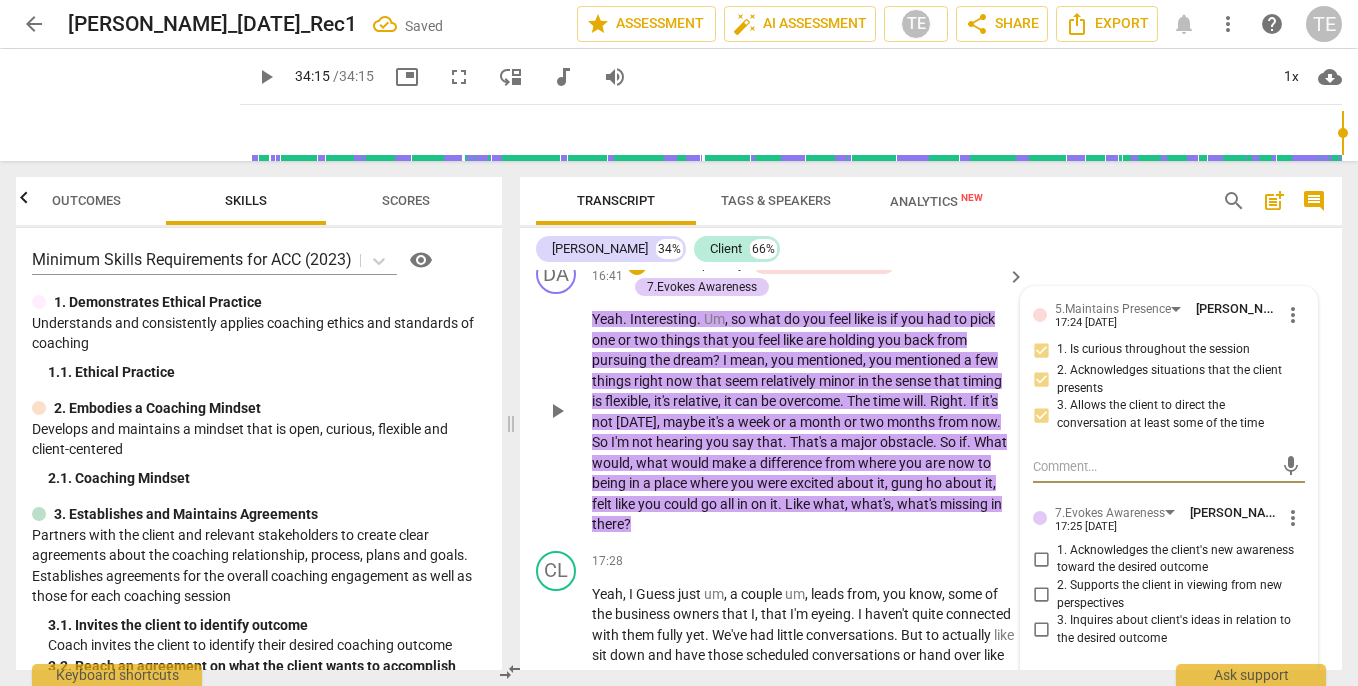 scroll, scrollTop: 7159, scrollLeft: 0, axis: vertical 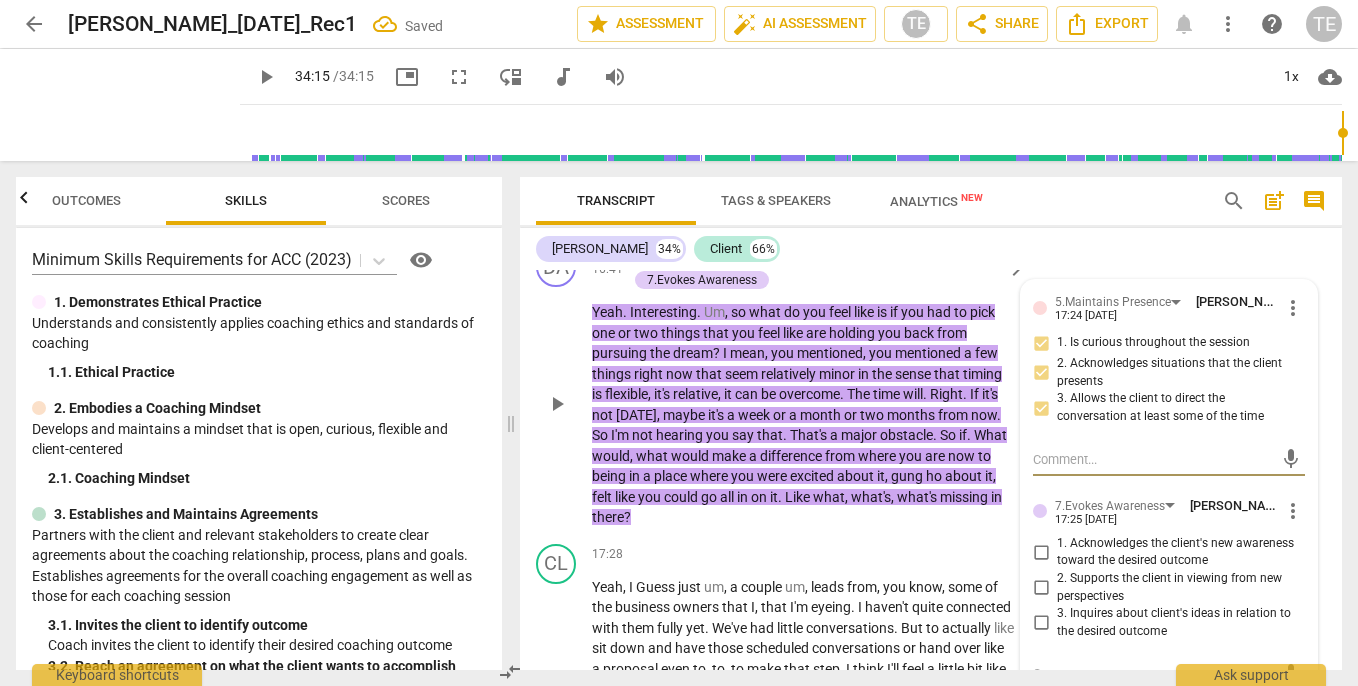 click on "3. Inquires about client's ideas in relation to the desired outcome" at bounding box center [1041, 623] 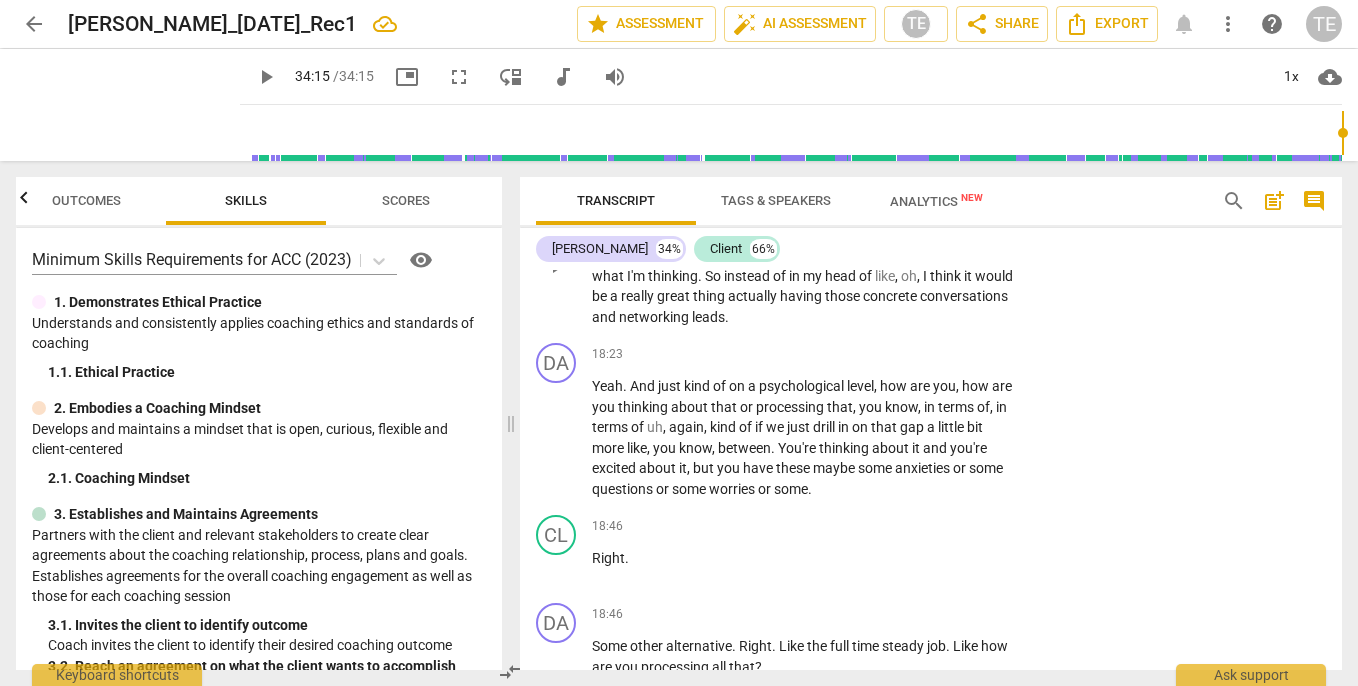 scroll, scrollTop: 7814, scrollLeft: 0, axis: vertical 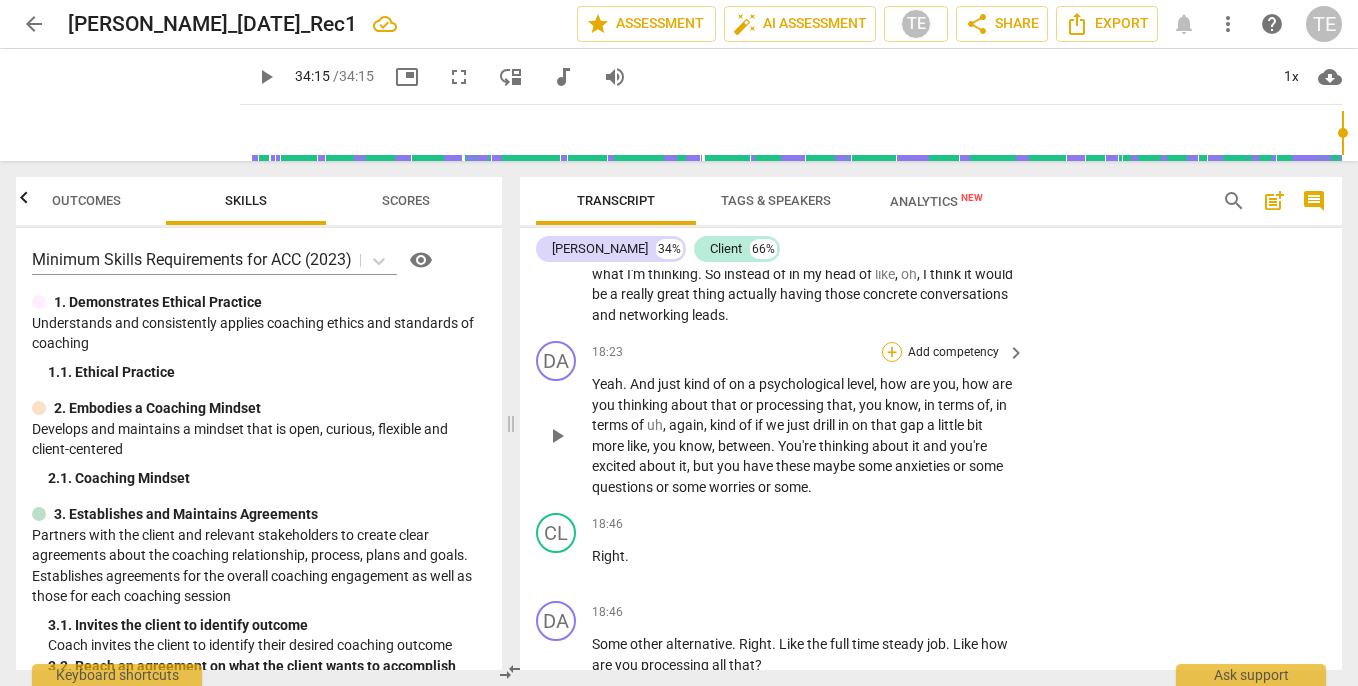 click on "+" at bounding box center [892, 352] 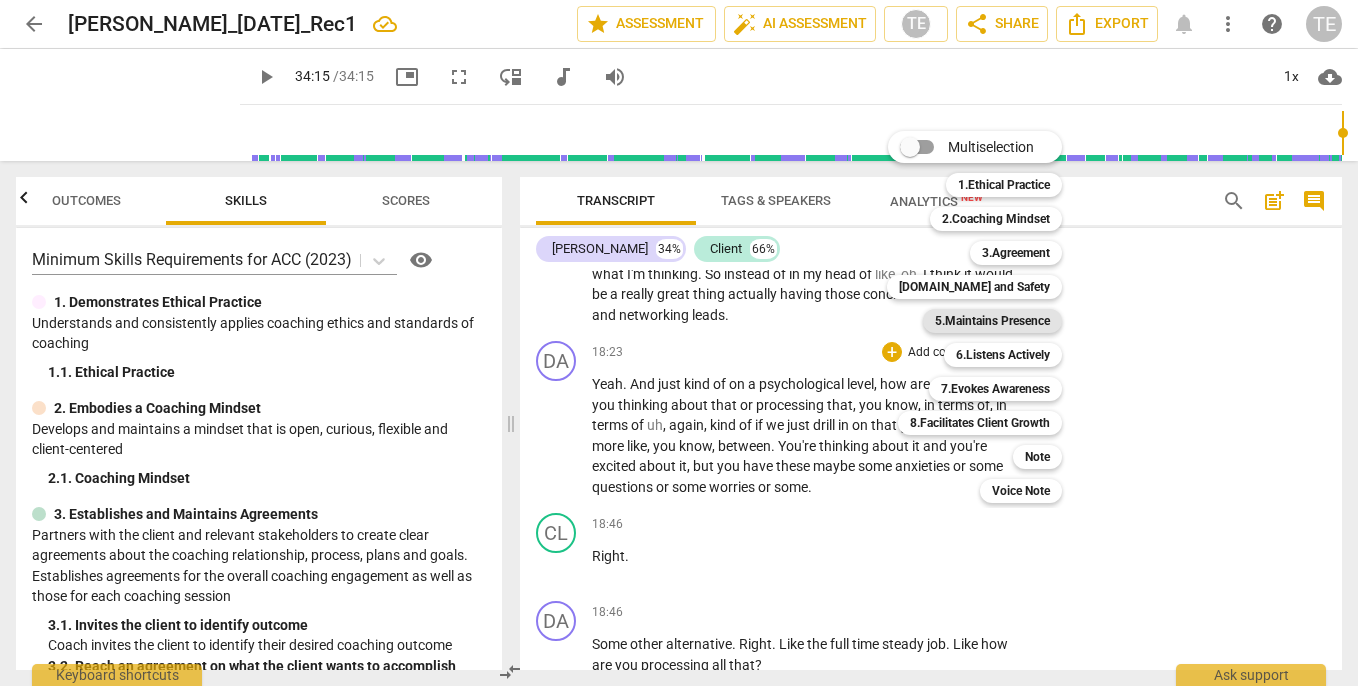 click on "5.Maintains Presence" at bounding box center [992, 321] 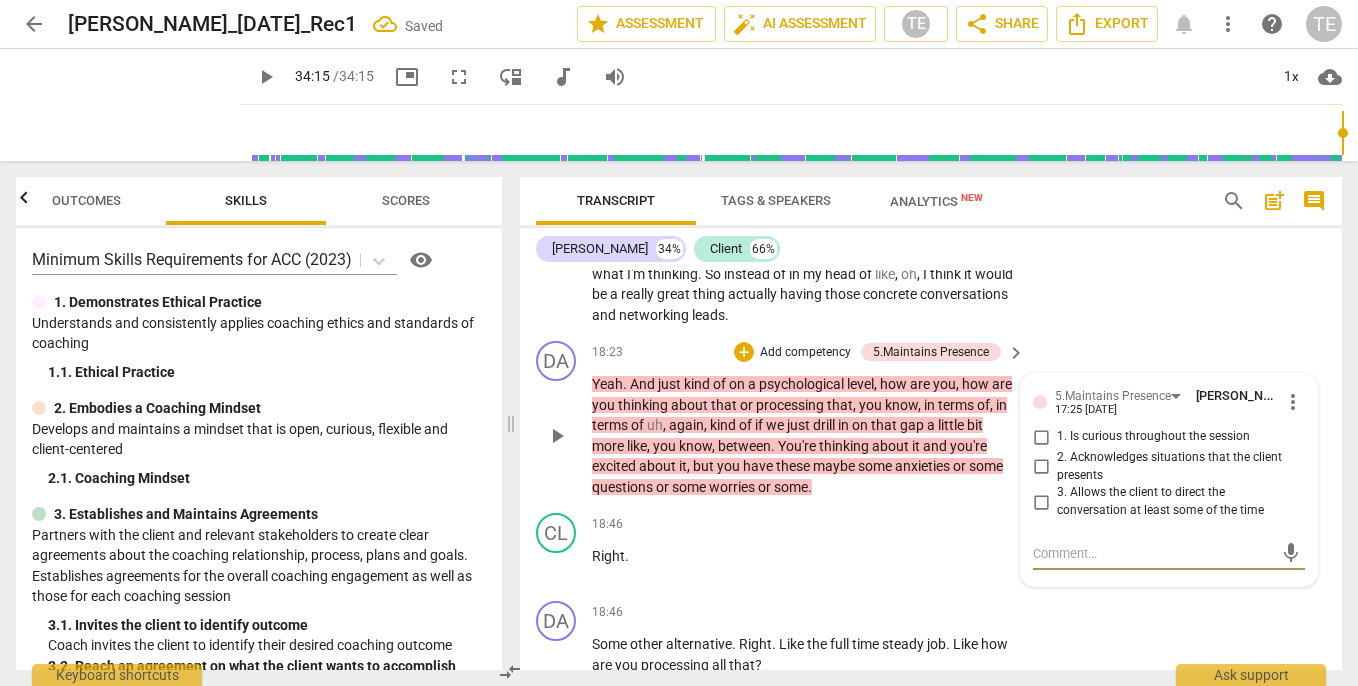 click on "1. Is curious throughout the session" at bounding box center (1041, 437) 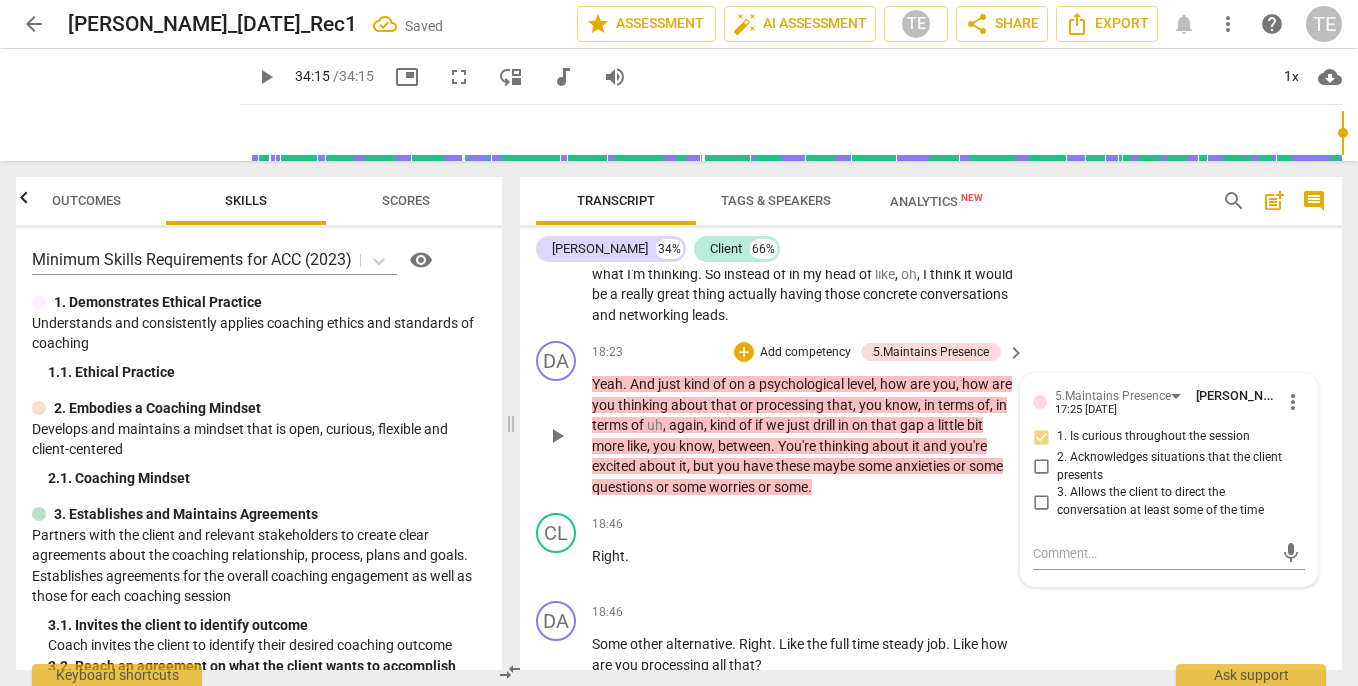 click on "3. Allows the client to direct the conversation at least some of the time" at bounding box center (1041, 502) 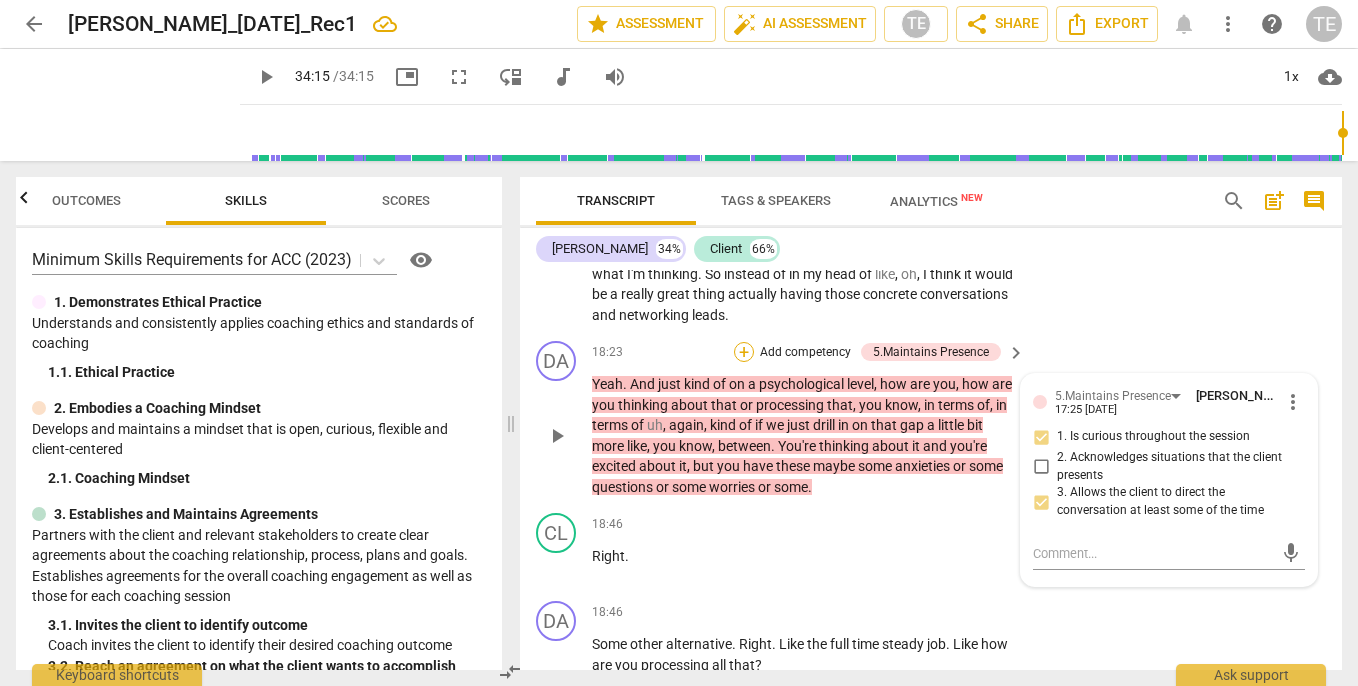 click on "+" at bounding box center [744, 352] 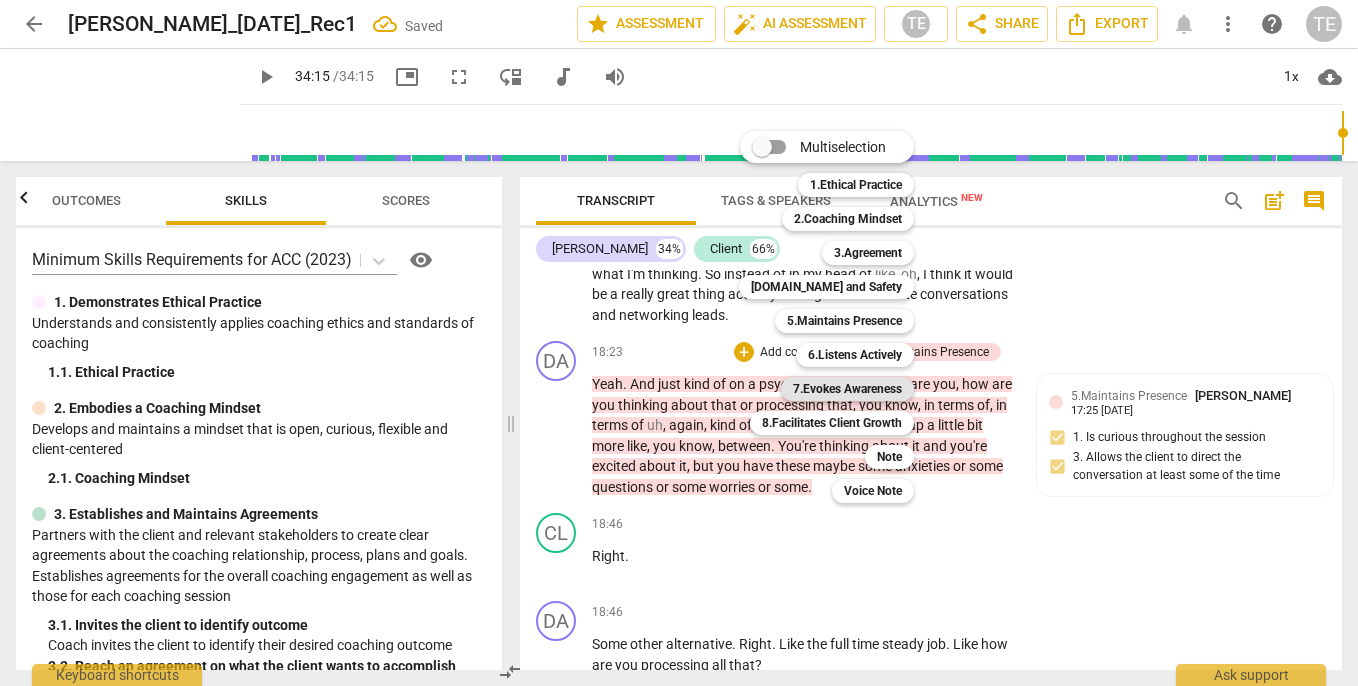 click on "7.Evokes Awareness" at bounding box center (847, 389) 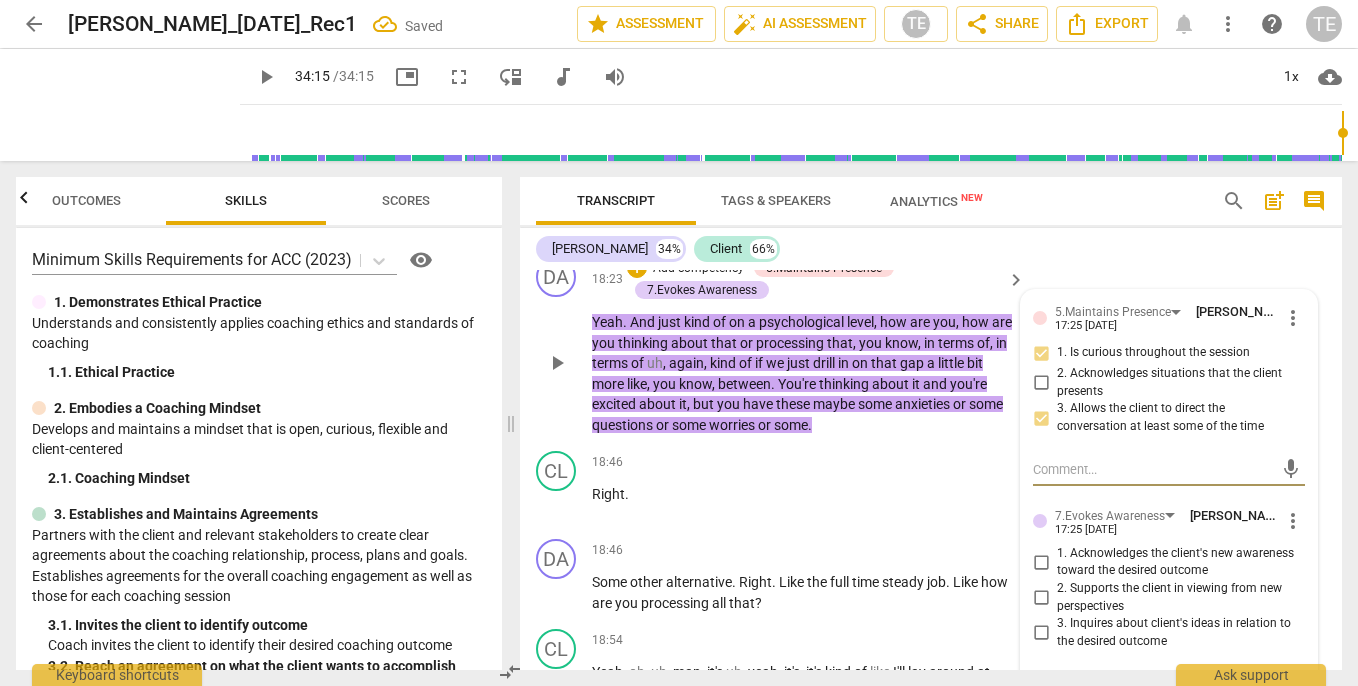 scroll, scrollTop: 7932, scrollLeft: 0, axis: vertical 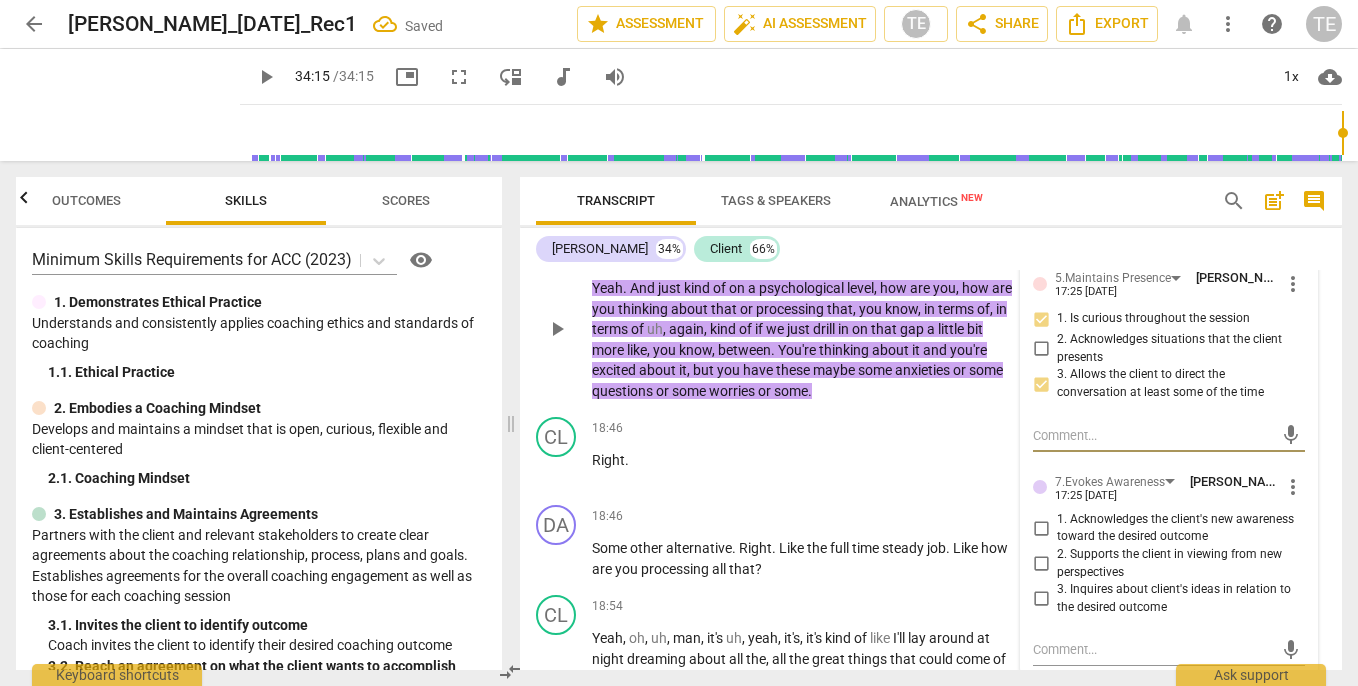 click on "3. Inquires about client's ideas in relation to the desired outcome" at bounding box center (1041, 599) 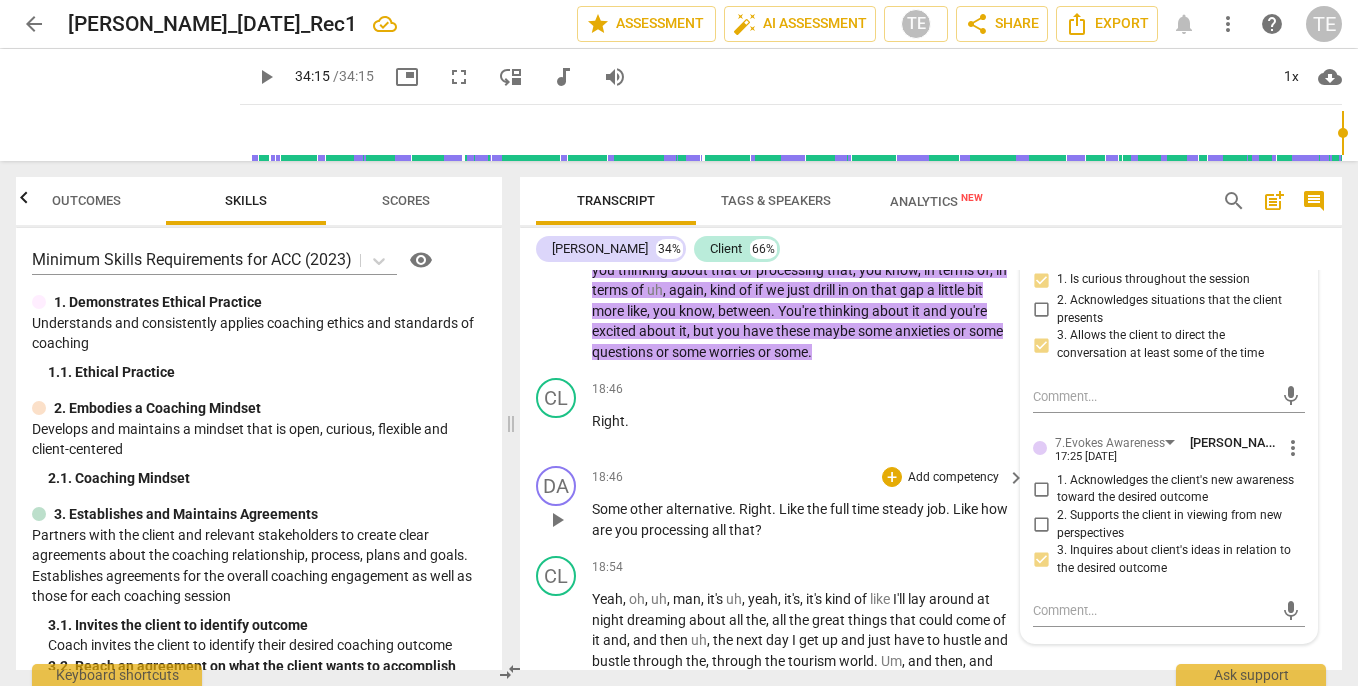 scroll, scrollTop: 7980, scrollLeft: 0, axis: vertical 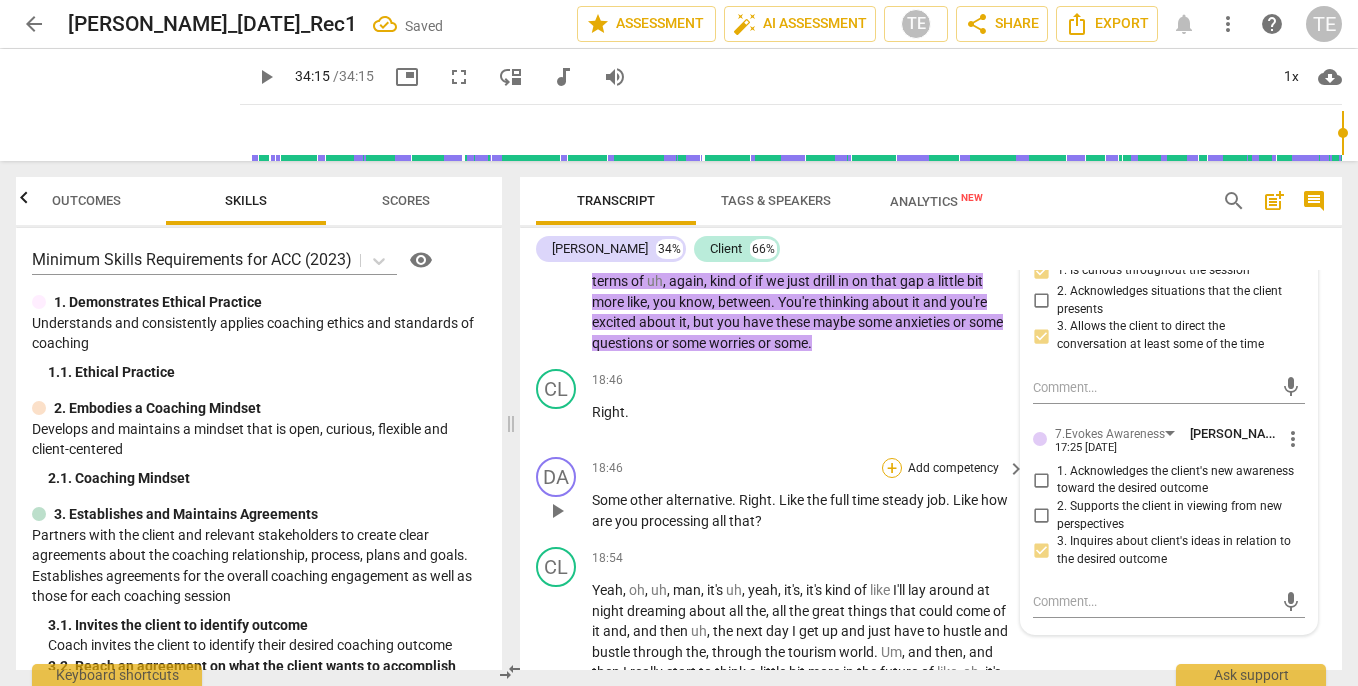 click on "+" at bounding box center (892, 468) 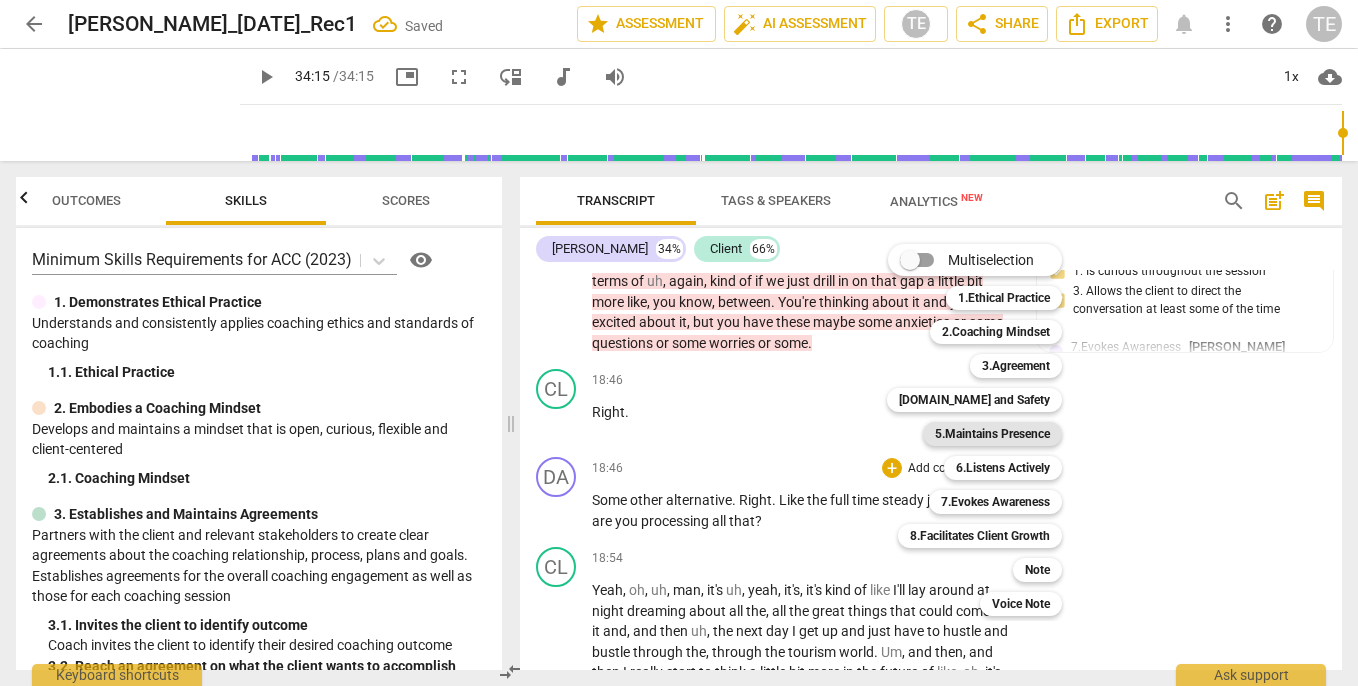 click on "5.Maintains Presence" at bounding box center (992, 434) 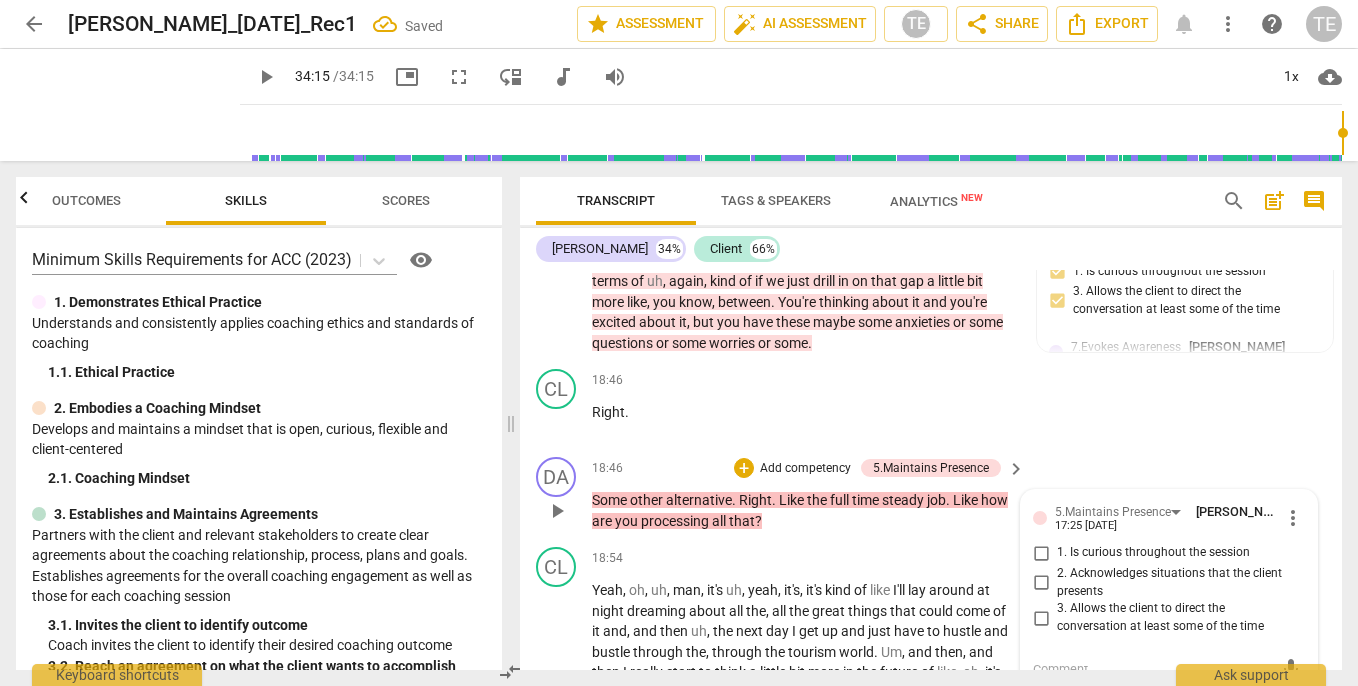click on "1. Is curious throughout the session" at bounding box center [1041, 553] 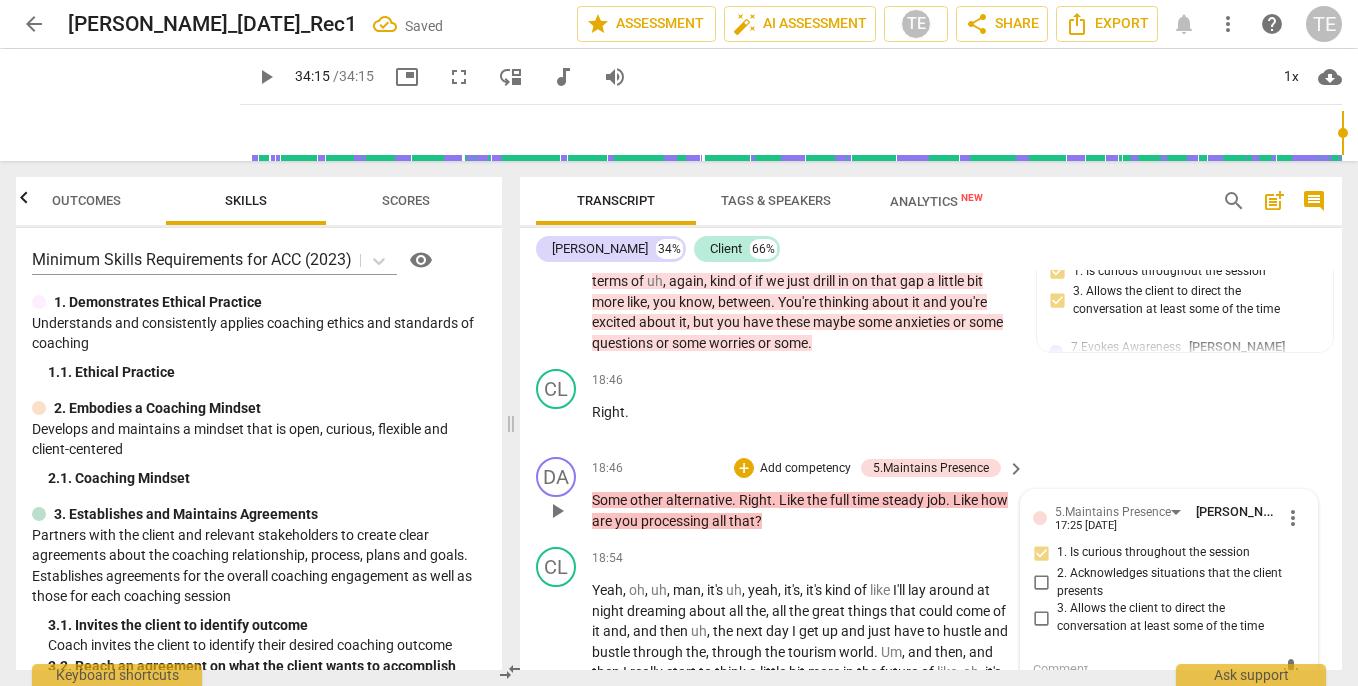 click on "3. Allows the client to direct the conversation at least some of the time" at bounding box center (1041, 618) 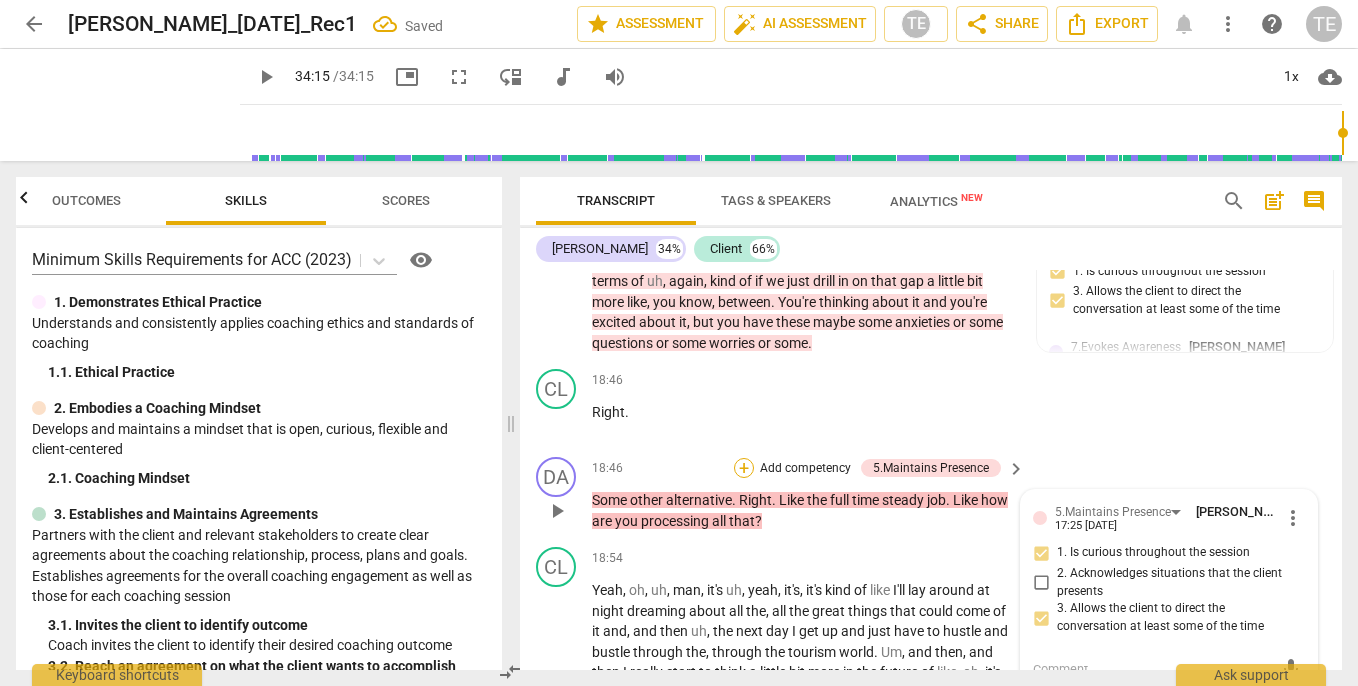 click on "+" at bounding box center (744, 468) 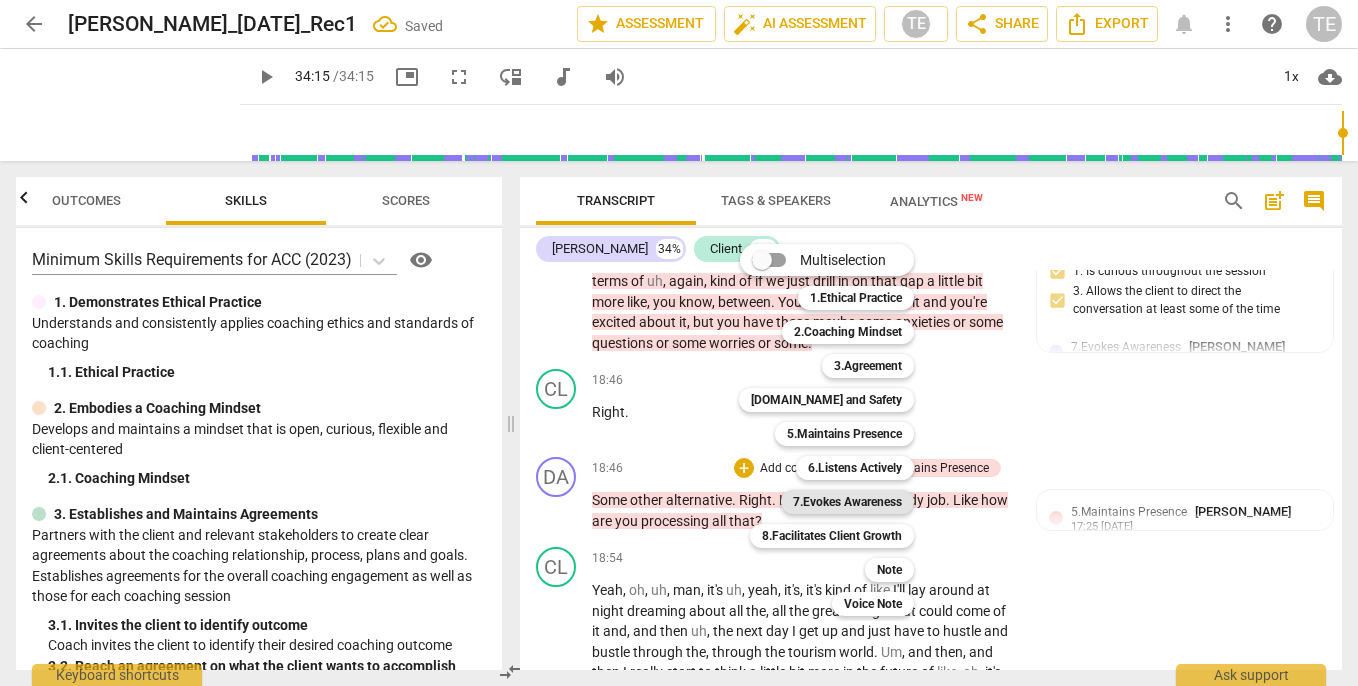 click on "7.Evokes Awareness" at bounding box center [847, 502] 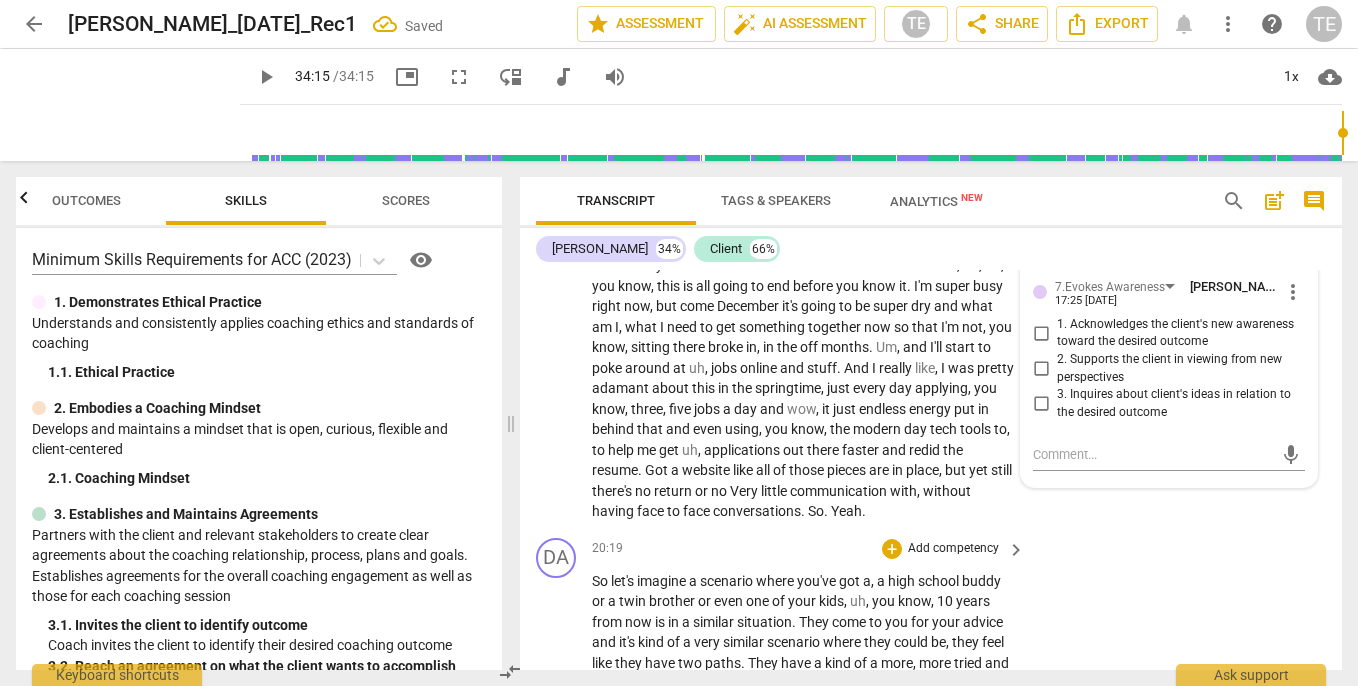 scroll, scrollTop: 8404, scrollLeft: 0, axis: vertical 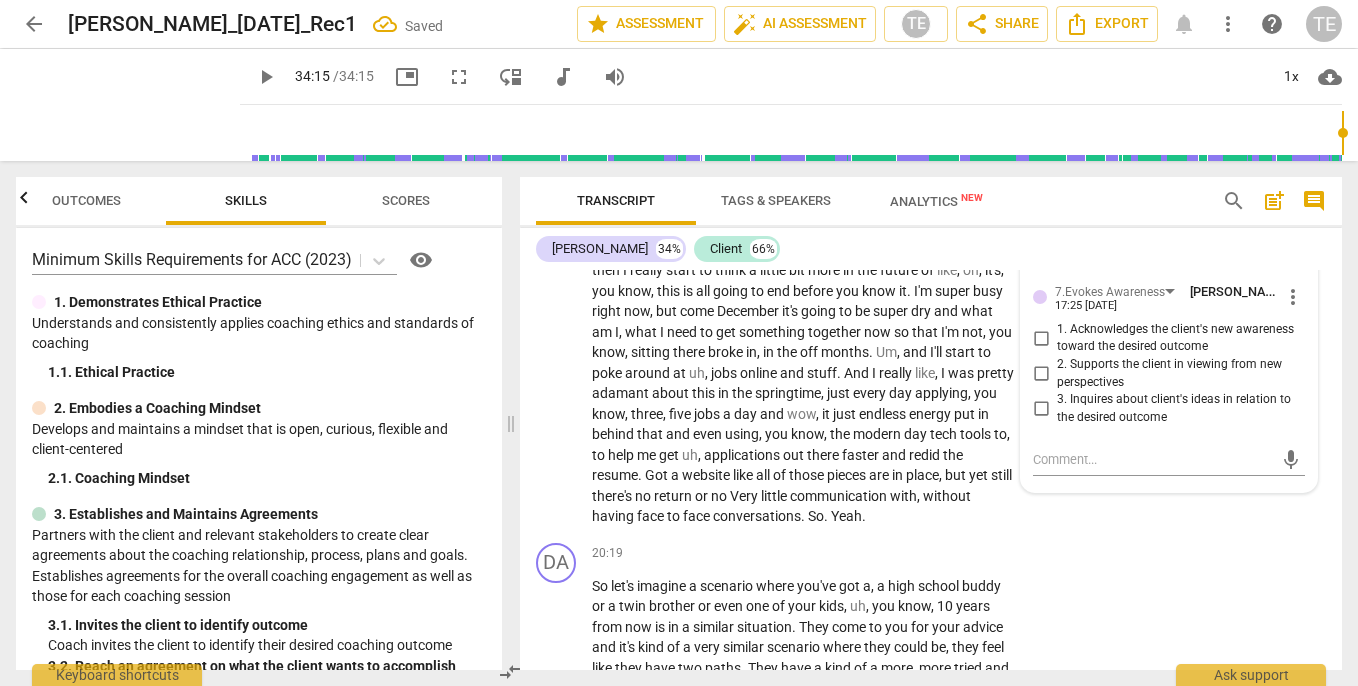 click on "3. Inquires about client's ideas in relation to the desired outcome" at bounding box center [1041, 409] 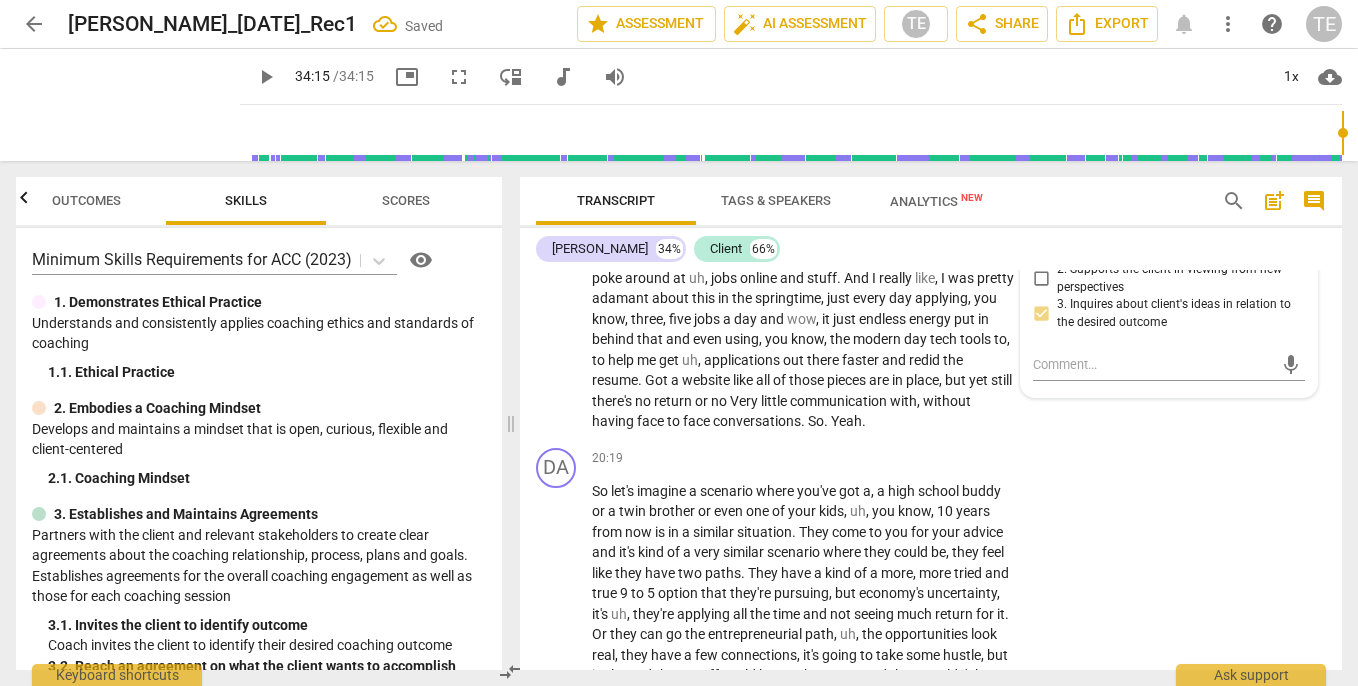 scroll, scrollTop: 8504, scrollLeft: 0, axis: vertical 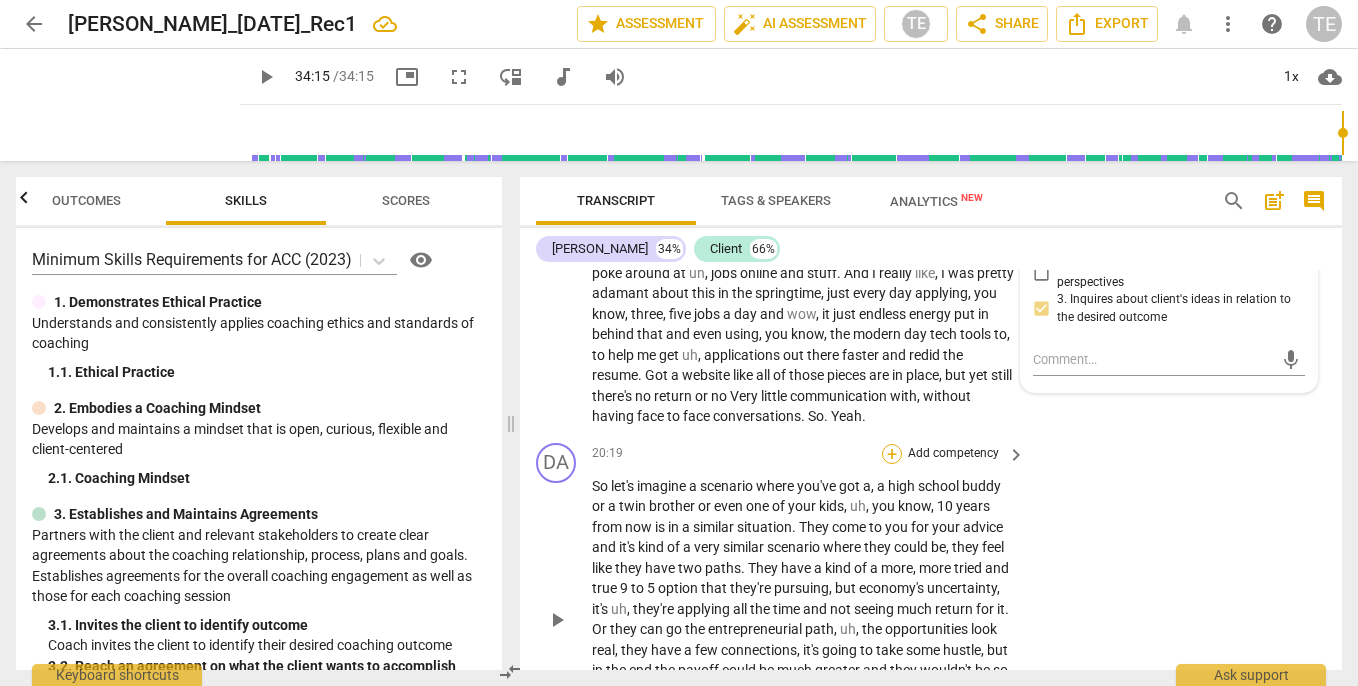 click on "+" at bounding box center [892, 454] 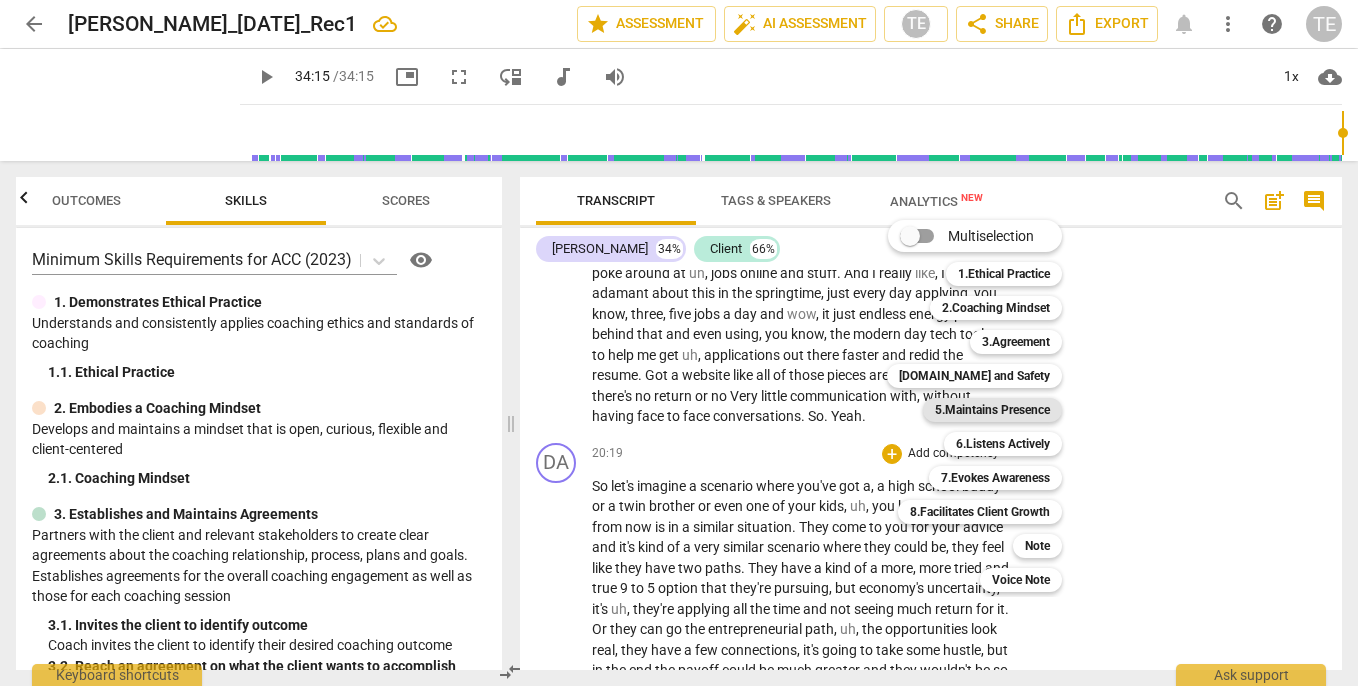 click on "5.Maintains Presence" at bounding box center [992, 410] 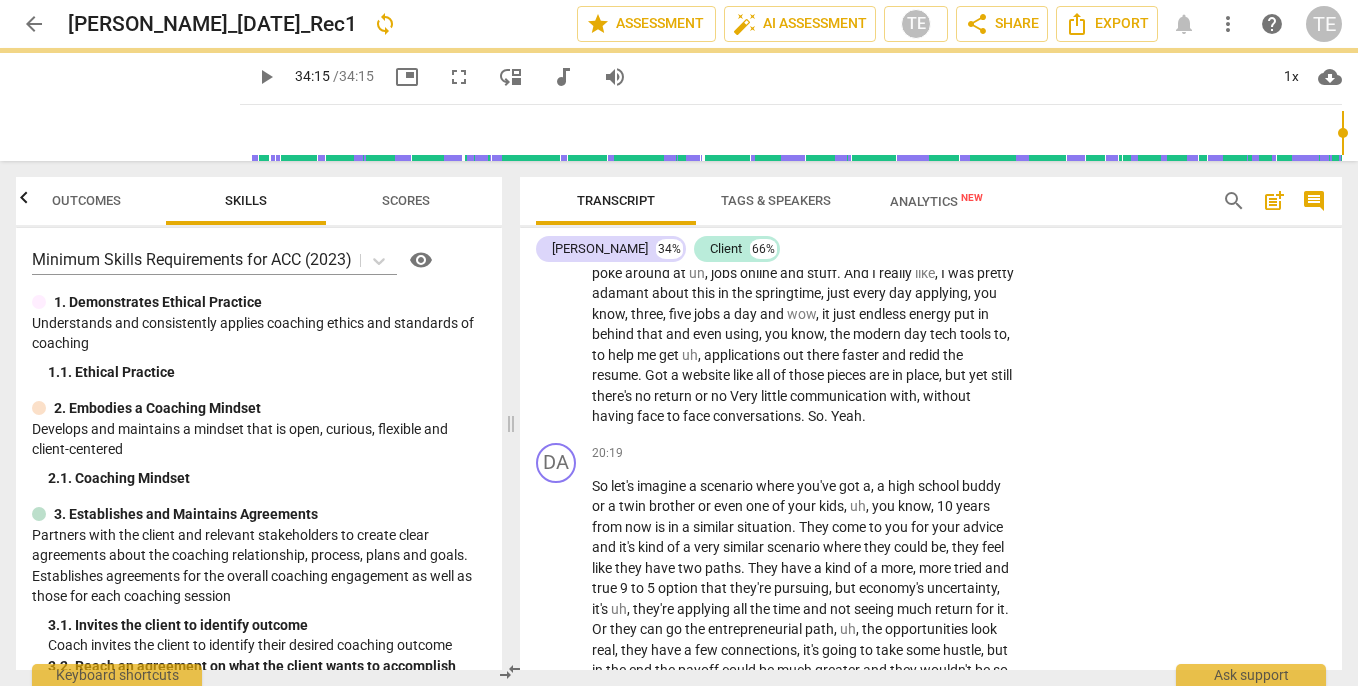 scroll, scrollTop: 8596, scrollLeft: 0, axis: vertical 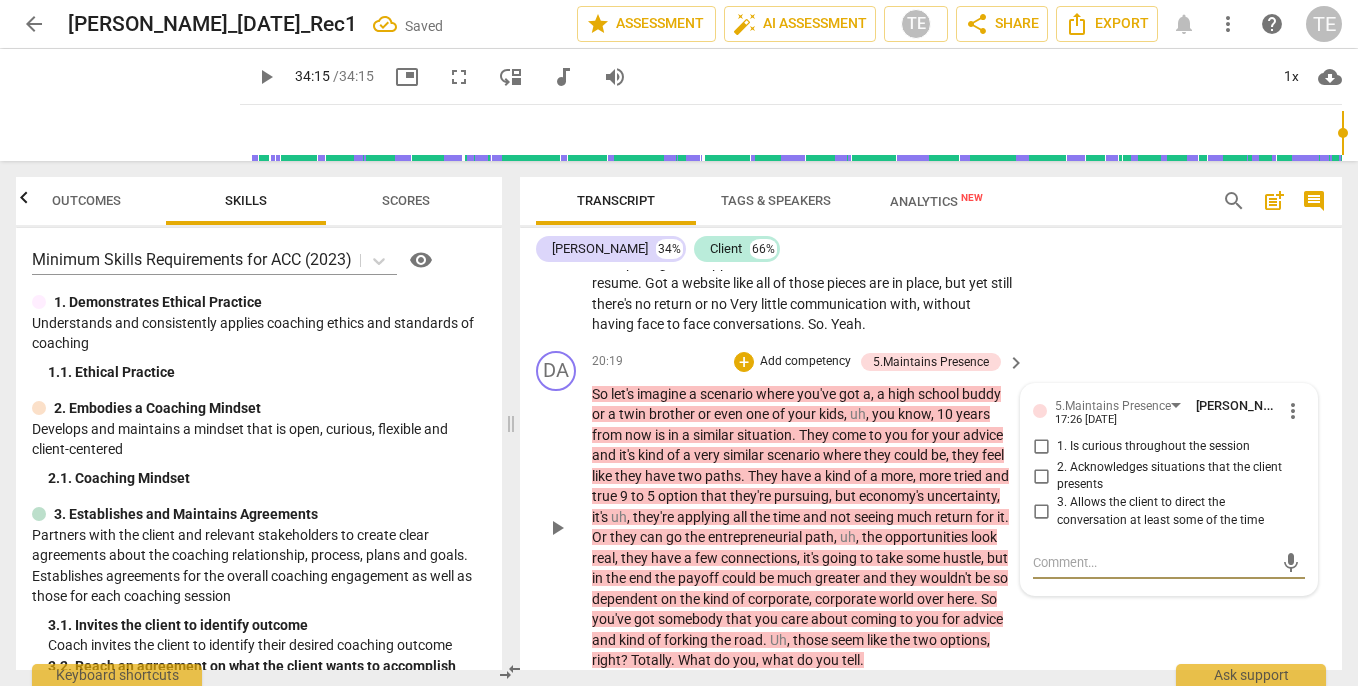click on "1. Is curious throughout the session" at bounding box center (1041, 447) 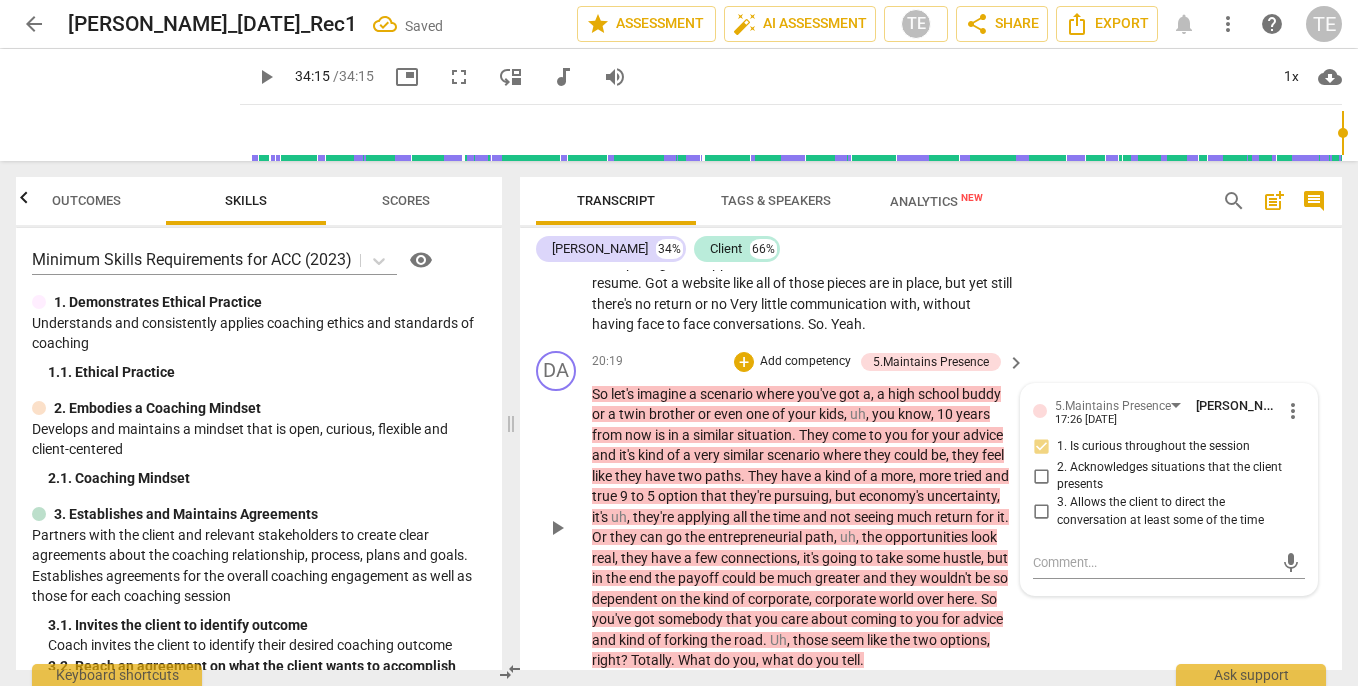 click on "3. Allows the client to direct the conversation at least some of the time" at bounding box center [1041, 512] 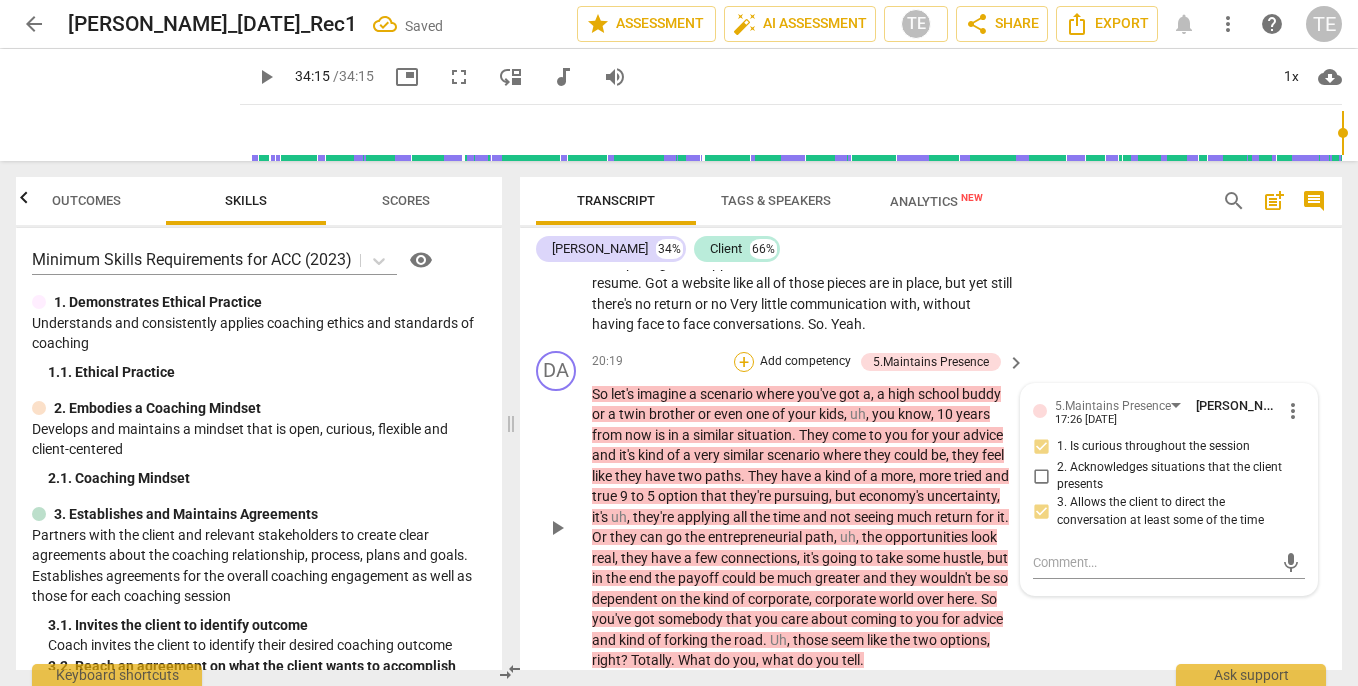 click on "+" at bounding box center [744, 362] 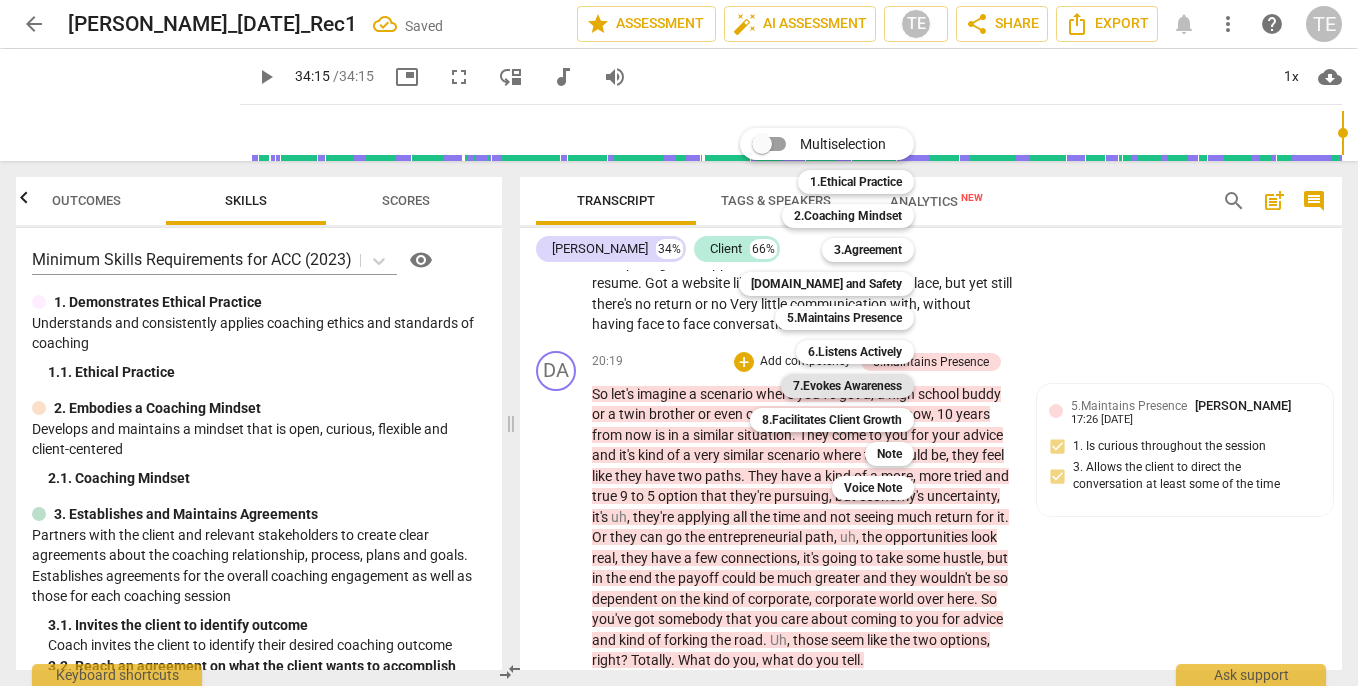 click on "7.Evokes Awareness" at bounding box center (847, 386) 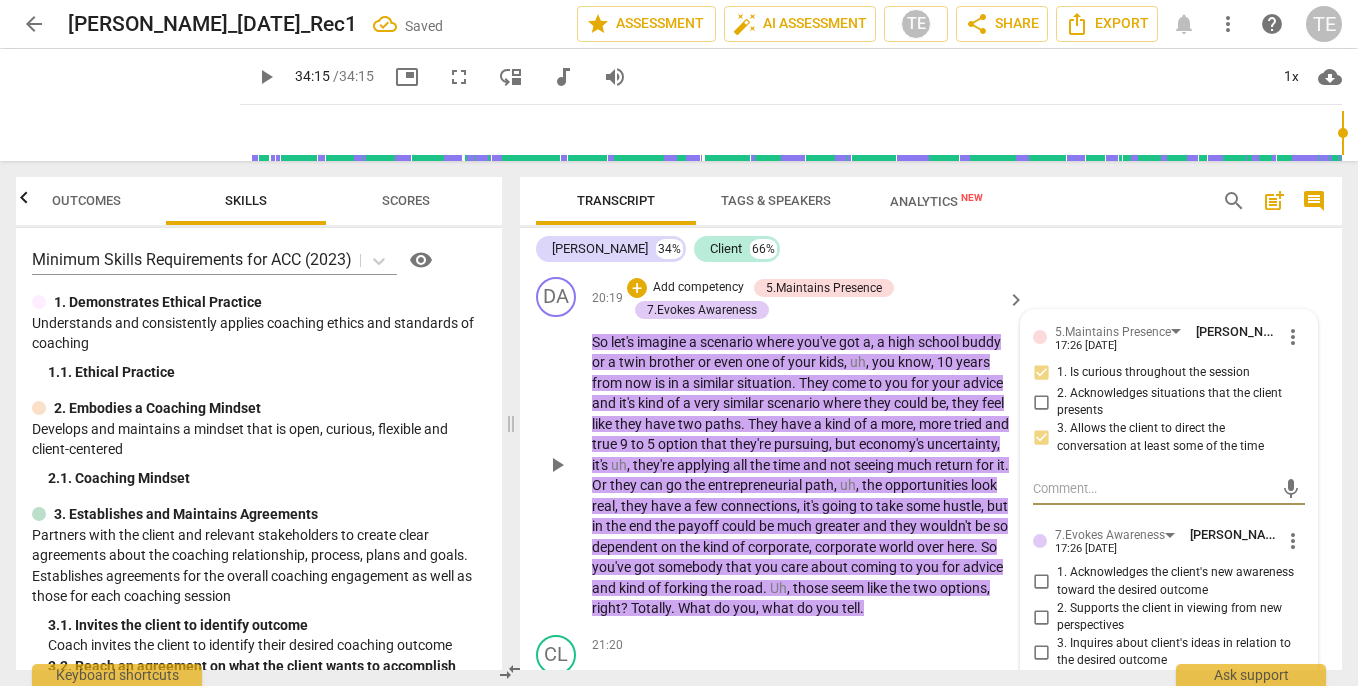 scroll, scrollTop: 8695, scrollLeft: 0, axis: vertical 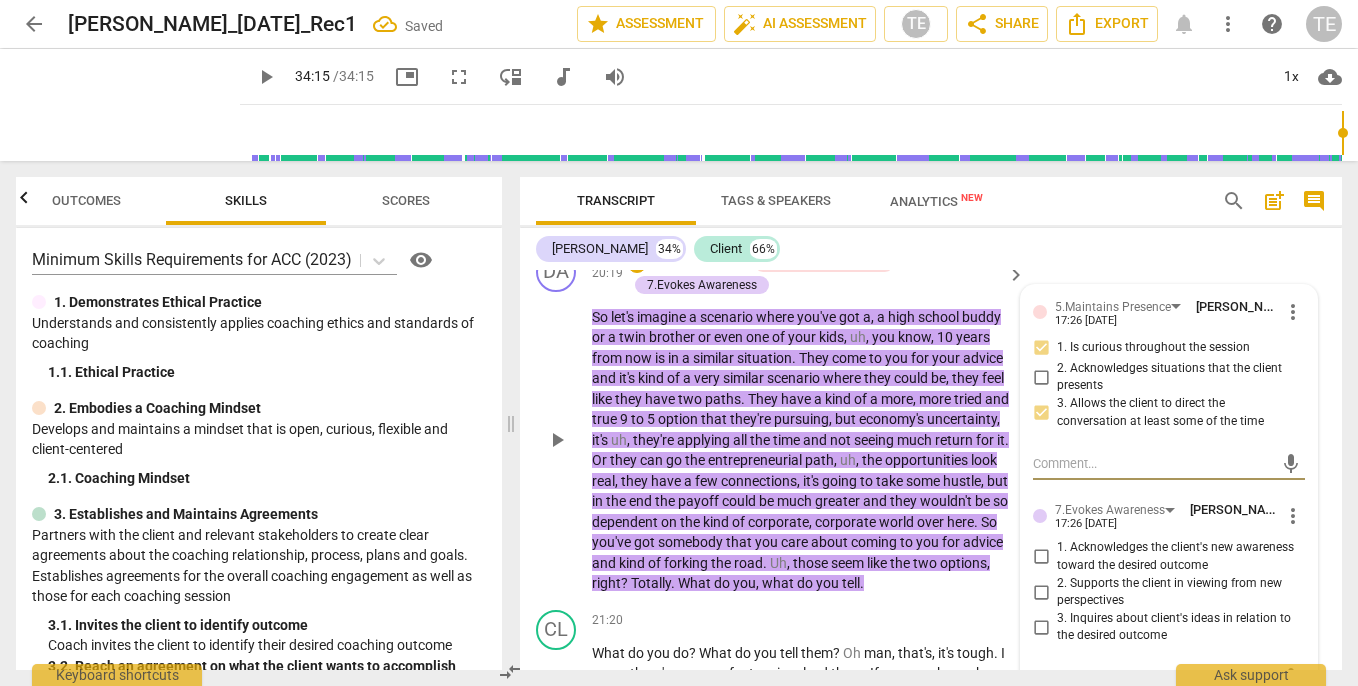 click on "3. Inquires about client's ideas in relation to the desired outcome" at bounding box center (1041, 627) 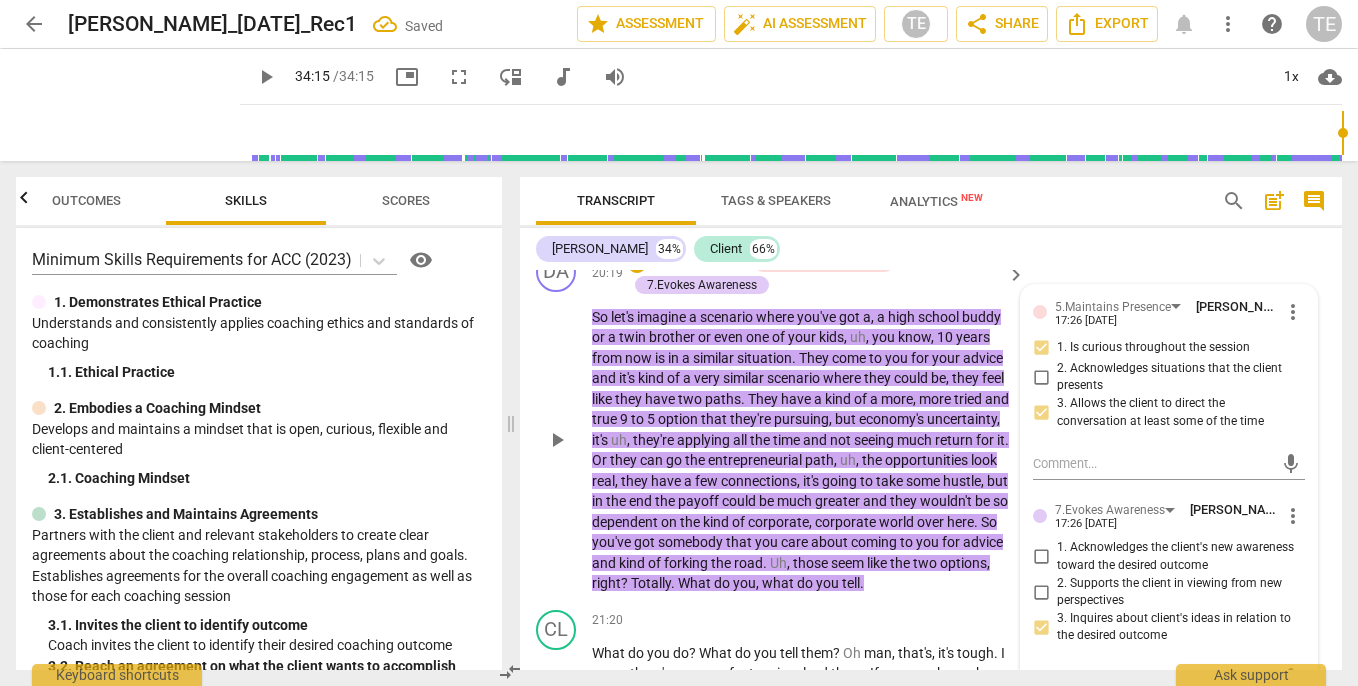 click on "2. Supports the client in viewing from new perspectives" at bounding box center (1041, 592) 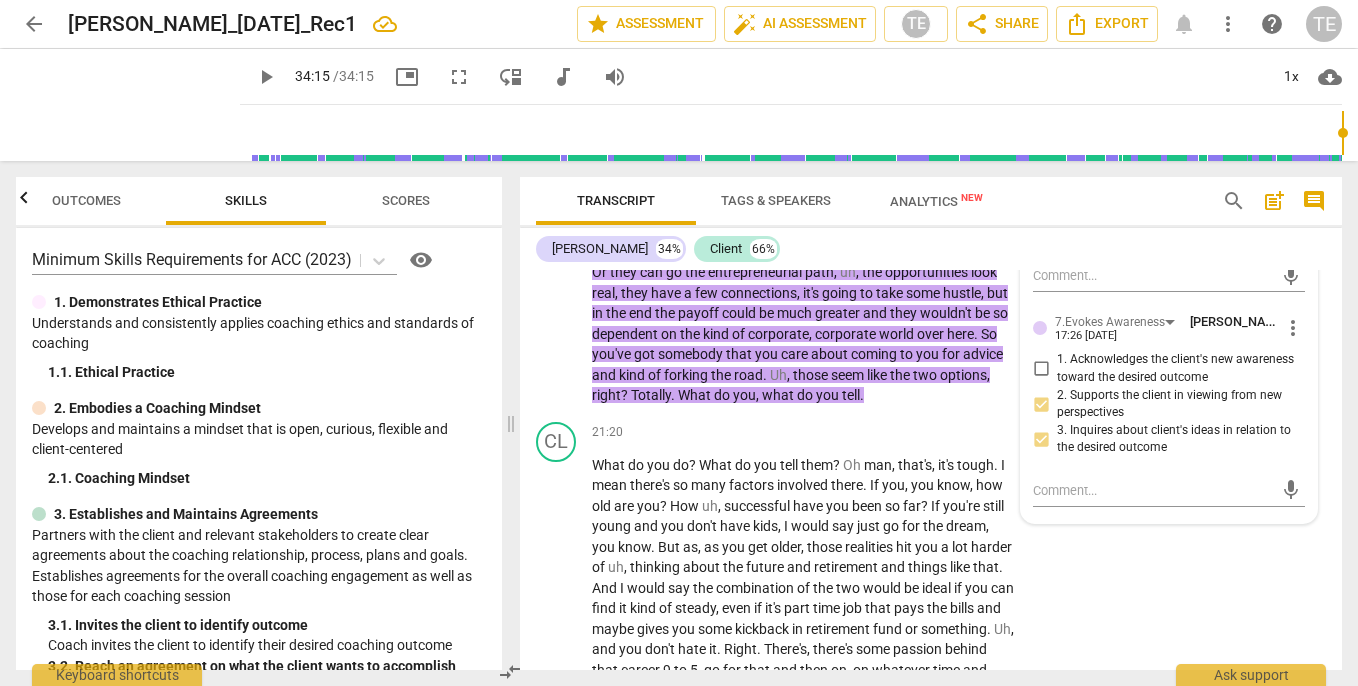 scroll, scrollTop: 8866, scrollLeft: 0, axis: vertical 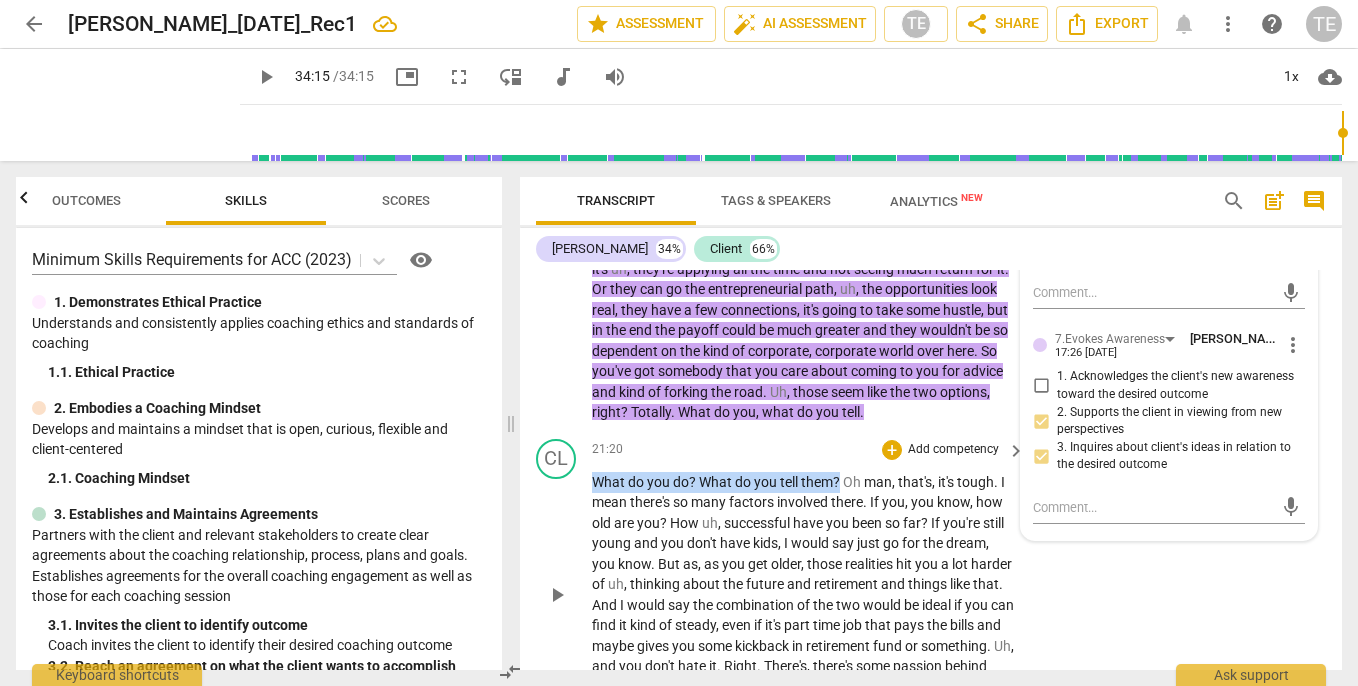 drag, startPoint x: 842, startPoint y: 447, endPoint x: 595, endPoint y: 446, distance: 247.00203 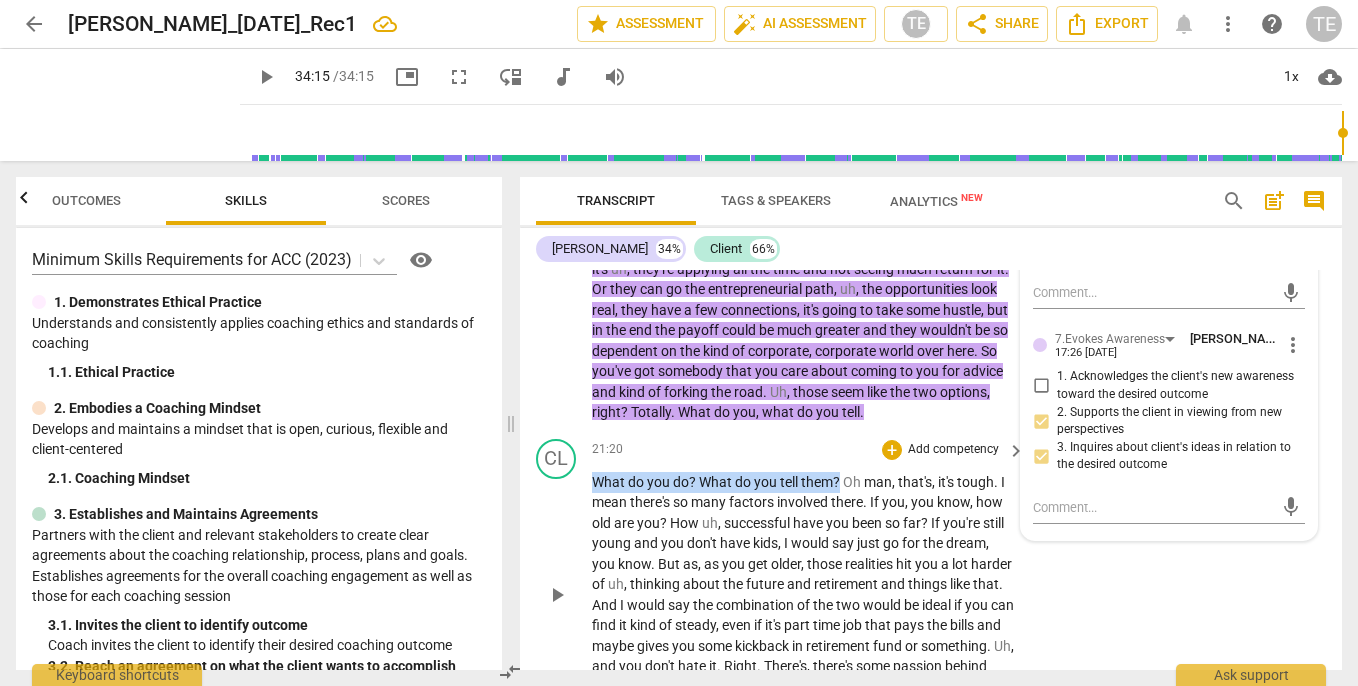 click on "What   do   you   do ?   What   do   you   tell   them ?   Oh   man ,   that's ,   it's   tough .   I   mean   there's   so   many   factors   involved   there .   If   you ,   you   know ,   how   old   are   you ?   How   uh ,   successful   have   you   been   so   far ?   If   you're   still   young   and   you   don't   have   kids ,   I   would   say   just   go   for   the   dream ,   you   know .   But   as ,   as   you   get   older ,   those   realities   hit   you   a   lot   harder   of   uh ,   thinking   about   the   future   and   retirement   and   things   like   that .   And   I   would   say   the   combination   of   the   two   would   be   ideal   if   you   can   find   it   kind   of   steady ,   even   if   it's   part   time   job   that   pays   the   bills   and   maybe   gives   you   some   kickback   in   retirement   fund   or   something .   Uh ,   and   you   don't   hate   it .   Right .   There's ,   there's   some   passion   behind   that   career   9   to   5 ,   go" at bounding box center (803, 595) 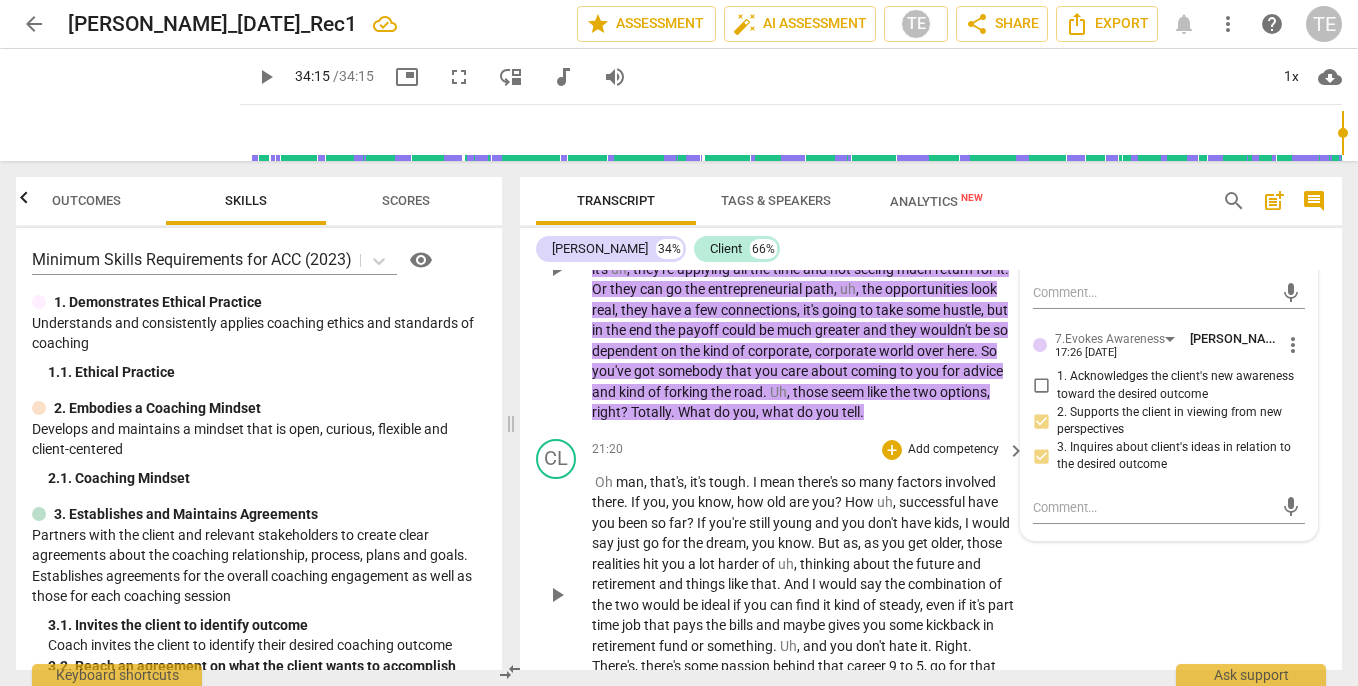 click on "So   let's   imagine   a   scenario   where   you've   got   a ,   a   high   school   buddy   or   a   twin   brother   or   even   one   of   your   kids ,   uh ,   you   know ,   [DATE]   is   in   a   similar   situation .   They   come   to   you   for   your   advice   and   it's   kind   of   a   very   similar   scenario   where   they   could   be ,   they   feel   like   they   have   two   paths .   They   have   a   kind   of   a   more ,   more   tried   and   true   9   to   5   option   that   they're   pursuing ,   but   economy's   uncertainty ,   it's   uh ,   they're   applying   all   the   time   and   not   seeing   much   return   for   it .   Or   they   can   go   the   entrepreneurial   path ,   uh ,   the   opportunities   look   real ,   they   have   a   few   connections ,   it's   going   to   take   some   hustle ,   but   in   the   end   the   payoff   could   be   much   greater   and   they   wouldn't   be   so   dependent   on   the   kind   of   corporate" at bounding box center [803, 279] 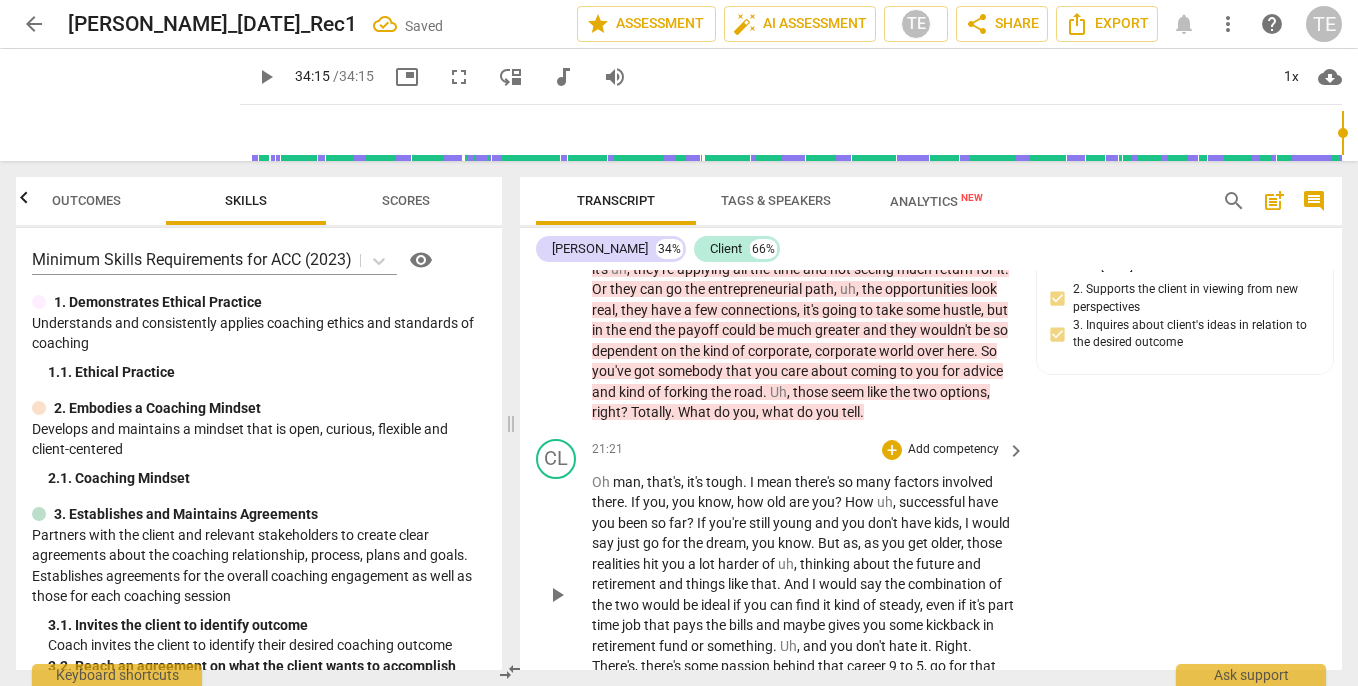 paste 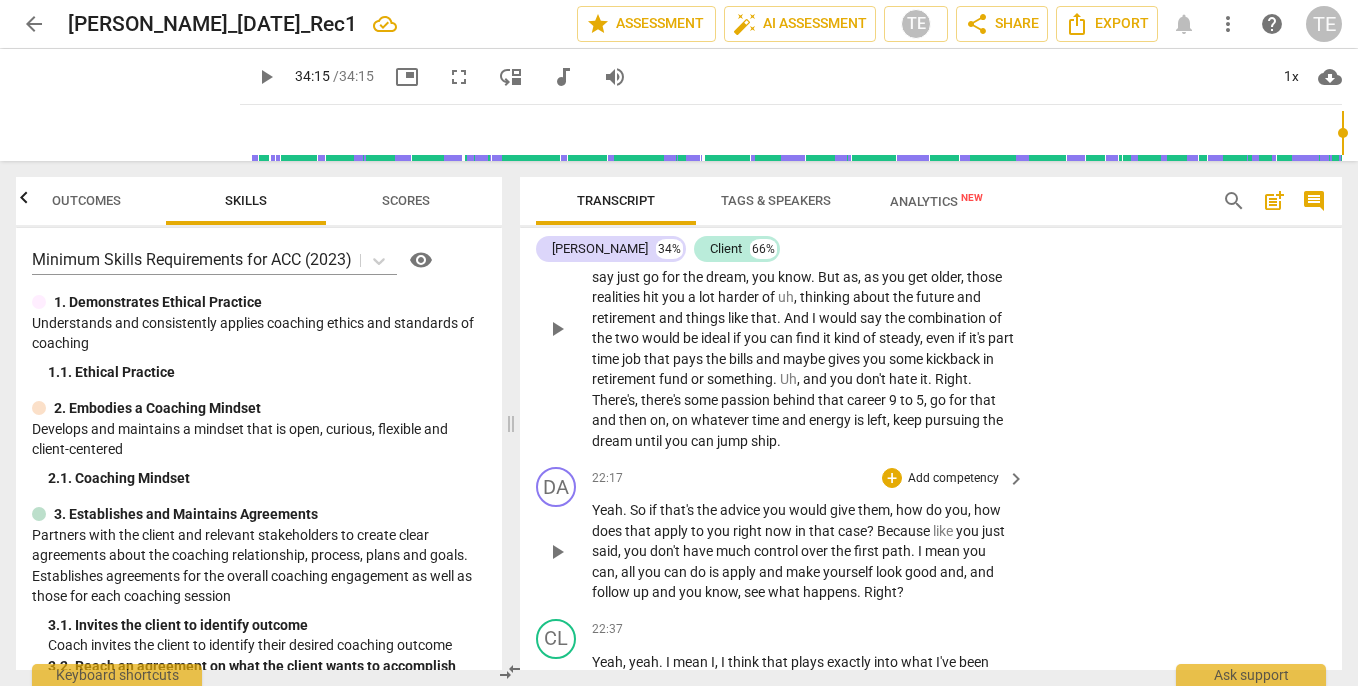 scroll, scrollTop: 9168, scrollLeft: 0, axis: vertical 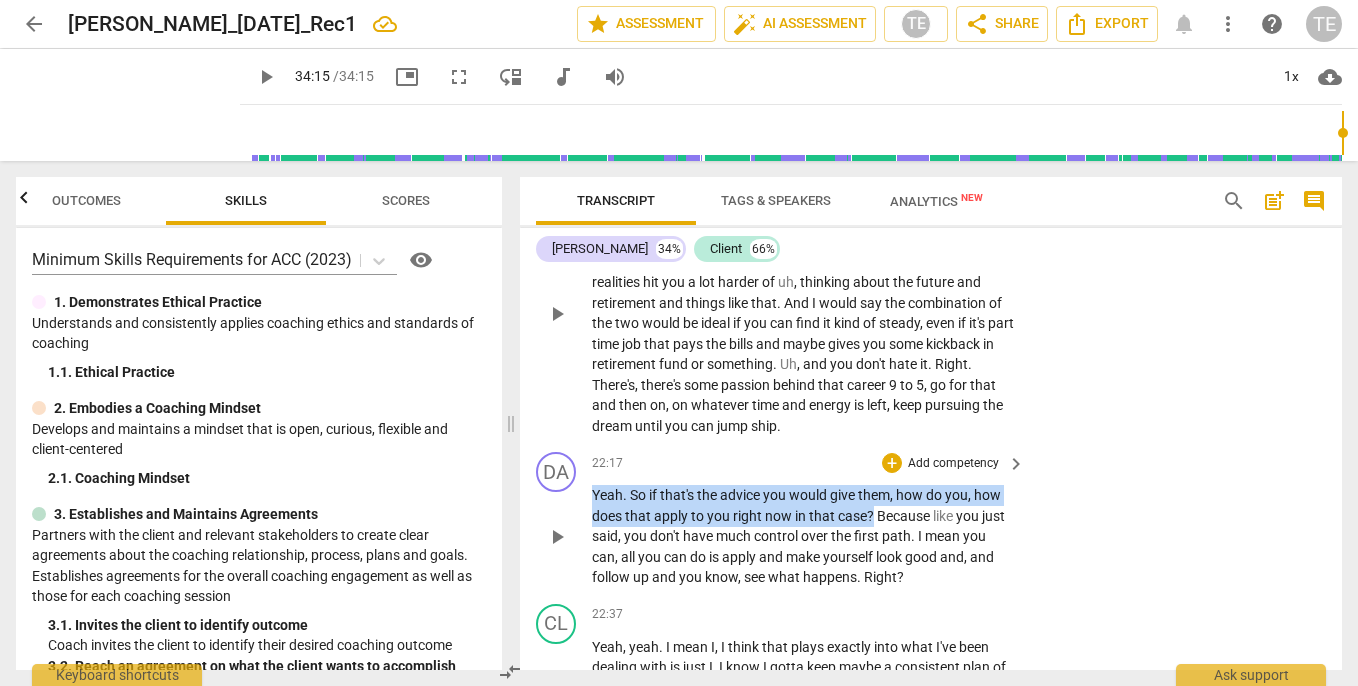 drag, startPoint x: 873, startPoint y: 453, endPoint x: 584, endPoint y: 410, distance: 292.18146 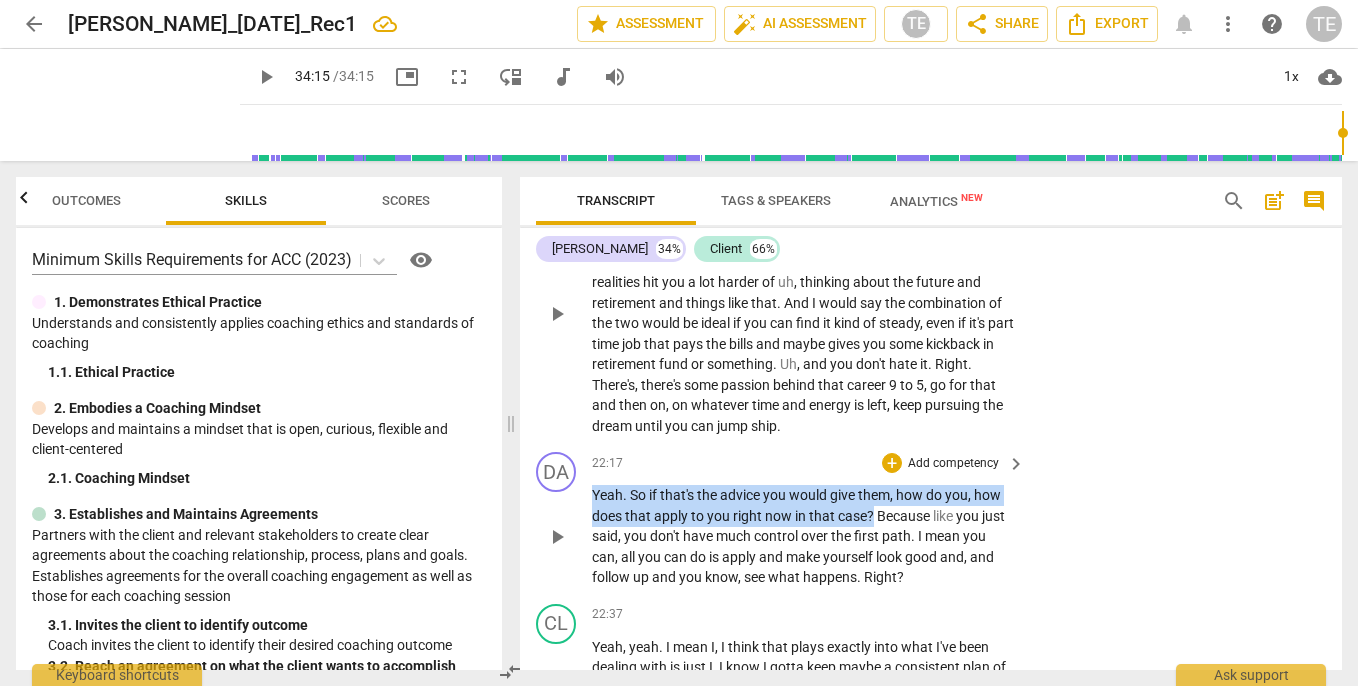 click on "DA play_arrow pause 22:17 + Add competency keyboard_arrow_right Yeah .   So   if   that's   the   advice   you   would   give   them ,   how   do   you ,   how   does   that   apply   to   you   right   now   in   that   case ?   Because   like   you   just   said ,   you   don't   have   much   control   over   the   first   path .   I   mean   you   can ,   all   you   can   do   is   apply   and   make   yourself   look   good   and ,   and   follow   up   and   you   know ,   see   what   happens .   Right ?" at bounding box center (931, 520) 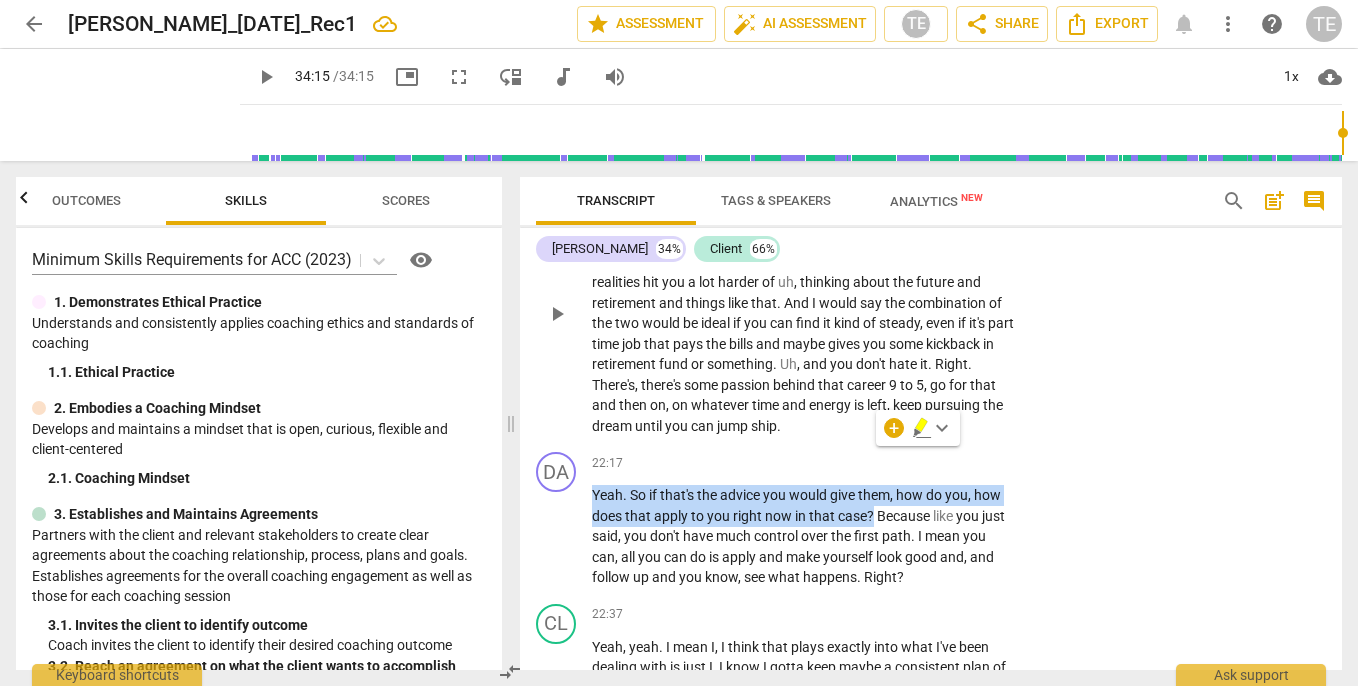 click 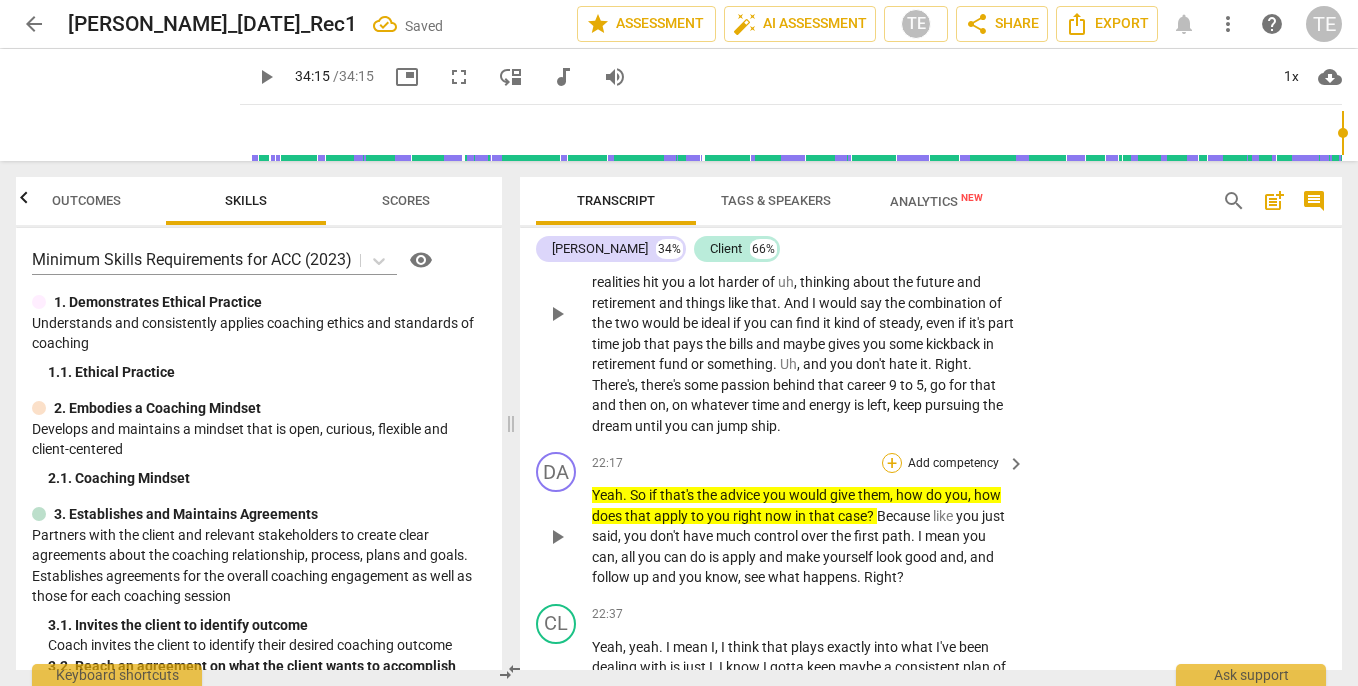 click on "+" at bounding box center [892, 463] 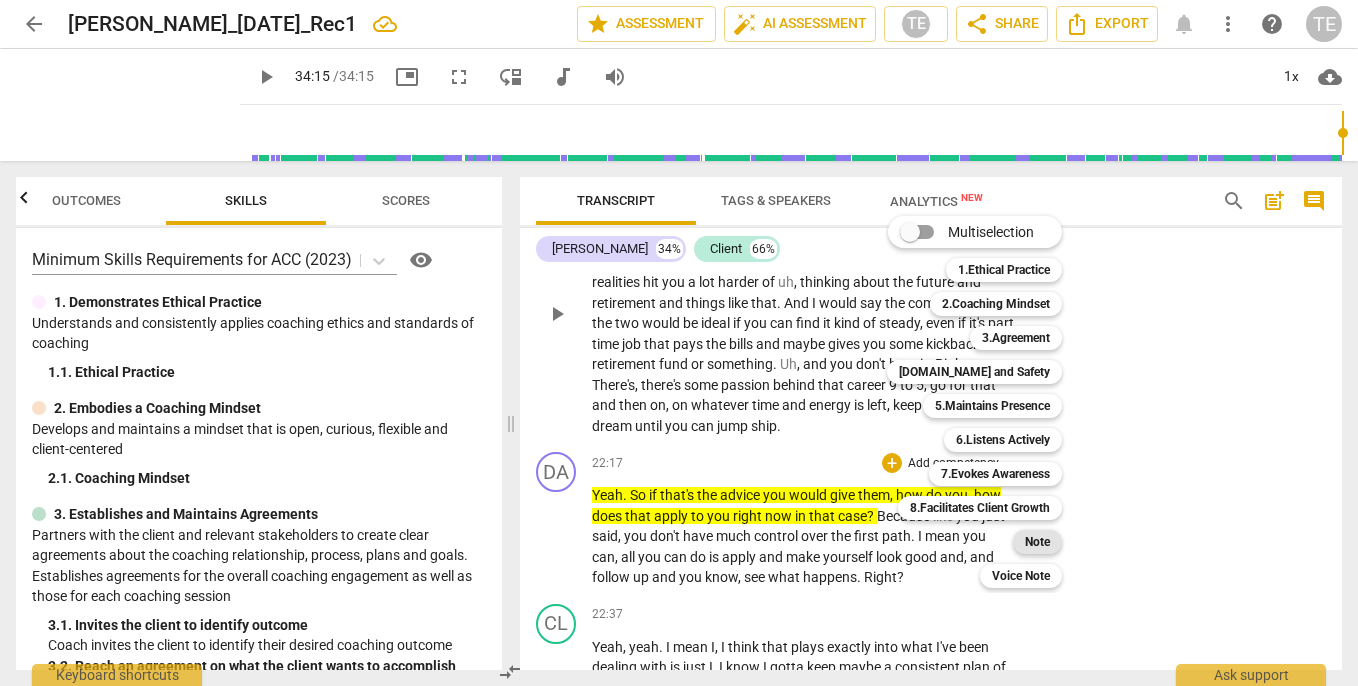 click on "Note" at bounding box center [1037, 542] 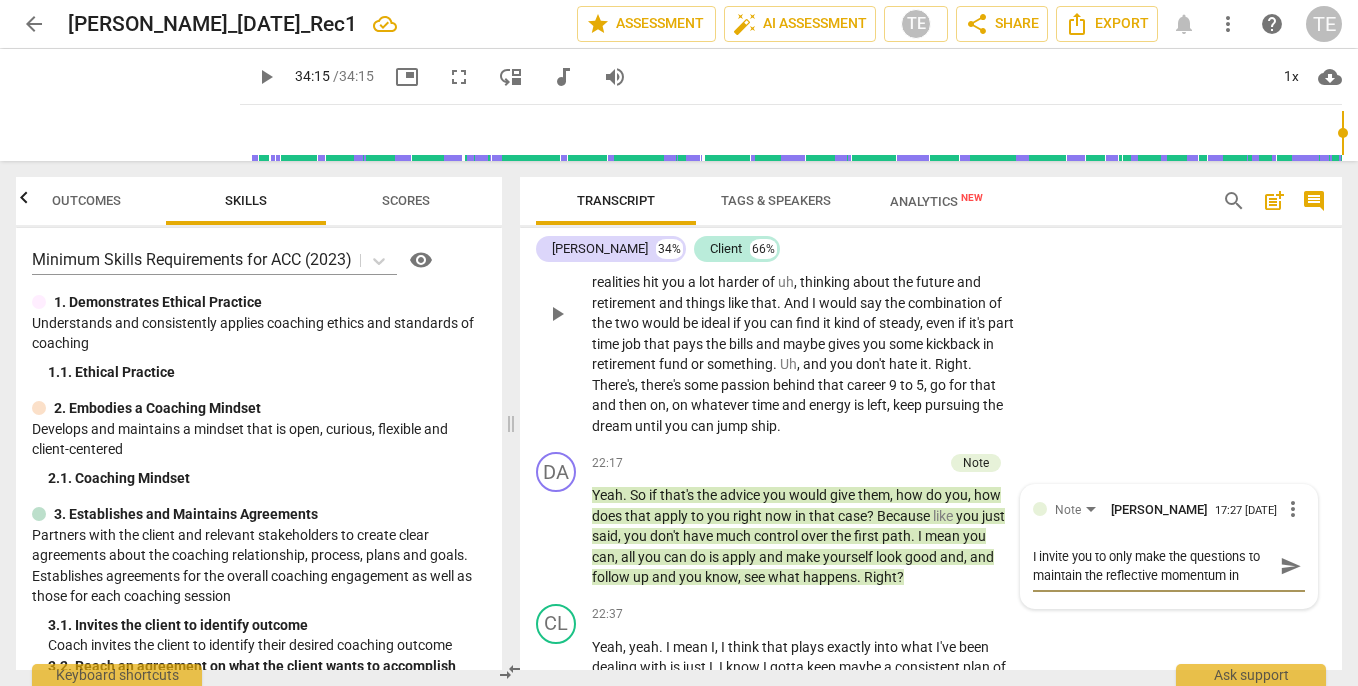 scroll, scrollTop: 17, scrollLeft: 0, axis: vertical 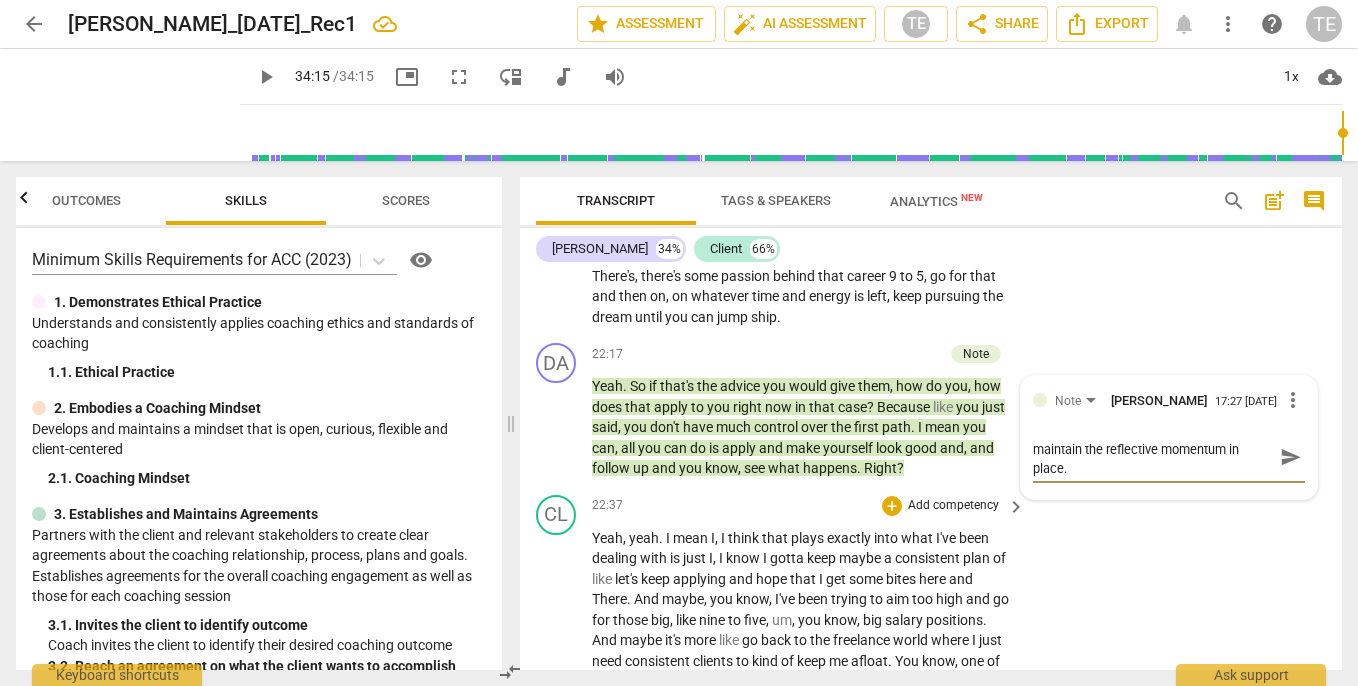 click on "CL play_arrow pause 22:37 + Add competency keyboard_arrow_right Yeah ,   yeah .   I   mean   I ,   I   think   that   plays   exactly   into   what   I've   been   dealing   with   is   just   I ,   I   know   I   gotta   keep   maybe   a   consistent   plan   of   like   let's   keep   applying   and   hope   that   I   get   some   bites   here   and   There .   And   maybe ,   you   know ,   I've   been   trying   to   aim   too   high   and   go   for   those   big ,   like   nine   to   five ,   um ,   you   know ,   big   salary   positions .   And   maybe   it's   more   like   go   back   to   the   freelance   world   where   I   just   need   consistent   clients   to   kind   of   keep   me   afloat .   You   know ,   one   of   my   model   mottos   this ,   this   summer   has   been ,   um ,   embrace   the   hustle .   So ,   yeah ,   a   lot   like   moving   into   the   spring ,   knowing   like   the   summer   was   going   to   hit   me ,   um ,   I   always   kind   of ,   um ,   grind" at bounding box center [931, 696] 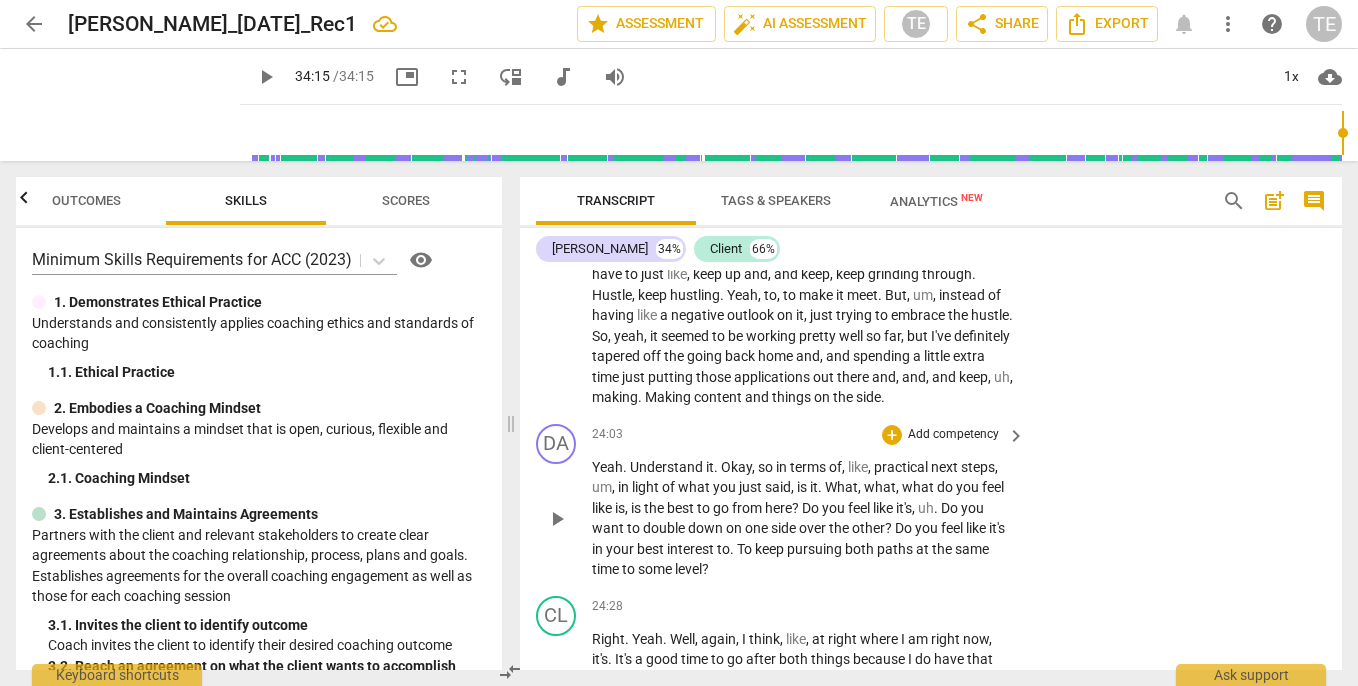 scroll, scrollTop: 9768, scrollLeft: 0, axis: vertical 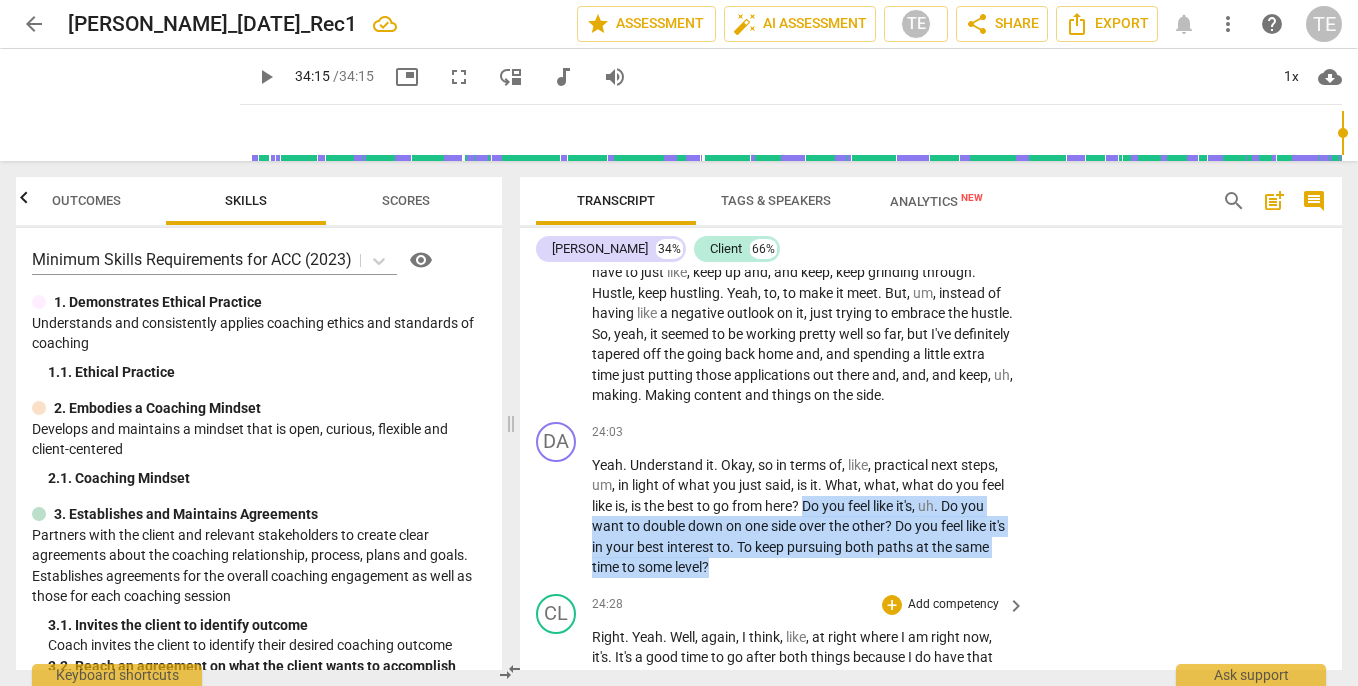 drag, startPoint x: 806, startPoint y: 449, endPoint x: 761, endPoint y: 539, distance: 100.62306 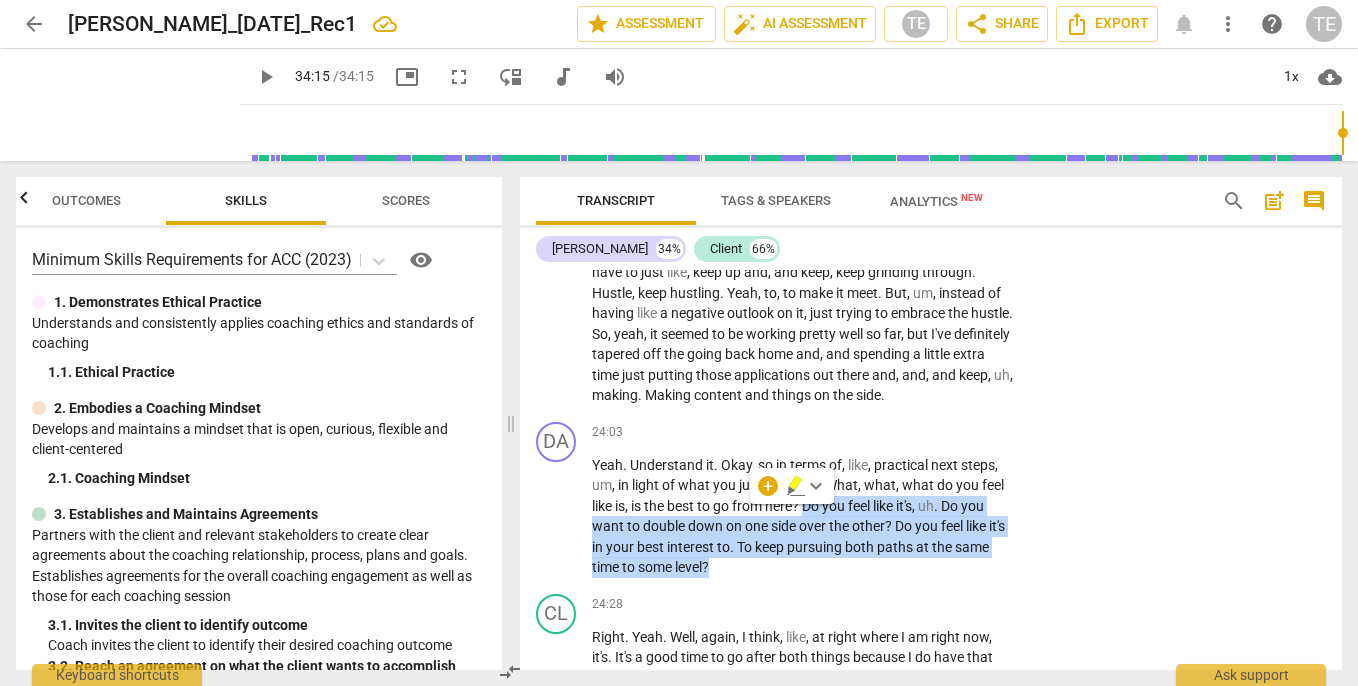 click 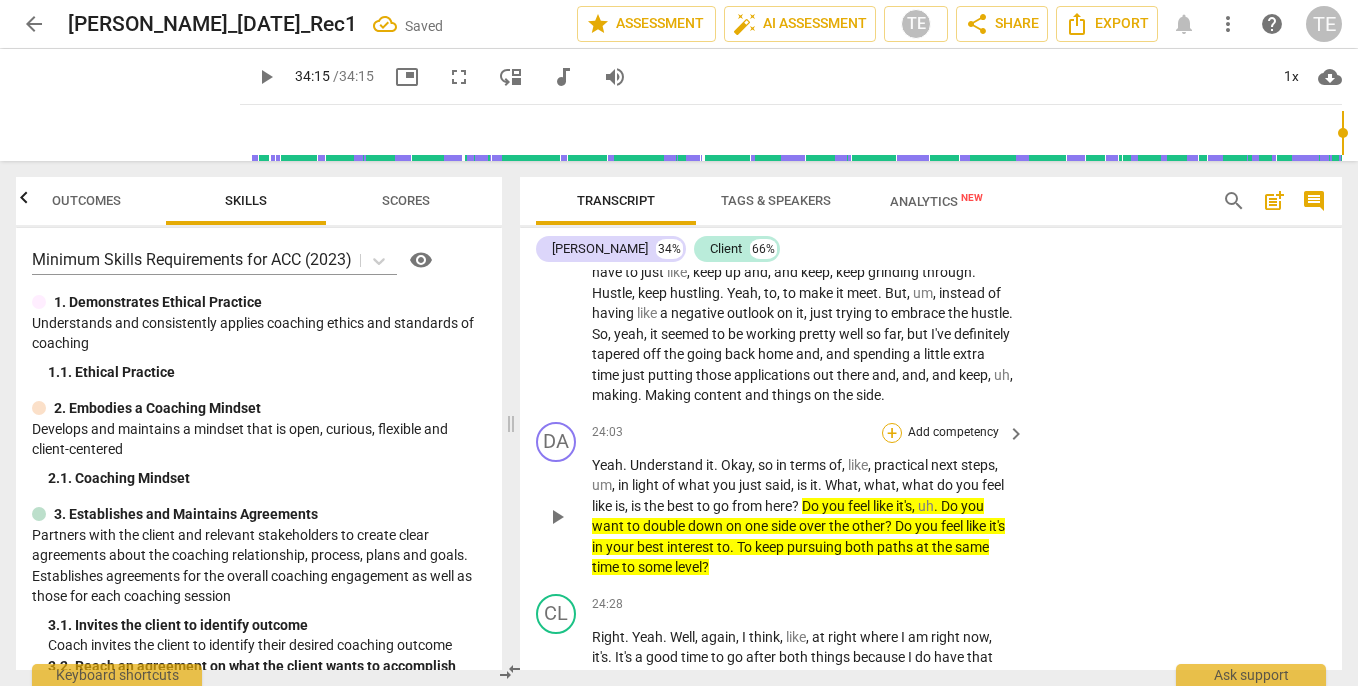 click on "+" at bounding box center (892, 433) 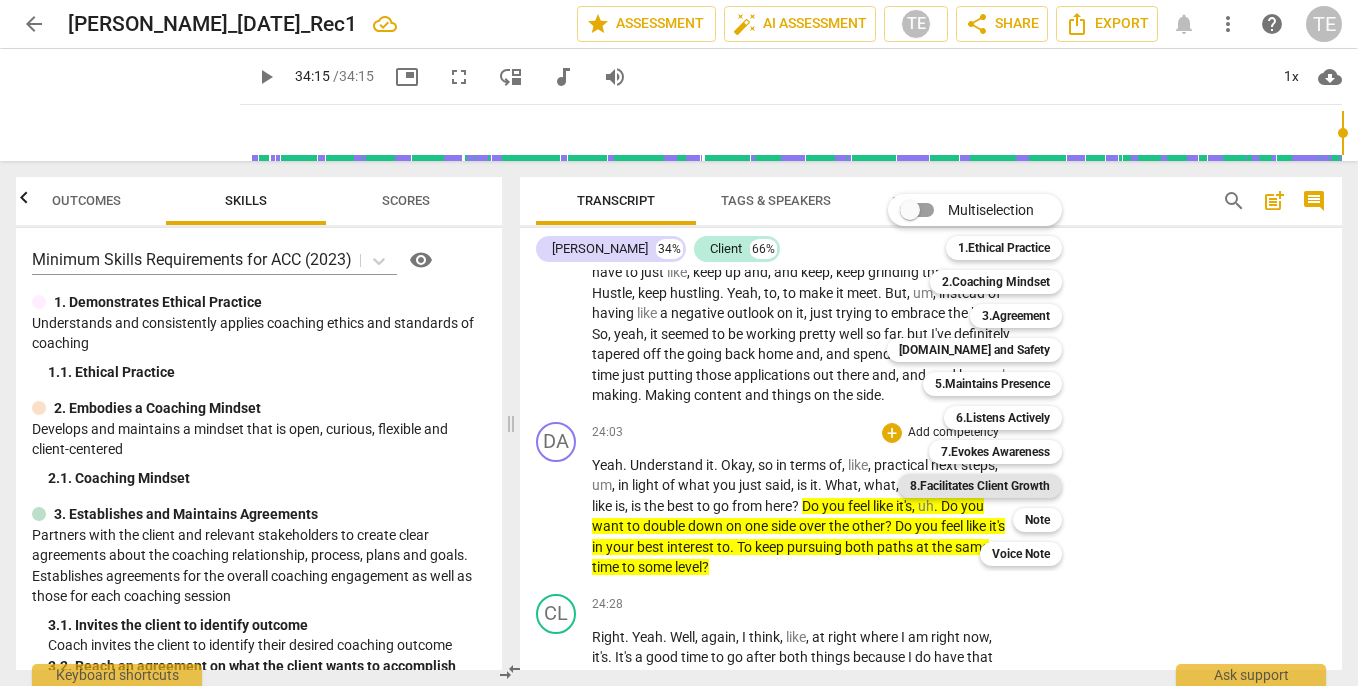 click on "8.Facilitates Client Growth" at bounding box center (980, 486) 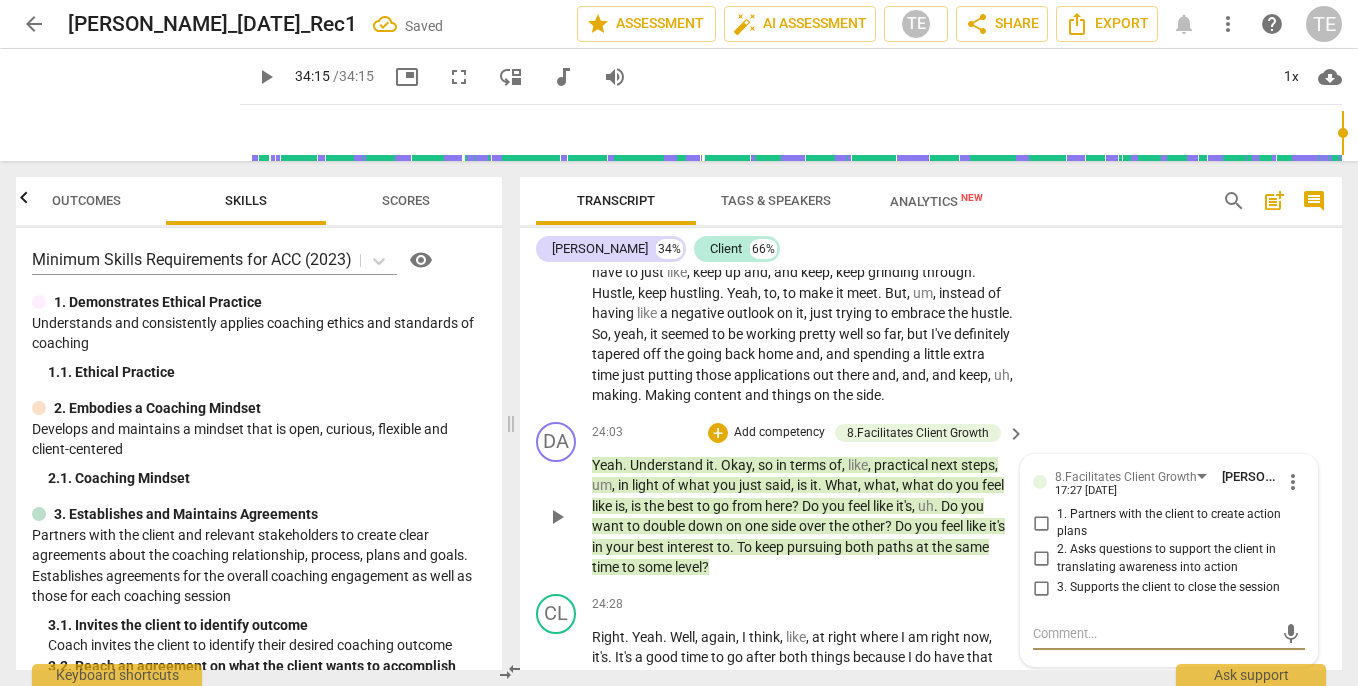 click on "1. Partners with the client to create action plans" at bounding box center (1041, 523) 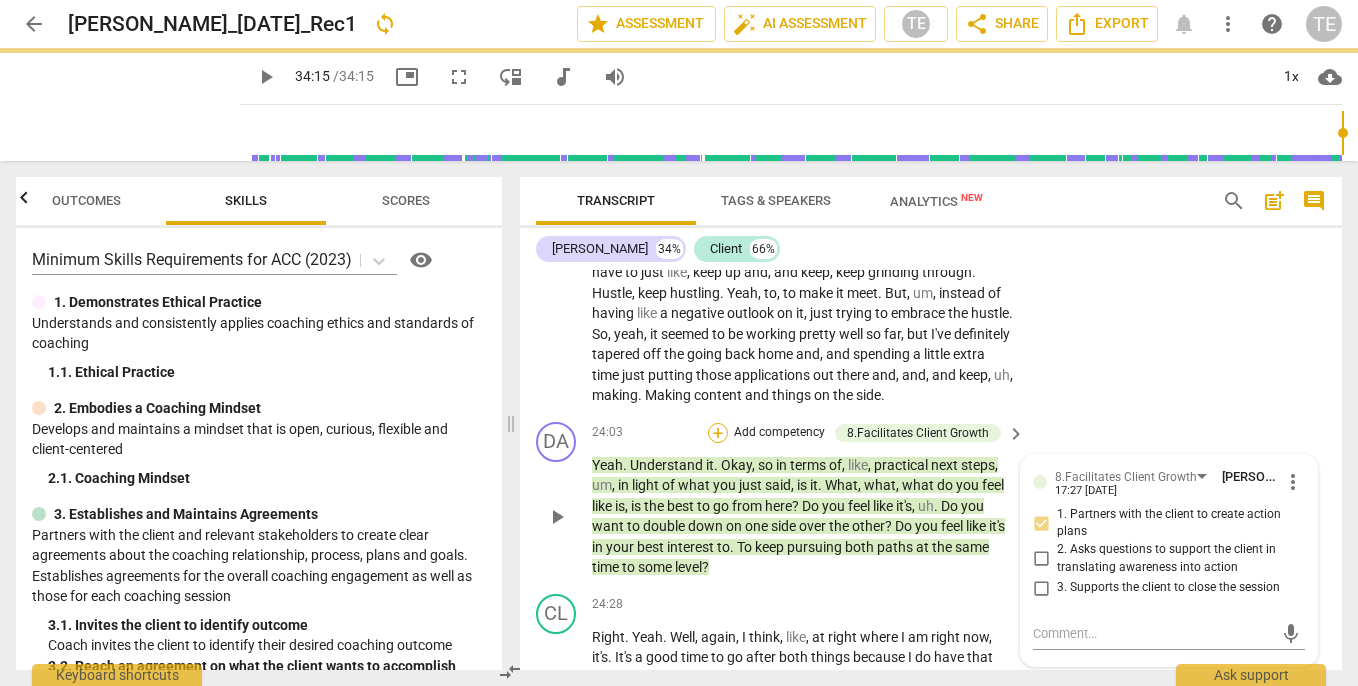 click on "+" at bounding box center (718, 433) 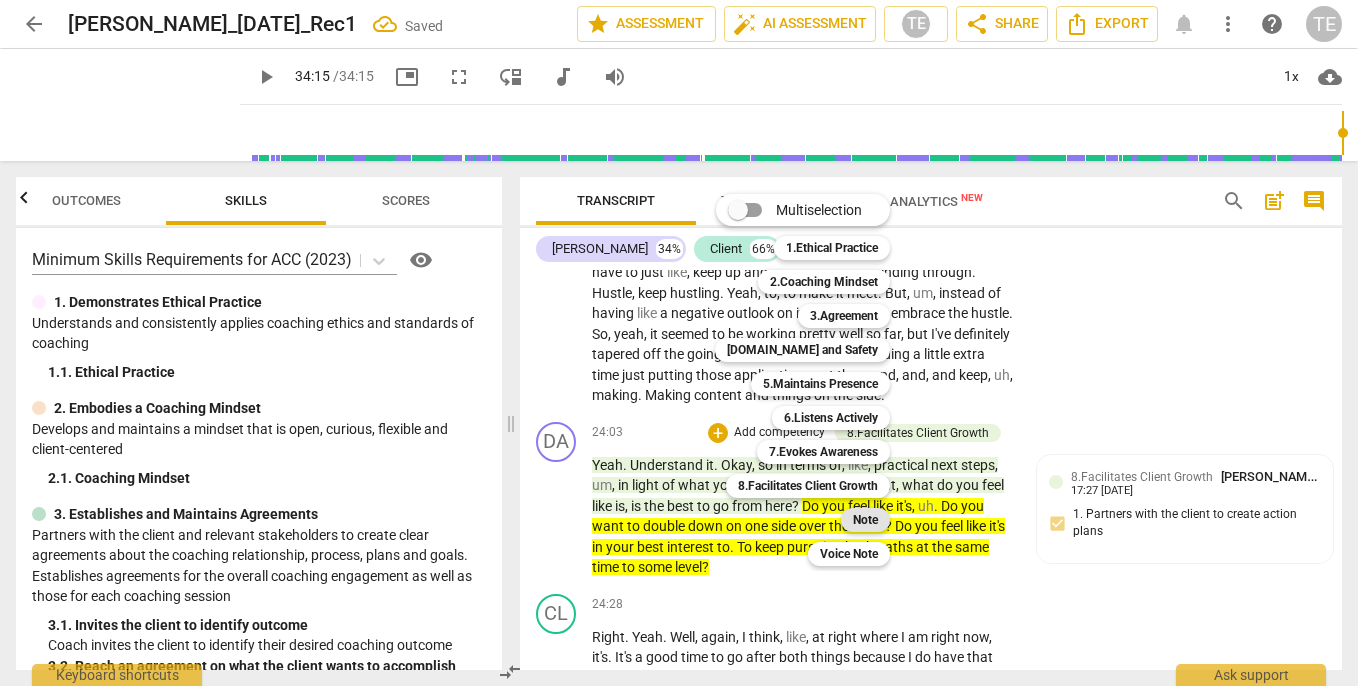 click on "Note" at bounding box center (865, 520) 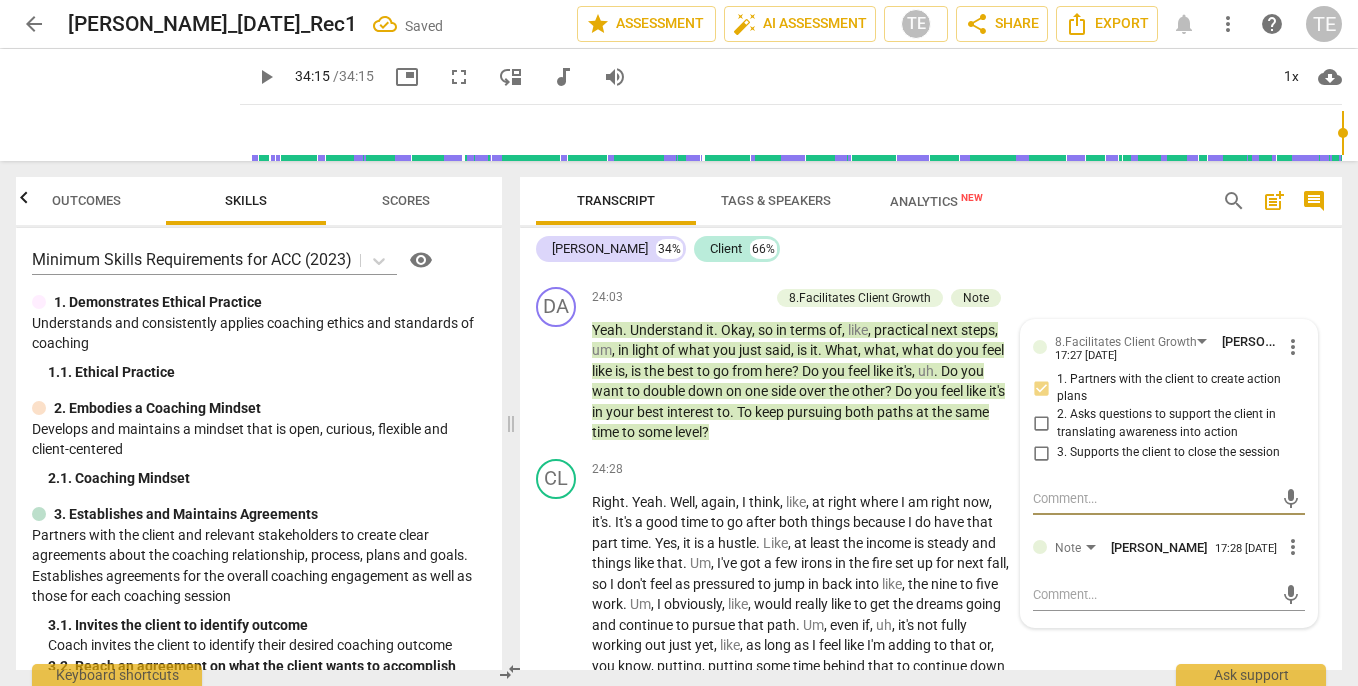 scroll, scrollTop: 9936, scrollLeft: 0, axis: vertical 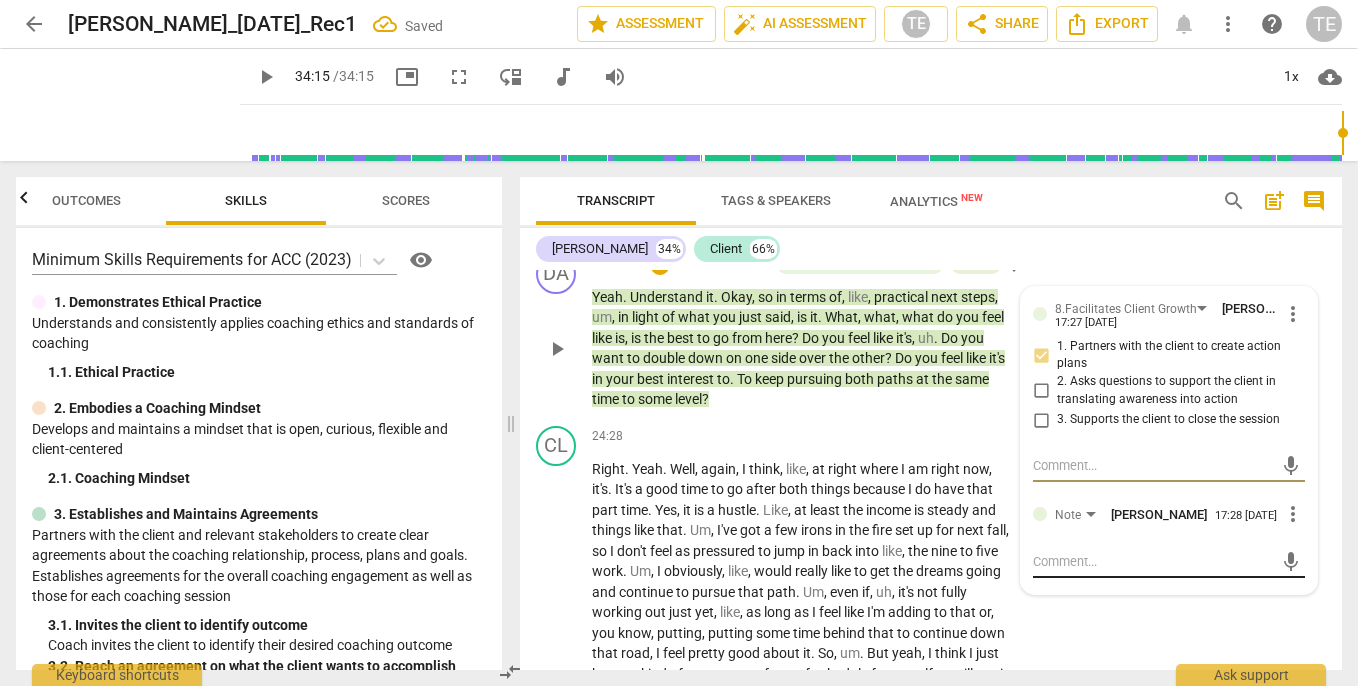 click at bounding box center (1153, 561) 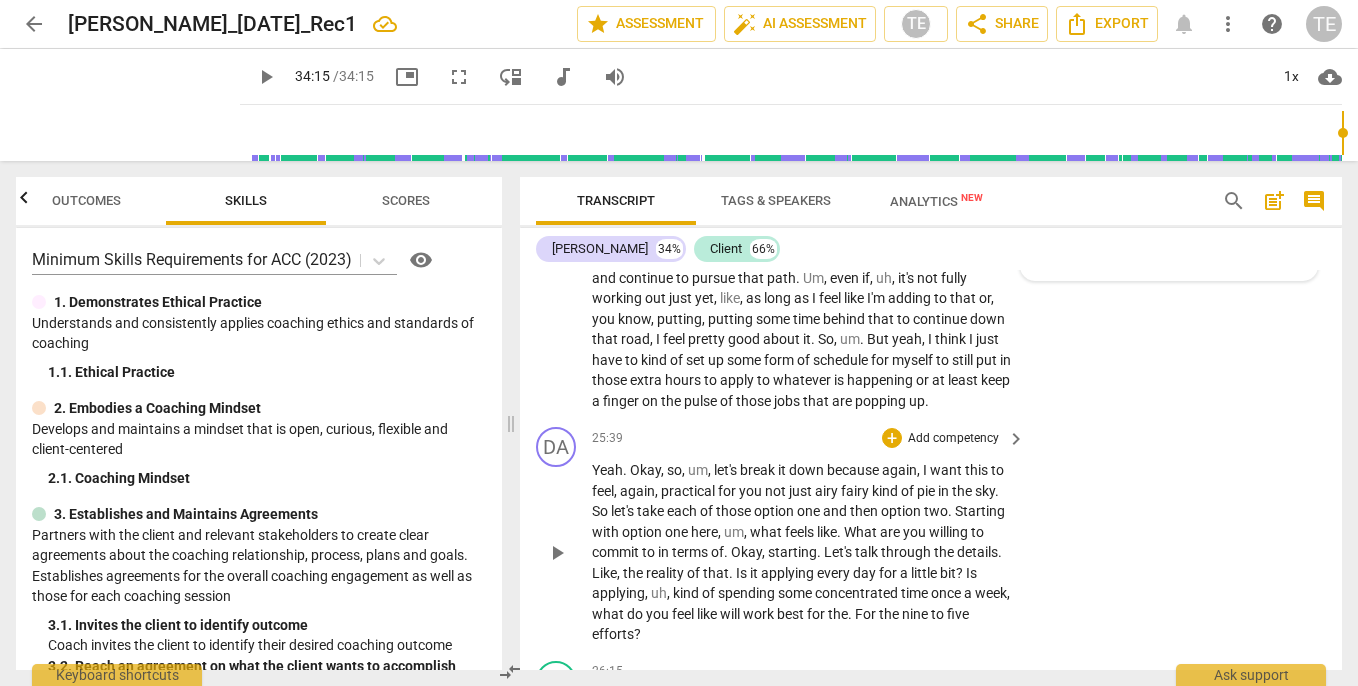 scroll, scrollTop: 10276, scrollLeft: 0, axis: vertical 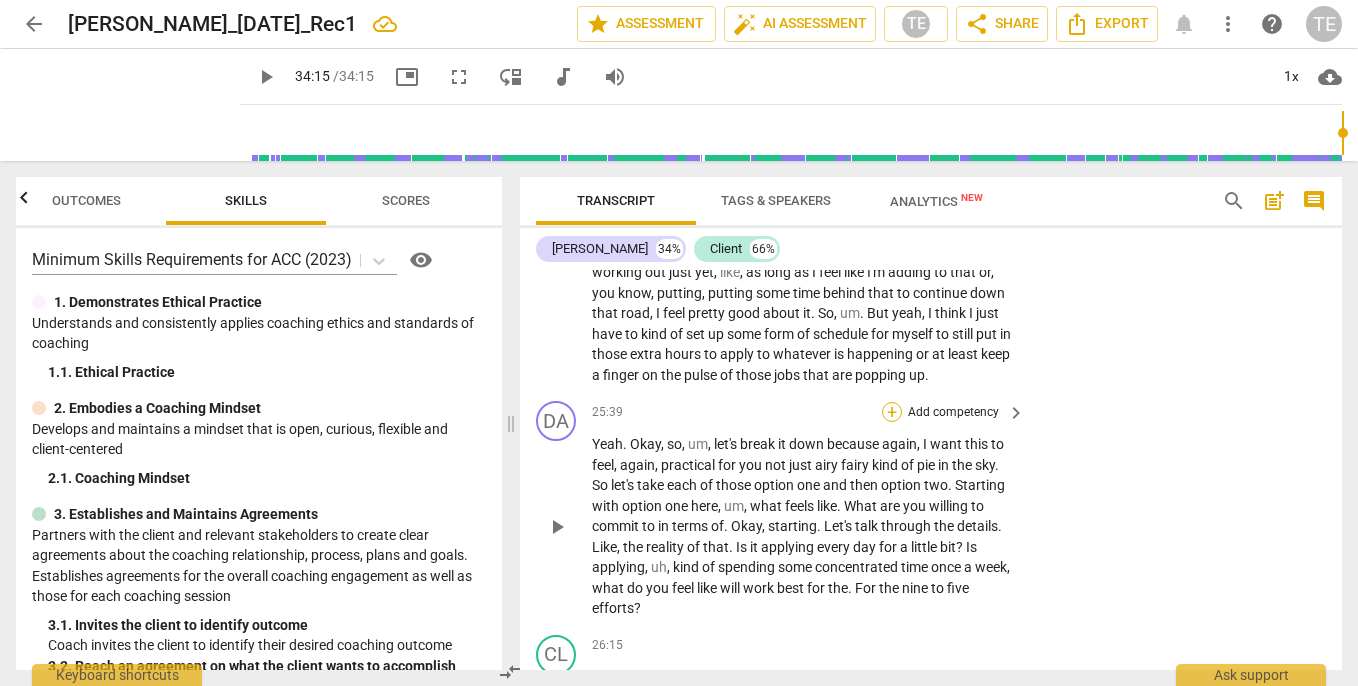click on "+" at bounding box center (892, 412) 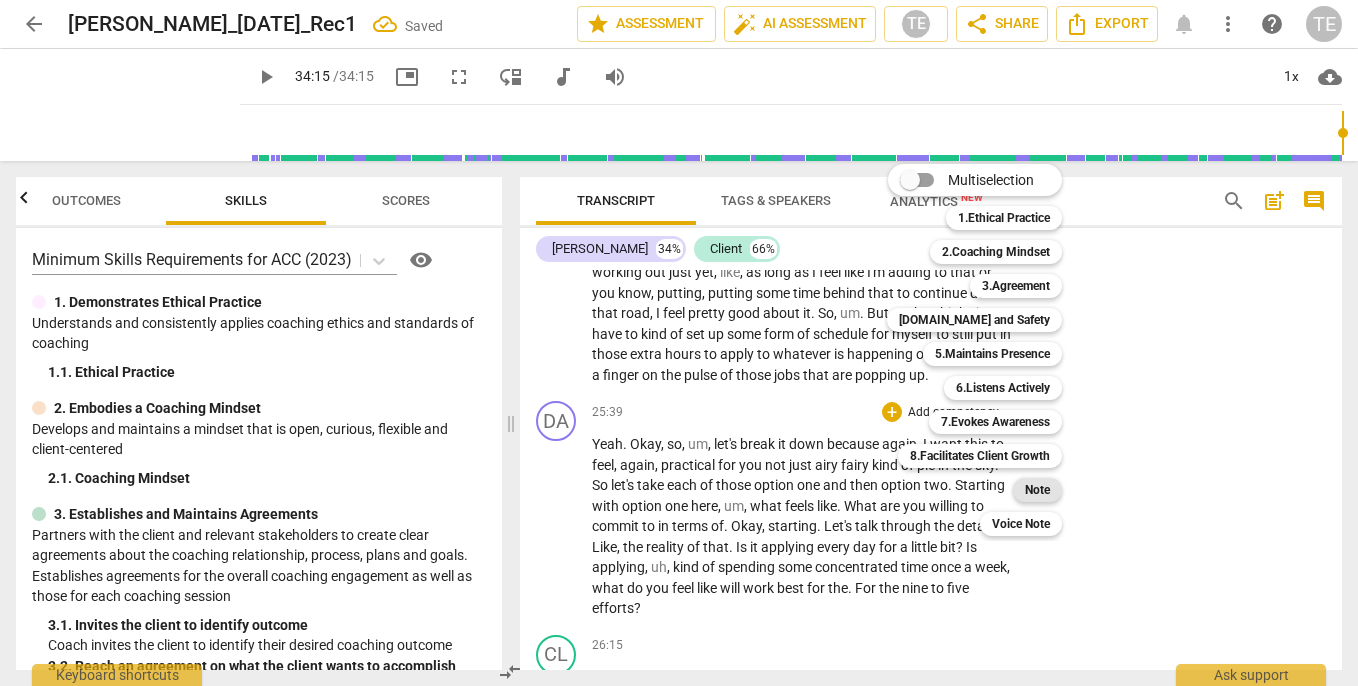 click on "Note" at bounding box center (1037, 490) 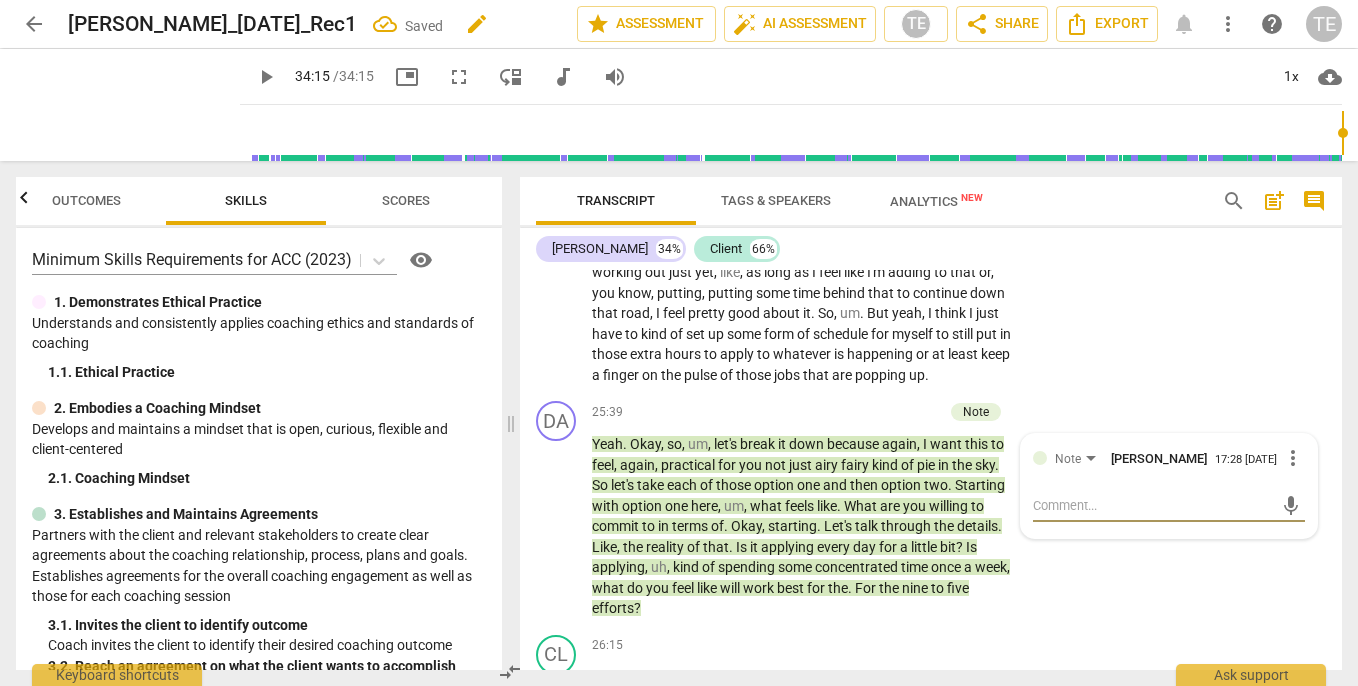 paste on "What do you do? What do you tell them?" 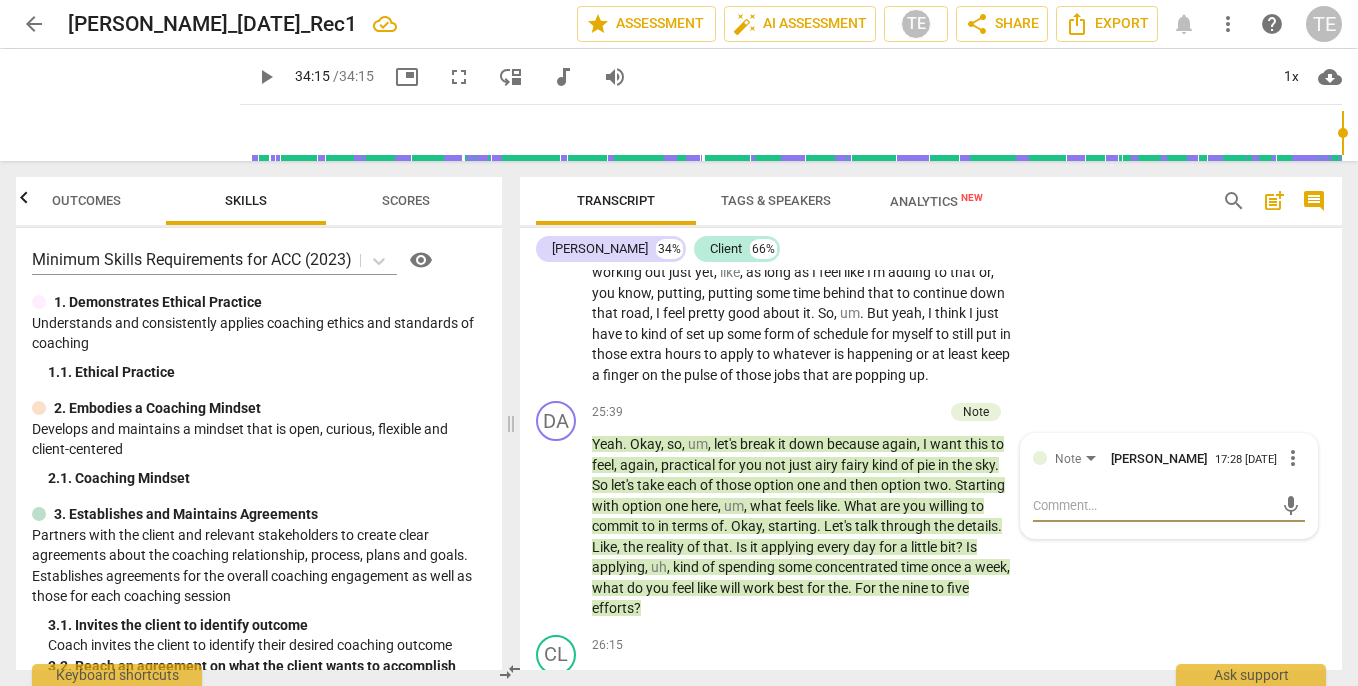 scroll, scrollTop: 0, scrollLeft: 0, axis: both 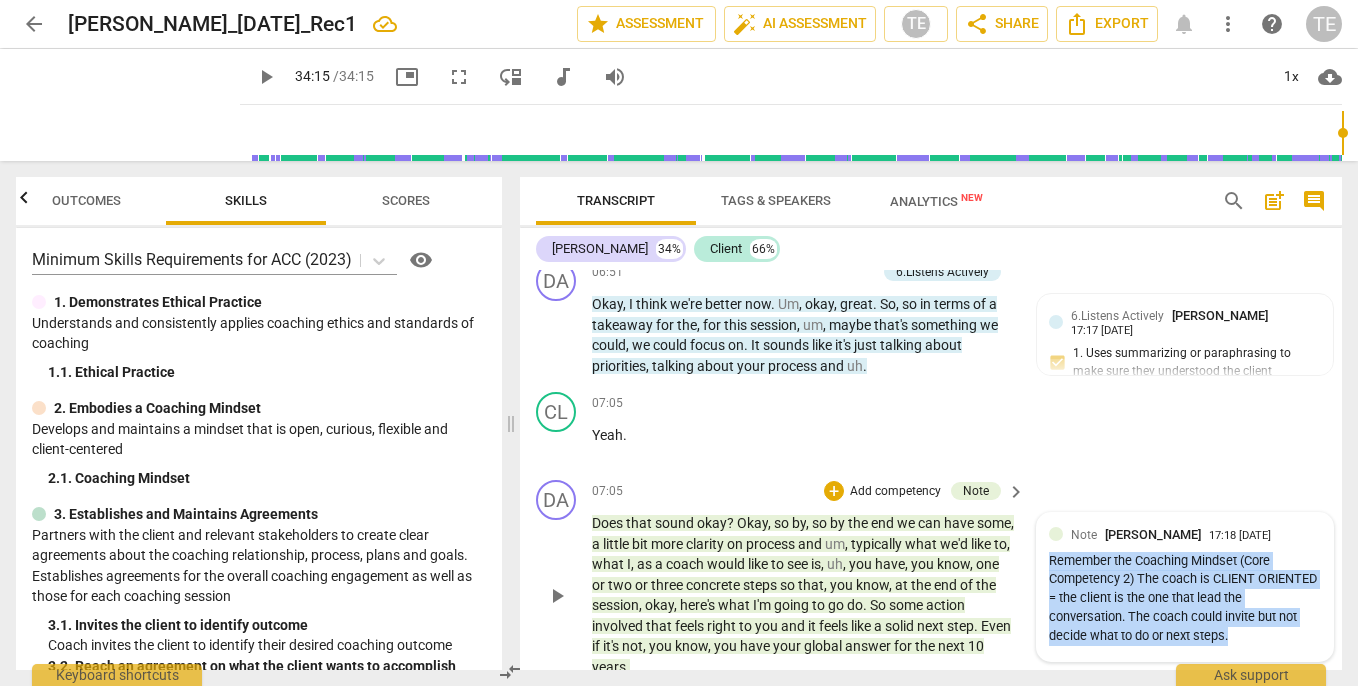 drag, startPoint x: 1244, startPoint y: 642, endPoint x: 1038, endPoint y: 566, distance: 219.57231 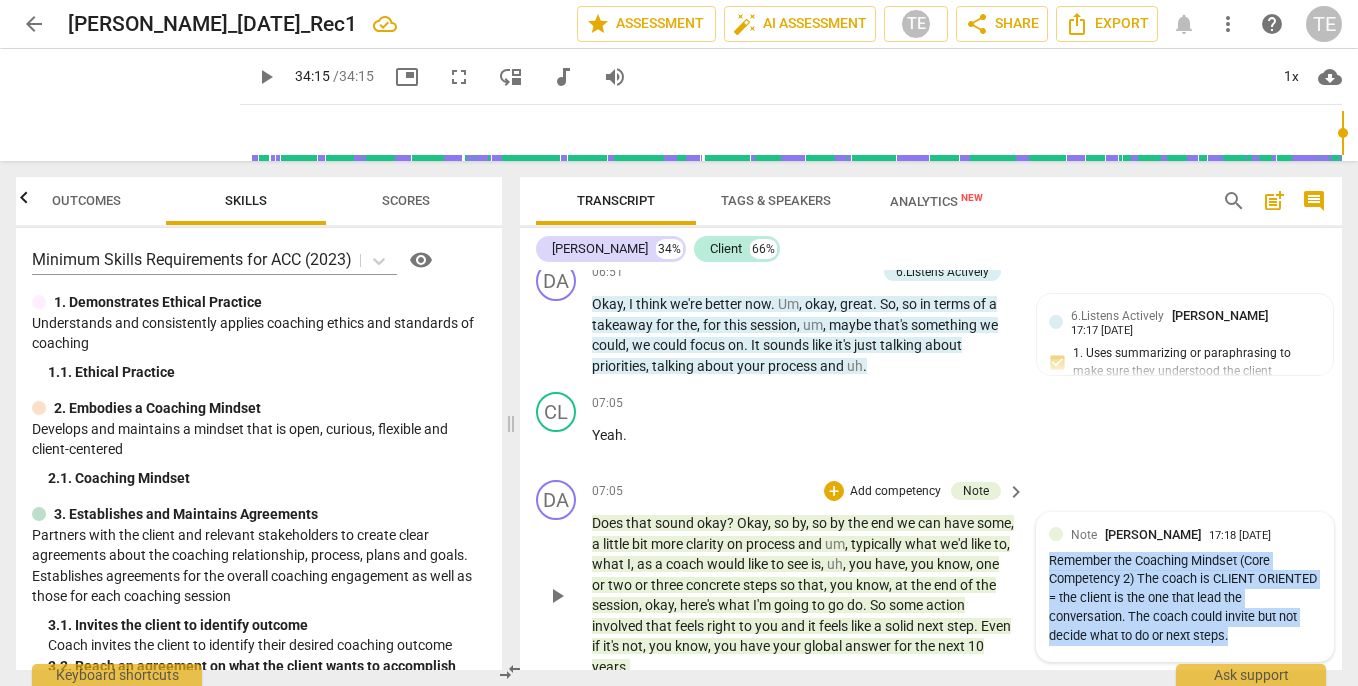 click on "Note [PERSON_NAME] 17:18 [DATE] Remember the Coaching Mindset (Core Competency 2) The coach is CLIENT ORIENTED = the client is the one that lead the conversation. The coach could invite but not decide what to do or next steps." at bounding box center [1185, 587] 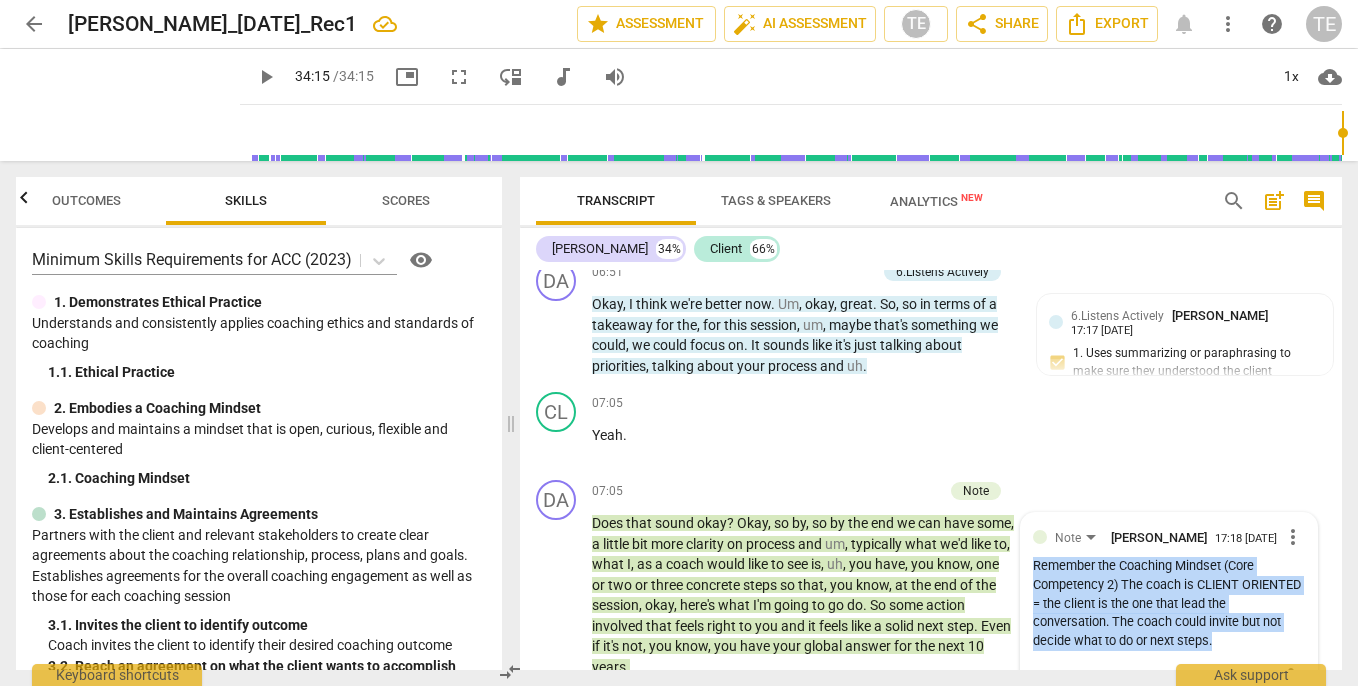 copy on "Remember the Coaching Mindset (Core Competency 2) The coach is CLIENT ORIENTED = the client is the one that lead the conversation. The coach could invite but not decide what to do or next steps." 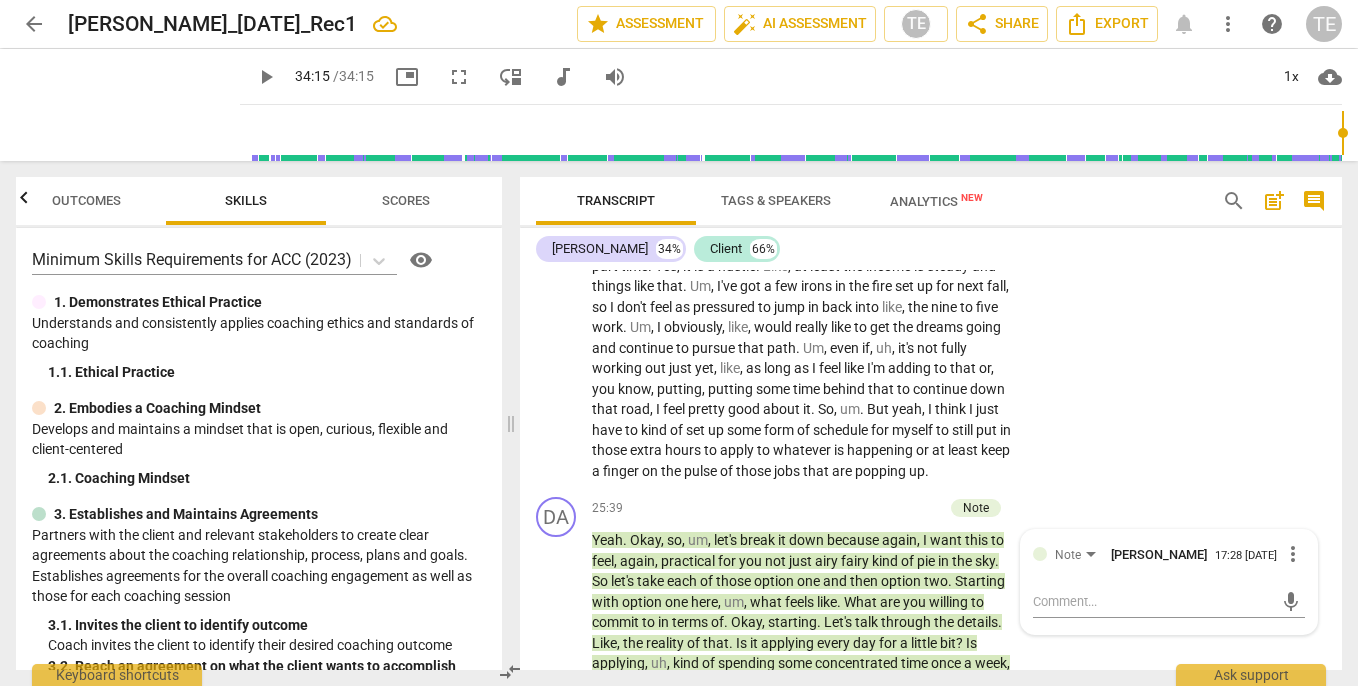 scroll, scrollTop: 10182, scrollLeft: 0, axis: vertical 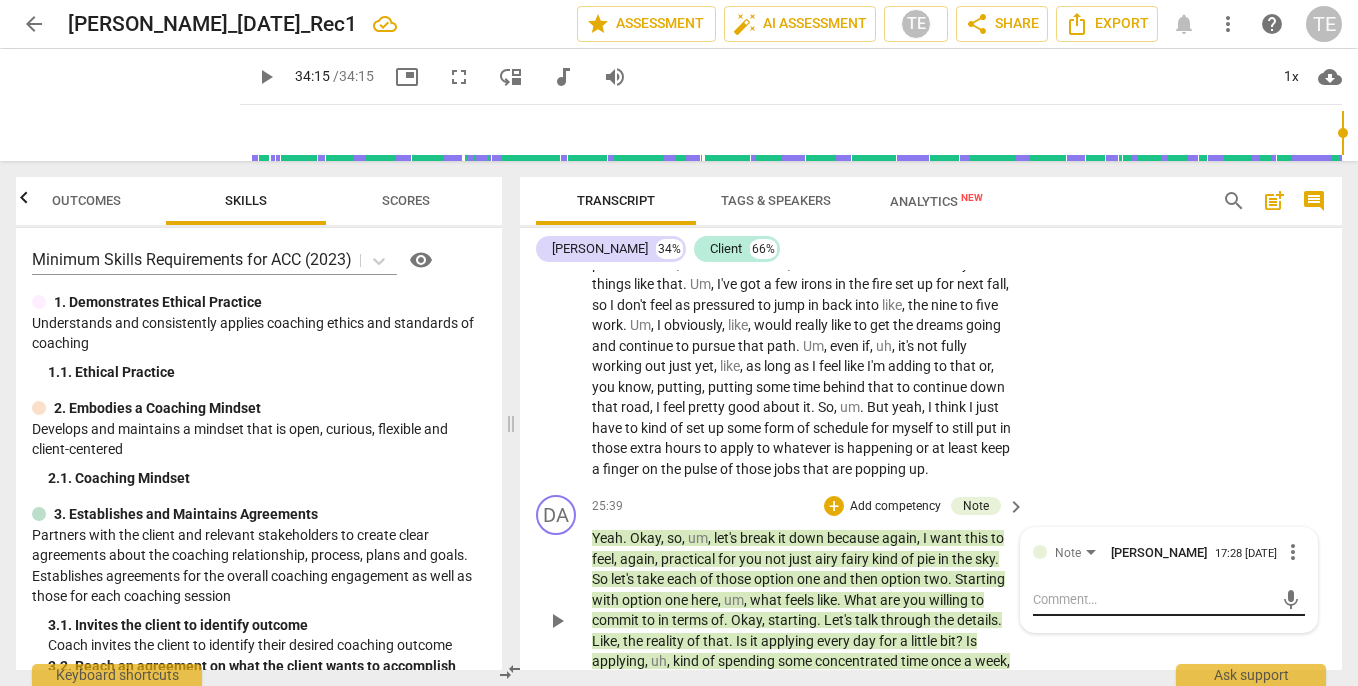 click at bounding box center [1153, 599] 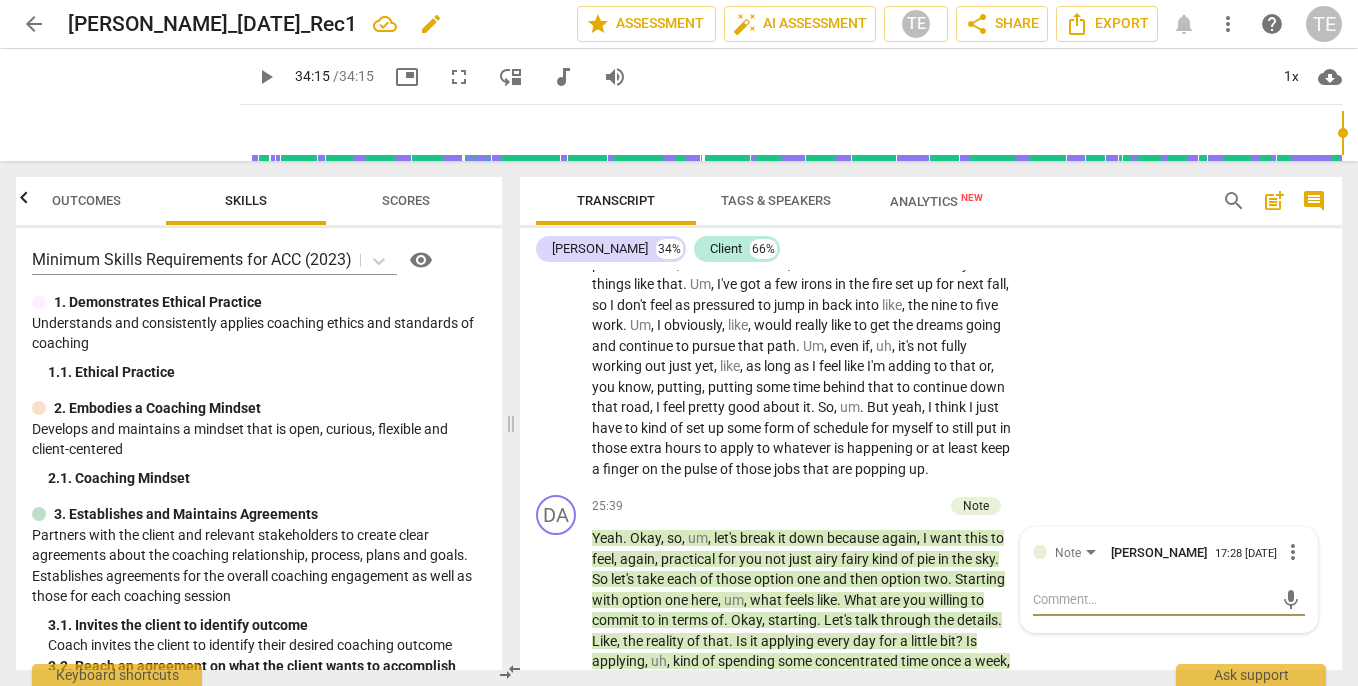 paste on "Remember the Coaching Mindset (Core Competency 2) The coach is CLIENT ORIENTED = the client is the one that lead the conversation. The coach could invite but not decide what to do or next steps." 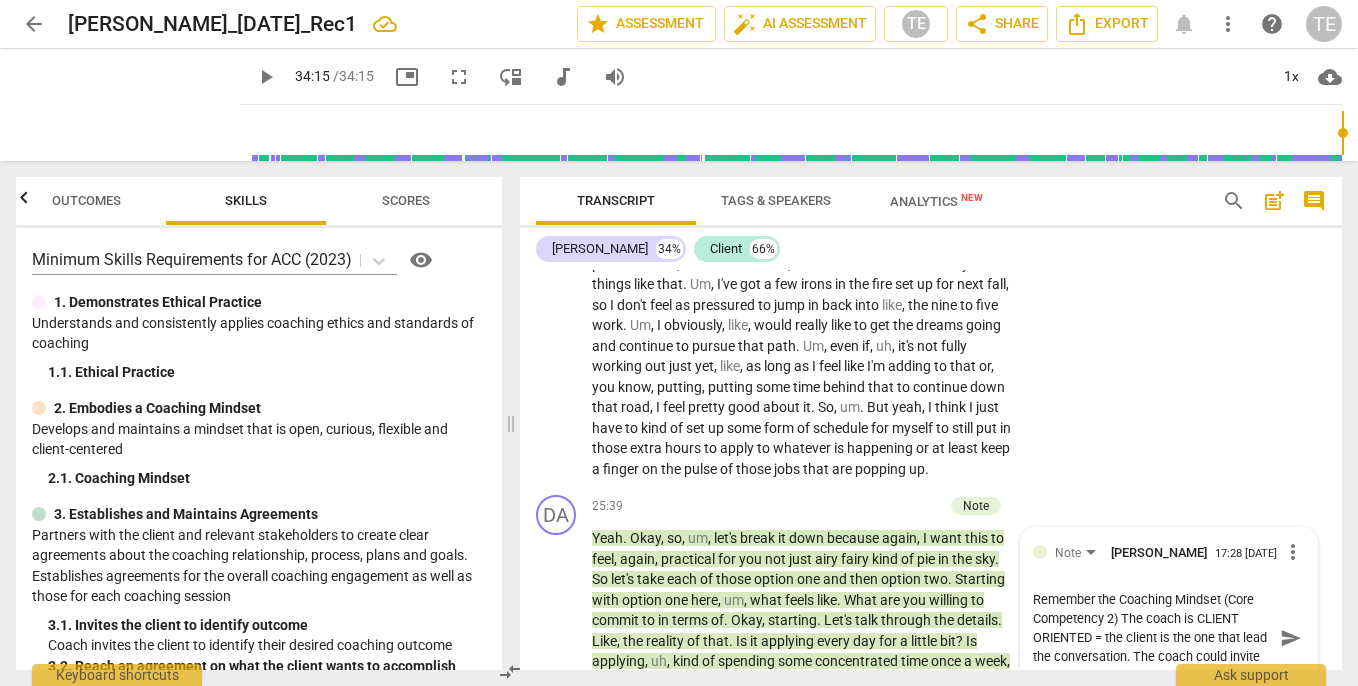 scroll, scrollTop: 17, scrollLeft: 0, axis: vertical 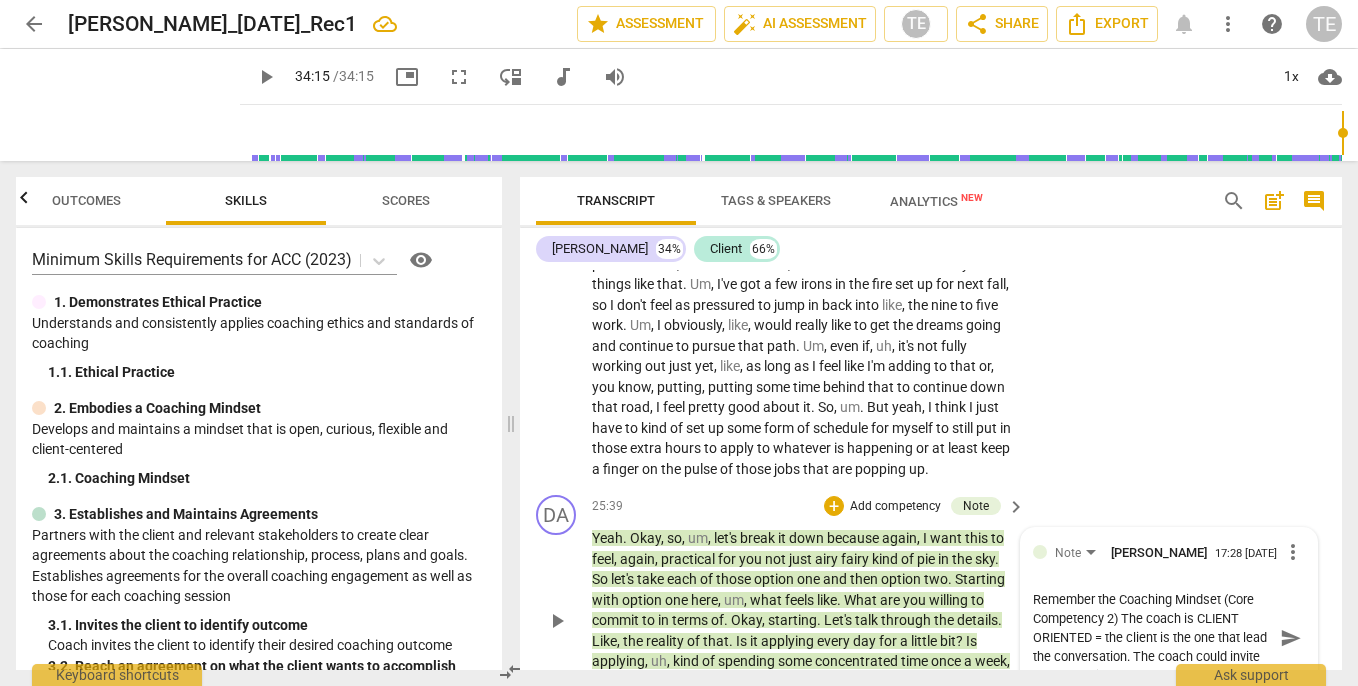 click on "Remember the Coaching Mindset (Core Competency 2) The coach is CLIENT ORIENTED = the client is the one that lead the conversation. The coach could invite but not decide what to do or next steps." at bounding box center (1153, 637) 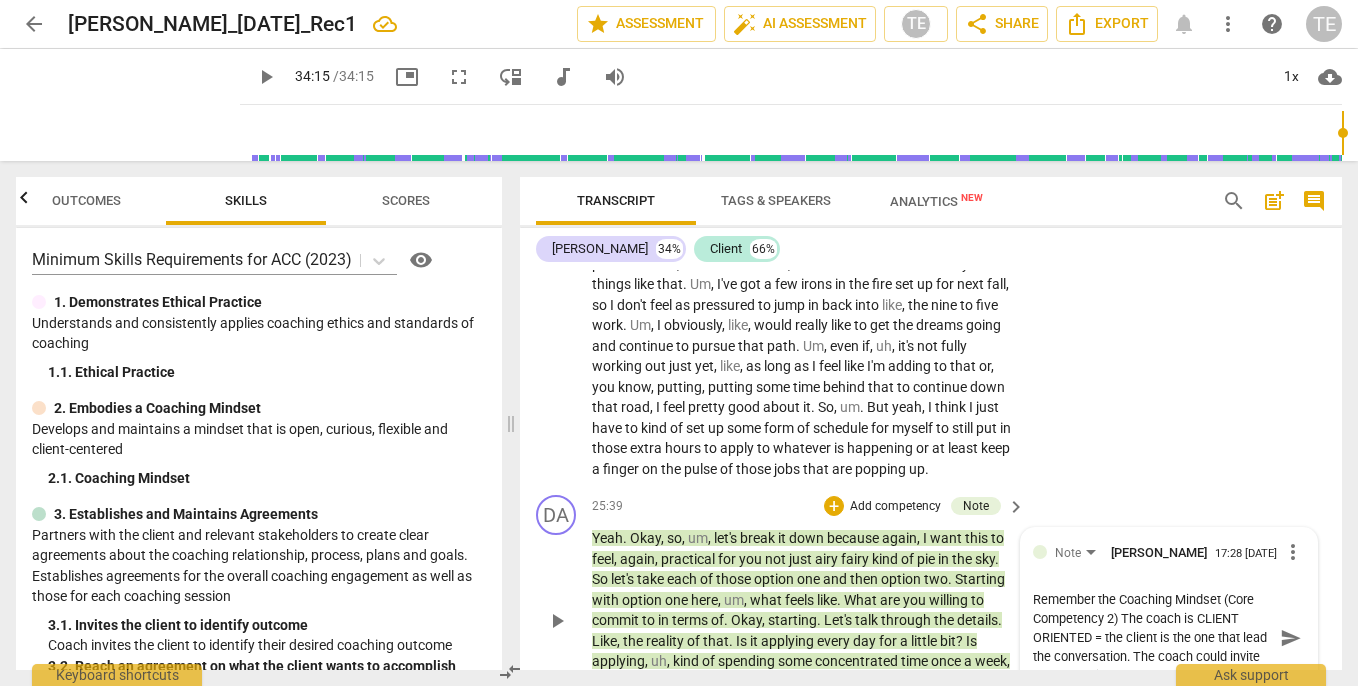 scroll, scrollTop: 19, scrollLeft: 0, axis: vertical 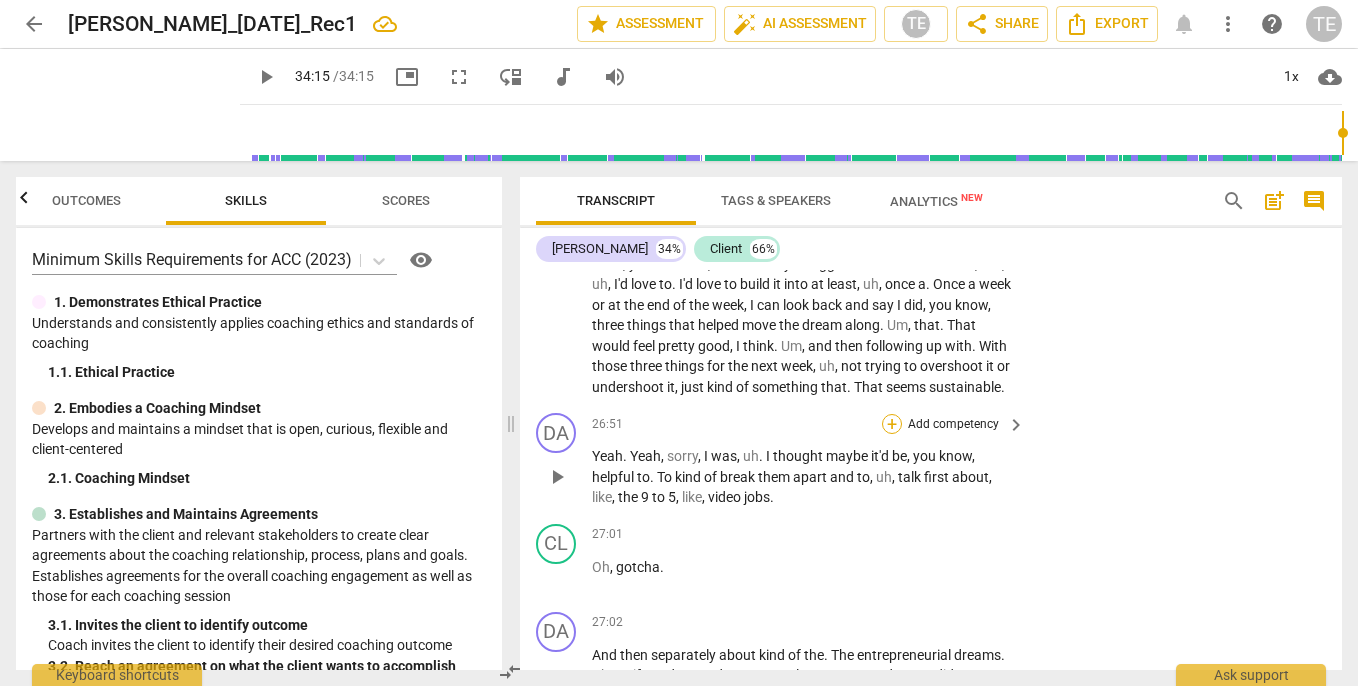 click on "+" at bounding box center (892, 424) 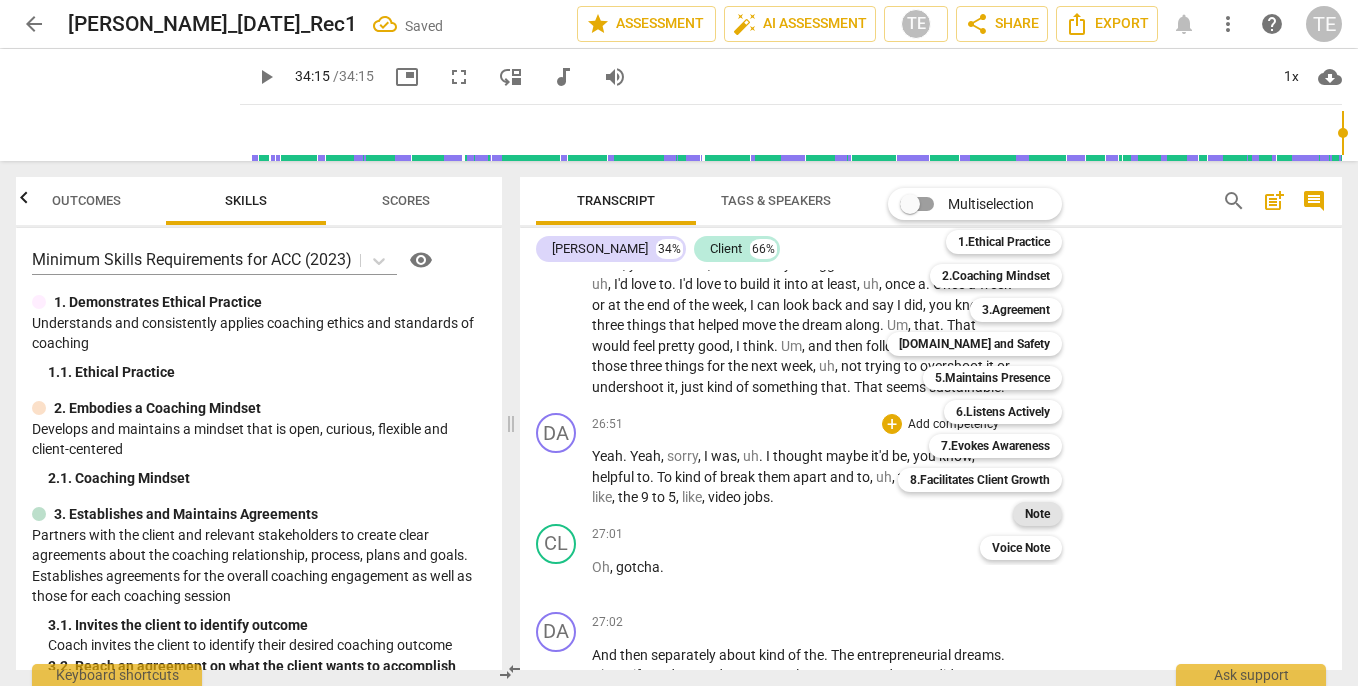 click on "Note" at bounding box center (1037, 514) 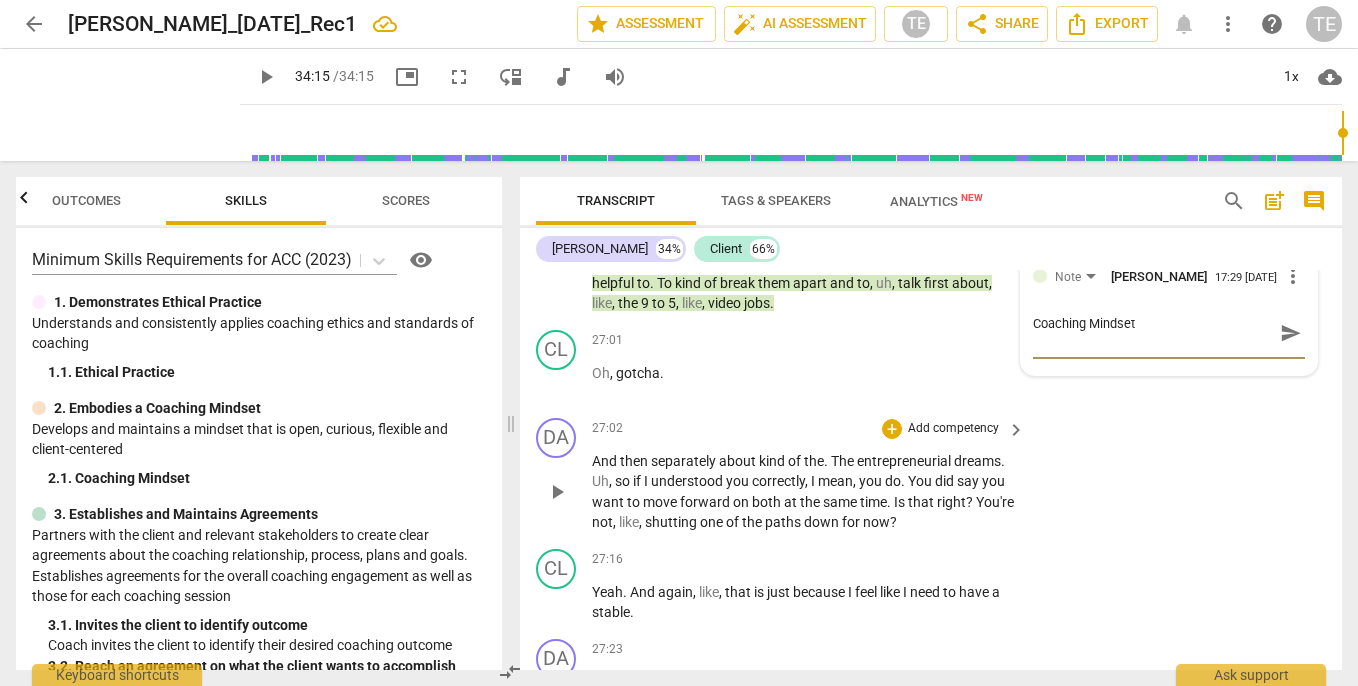 scroll, scrollTop: 10889, scrollLeft: 0, axis: vertical 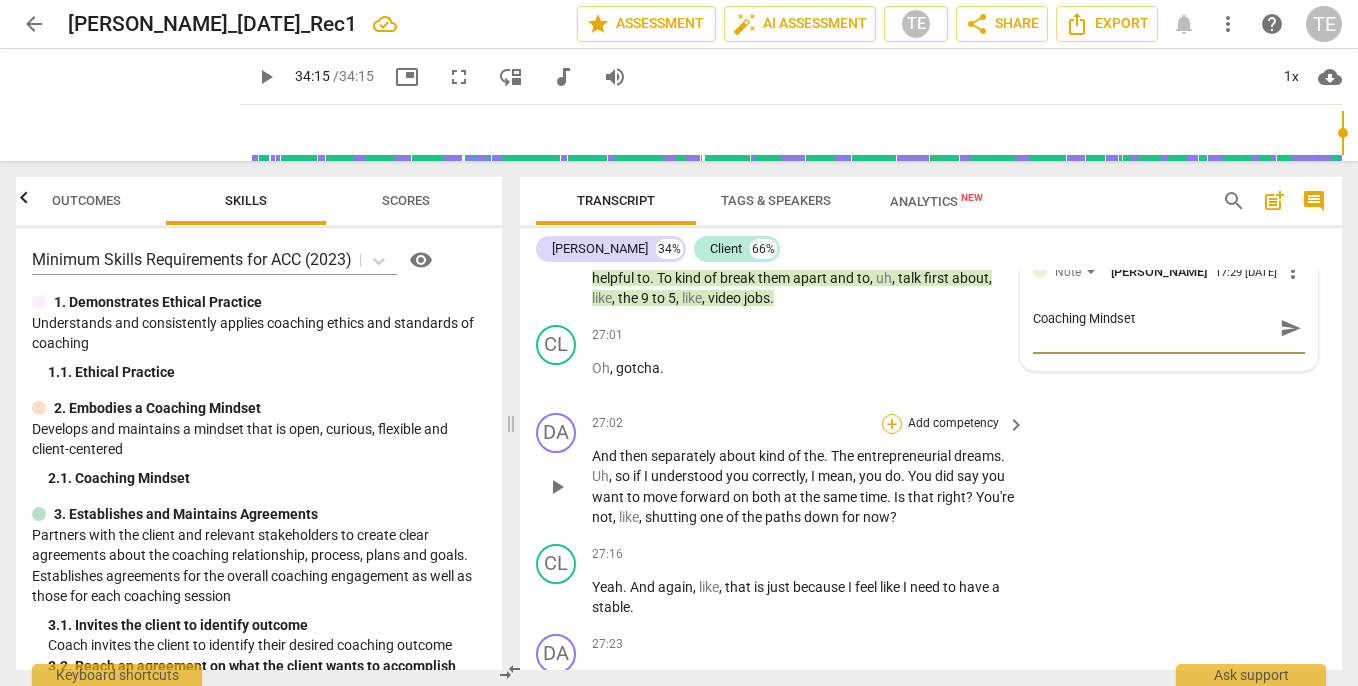 click on "+" at bounding box center [892, 424] 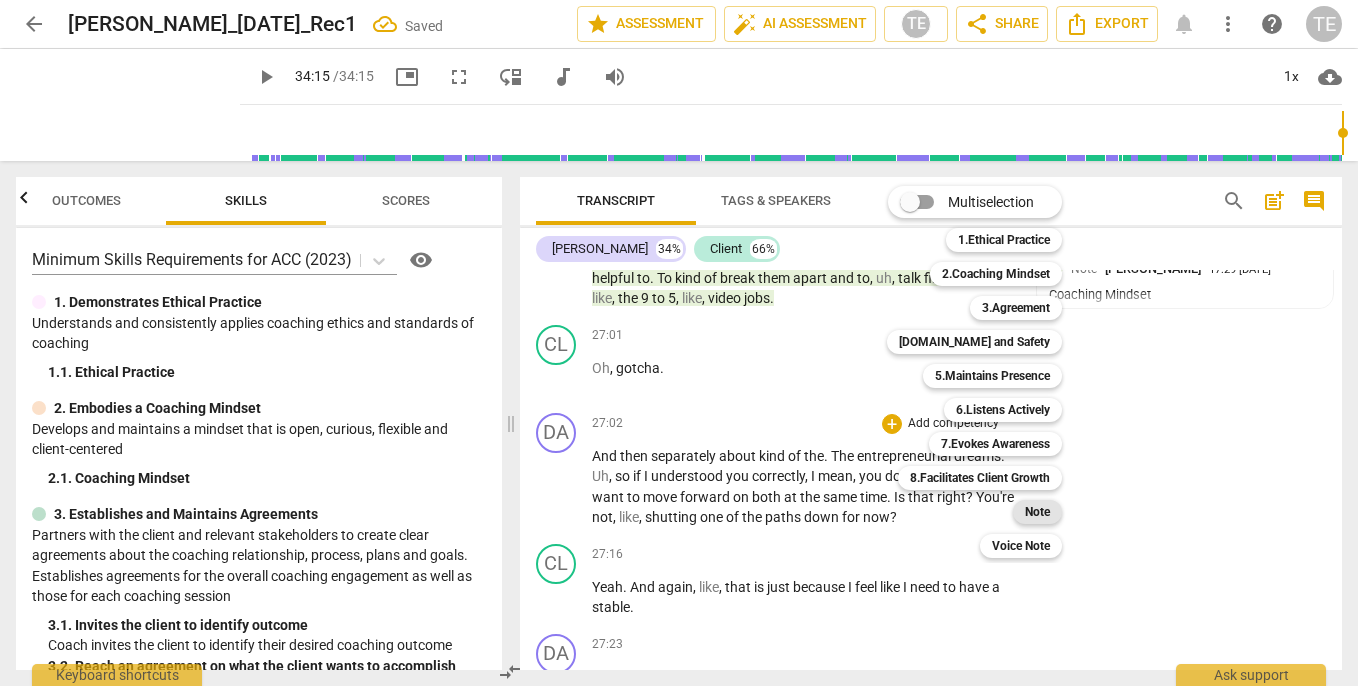 click on "Note" at bounding box center (1037, 512) 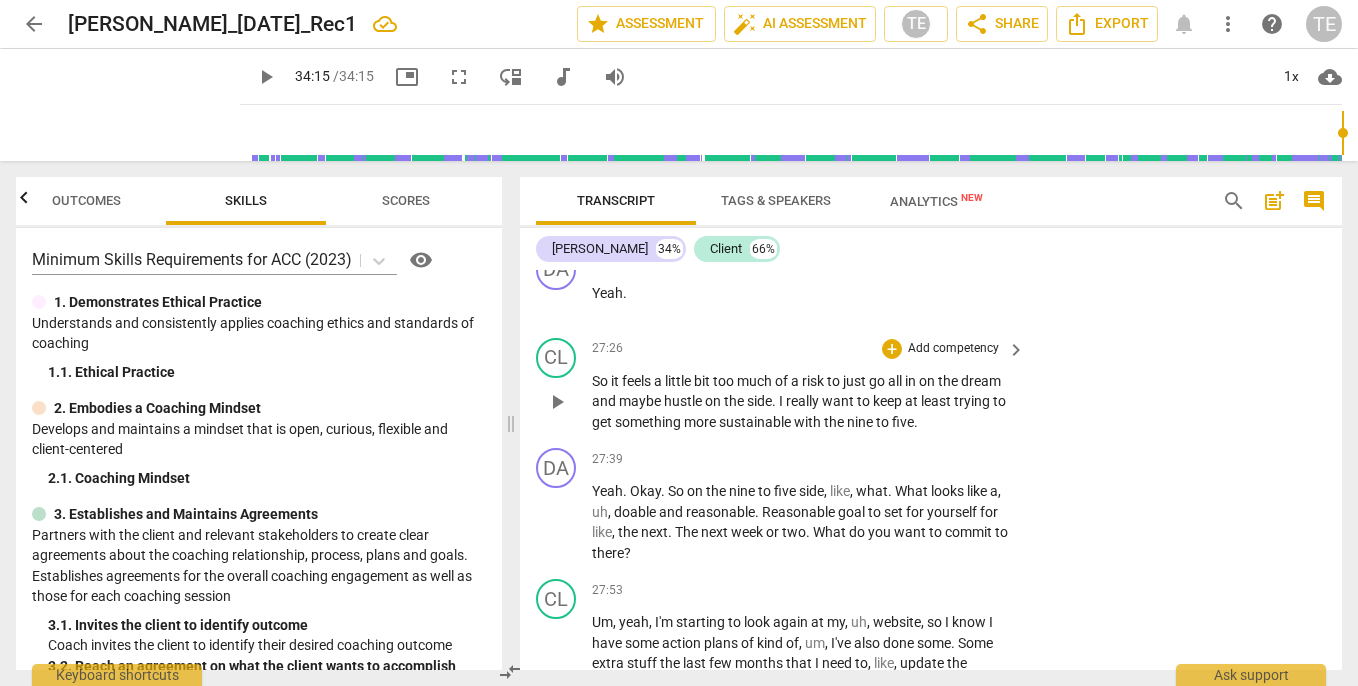 scroll, scrollTop: 11454, scrollLeft: 0, axis: vertical 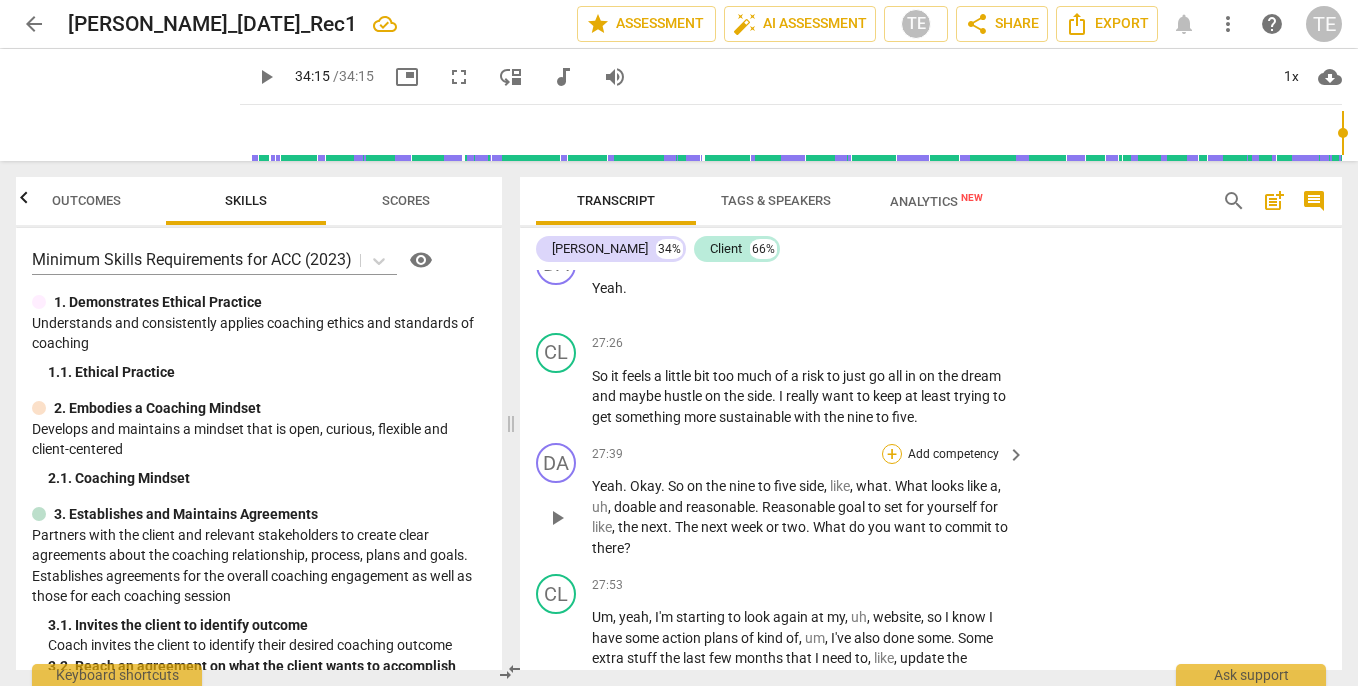 click on "+" at bounding box center (892, 454) 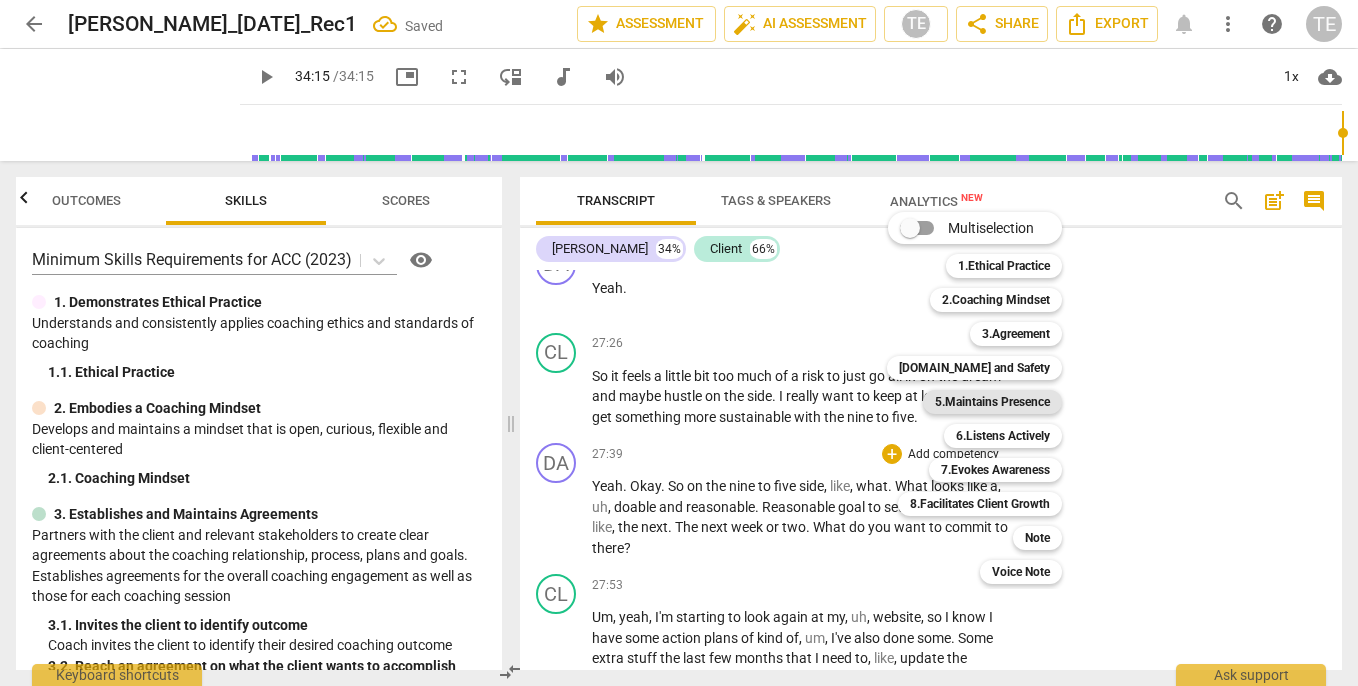 click on "5.Maintains Presence" at bounding box center [992, 402] 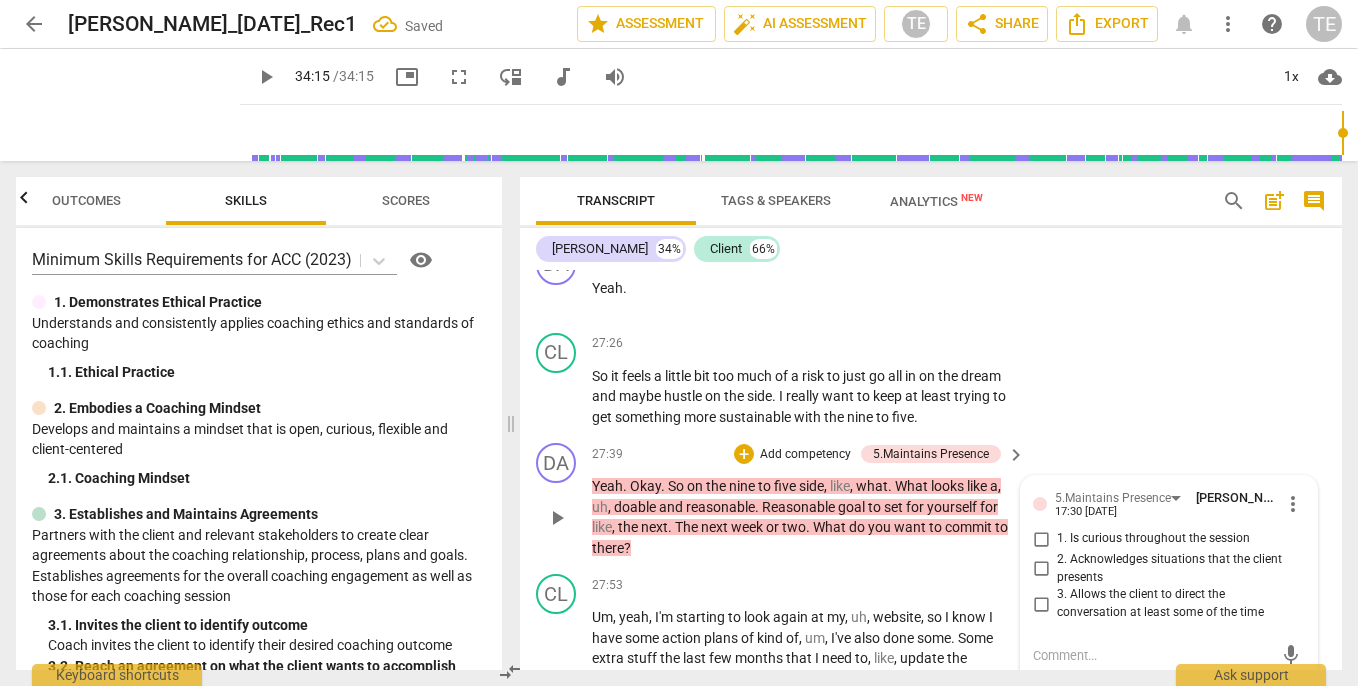 click on "1. Is curious throughout the session" at bounding box center (1041, 539) 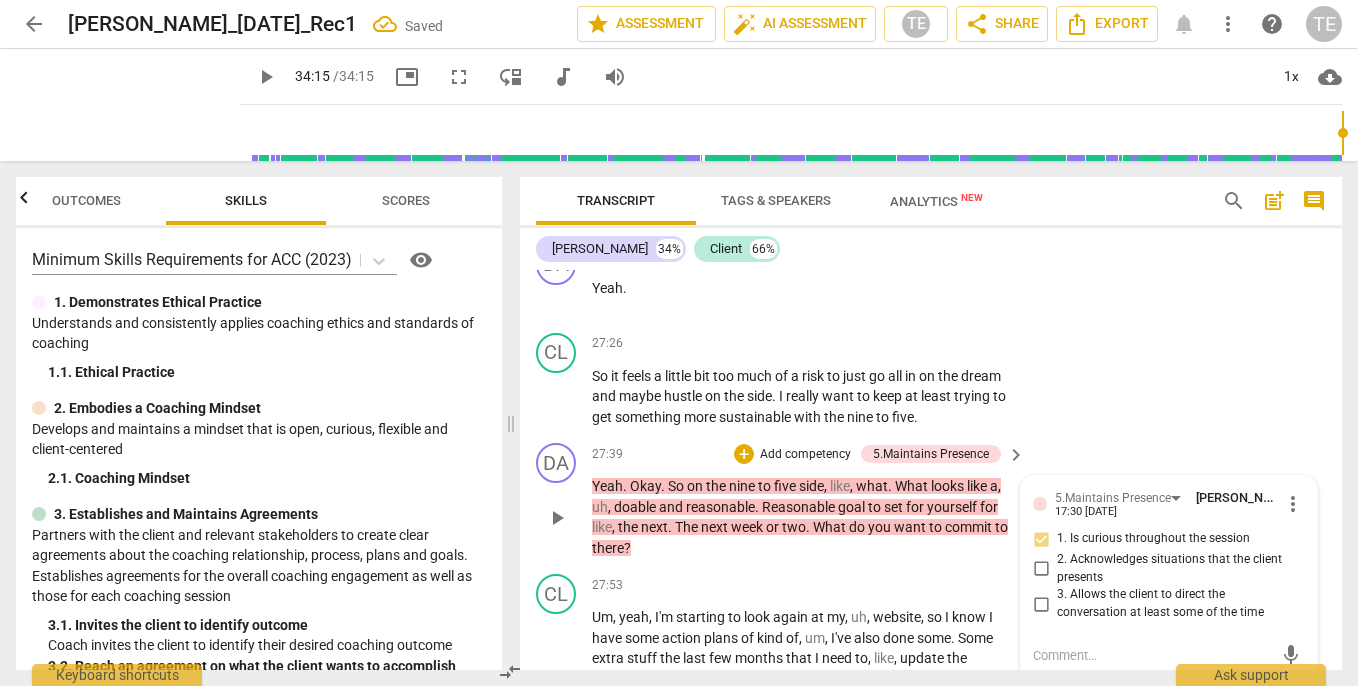 click on "3. Allows the client to direct the conversation at least some of the time" at bounding box center [1041, 604] 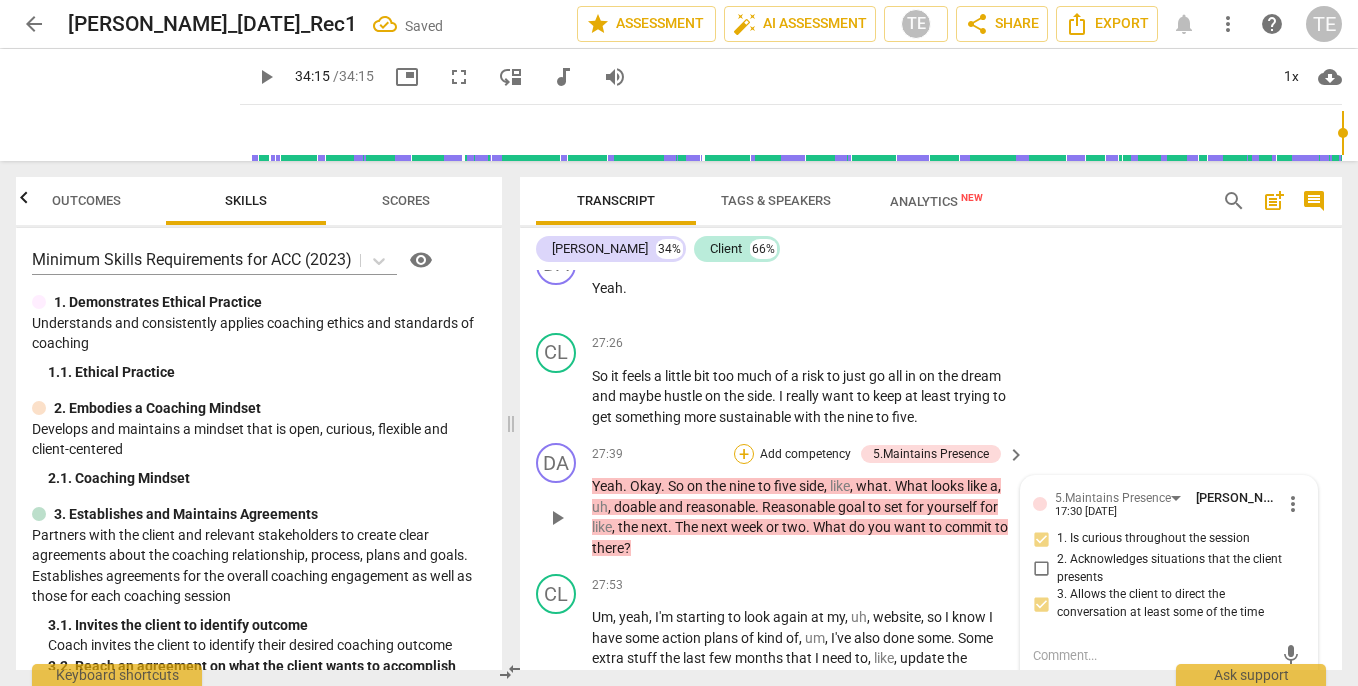 click on "+" at bounding box center [744, 454] 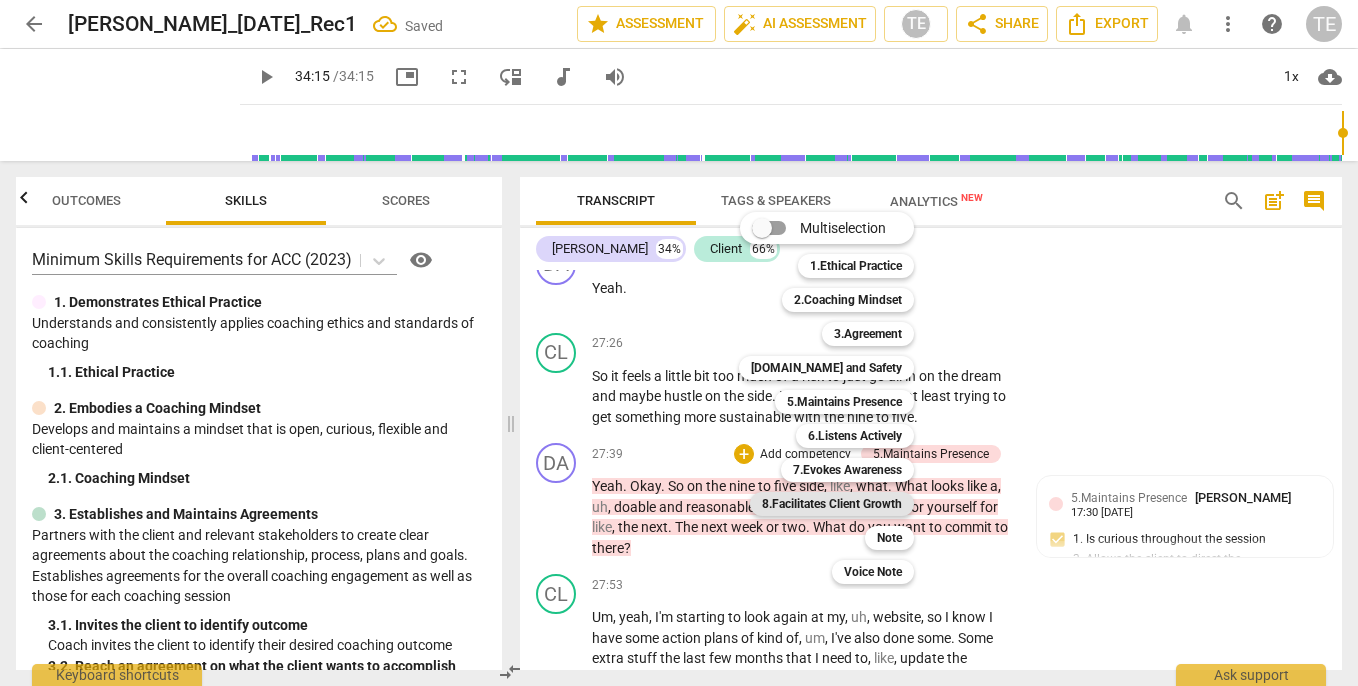 click on "8.Facilitates Client Growth" at bounding box center [832, 504] 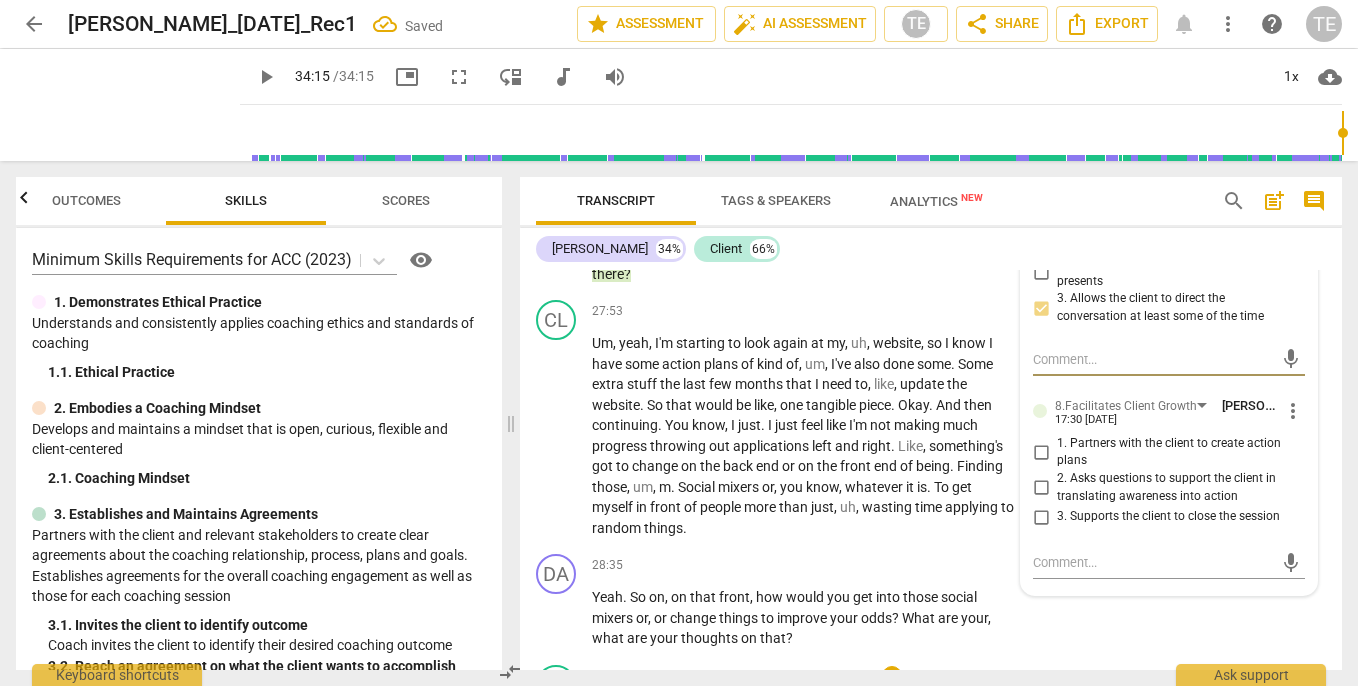 scroll, scrollTop: 11739, scrollLeft: 0, axis: vertical 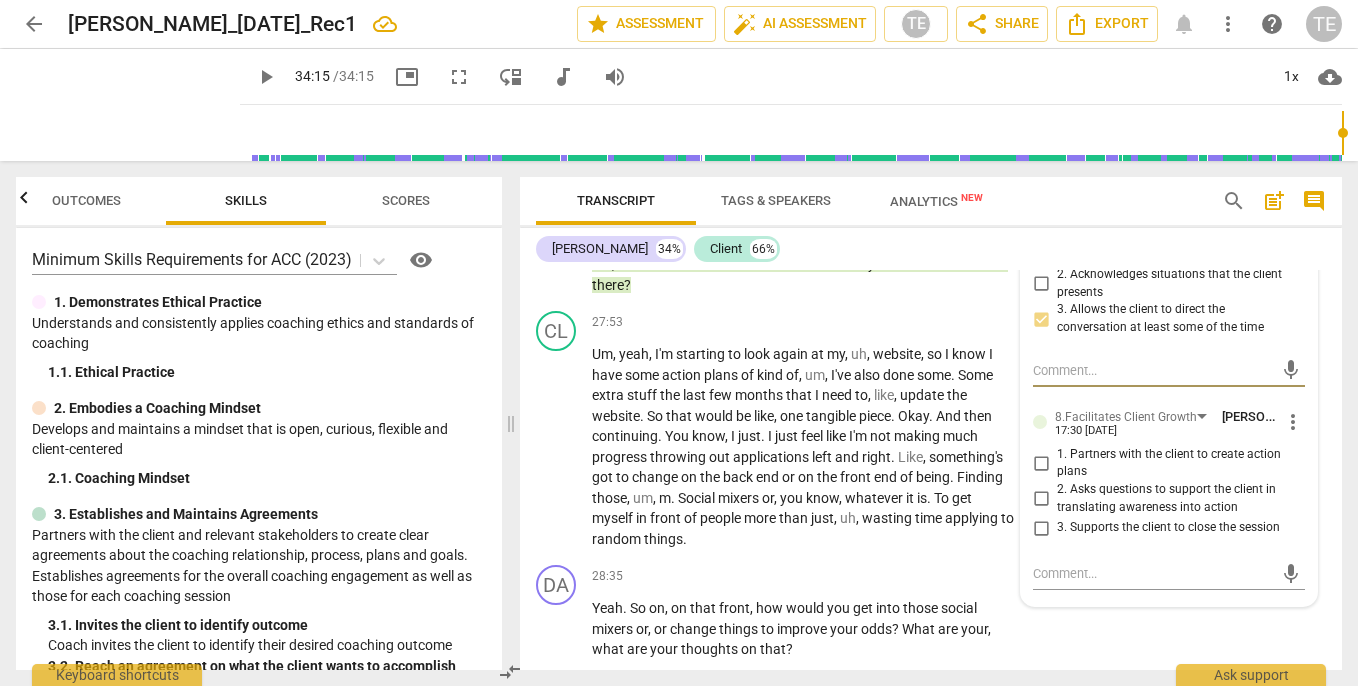 click on "1. Partners with the client to create action plans" at bounding box center [1041, 463] 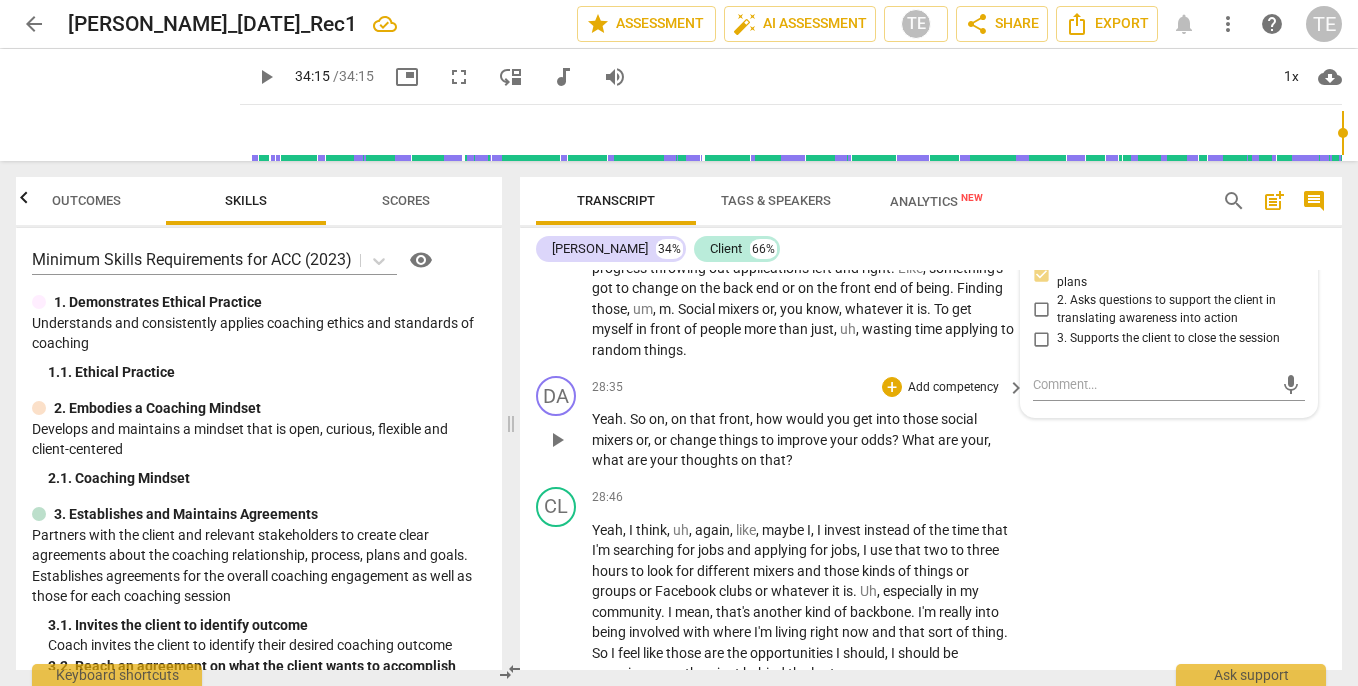 scroll, scrollTop: 11935, scrollLeft: 0, axis: vertical 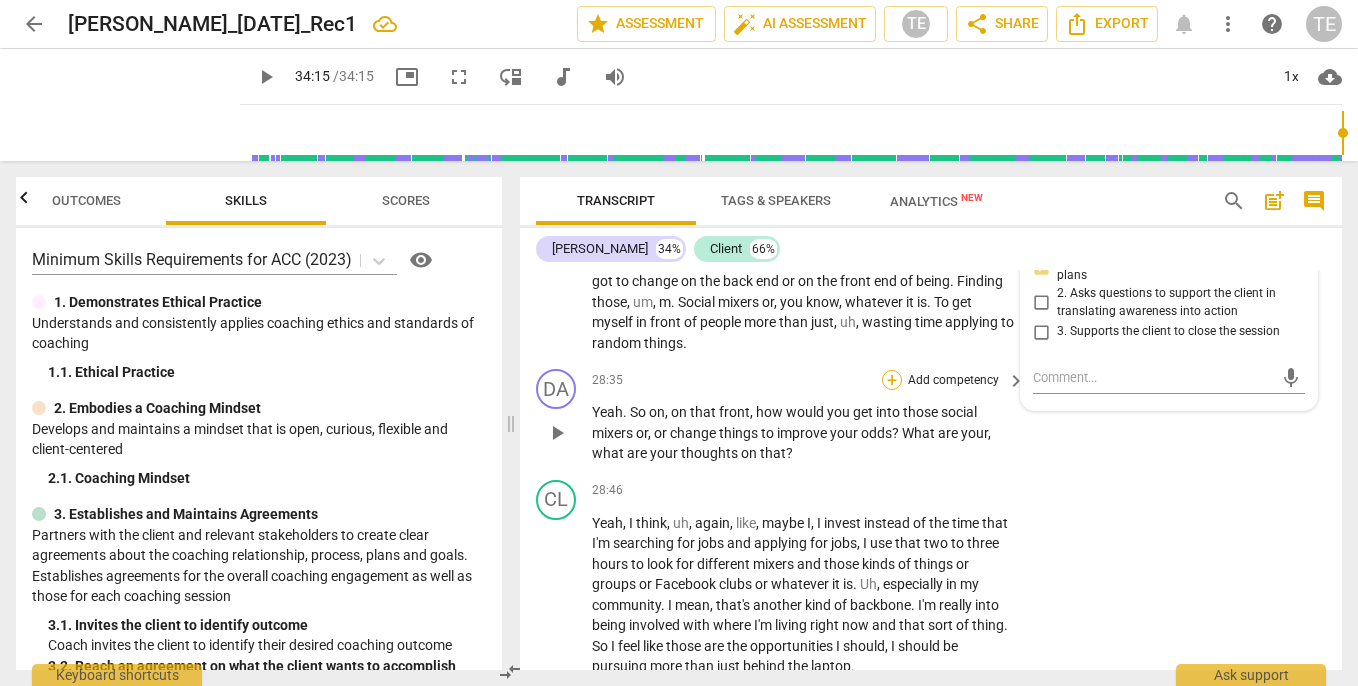 click on "+" at bounding box center (892, 380) 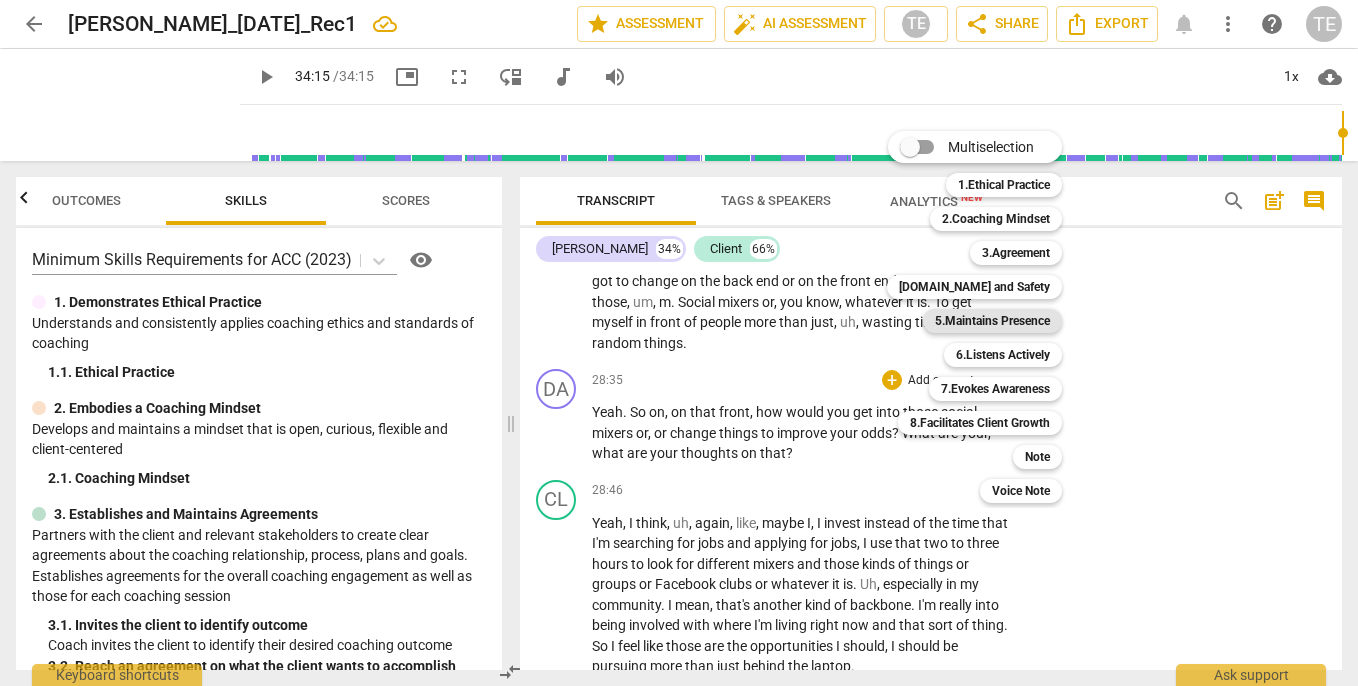 click on "5.Maintains Presence" at bounding box center [992, 321] 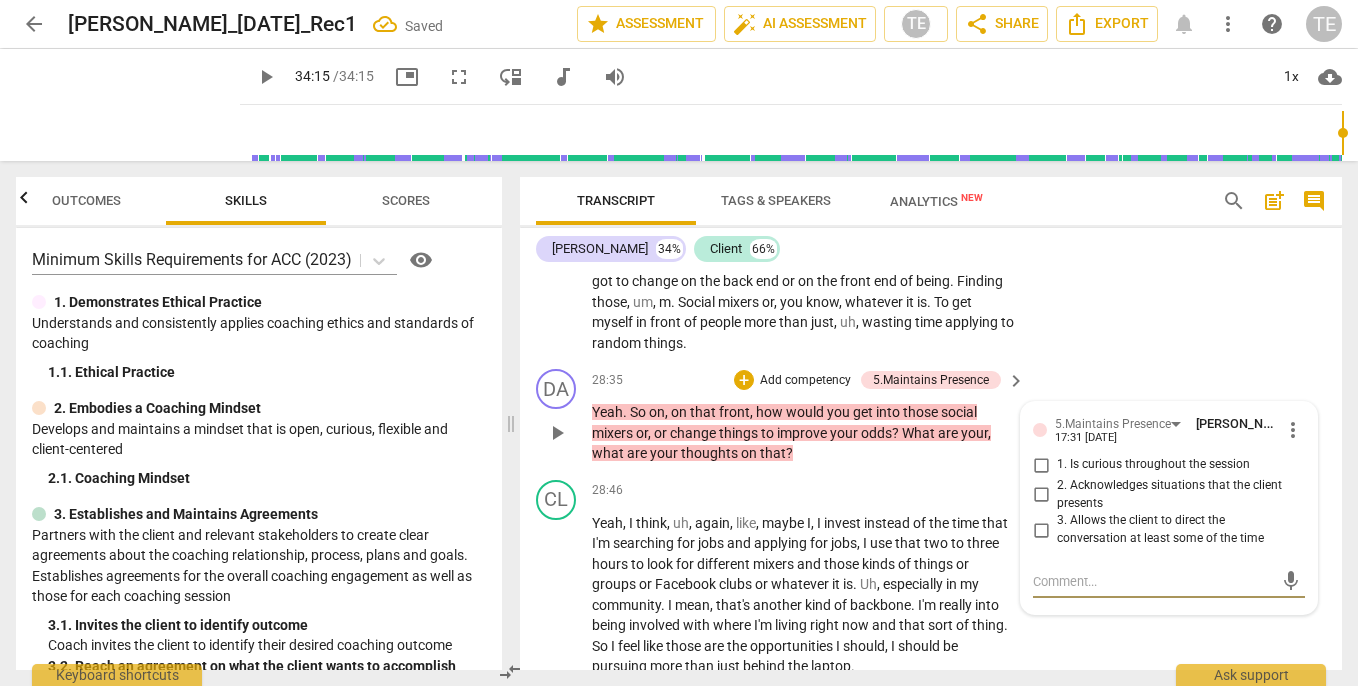 click on "1. Is curious throughout the session" at bounding box center (1041, 465) 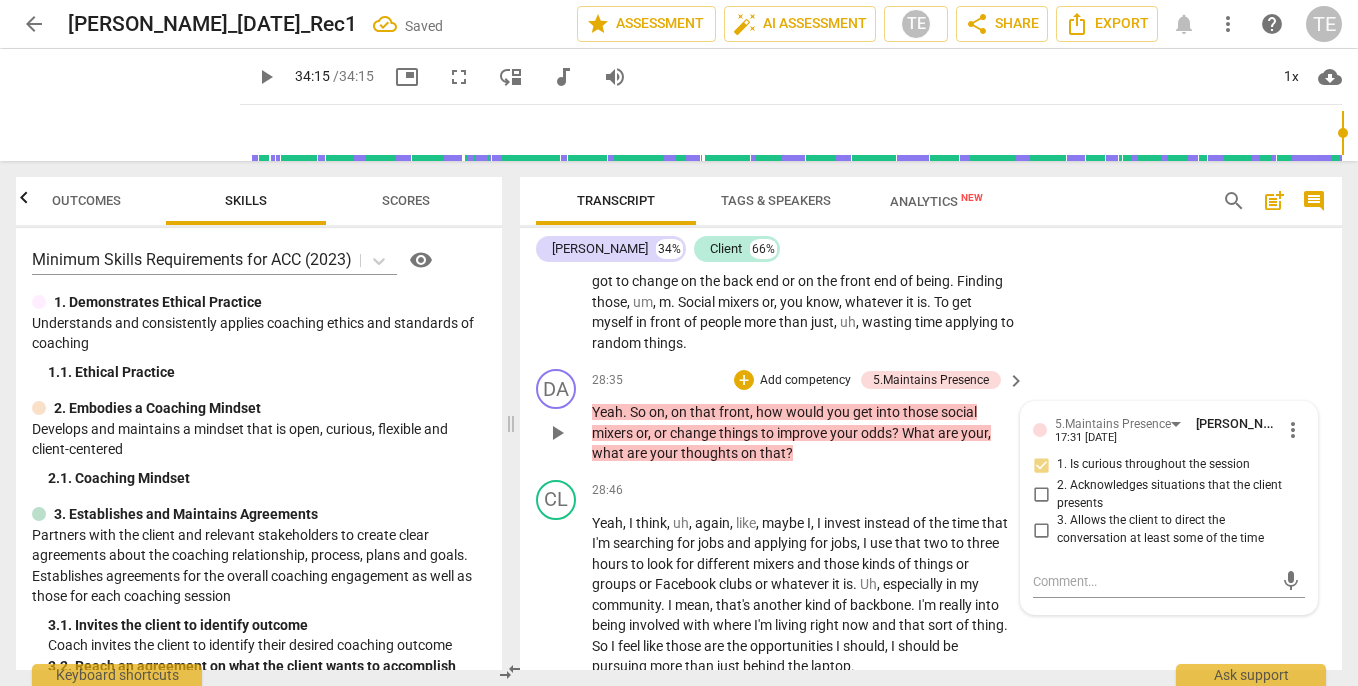 click on "3. Allows the client to direct the conversation at least some of the time" at bounding box center [1041, 530] 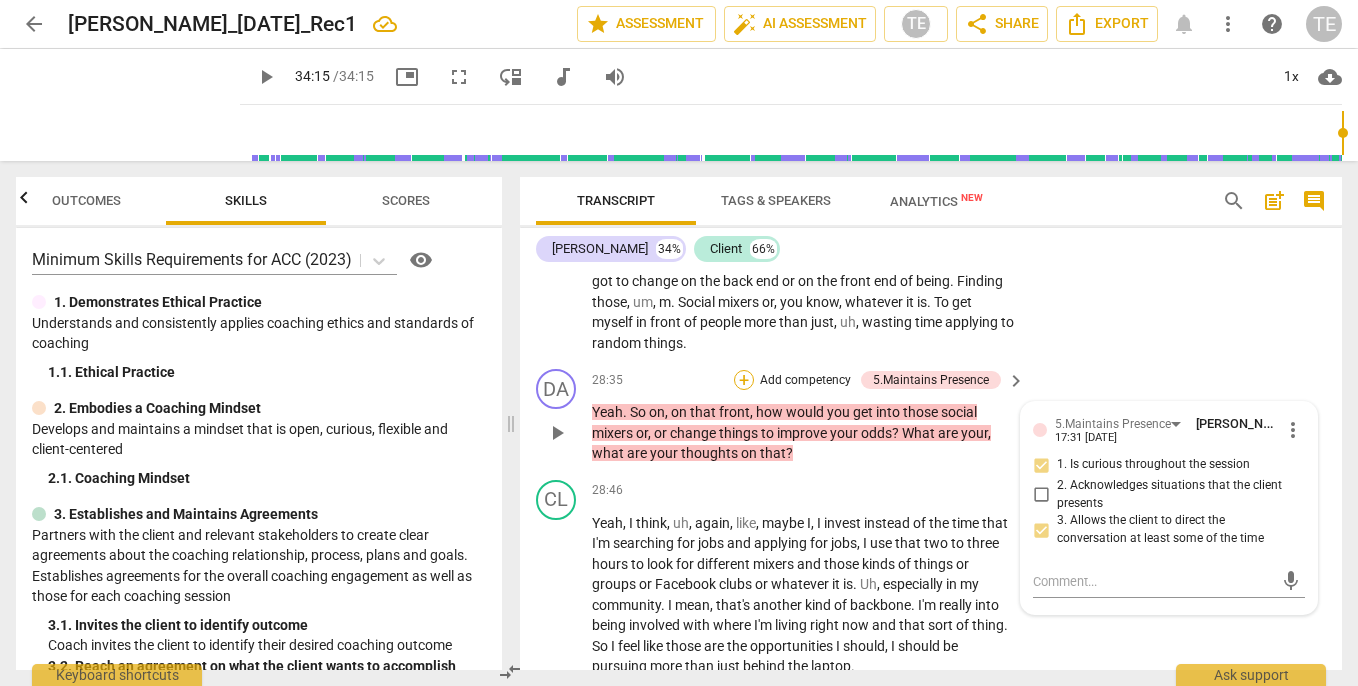 click on "+" at bounding box center [744, 380] 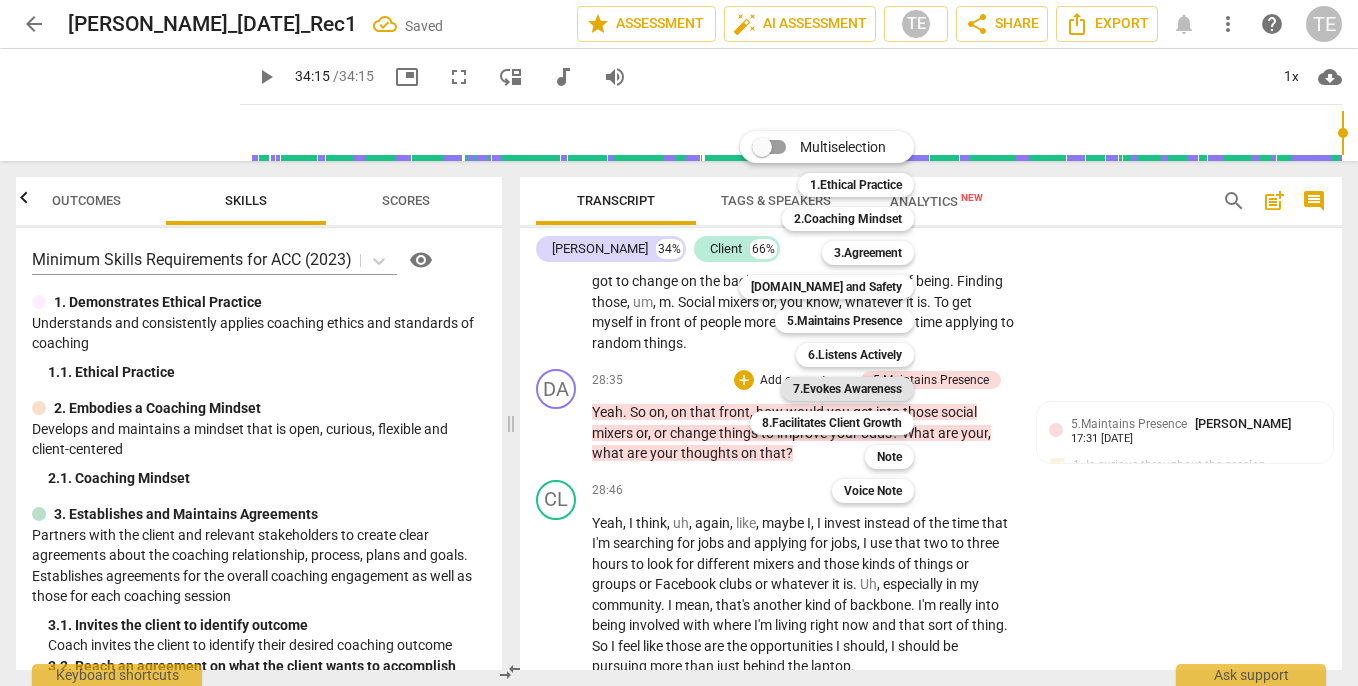 click on "7.Evokes Awareness" at bounding box center (847, 389) 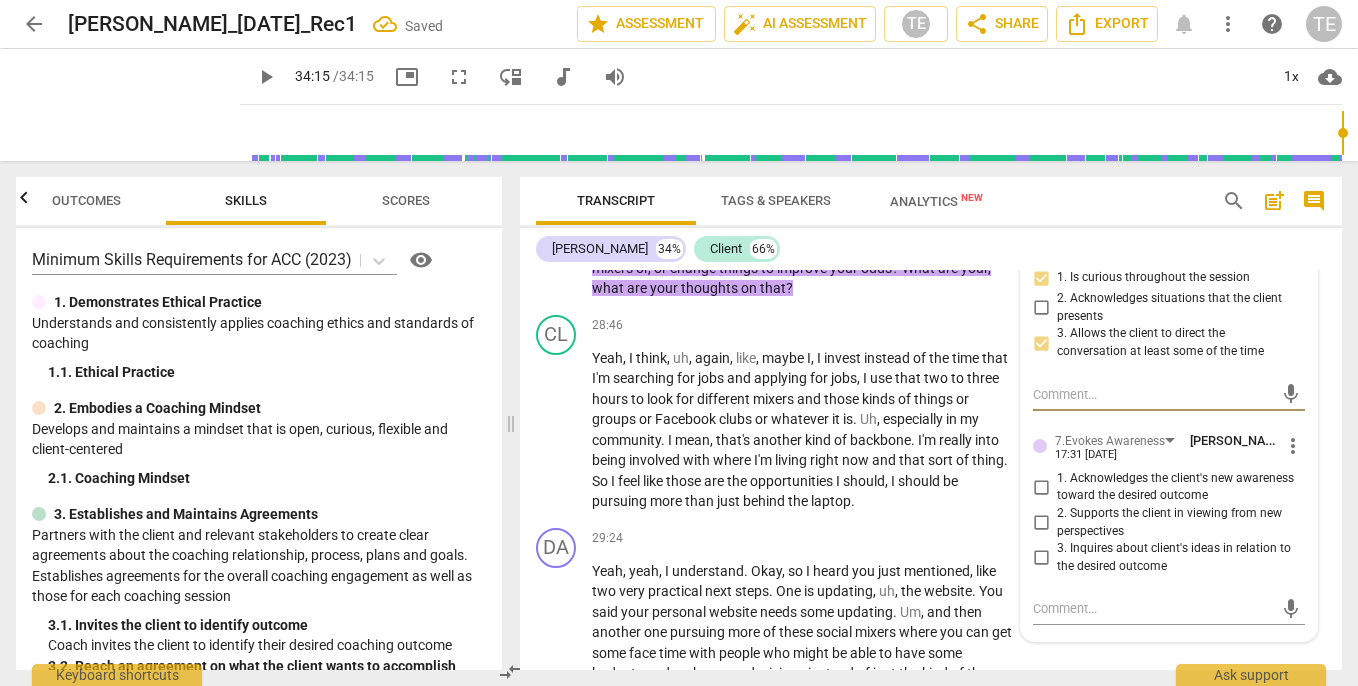 scroll, scrollTop: 12100, scrollLeft: 0, axis: vertical 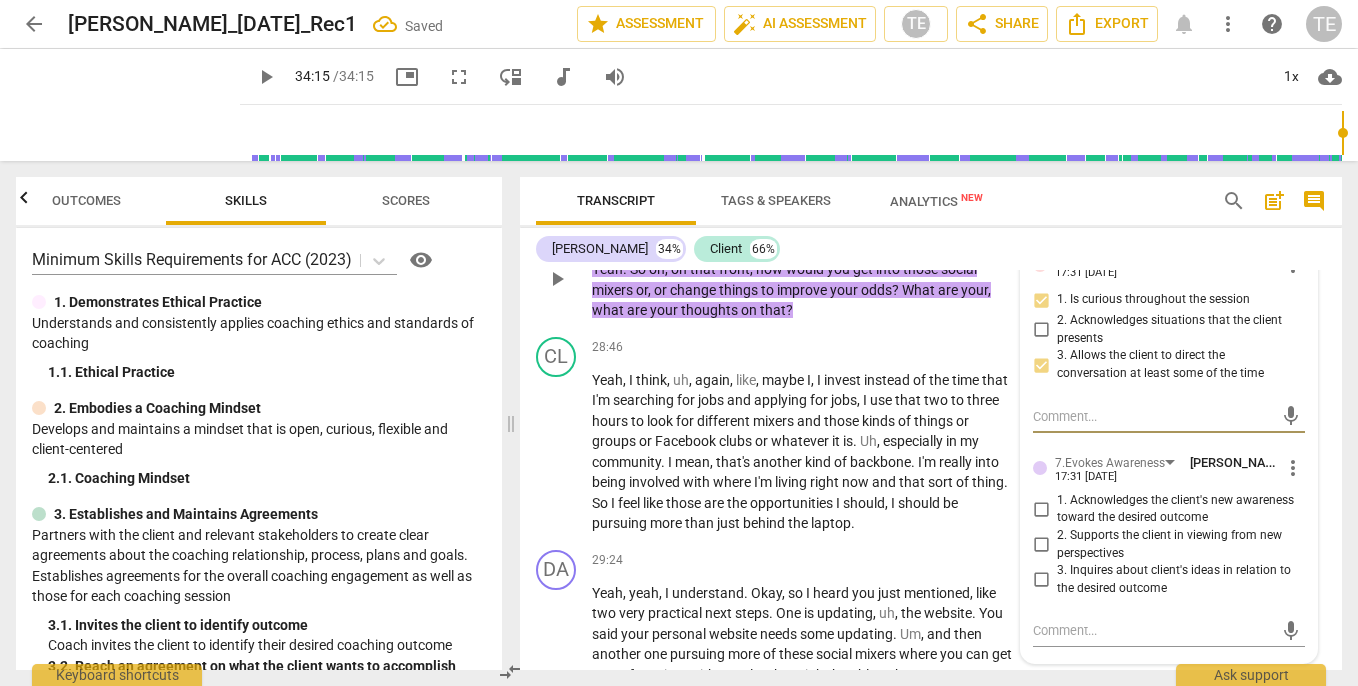 click on "3. Inquires about client's ideas in relation to the desired outcome" at bounding box center (1041, 580) 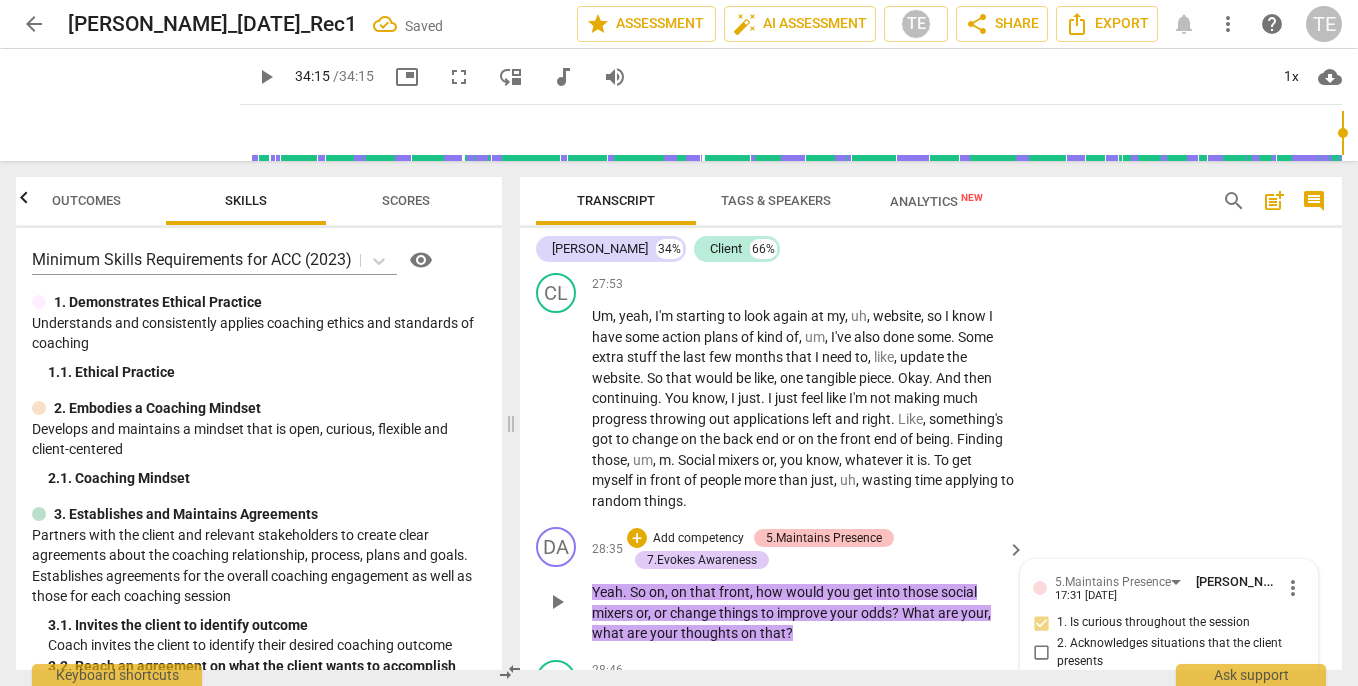 scroll, scrollTop: 11777, scrollLeft: 0, axis: vertical 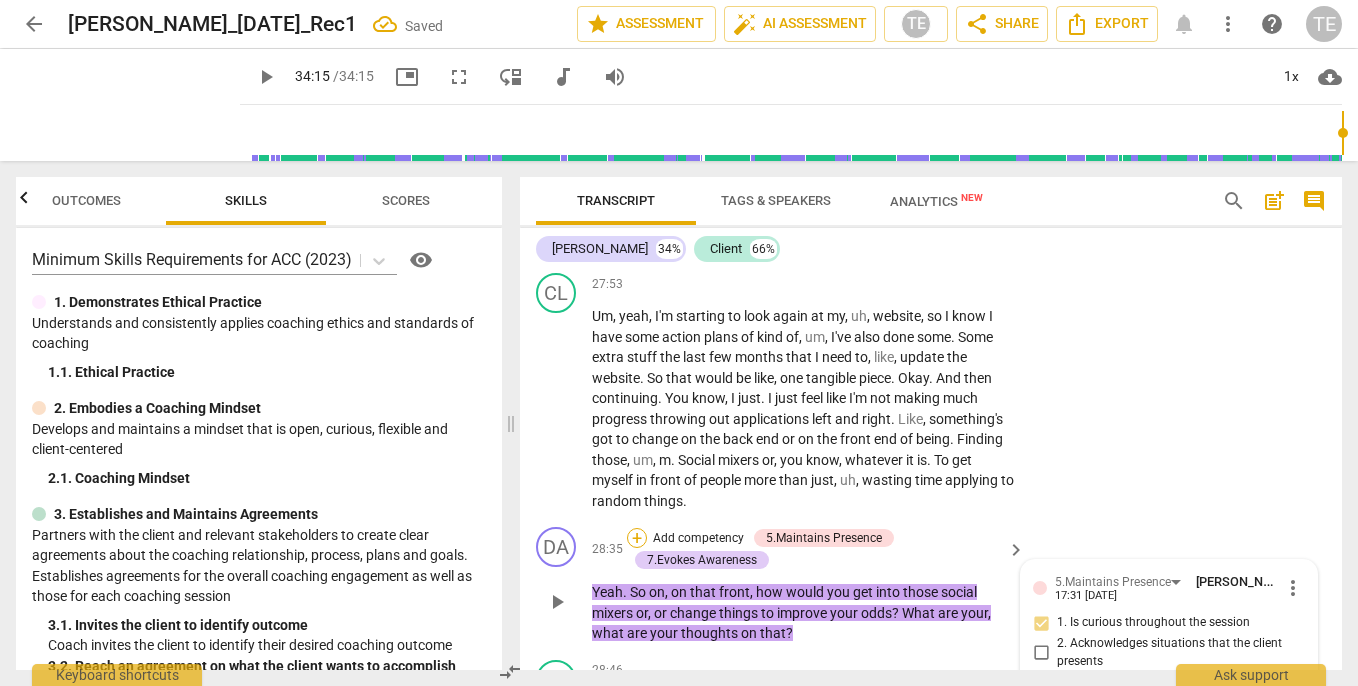 click on "+" at bounding box center (637, 538) 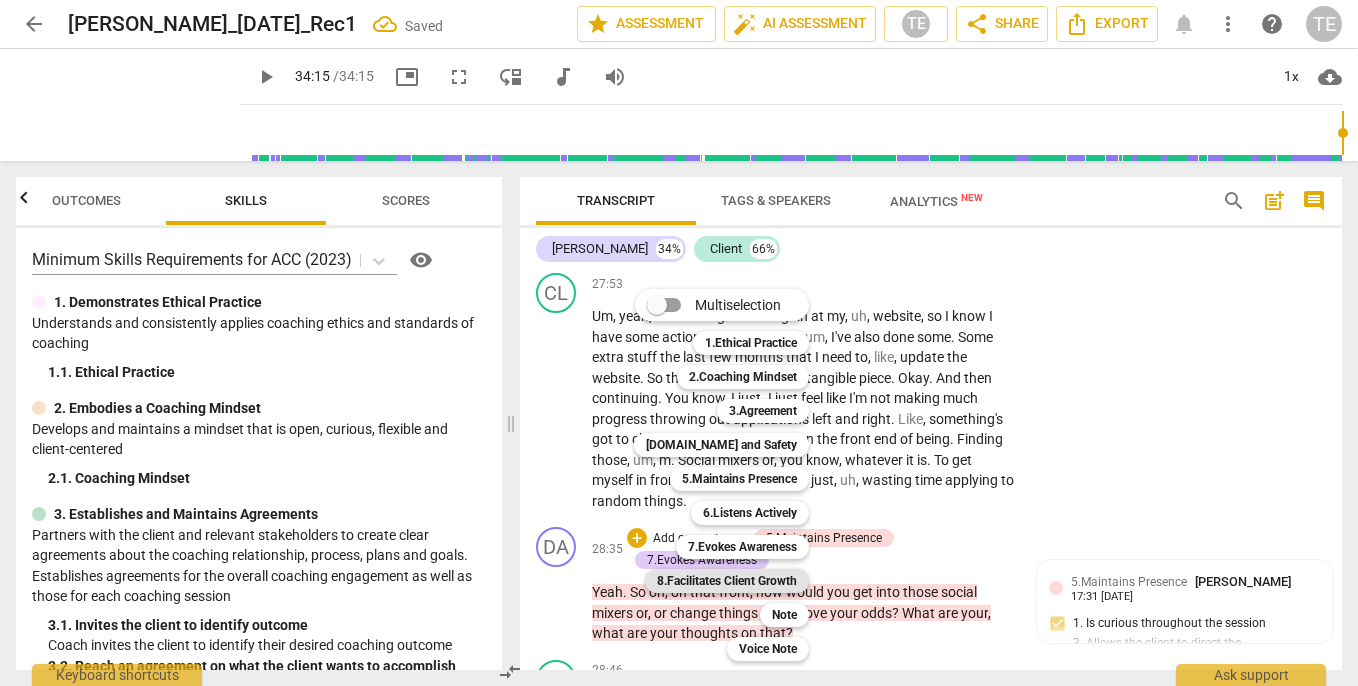 click on "8.Facilitates Client Growth" at bounding box center (727, 581) 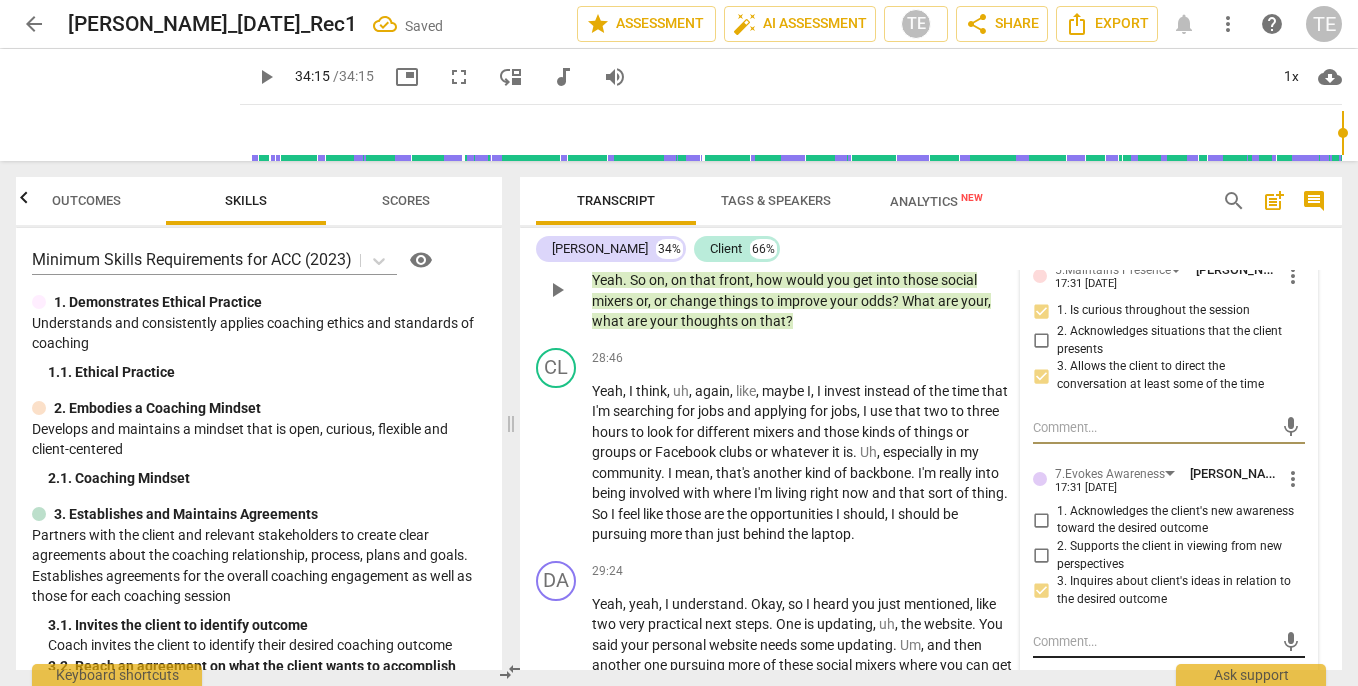 scroll, scrollTop: 12090, scrollLeft: 0, axis: vertical 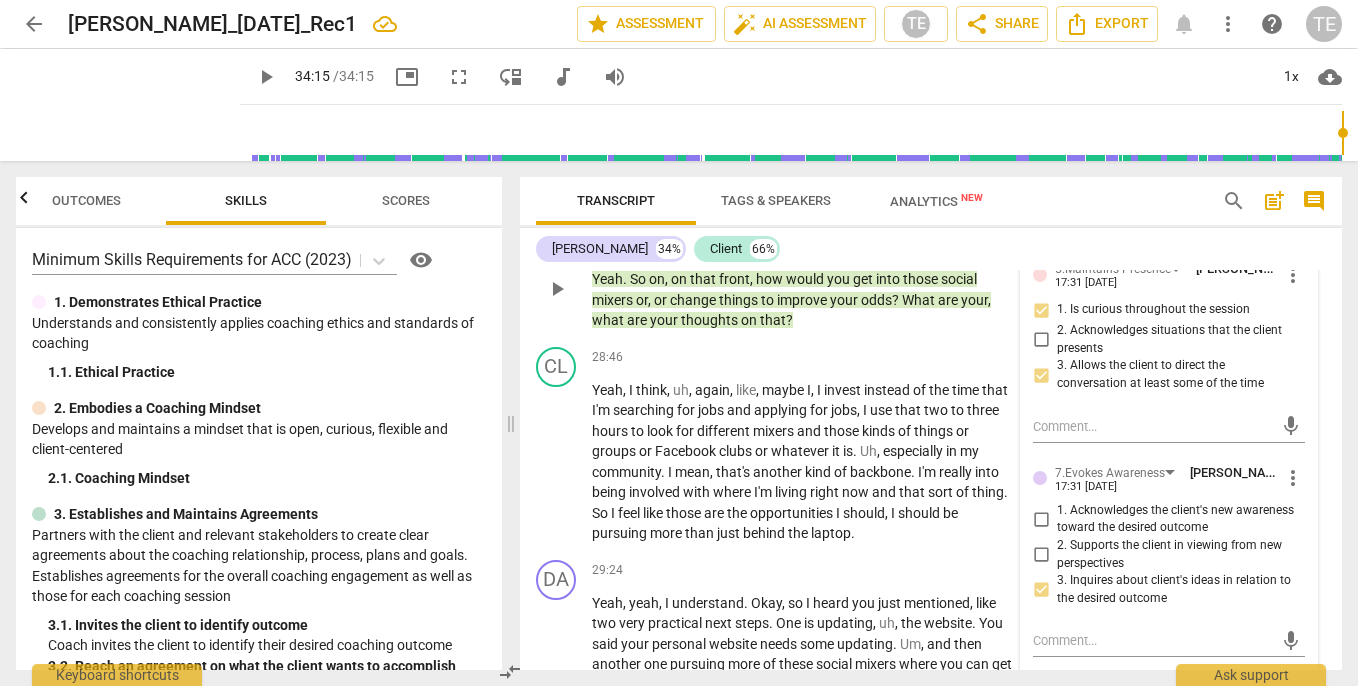 click on "1. Partners with the client to create action plans" at bounding box center [1041, 734] 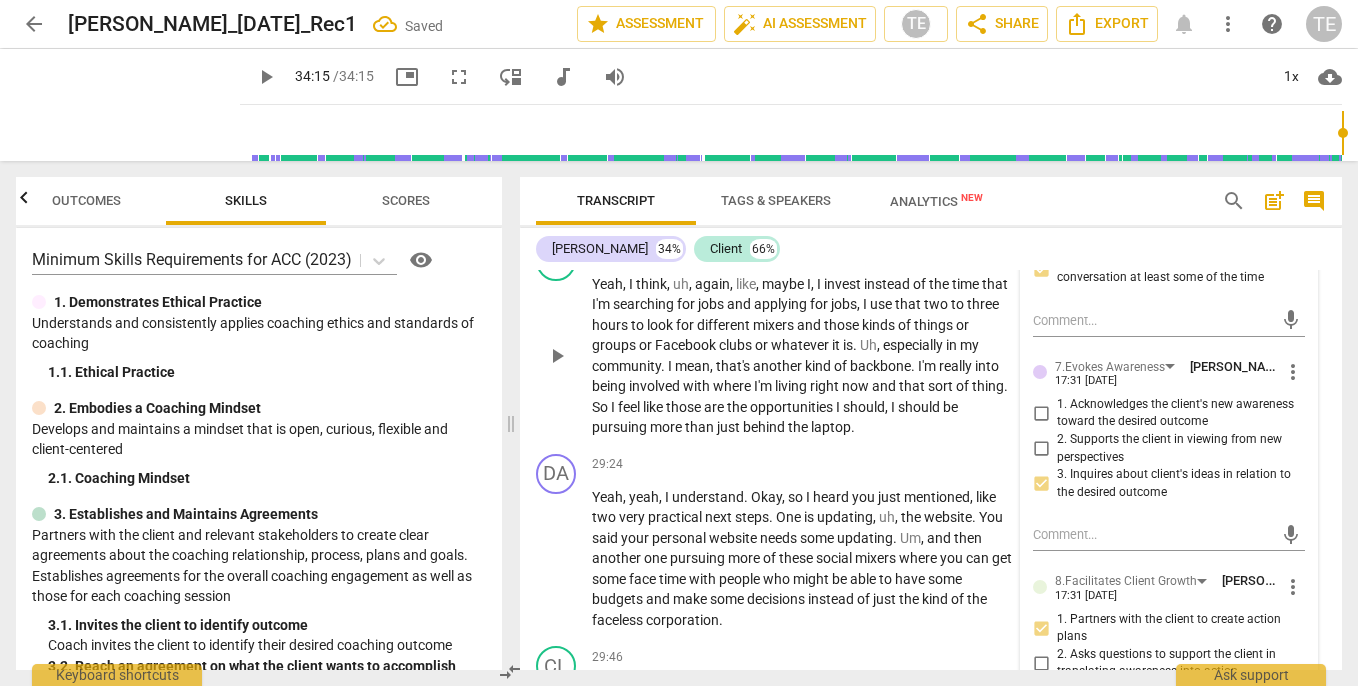 scroll, scrollTop: 12198, scrollLeft: 0, axis: vertical 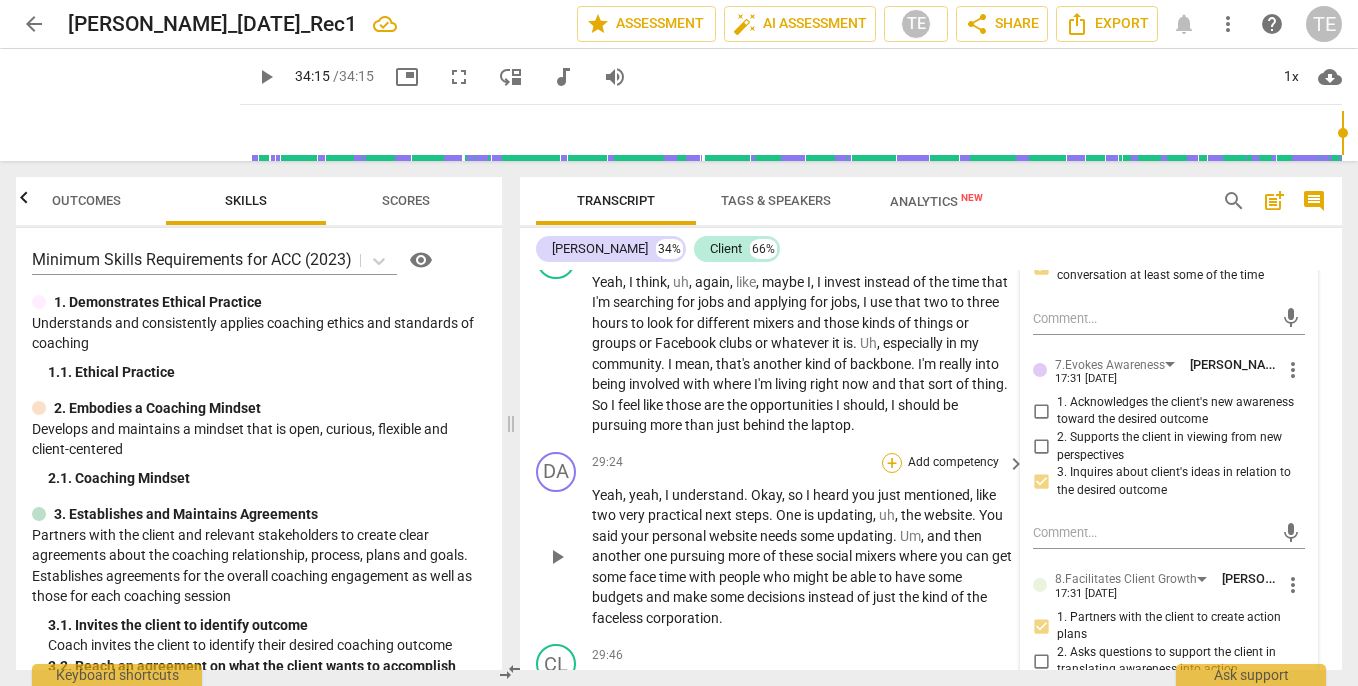 click on "+" at bounding box center (892, 463) 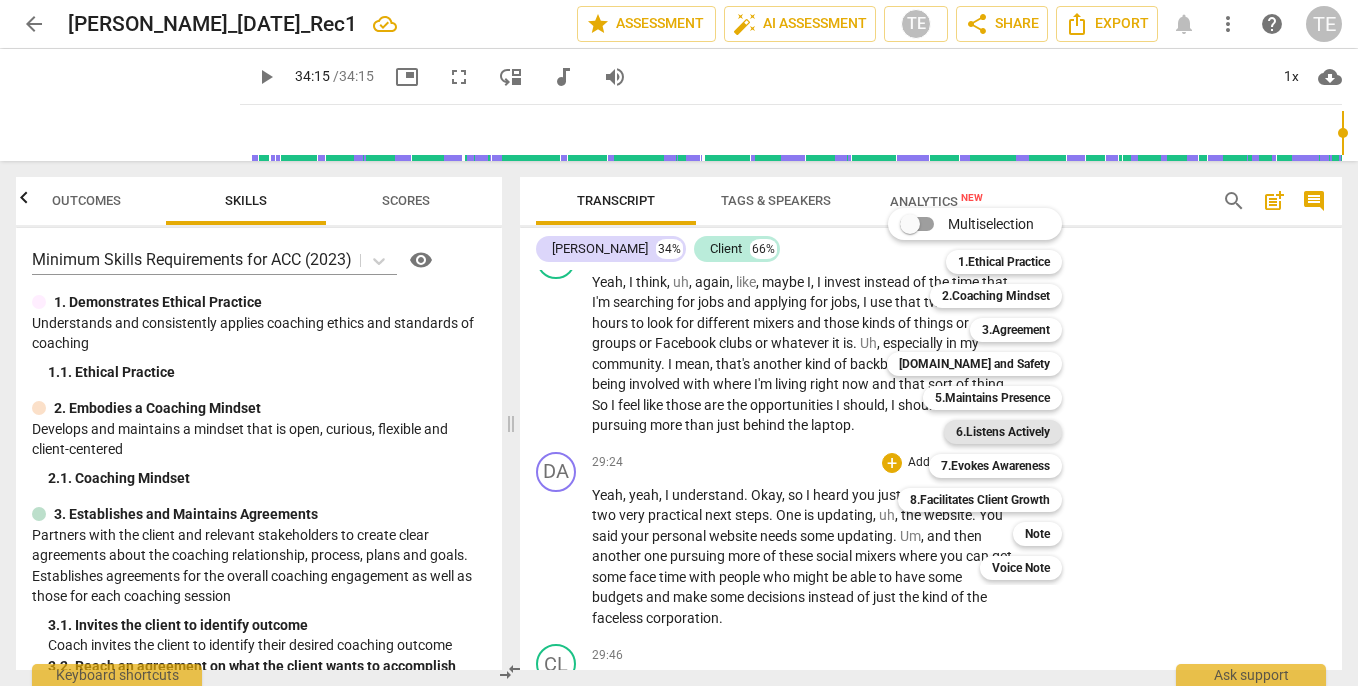 click on "6.Listens Actively" at bounding box center (1003, 432) 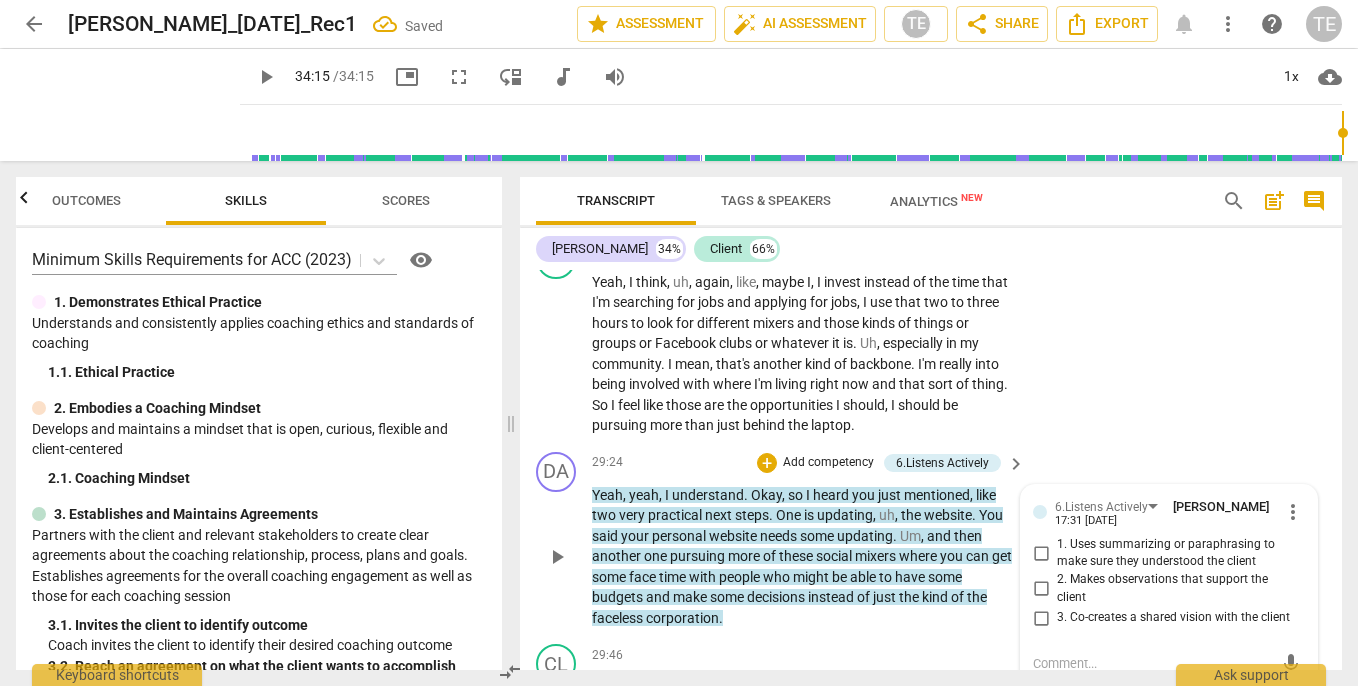 click on "1. Uses summarizing or paraphrasing to make sure they understood the client" at bounding box center (1041, 553) 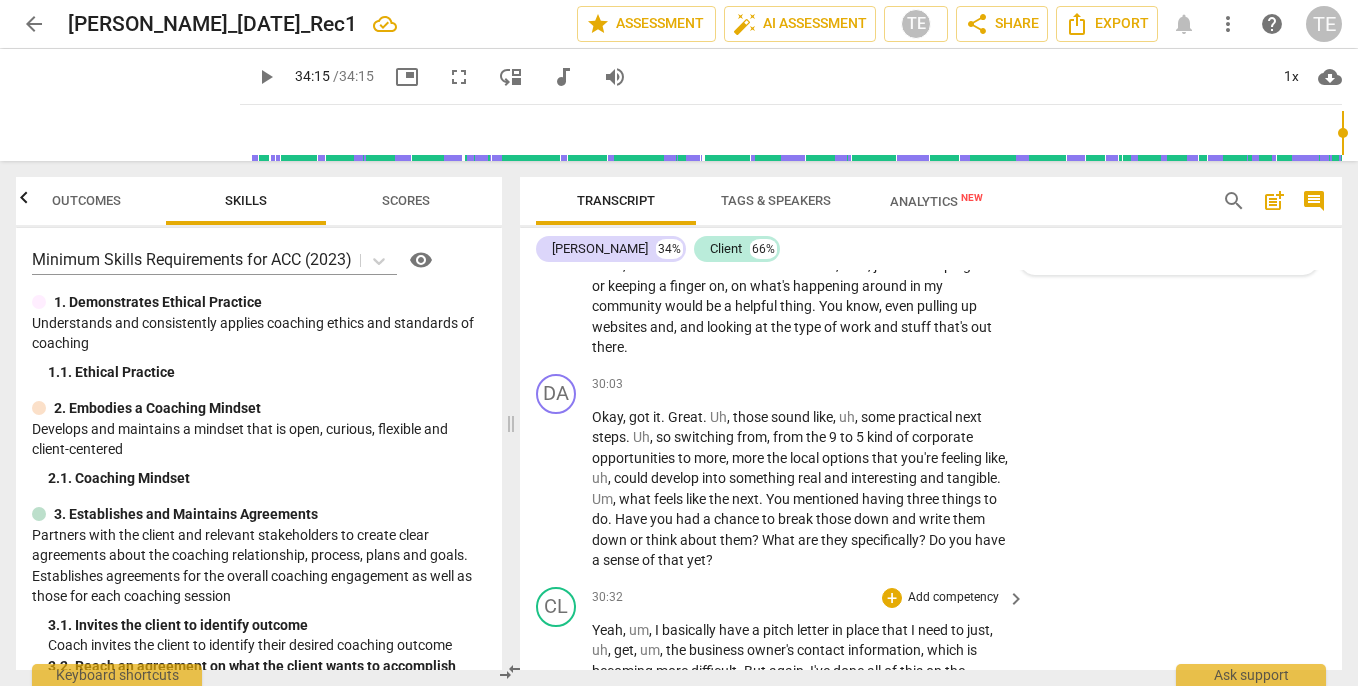 scroll, scrollTop: 12615, scrollLeft: 0, axis: vertical 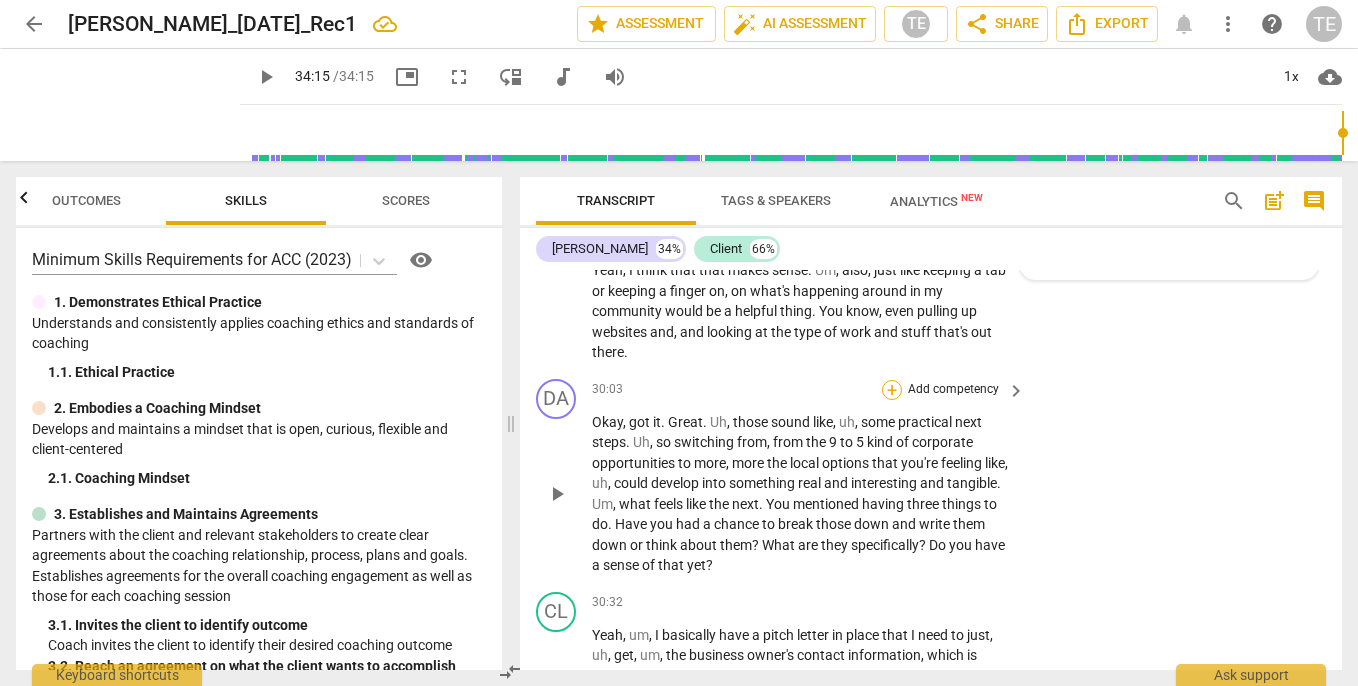 click on "+" at bounding box center (892, 390) 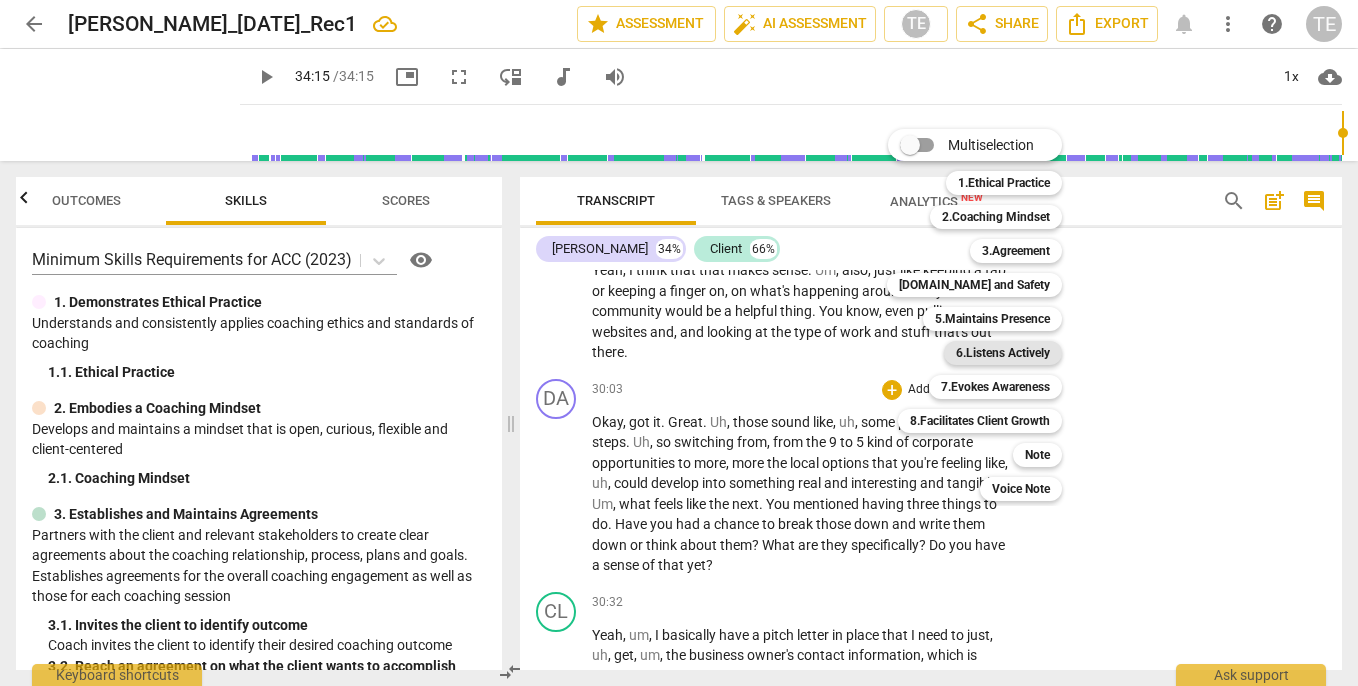 click on "6.Listens Actively" at bounding box center [1003, 353] 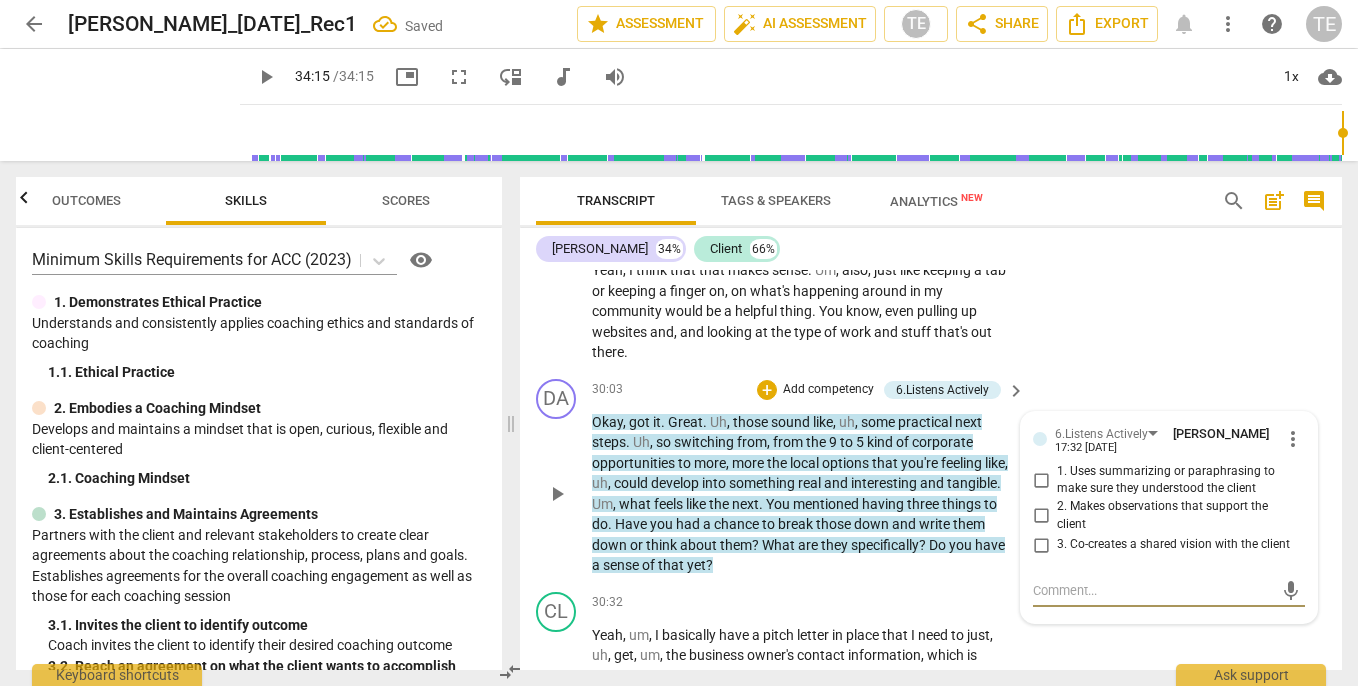 click on "1. Uses summarizing or paraphrasing to make sure they understood the client" at bounding box center (1041, 480) 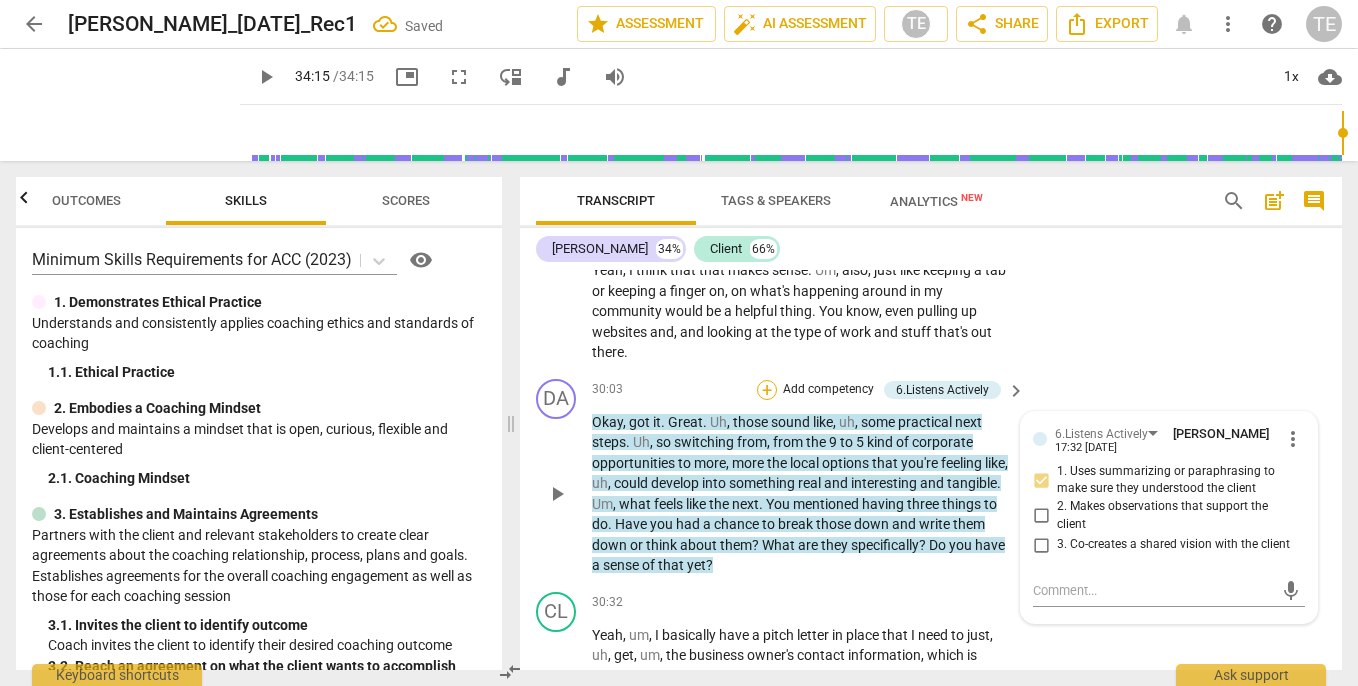 click on "+" at bounding box center (767, 390) 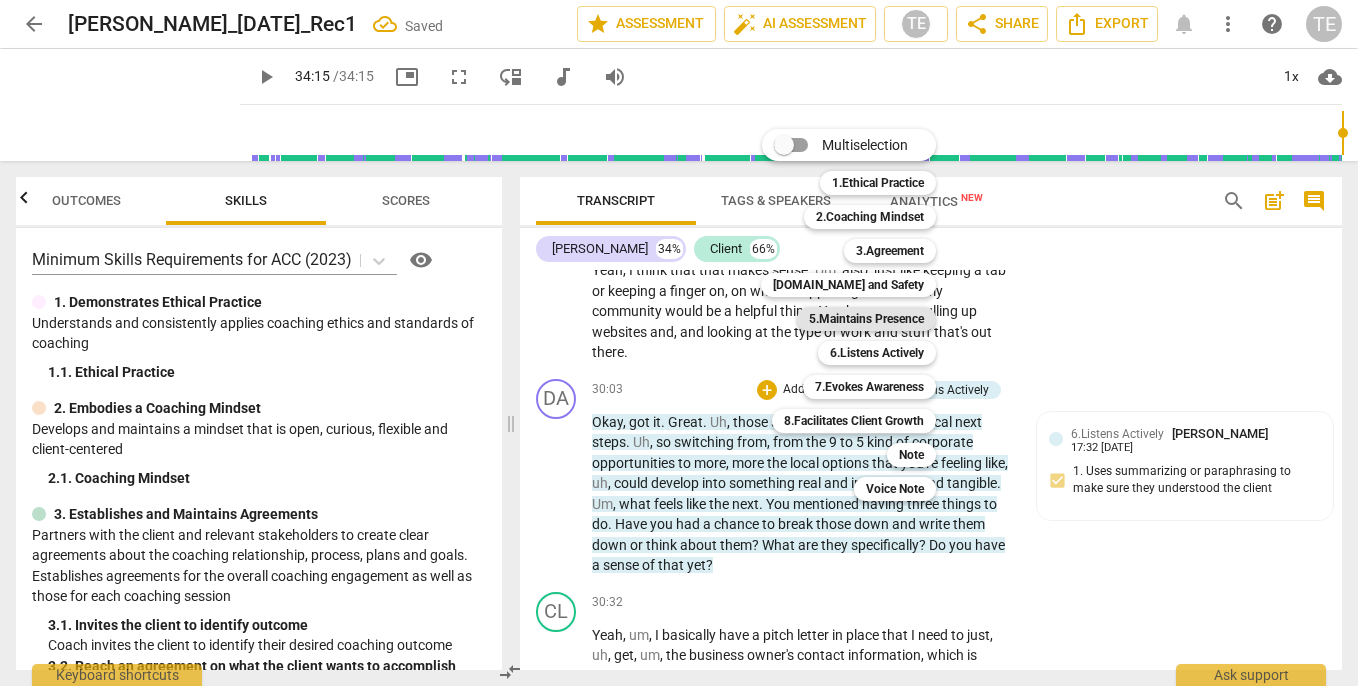 click on "5.Maintains Presence" at bounding box center [866, 319] 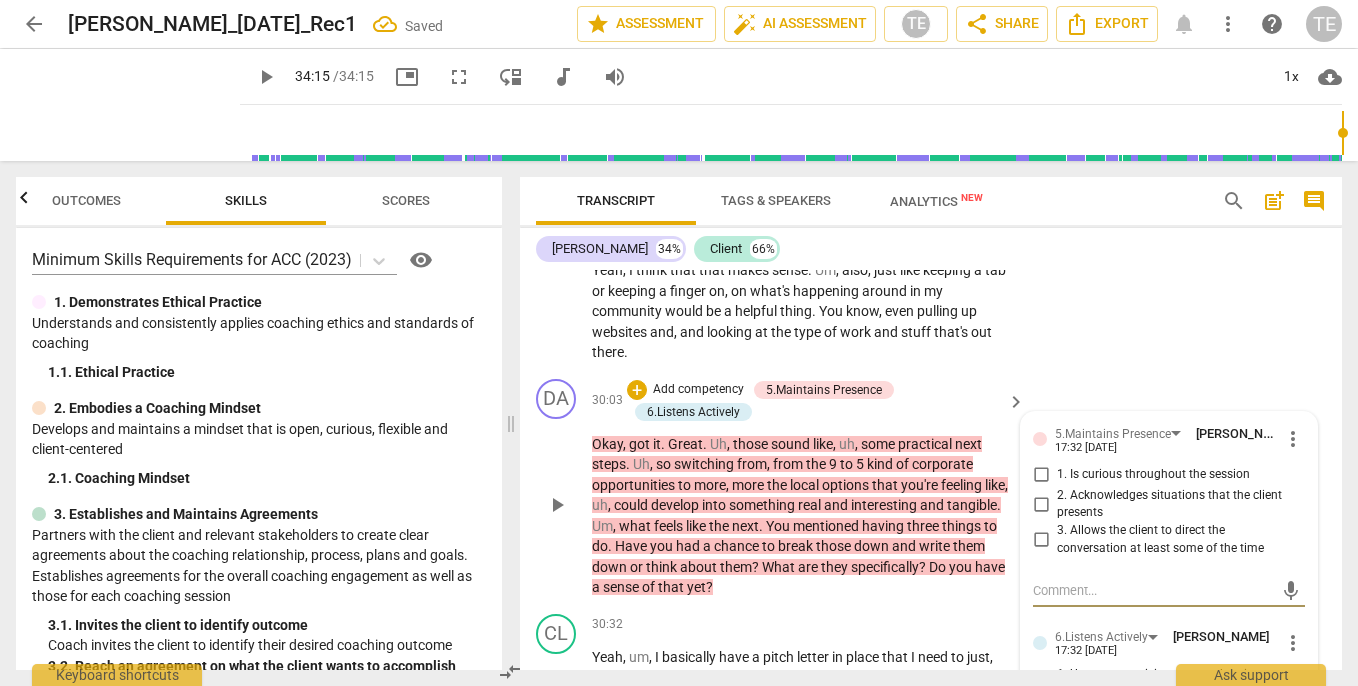 click on "1. Is curious throughout the session" at bounding box center [1041, 475] 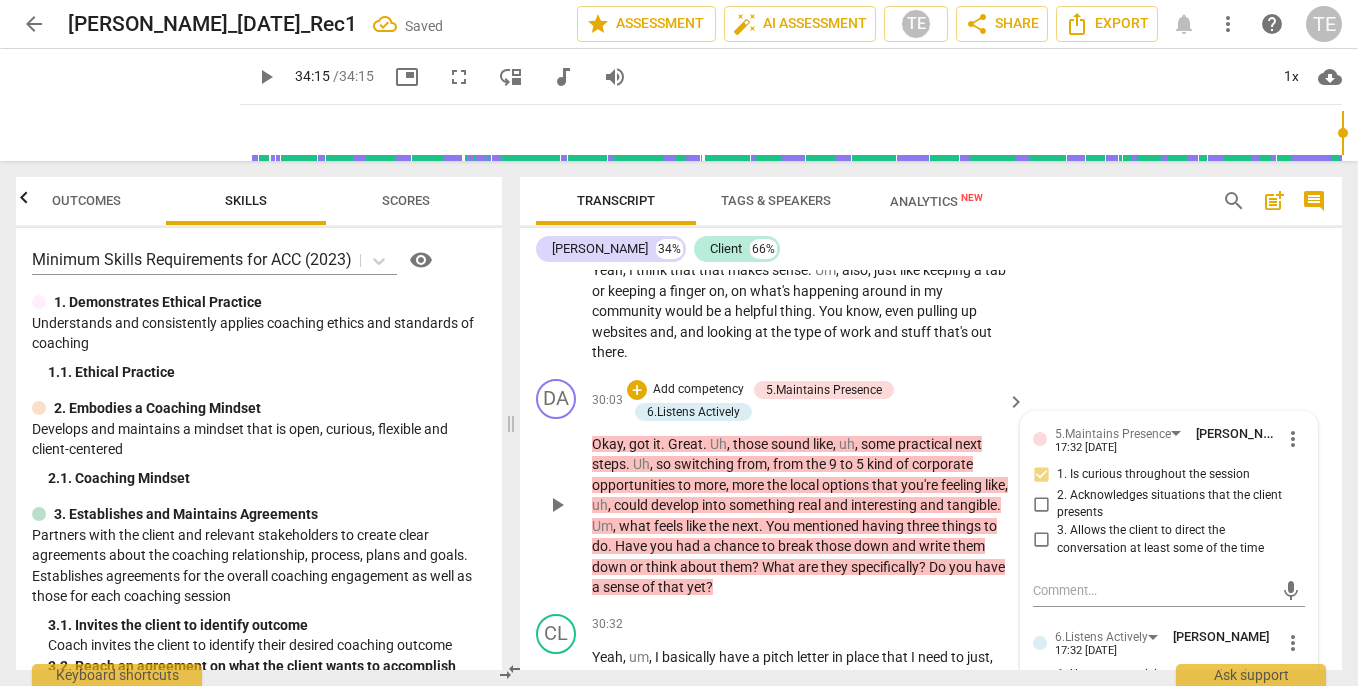 click on "3. Allows the client to direct the conversation at least some of the time" at bounding box center [1041, 540] 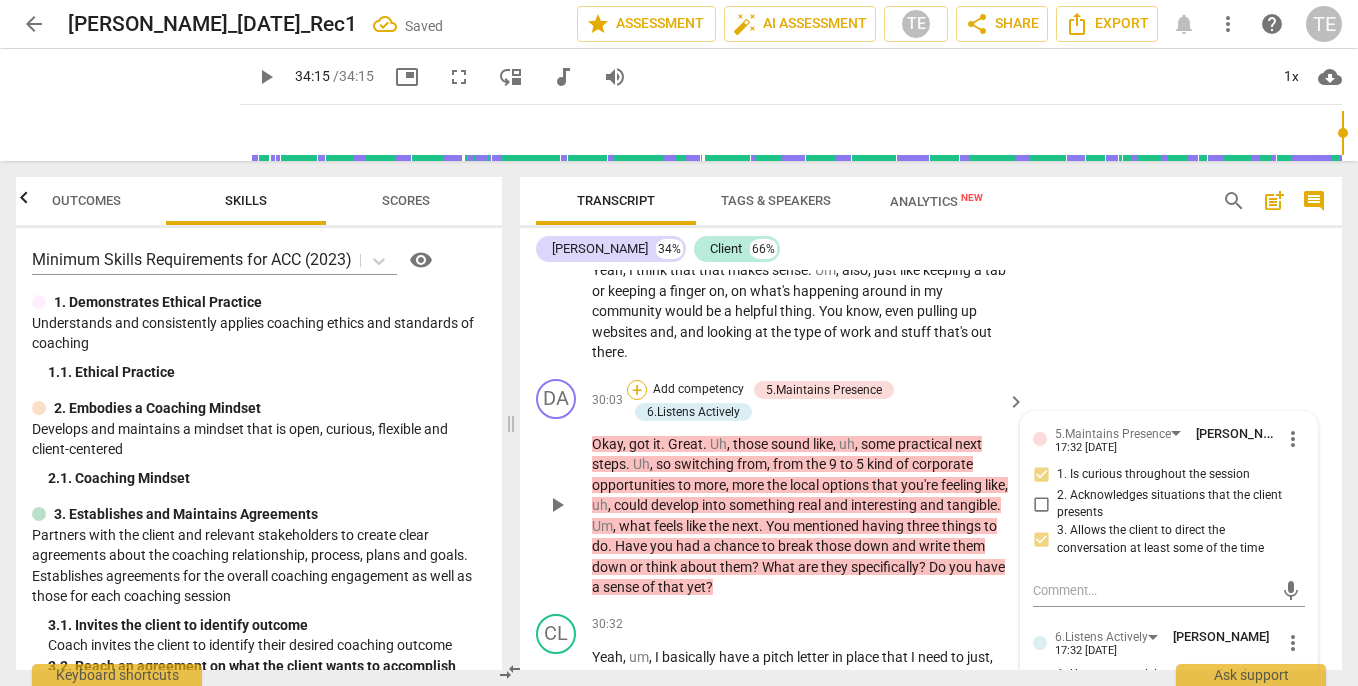 click on "+" at bounding box center (637, 390) 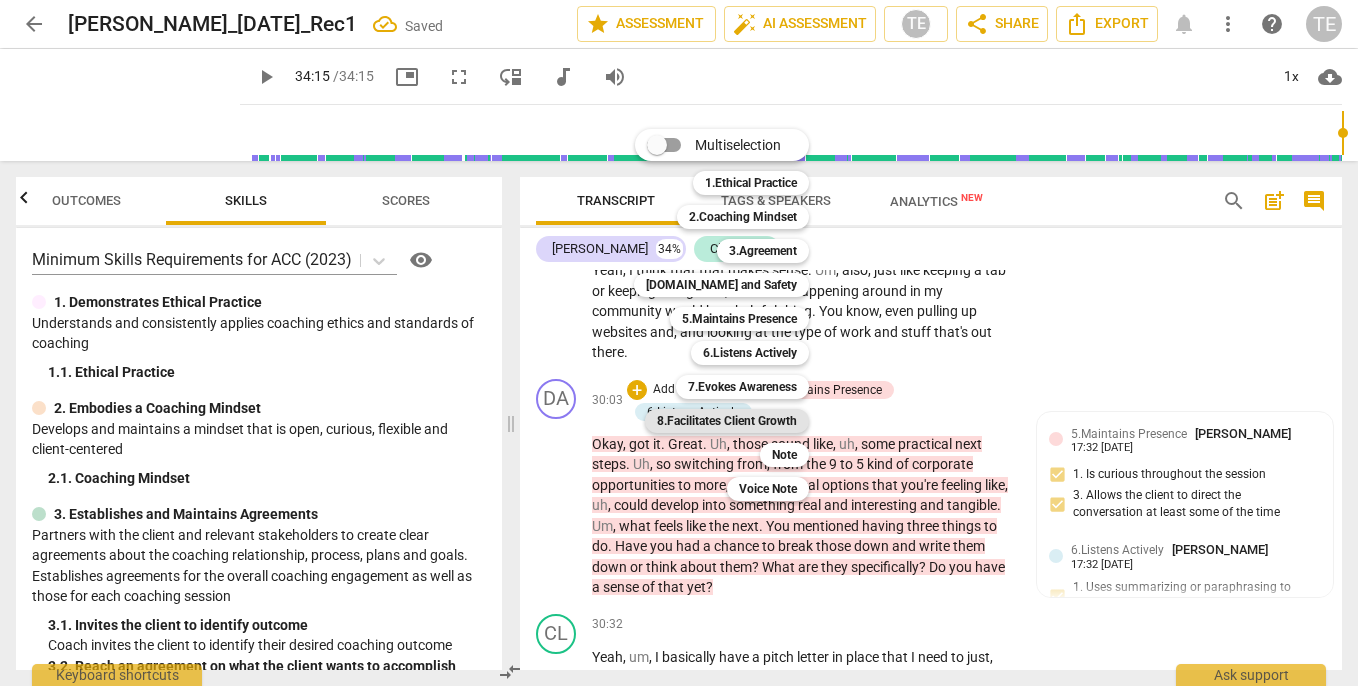 click on "8.Facilitates Client Growth" at bounding box center (727, 421) 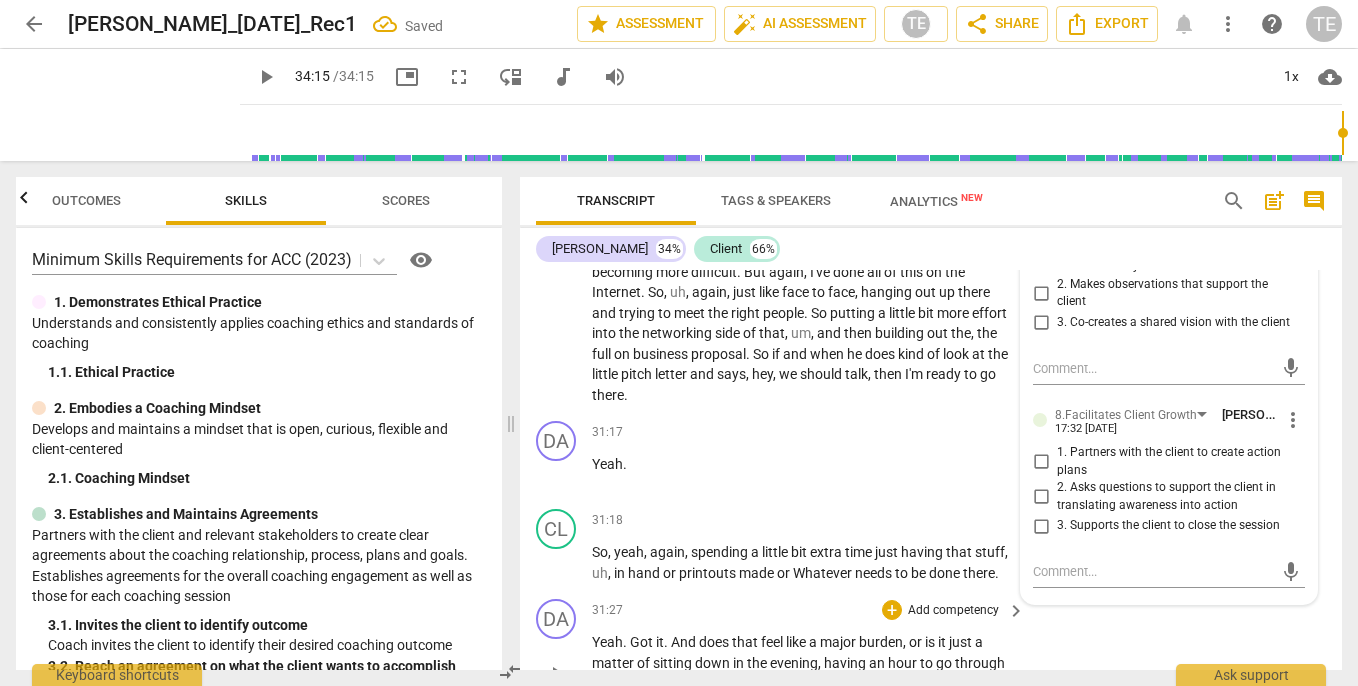 scroll, scrollTop: 13036, scrollLeft: 0, axis: vertical 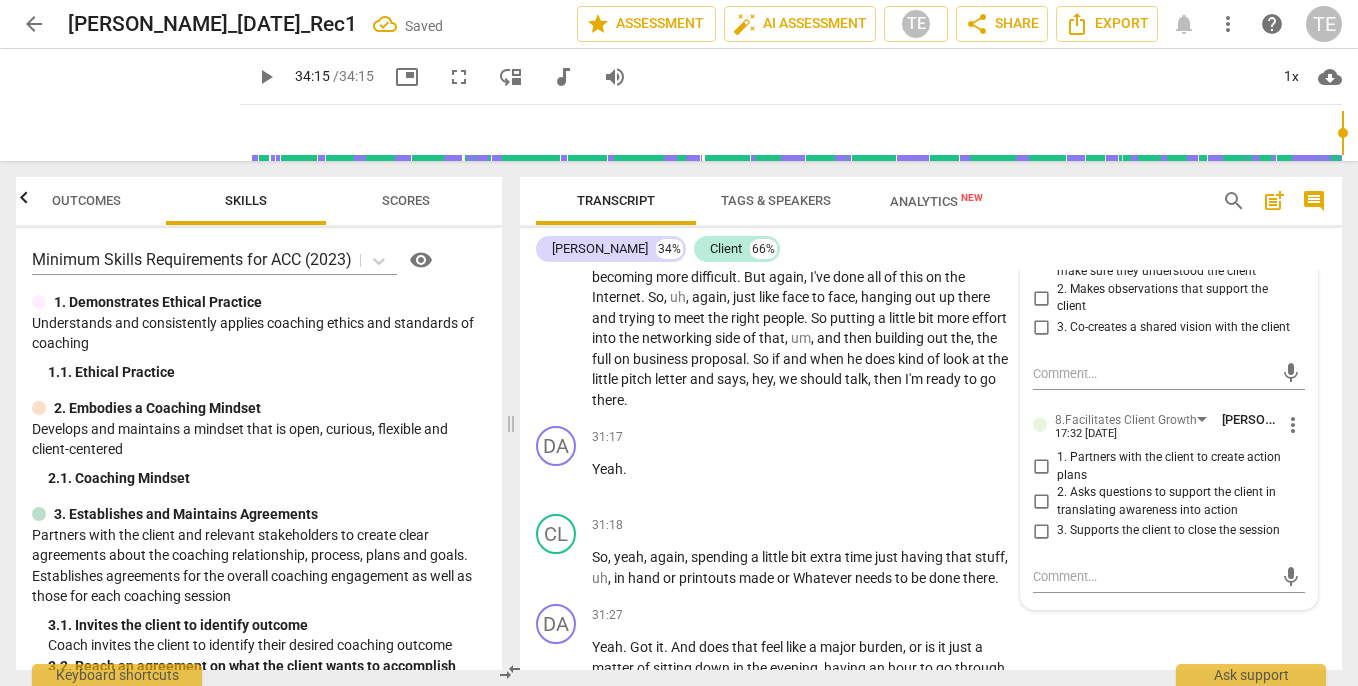 click on "1. Partners with the client to create action plans" at bounding box center [1041, 467] 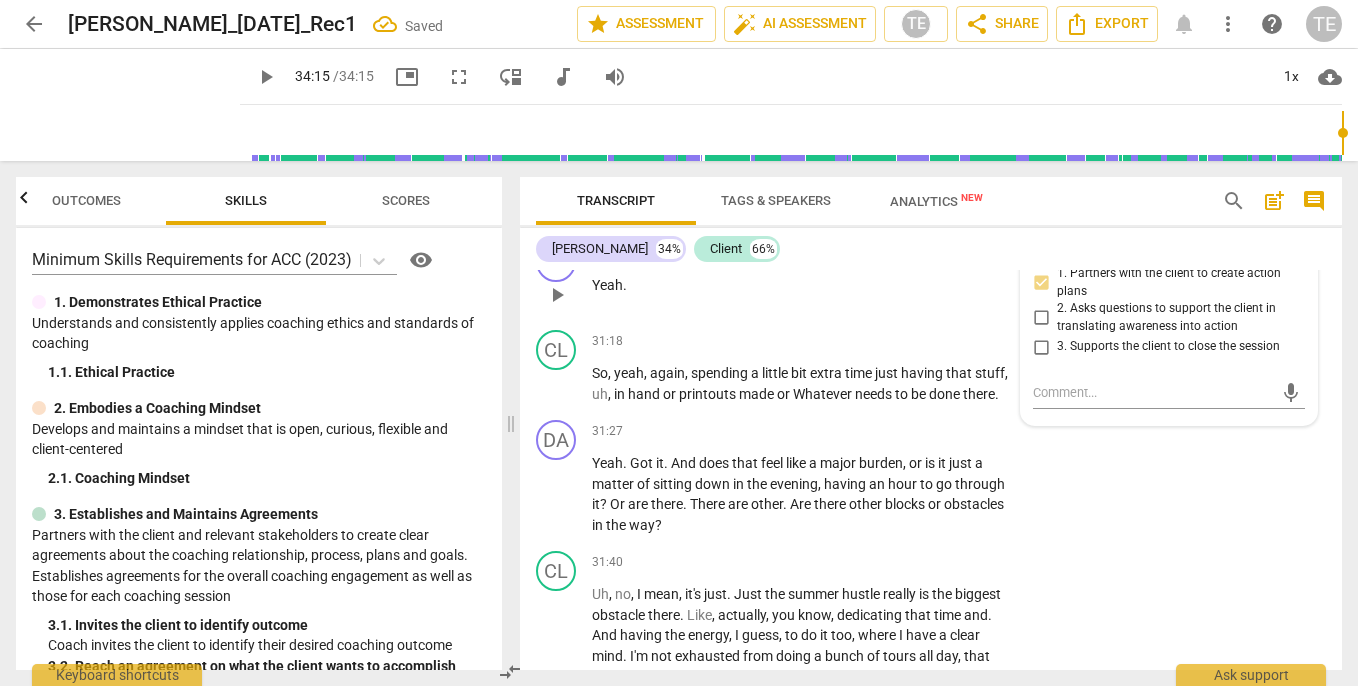 scroll, scrollTop: 13229, scrollLeft: 0, axis: vertical 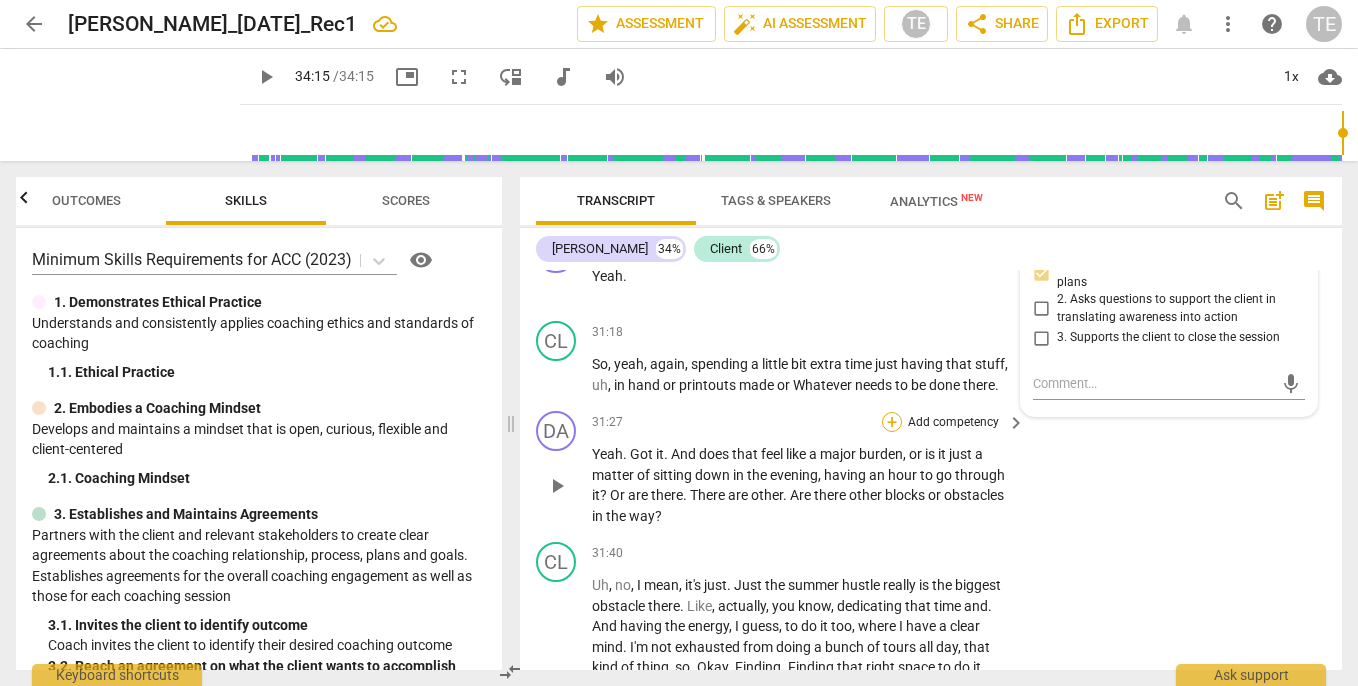 click on "+" at bounding box center [892, 422] 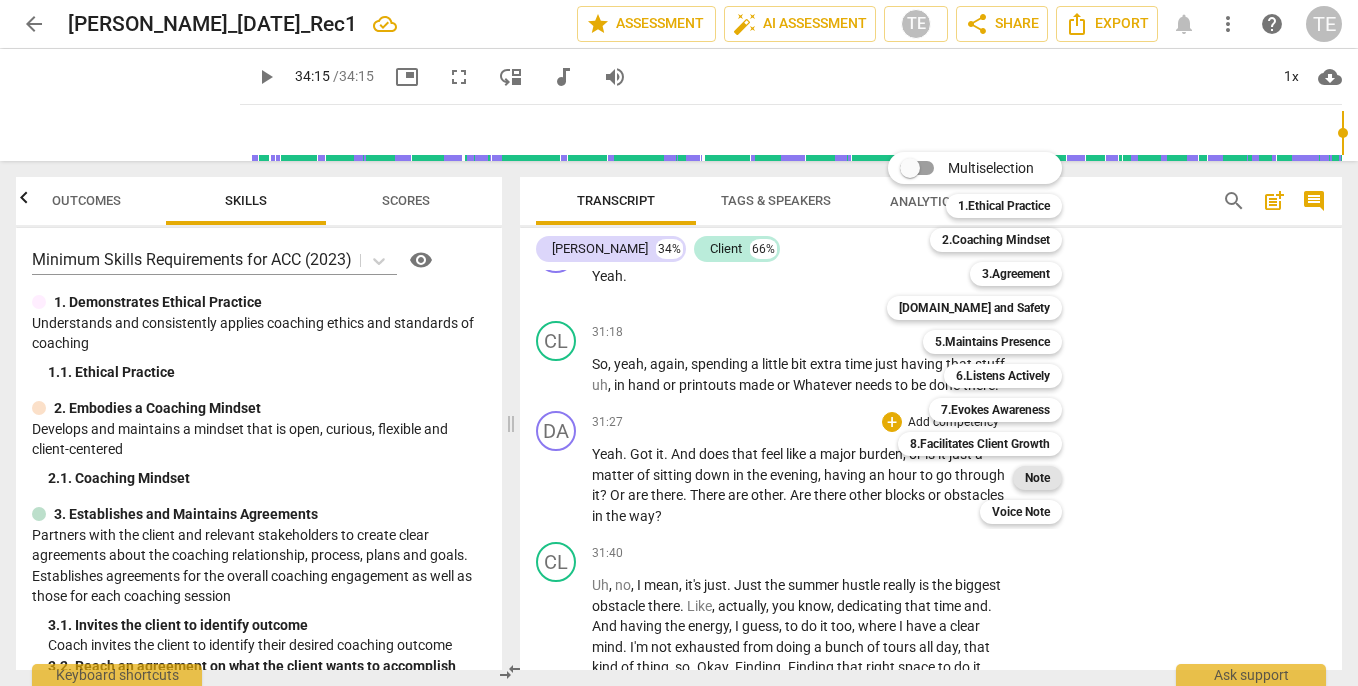 click on "Note" at bounding box center [1037, 478] 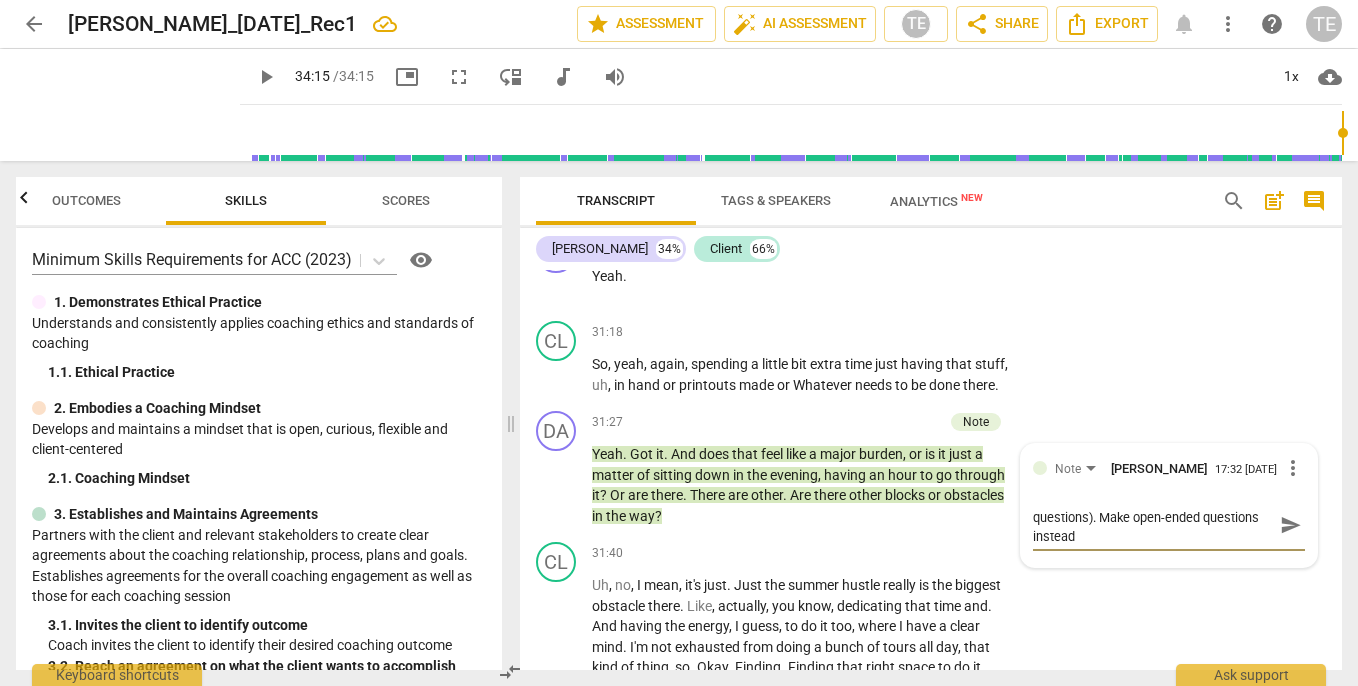 scroll, scrollTop: 0, scrollLeft: 0, axis: both 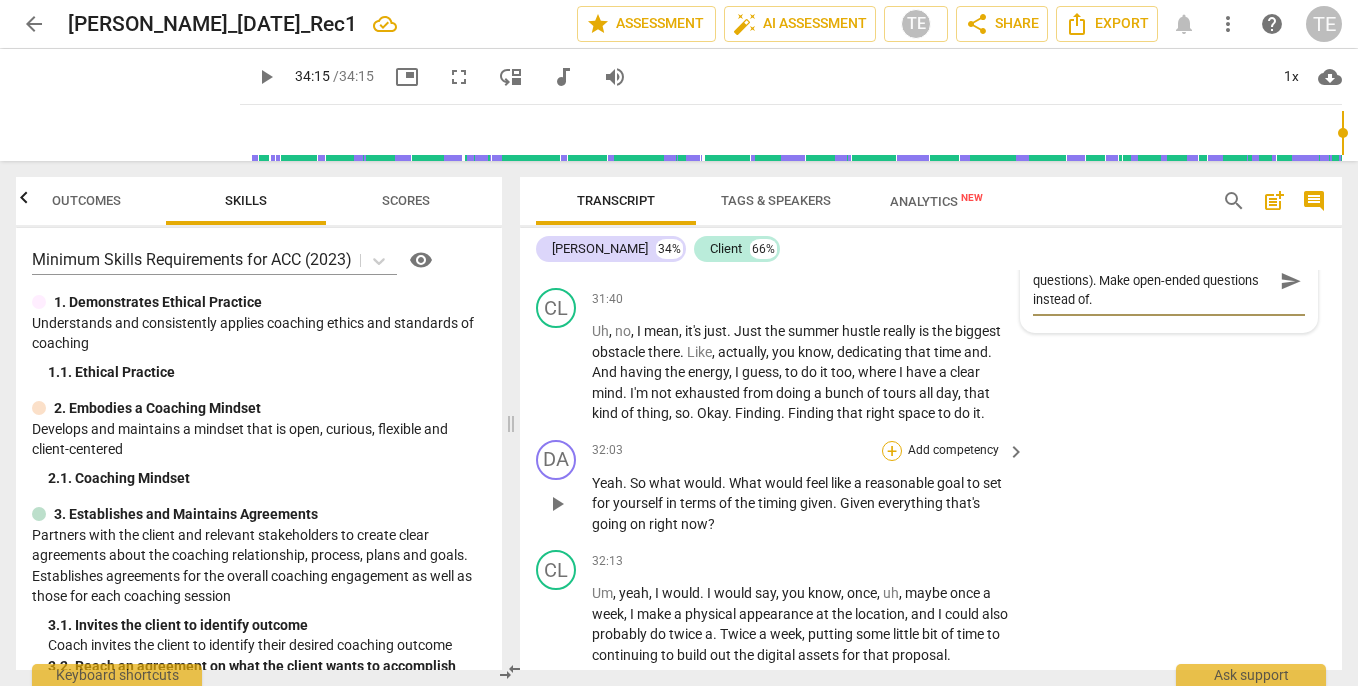 click on "+" at bounding box center [892, 451] 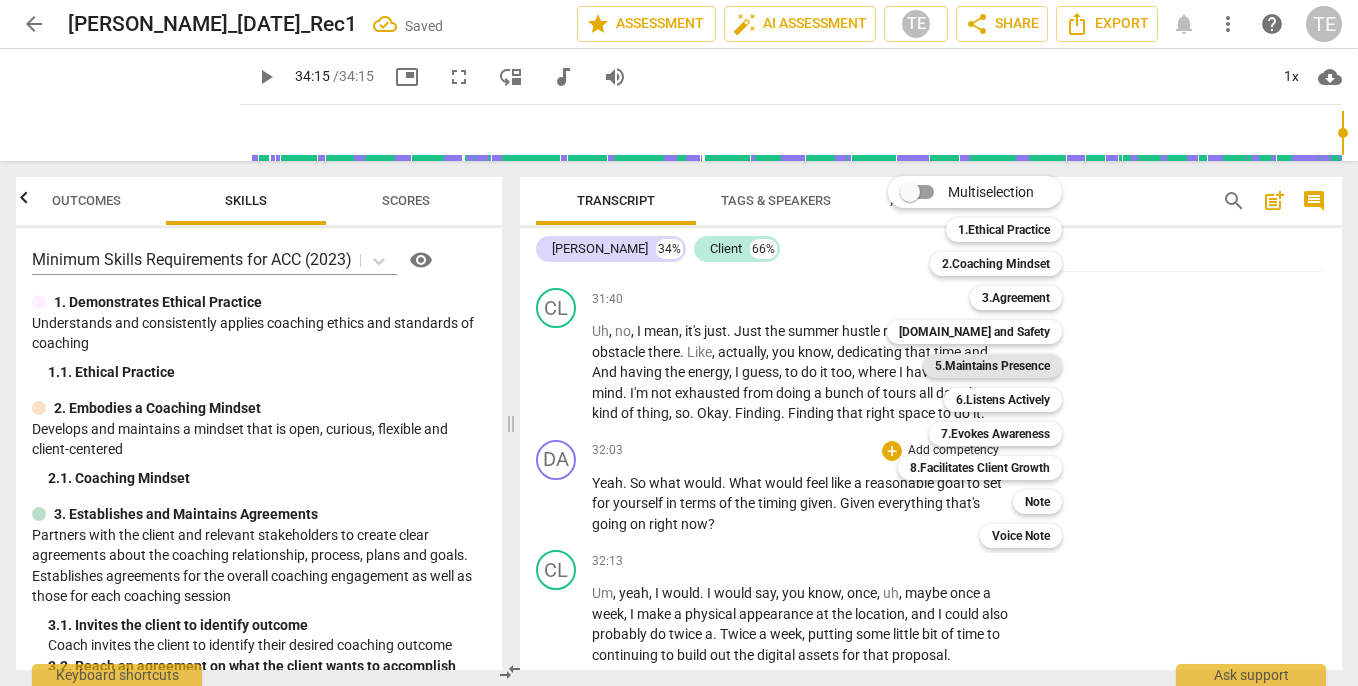 click on "5.Maintains Presence" at bounding box center (992, 366) 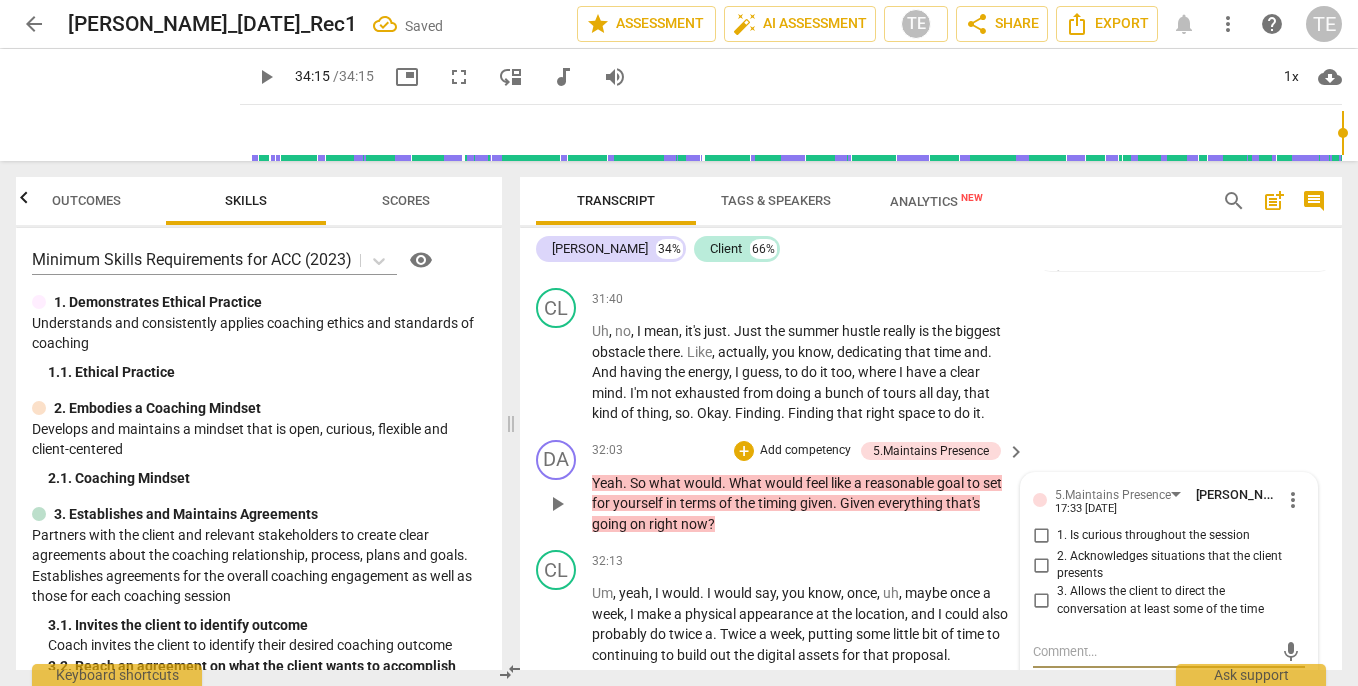 click on "1. Is curious throughout the session" at bounding box center (1041, 536) 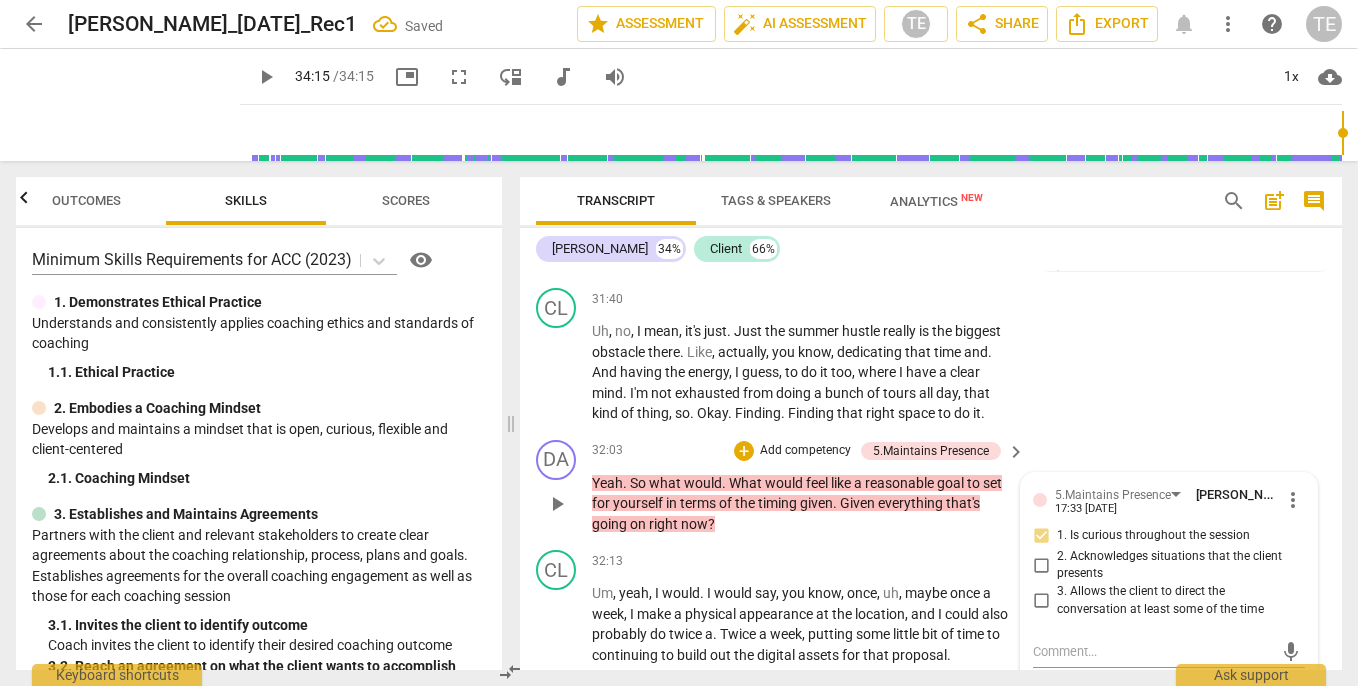 click on "3. Allows the client to direct the conversation at least some of the time" at bounding box center (1041, 601) 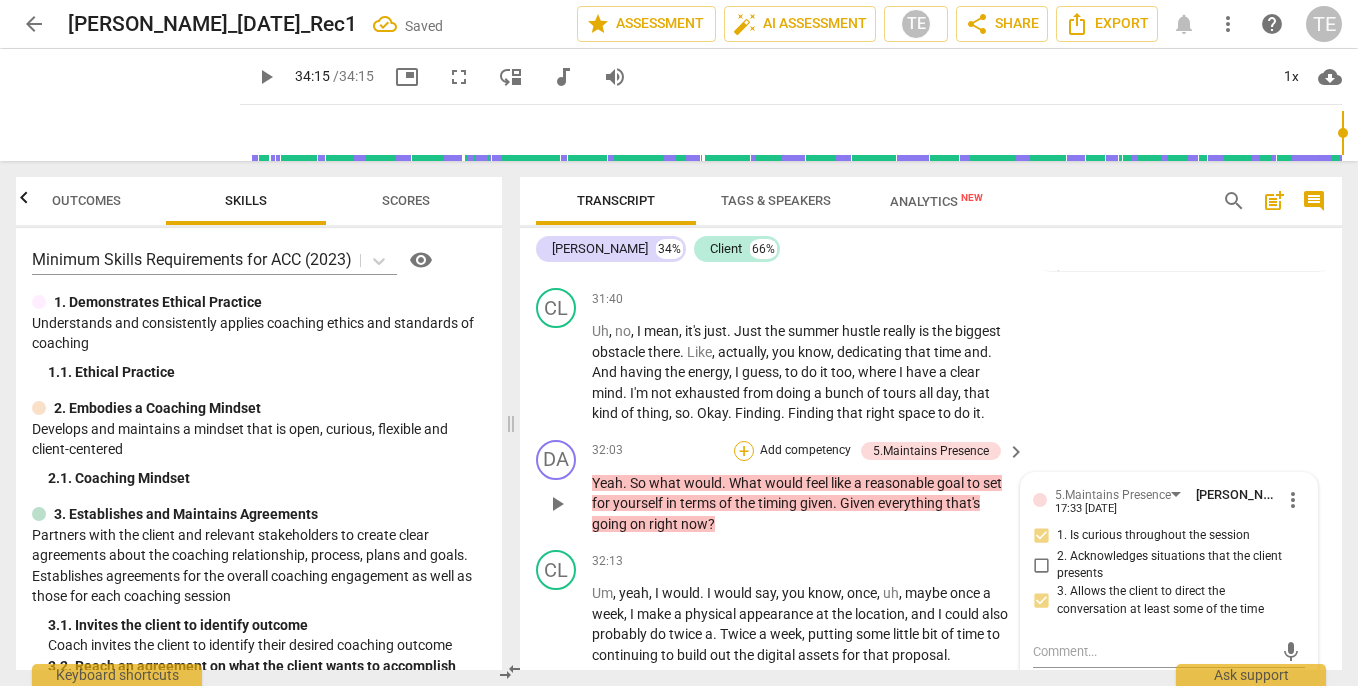 click on "+" at bounding box center [744, 451] 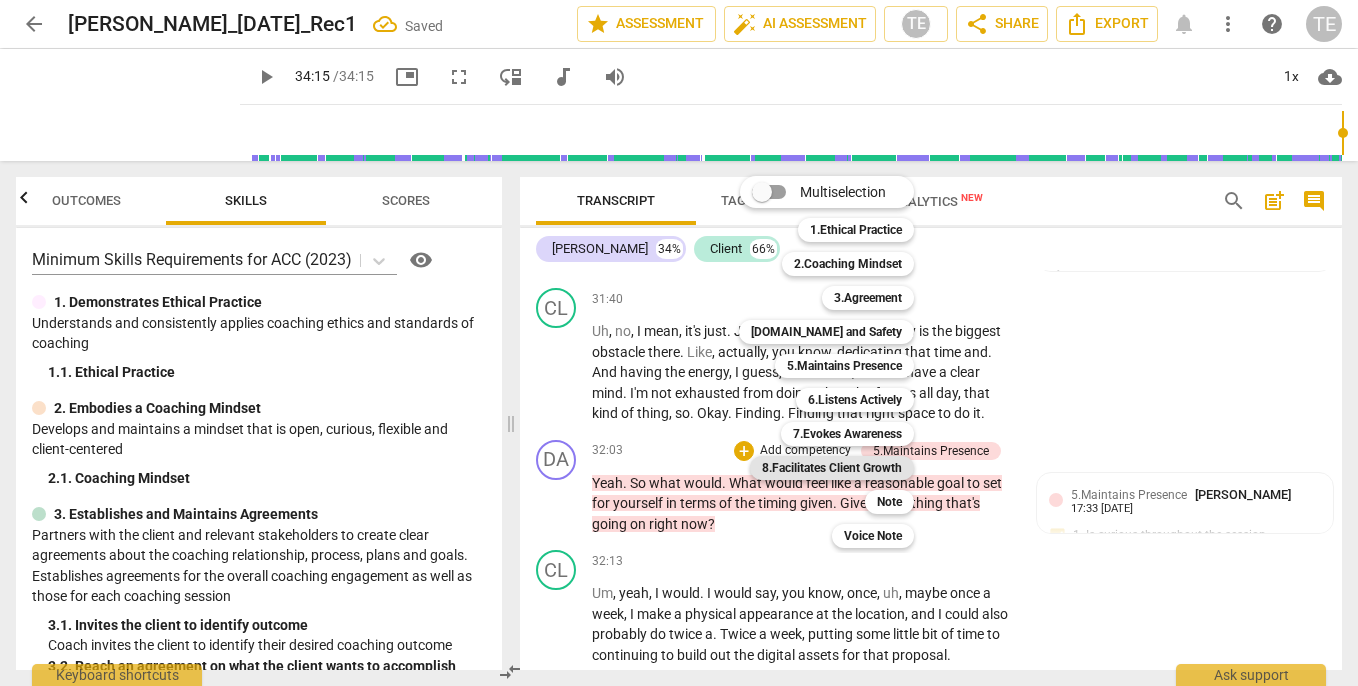 click on "8.Facilitates Client Growth" at bounding box center [832, 468] 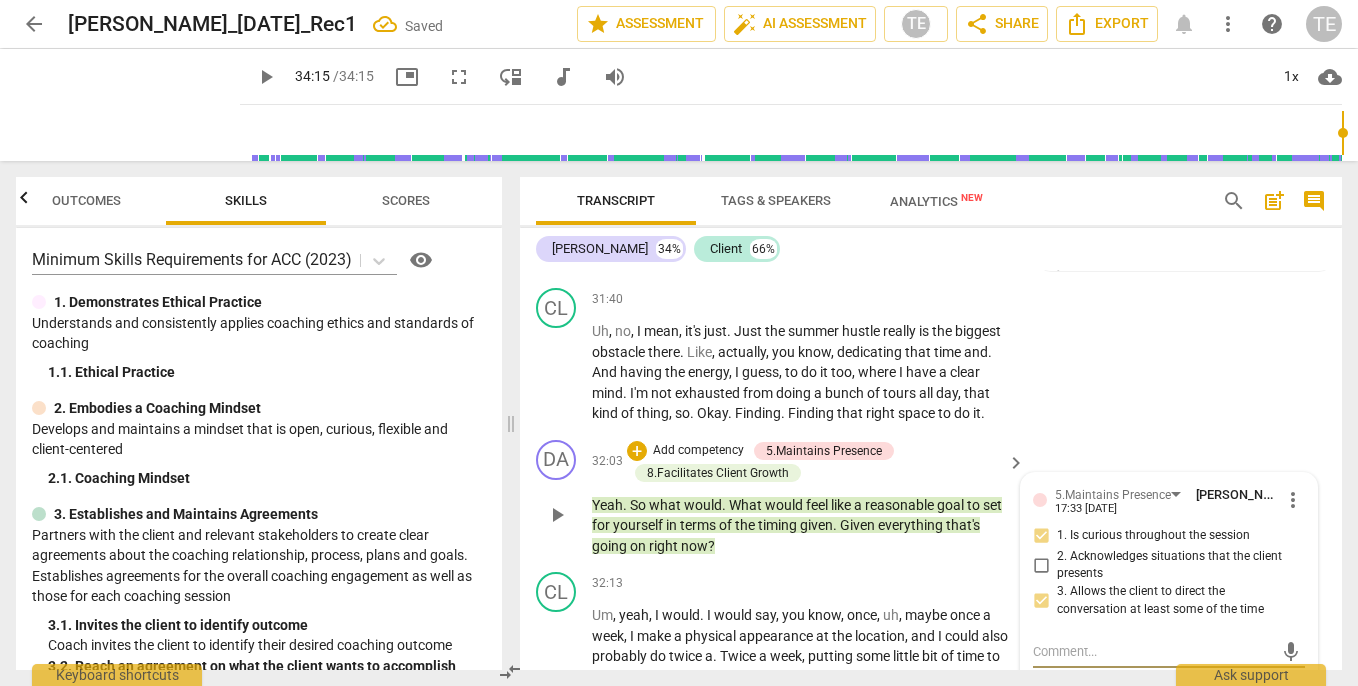 click on "1. Partners with the client to create action plans" at bounding box center [1041, 745] 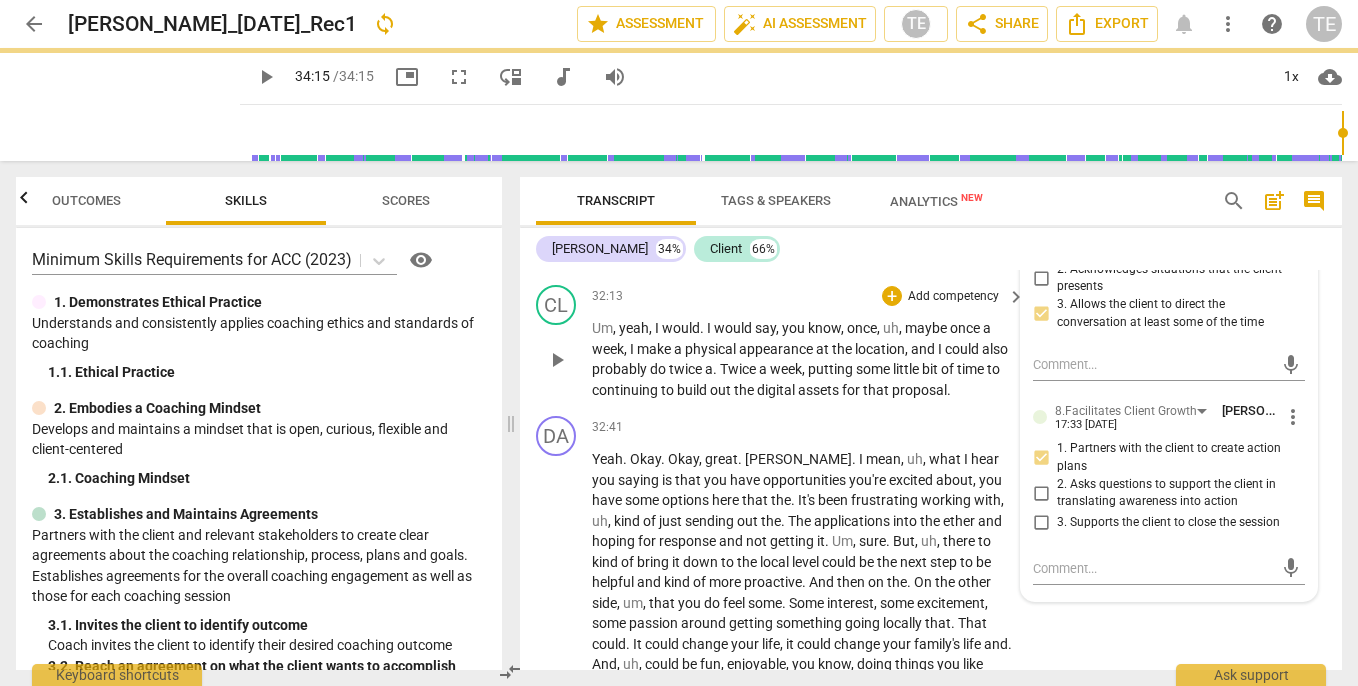 scroll, scrollTop: 13773, scrollLeft: 0, axis: vertical 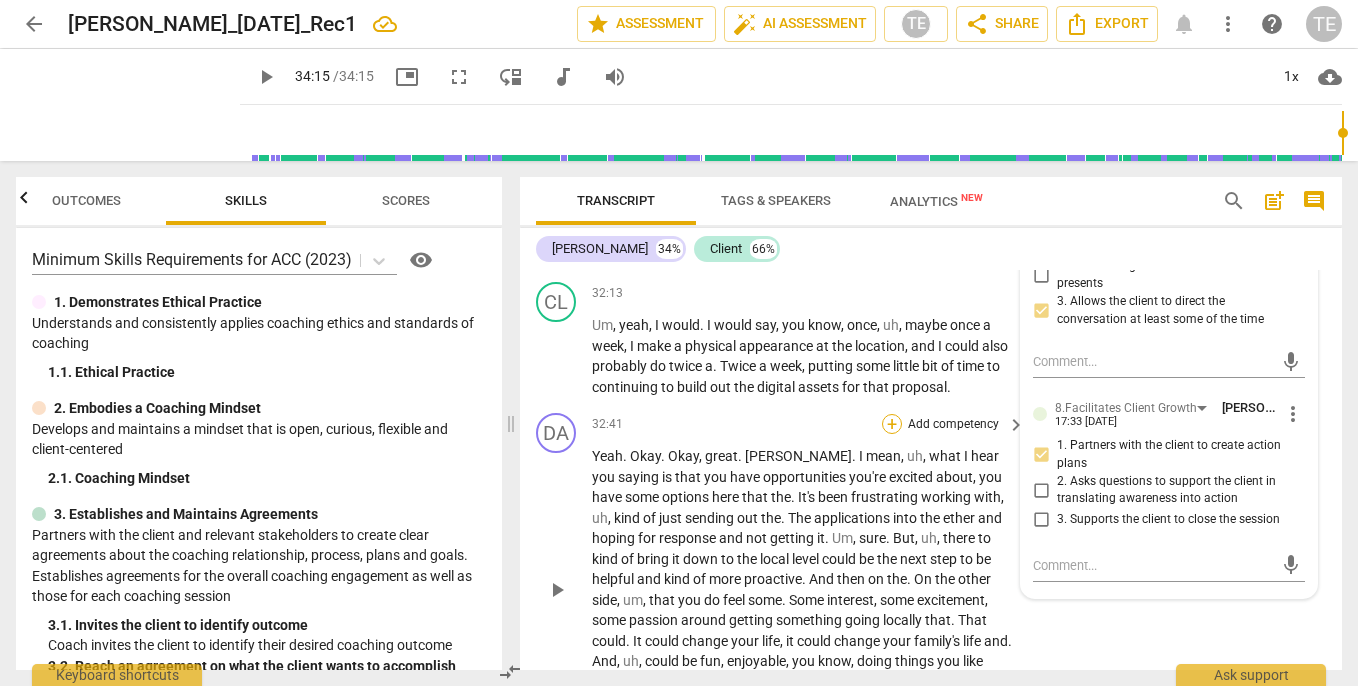 click on "+" at bounding box center (892, 424) 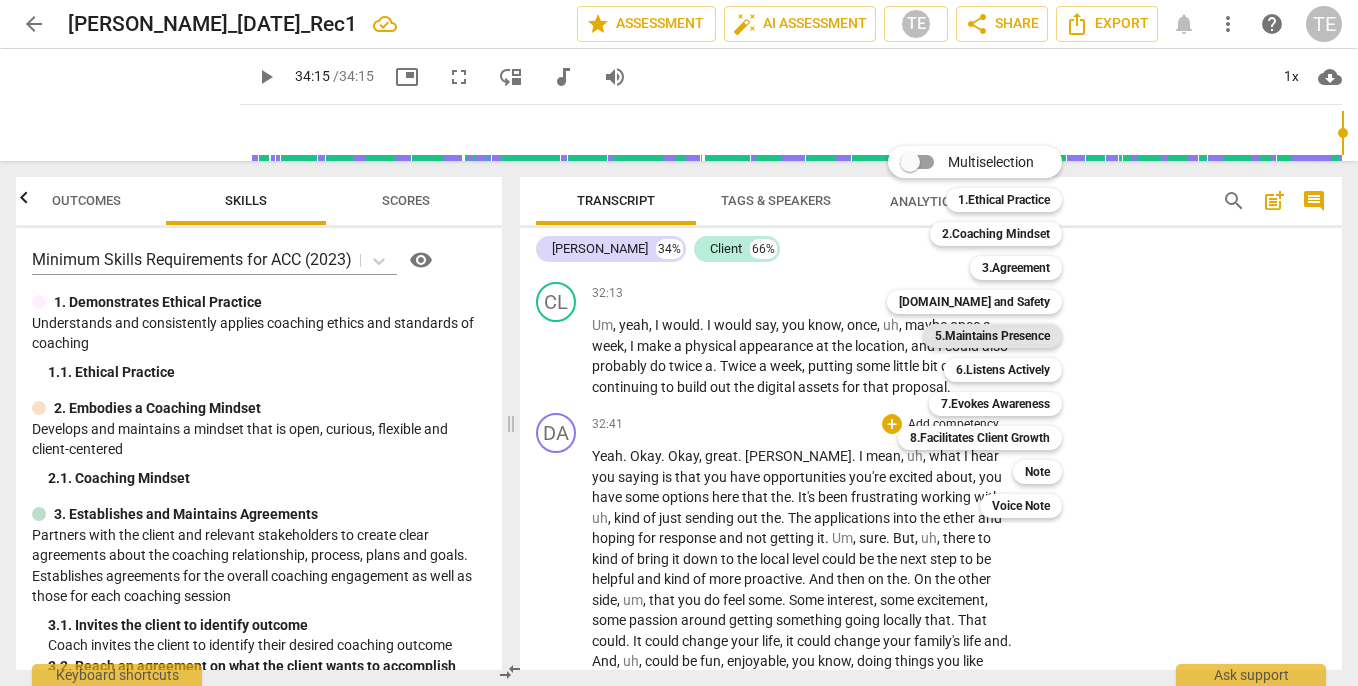 click on "5.Maintains Presence" at bounding box center (992, 336) 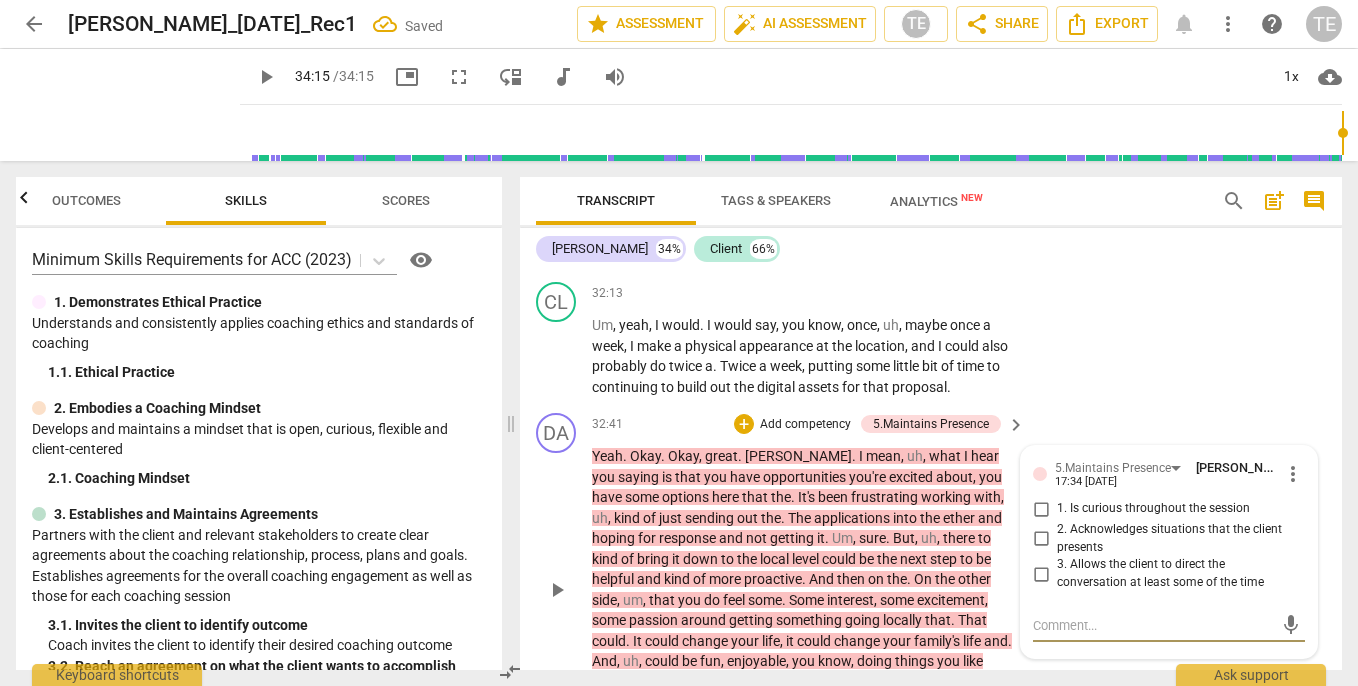 click on "2. Acknowledges situations that the client presents" at bounding box center [1041, 539] 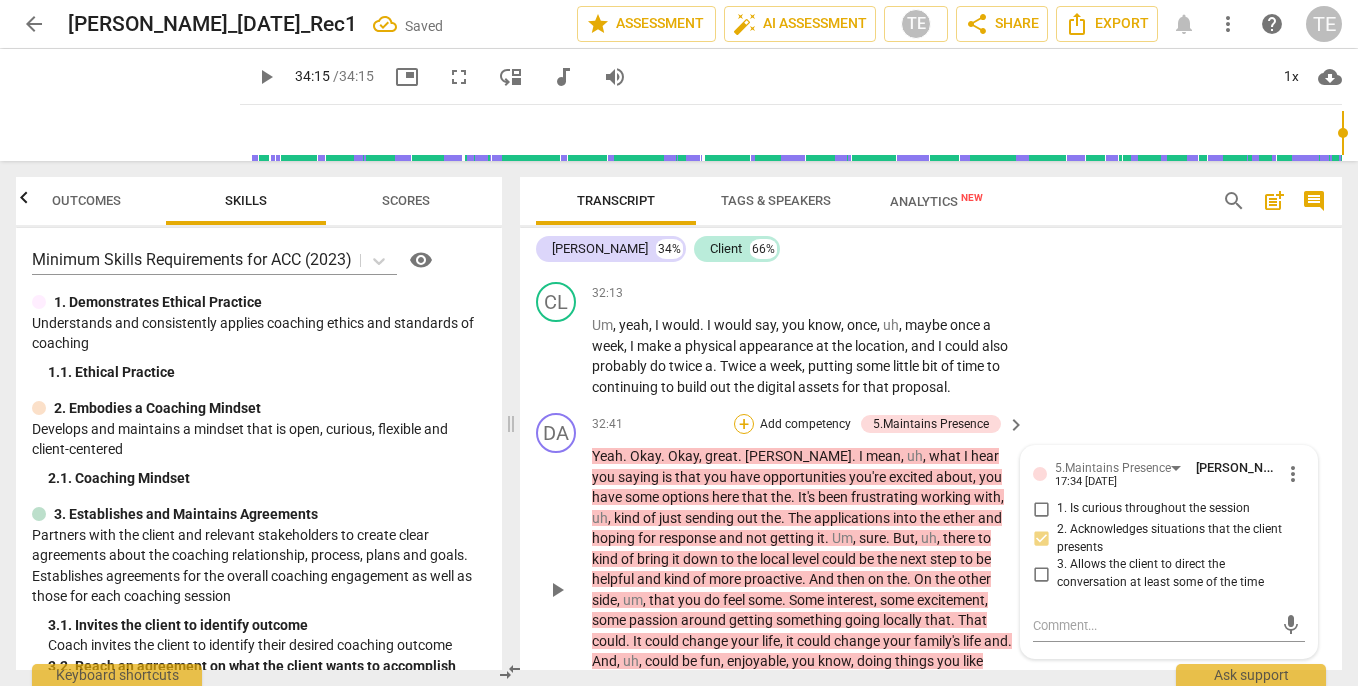 click on "+" at bounding box center [744, 424] 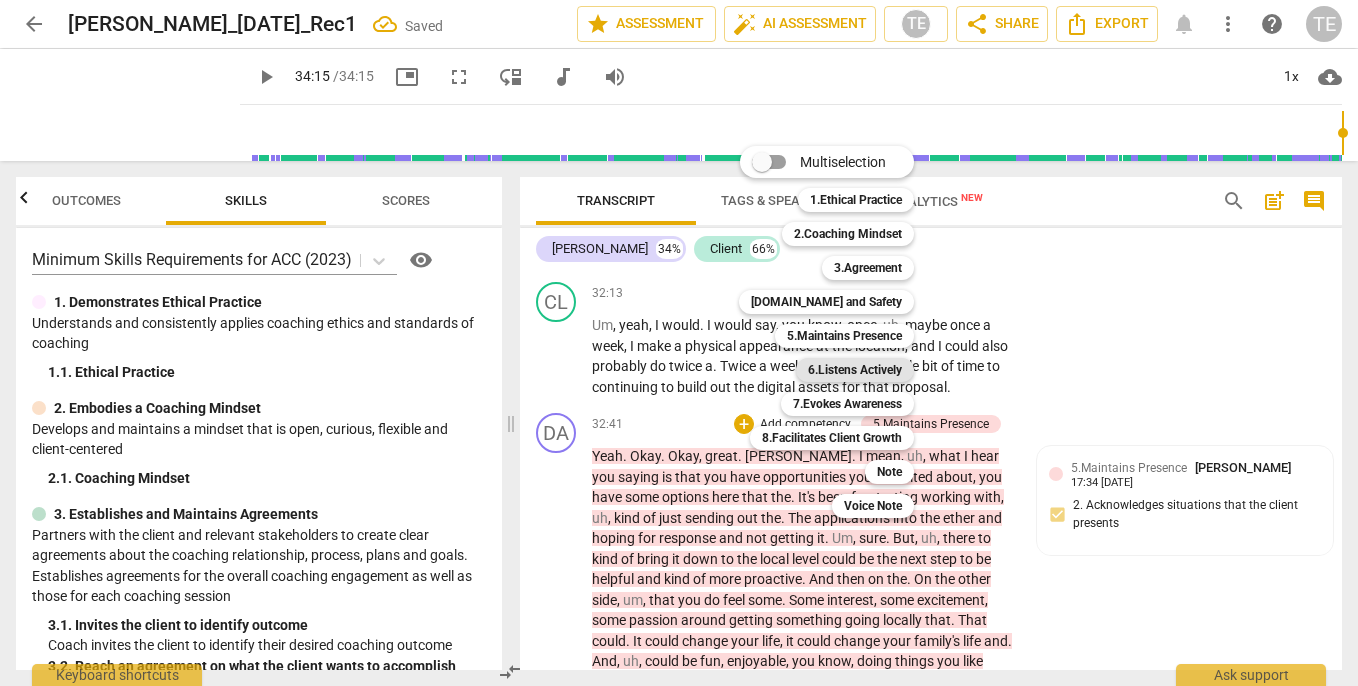 click on "6.Listens Actively" at bounding box center (855, 370) 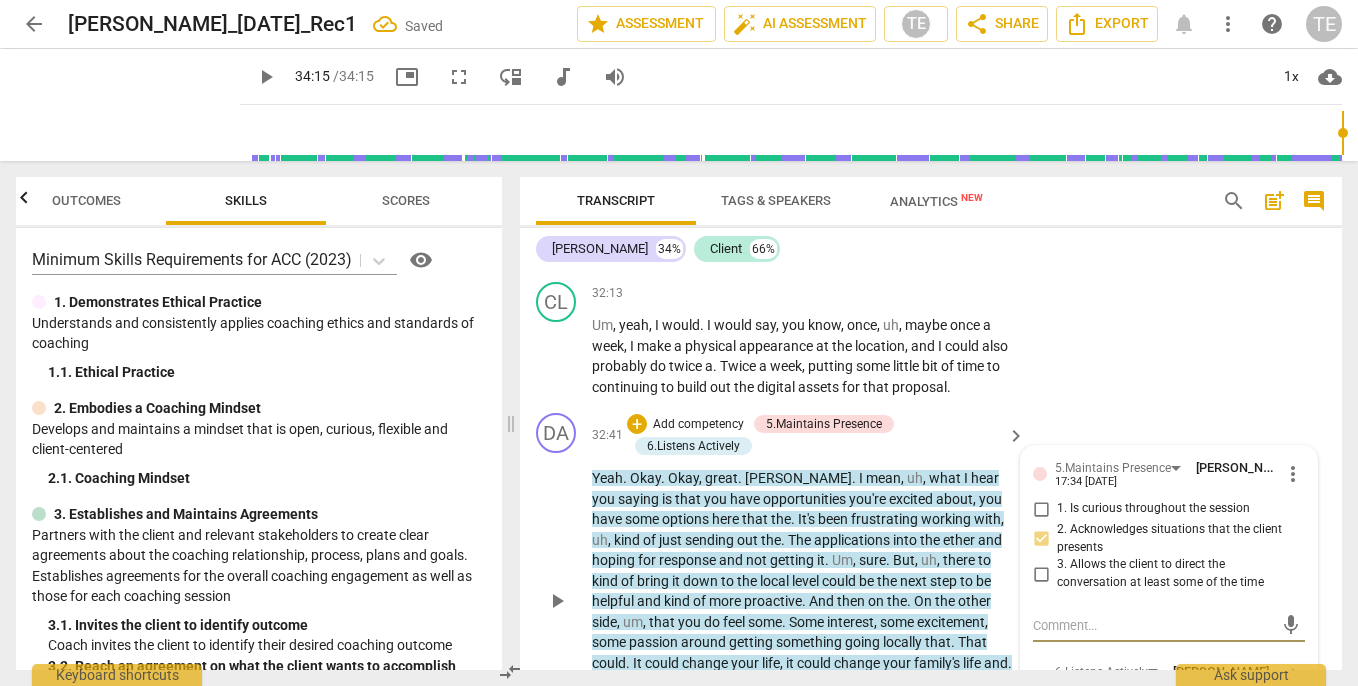 click on "1. Uses summarizing or paraphrasing to make sure they understood the client" at bounding box center [1041, 718] 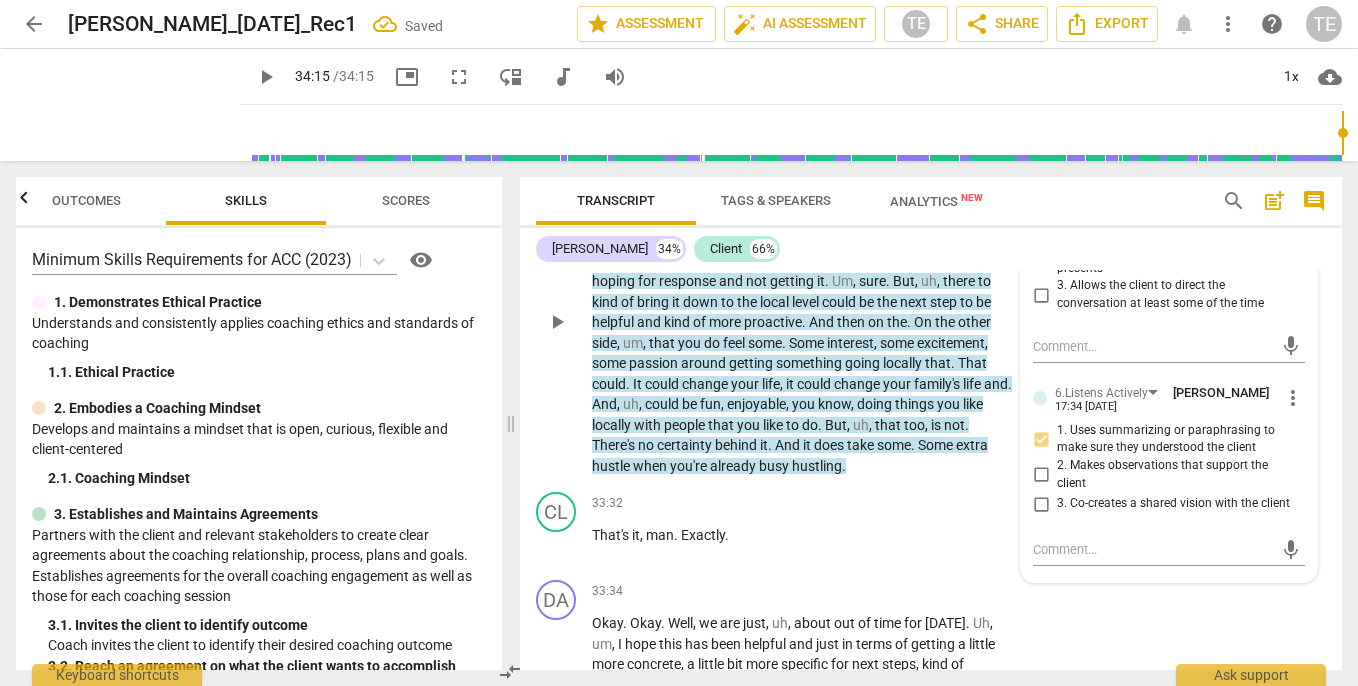 scroll, scrollTop: 14146, scrollLeft: 0, axis: vertical 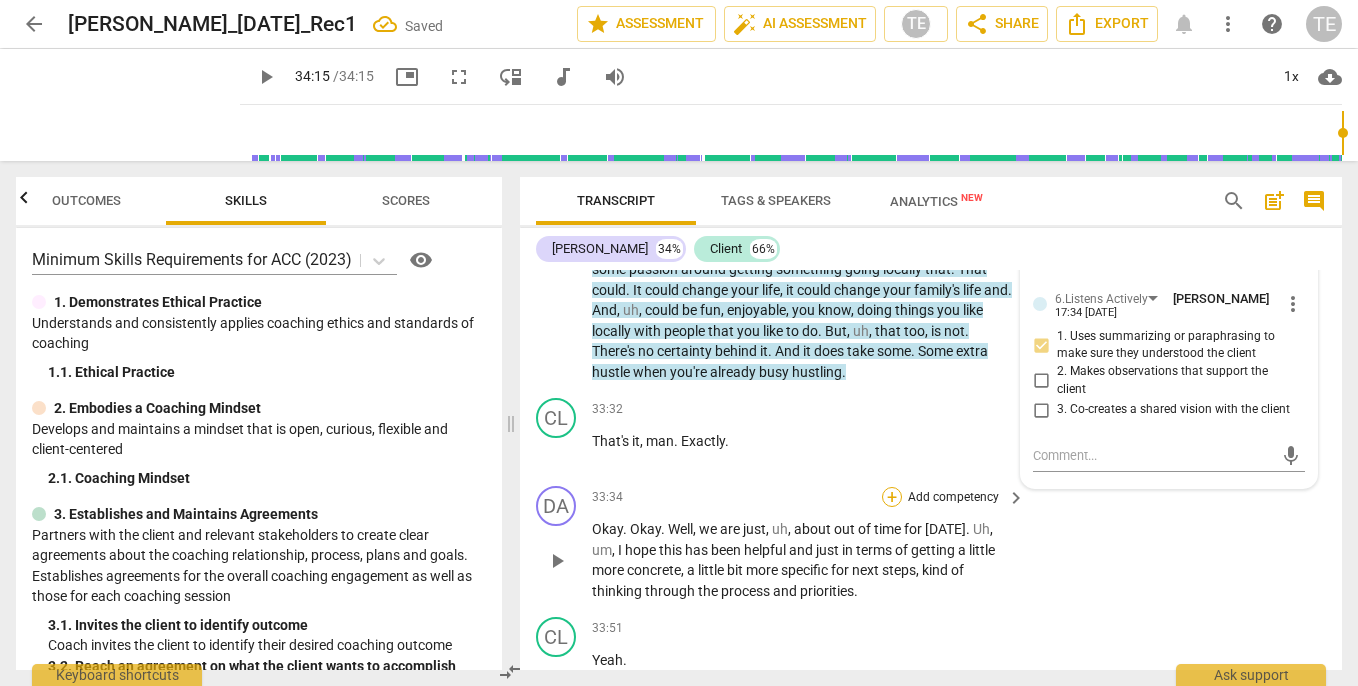 click on "+" at bounding box center (892, 497) 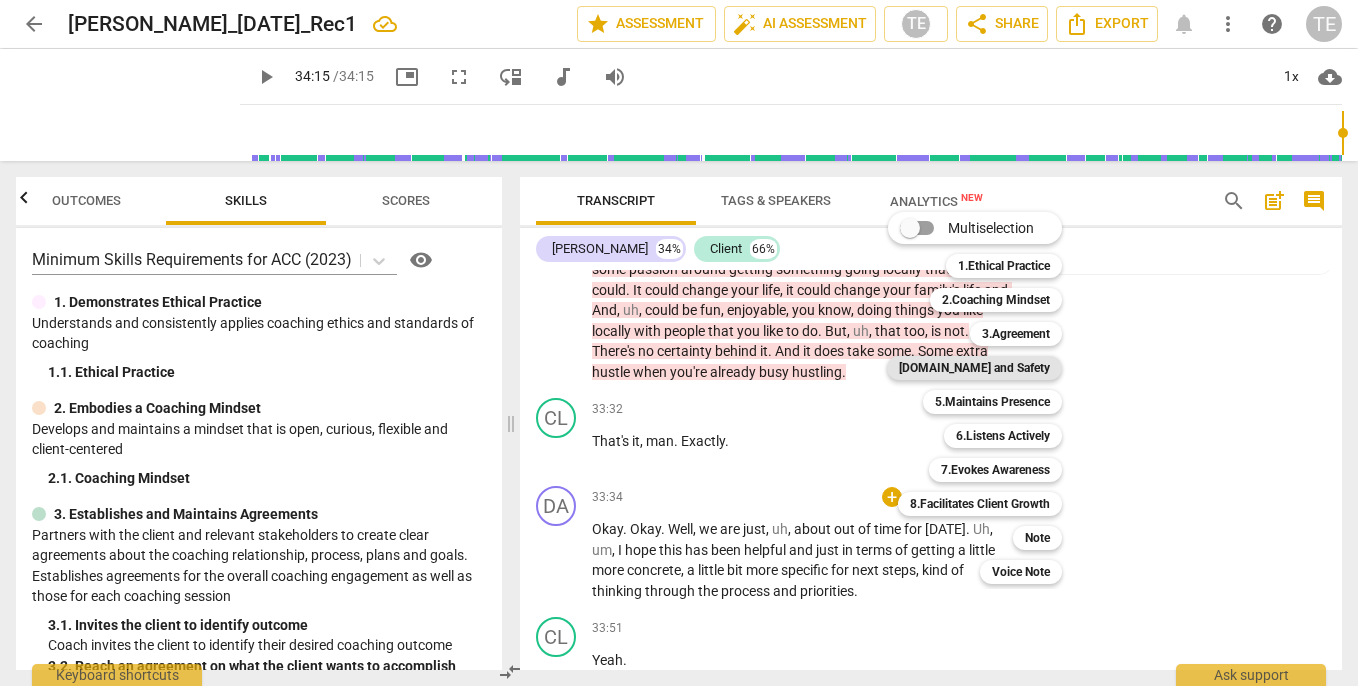 click on "[DOMAIN_NAME] and Safety" at bounding box center [974, 368] 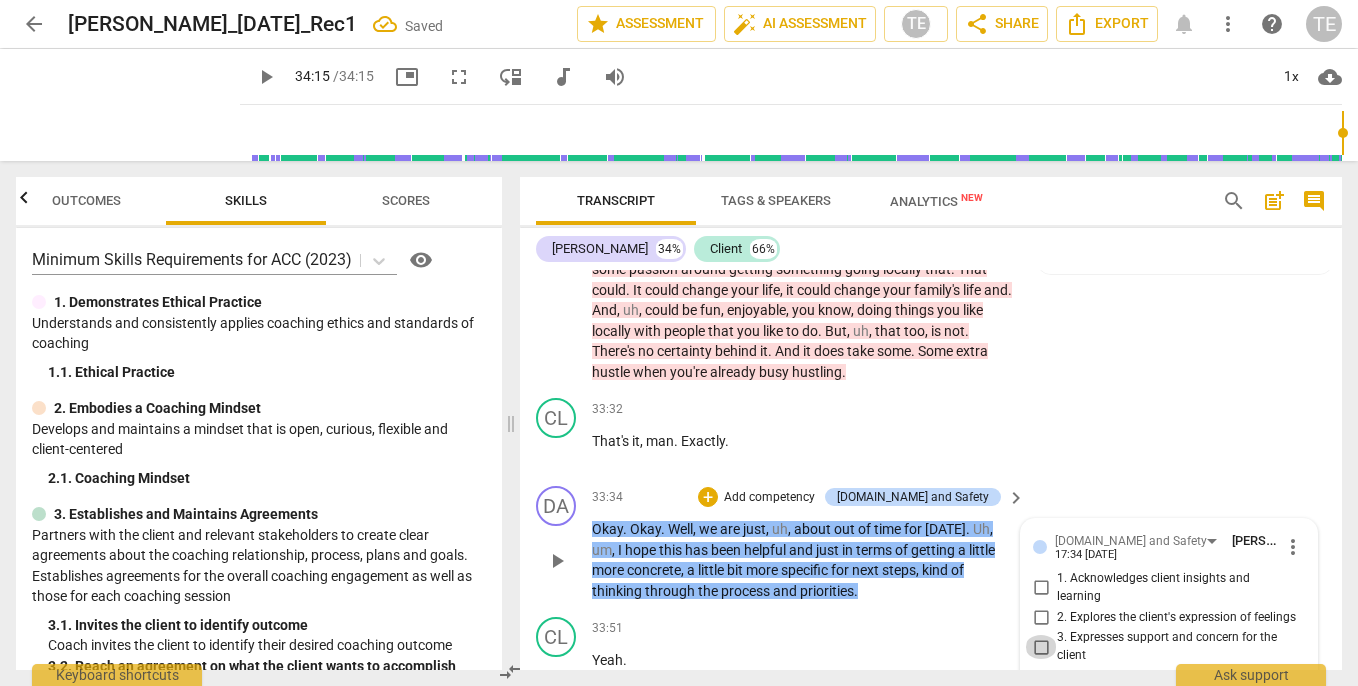 click on "3. Expresses support and concern for the client" at bounding box center (1041, 647) 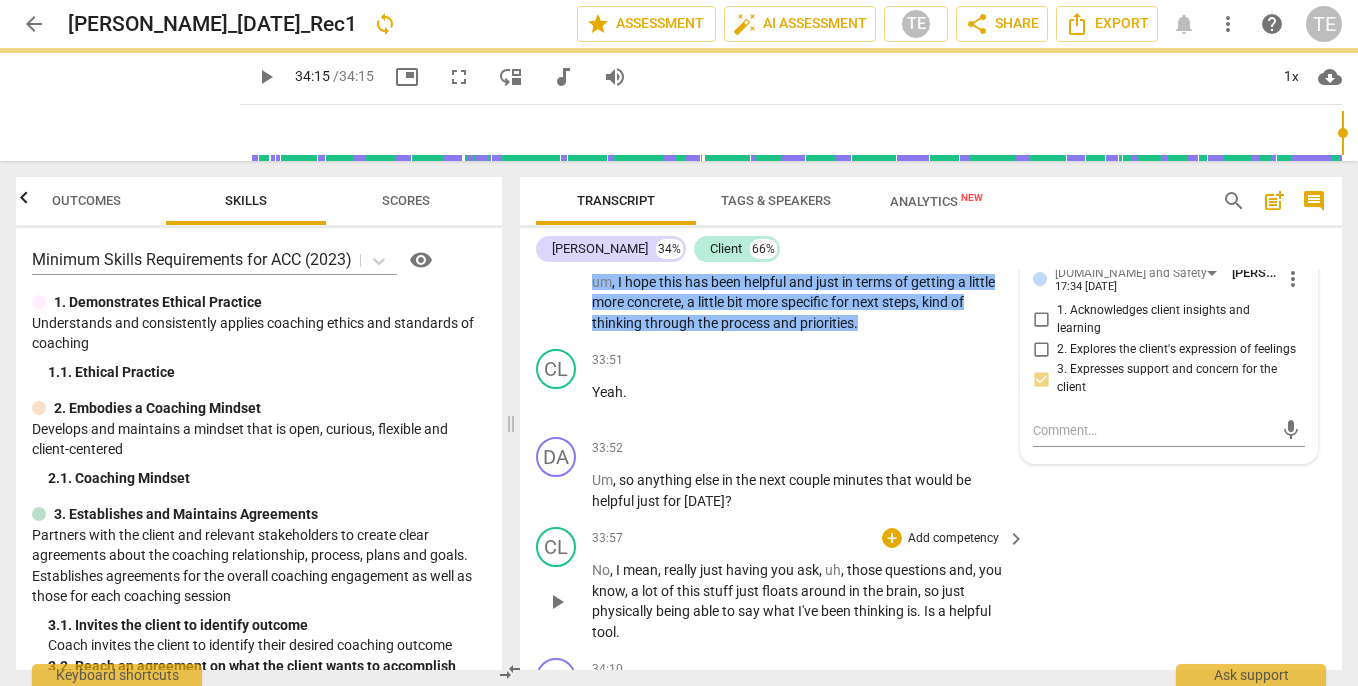scroll, scrollTop: 14439, scrollLeft: 0, axis: vertical 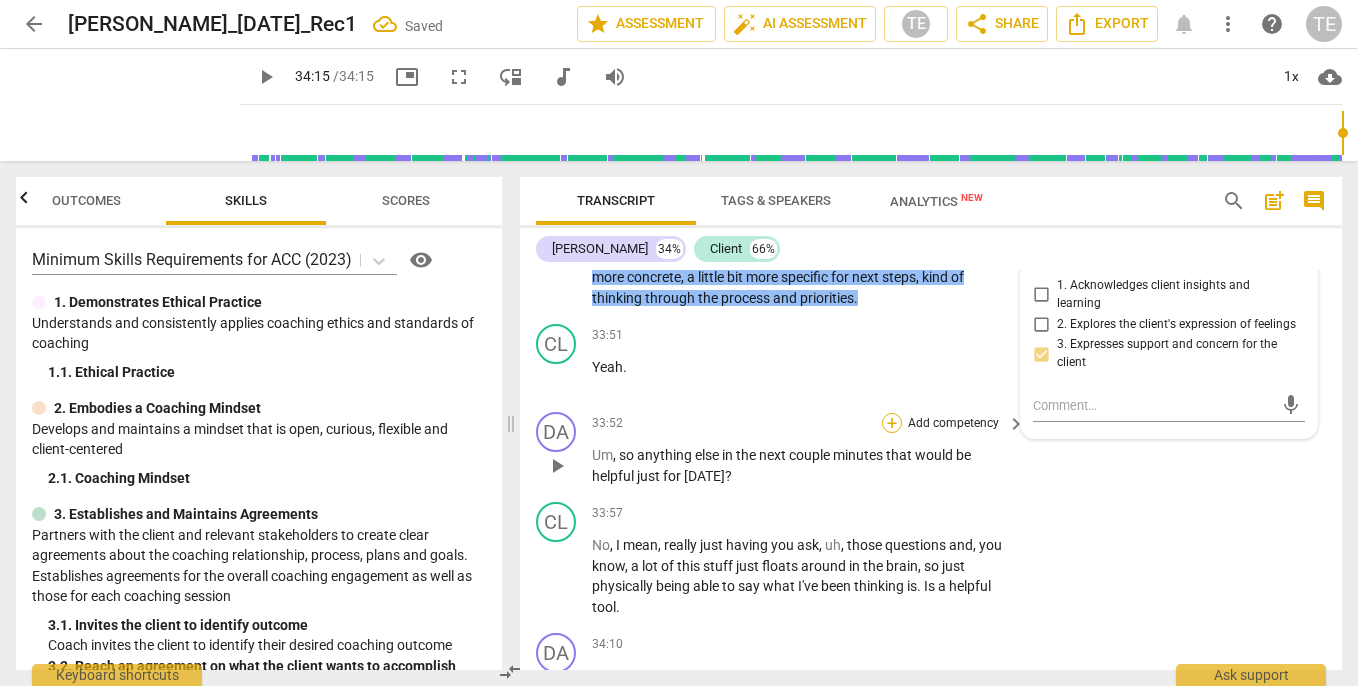 click on "+" at bounding box center [892, 423] 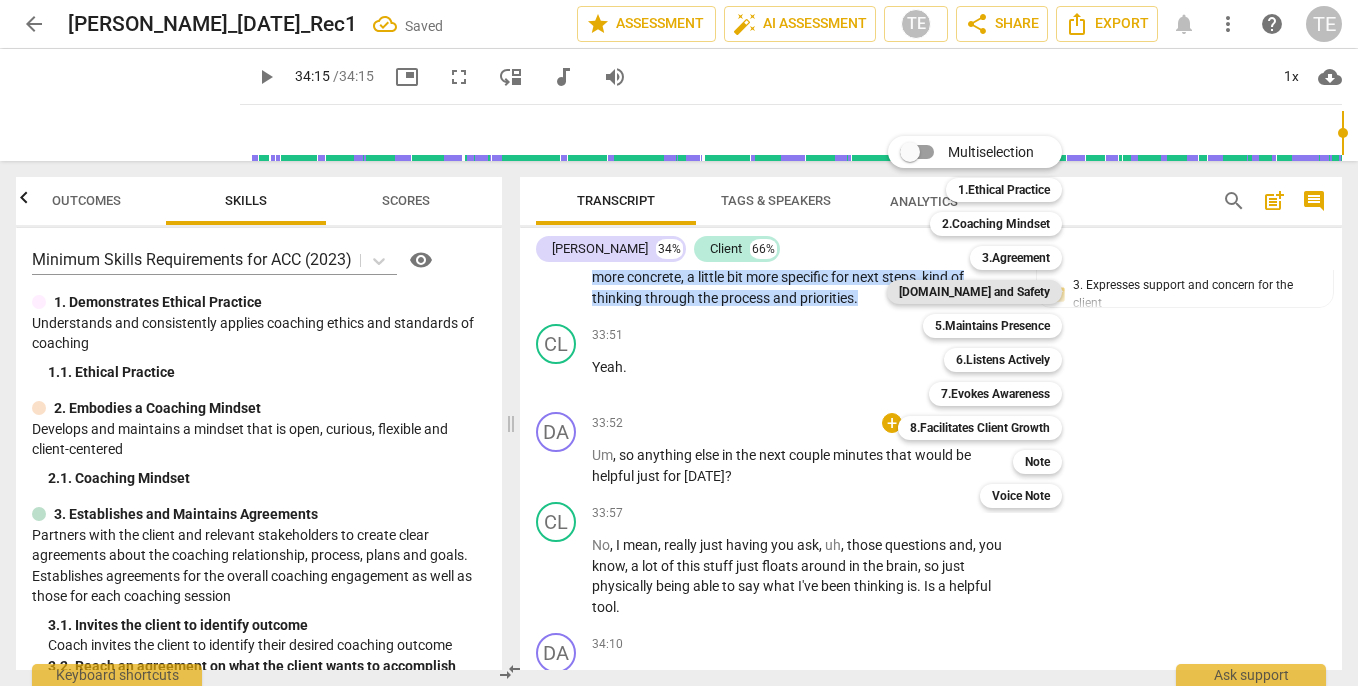 click on "[DOMAIN_NAME] and Safety" at bounding box center (974, 292) 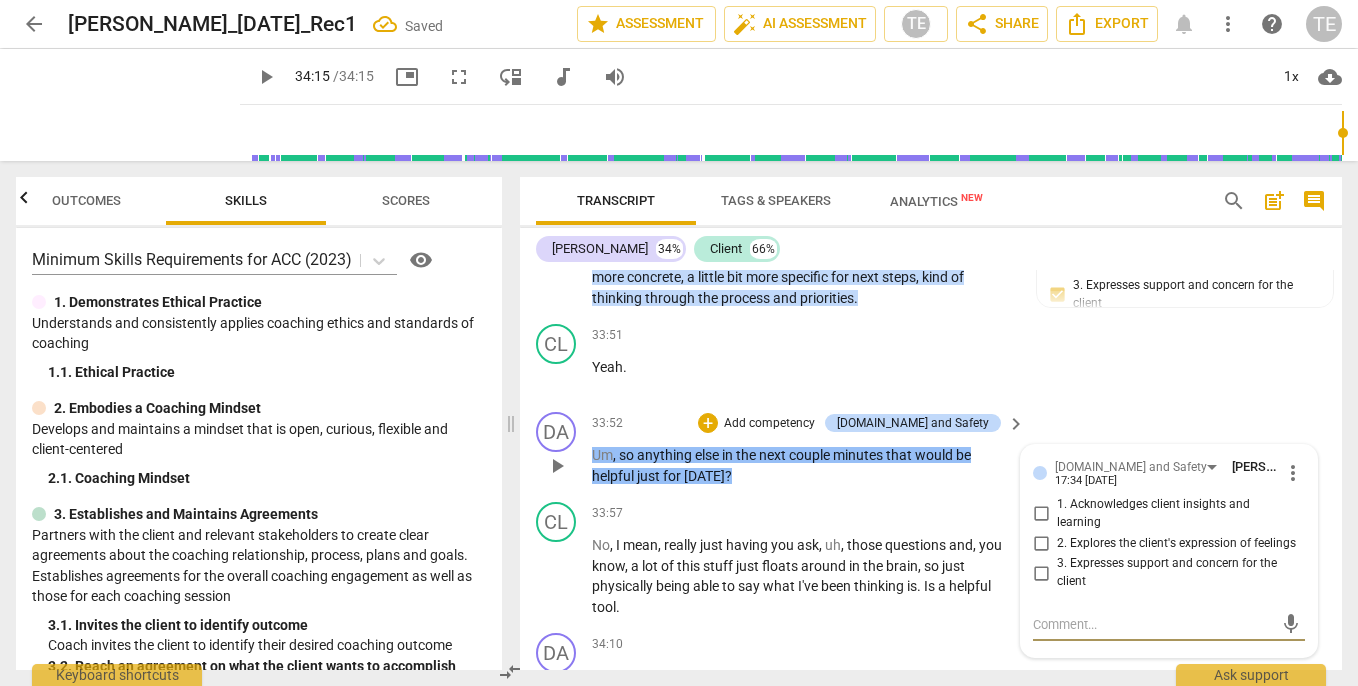 click on "3. Expresses support and concern for the client" at bounding box center (1041, 573) 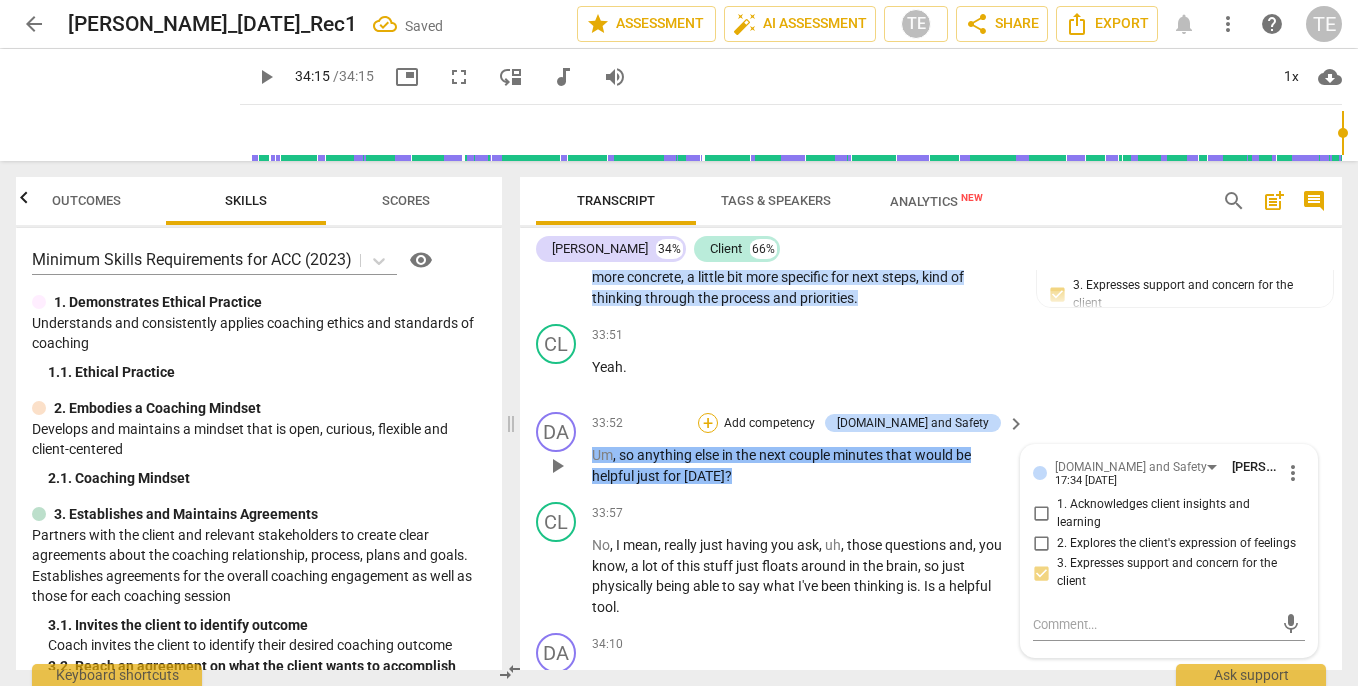 click on "+" at bounding box center (708, 423) 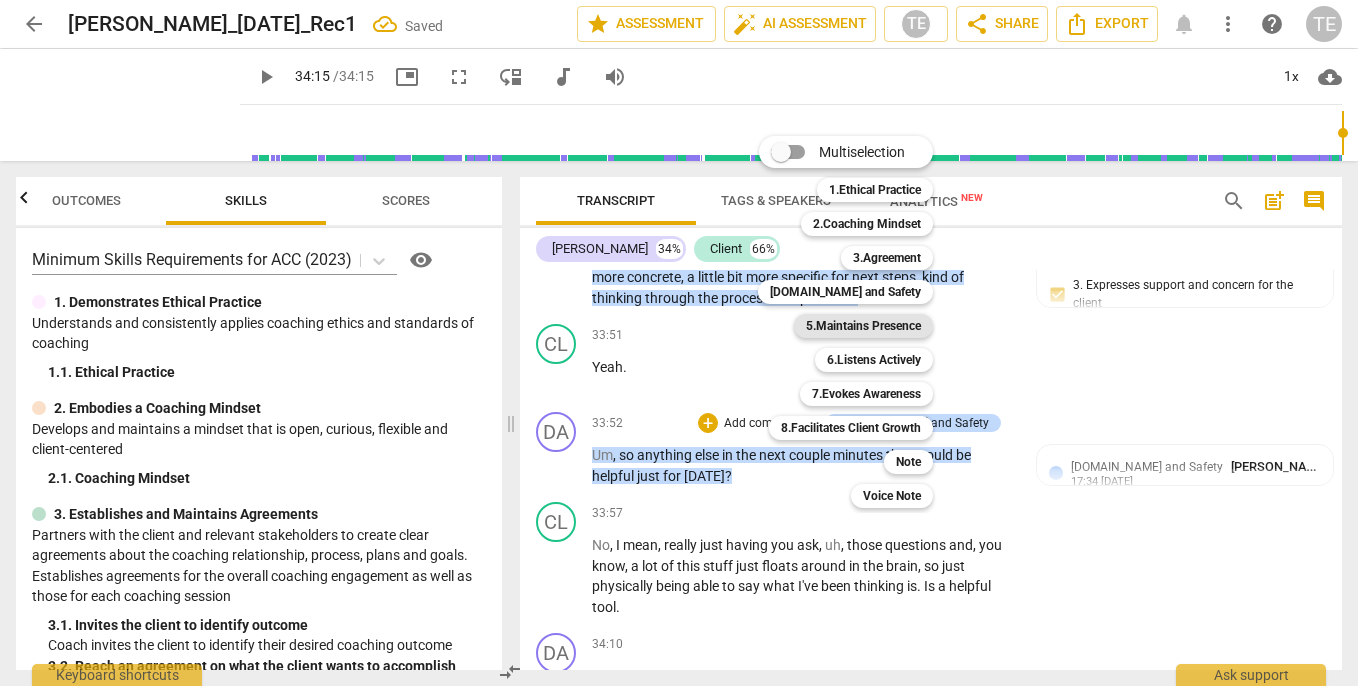 click on "5.Maintains Presence" at bounding box center [863, 326] 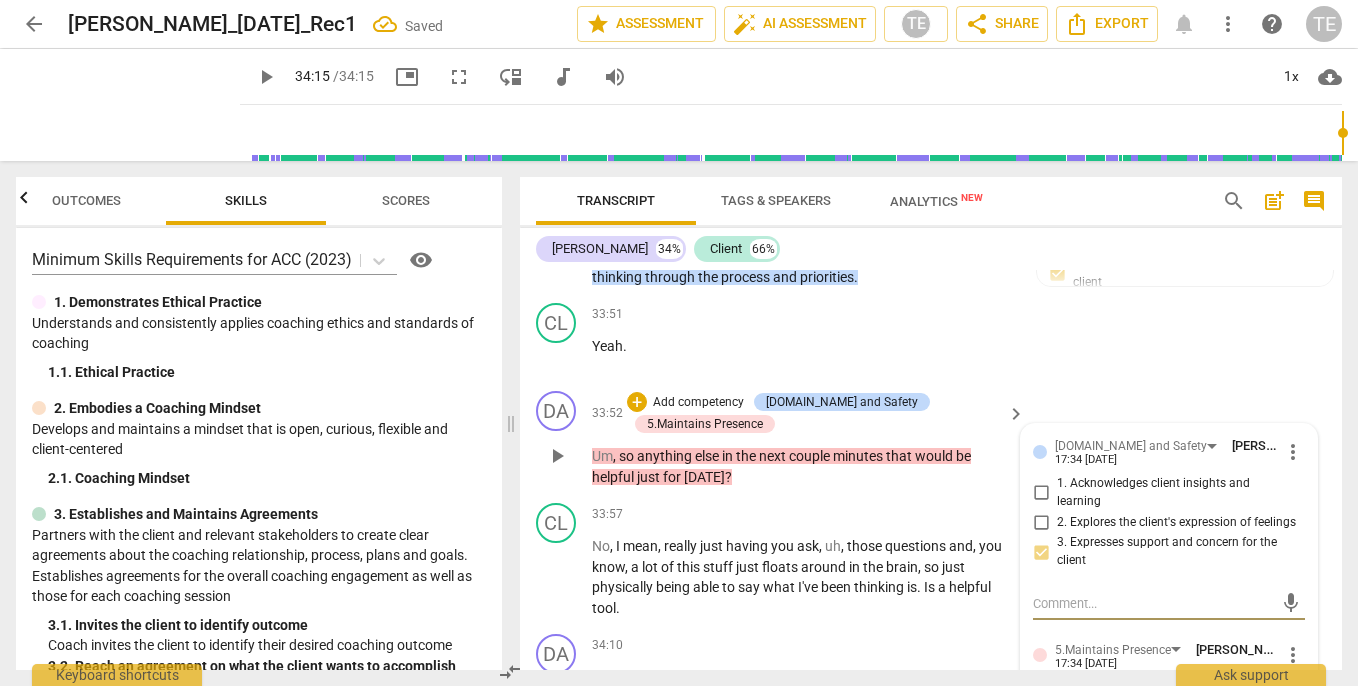 scroll, scrollTop: 14488, scrollLeft: 0, axis: vertical 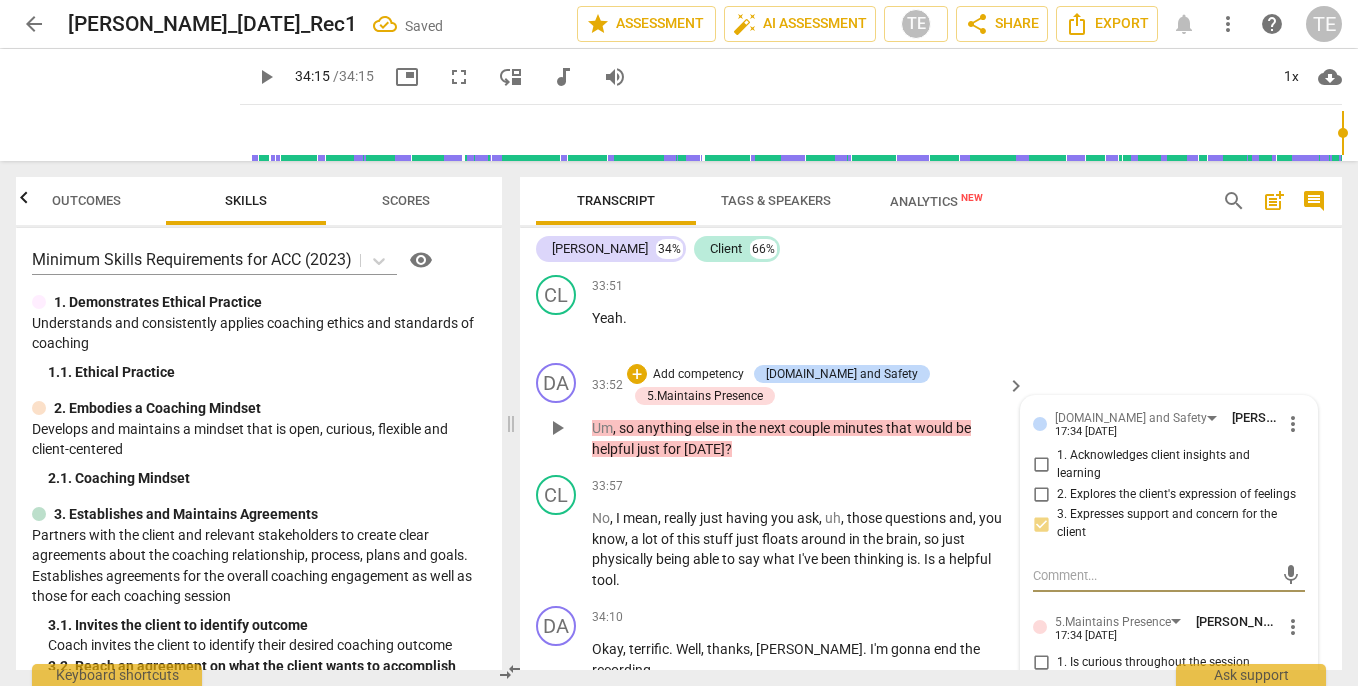 click on "1. Is curious throughout the session" at bounding box center [1041, 663] 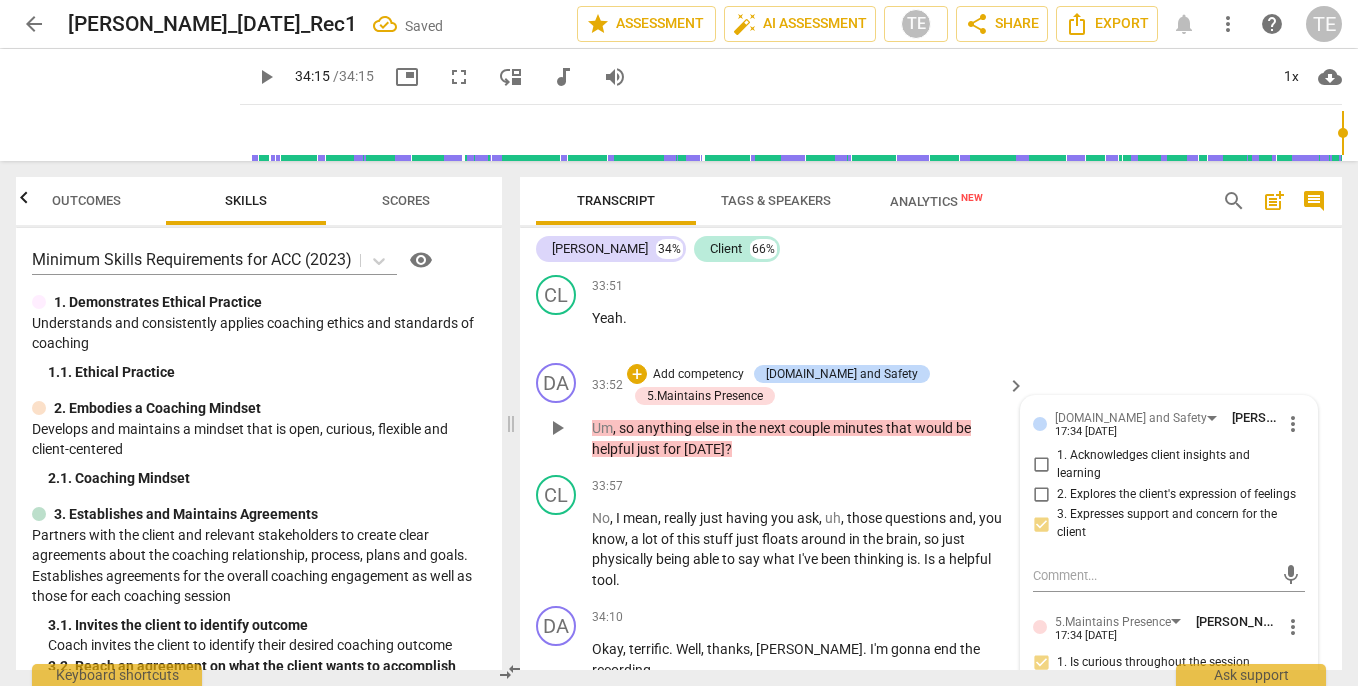 click on "3. Allows the client to direct the conversation at least some of the time" at bounding box center (1041, 728) 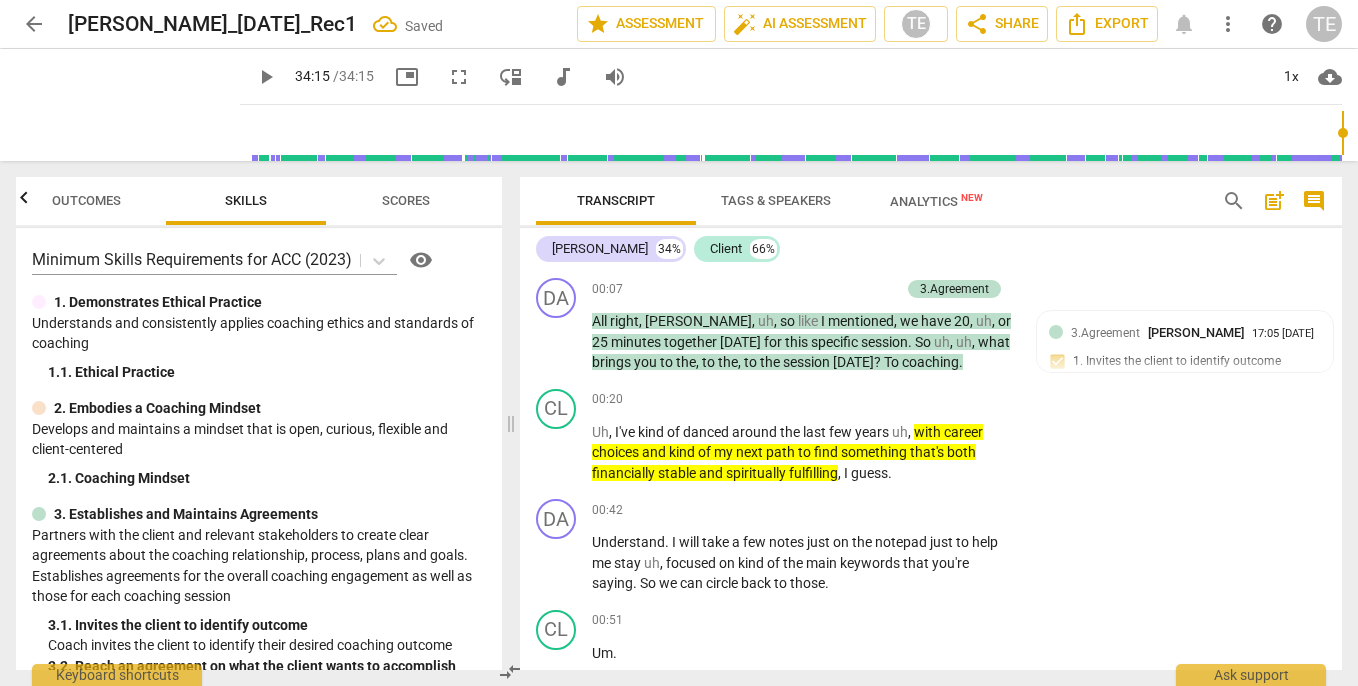 scroll, scrollTop: 0, scrollLeft: 0, axis: both 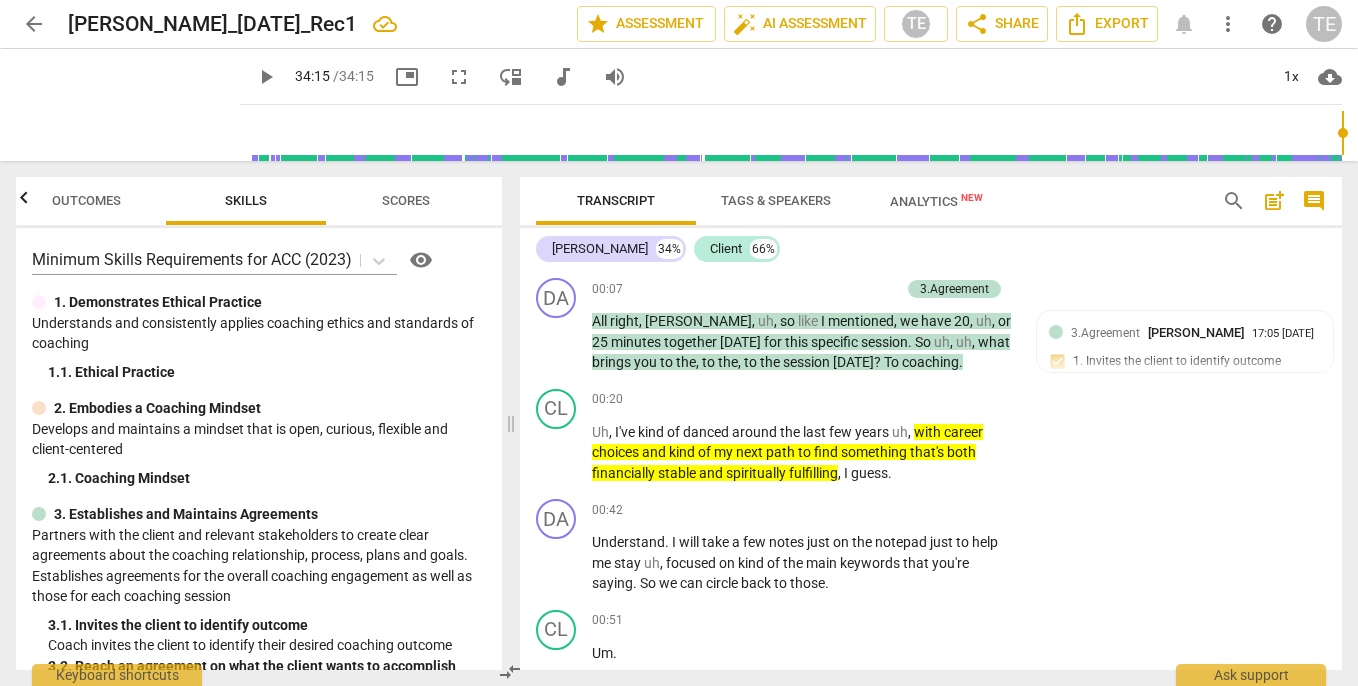 click on "post_add" at bounding box center (1274, 201) 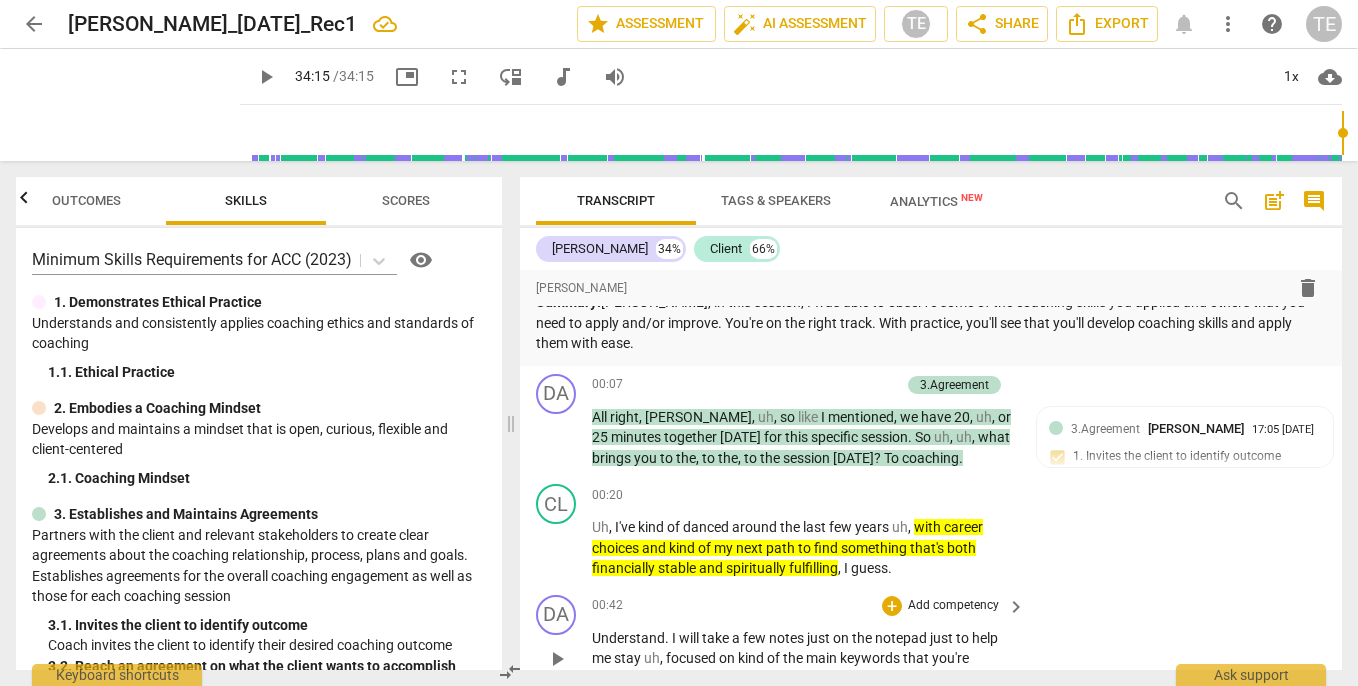 scroll, scrollTop: 27, scrollLeft: 0, axis: vertical 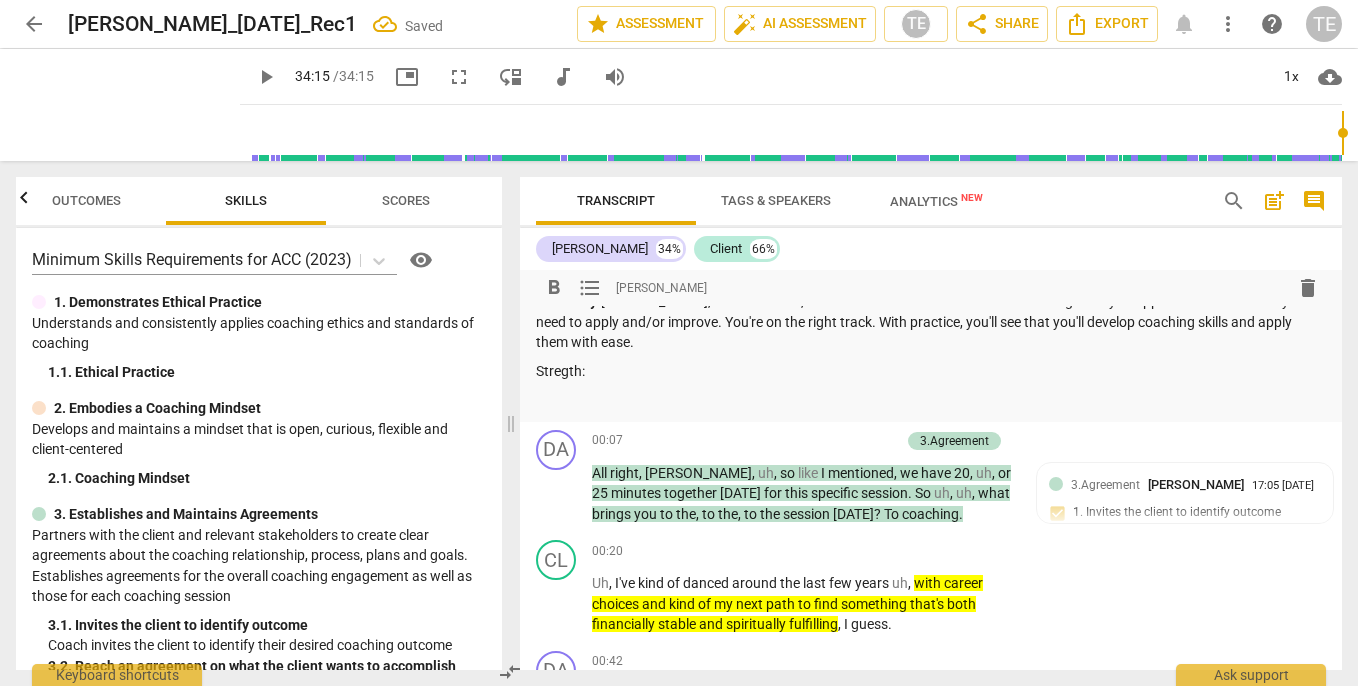 click on "format_list_bulleted" at bounding box center (590, 288) 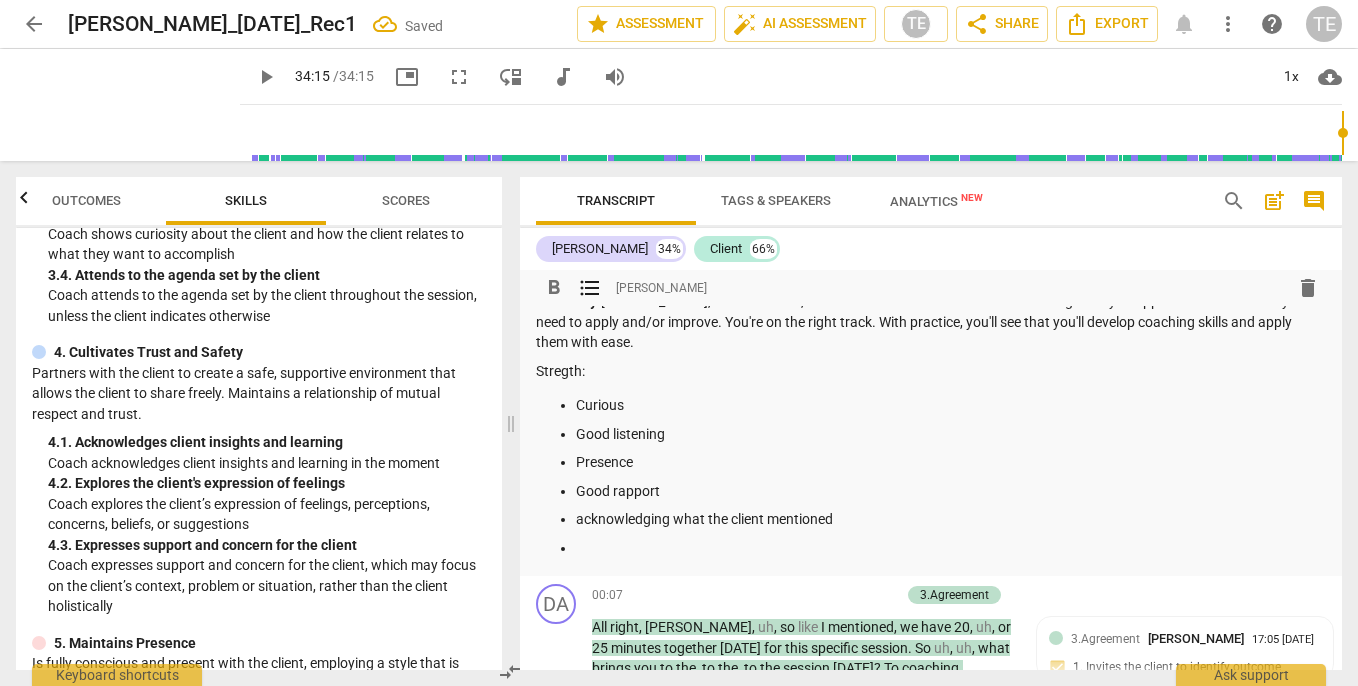 scroll, scrollTop: 513, scrollLeft: 0, axis: vertical 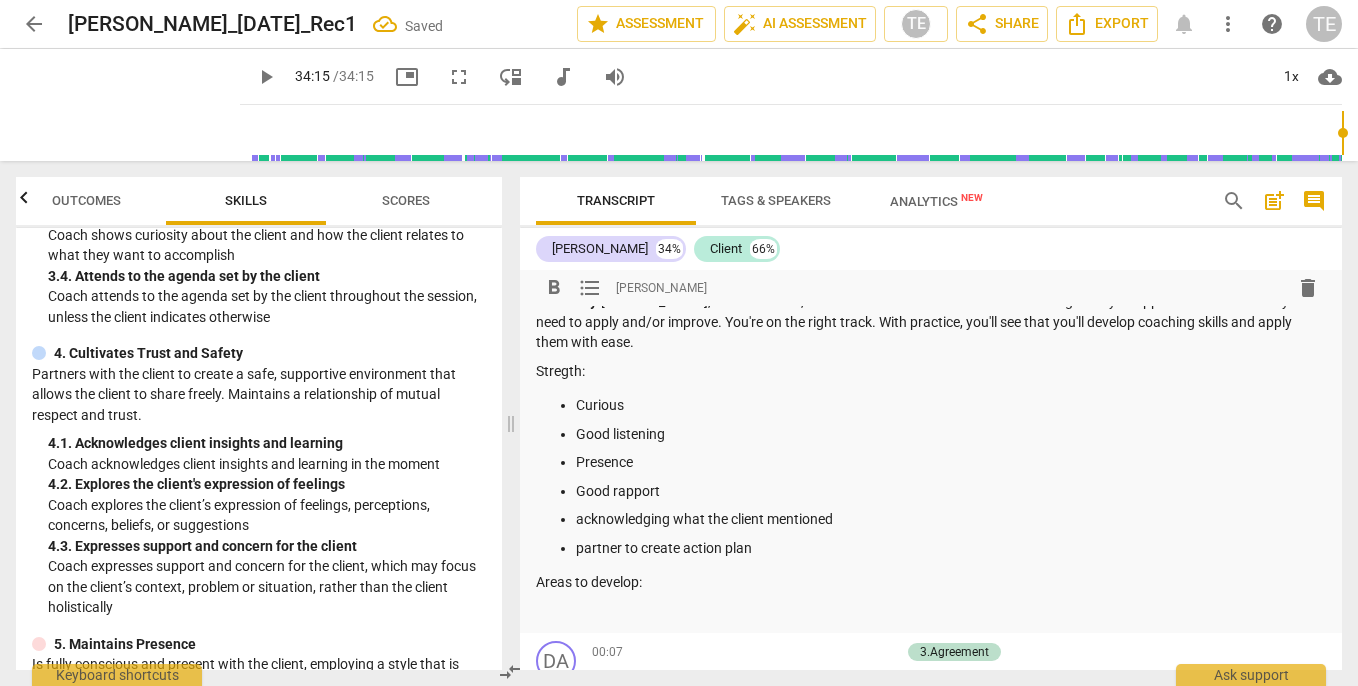 click on "format_list_bulleted" at bounding box center (590, 288) 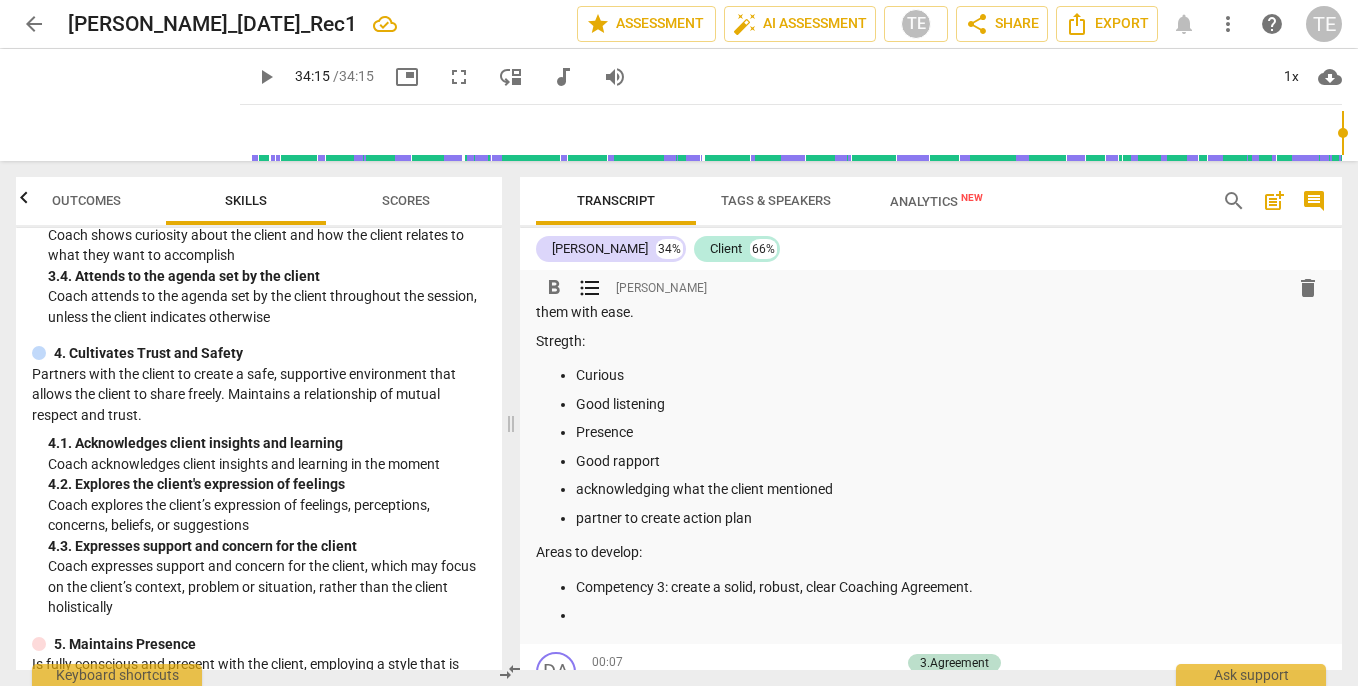 scroll, scrollTop: 64, scrollLeft: 0, axis: vertical 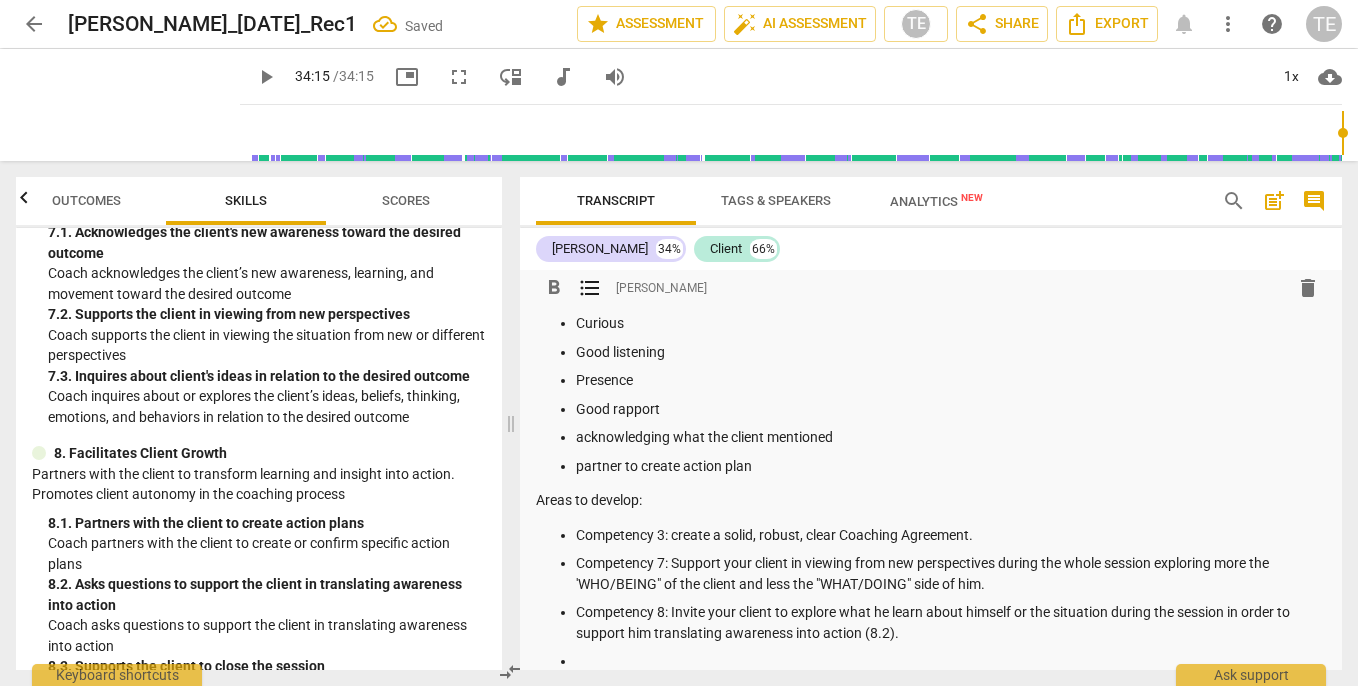 click on "Competency 8: Invite your client to explore what he learn about himself or the situation during the session in order to support him translating awareness into action (8.2)." at bounding box center (951, 622) 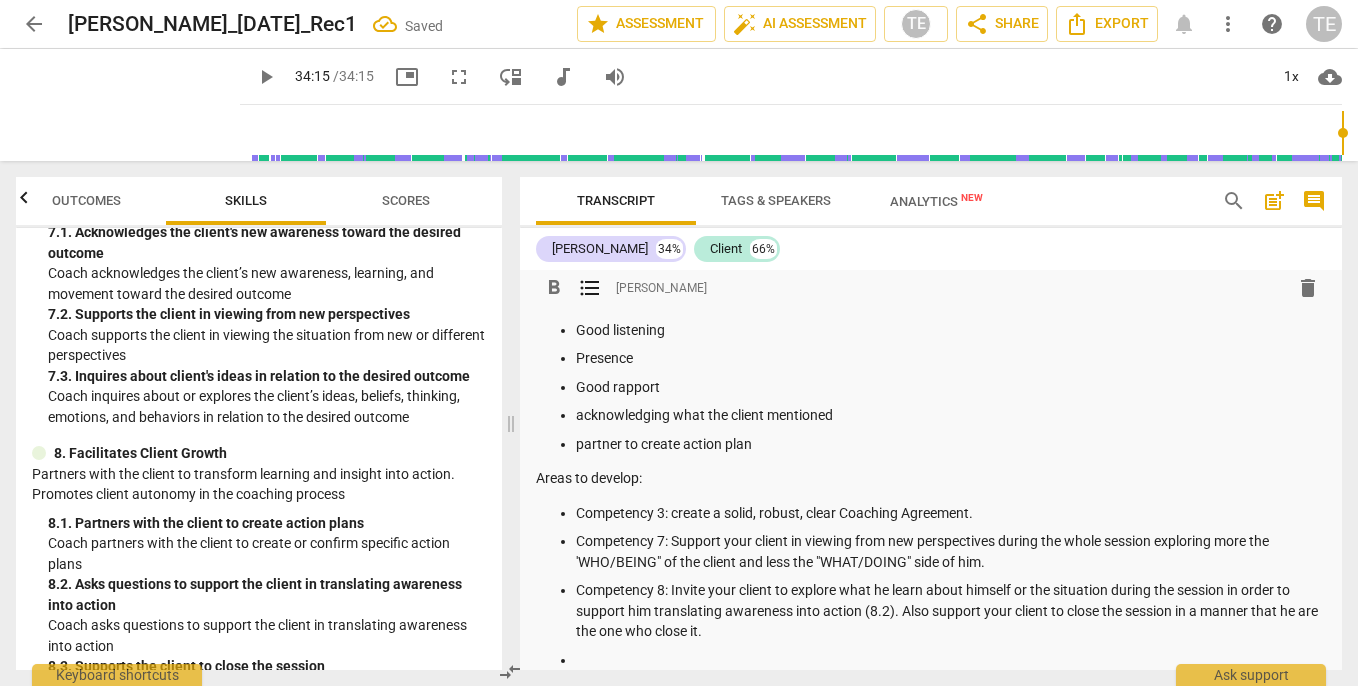 scroll, scrollTop: 140, scrollLeft: 0, axis: vertical 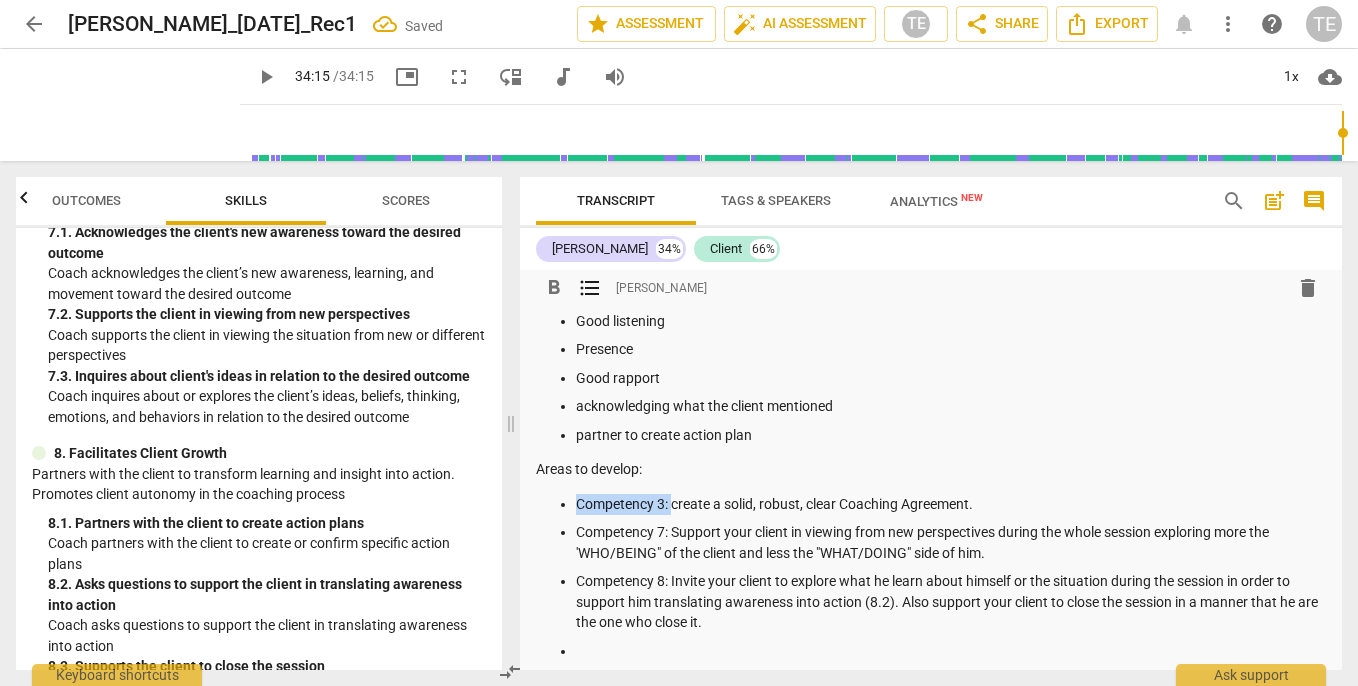drag, startPoint x: 577, startPoint y: 503, endPoint x: 675, endPoint y: 501, distance: 98.02041 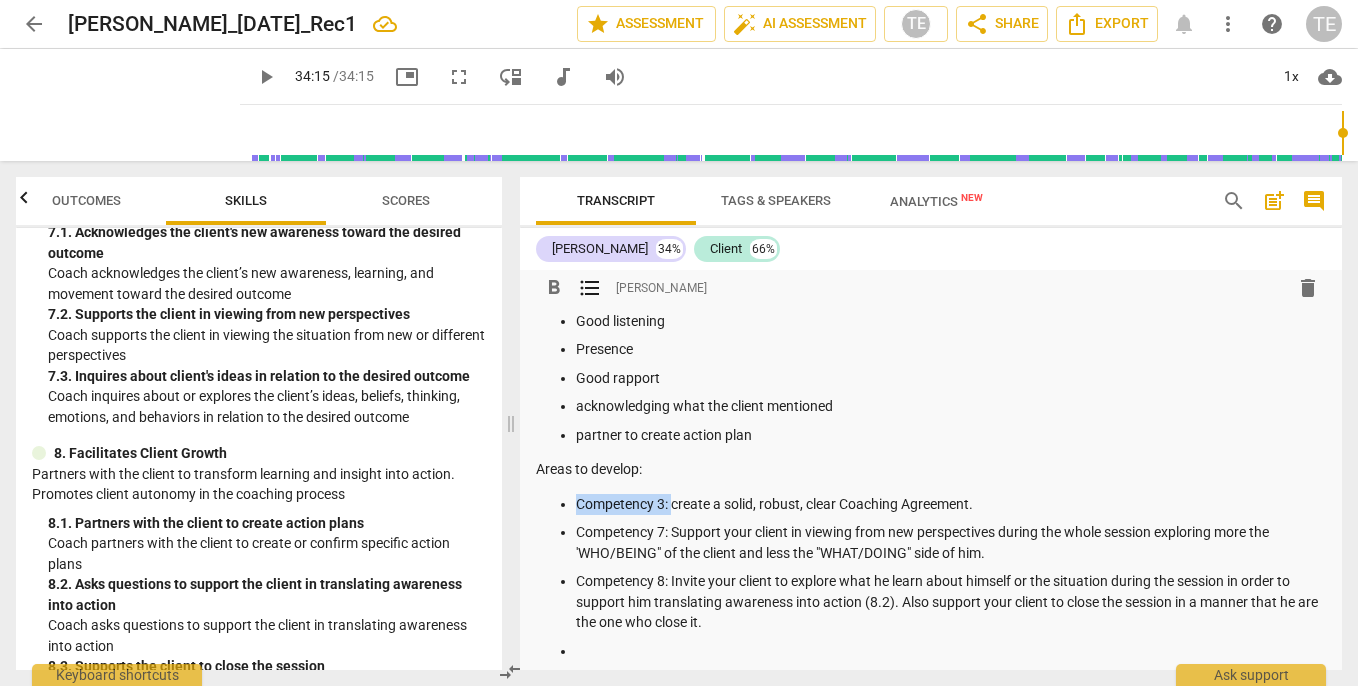 click on "format_bold" at bounding box center (554, 288) 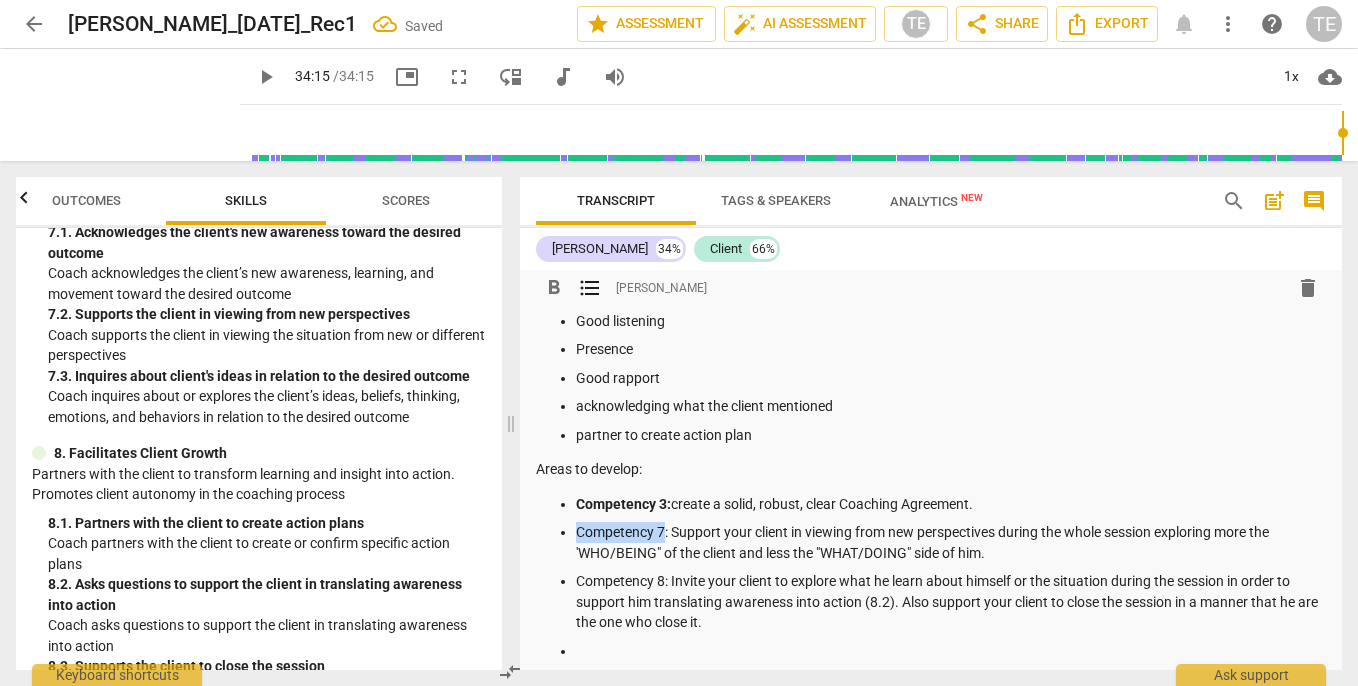 drag, startPoint x: 580, startPoint y: 530, endPoint x: 666, endPoint y: 526, distance: 86.09297 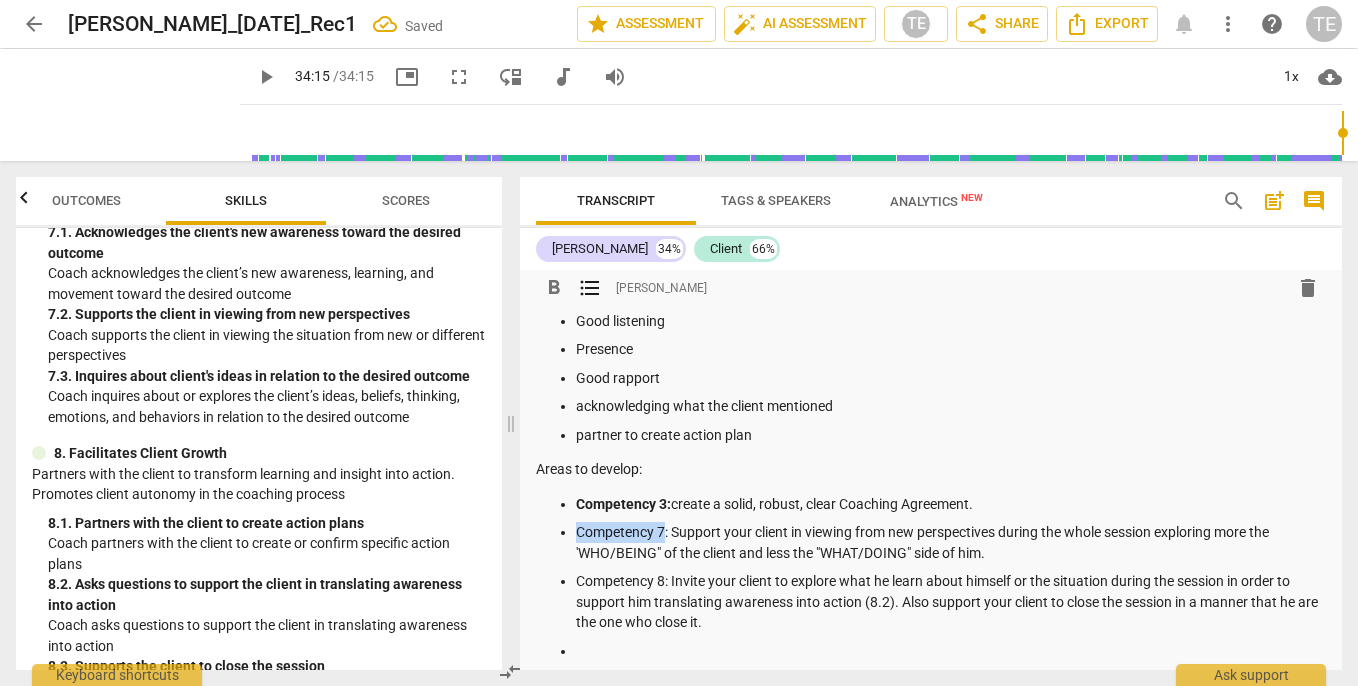 click on "Competency 7: Support your client in viewing from new perspectives during the whole session exploring more the 'WHO/BEING" of the client and less the "WHAT/DOING" side of him." at bounding box center (951, 542) 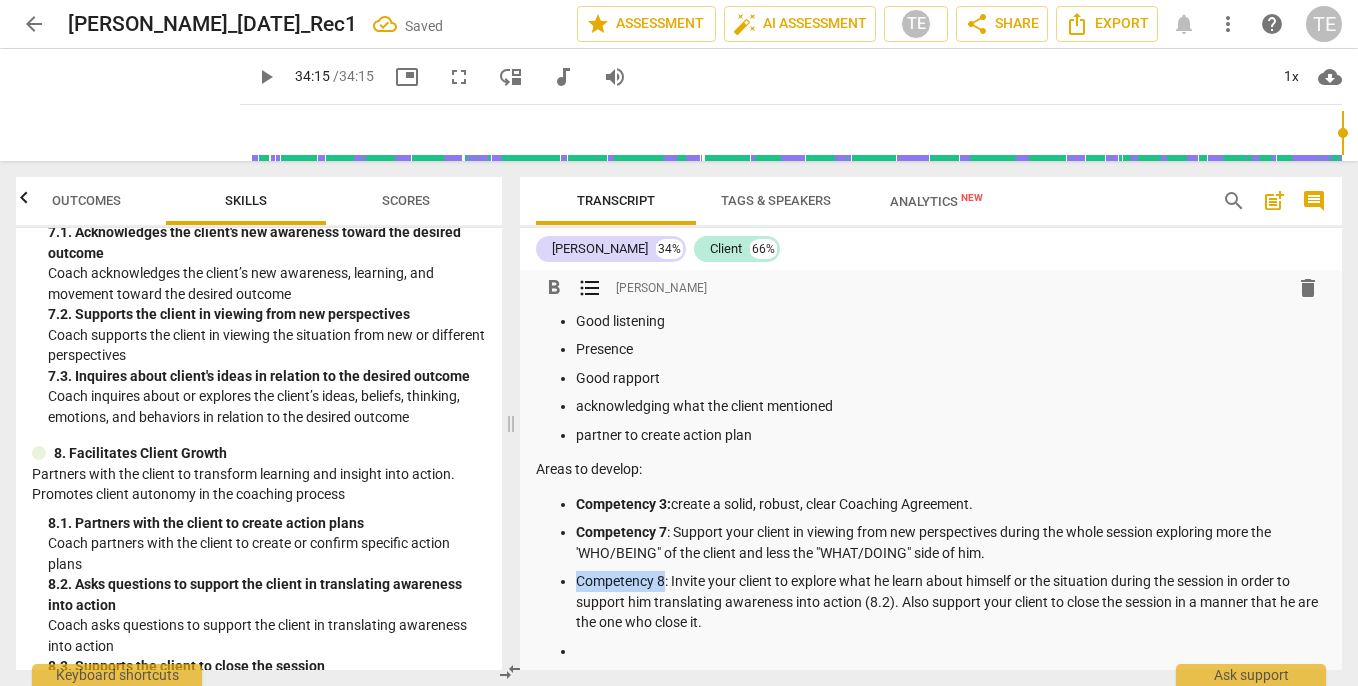 drag, startPoint x: 576, startPoint y: 579, endPoint x: 665, endPoint y: 579, distance: 89 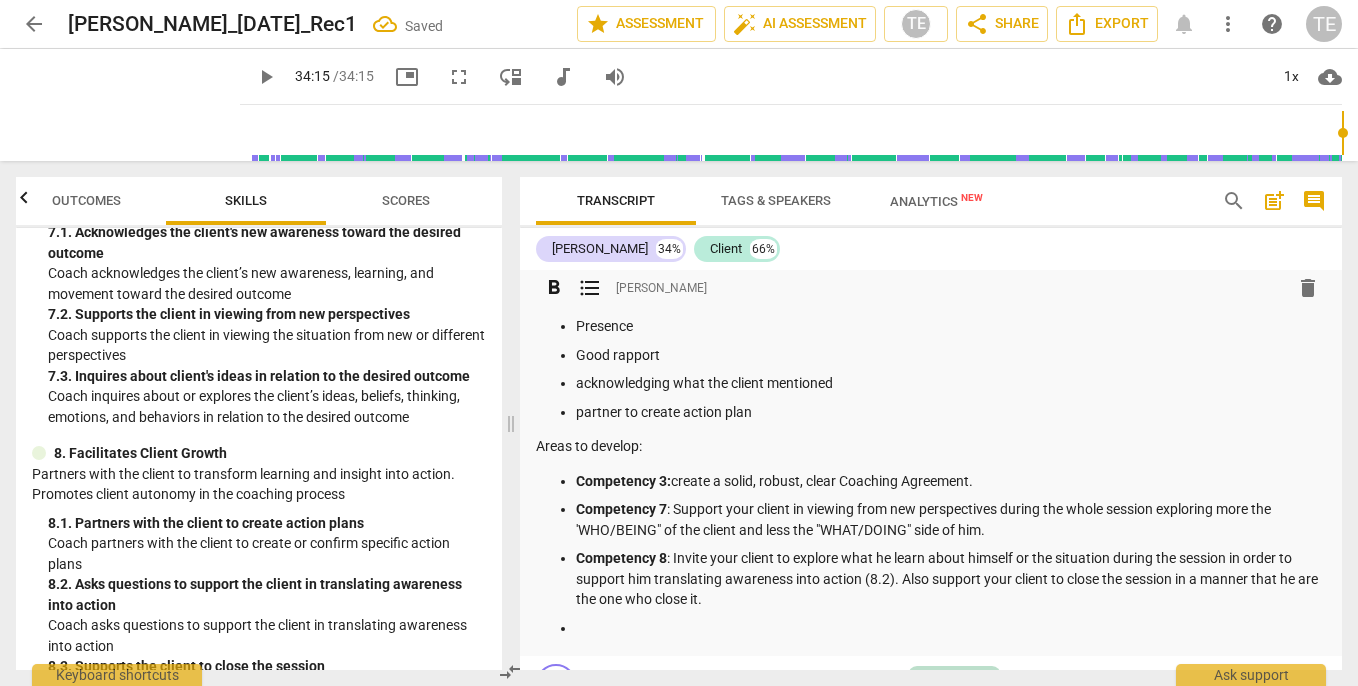 scroll, scrollTop: 198, scrollLeft: 0, axis: vertical 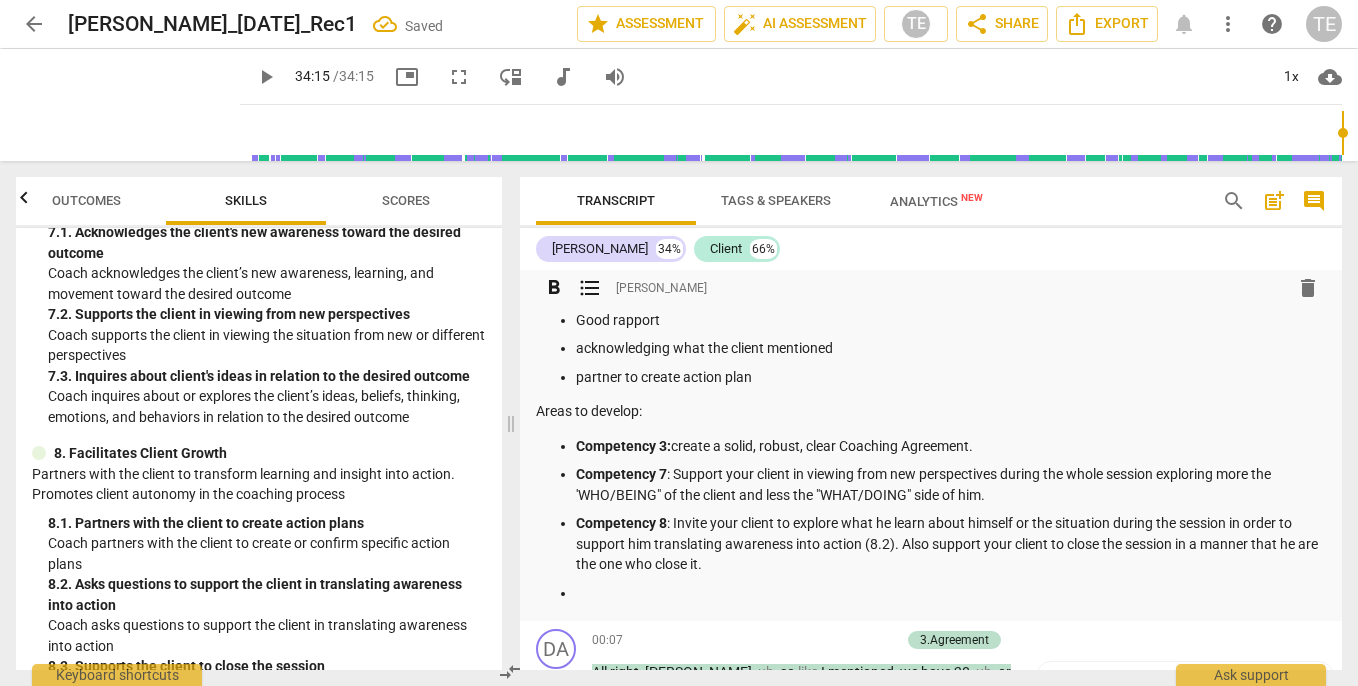 click at bounding box center (951, 593) 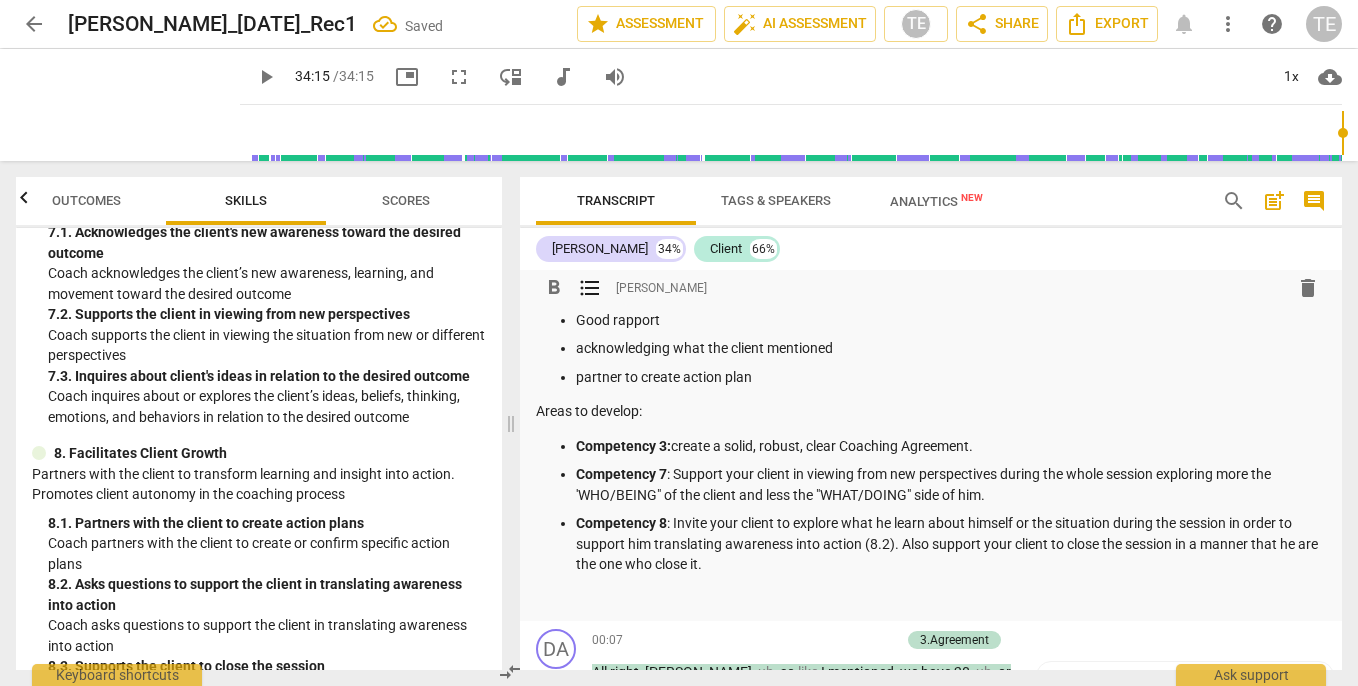 click on "format_list_bulleted" at bounding box center [590, 288] 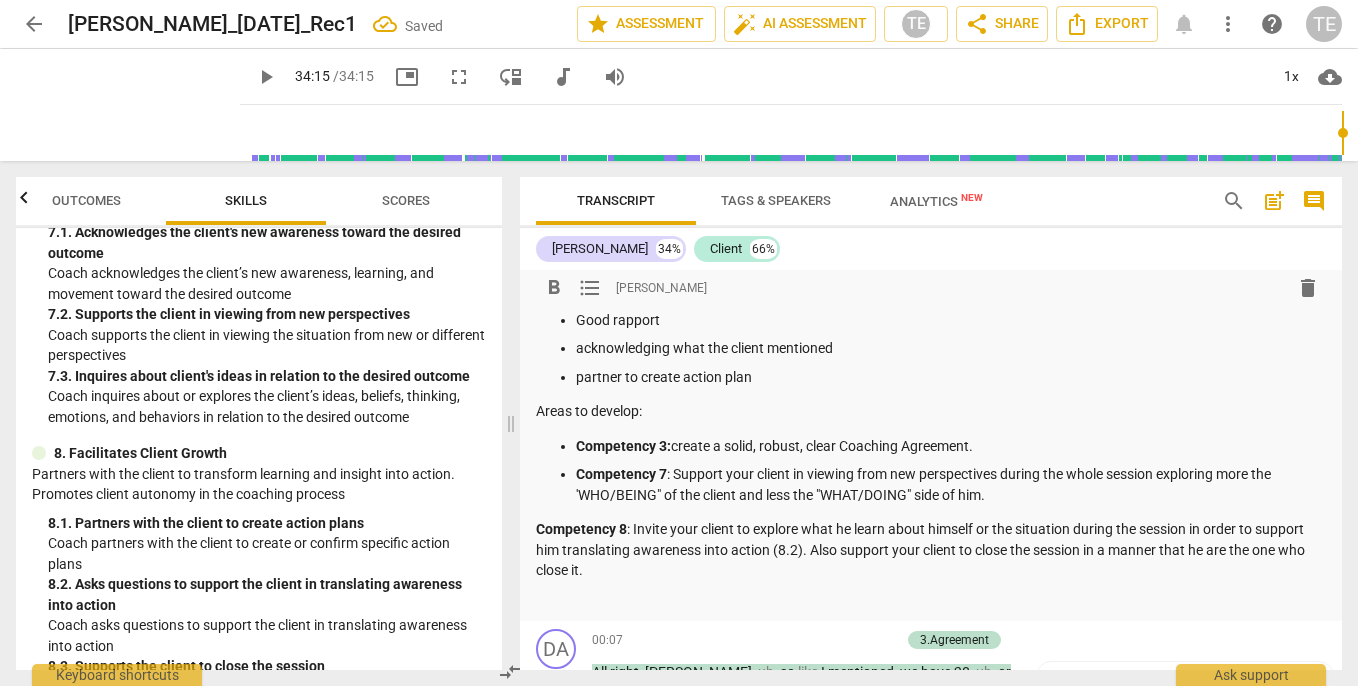 click on "format_list_bulleted" at bounding box center [590, 288] 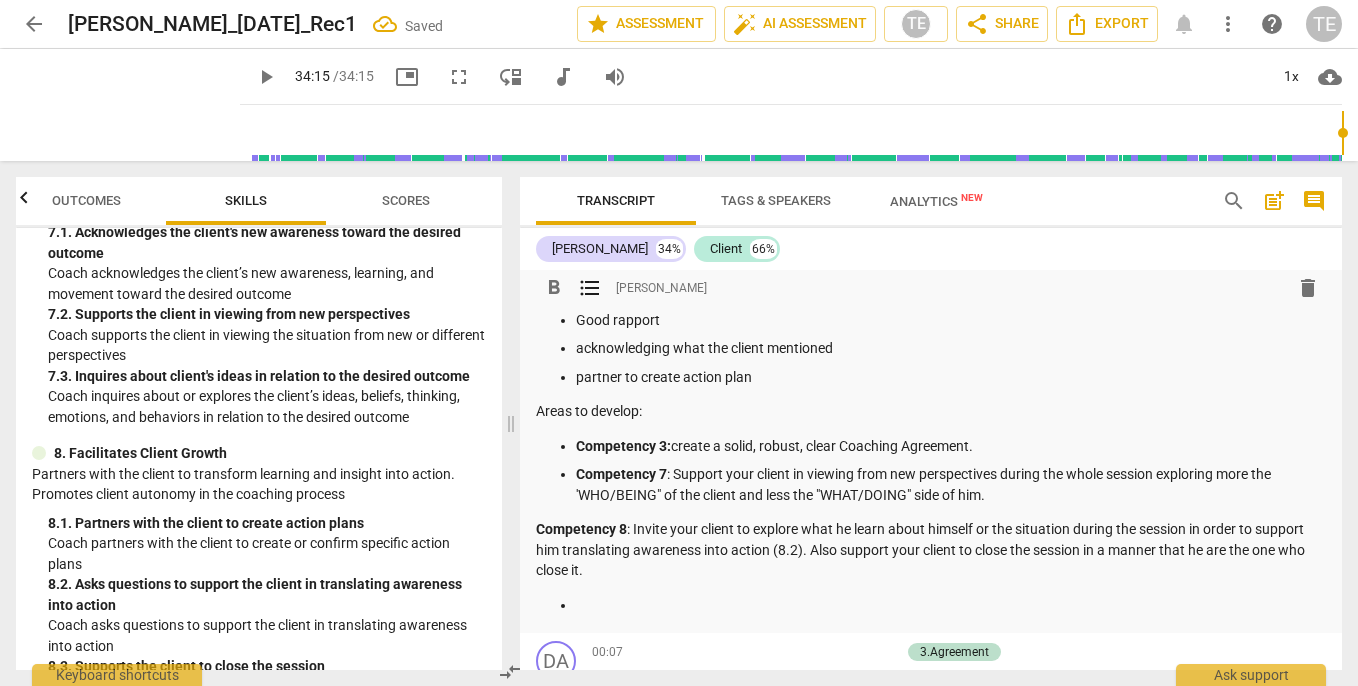 click on "format_bold format_list_bulleted [PERSON_NAME] delete Summary:   [PERSON_NAME], in this session, I was able to observe some of the coaching skills you applied and others that you need to apply and/or improve. You're on the right track. With practice, you'll see that you'll develop coaching skills and apply them with ease. Stregth:  Curious Good listening Presence Good rapport acknowledging what the client mentioned partner to create action plan Areas to develop: Competency 3:  create a solid, robust, clear Coaching Agreement. Competency 7 : Support your client in viewing from new perspectives during the whole session exploring more the 'WHO/BEING" of the client and less the "WHAT/DOING" side of him. Competency 8 : Invite your client to explore what he learn about himself or the situation during the session in order to support him translating awareness into action (8.2). Also support your client to close the session in a manner that he are the one who close it." at bounding box center [931, 352] 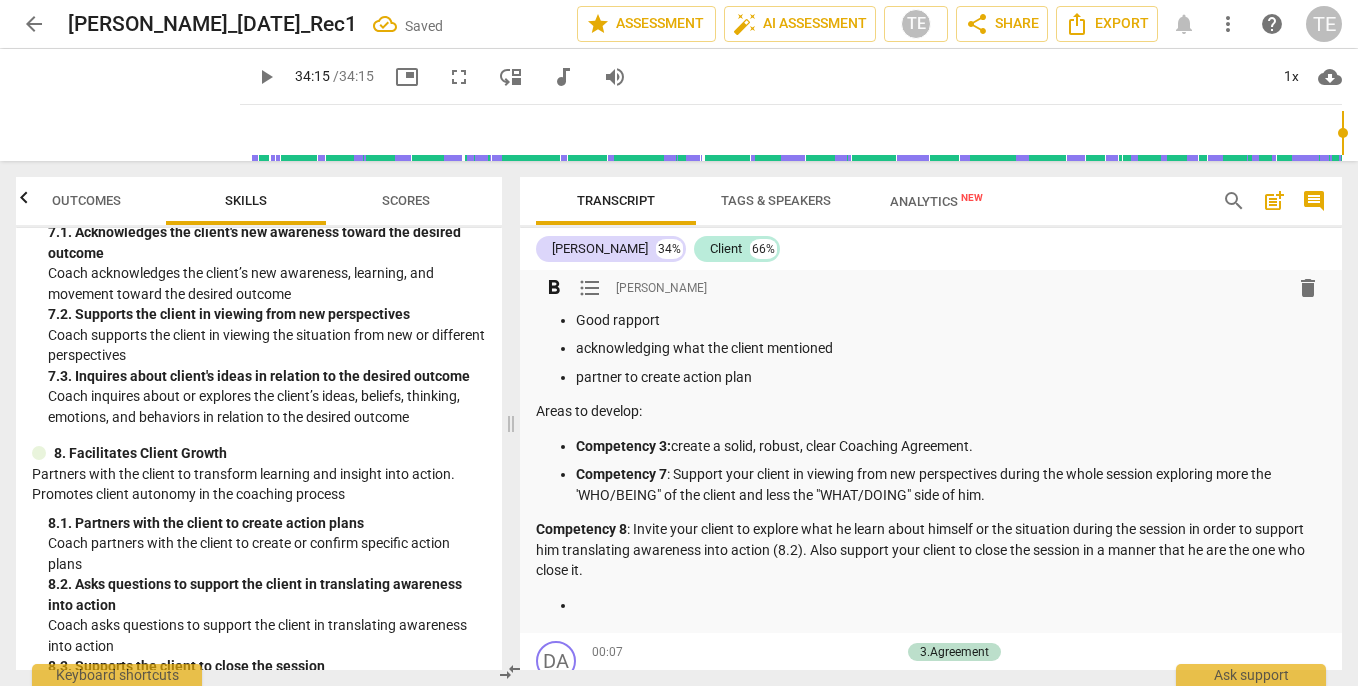click on "Competency 8" at bounding box center (581, 529) 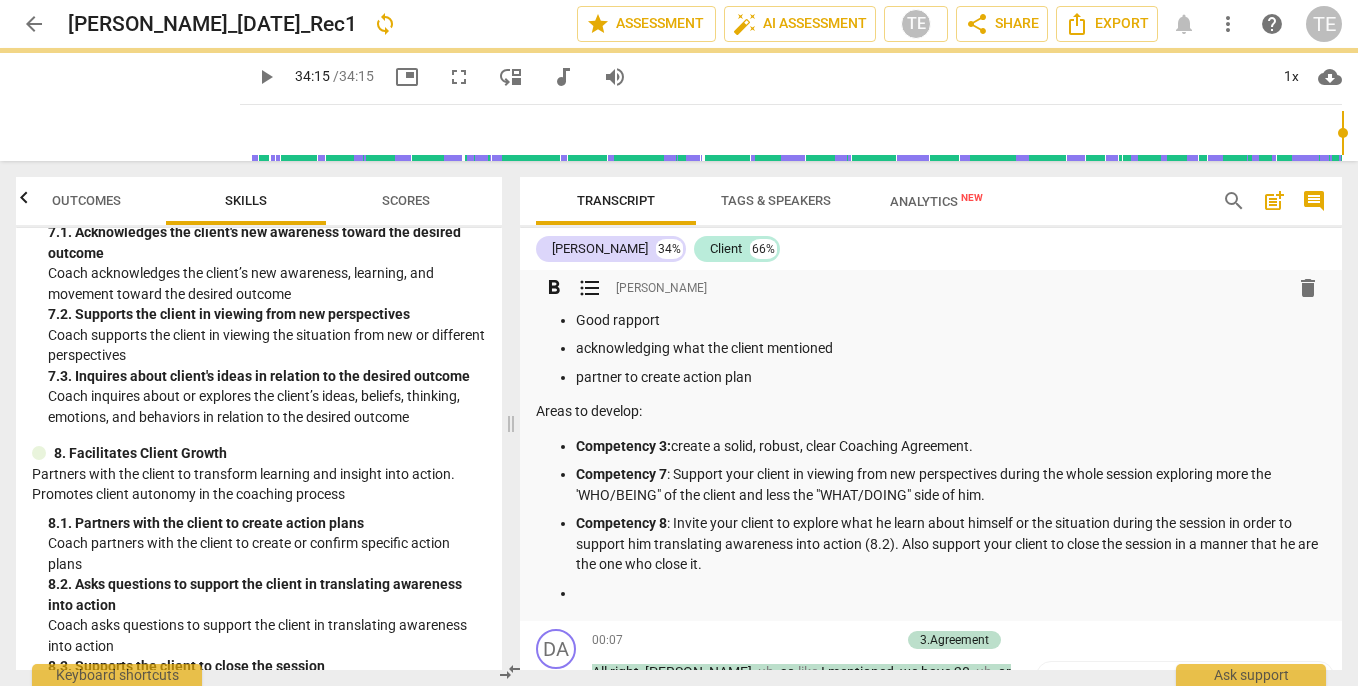 click at bounding box center (951, 593) 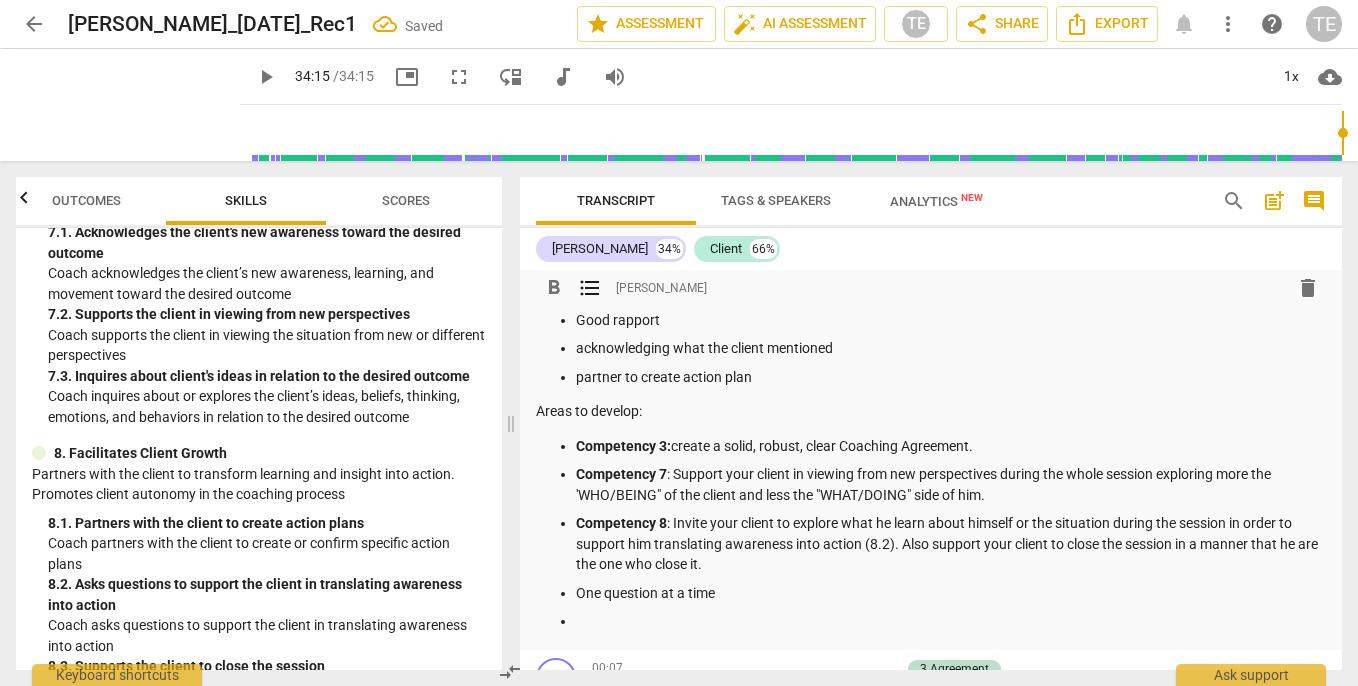 click on "Competency 3:" at bounding box center [623, 446] 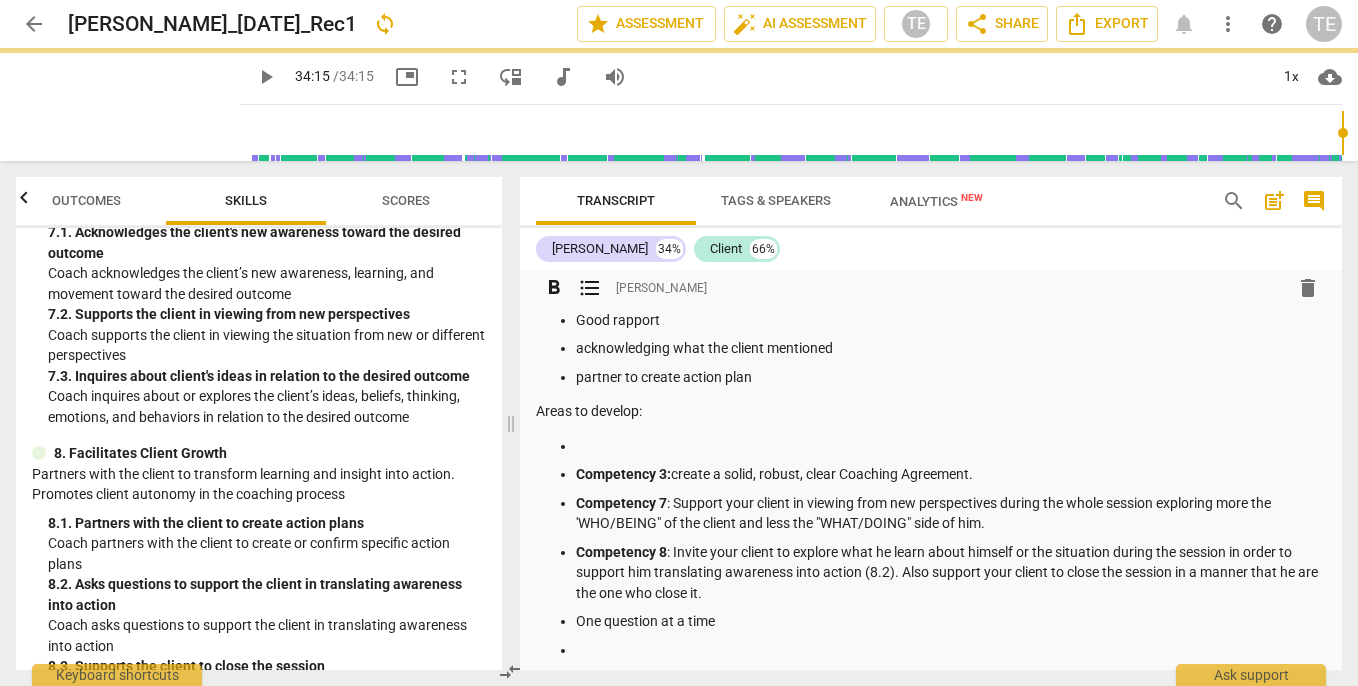 click on "Competency 3:  create a solid, robust, clear Coaching Agreement. Competency 7 : Support your client in viewing from new perspectives during the whole session exploring more the 'WHO/BEING" of the client and less the "WHAT/DOING" side of him. Competency 8 : Invite your client to explore what he learn about himself or the situation during the session in order to support him translating awareness into action (8.2). Also support your client to close the session in a manner that he are the one who close it. One question at a time" at bounding box center (931, 548) 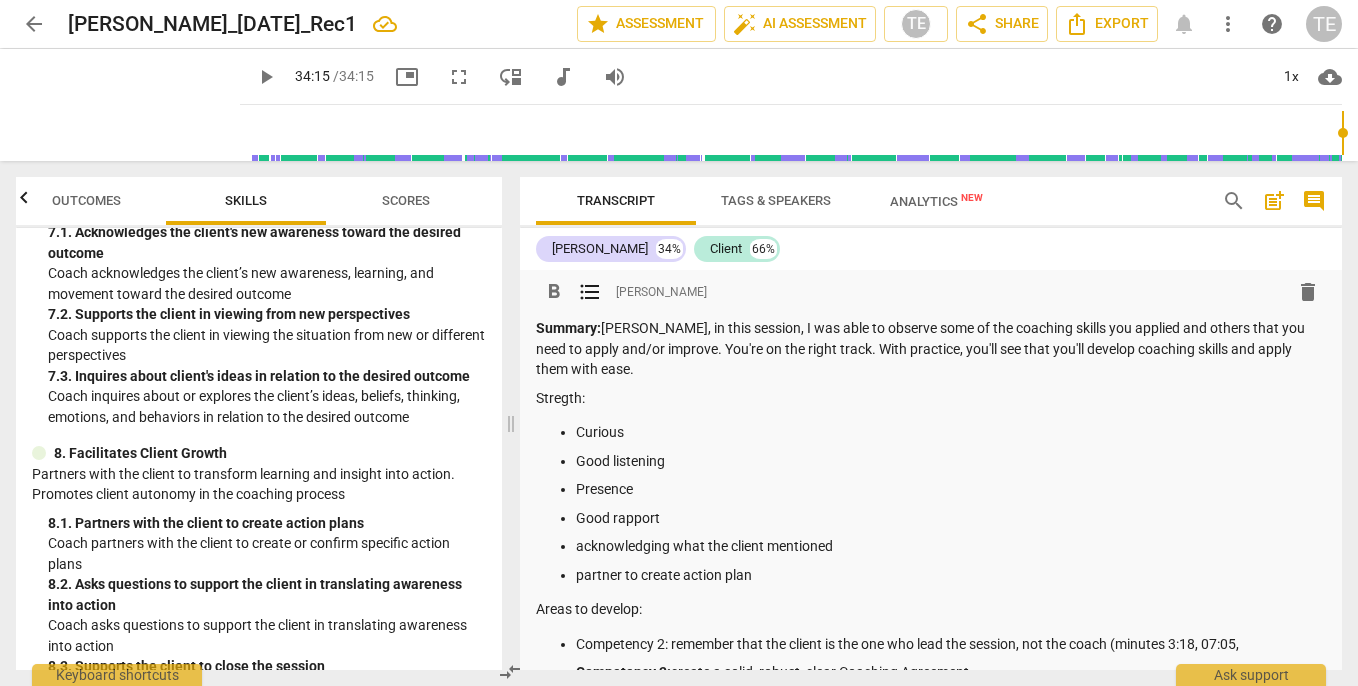 scroll, scrollTop: -8, scrollLeft: 0, axis: vertical 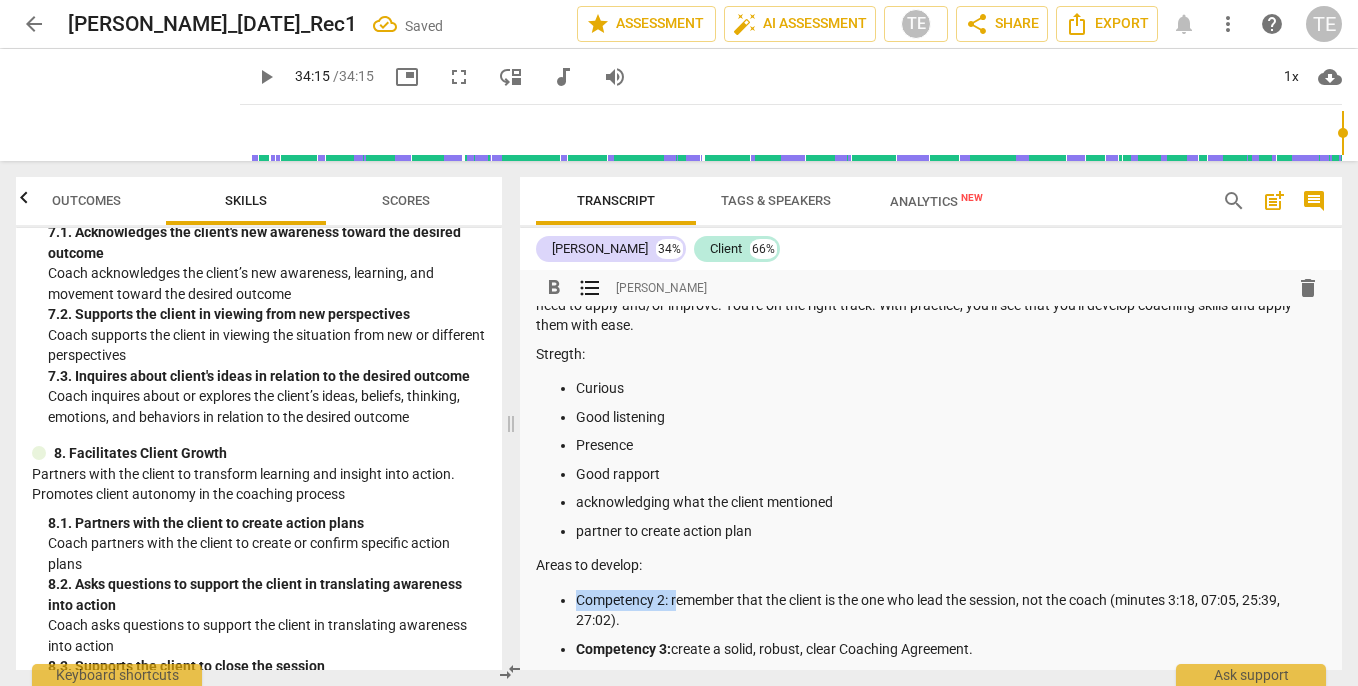 drag, startPoint x: 574, startPoint y: 596, endPoint x: 676, endPoint y: 590, distance: 102.176315 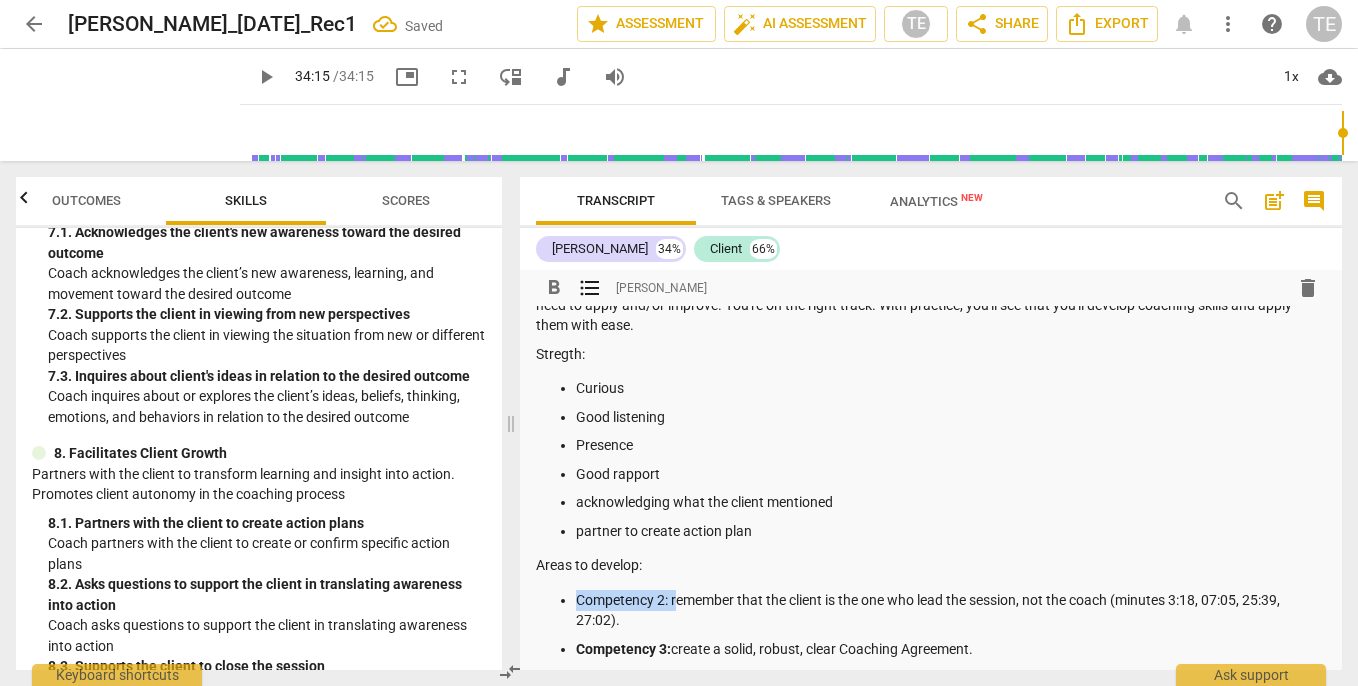 click on "Competency 2: remember that the client is the one who lead the session, not the coach (minutes 3:18, 07:05, 25:39, 27:02). Competency 3:  create a solid, robust, clear Coaching Agreement. Competency 7 : Support your client in viewing from new perspectives during the whole session exploring more the 'WHO/BEING" of the client and less the "WHAT/DOING" side of him. Competency 8 : Invite your client to explore what he learn about himself or the situation during the session in order to support him translating awareness into action (8.2). Also support your client to close the session in a manner that he are the one who close it. One question at a time" at bounding box center [931, 712] 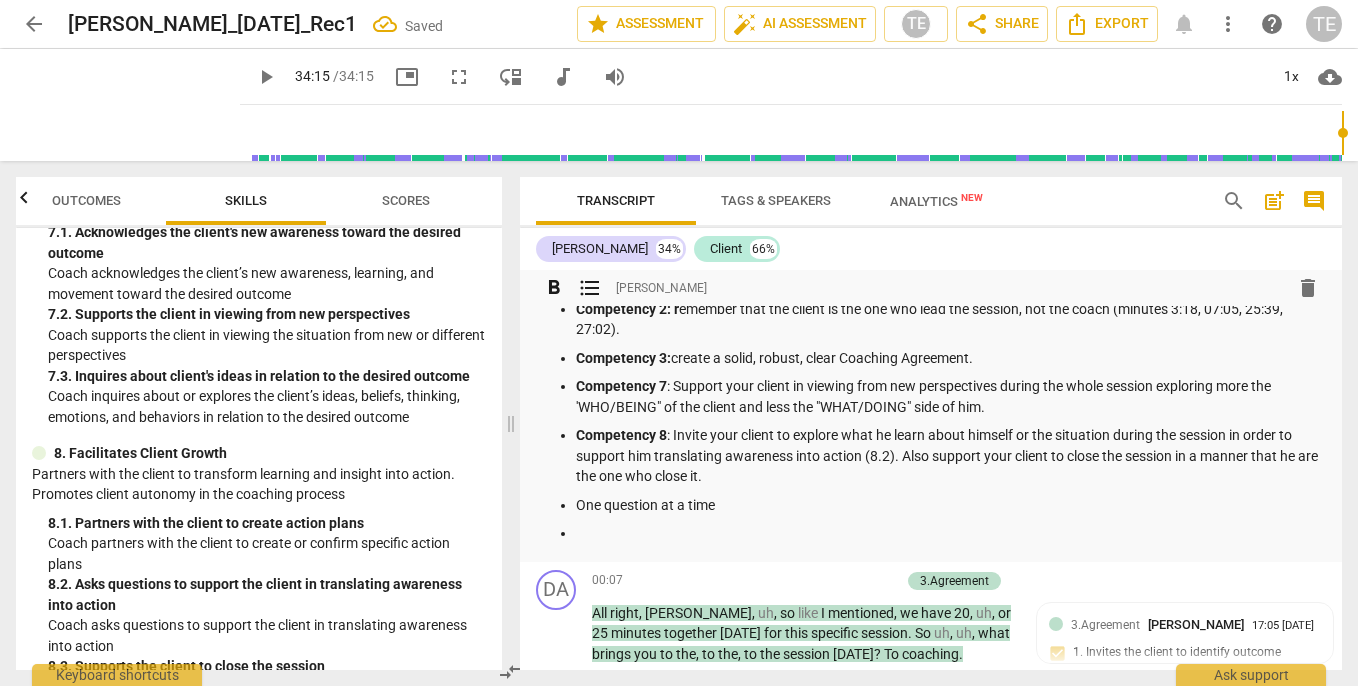 scroll, scrollTop: 336, scrollLeft: 0, axis: vertical 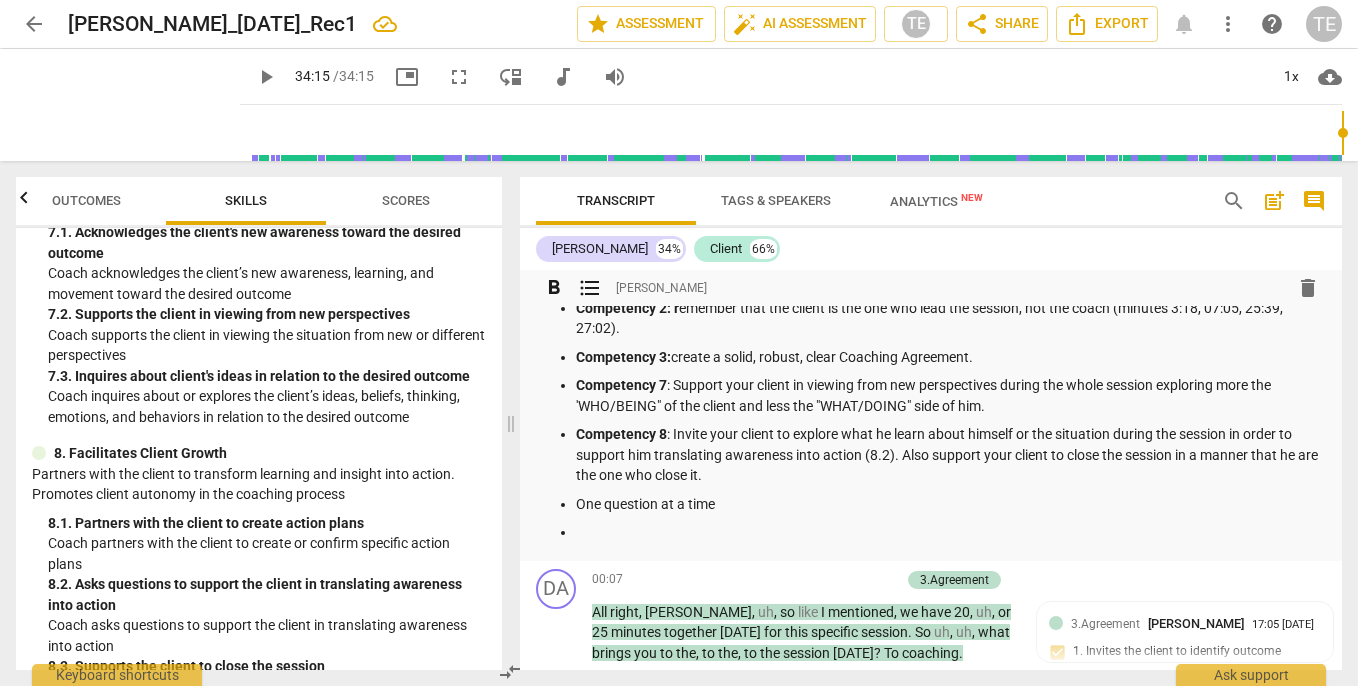 click at bounding box center [951, 532] 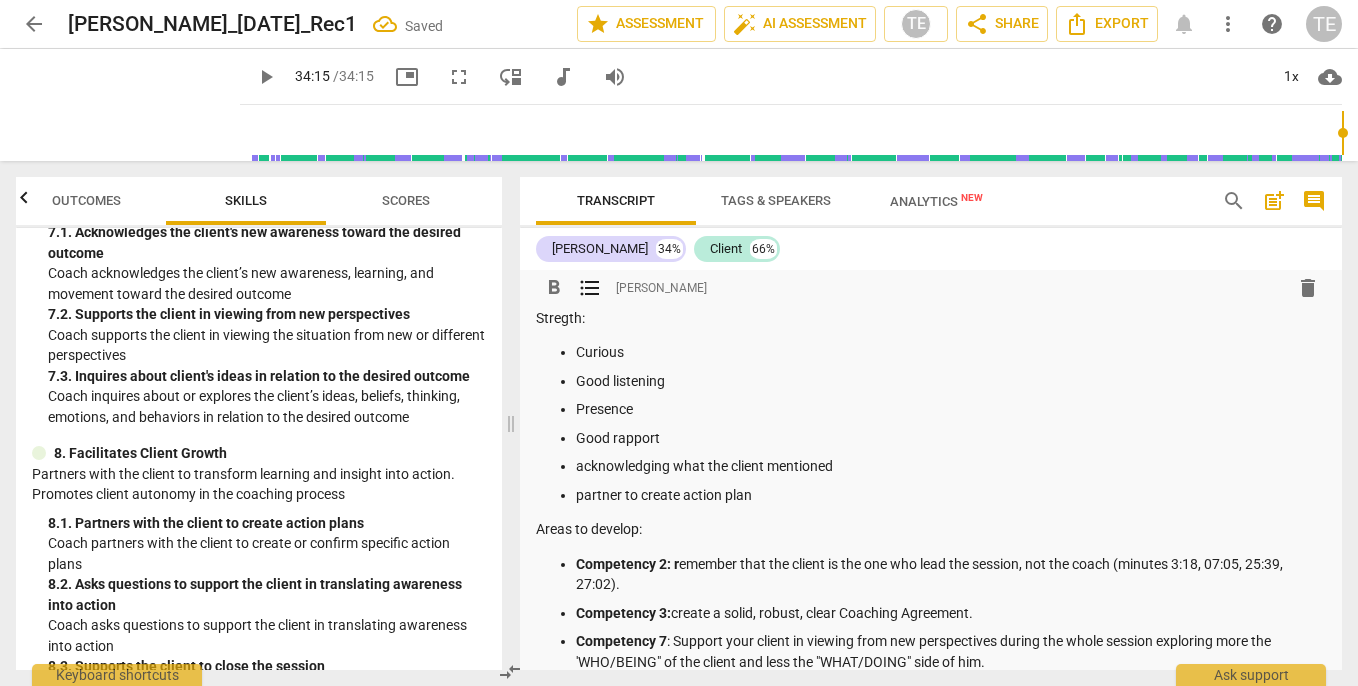 scroll, scrollTop: 82, scrollLeft: 0, axis: vertical 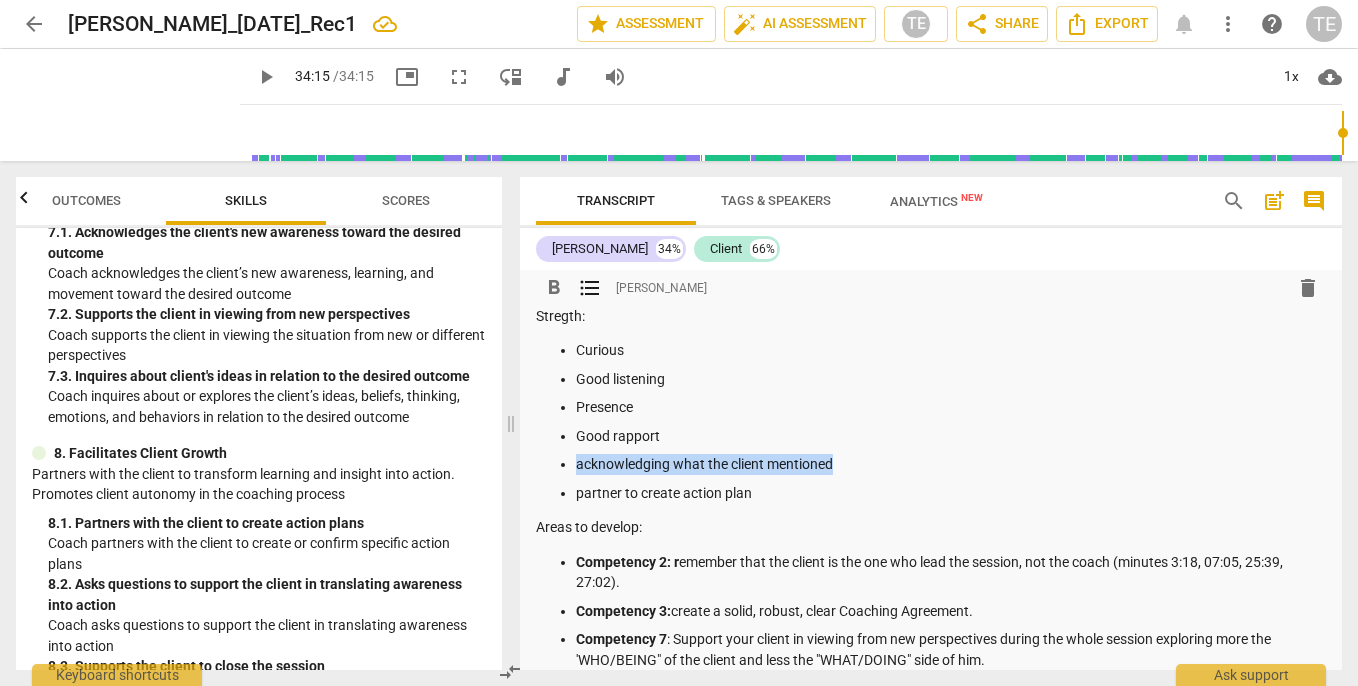 drag, startPoint x: 578, startPoint y: 463, endPoint x: 853, endPoint y: 457, distance: 275.06546 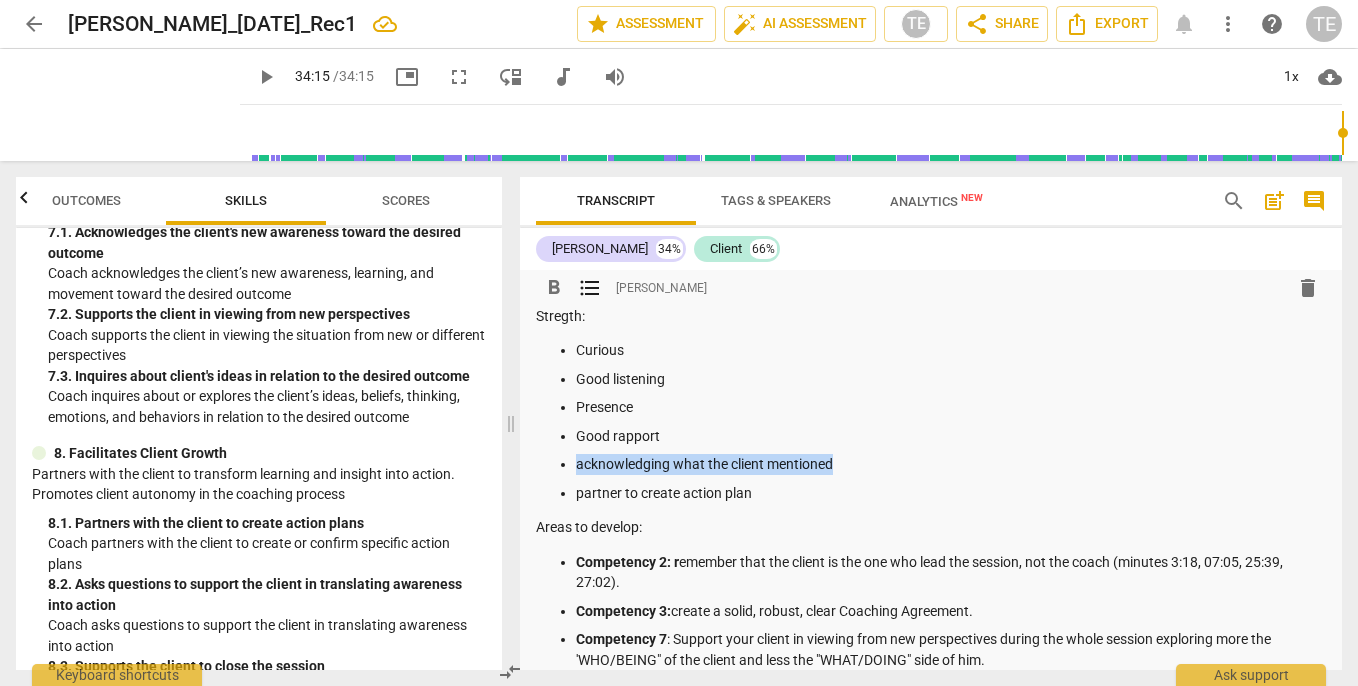 copy on "acknowledging what the client mentioned" 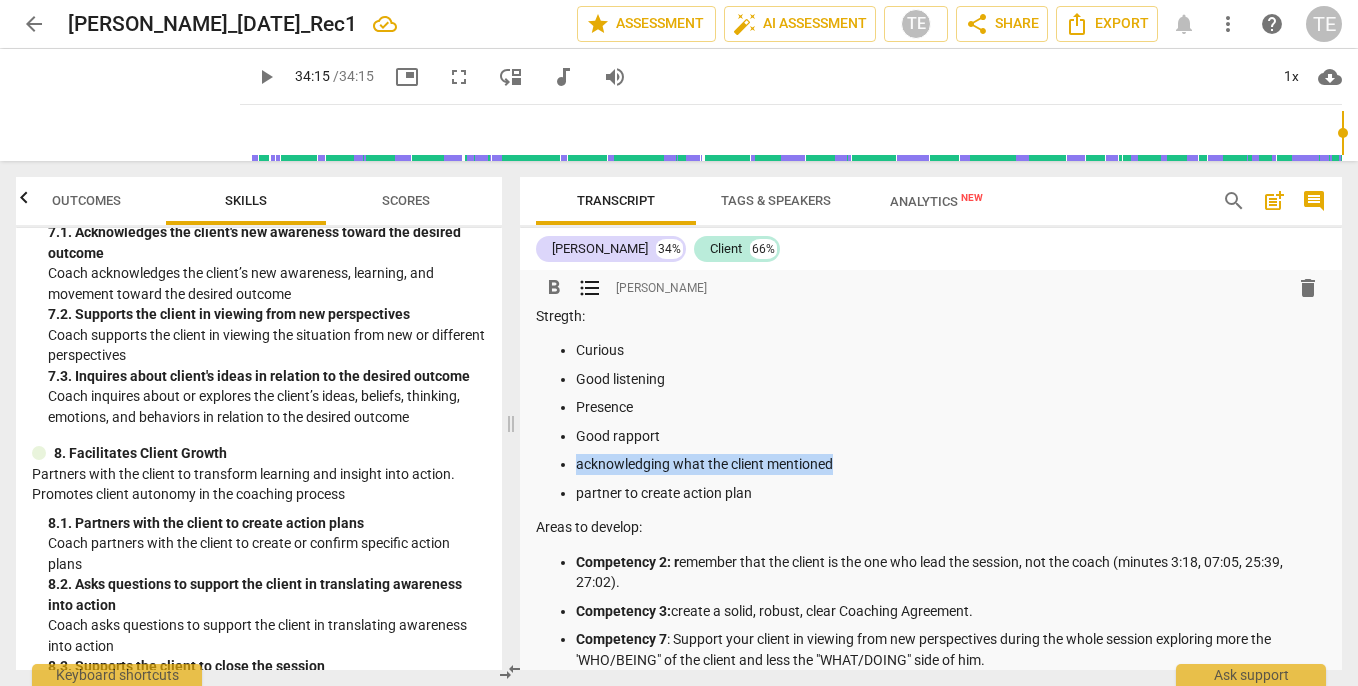 click on "partner to create action plan" at bounding box center (951, 493) 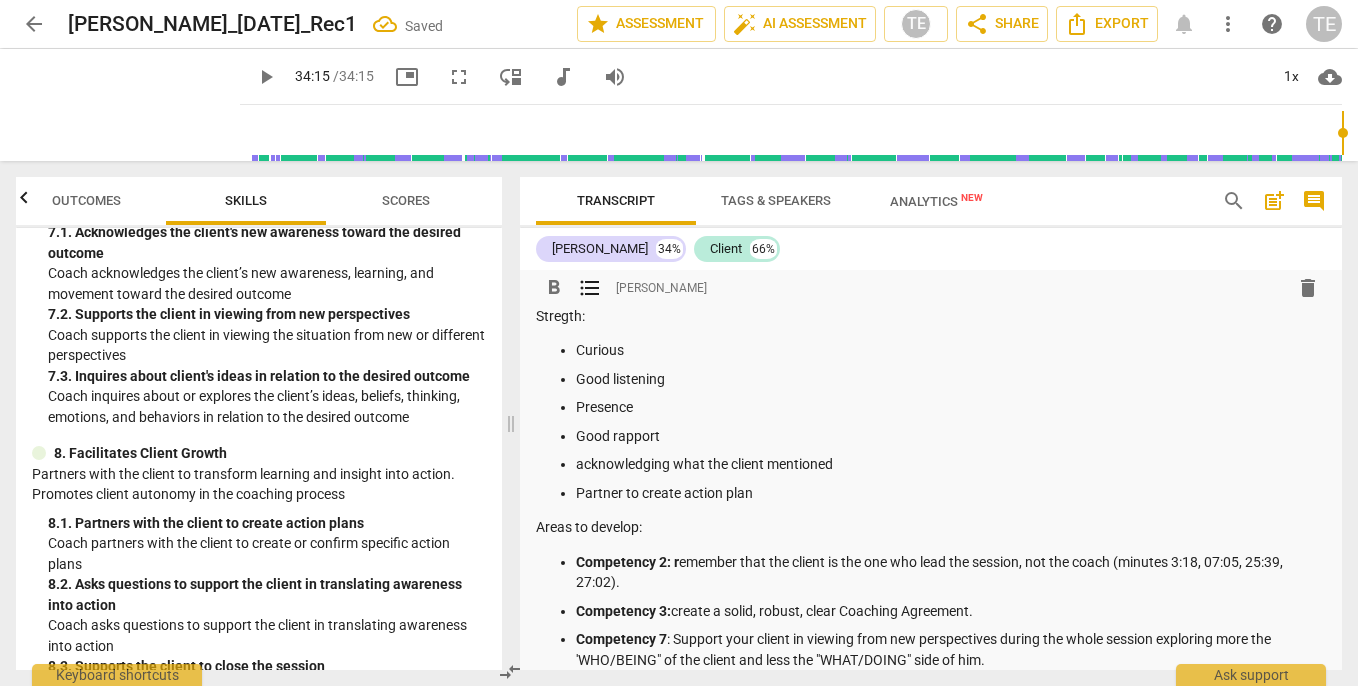 click on "acknowledging what the client mentioned" at bounding box center [951, 464] 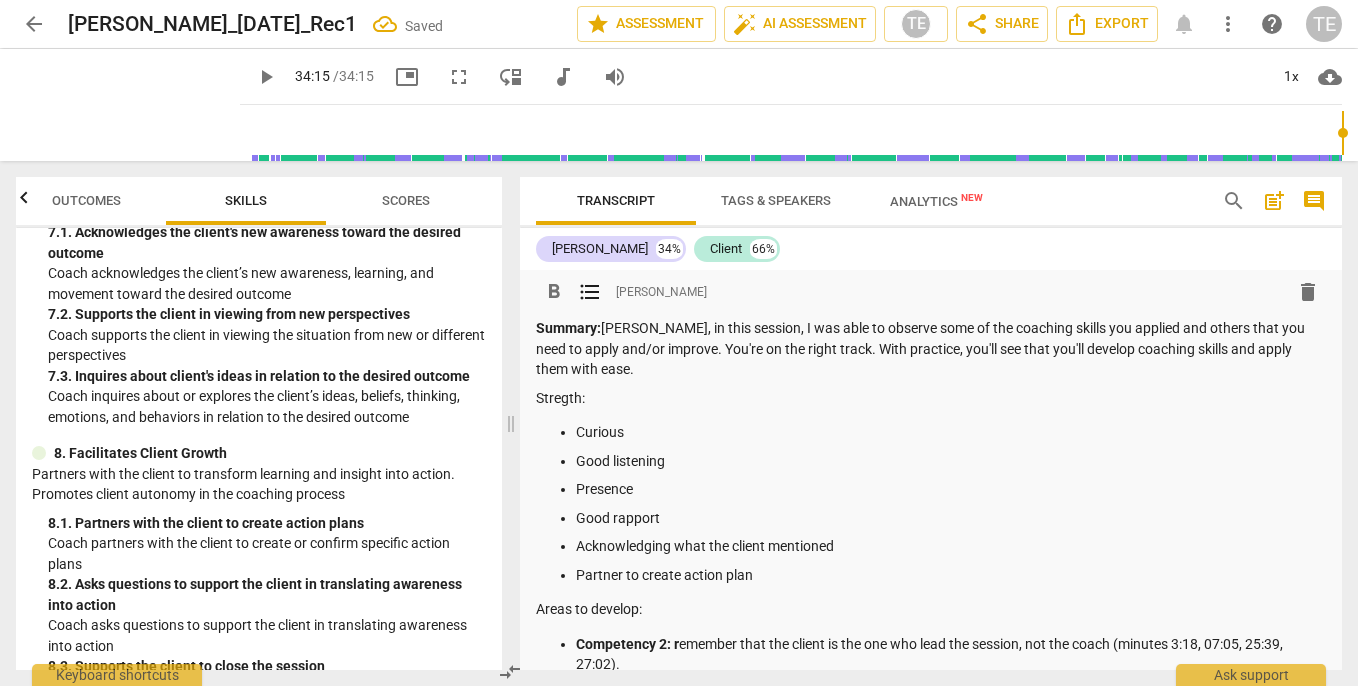 scroll, scrollTop: 0, scrollLeft: 0, axis: both 